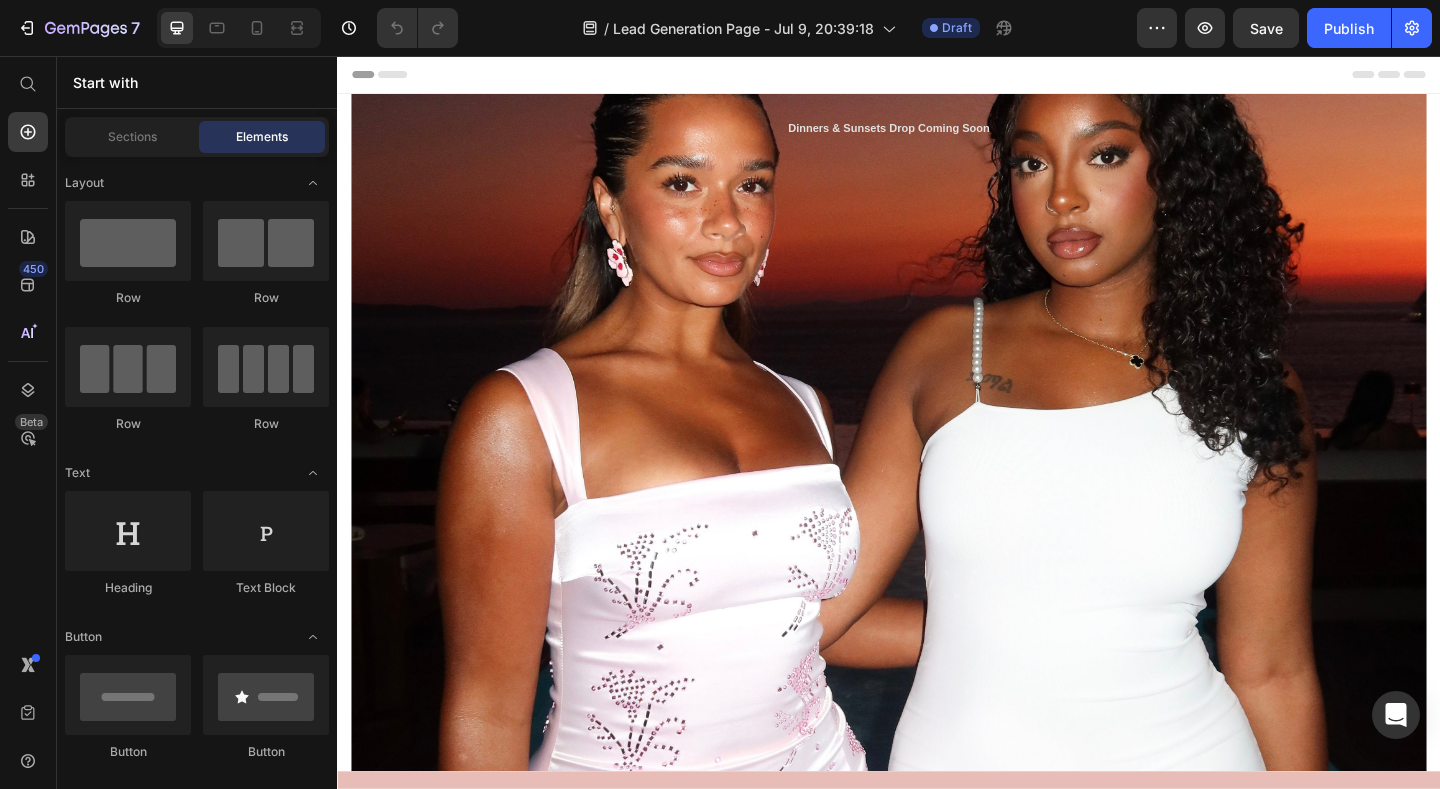 scroll, scrollTop: 0, scrollLeft: 0, axis: both 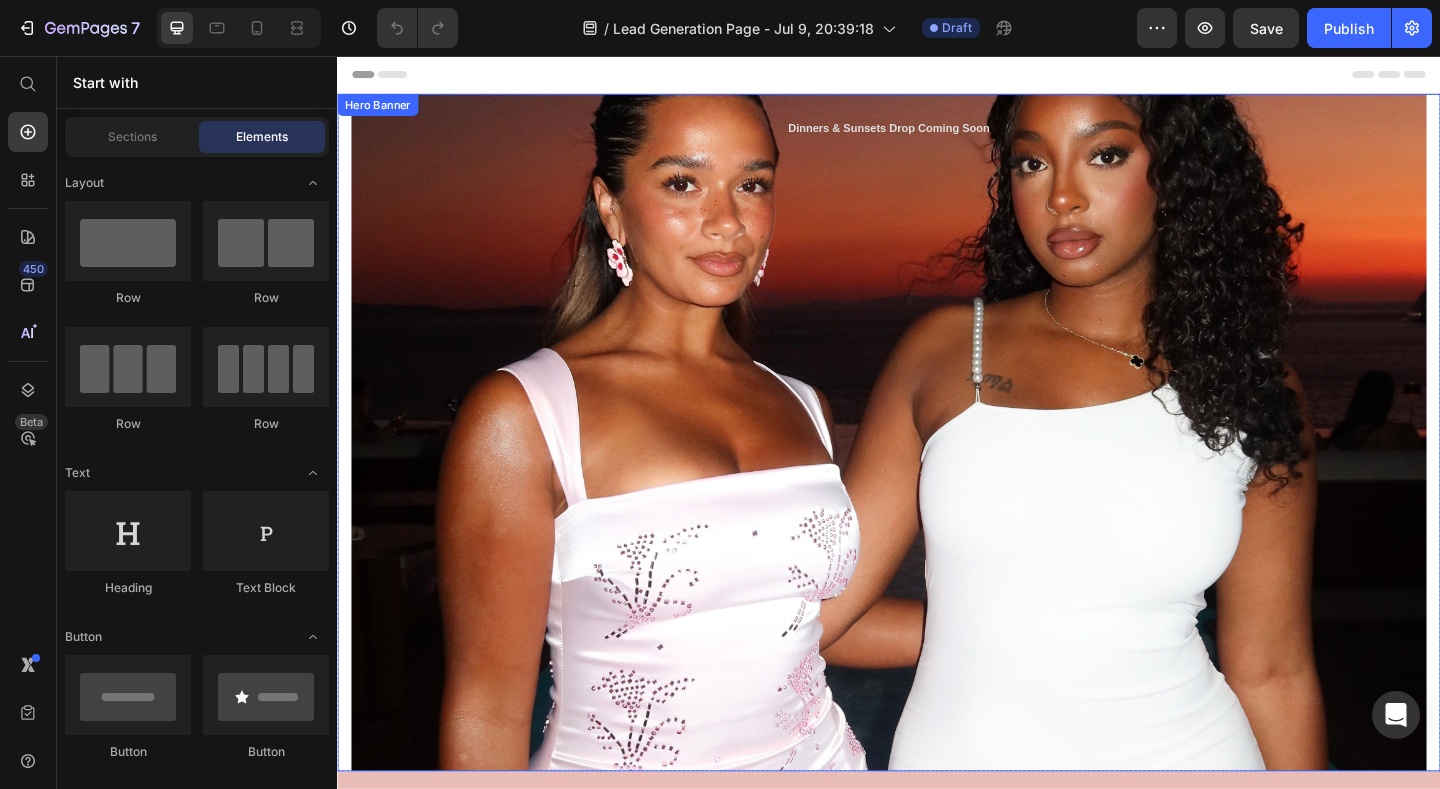 click on "Dinners & Sunsets Drop Coming Soon Heading" at bounding box center [937, 465] 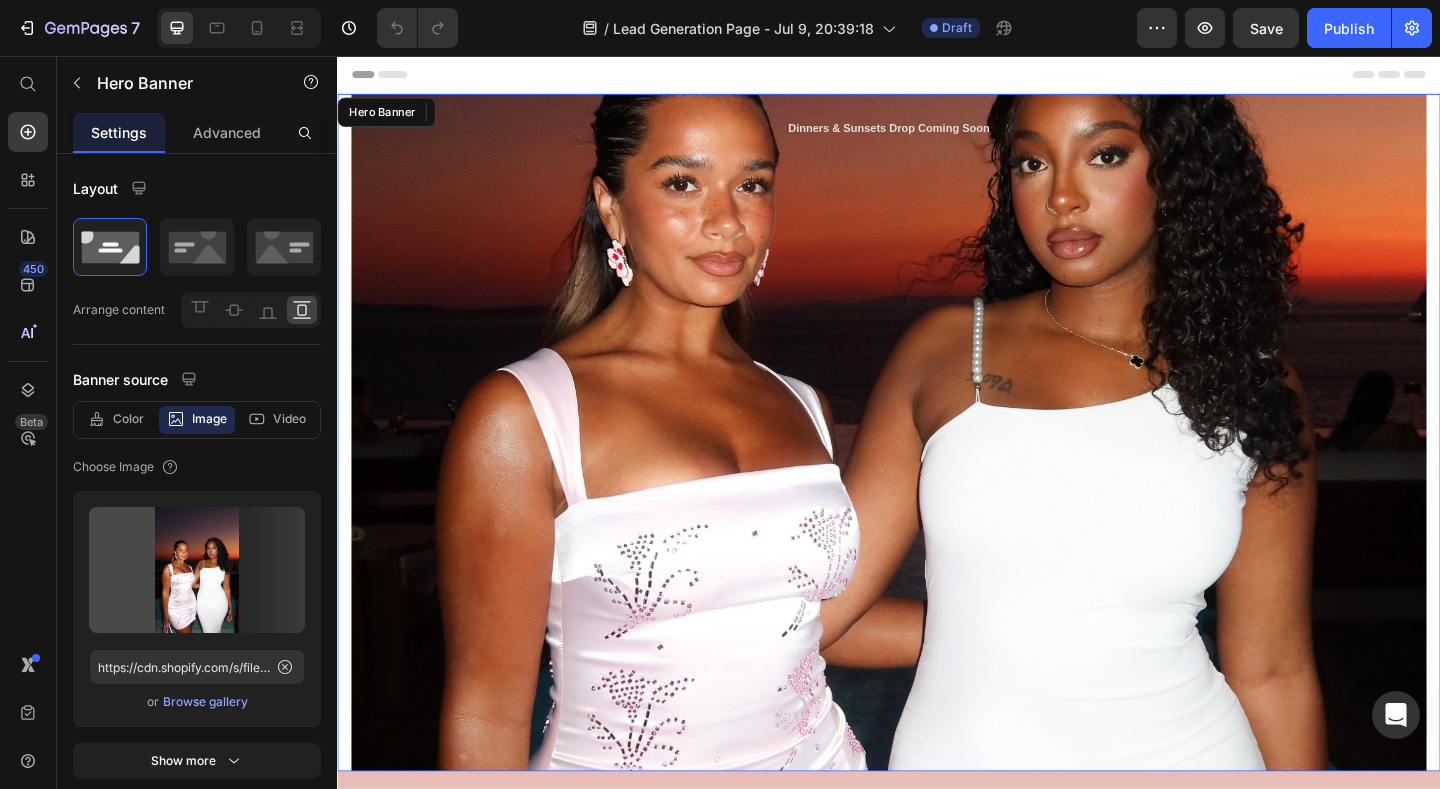 click on "Dinners & Sunsets Drop Coming Soon Heading" at bounding box center [937, 465] 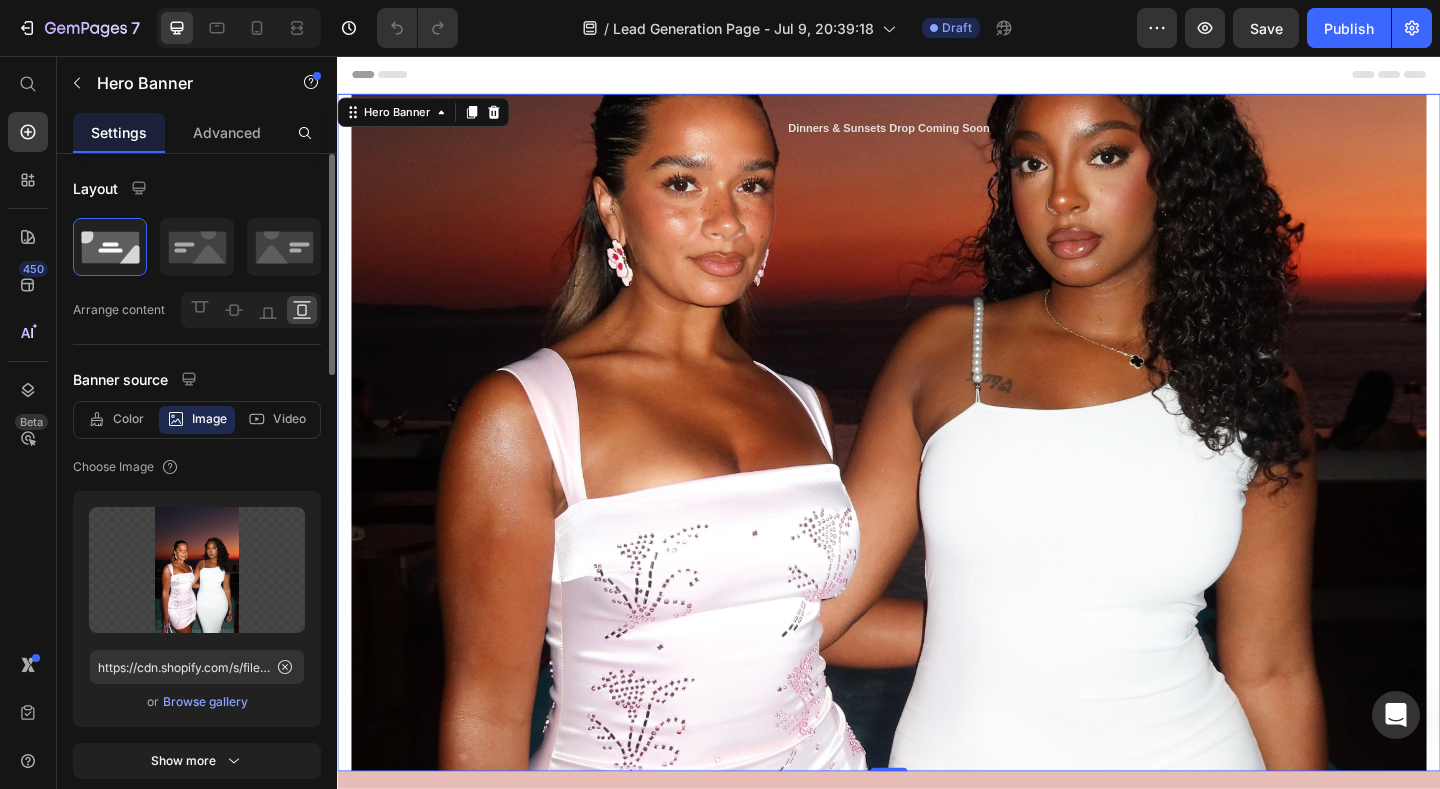 click on "Image" at bounding box center (209, 419) 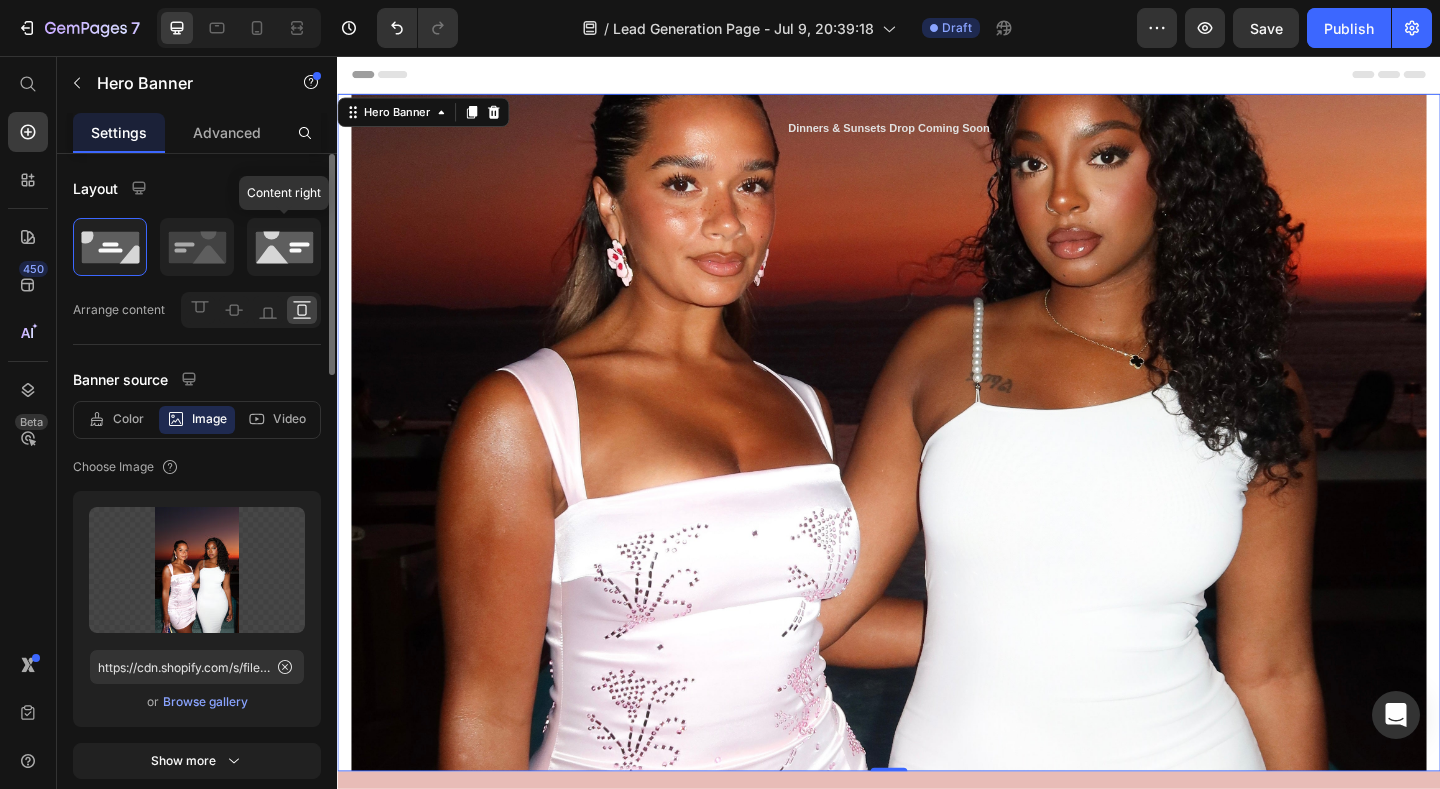 click 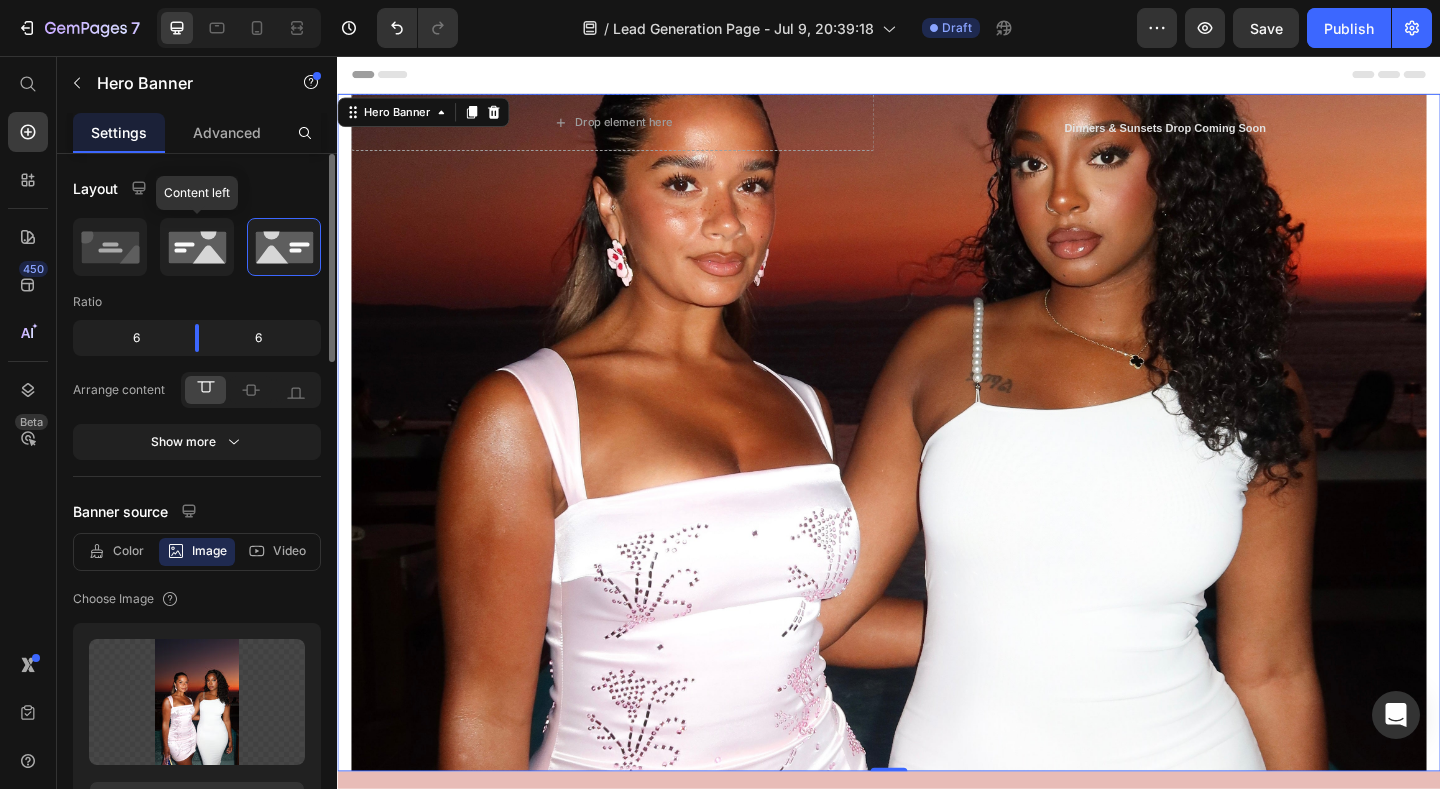 click 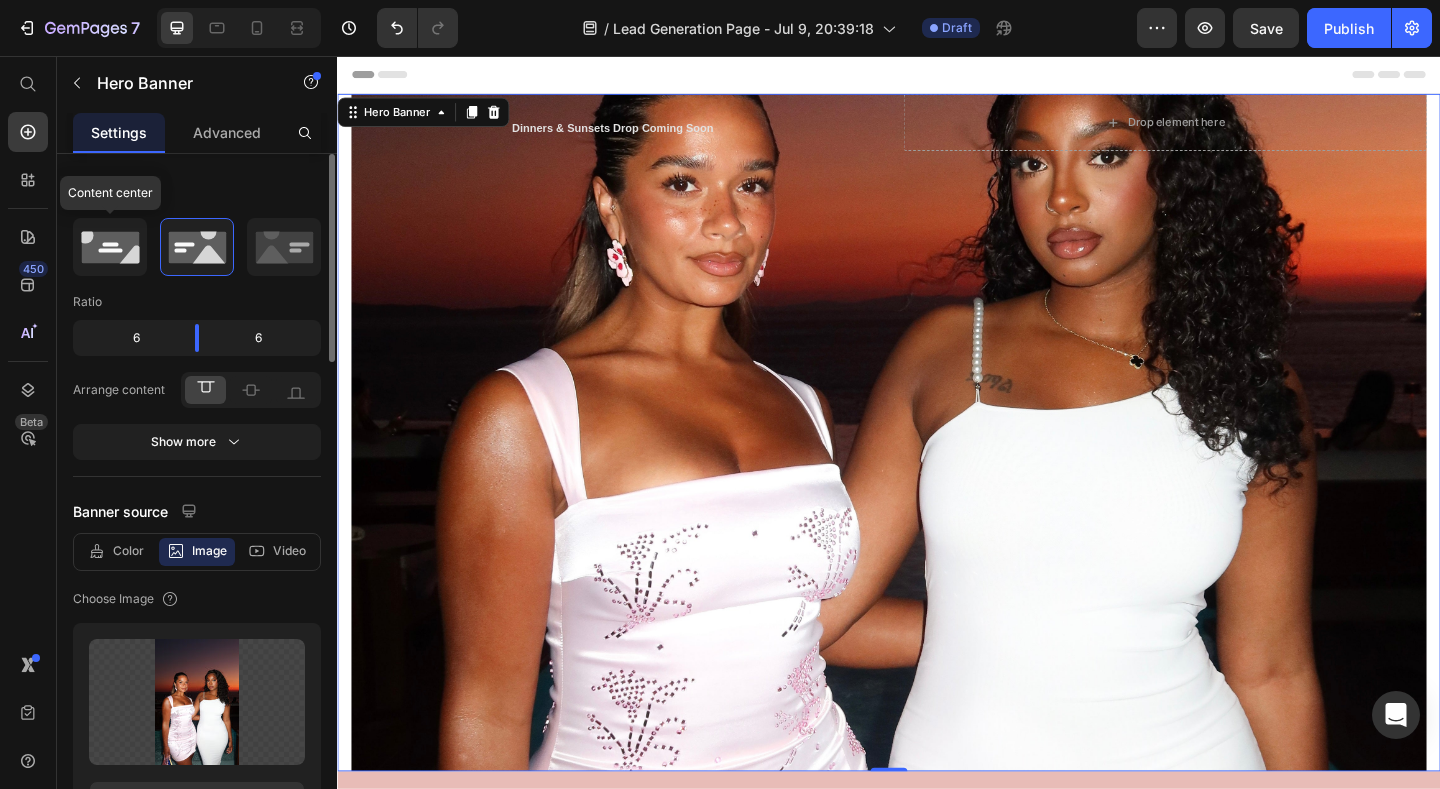 click 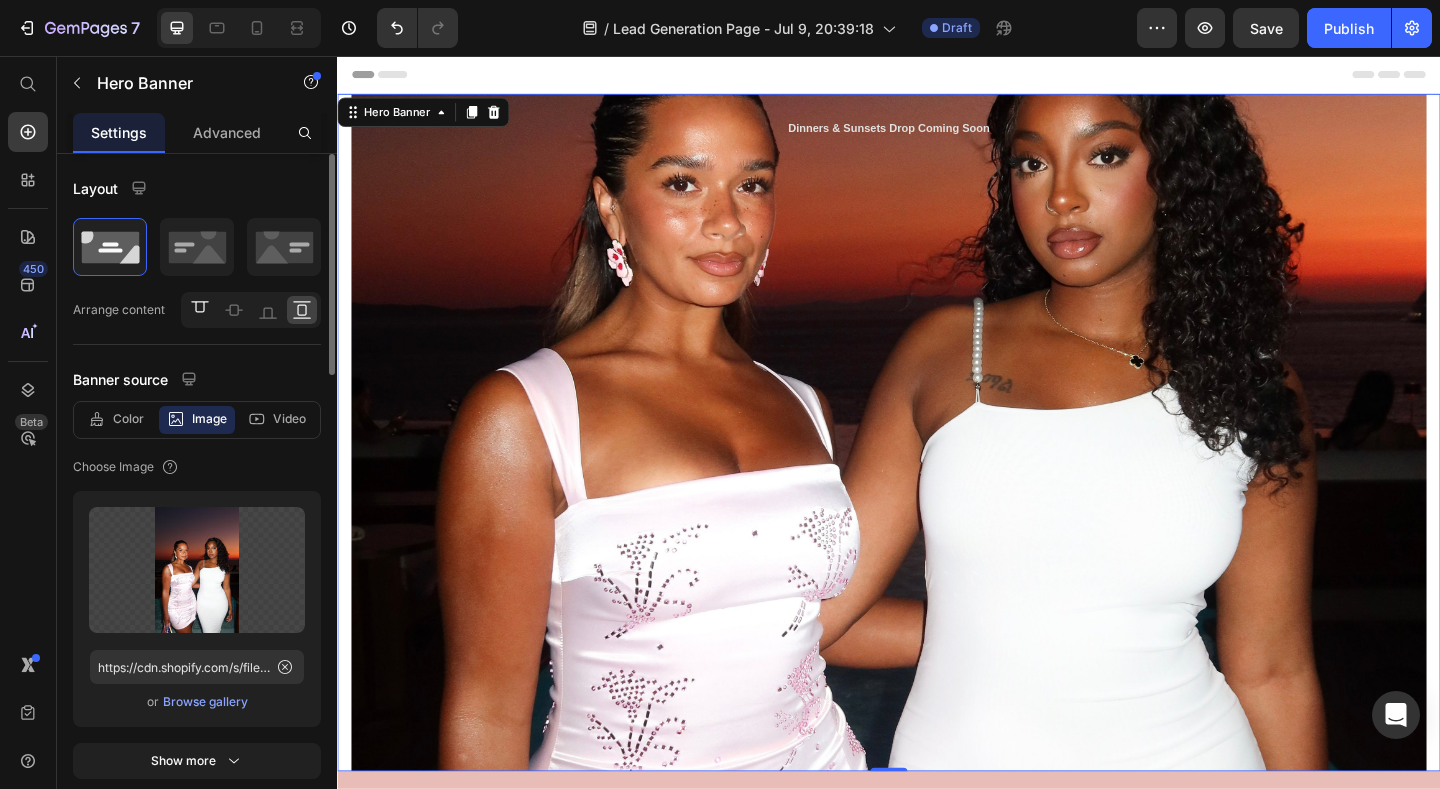 click 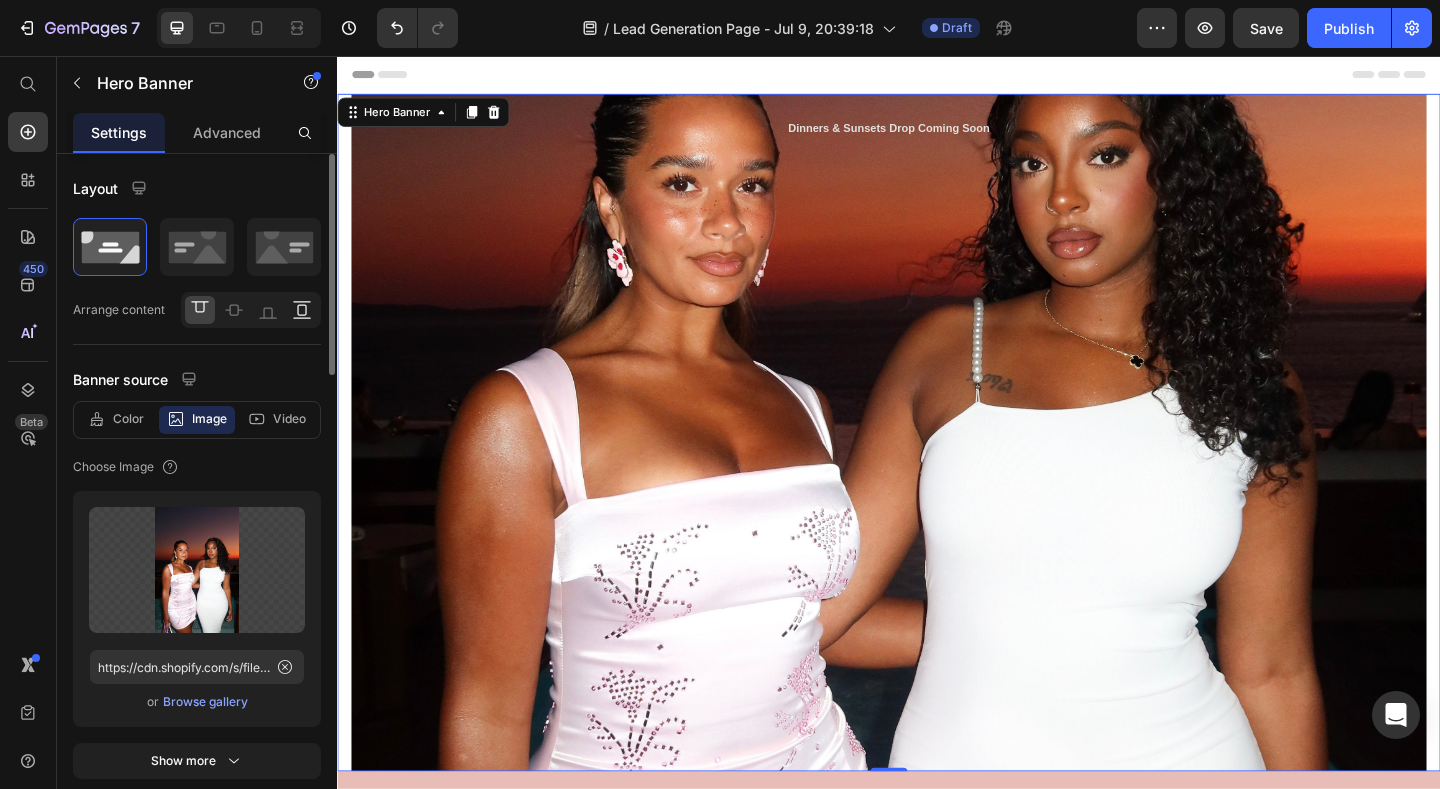 click 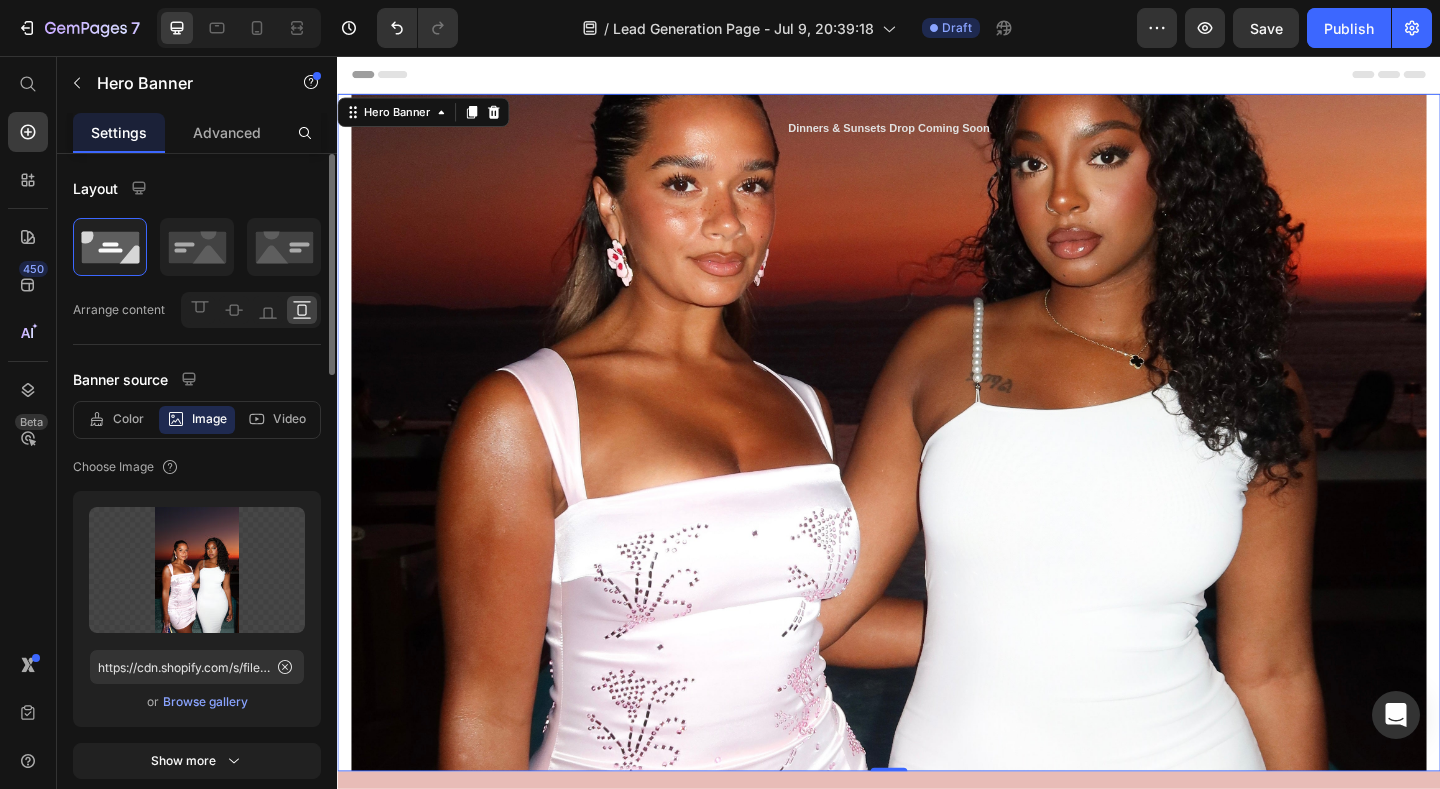 click 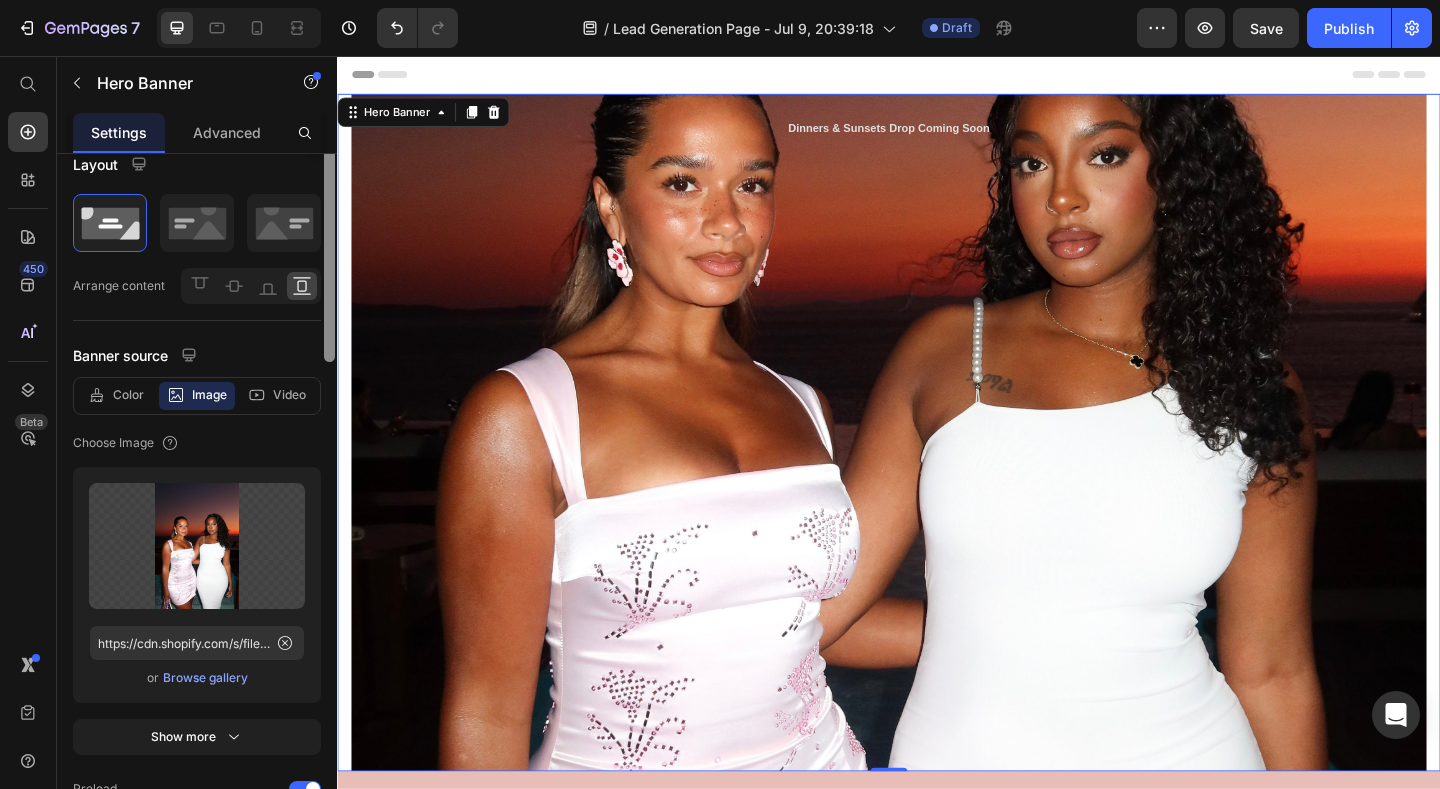 scroll, scrollTop: 37, scrollLeft: 0, axis: vertical 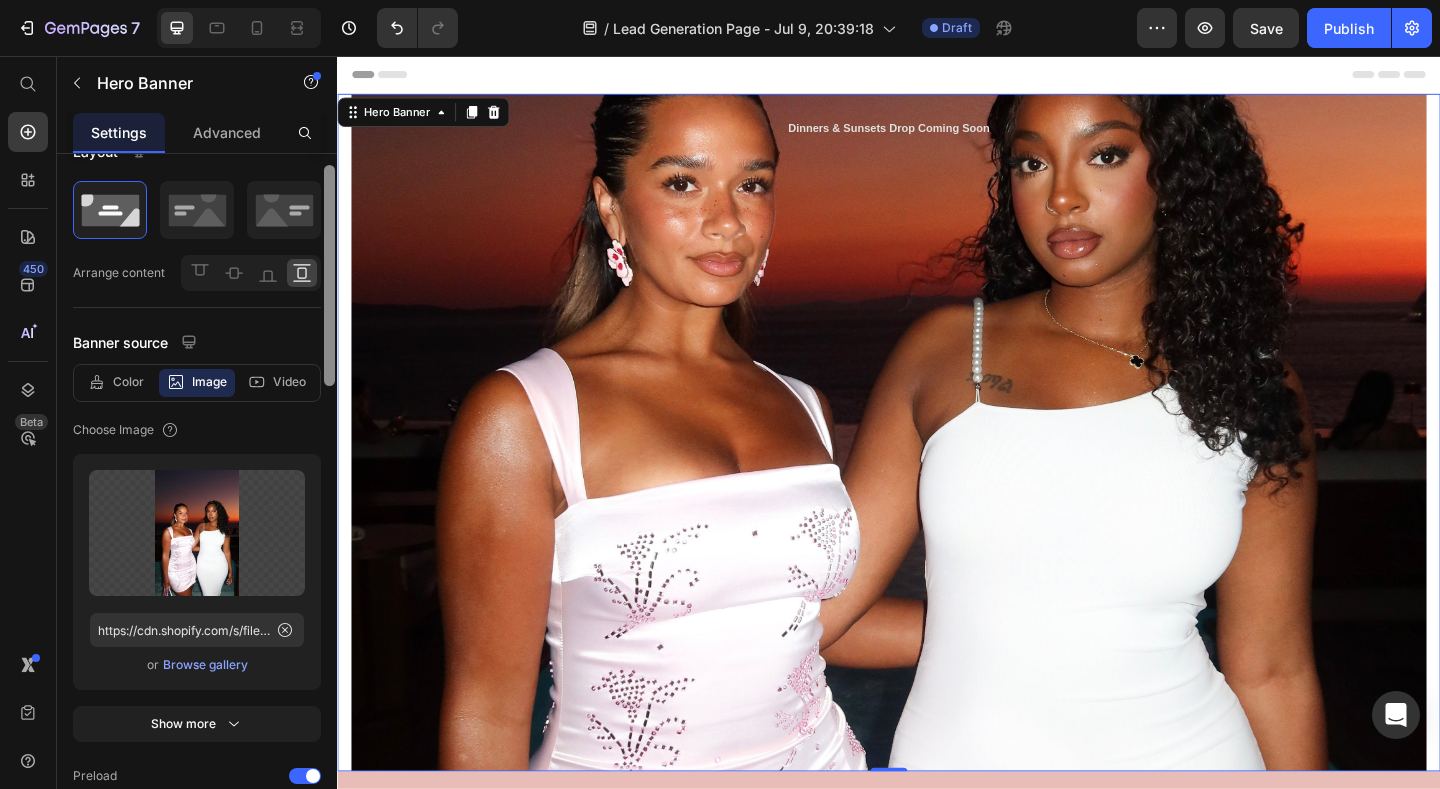 drag, startPoint x: 670, startPoint y: 426, endPoint x: 340, endPoint y: 460, distance: 331.7469 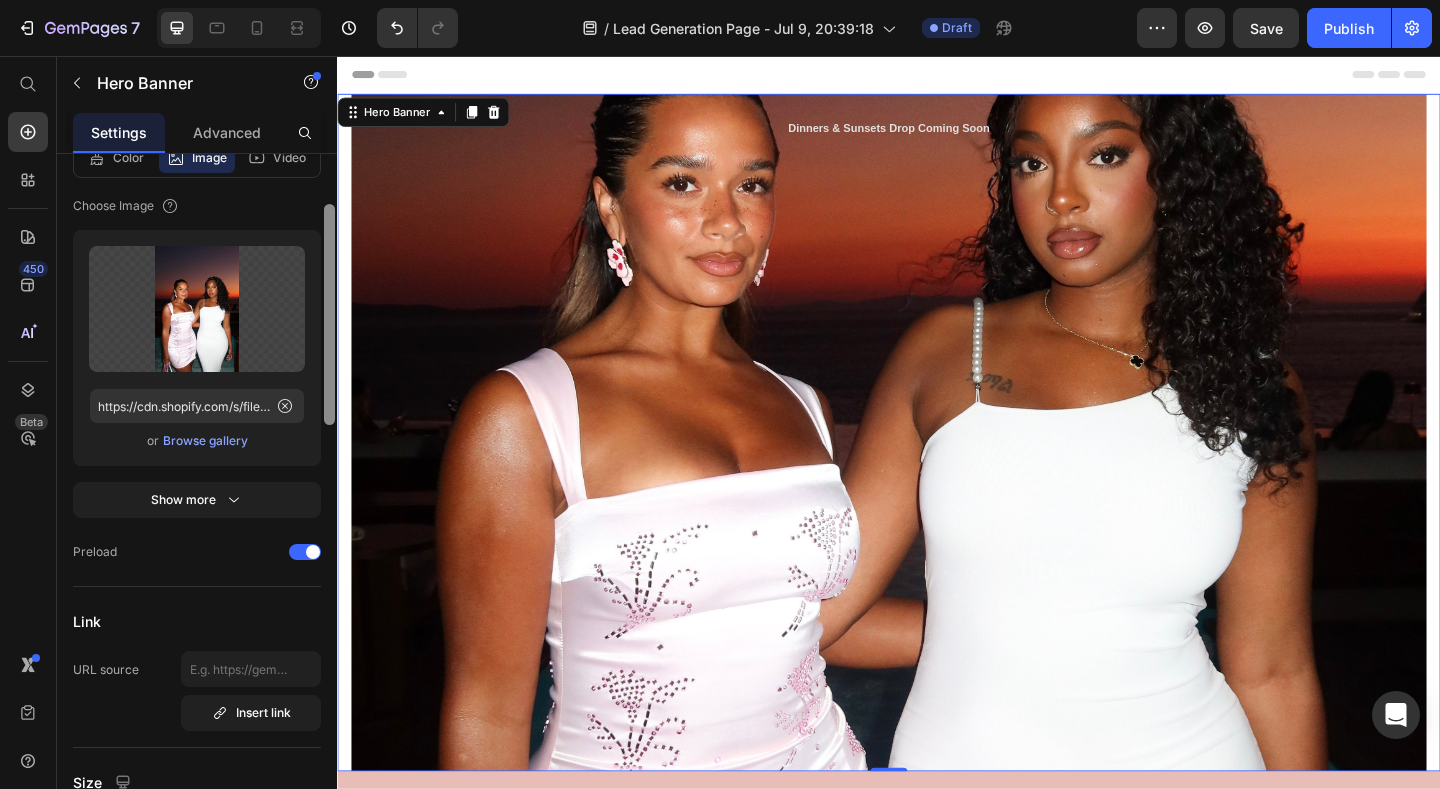scroll, scrollTop: 264, scrollLeft: 0, axis: vertical 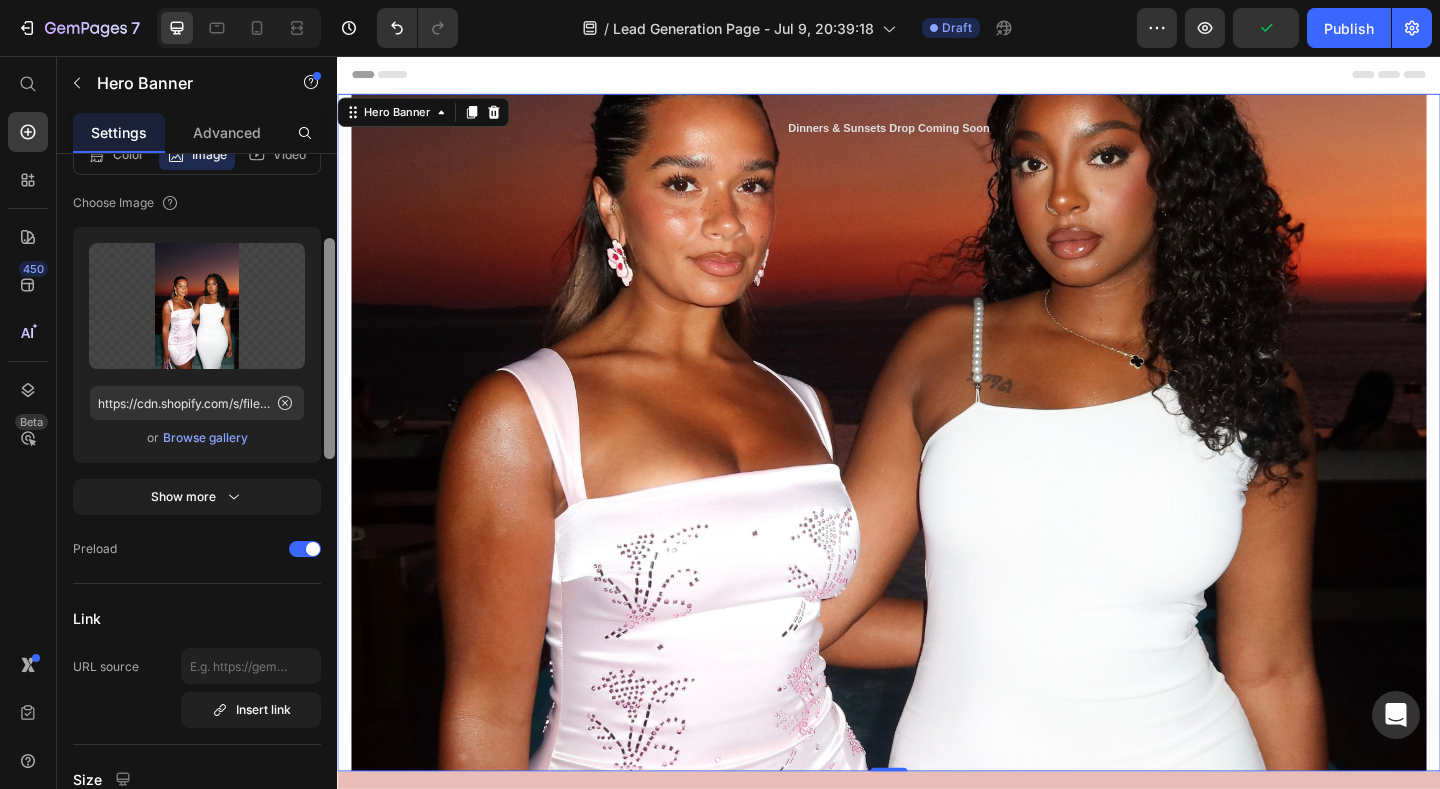 click at bounding box center (329, 348) 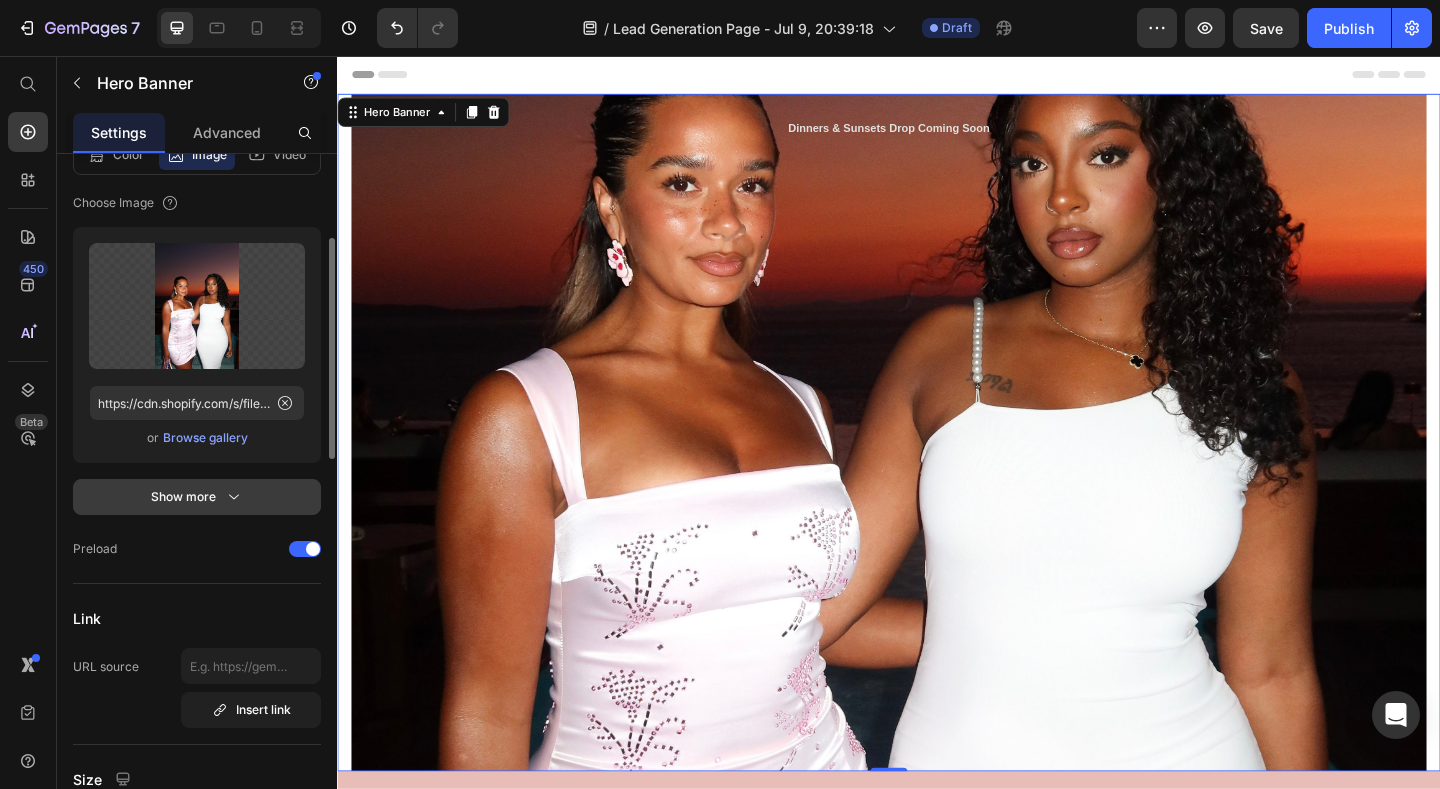 click 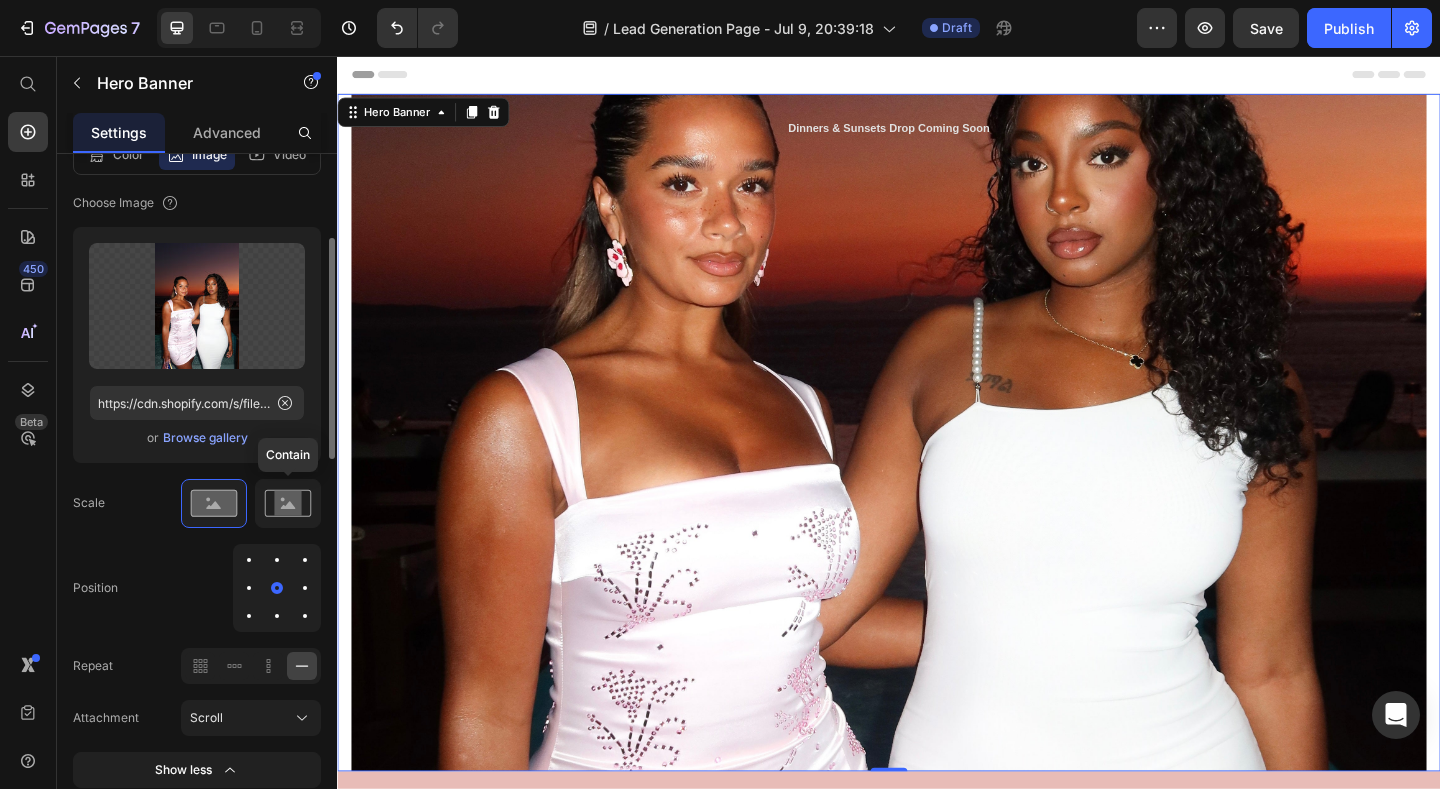 click 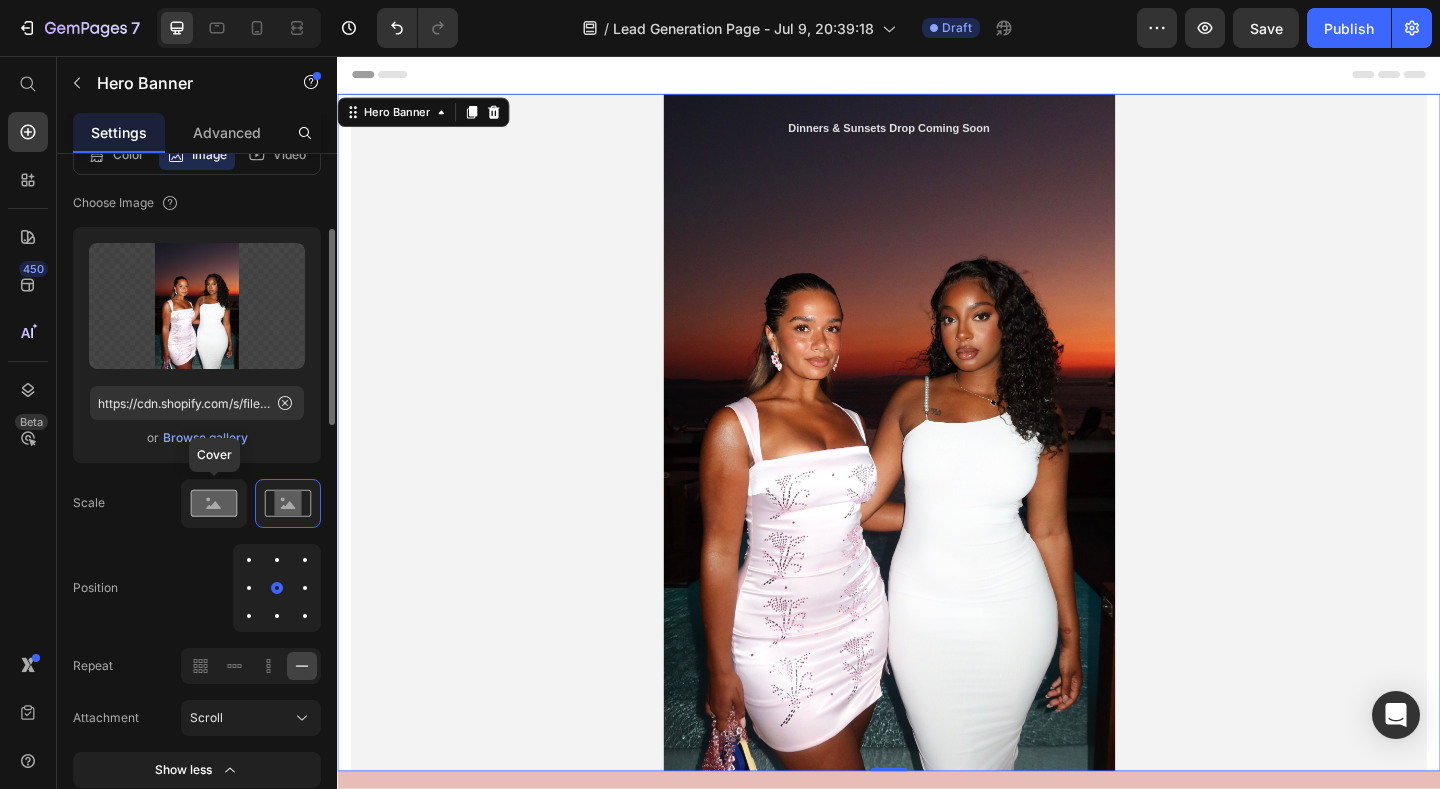 click 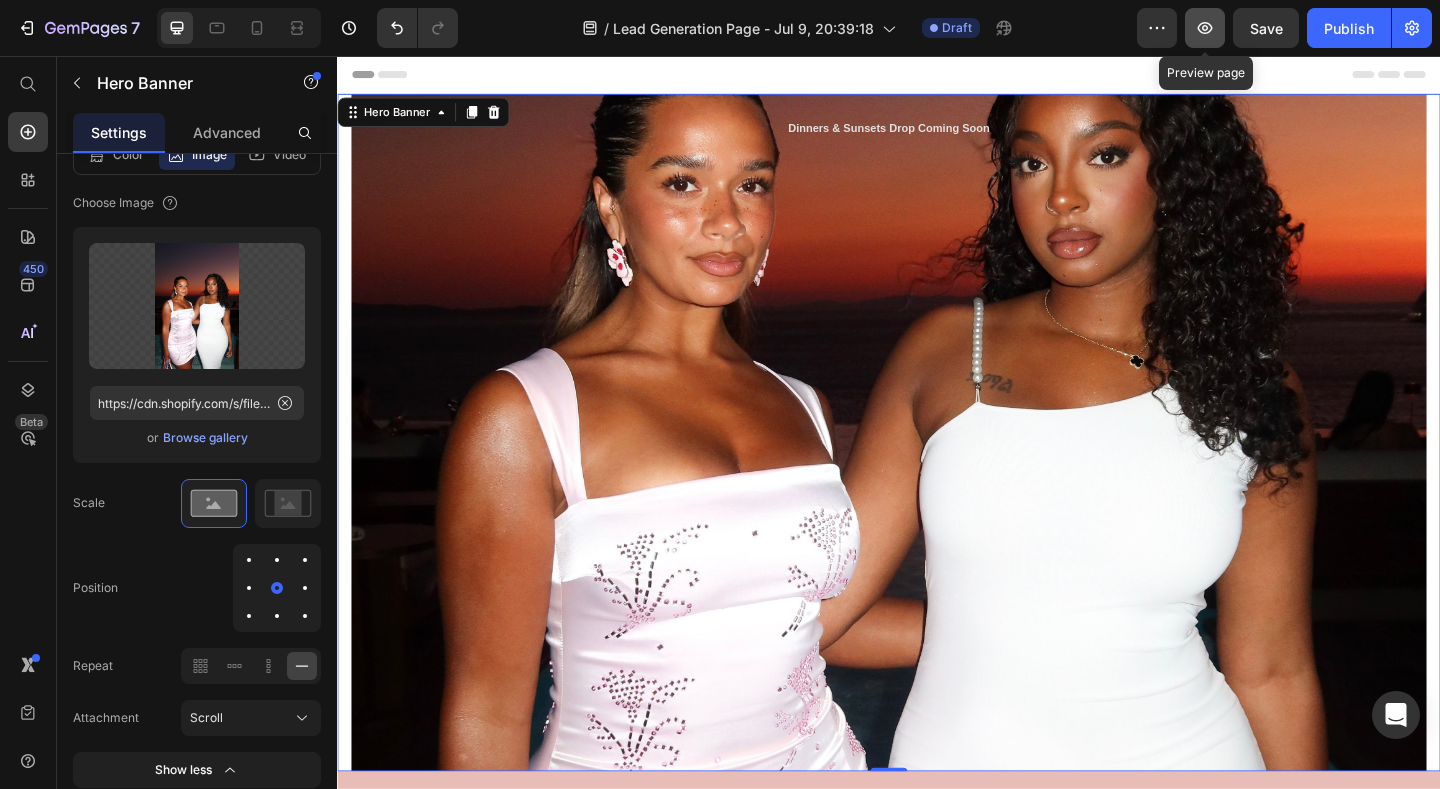 click 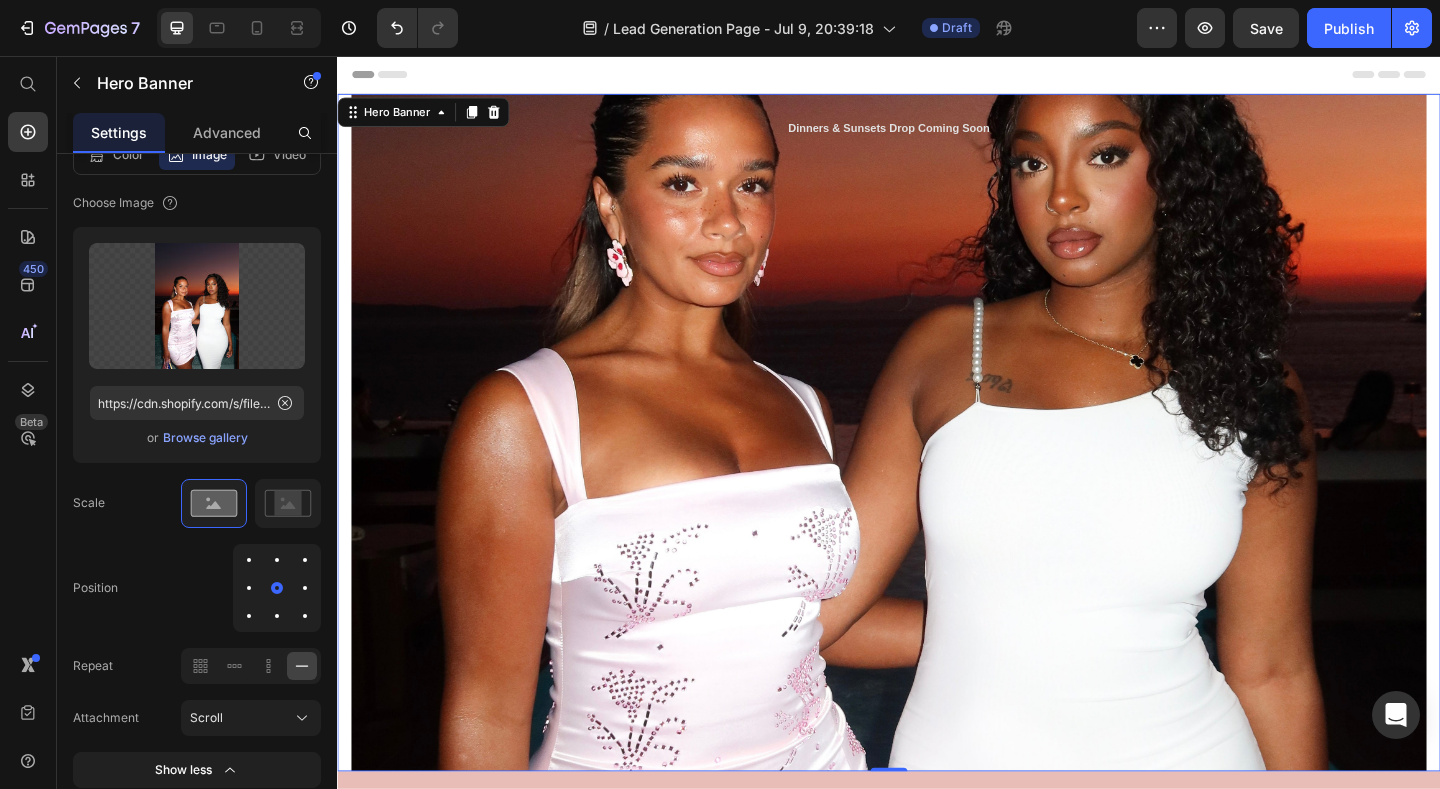 type 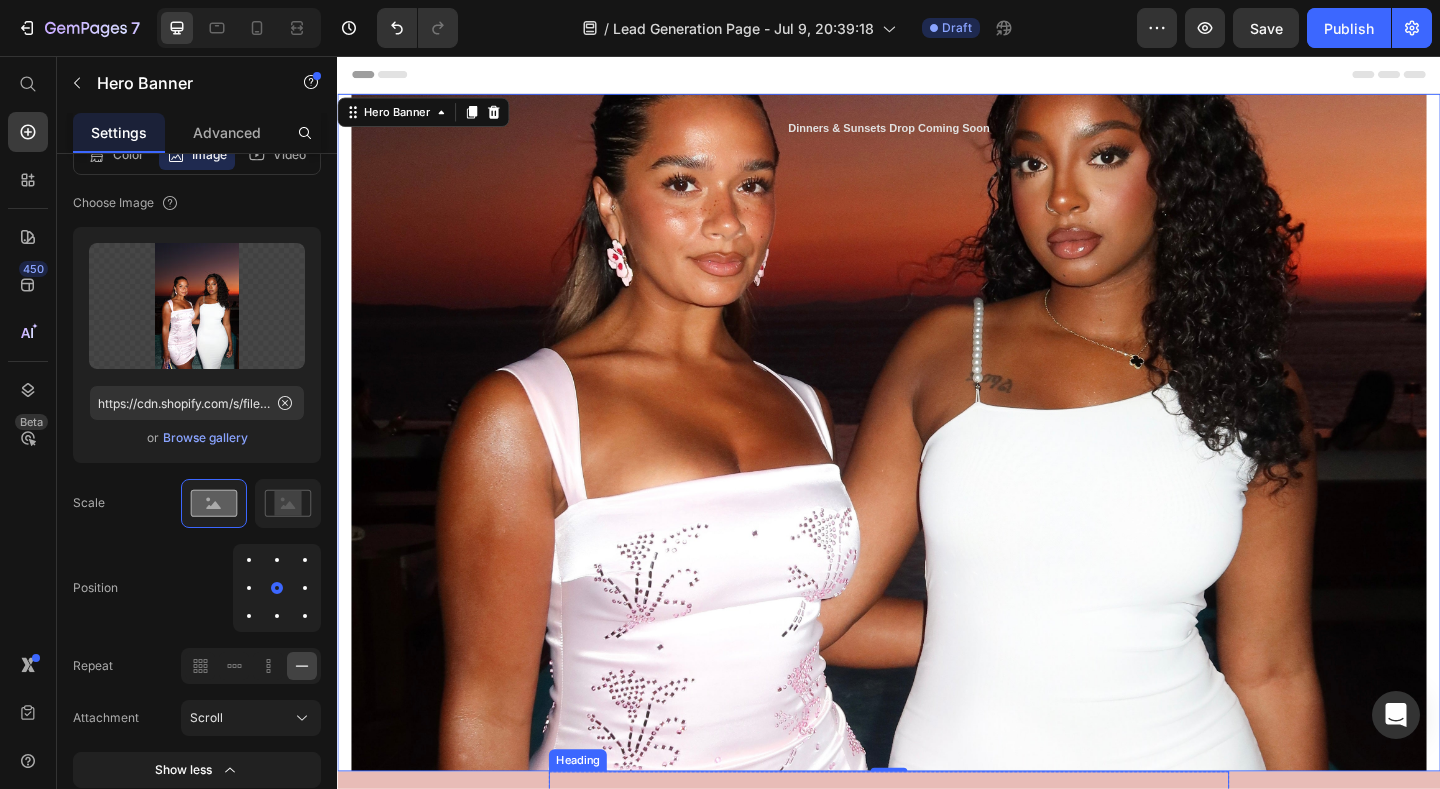 click on "For The Sunset Chasers, lifestyle lovers who always play dress up Heading" at bounding box center [937, 911] 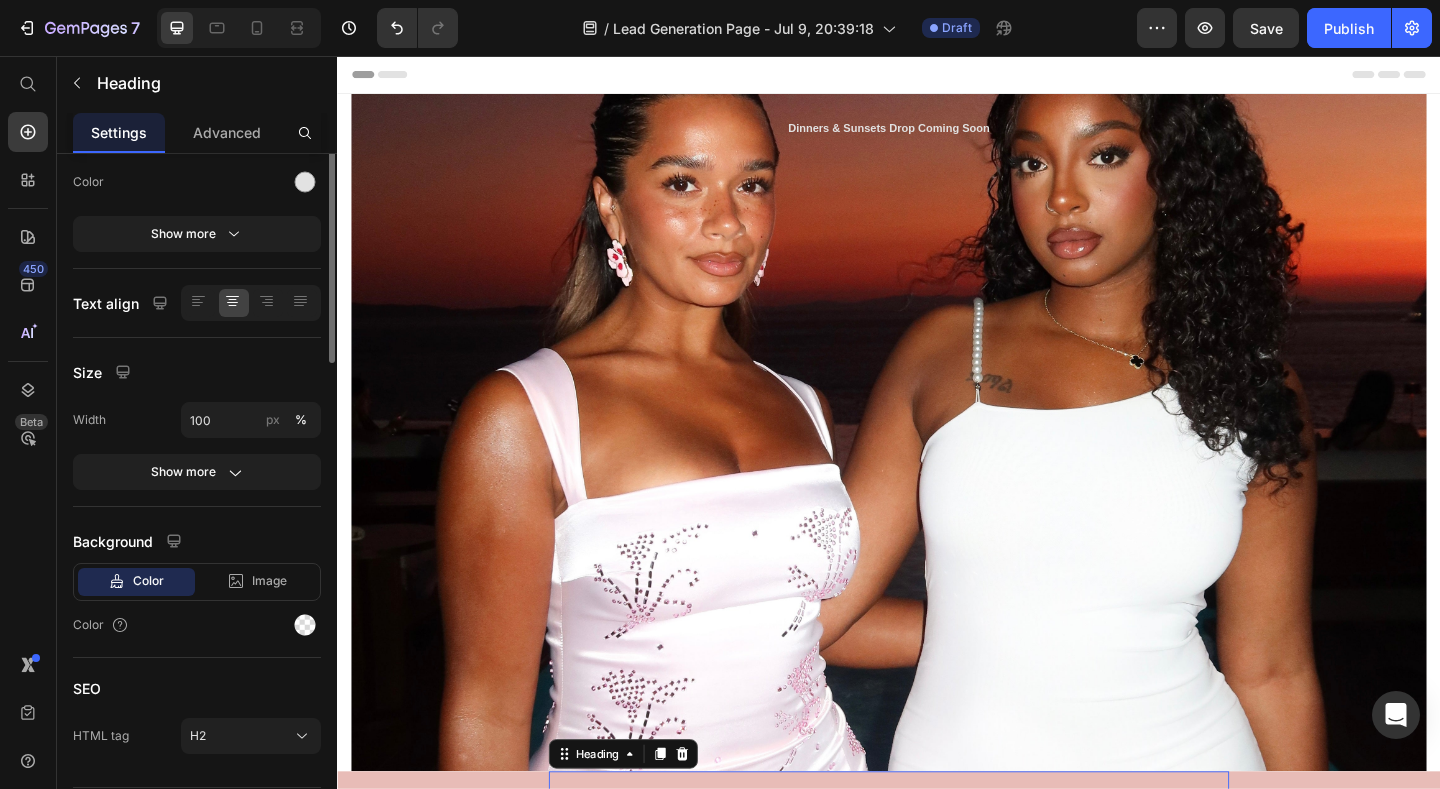 scroll, scrollTop: 0, scrollLeft: 0, axis: both 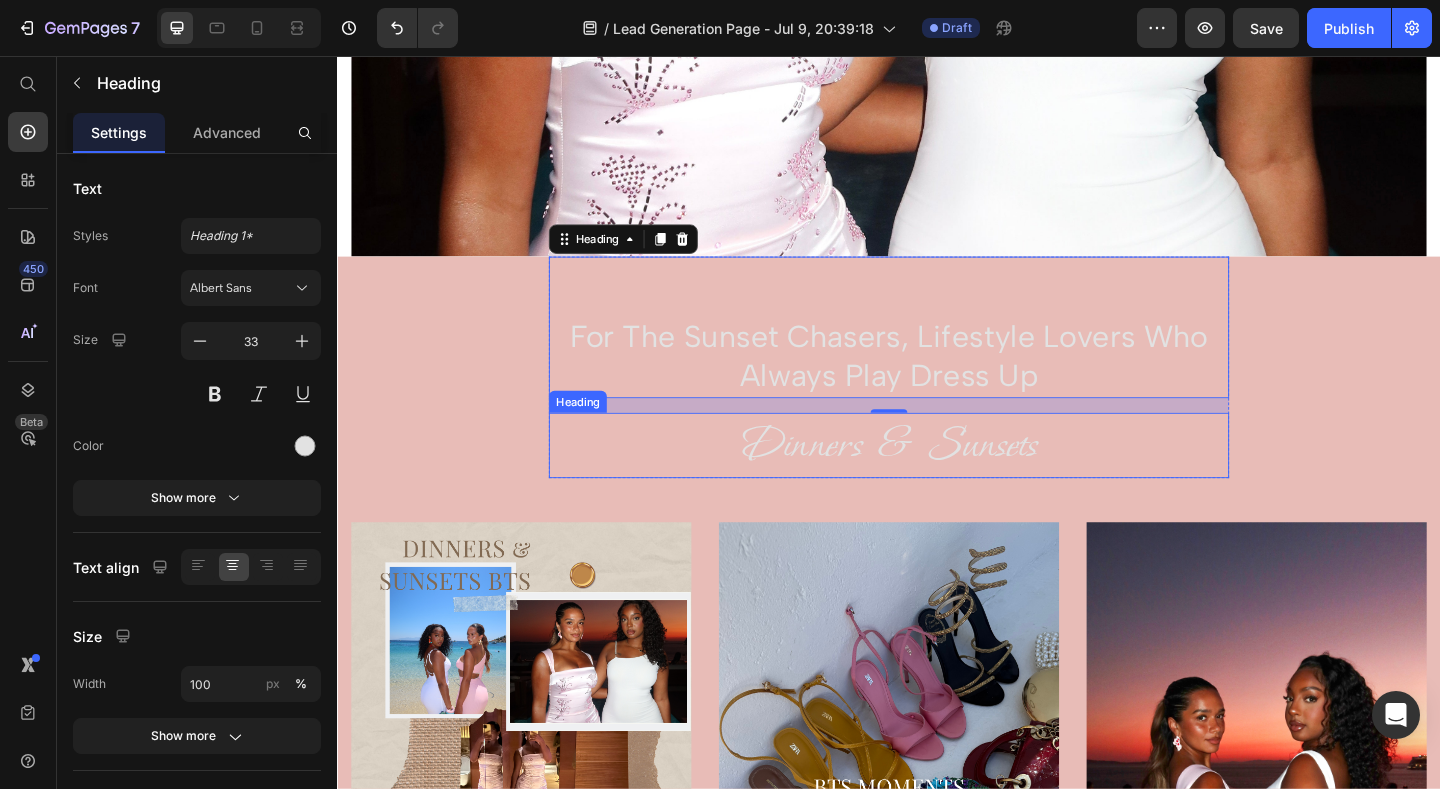 click on "Dinners & Sunsets" at bounding box center [937, 480] 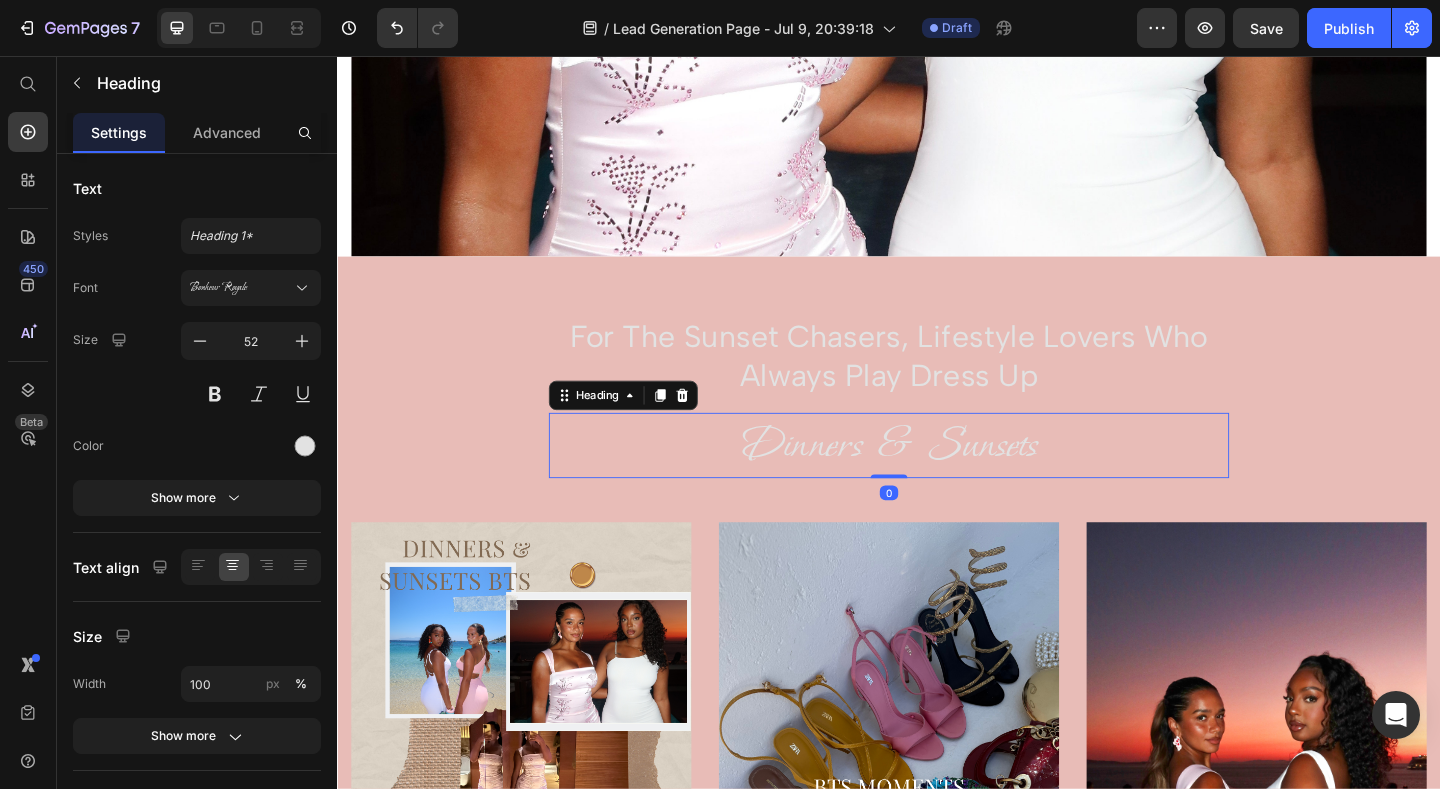 click on "Dinners & Sunsets" at bounding box center (937, 480) 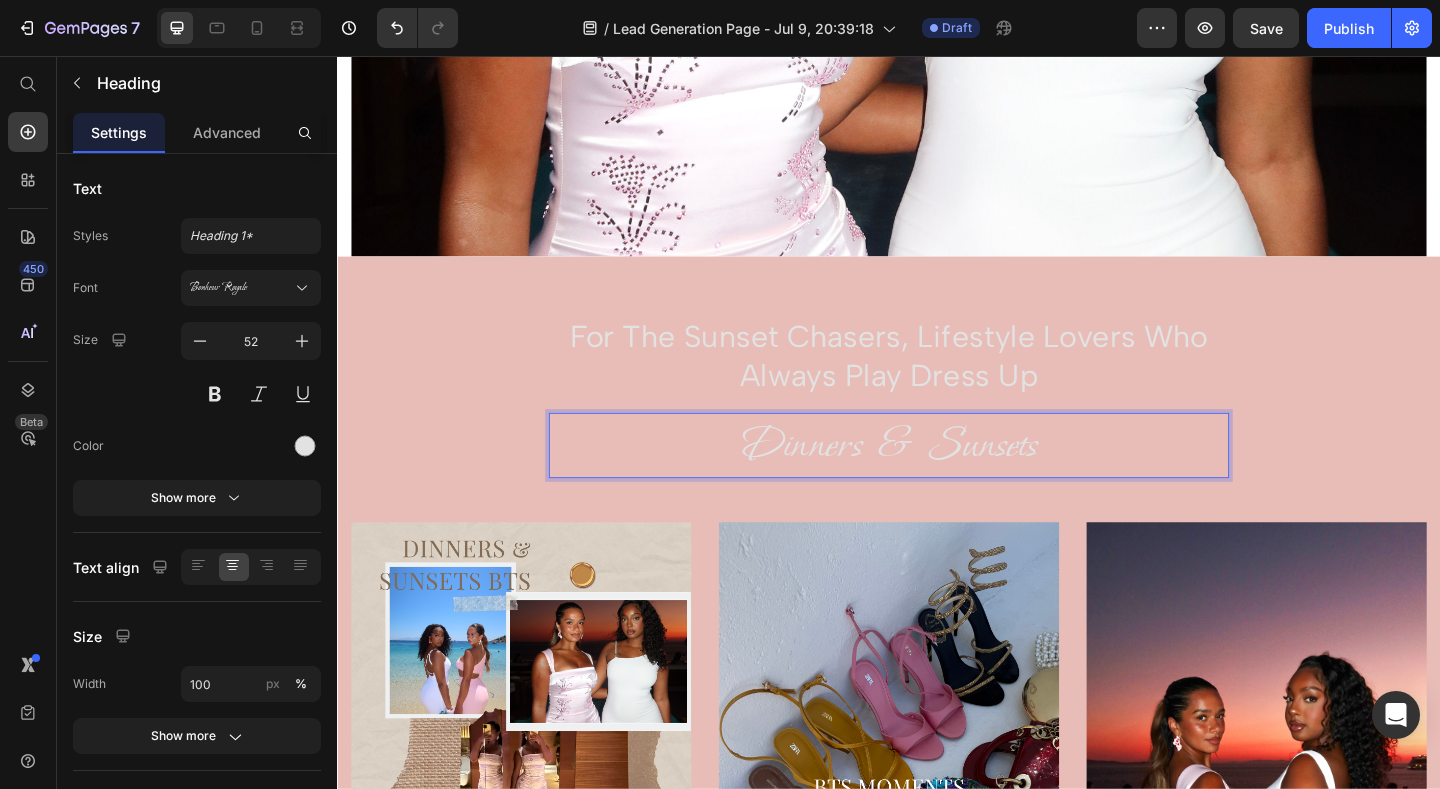 click on "Dinners & Sunsets" at bounding box center (937, 480) 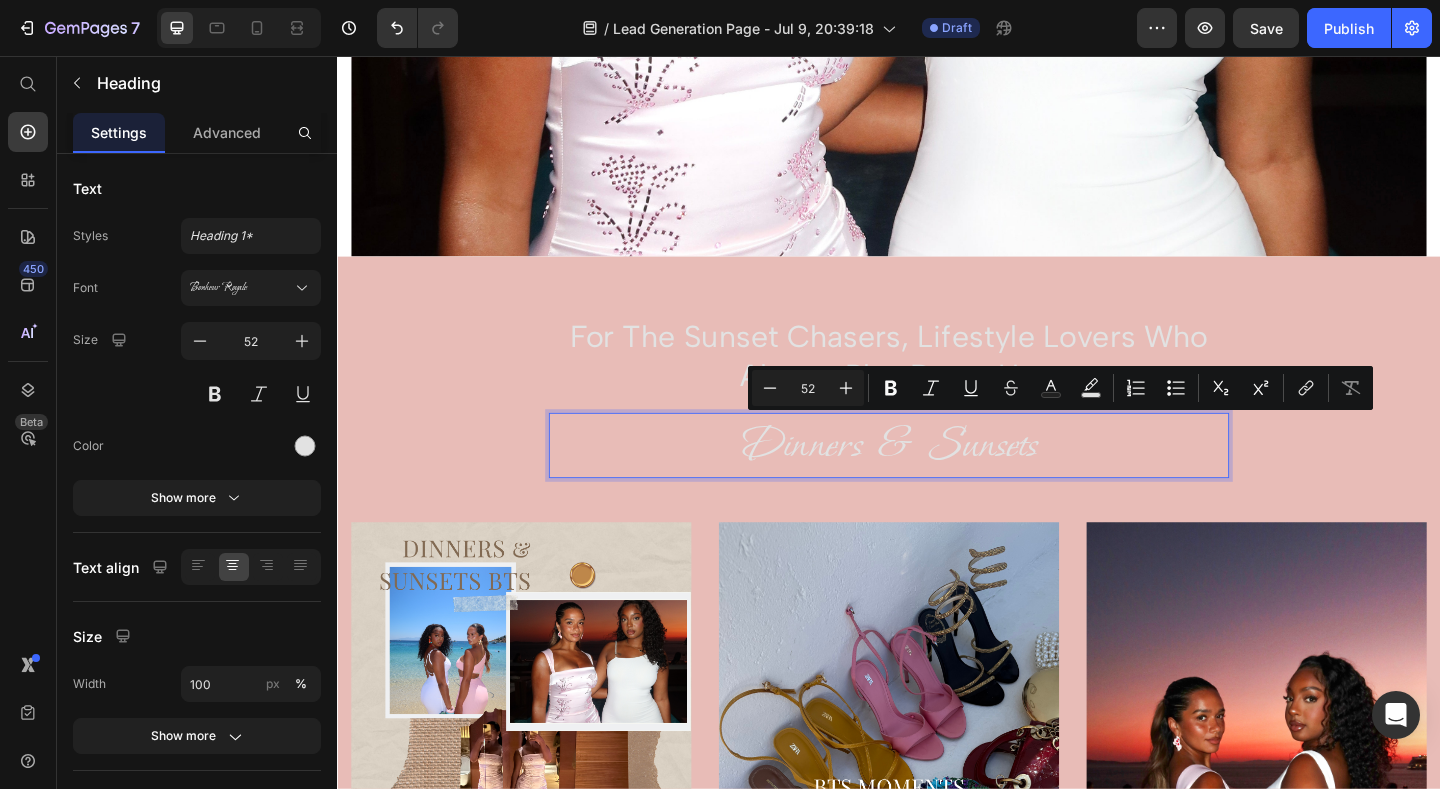 click on "Dinners & Sunsets" at bounding box center (937, 480) 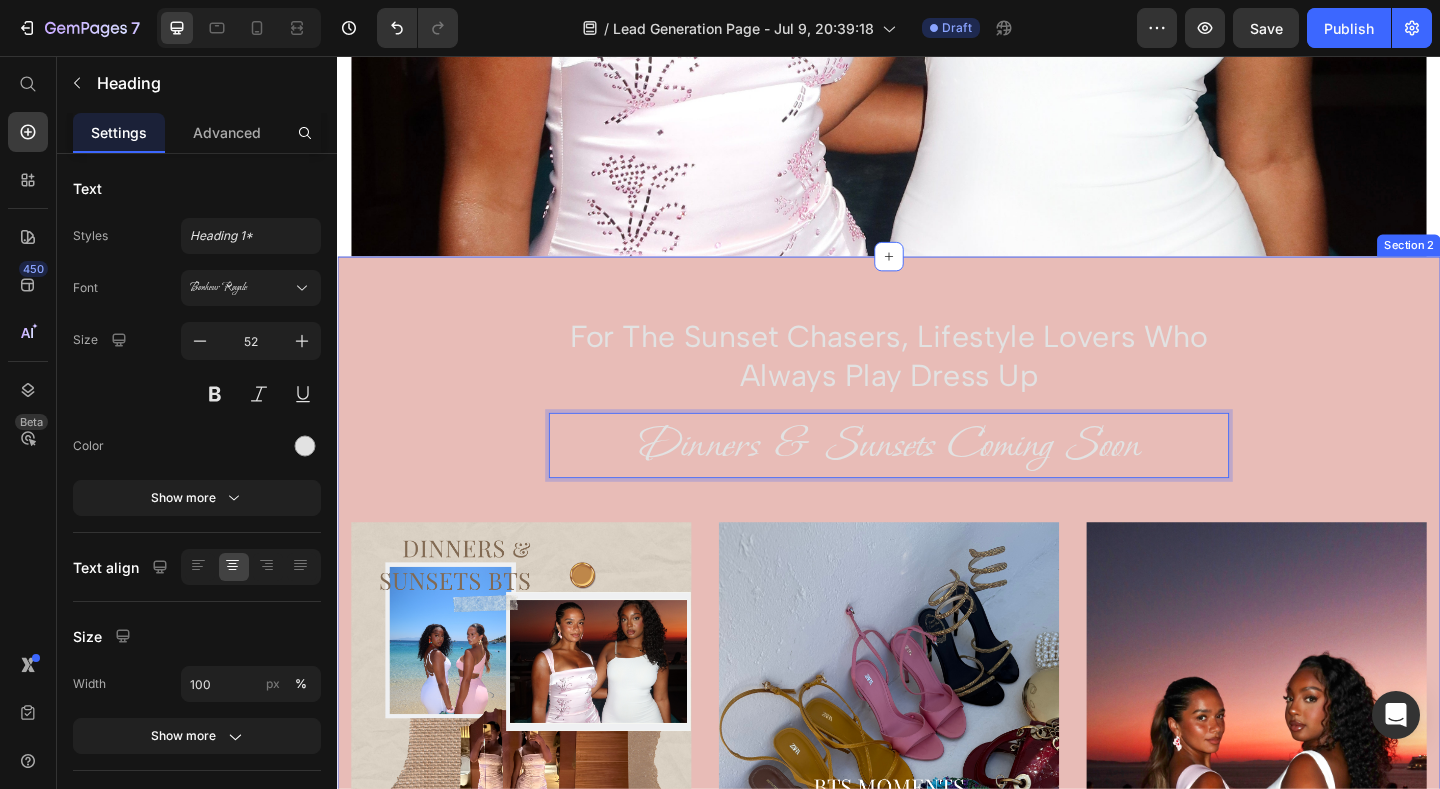 click on "For The Sunset Chasers, lifestyle lovers who always play dress up Heading Dinners & Sunsets Coming Soon Heading   0 Row Image Image Image Row" at bounding box center [937, 696] 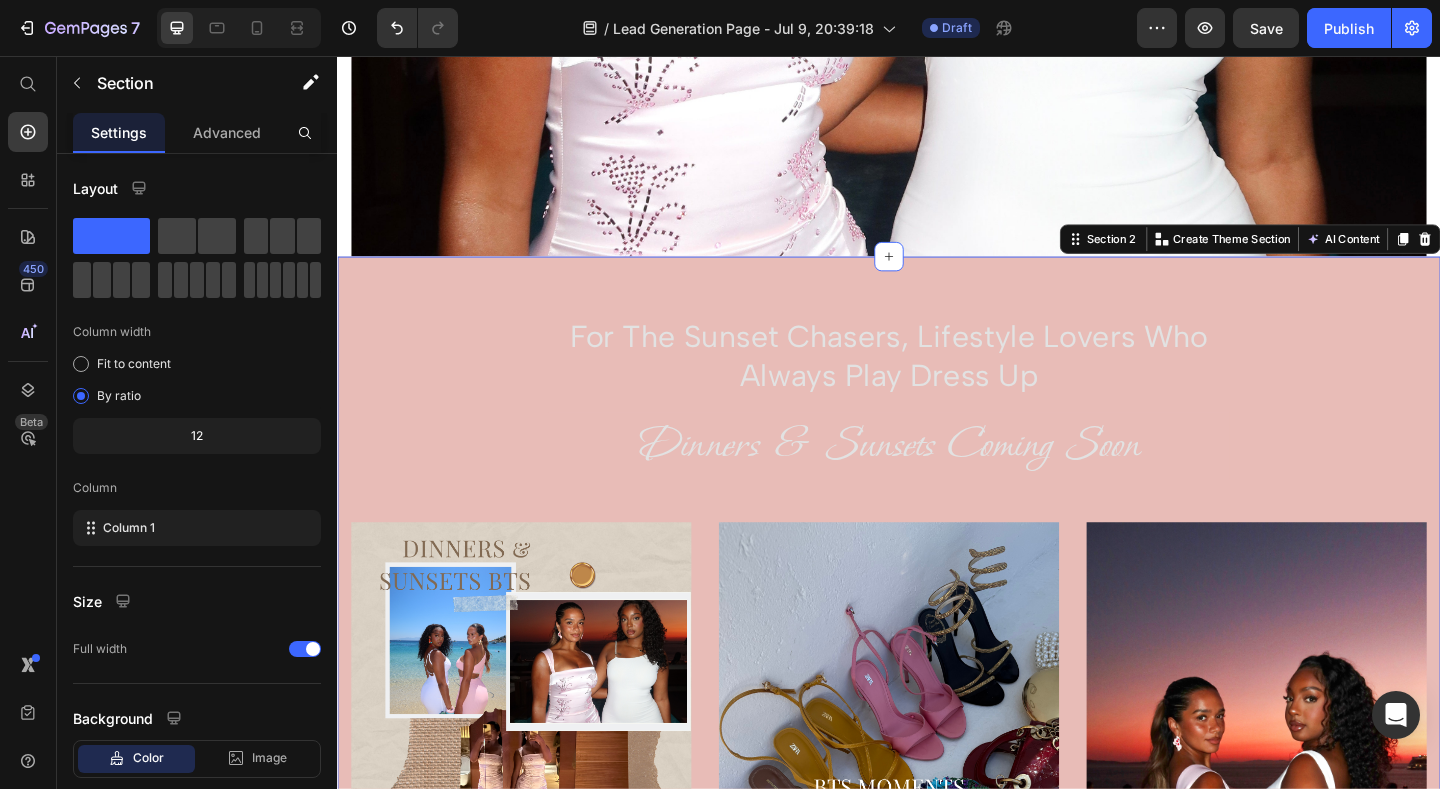 click on "For The Sunset Chasers, lifestyle lovers who always play dress up Heading Dinners & Sunsets Coming Soon Heading Row Image Image Image Row" at bounding box center (937, 696) 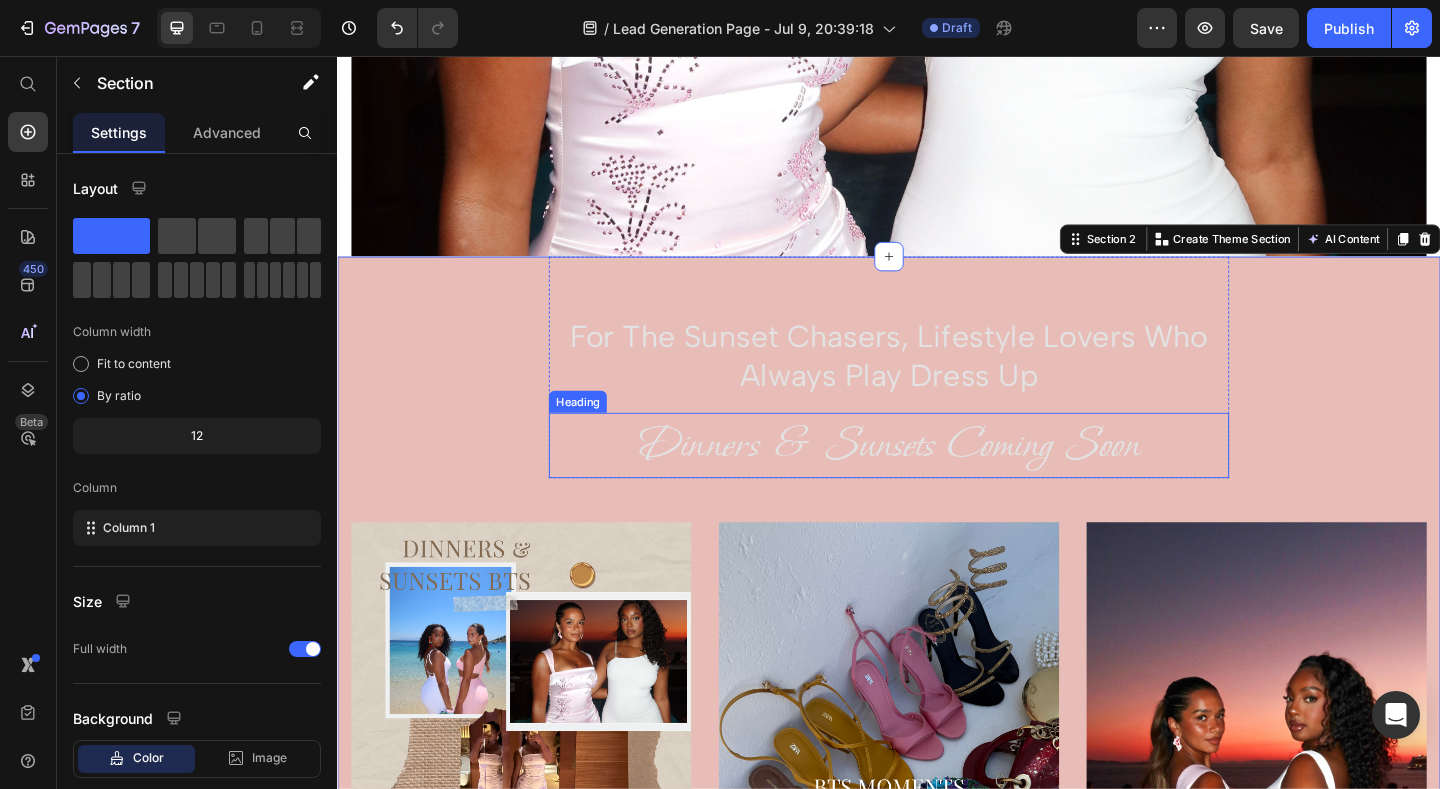 click on "Dinners & Sunsets Coming Soon" at bounding box center (937, 480) 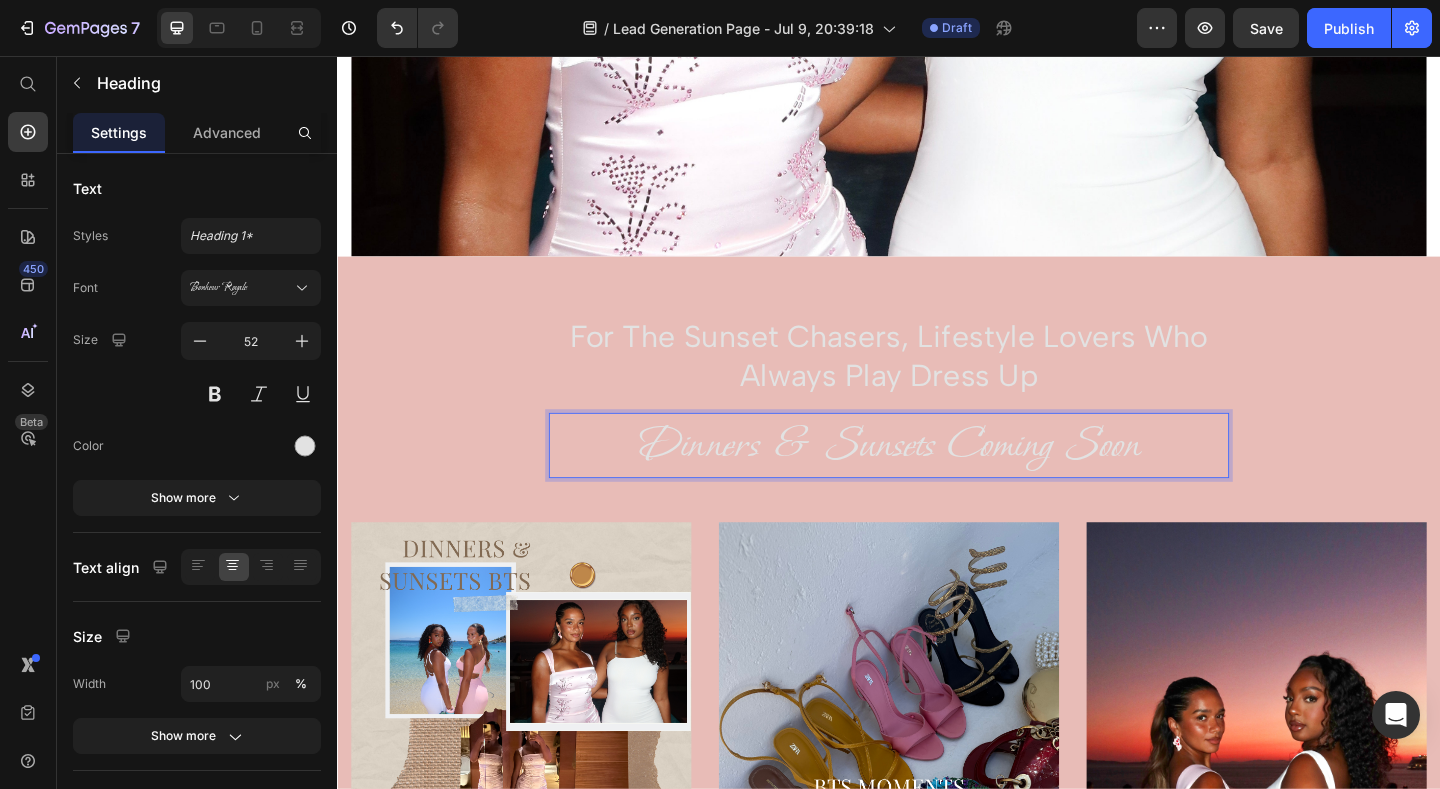 click on "Dinners & Sunsets Coming Soon" at bounding box center [937, 480] 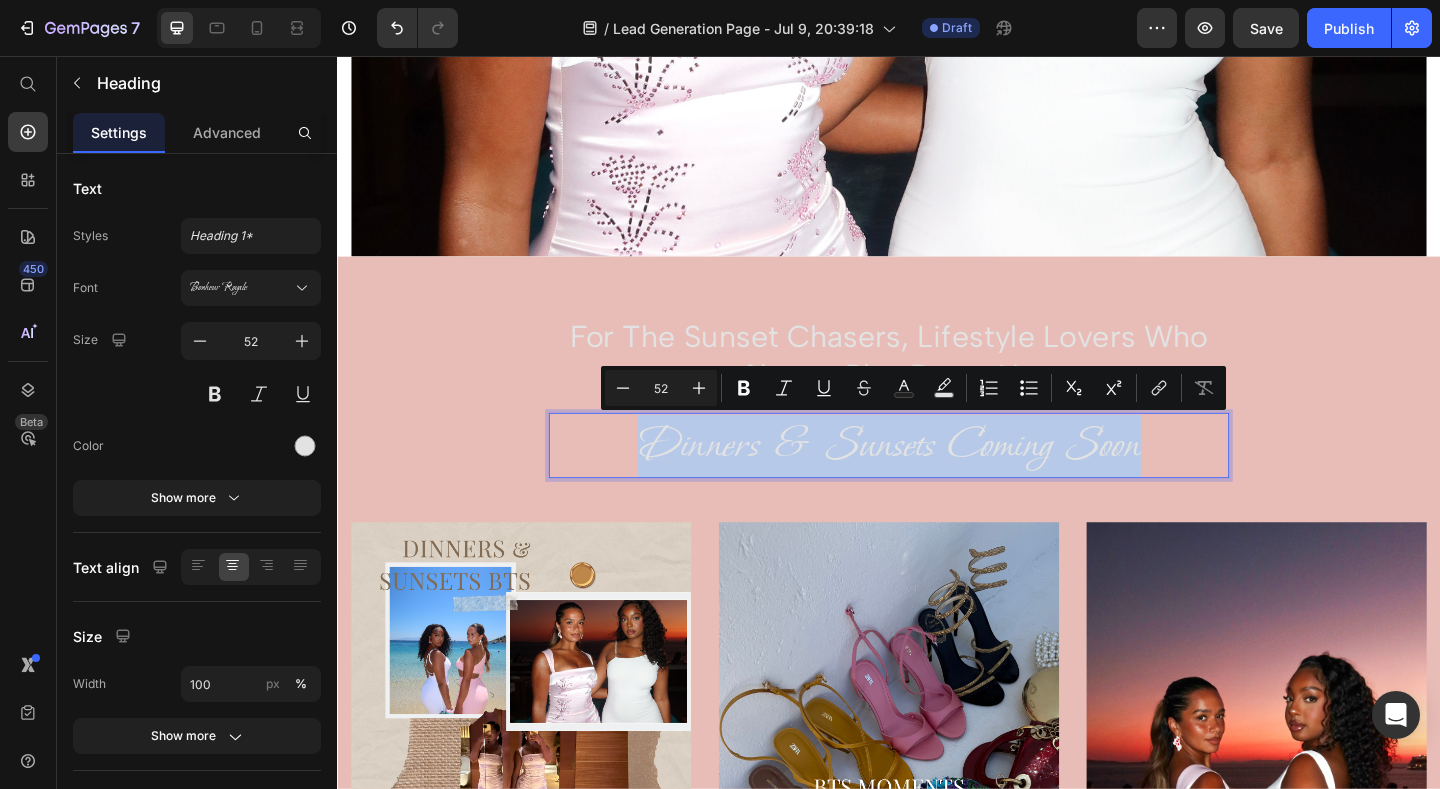 drag, startPoint x: 1220, startPoint y: 478, endPoint x: 673, endPoint y: 486, distance: 547.0585 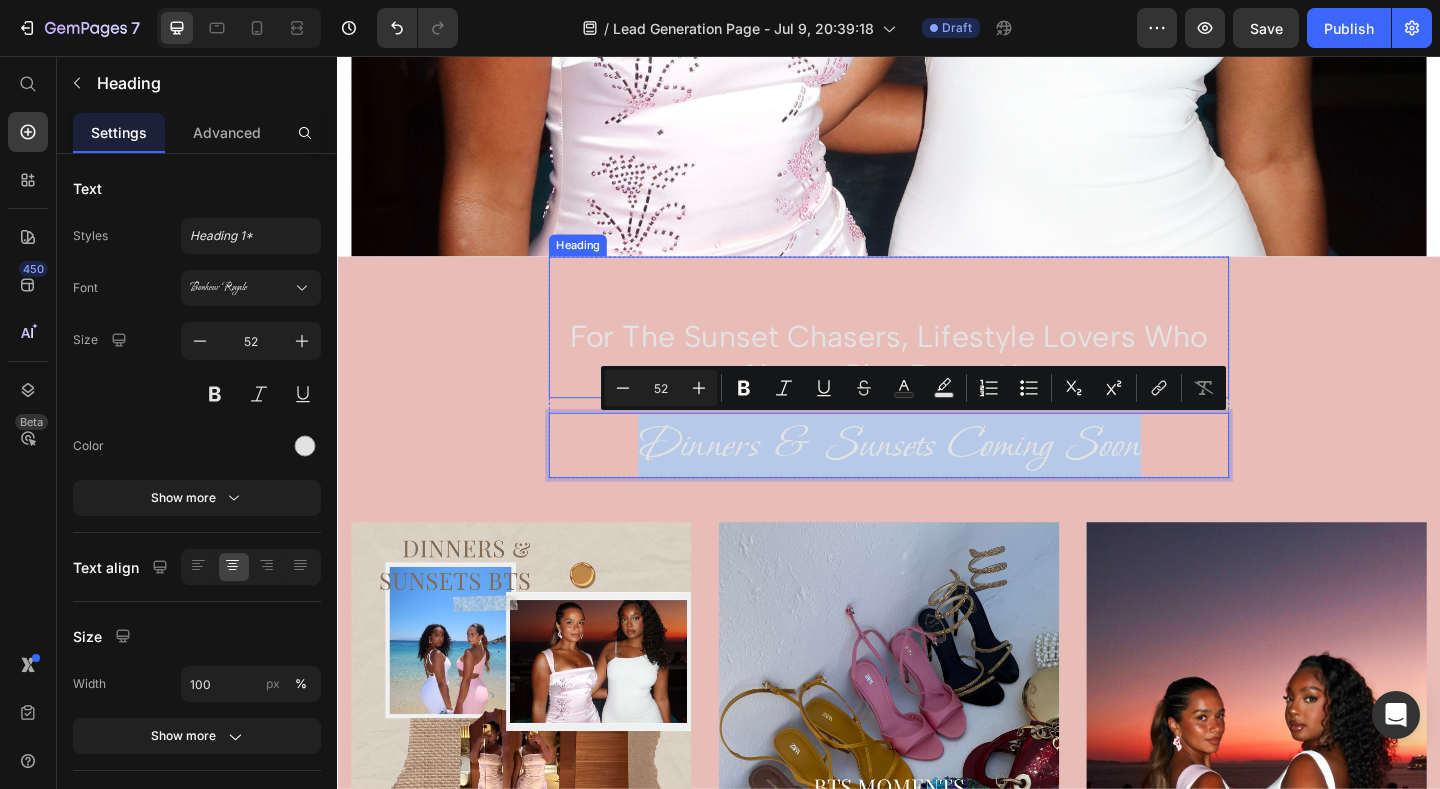 click on "For The Sunset Chasers, lifestyle lovers who always play dress up" at bounding box center (937, 383) 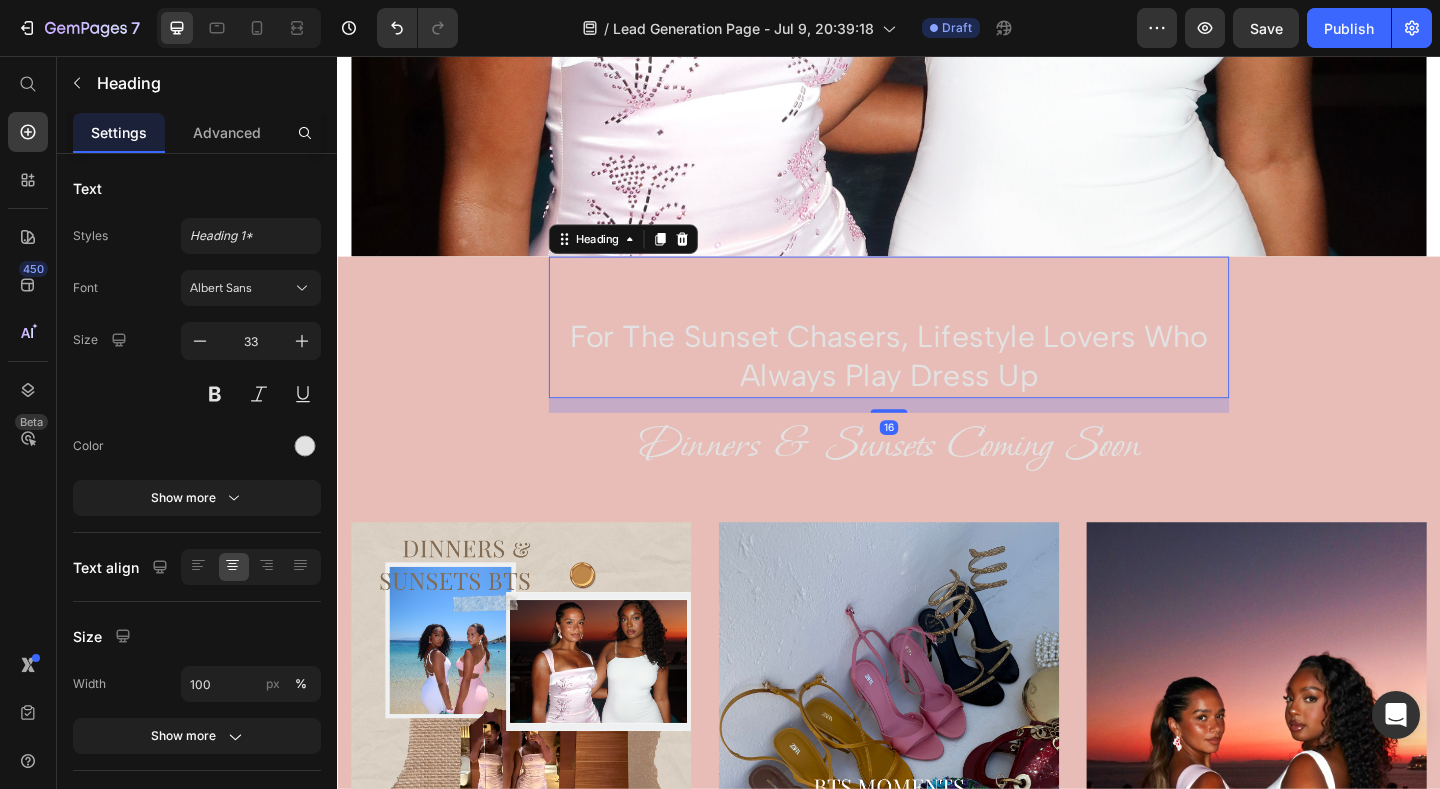 click on "For The Sunset Chasers, lifestyle lovers who always play dress up Heading   16" at bounding box center [937, 351] 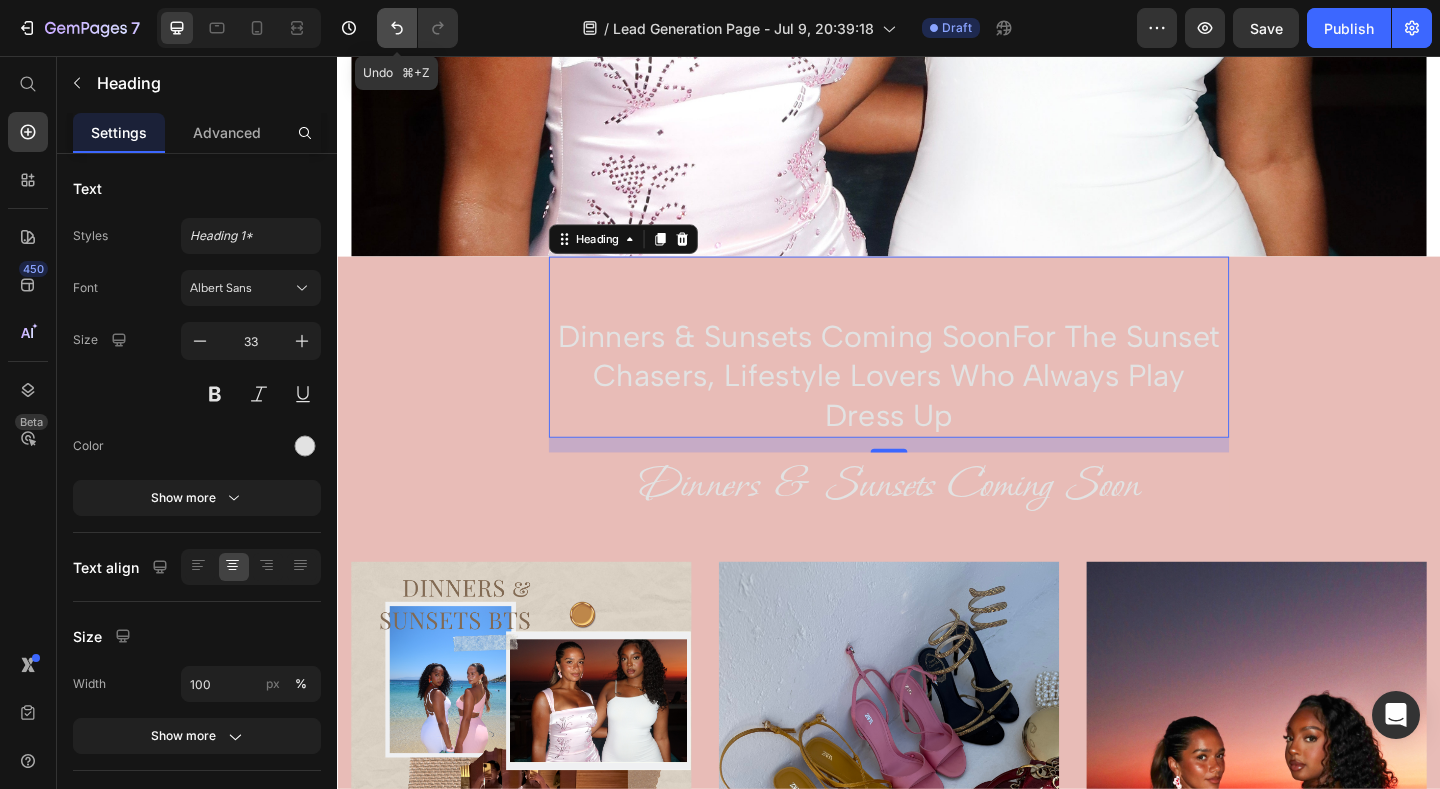 click 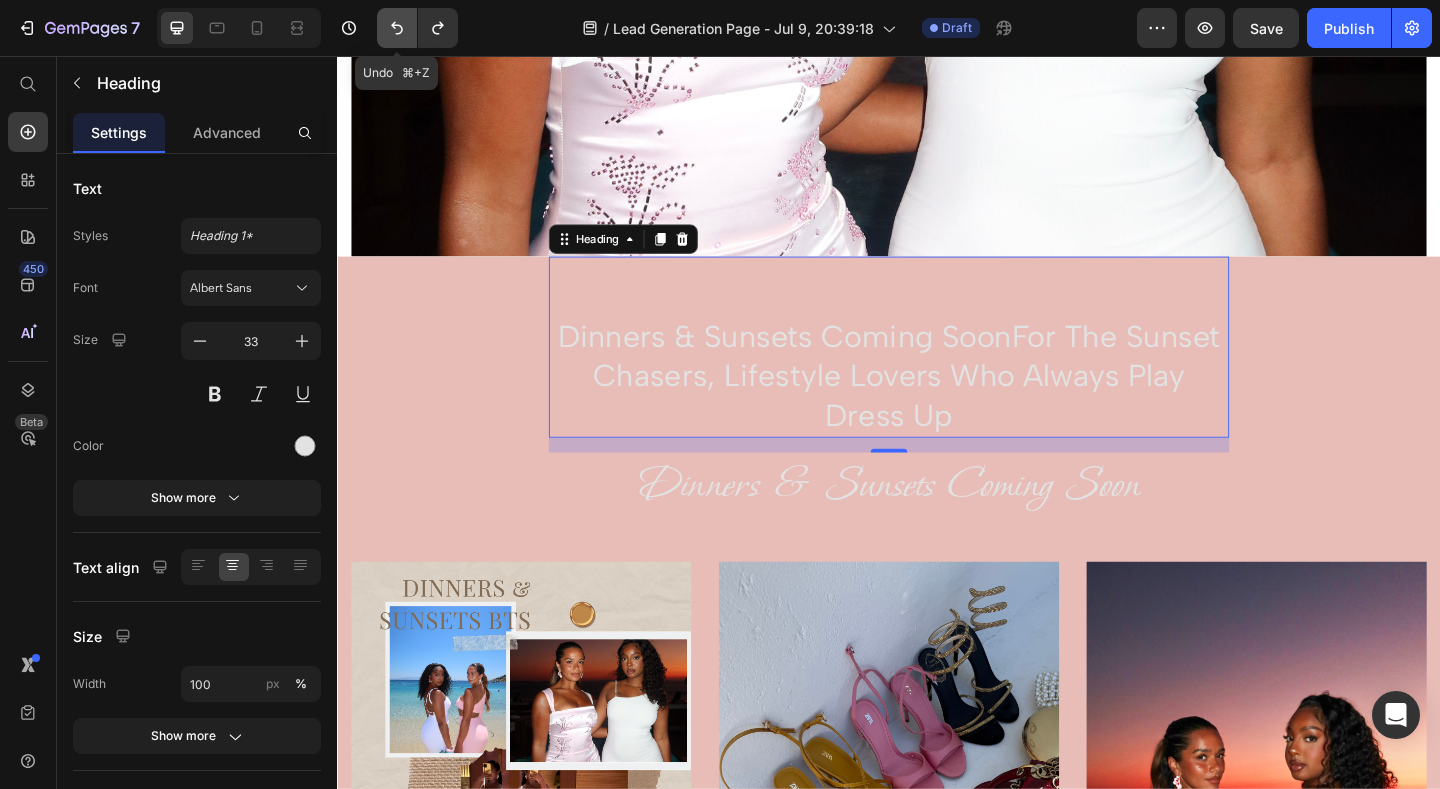 click 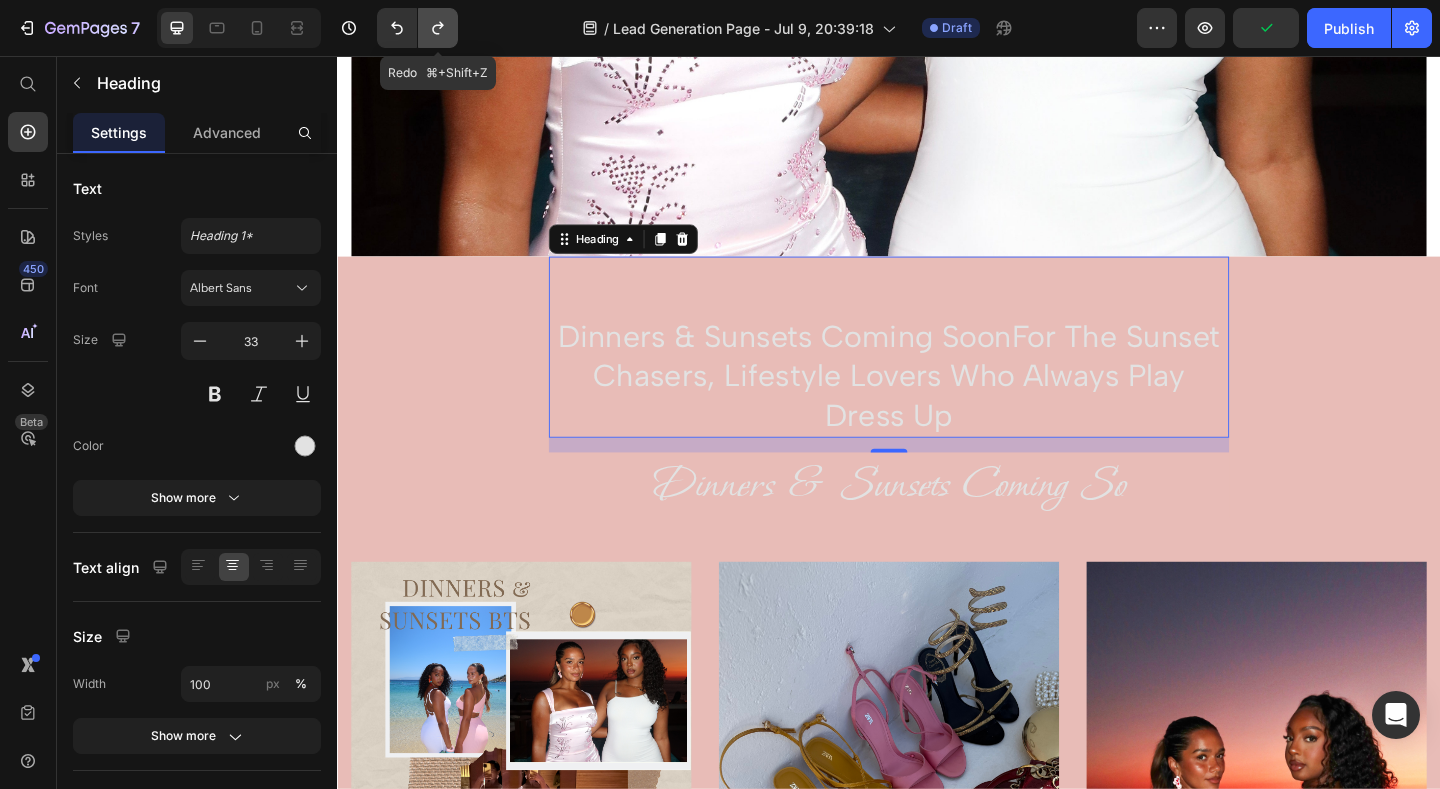 click 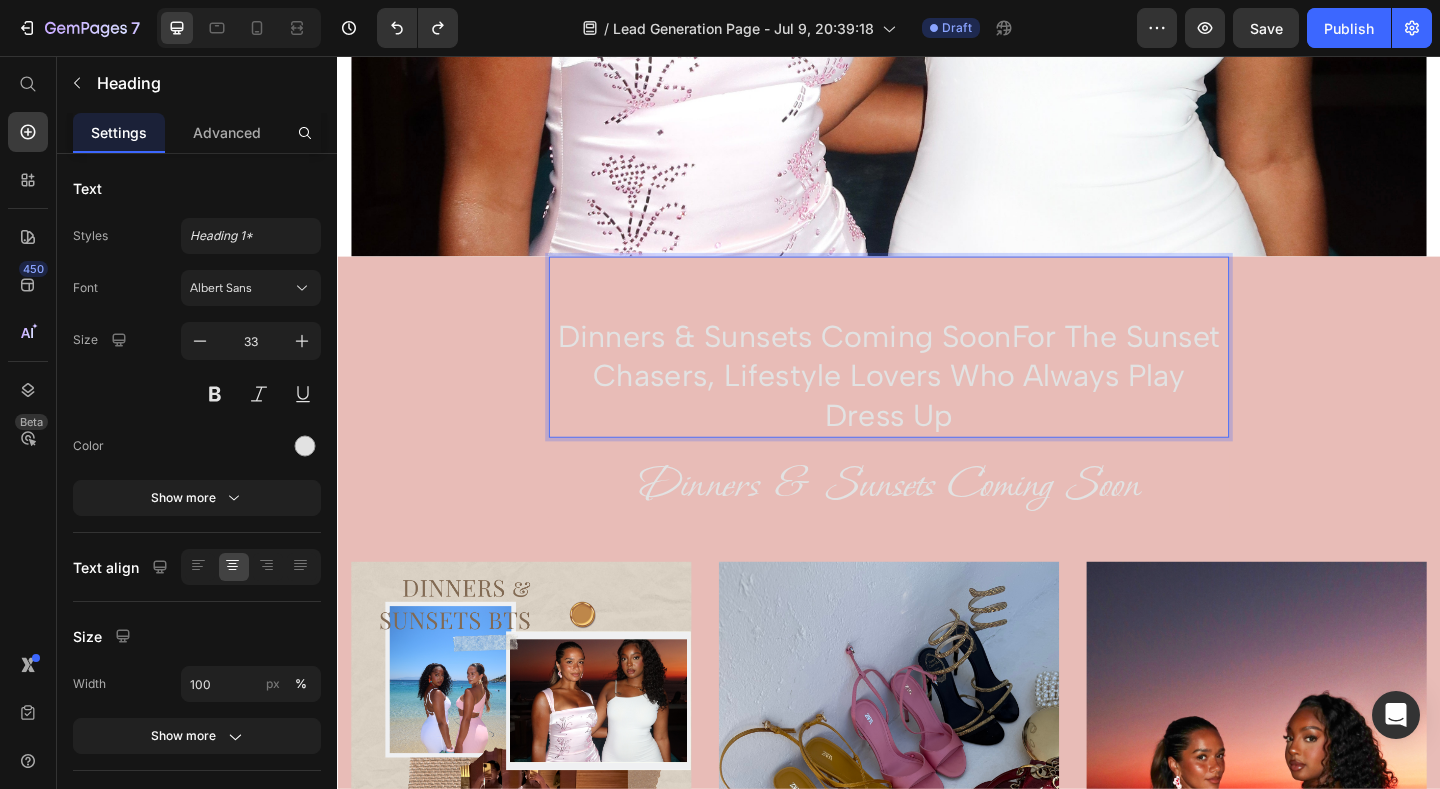 click on "Dinners & Sunsets Coming SoonFor The Sunset Chasers, lifestyle lovers who always play dress up" at bounding box center [937, 404] 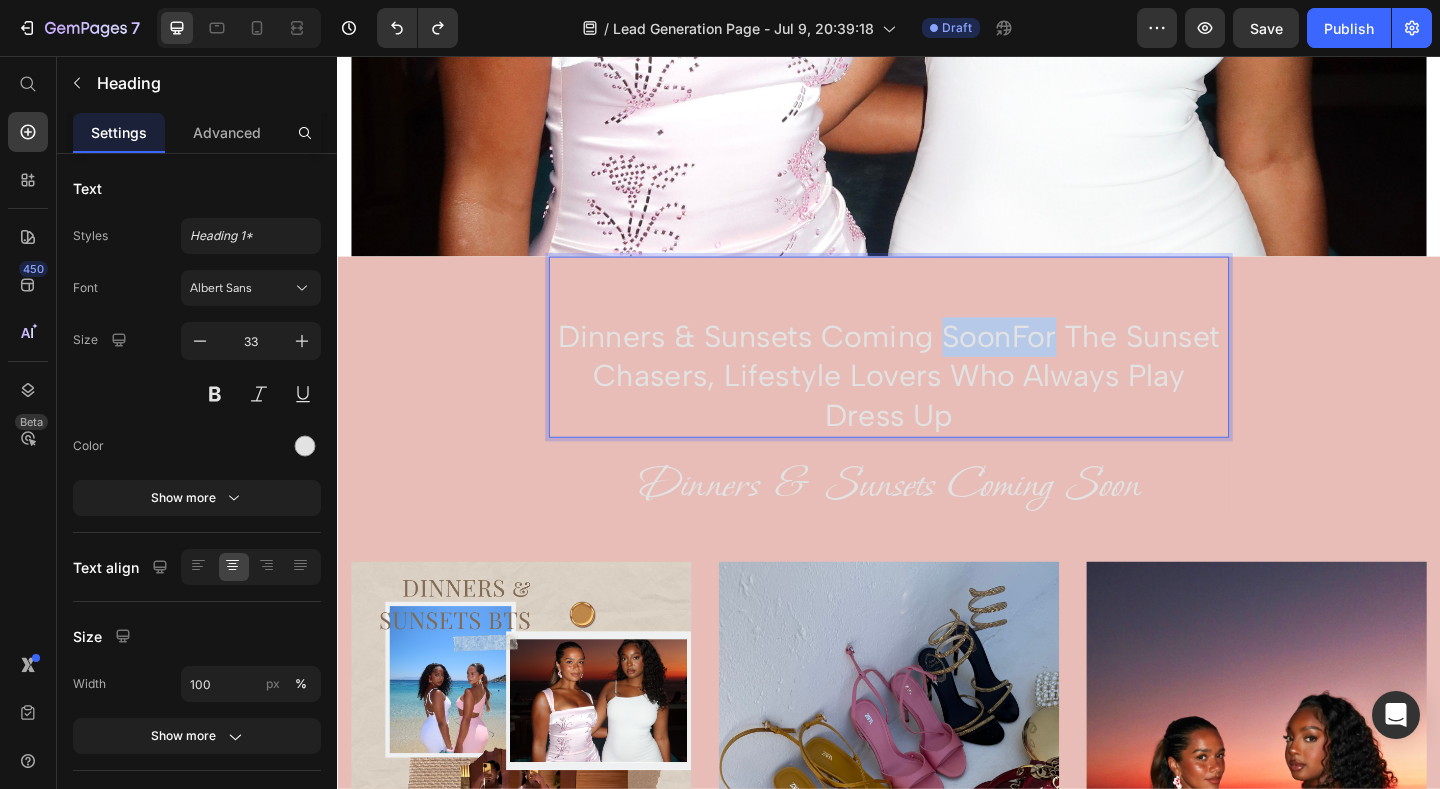 click on "Dinners & Sunsets Coming SoonFor The Sunset Chasers, lifestyle lovers who always play dress up" at bounding box center [937, 404] 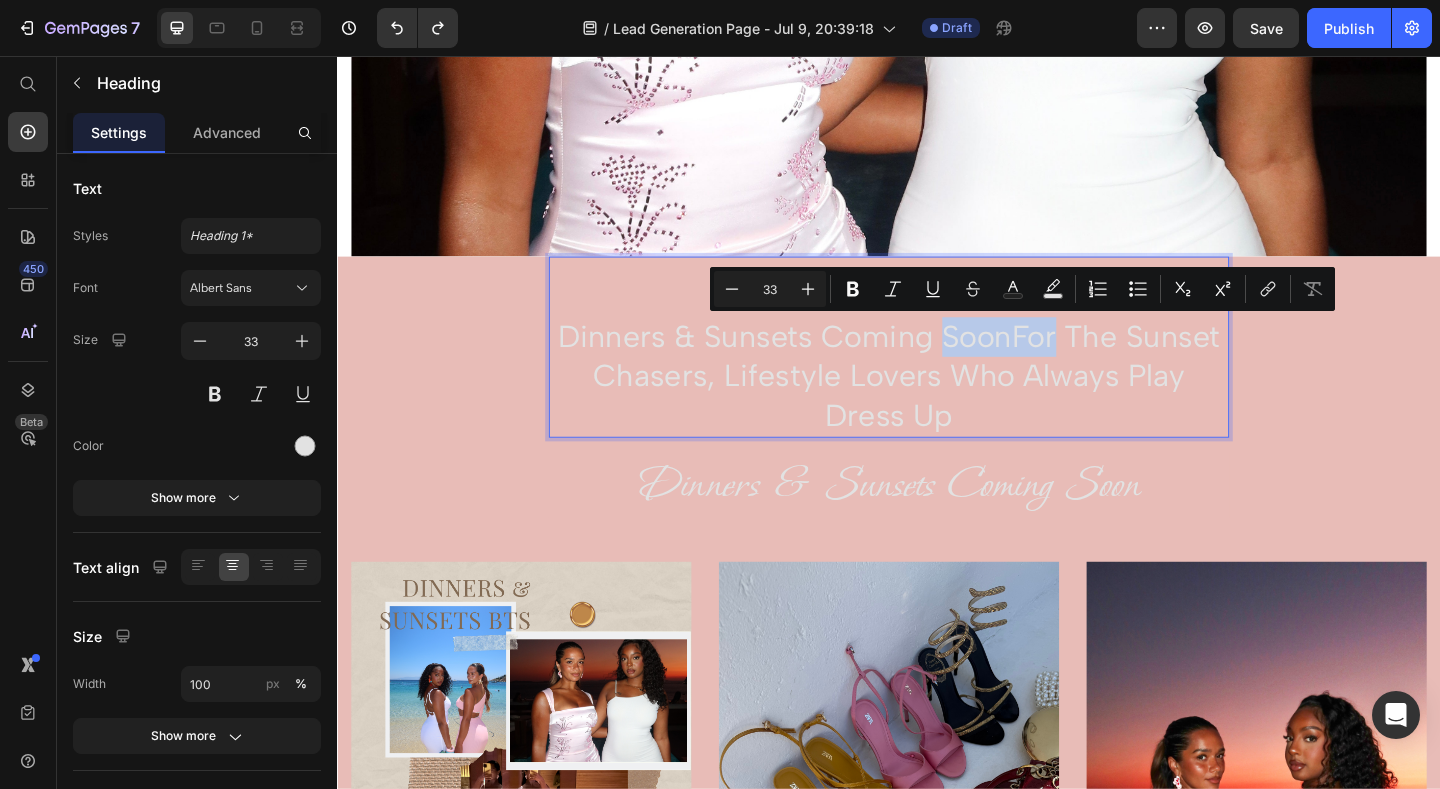 click on "Dinners & Sunsets Coming SoonFor The Sunset Chasers, lifestyle lovers who always play dress up" at bounding box center (937, 404) 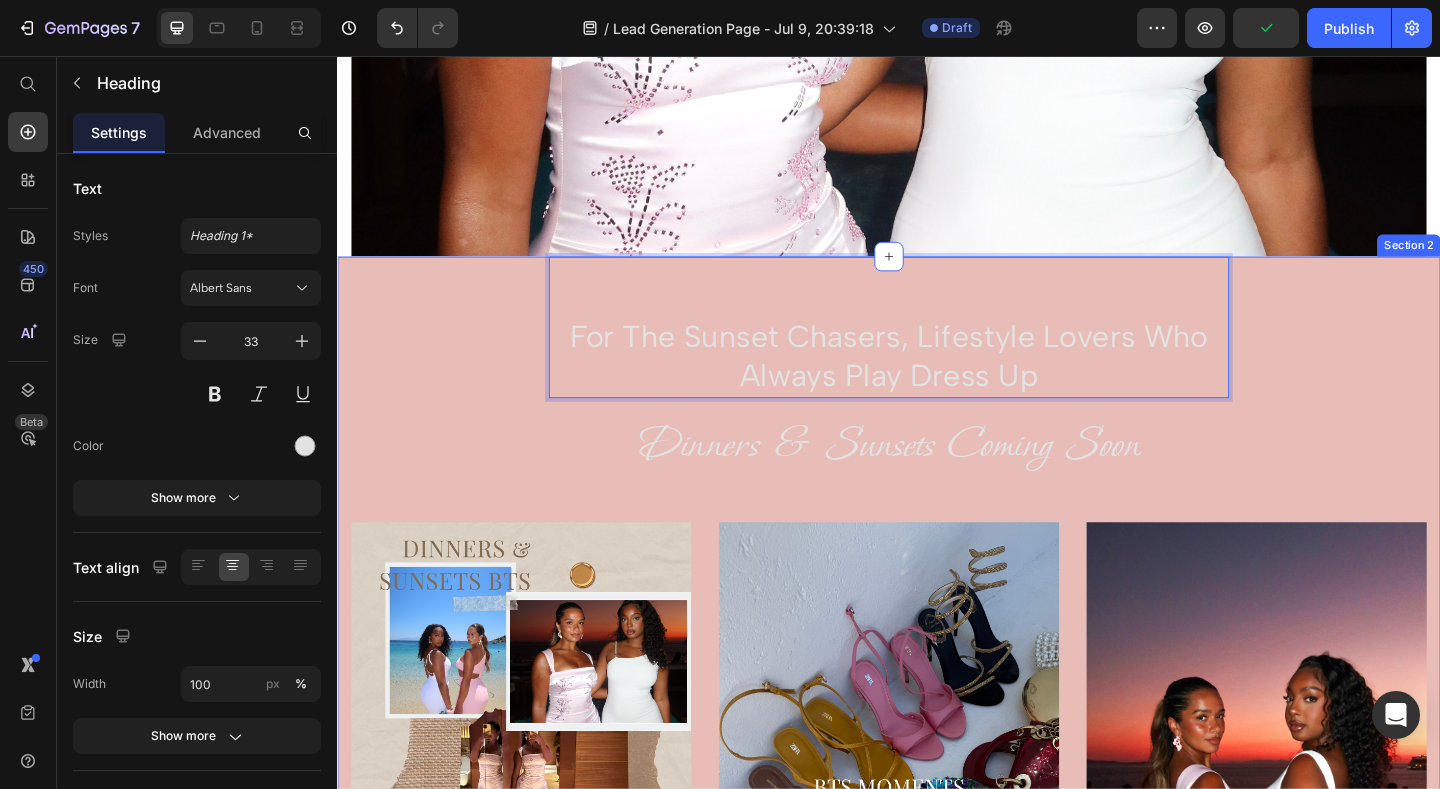 click on "For The Sunset Chasers, lifestyle lovers who always play dress up Heading   16 Dinners & Sunsets Coming Soon Heading Row Image Image Image Row" at bounding box center (937, 696) 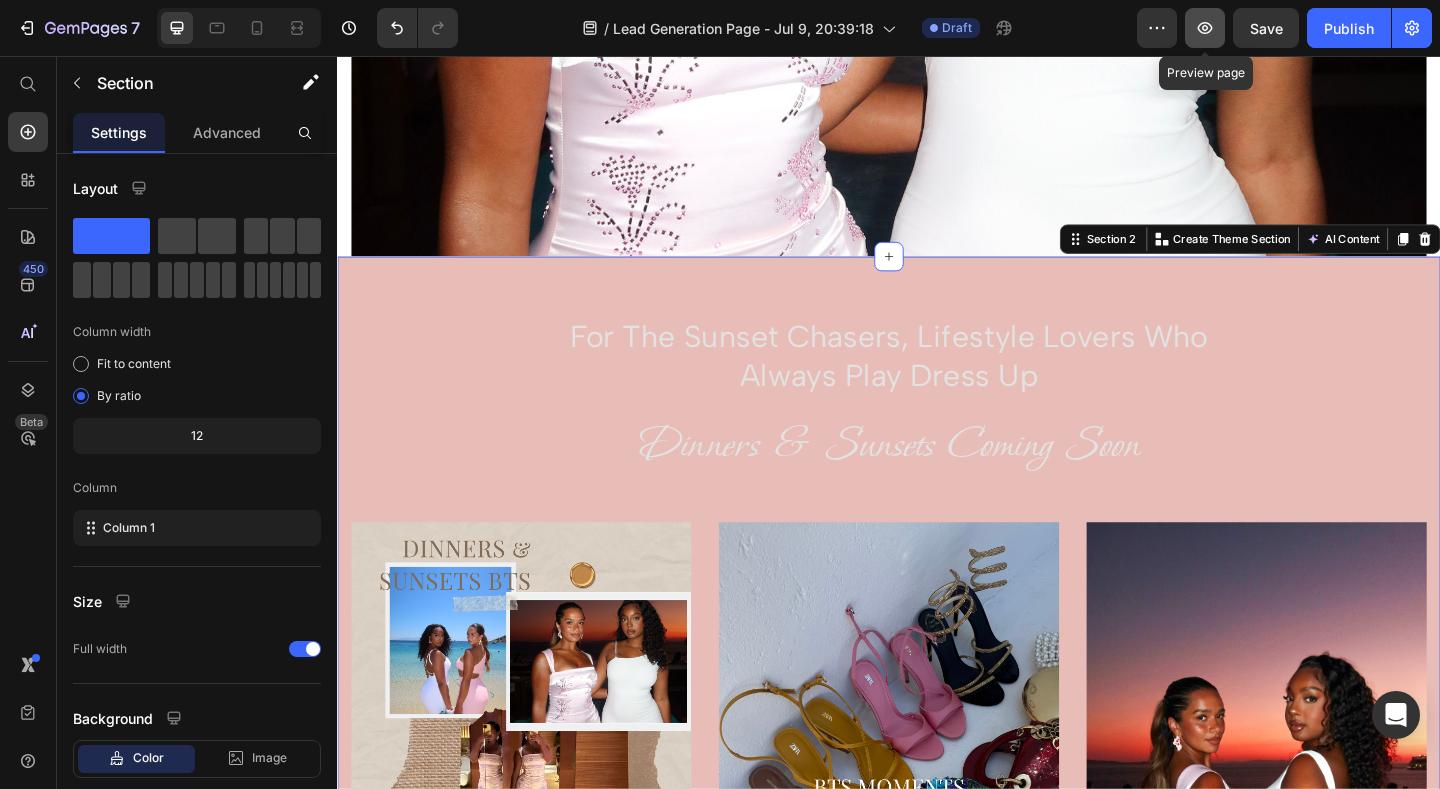click 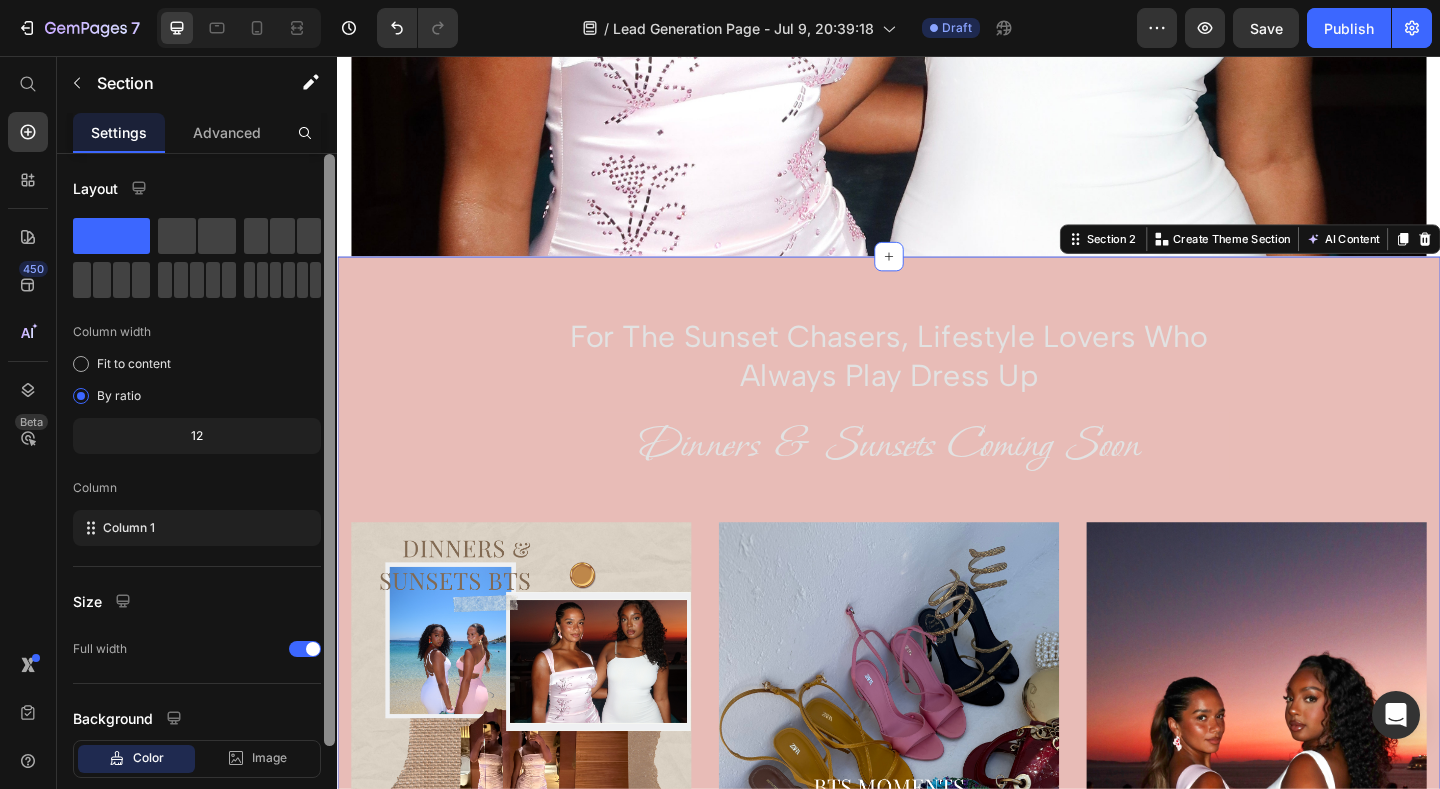 drag, startPoint x: 333, startPoint y: 252, endPoint x: 331, endPoint y: 162, distance: 90.02222 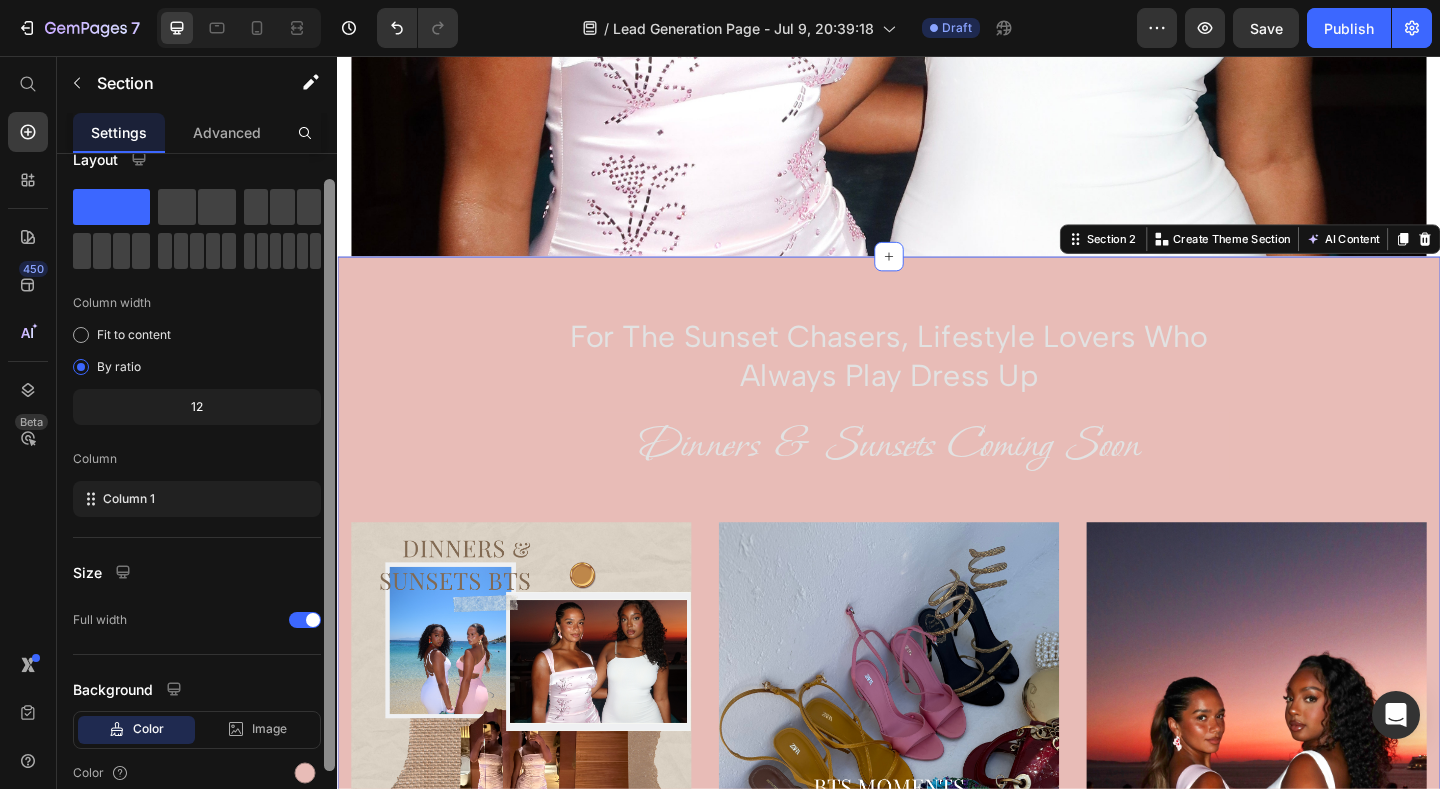 scroll, scrollTop: 0, scrollLeft: 0, axis: both 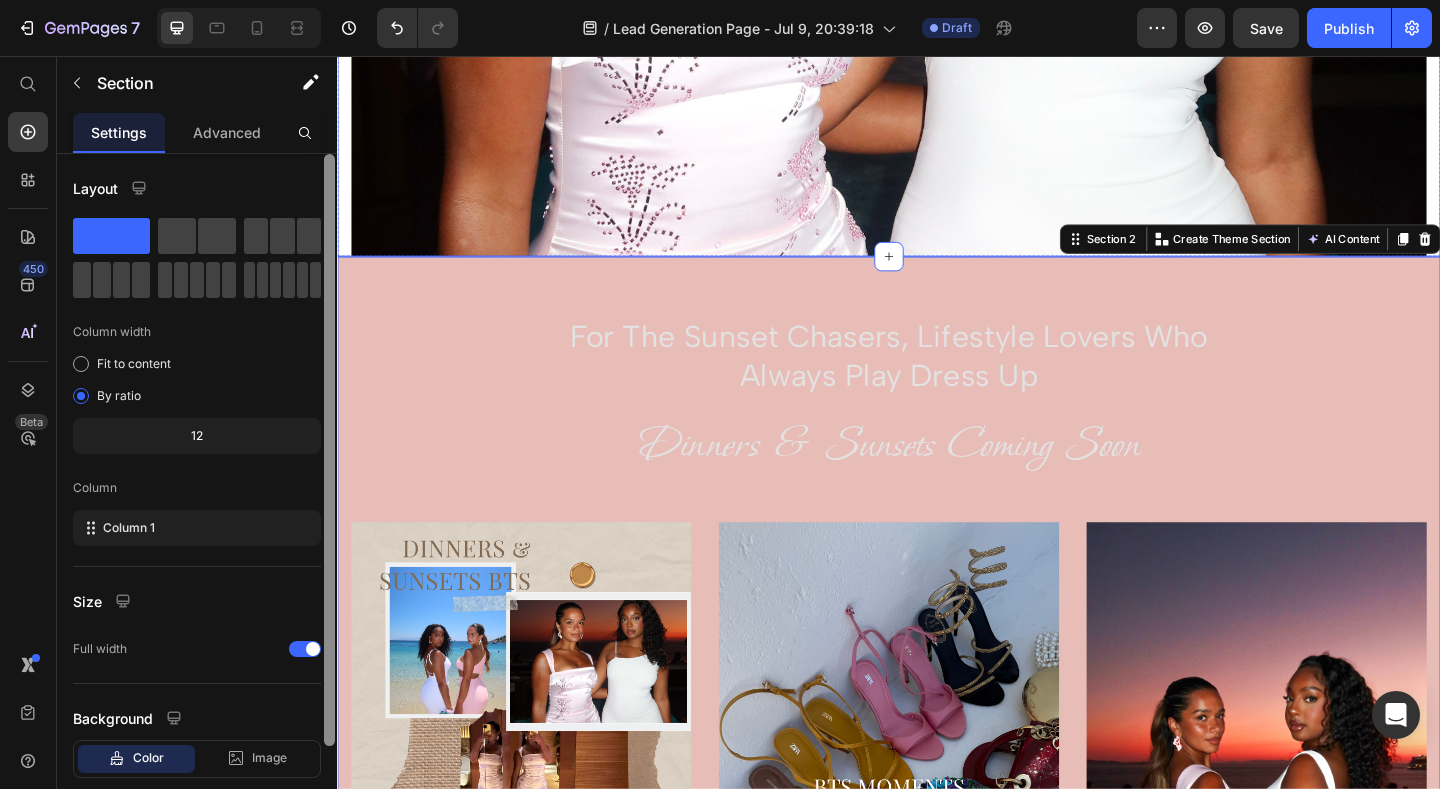 drag, startPoint x: 668, startPoint y: 233, endPoint x: 346, endPoint y: 112, distance: 343.984 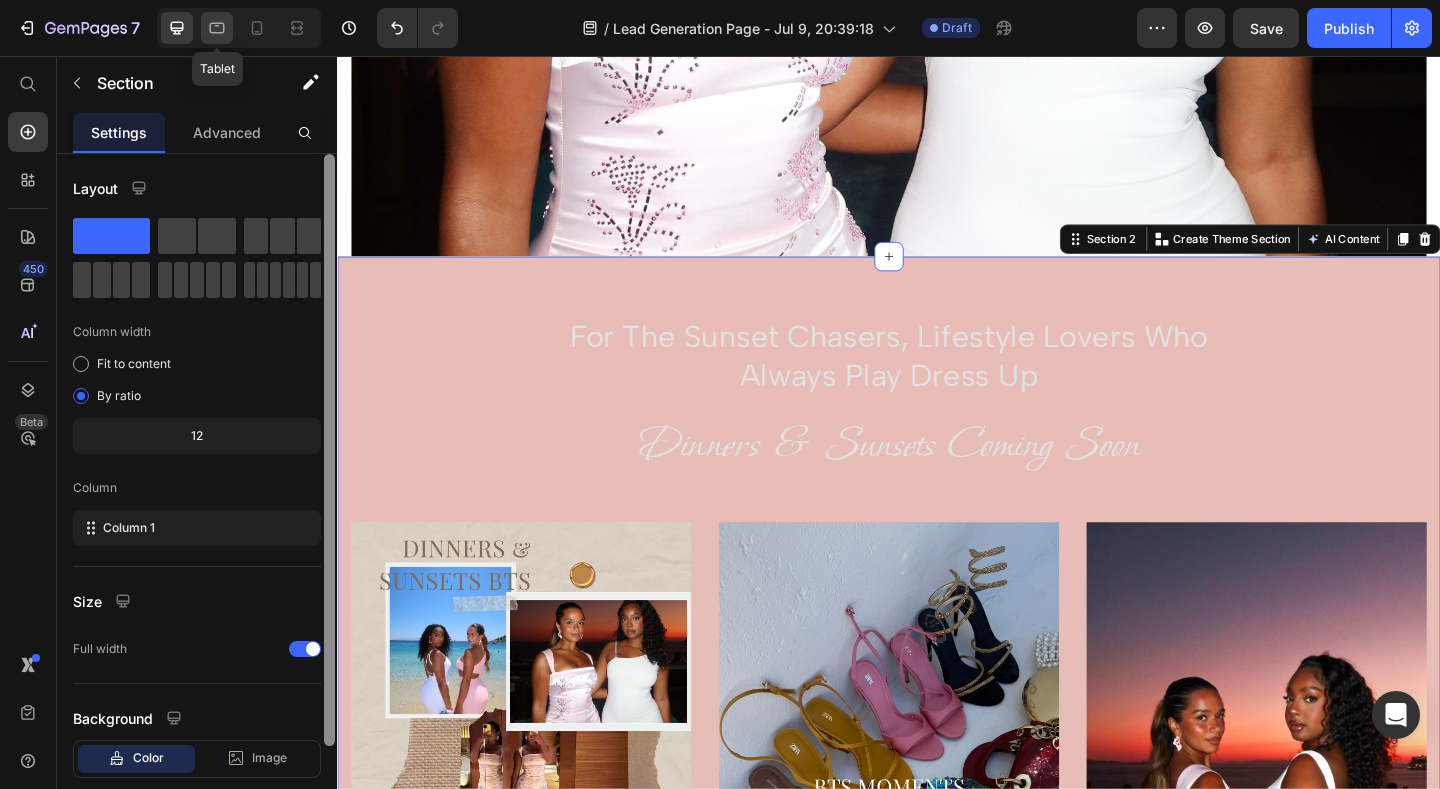 click 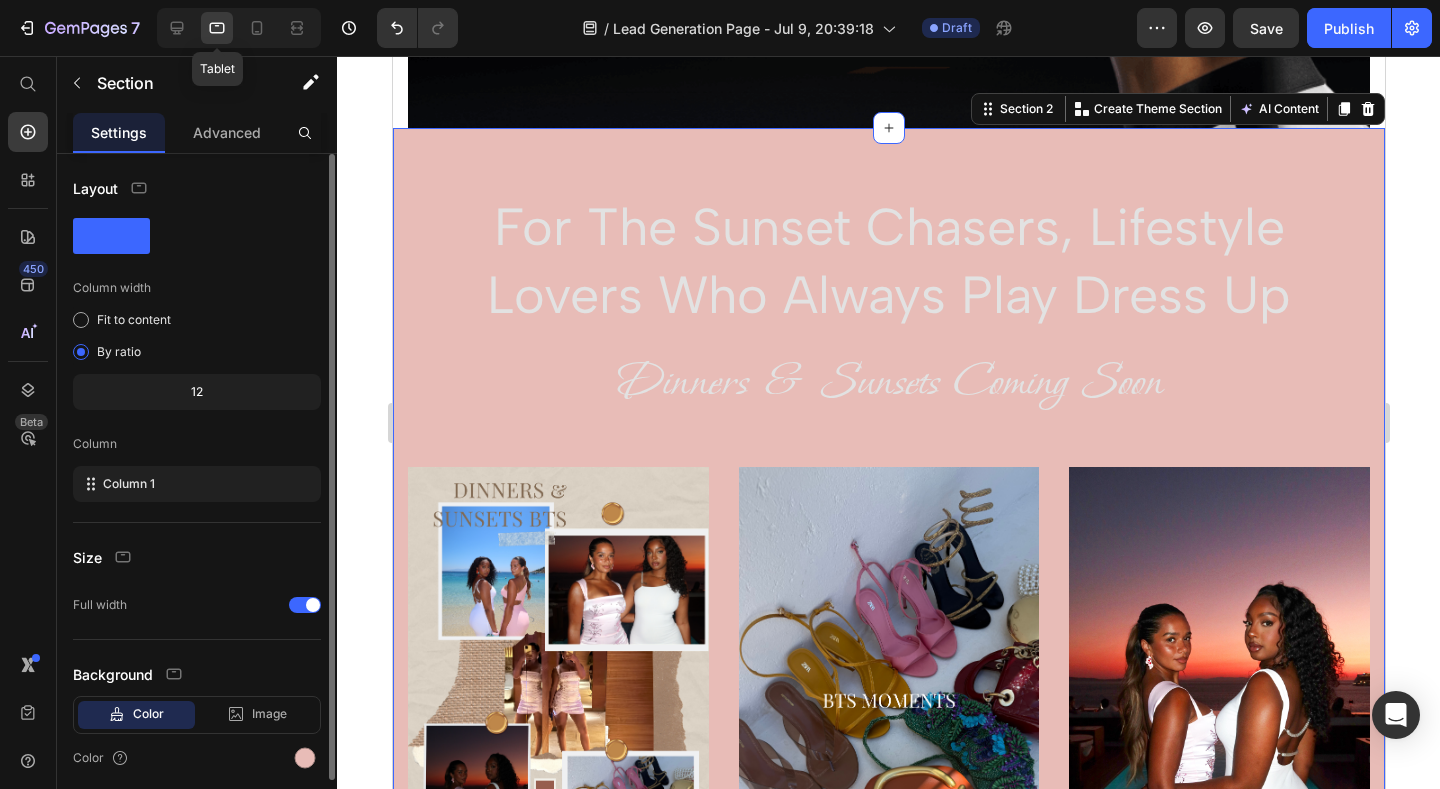 scroll, scrollTop: 806, scrollLeft: 0, axis: vertical 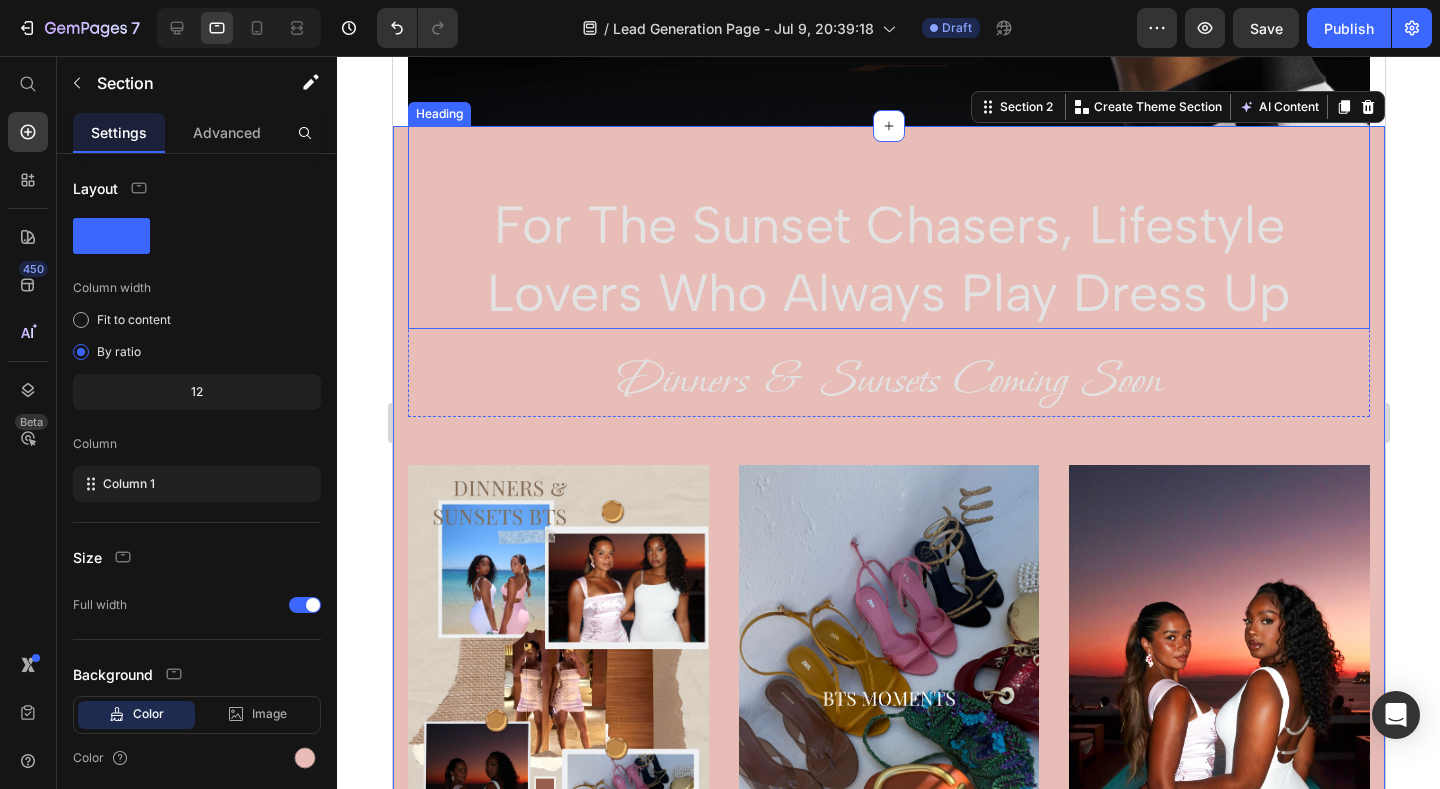click 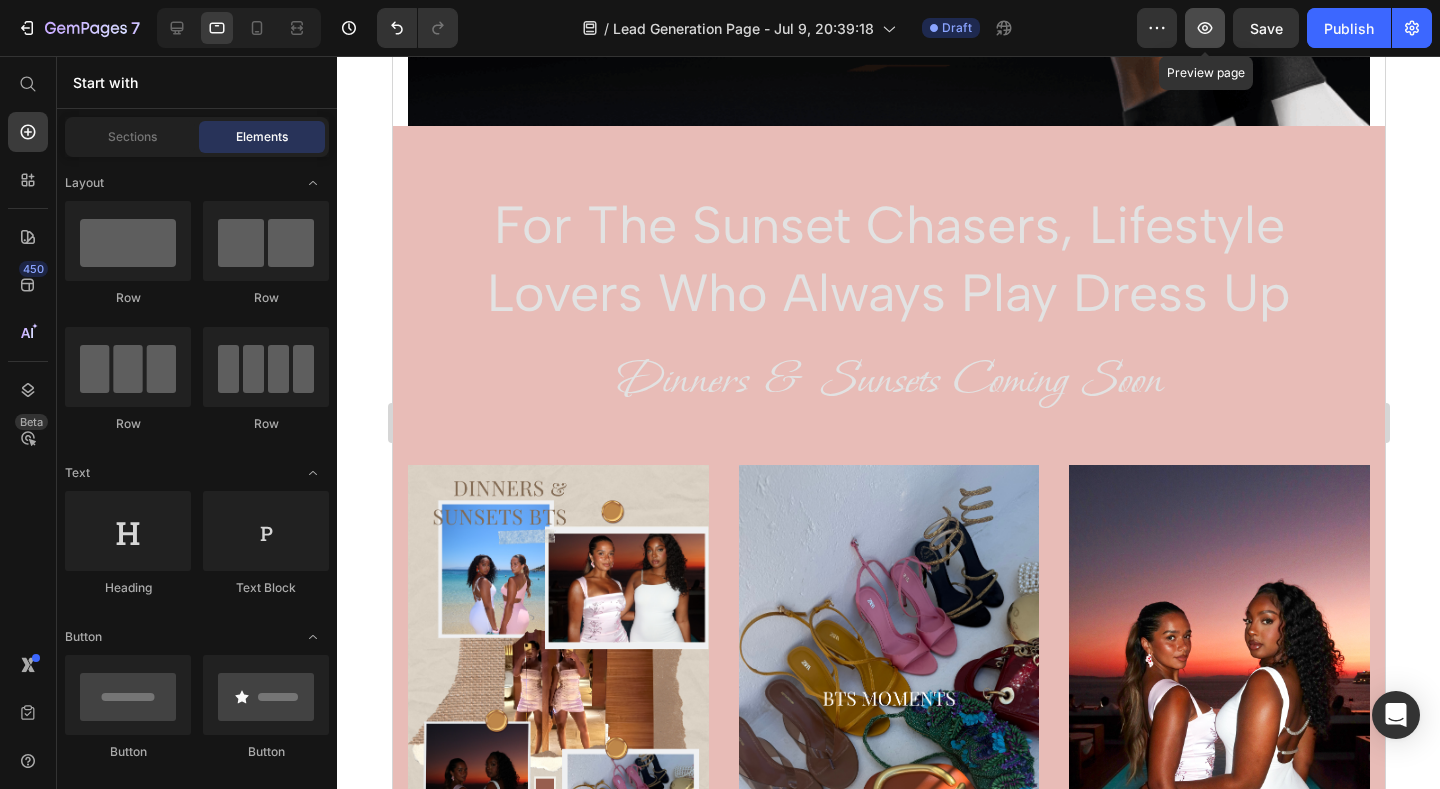 click 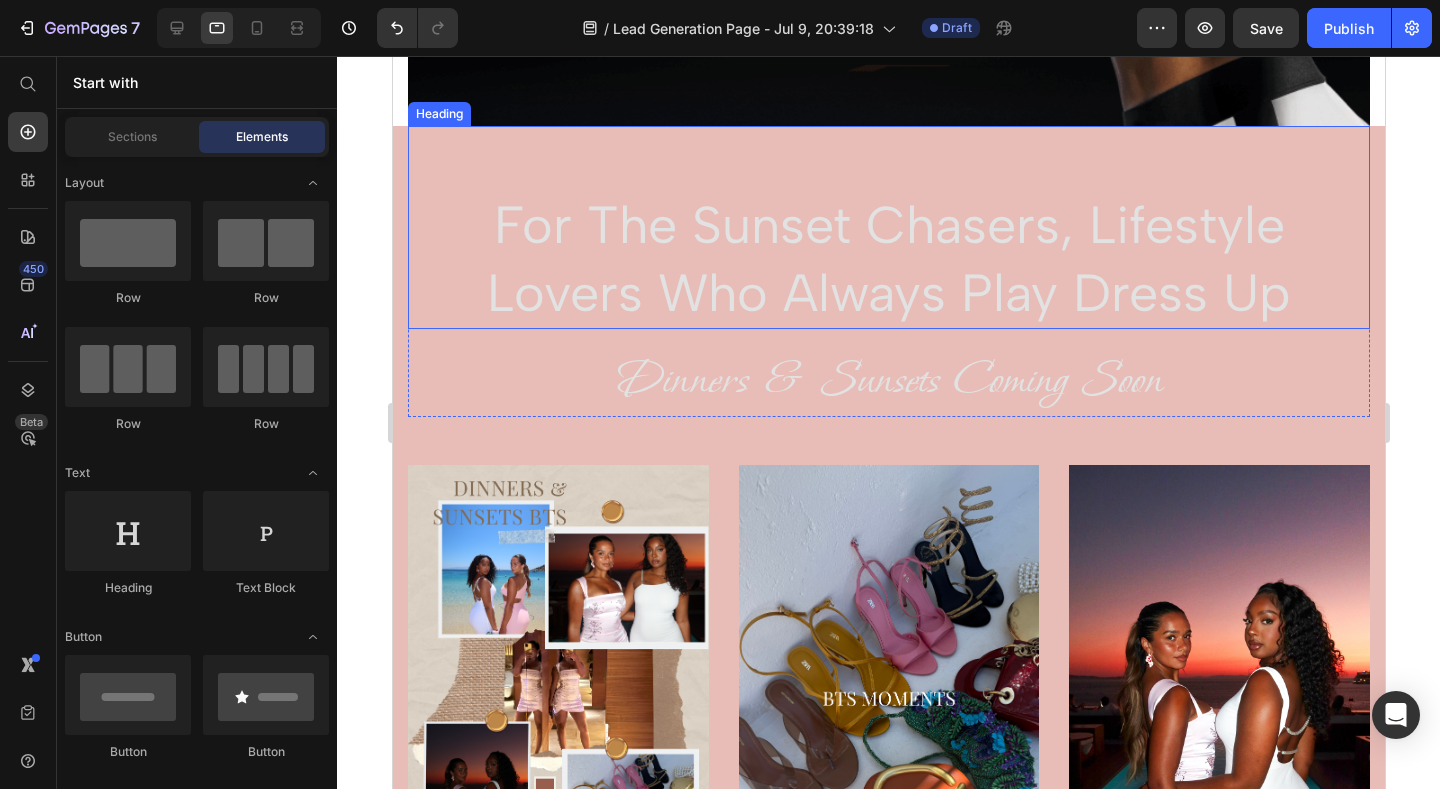 click 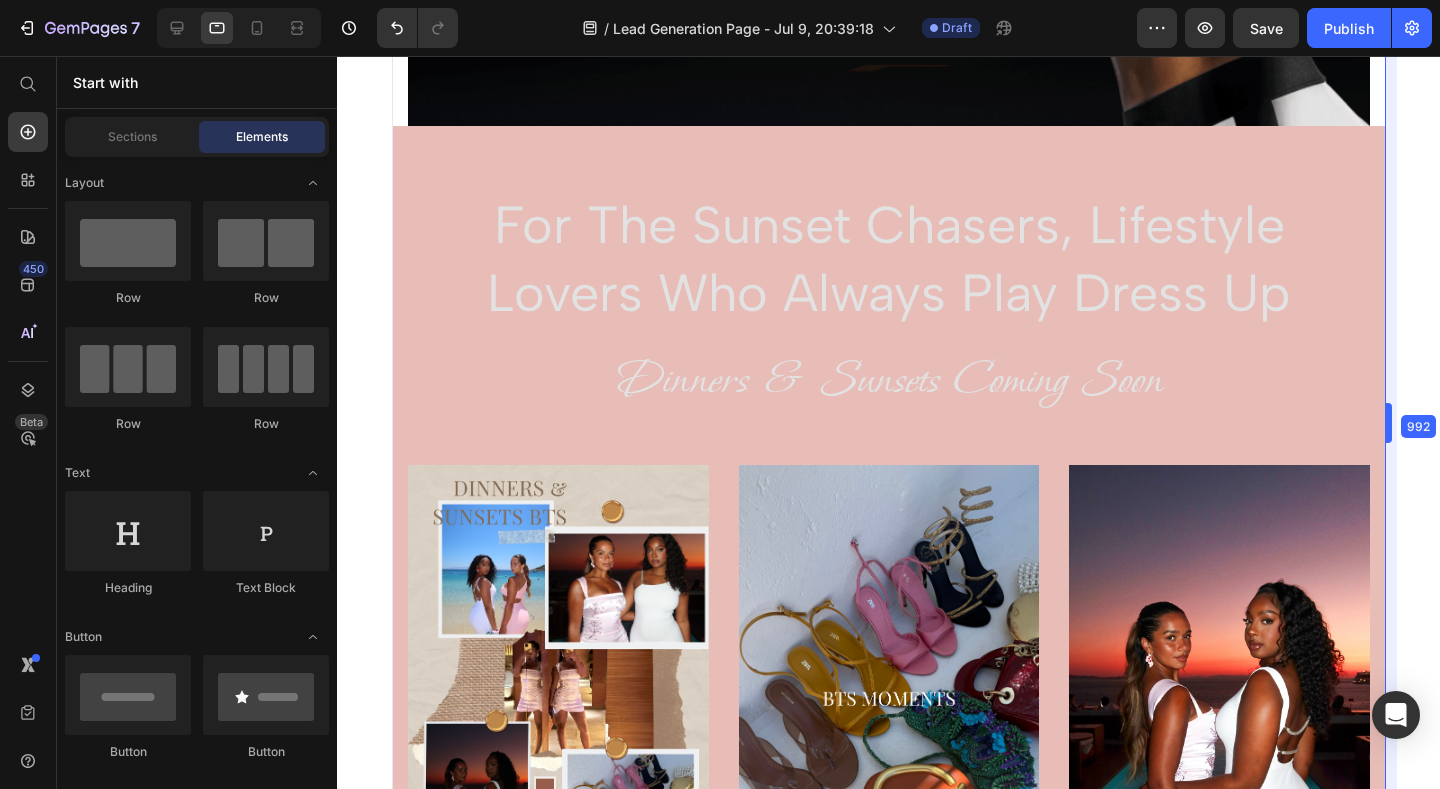 drag, startPoint x: 1390, startPoint y: 429, endPoint x: 1390, endPoint y: 384, distance: 45 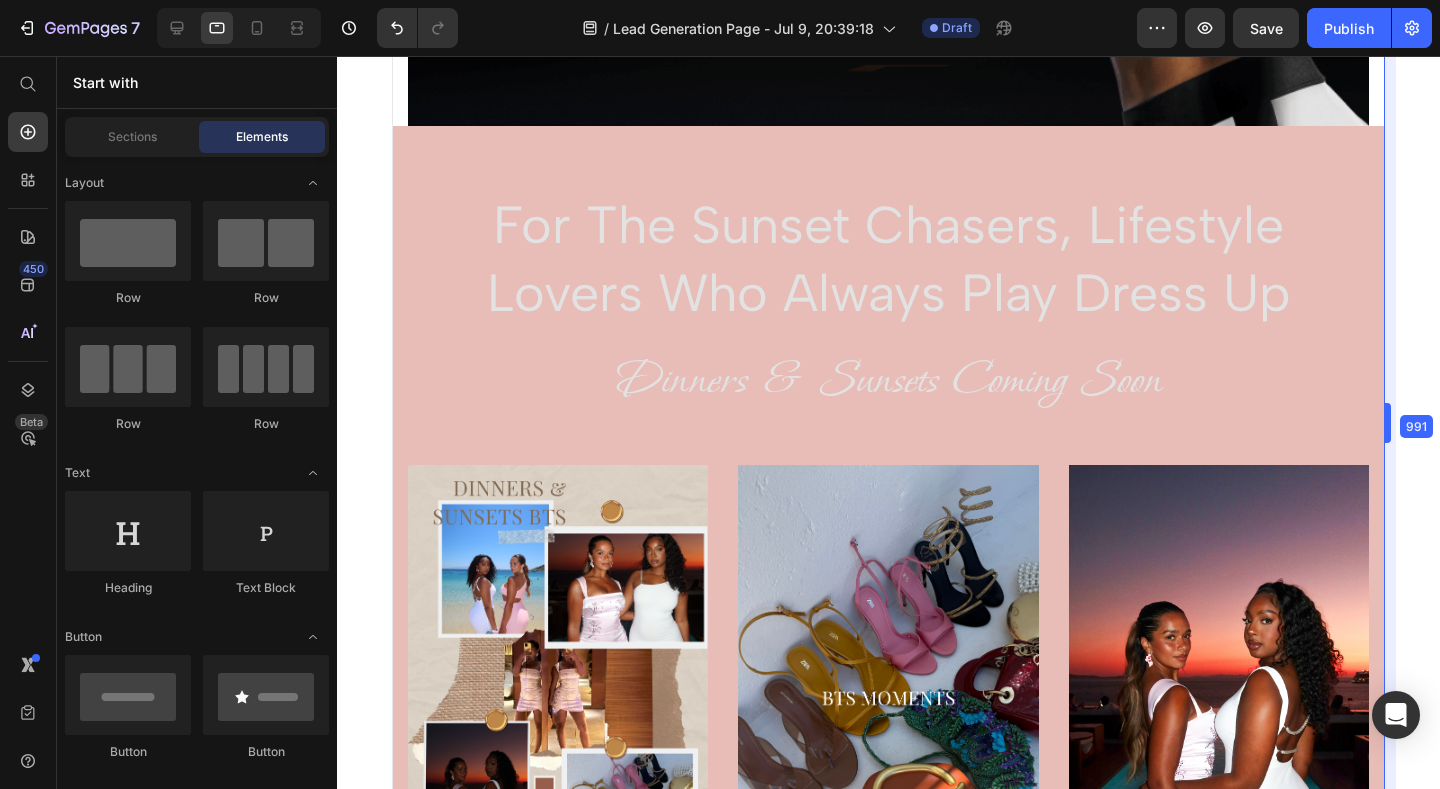 drag, startPoint x: 1388, startPoint y: 431, endPoint x: 1387, endPoint y: 407, distance: 24.020824 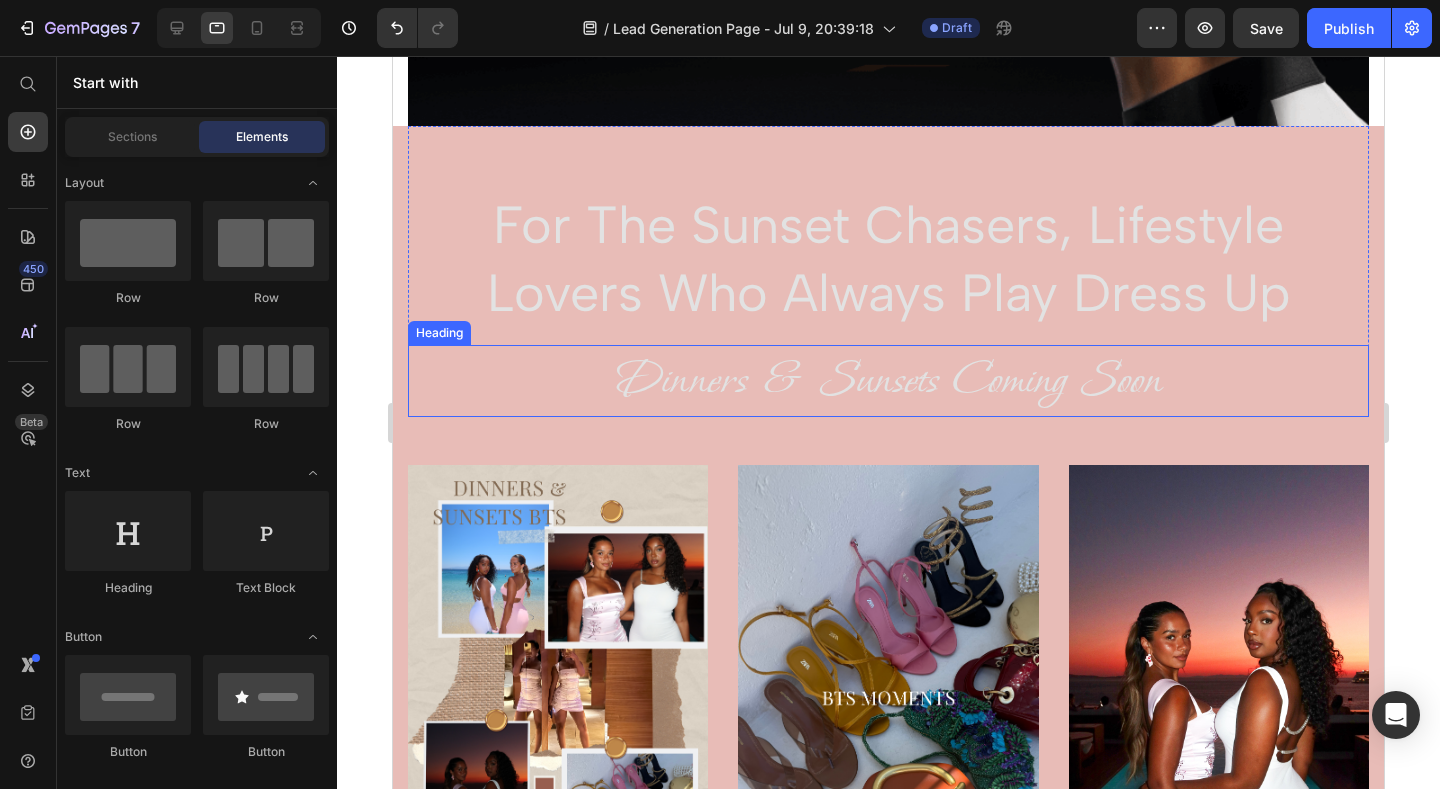 click on "Dinners & Sunsets Coming Soon" at bounding box center (888, 381) 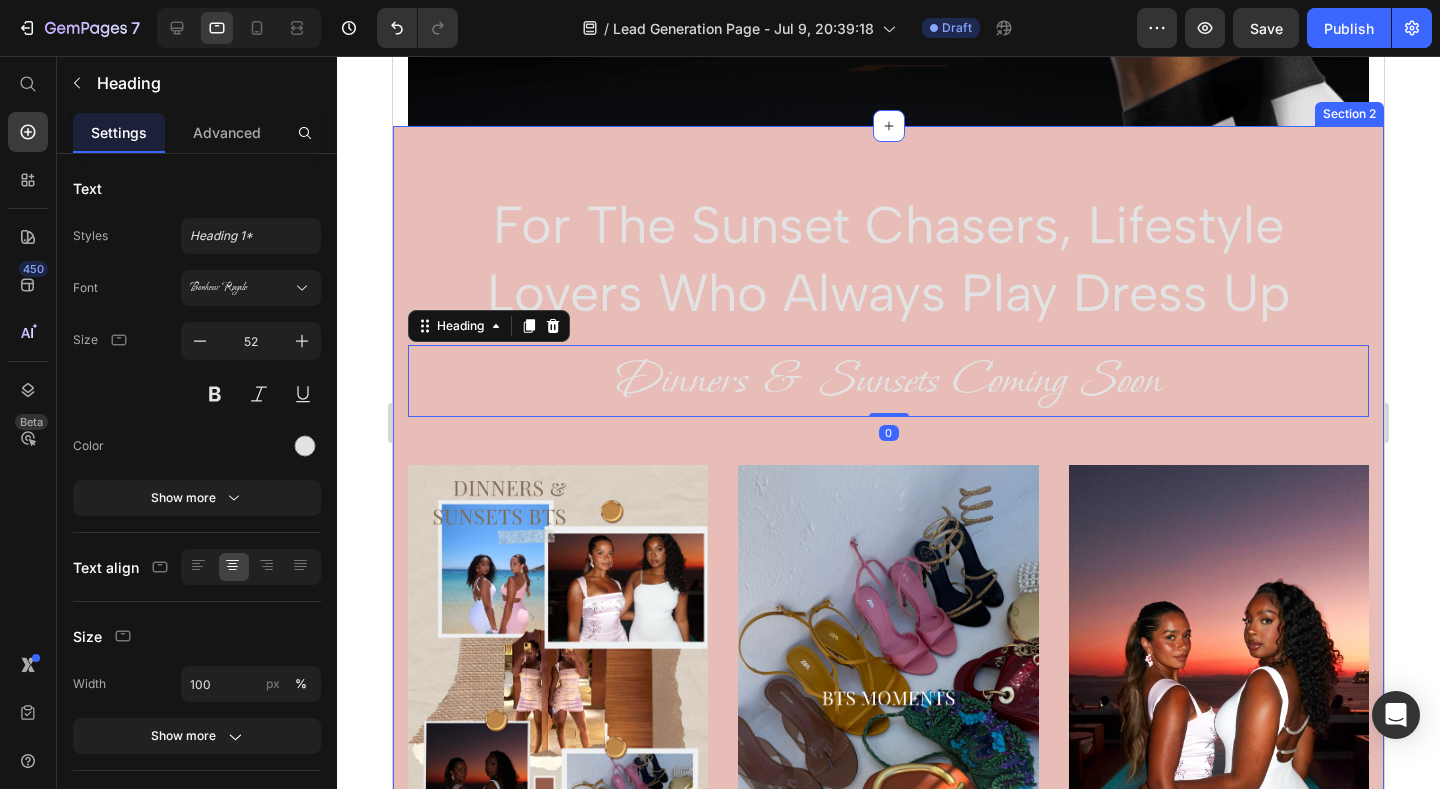 click on "For The Sunset Chasers, lifestyle lovers who always play dress up Heading Dinners & Sunsets Coming Soon Heading   0 Row Image Image Image Row Section 2" at bounding box center (888, 560) 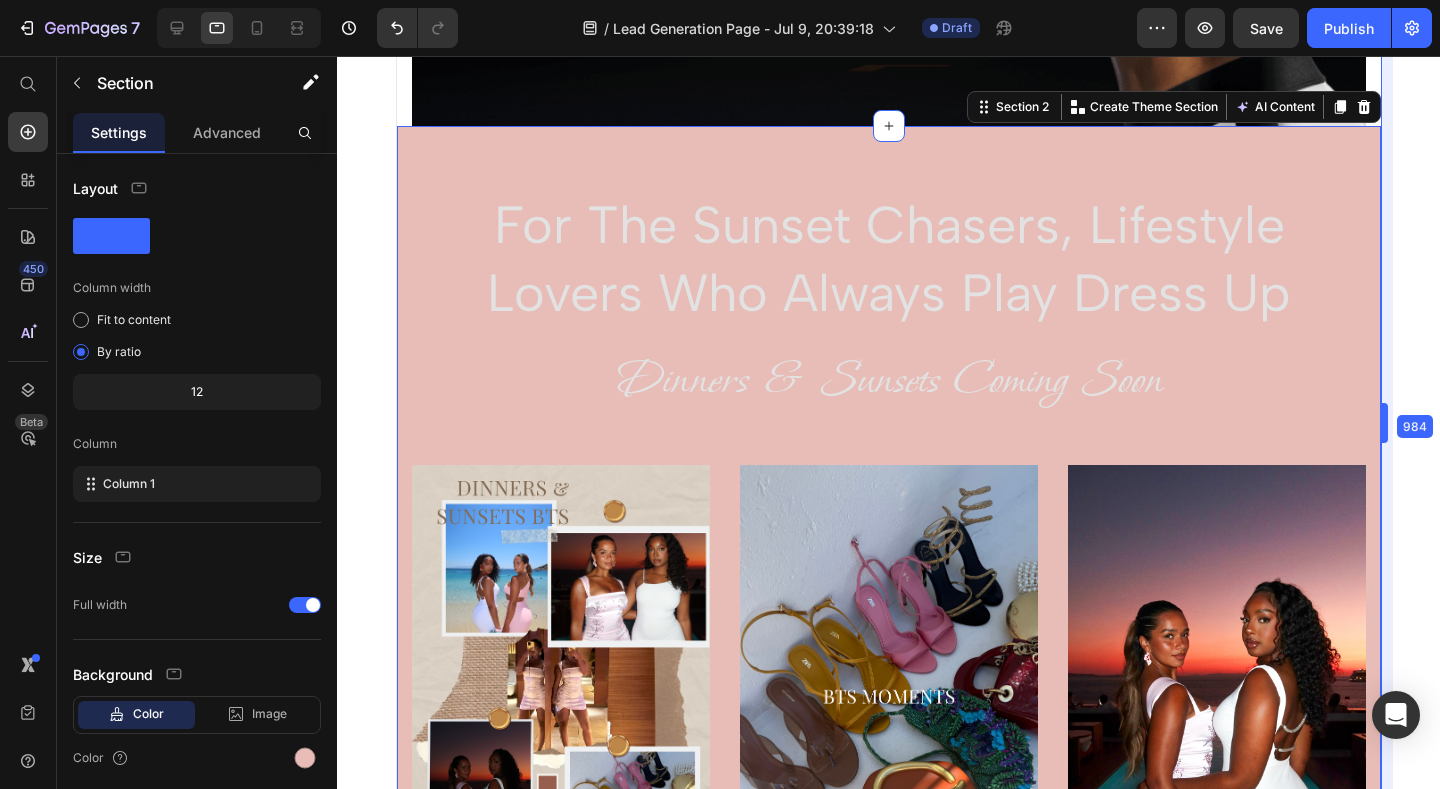 drag, startPoint x: 1386, startPoint y: 435, endPoint x: 1378, endPoint y: 343, distance: 92.34717 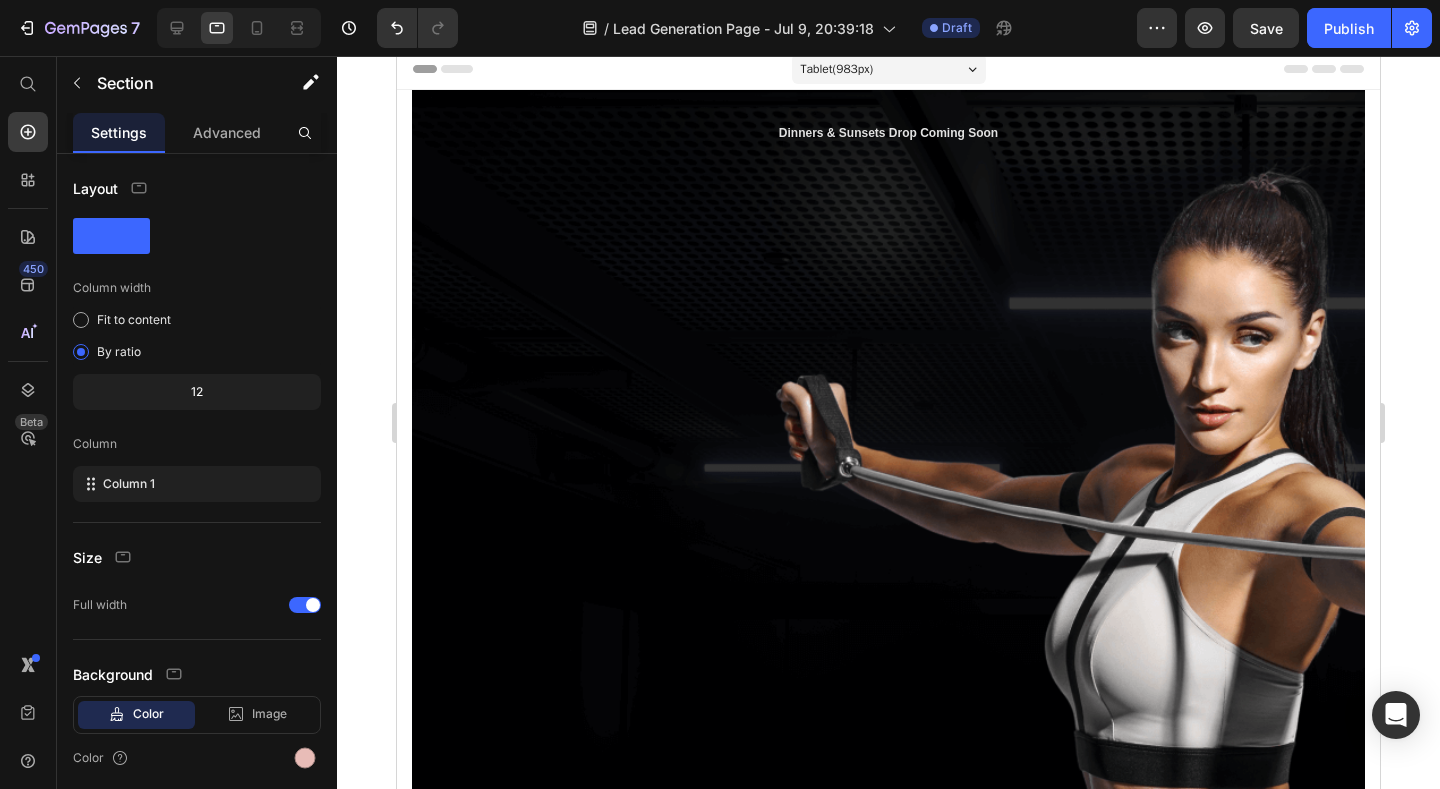 scroll, scrollTop: 6, scrollLeft: 0, axis: vertical 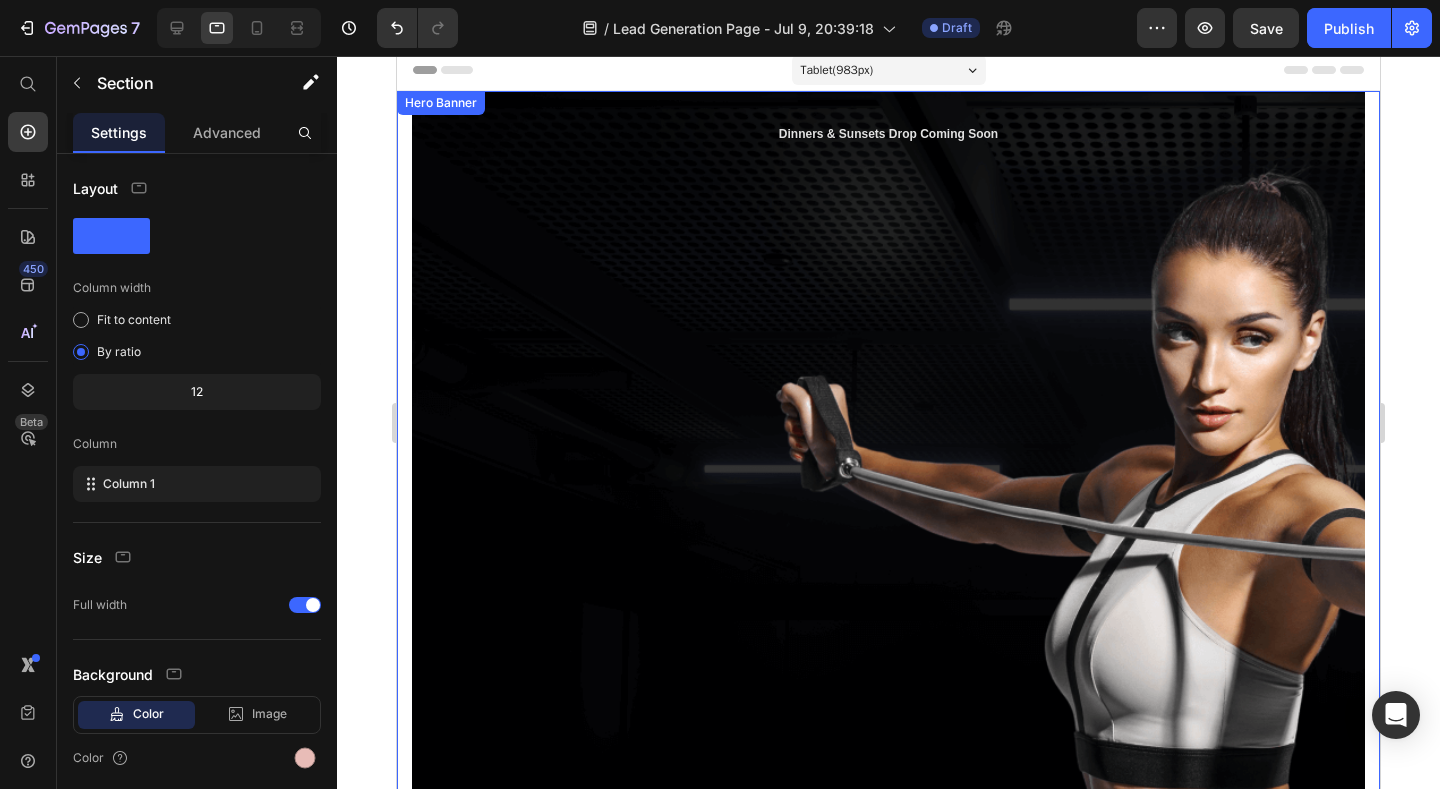 click on "Dinners & Sunsets Drop Coming Soon Heading" at bounding box center [888, 508] 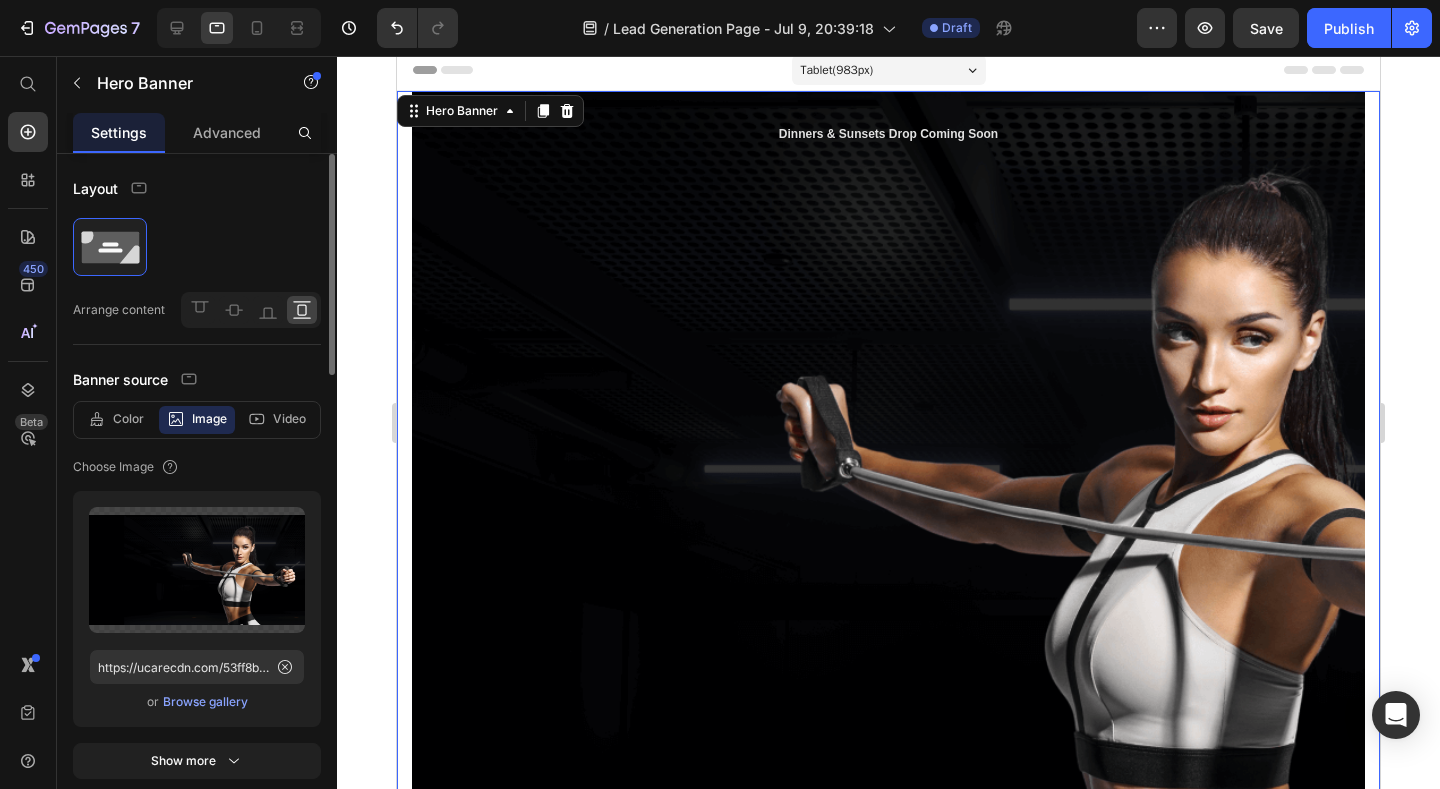click on "Browse gallery" at bounding box center [205, 702] 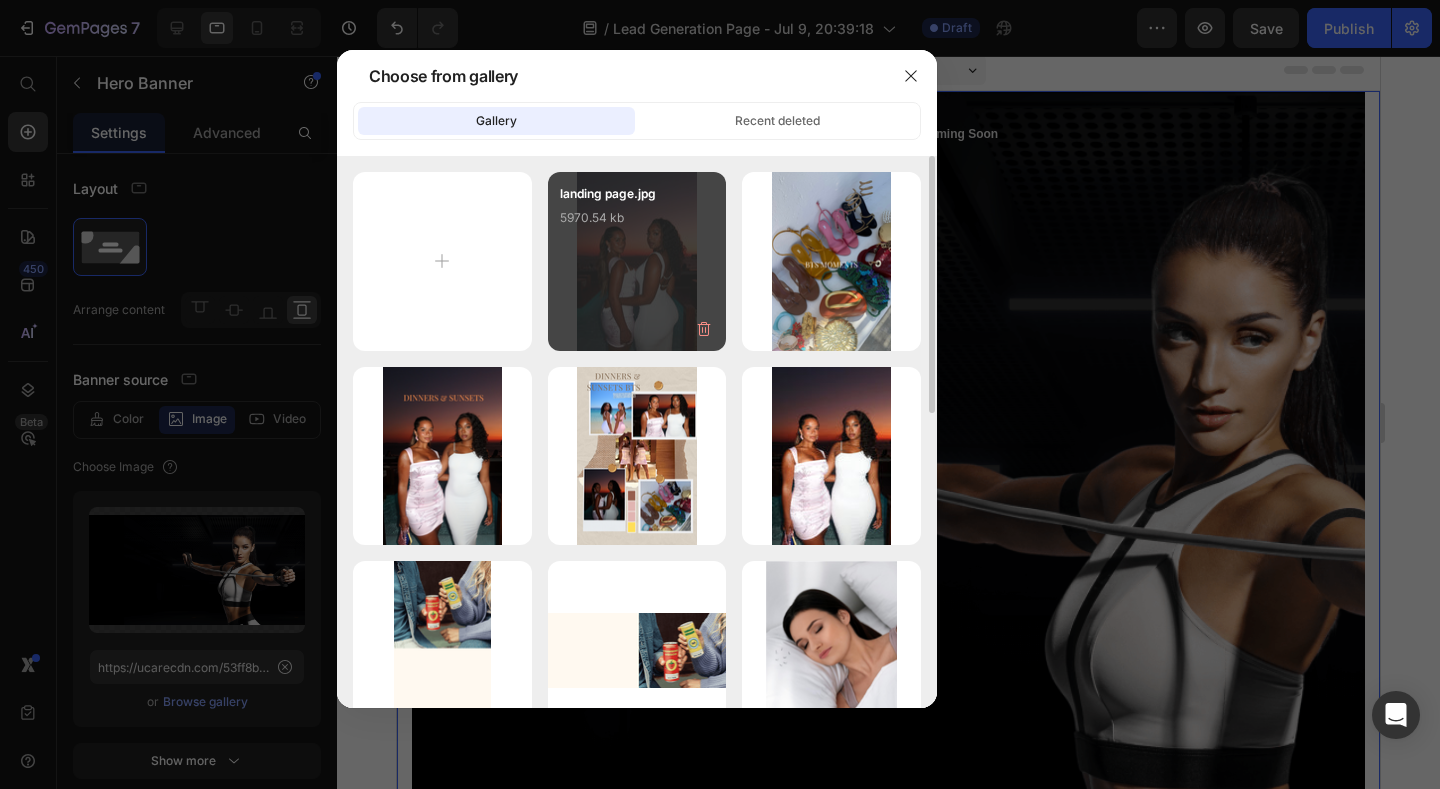 click on "landing page.jpg 5970.54 kb" at bounding box center (637, 261) 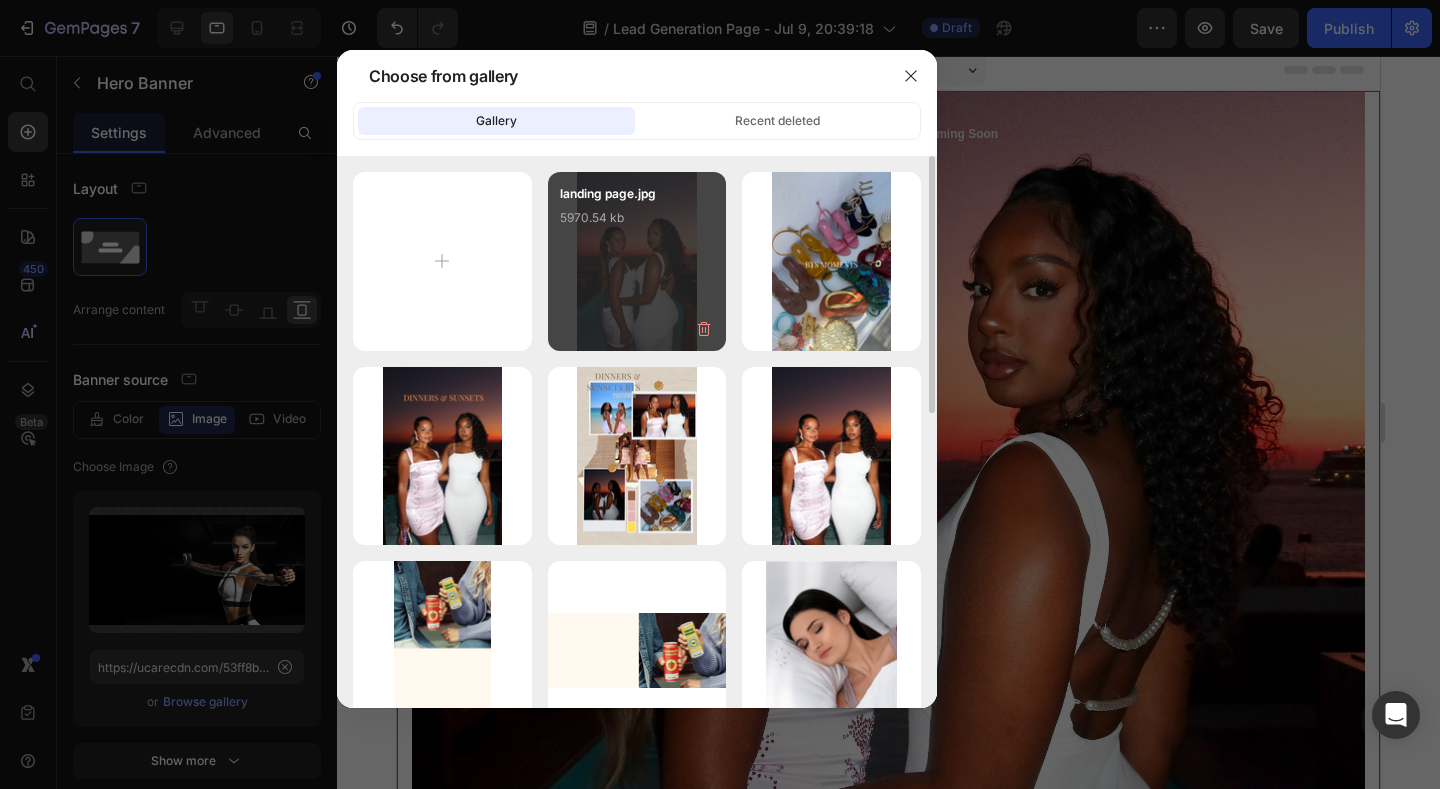 type on "https://cdn.shopify.com/s/files/1/0824/7404/1674/files/gempages_567440088024220753-40a43d39-499b-4e60-a2d3-e38fb3e07a47.jpg" 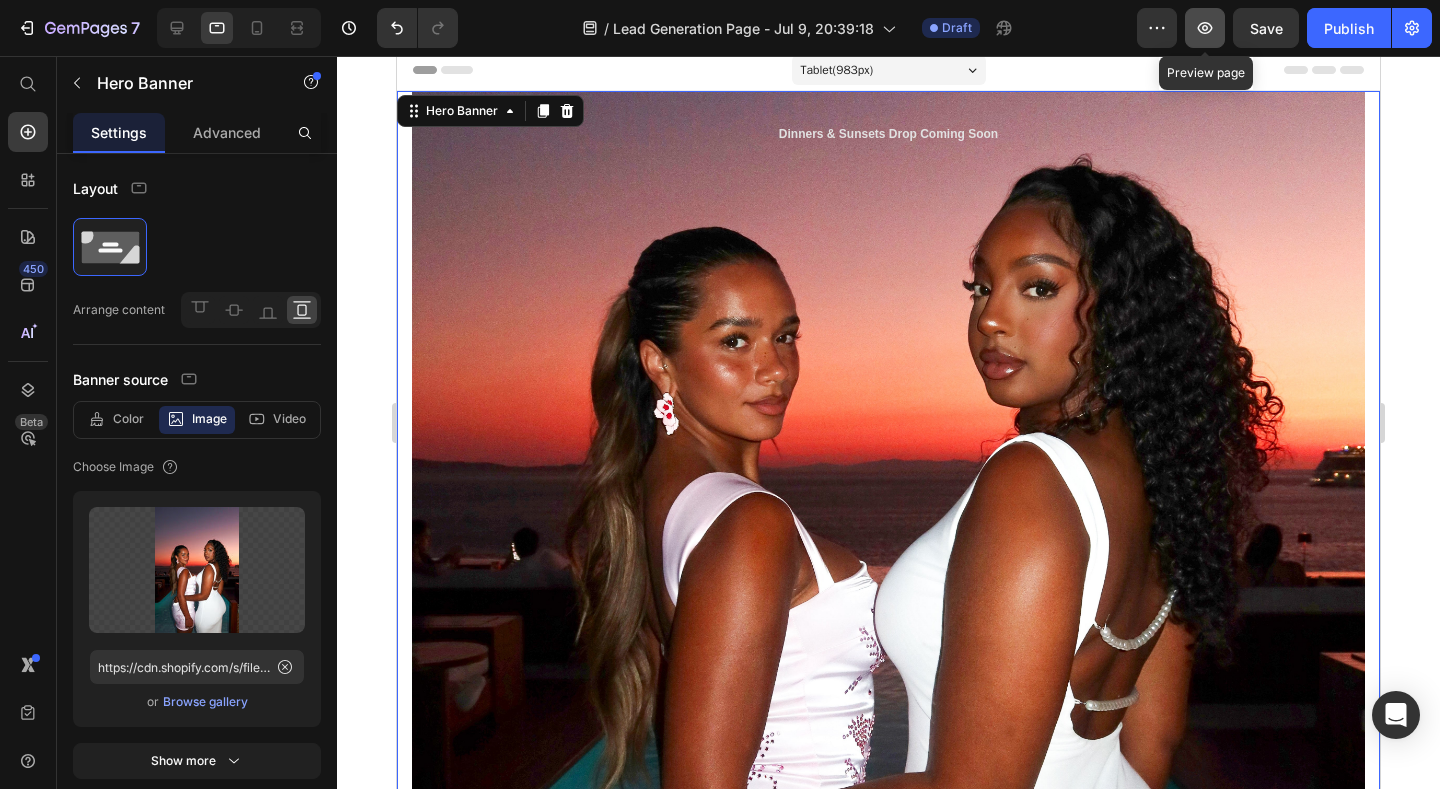 click 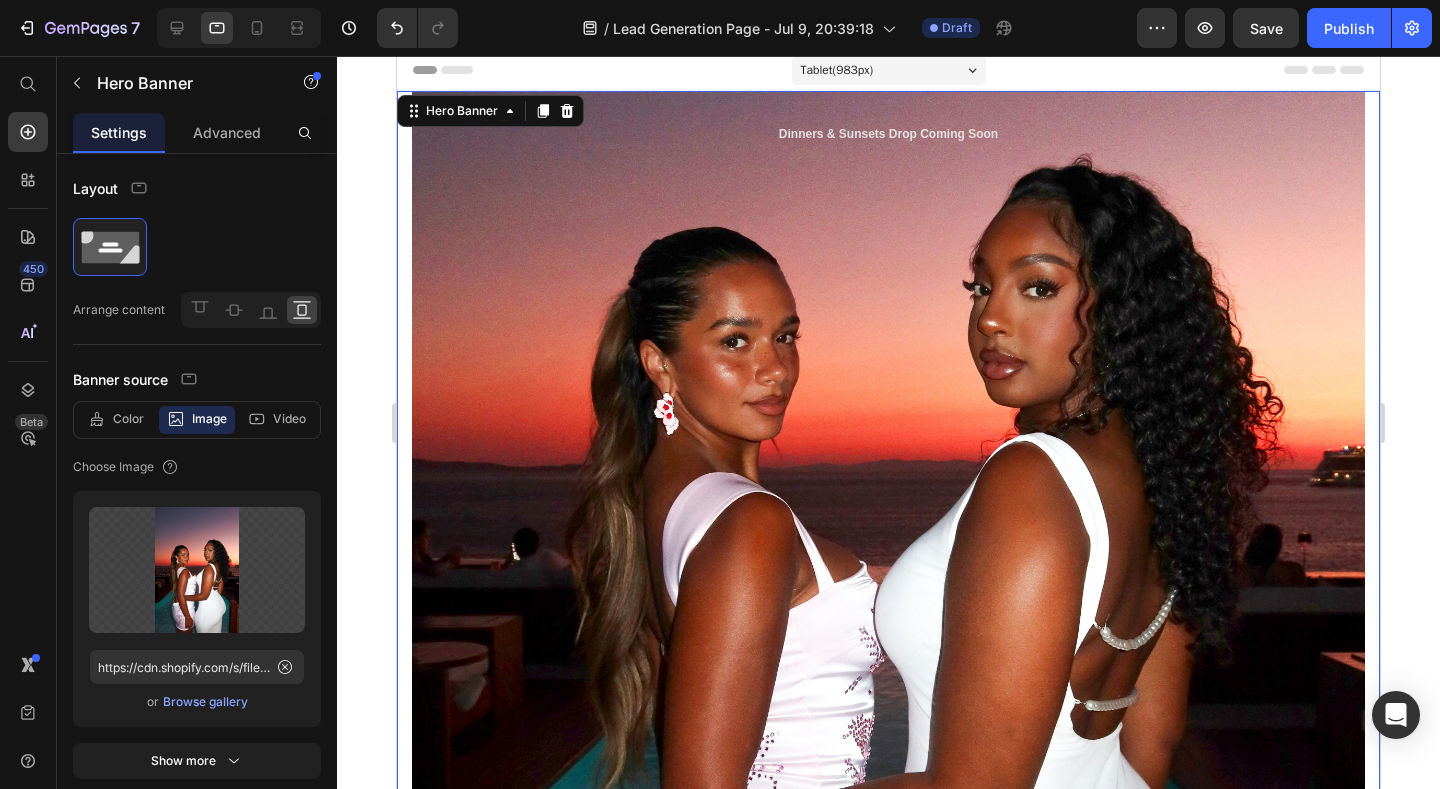 click 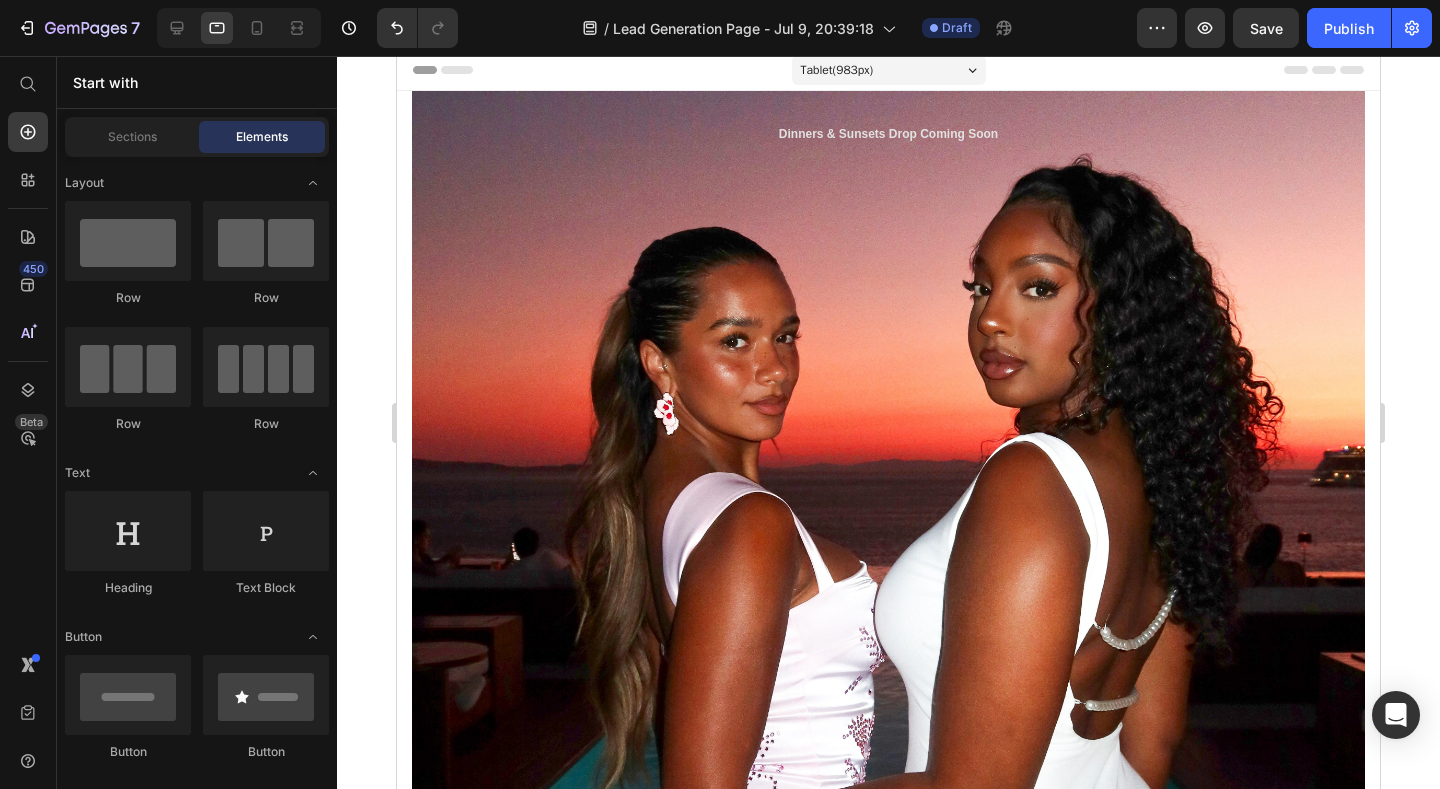 click 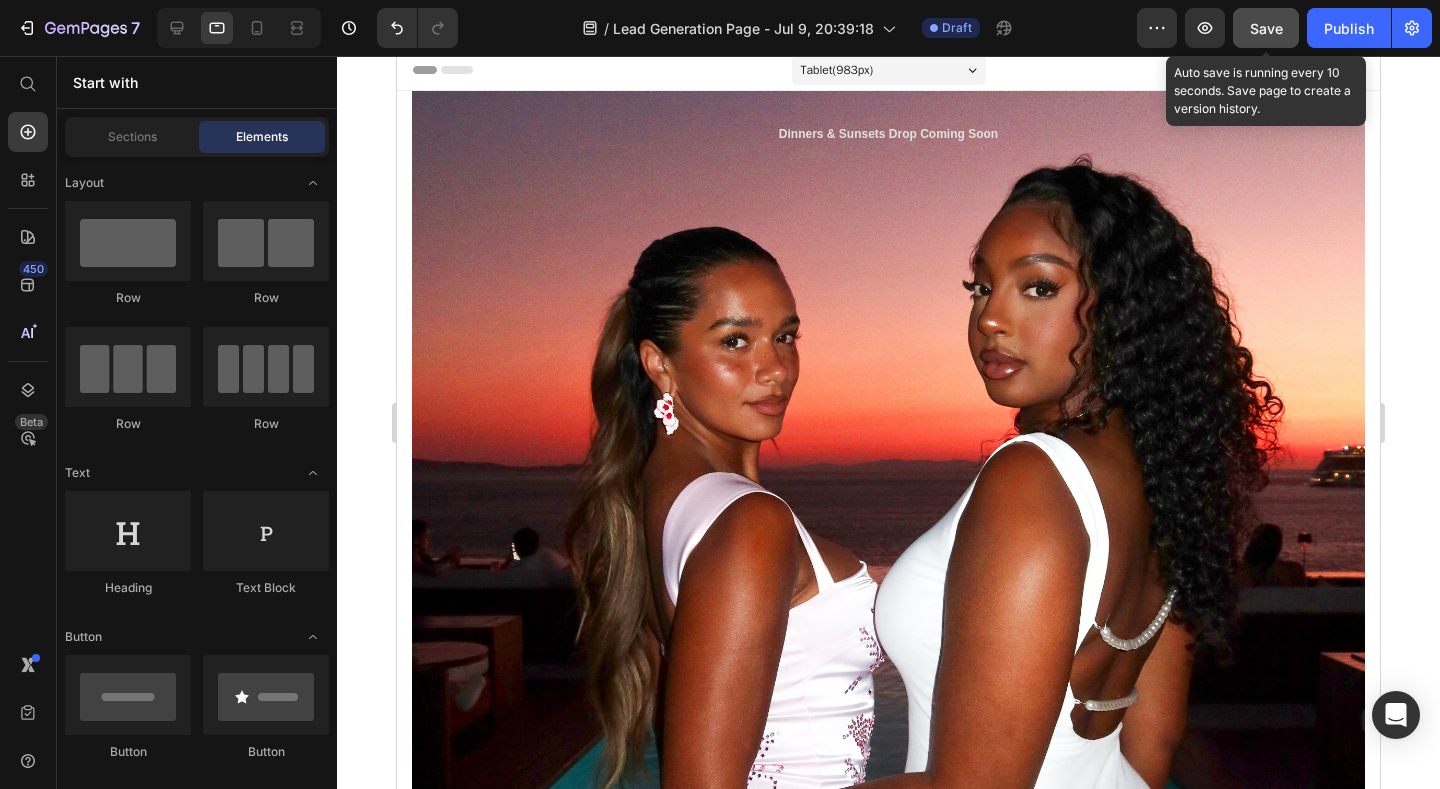 click on "Save" at bounding box center [1266, 28] 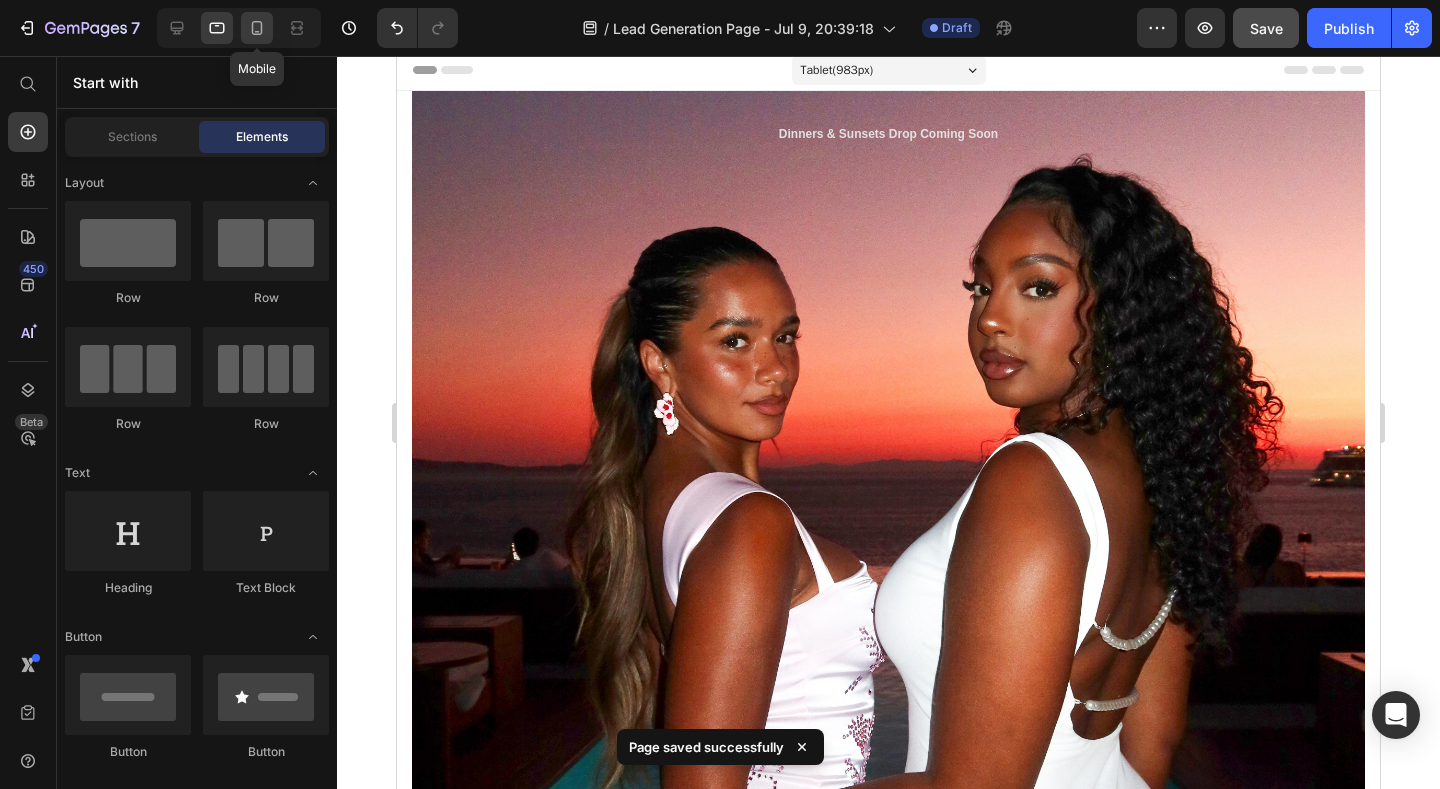 click 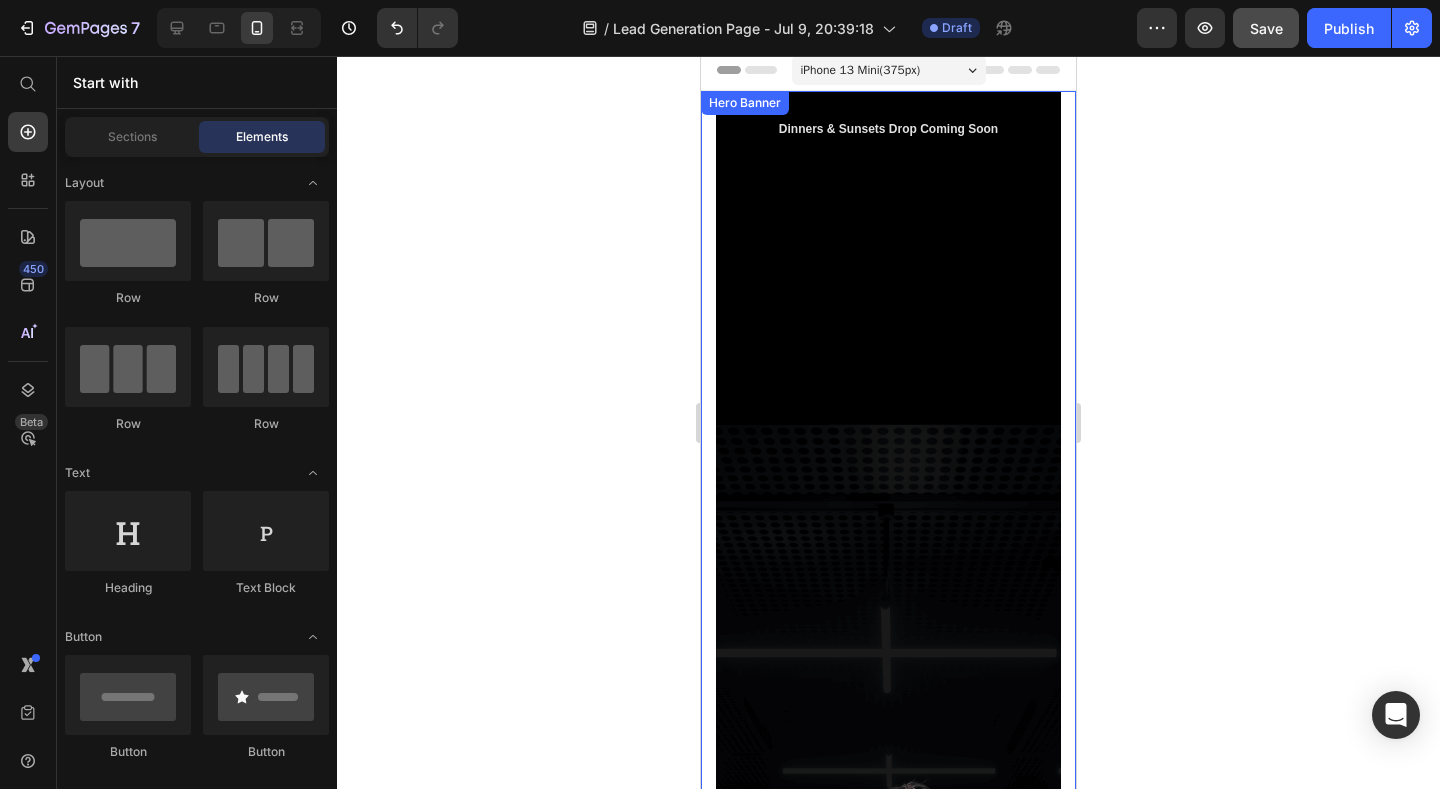 click on "Dinners & Sunsets Drop Coming Soon Heading" at bounding box center (888, 595) 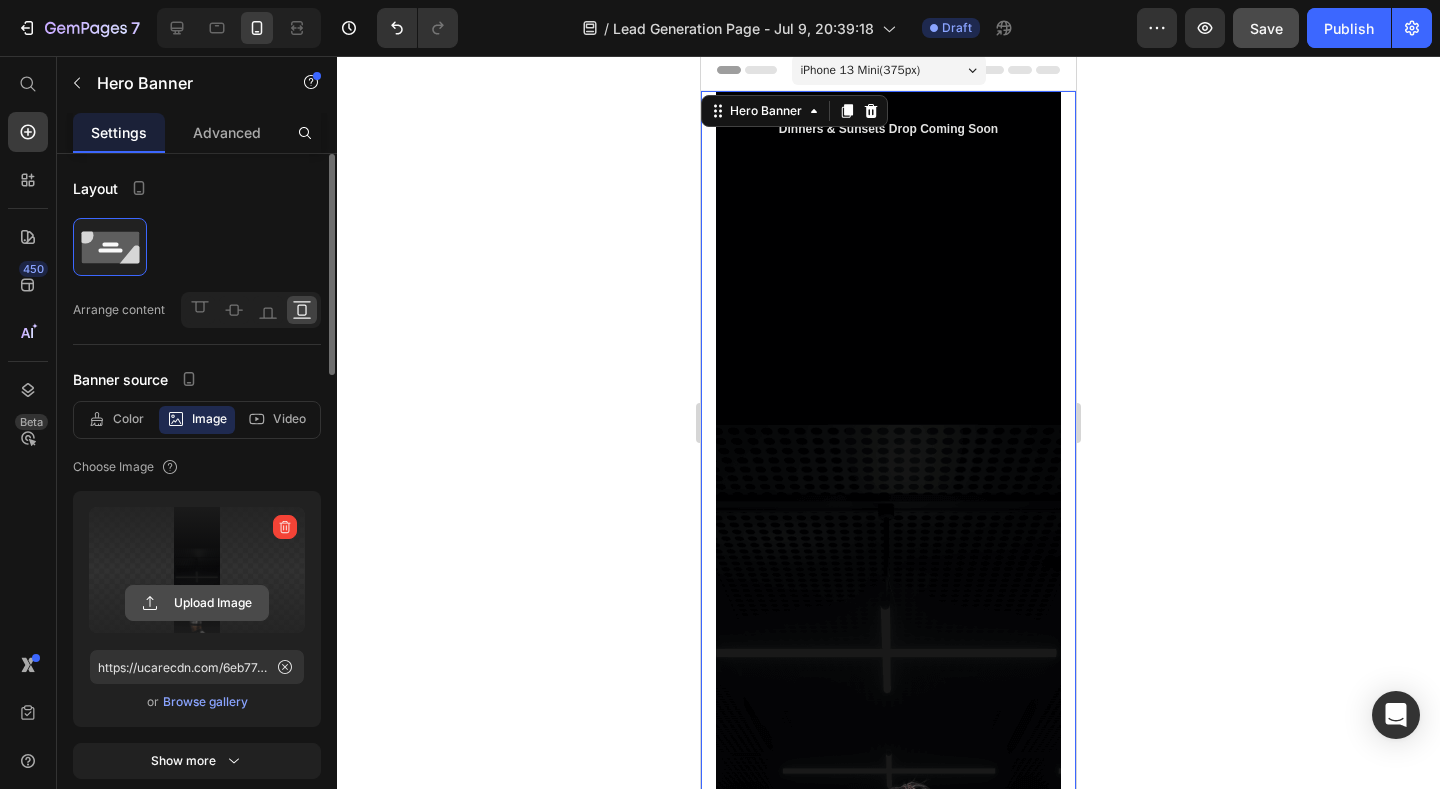 click 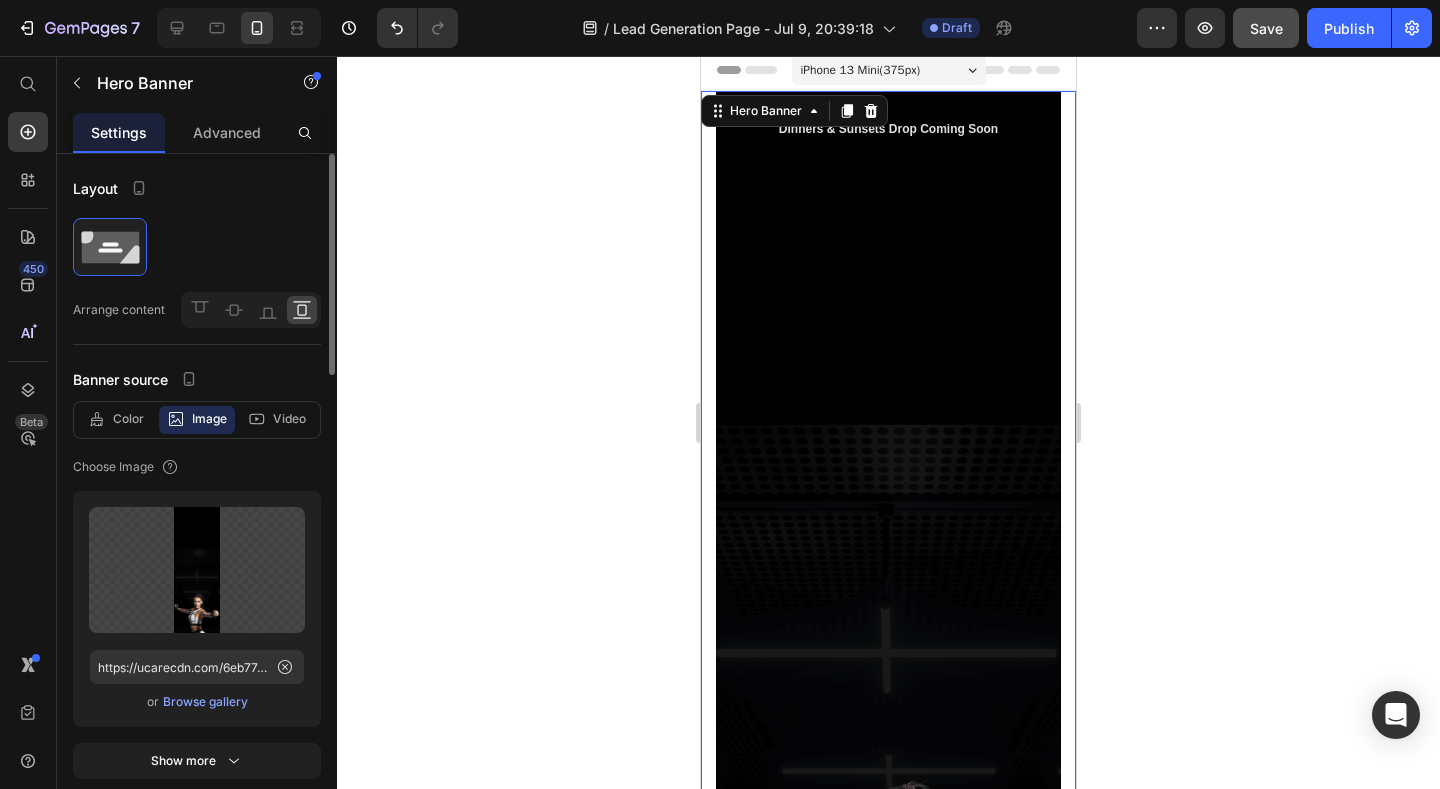 click on "Browse gallery" at bounding box center [205, 702] 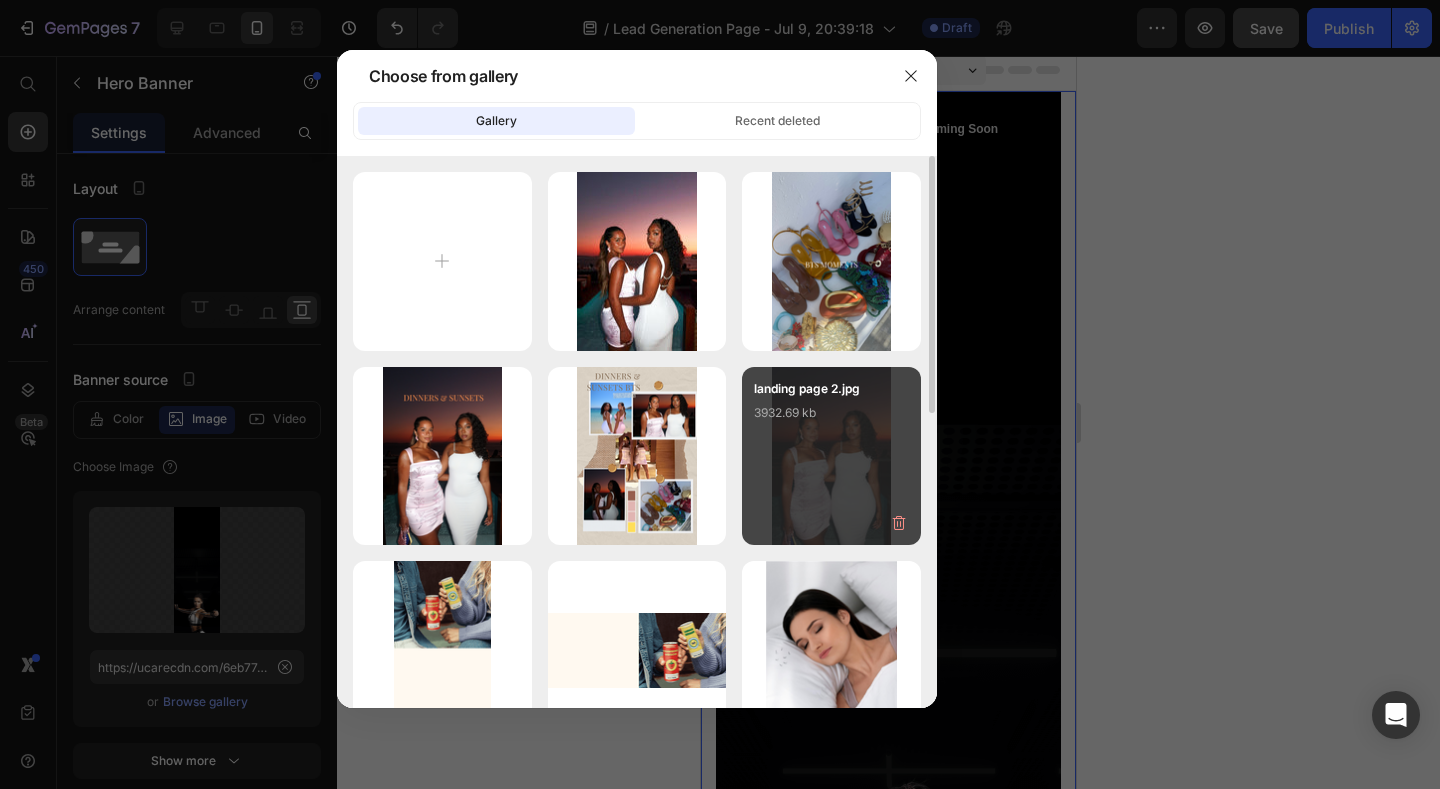 click on "landing page 2.jpg 3932.69 kb" at bounding box center (831, 419) 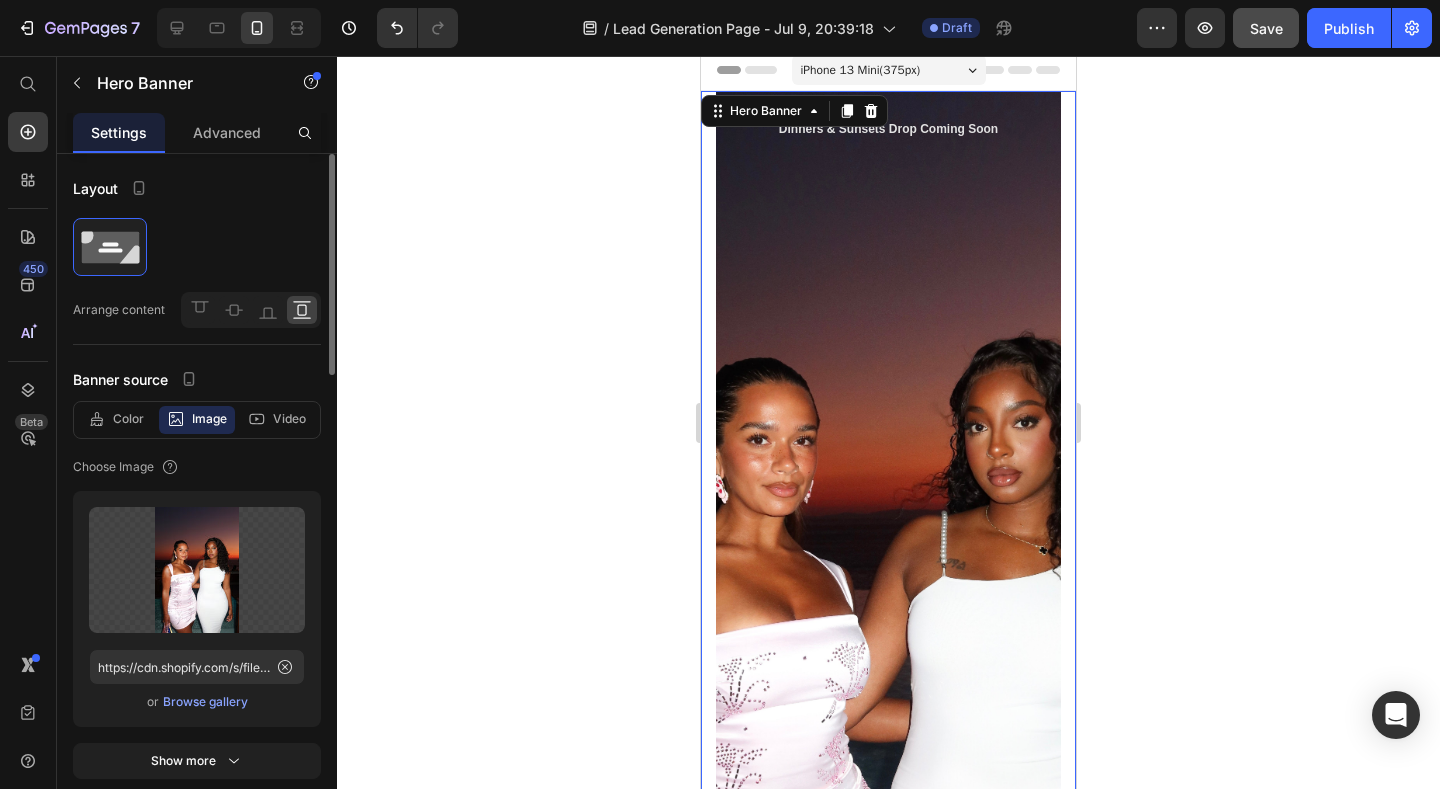 click on "Browse gallery" at bounding box center [205, 702] 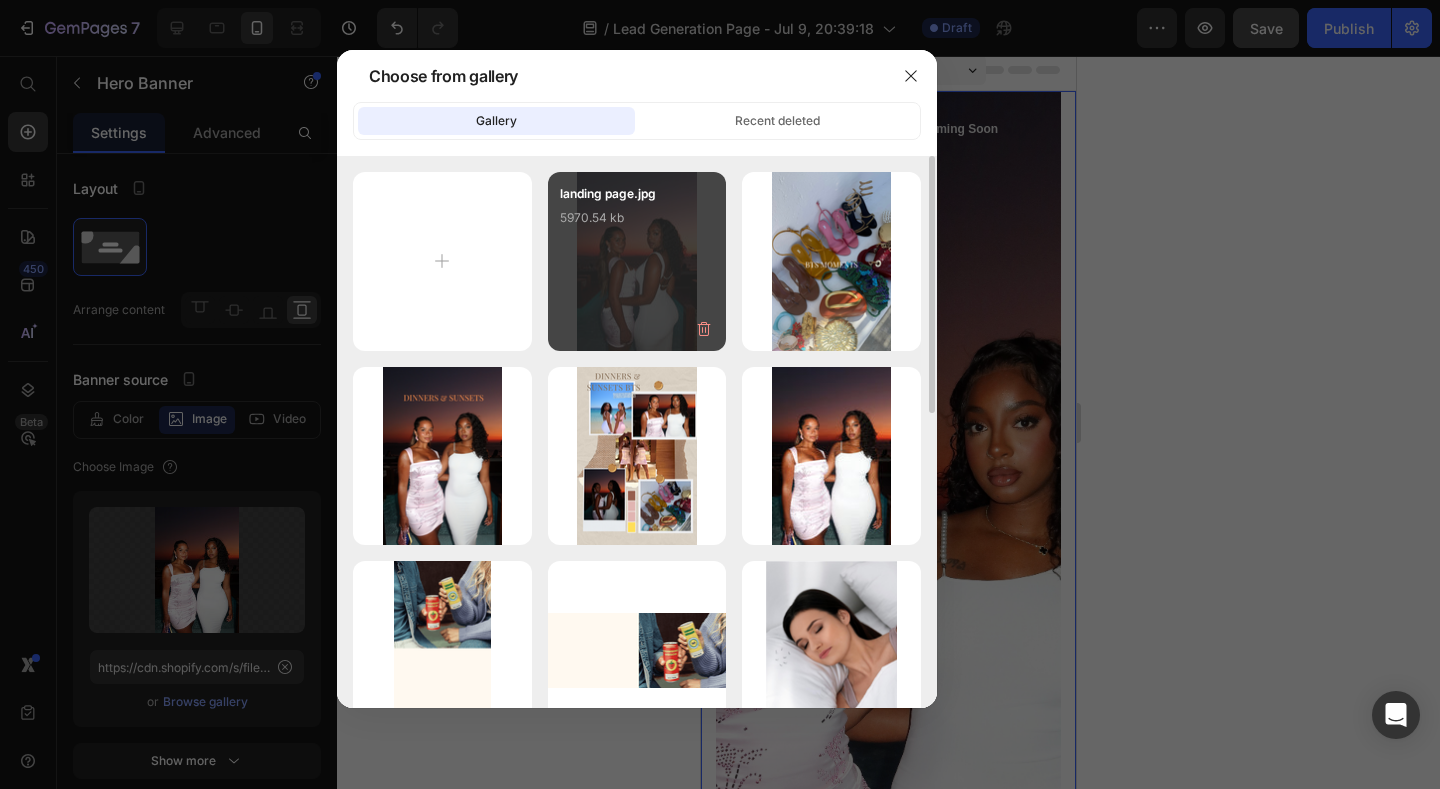 click on "landing page.jpg 5970.54 kb" at bounding box center [637, 224] 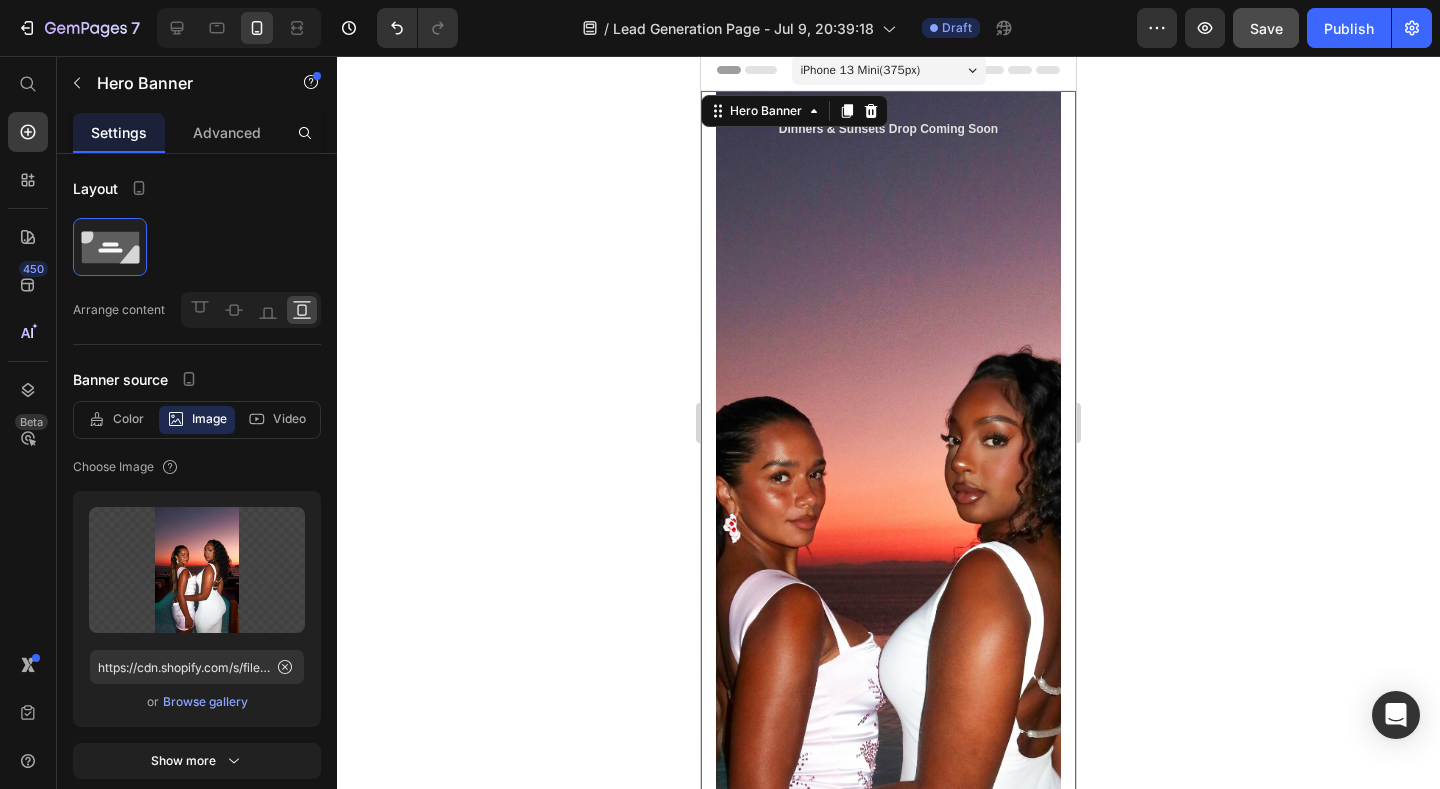 click 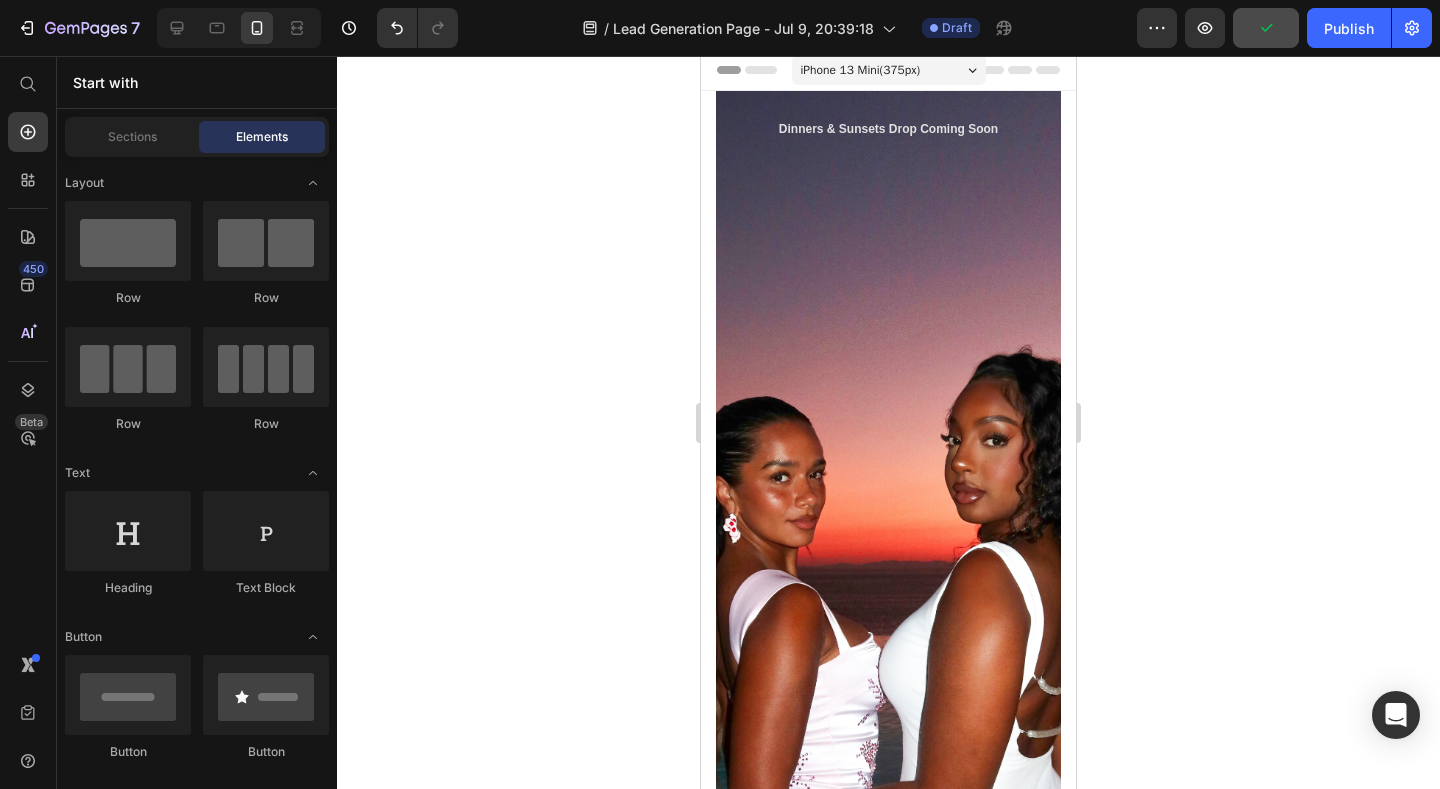 click 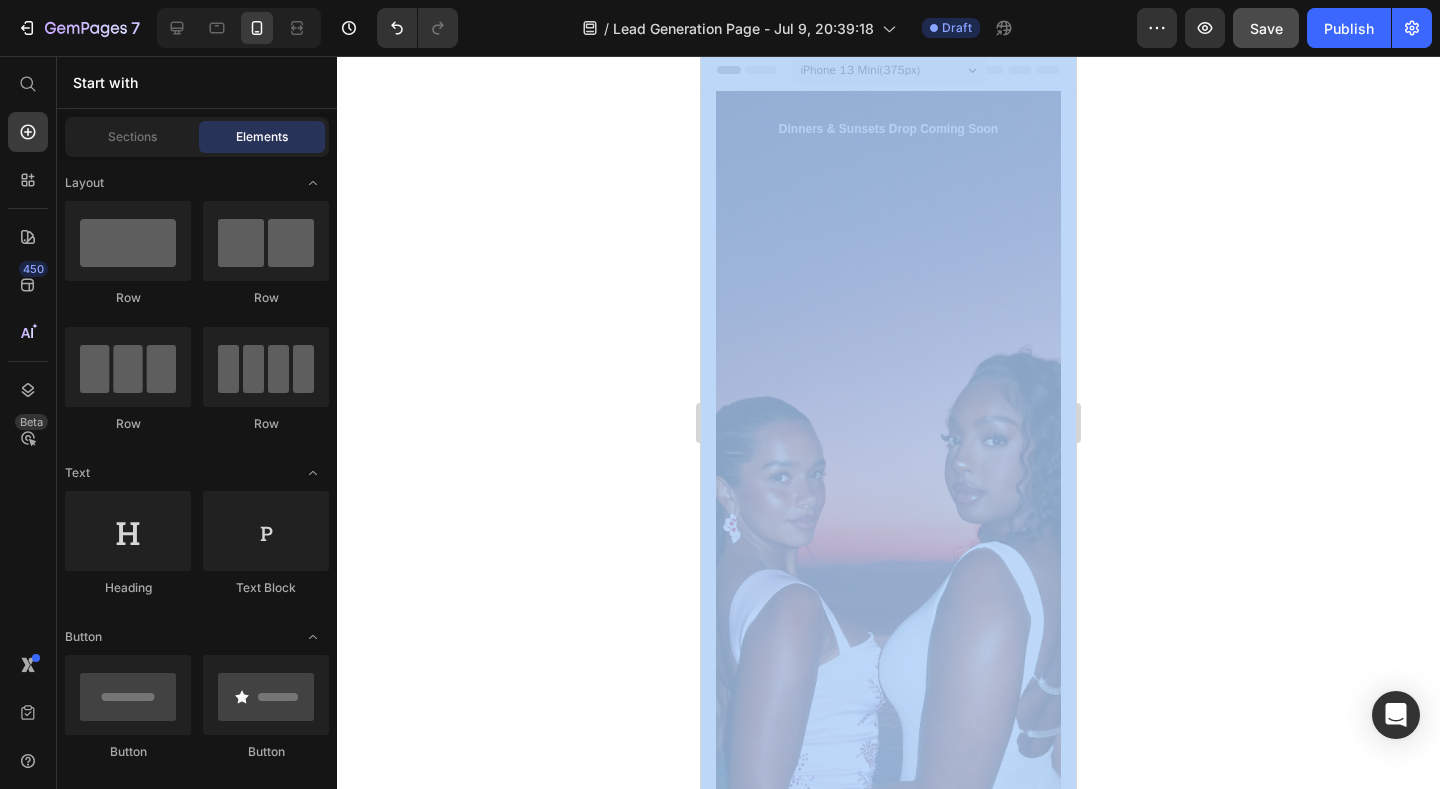 drag, startPoint x: 1302, startPoint y: 339, endPoint x: 1105, endPoint y: 788, distance: 490.31622 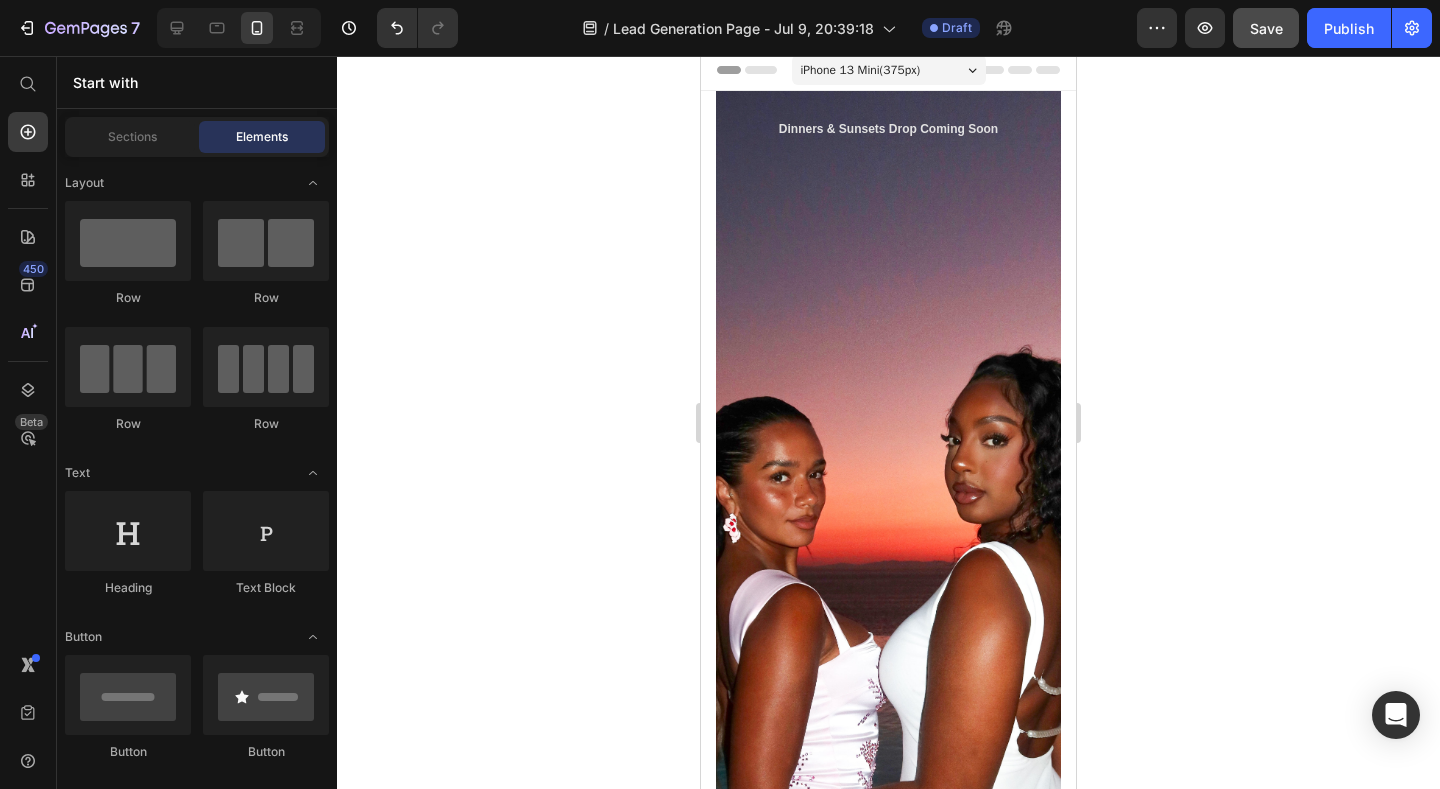 click 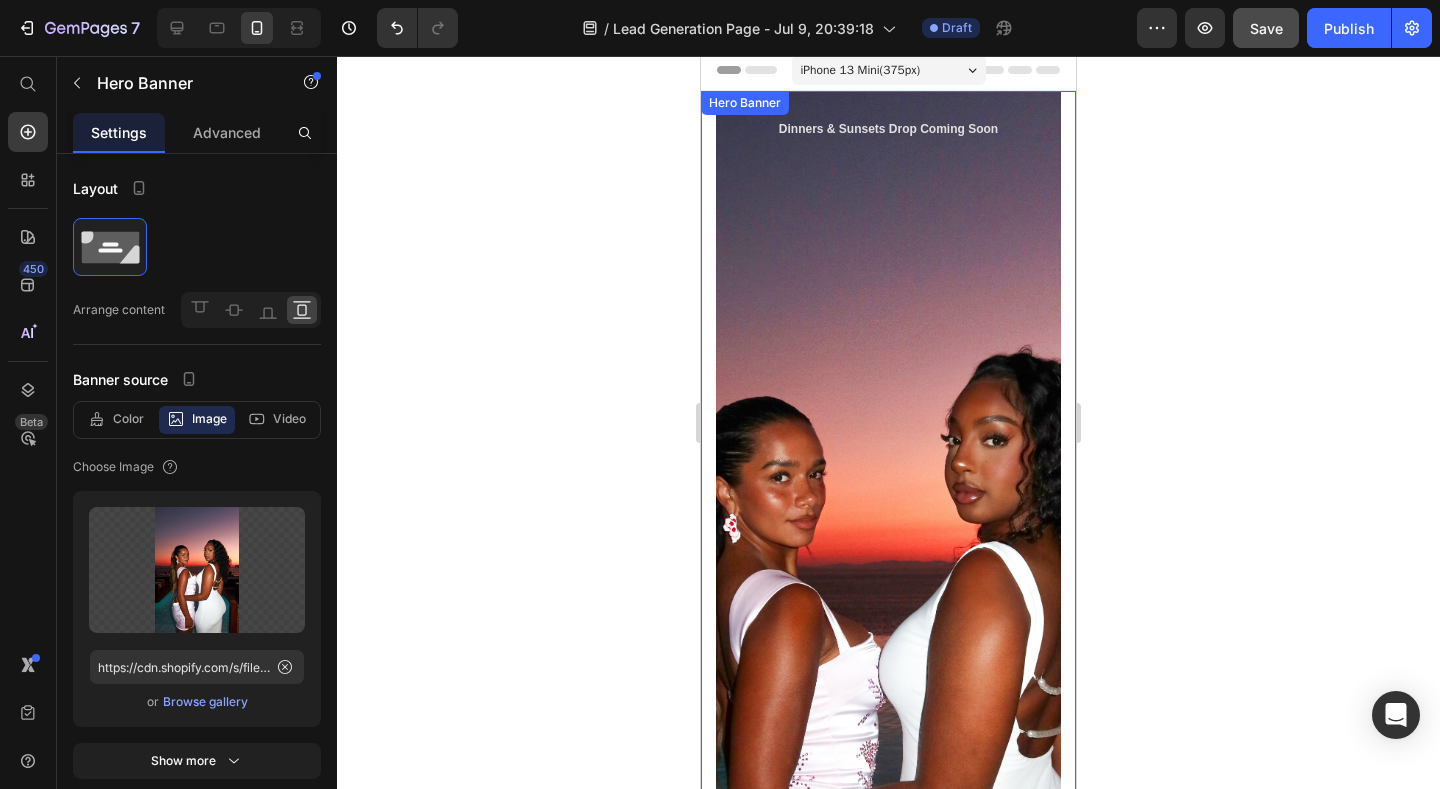 click on "Dinners & Sunsets Drop Coming Soon Heading Hero Banner" at bounding box center (888, 595) 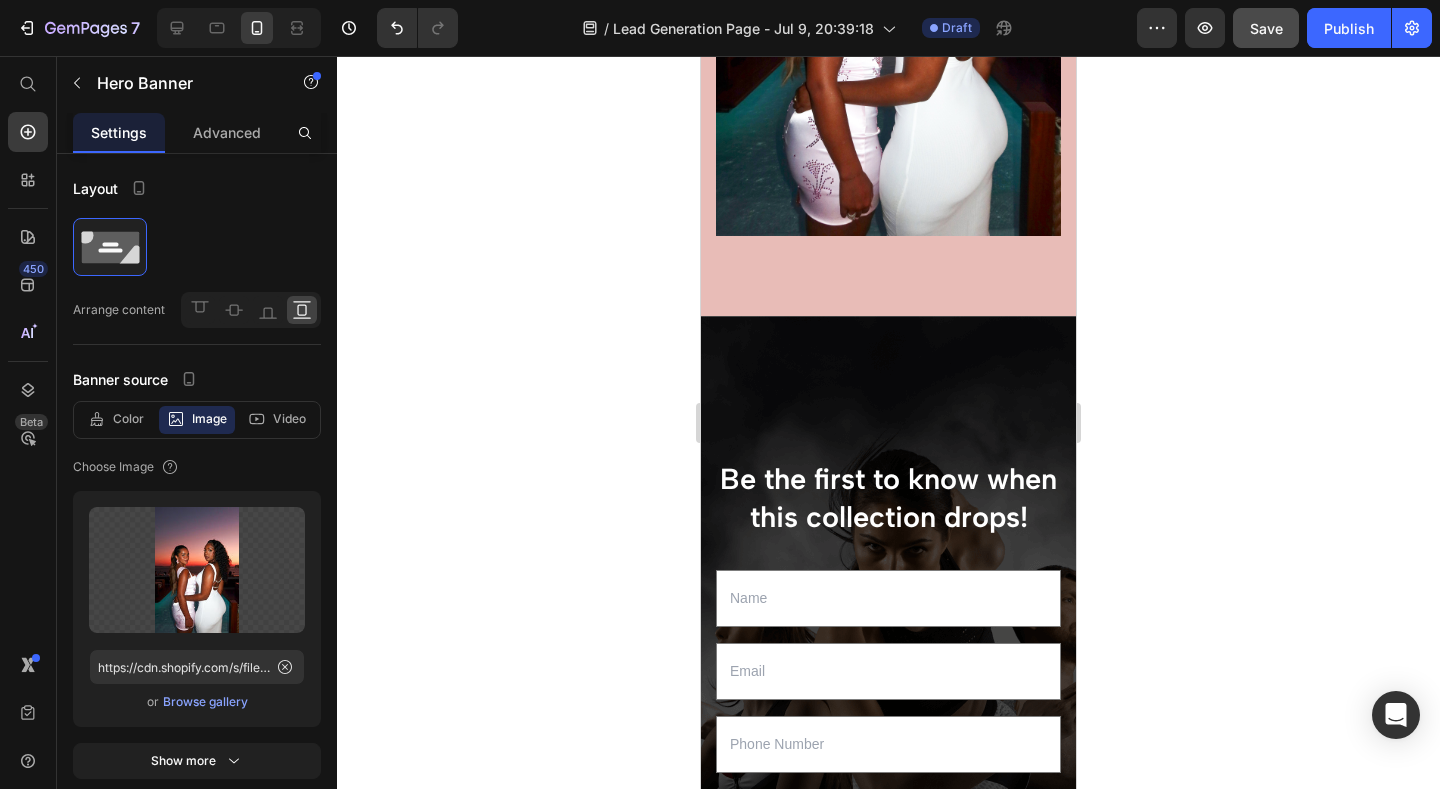 scroll, scrollTop: 3086, scrollLeft: 0, axis: vertical 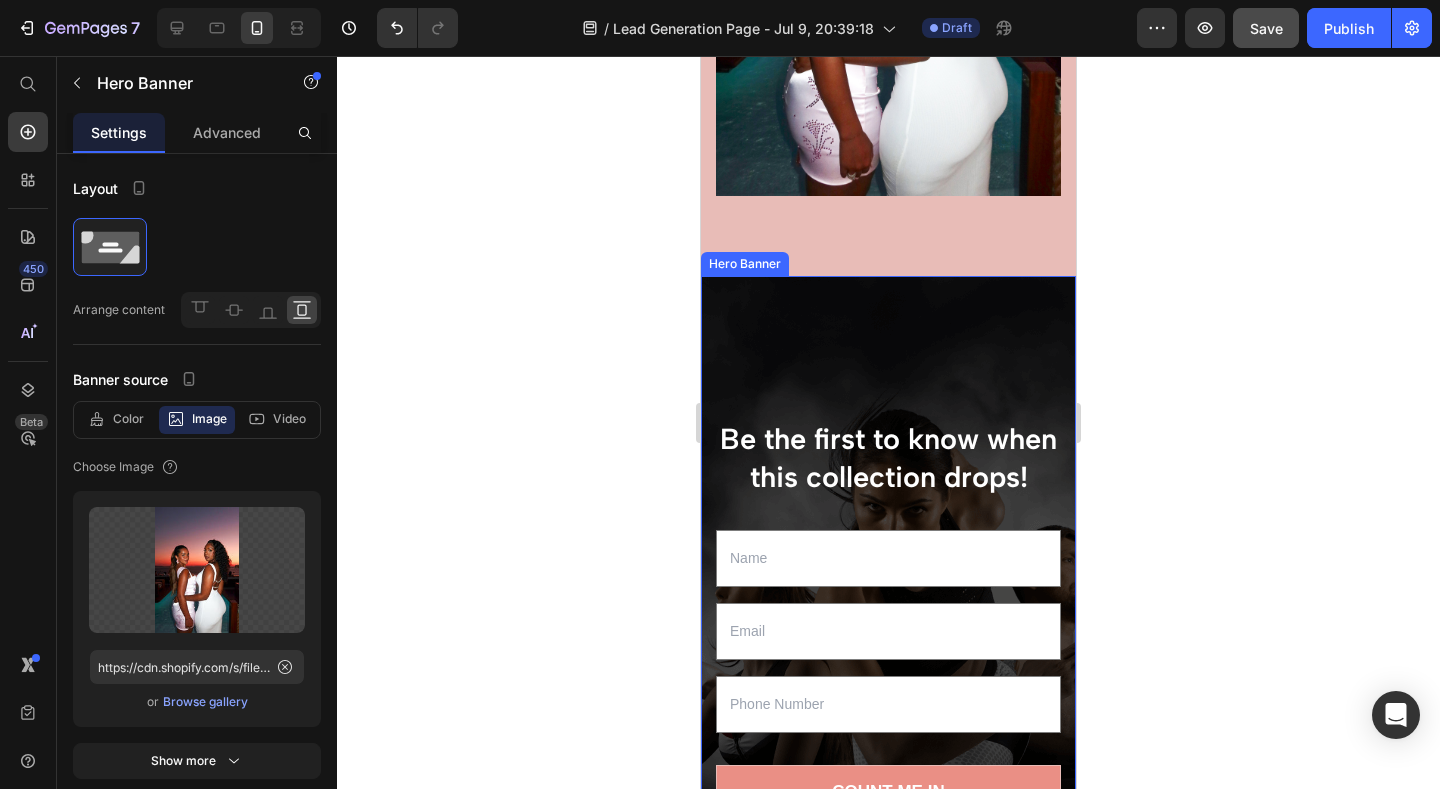 click at bounding box center (888, 618) 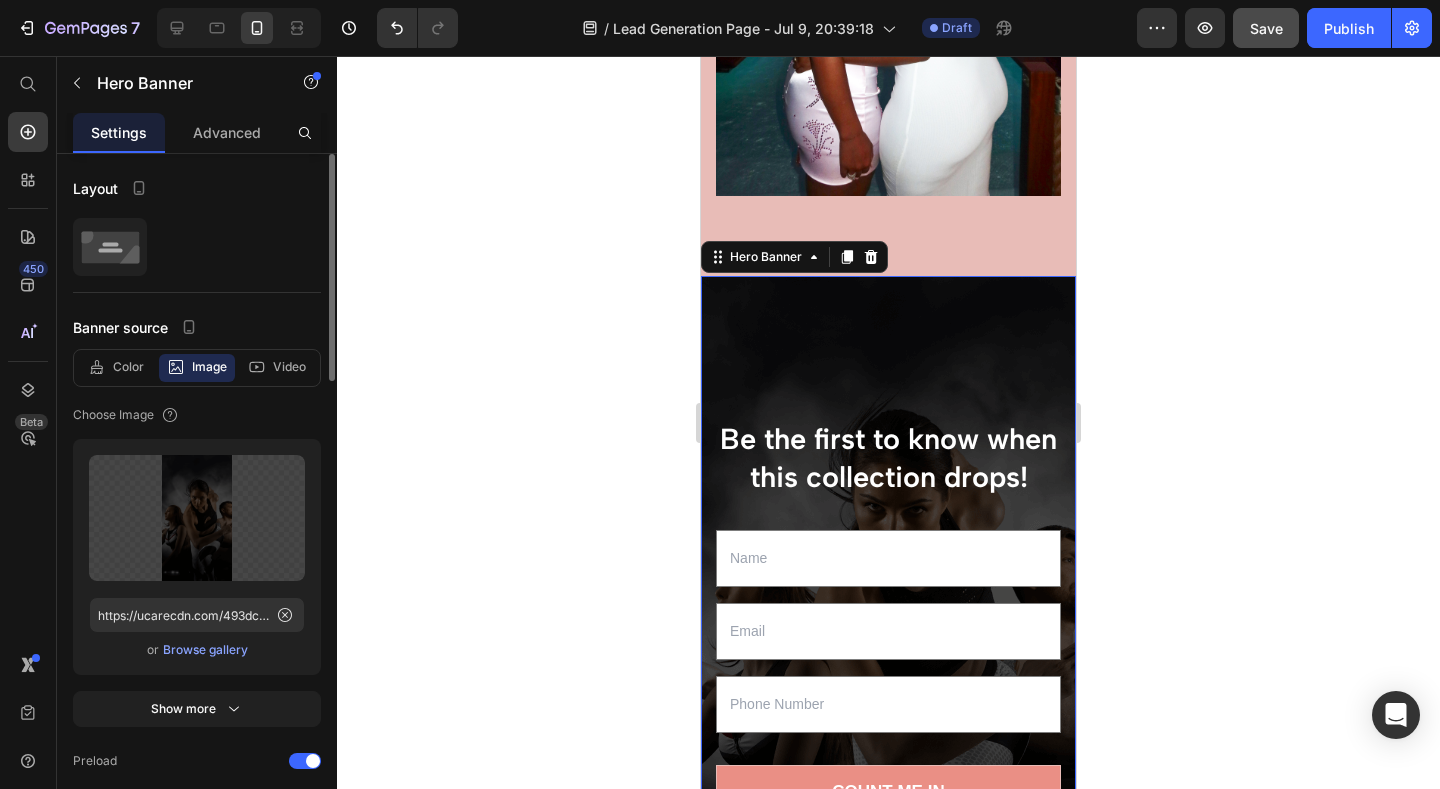 click on "Browse gallery" at bounding box center [205, 650] 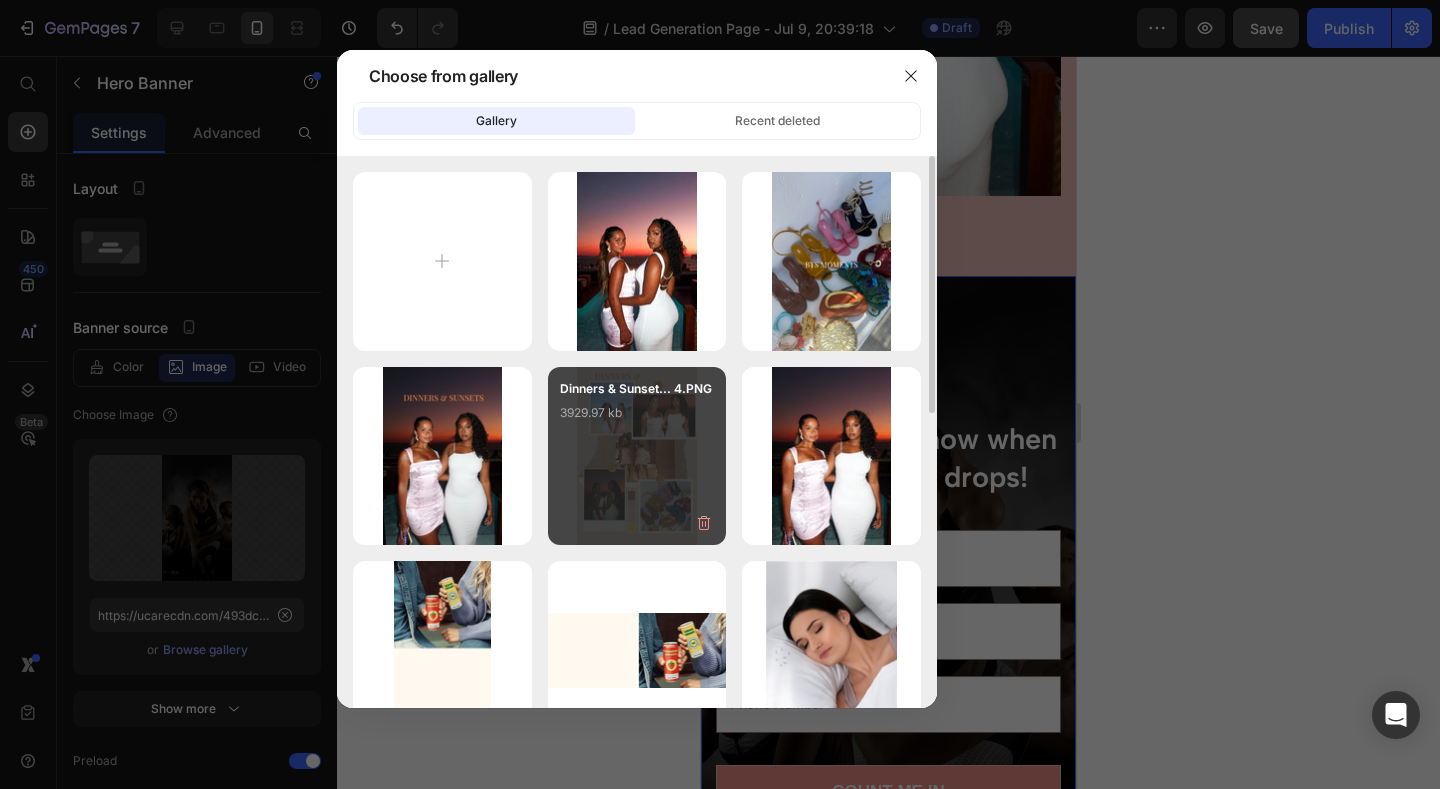click on "Dinners & Sunset... 4.PNG 3929.97 kb" at bounding box center [637, 419] 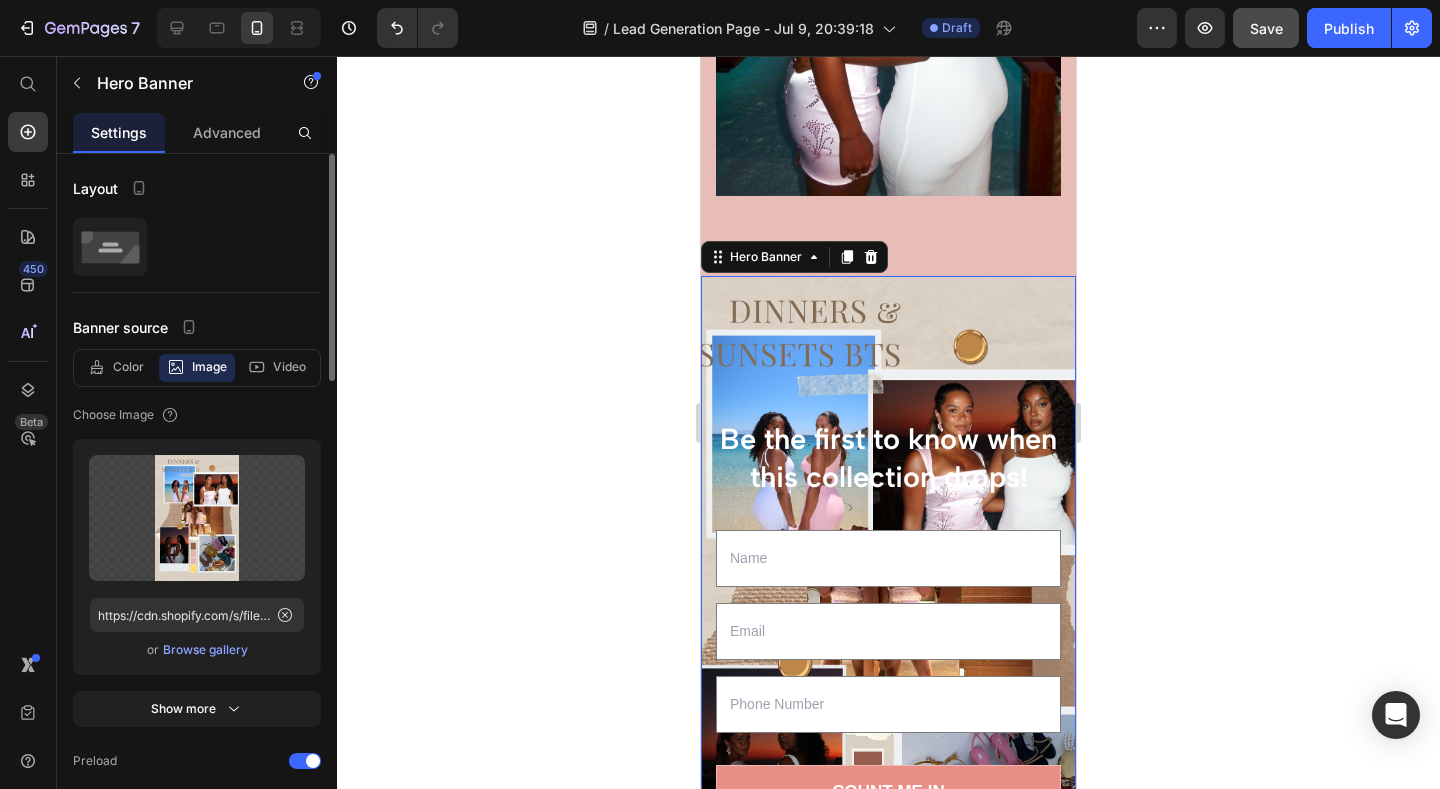 click on "Browse gallery" at bounding box center (205, 650) 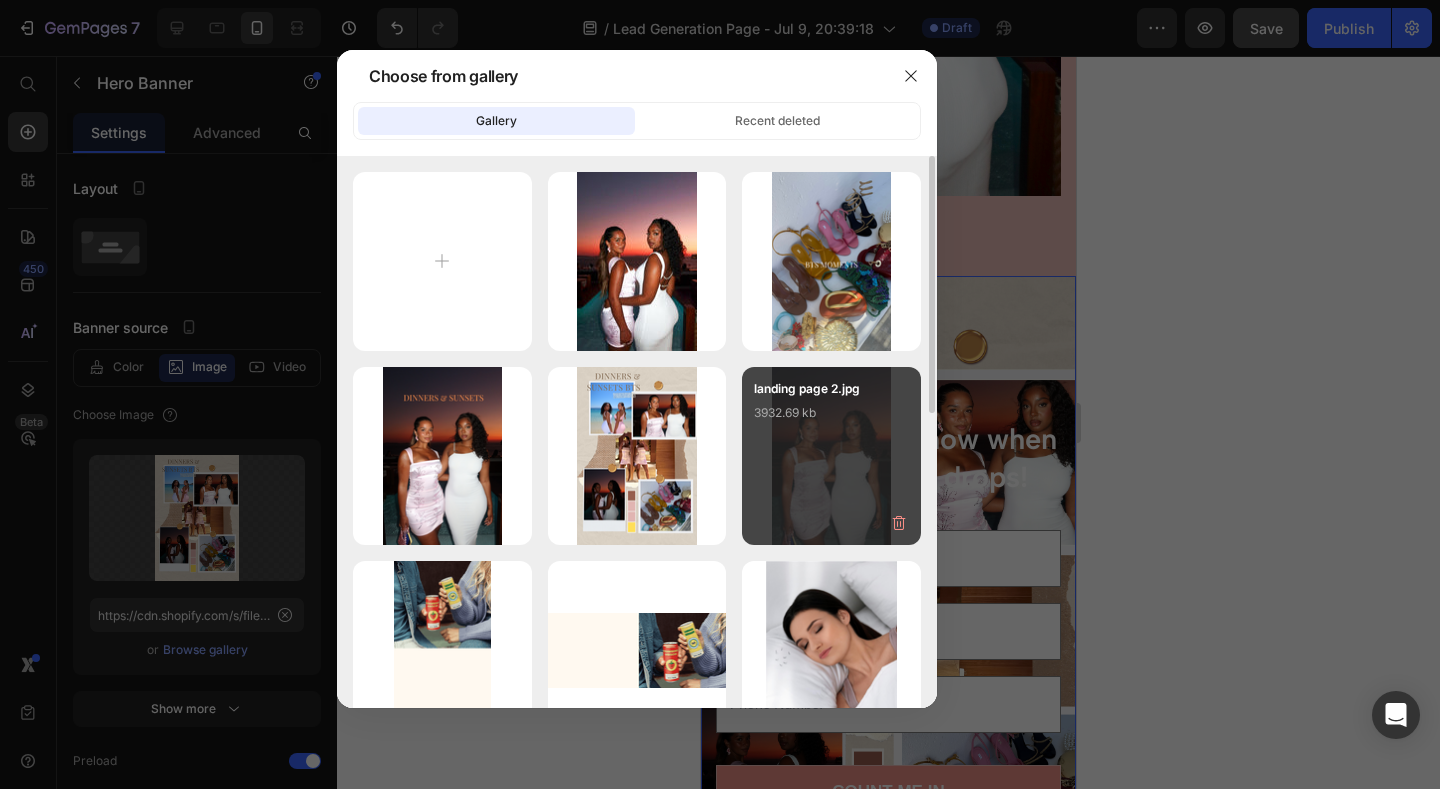 click on "3932.69 kb" at bounding box center [831, 413] 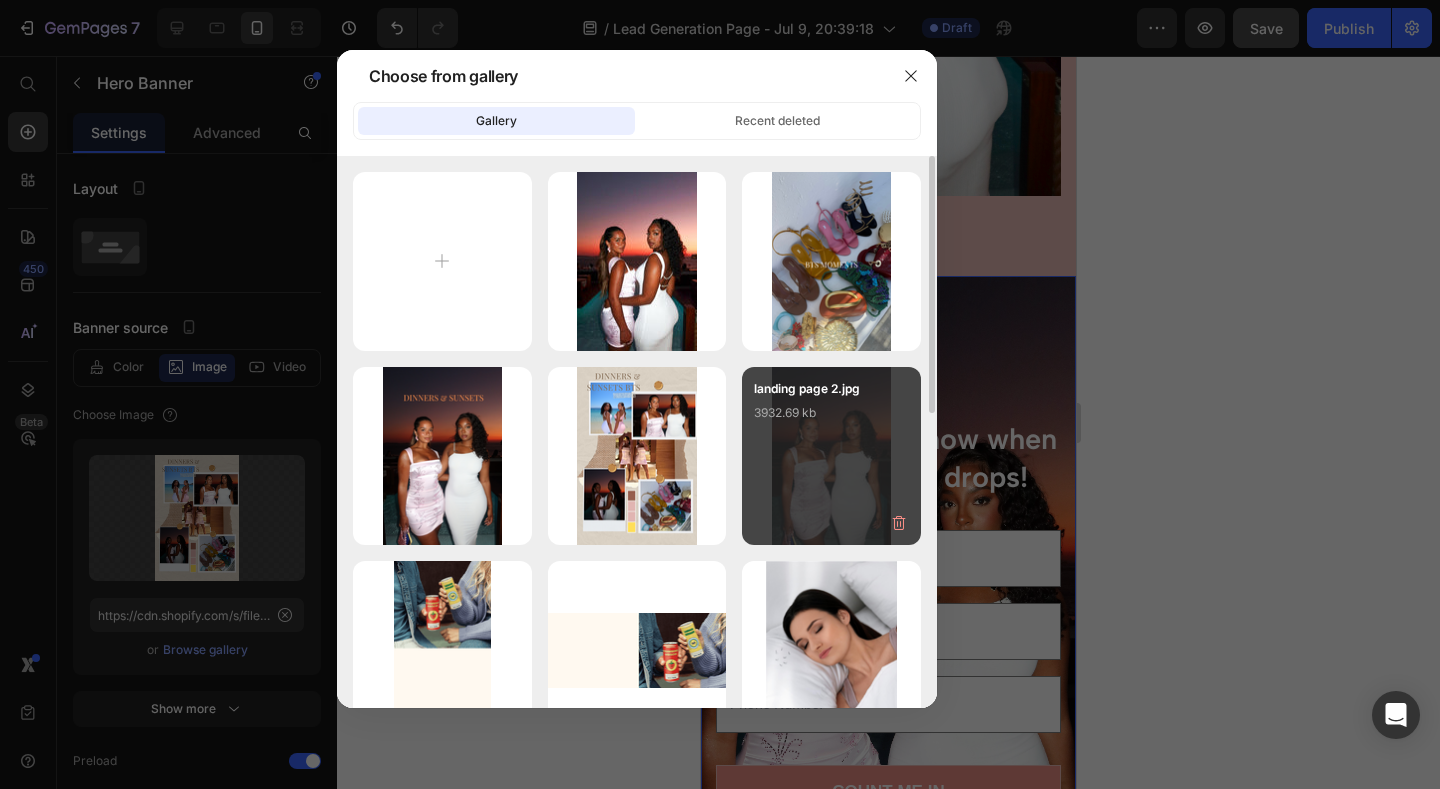 type on "https://cdn.shopify.com/s/files/1/0824/7404/1674/files/gempages_567440088024220753-8f3f0b00-8359-4eae-ad3c-f7e40c989625.jpg" 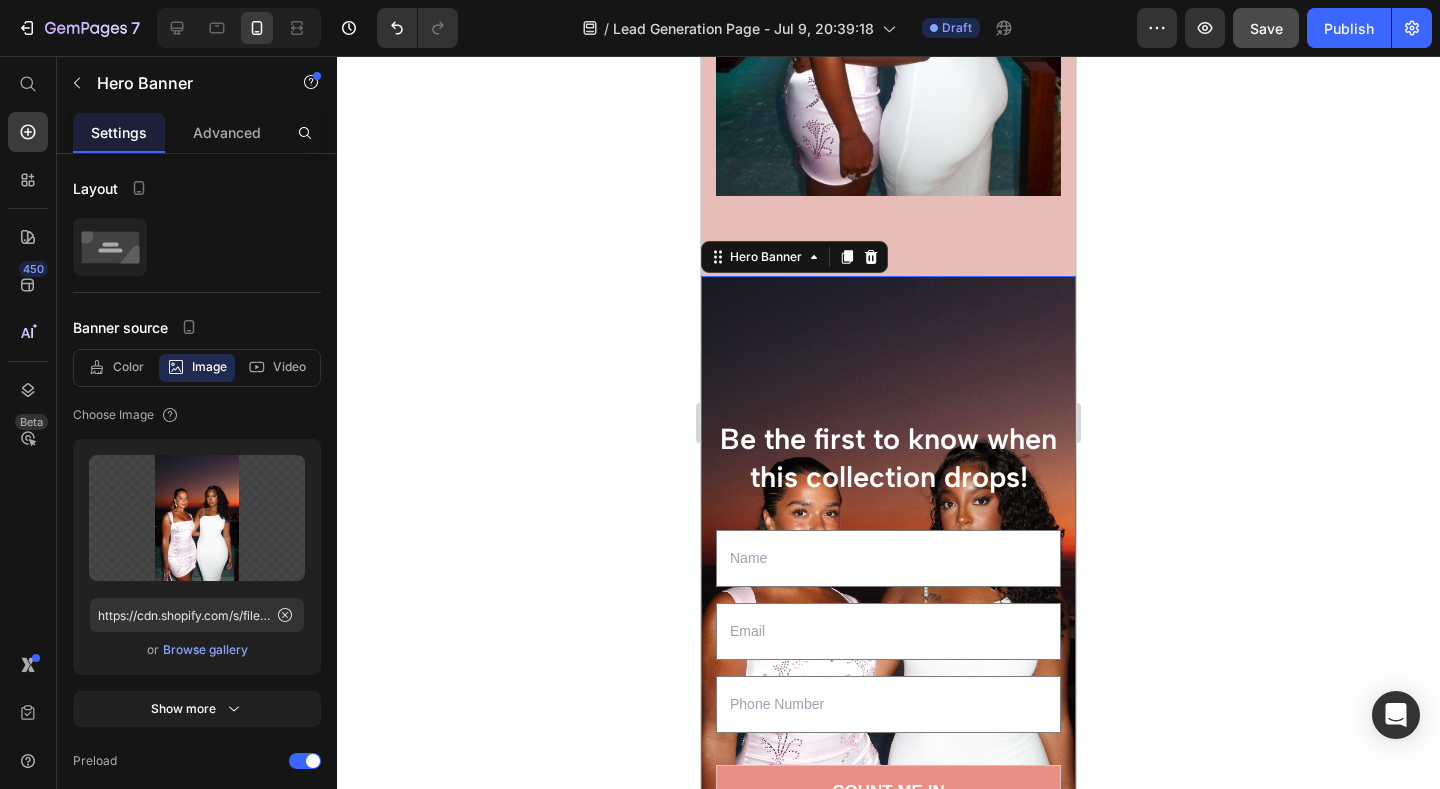 click 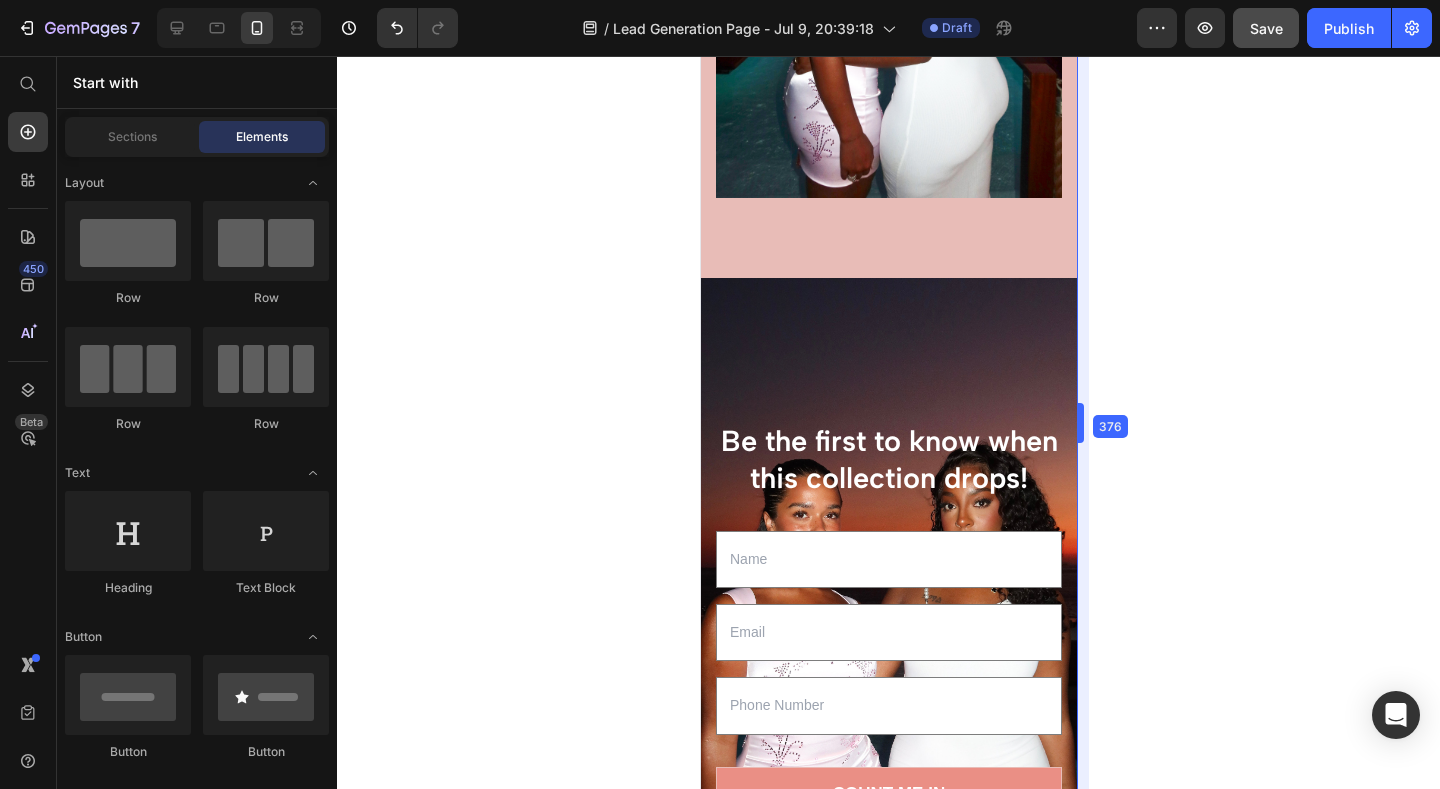 drag, startPoint x: 1080, startPoint y: 416, endPoint x: 1080, endPoint y: 450, distance: 34 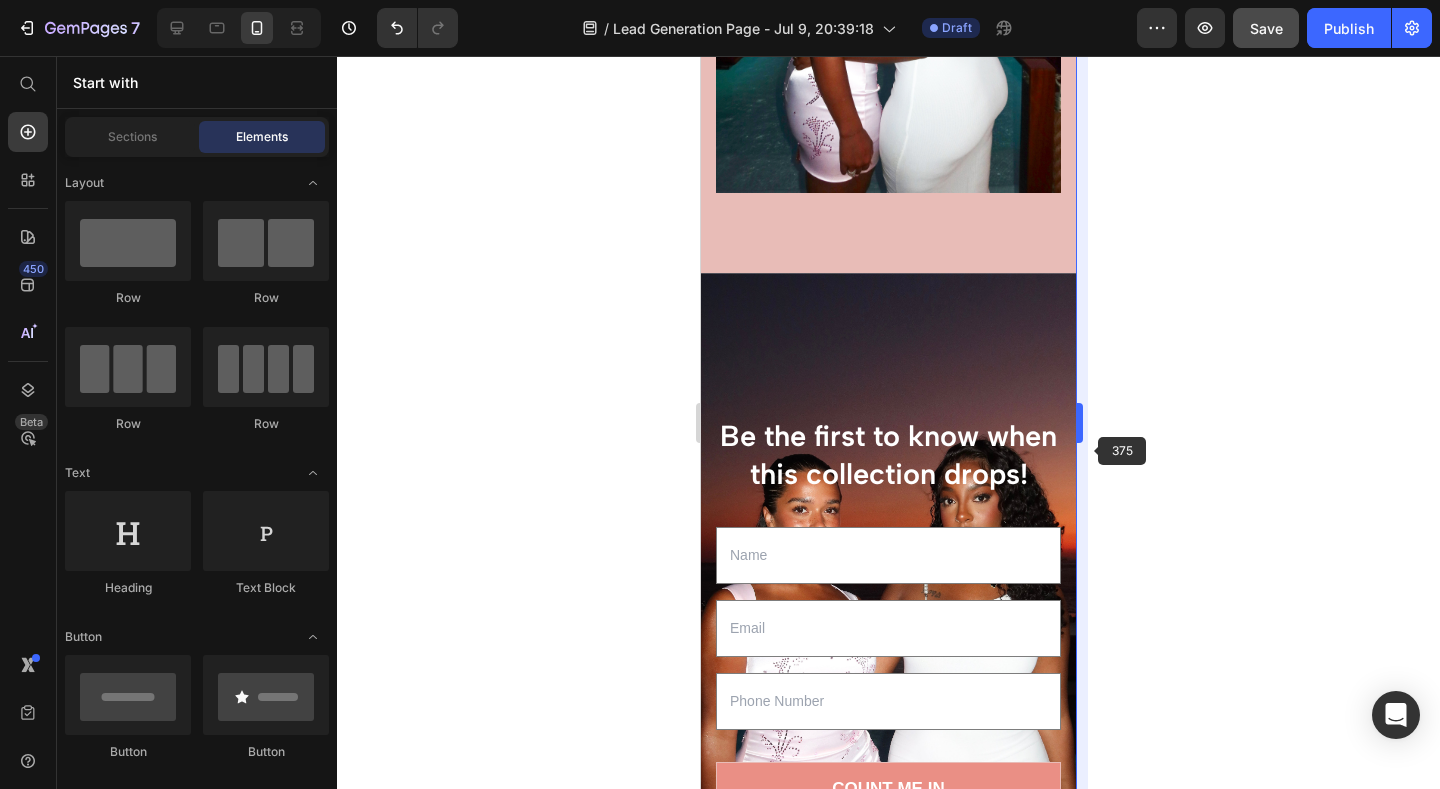 scroll, scrollTop: 3086, scrollLeft: 0, axis: vertical 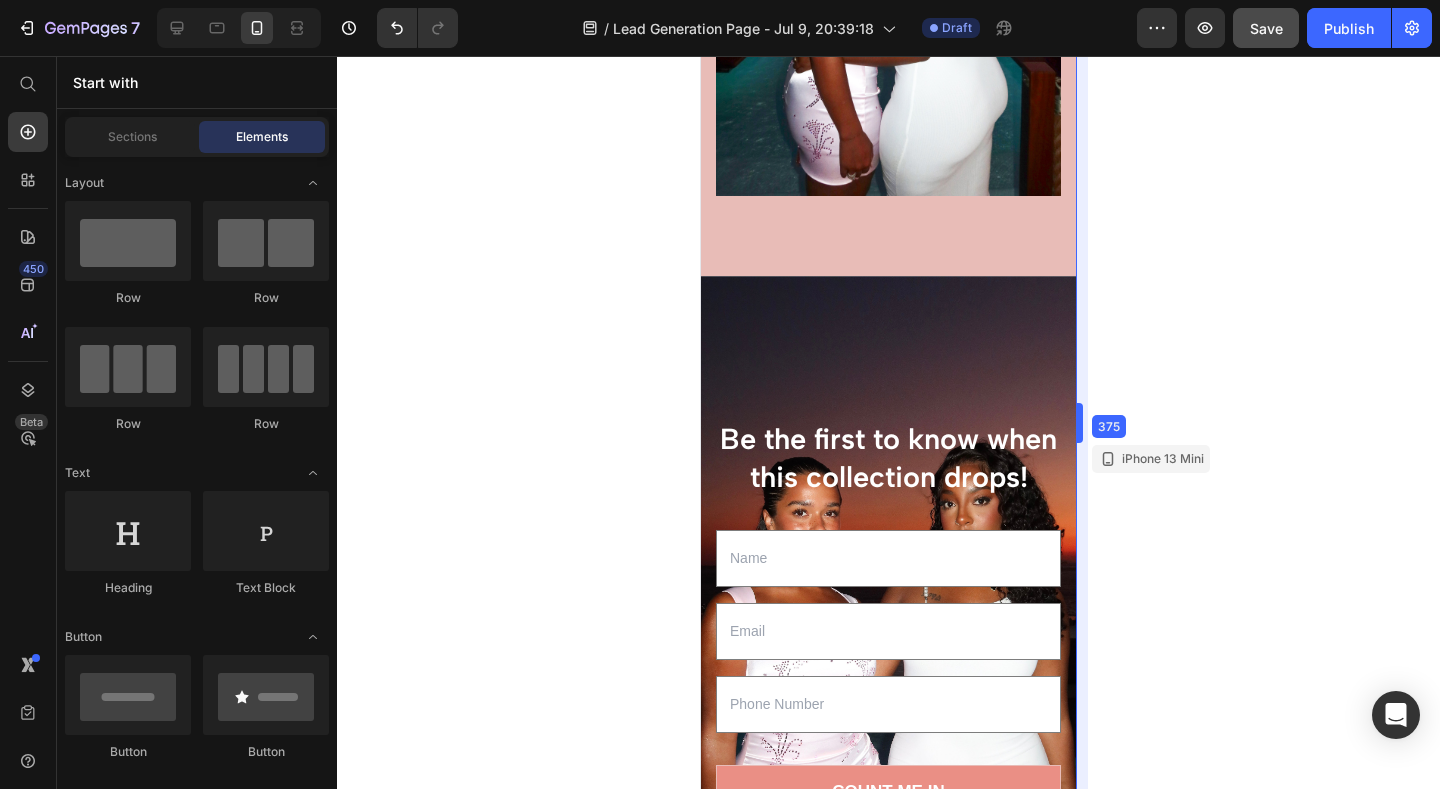 drag, startPoint x: 1080, startPoint y: 420, endPoint x: 1077, endPoint y: 458, distance: 38.118237 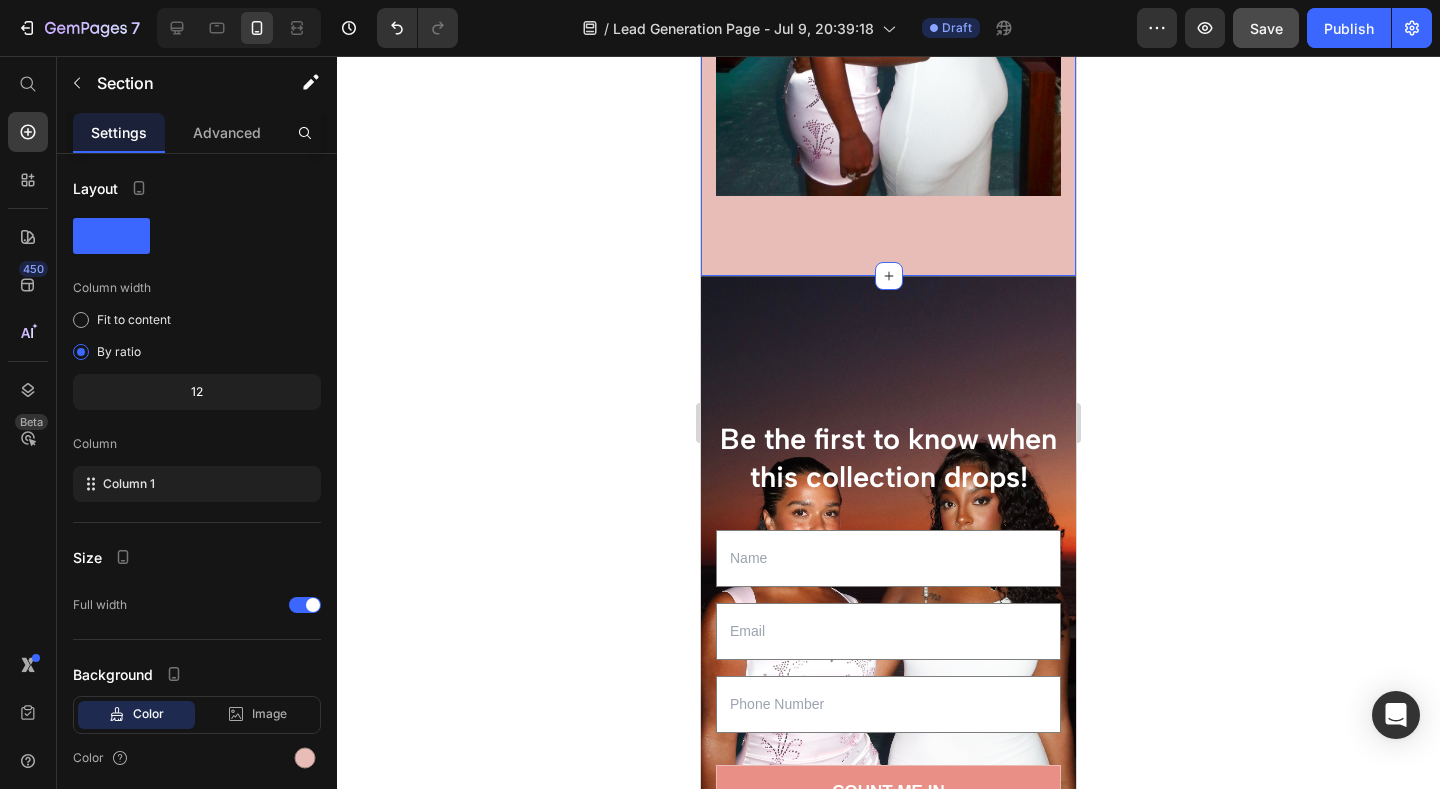 click on "For The Sunset Chasers, lifestyle lovers who always play dress up Heading Dinners & Sunsets Coming Soon Heading Row Image Image Image Row Section 2" at bounding box center [888, -853] 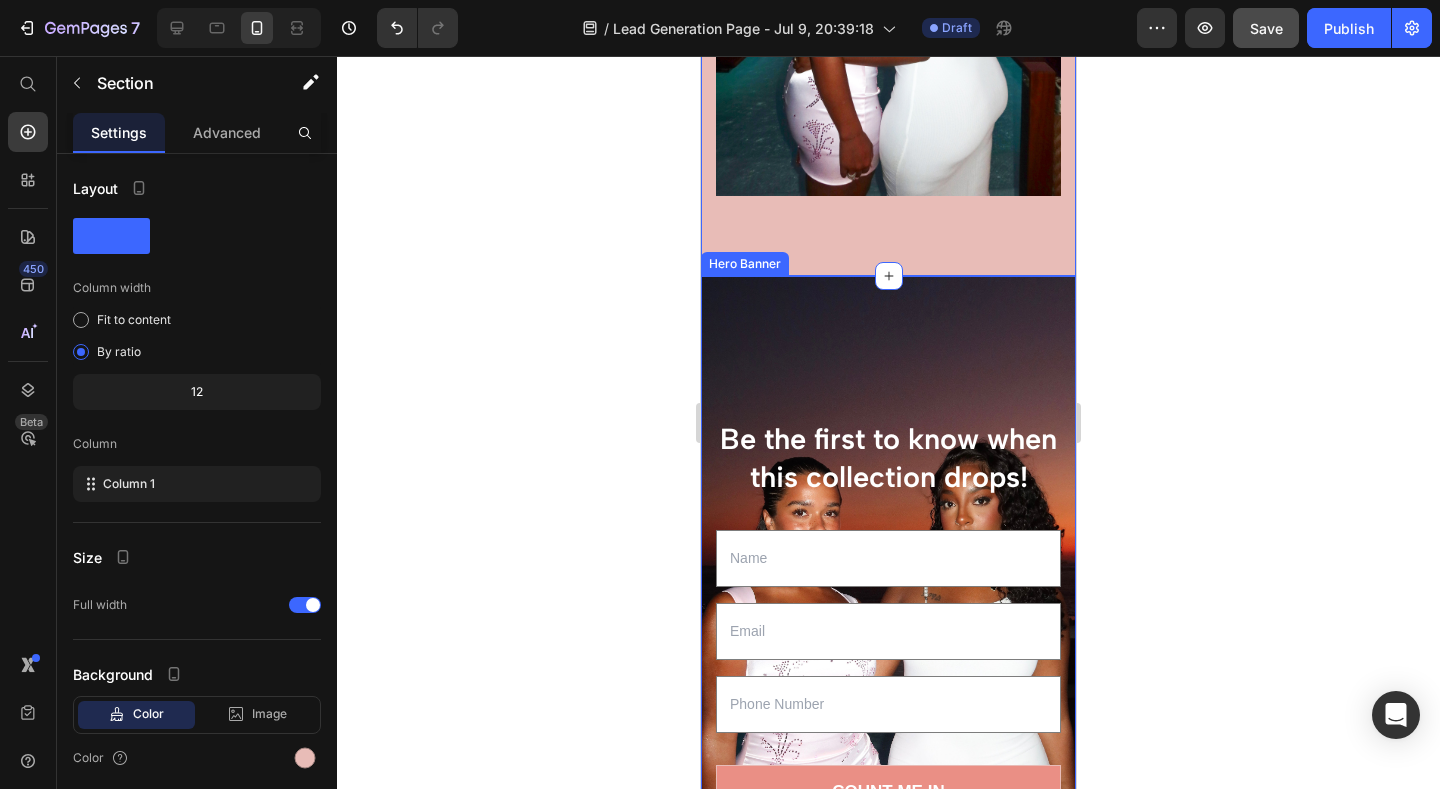 click at bounding box center [888, 618] 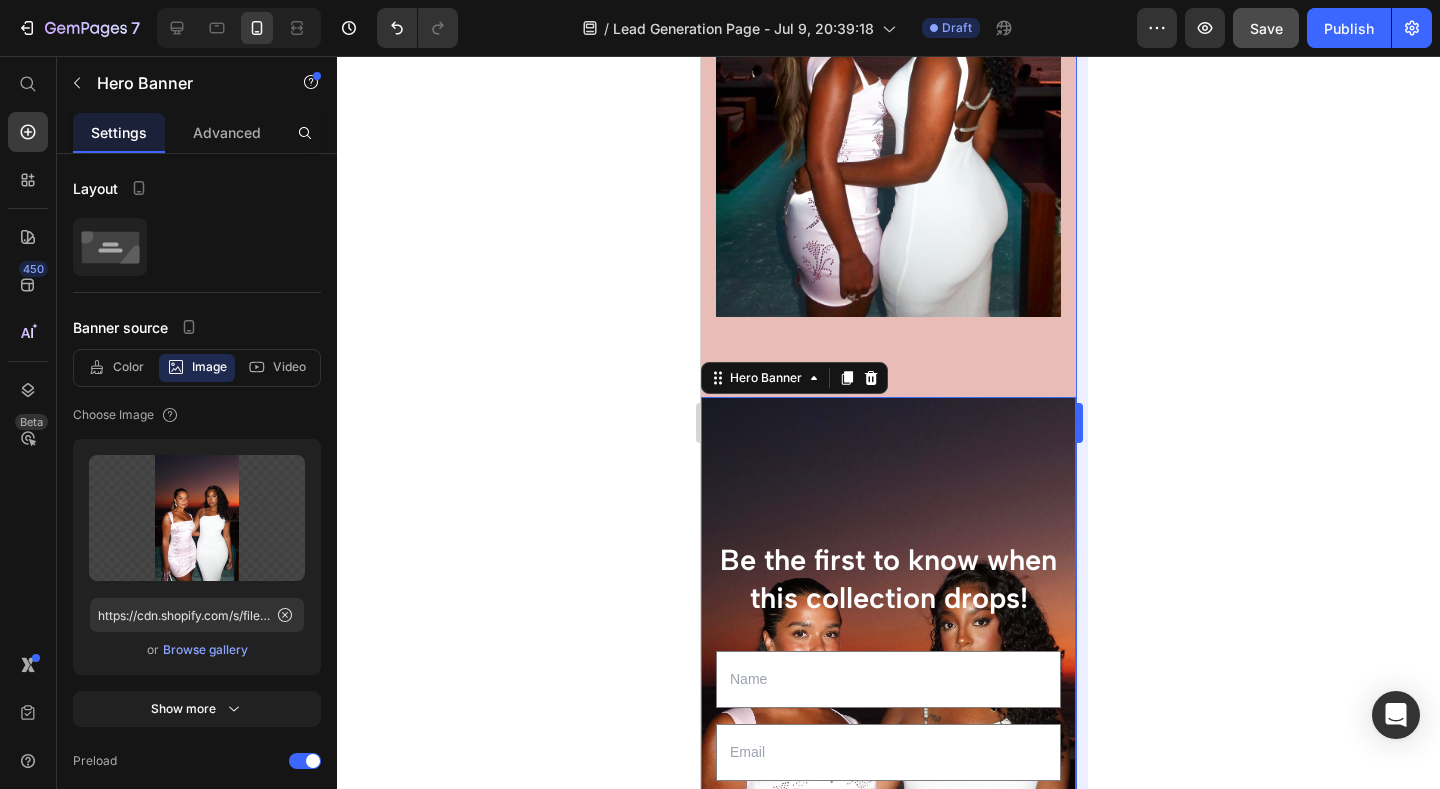 scroll, scrollTop: 2961, scrollLeft: 0, axis: vertical 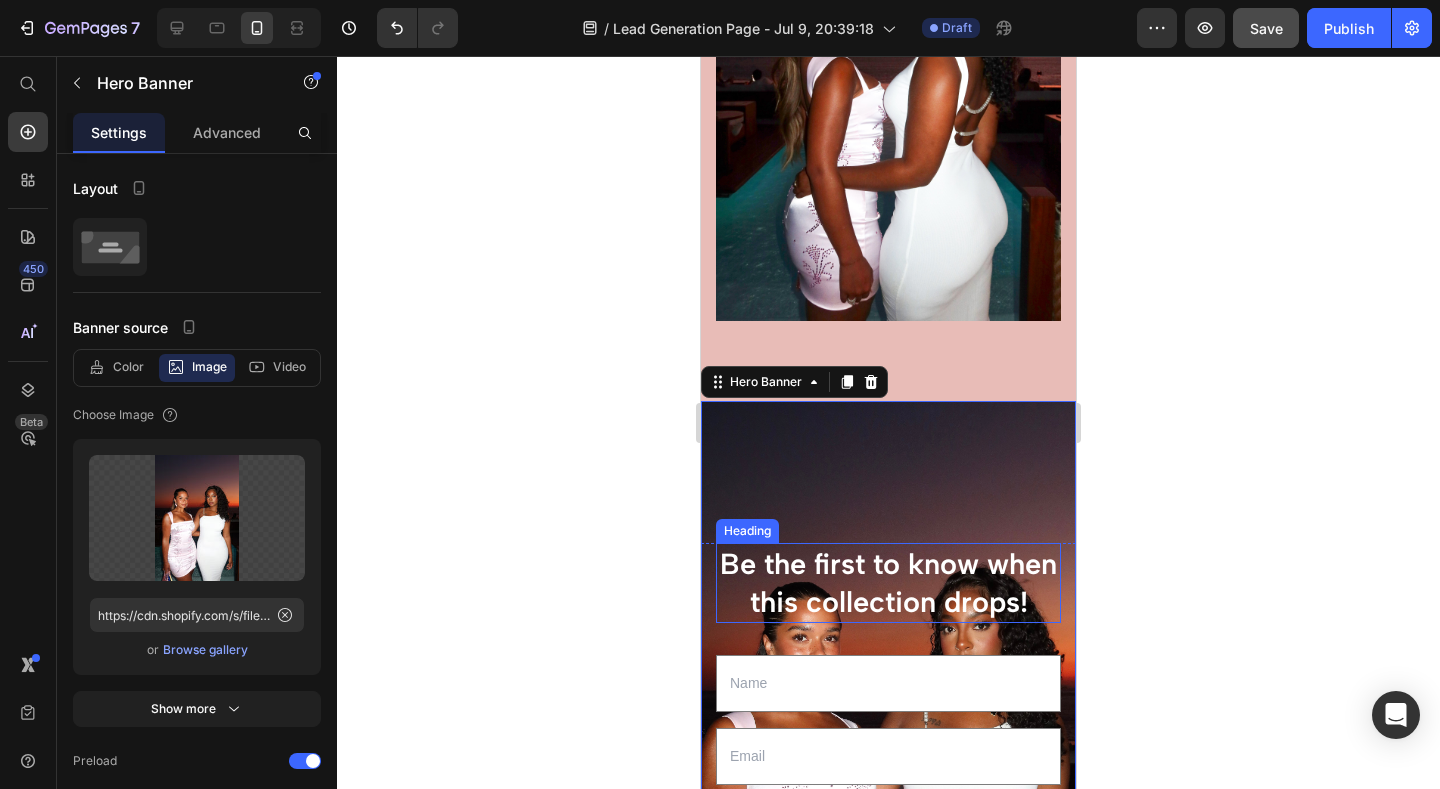 click on "Be the first to know when this collection drops!" at bounding box center (888, 582) 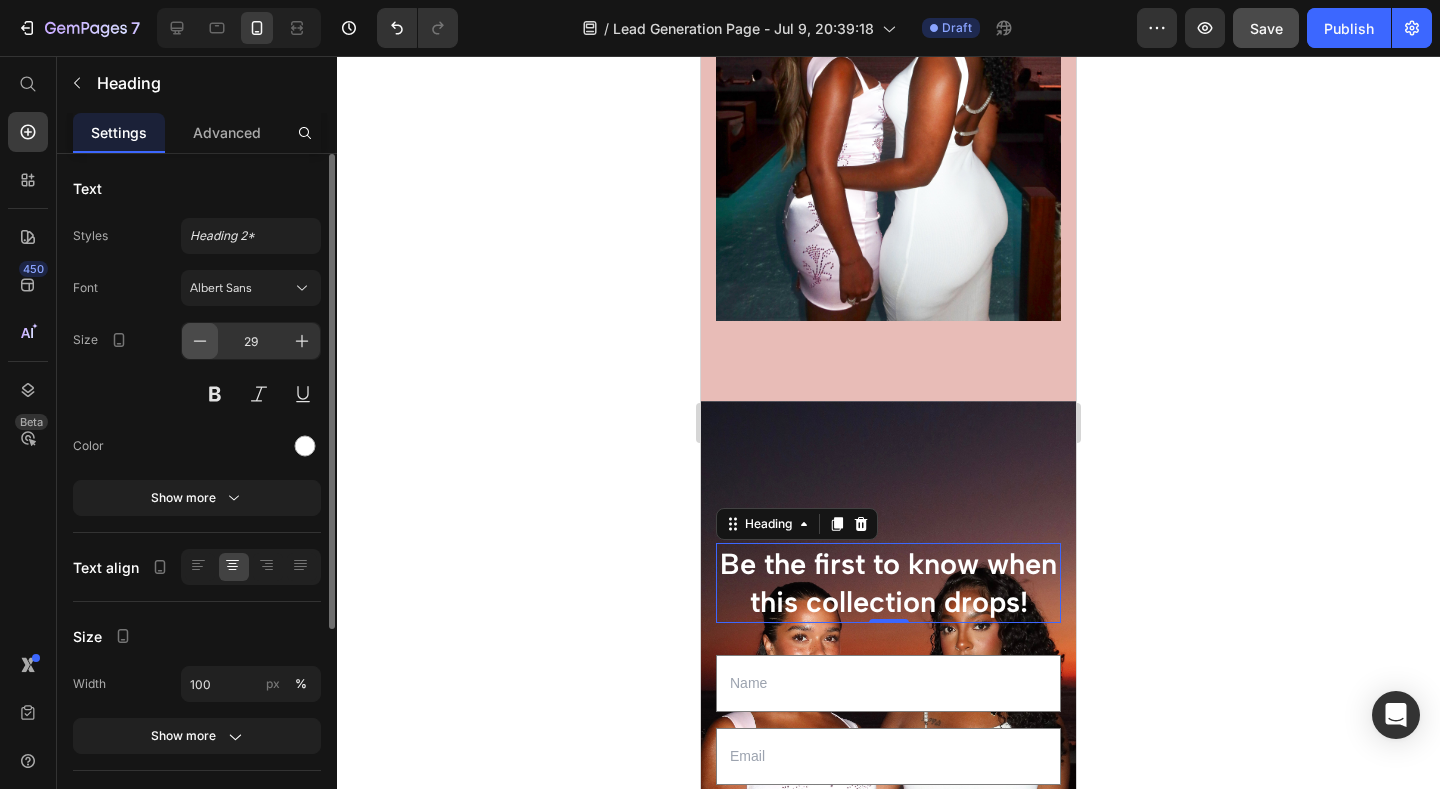 click 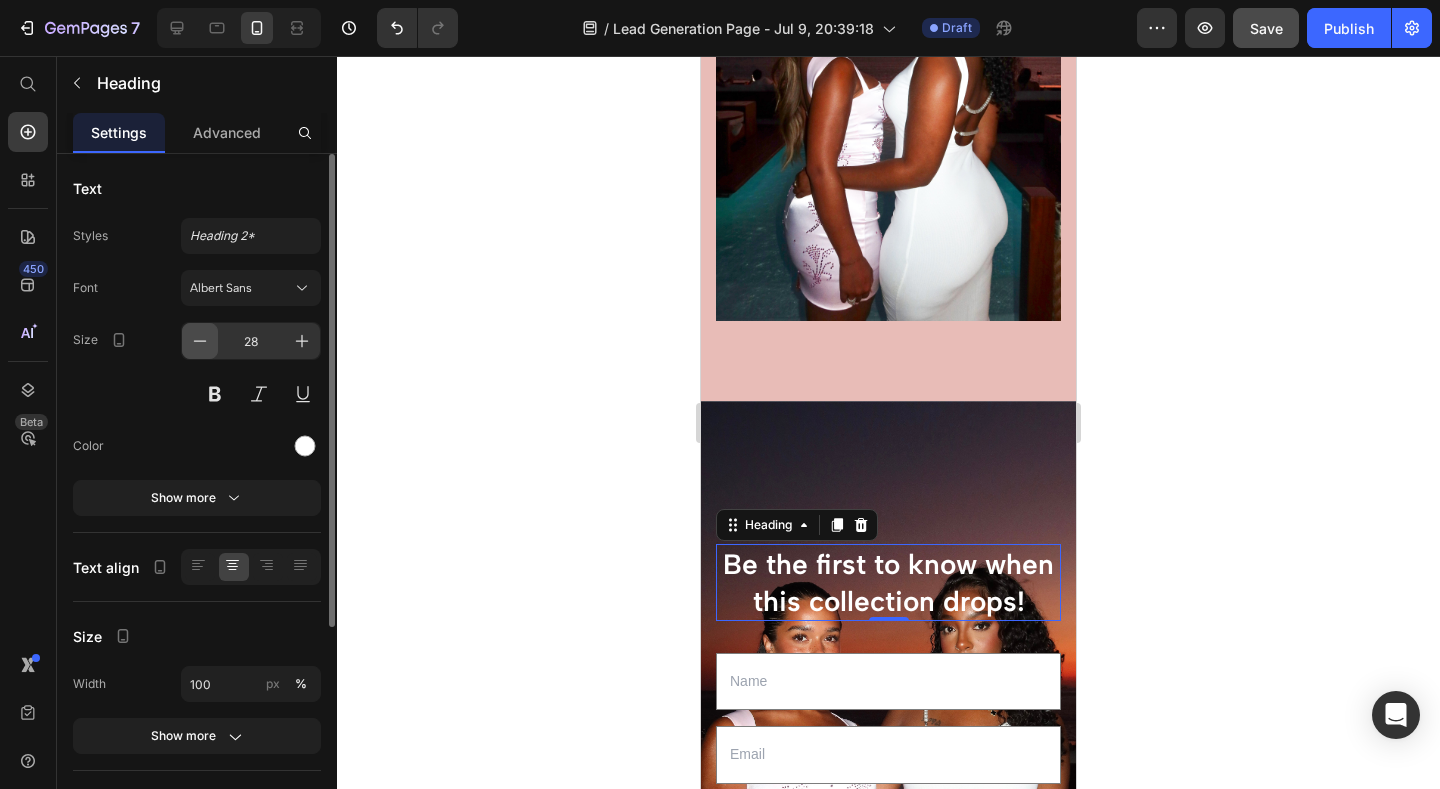 click 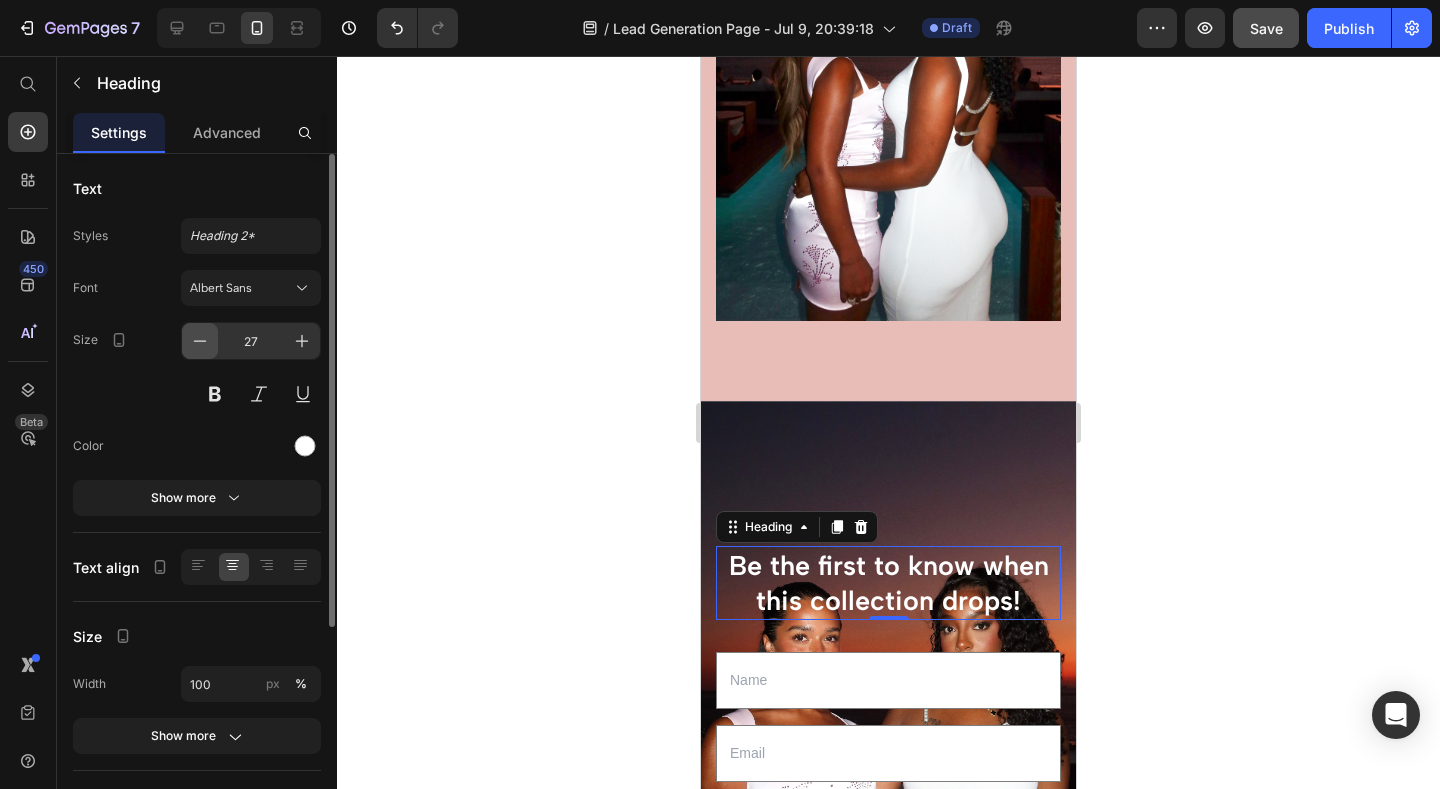 click 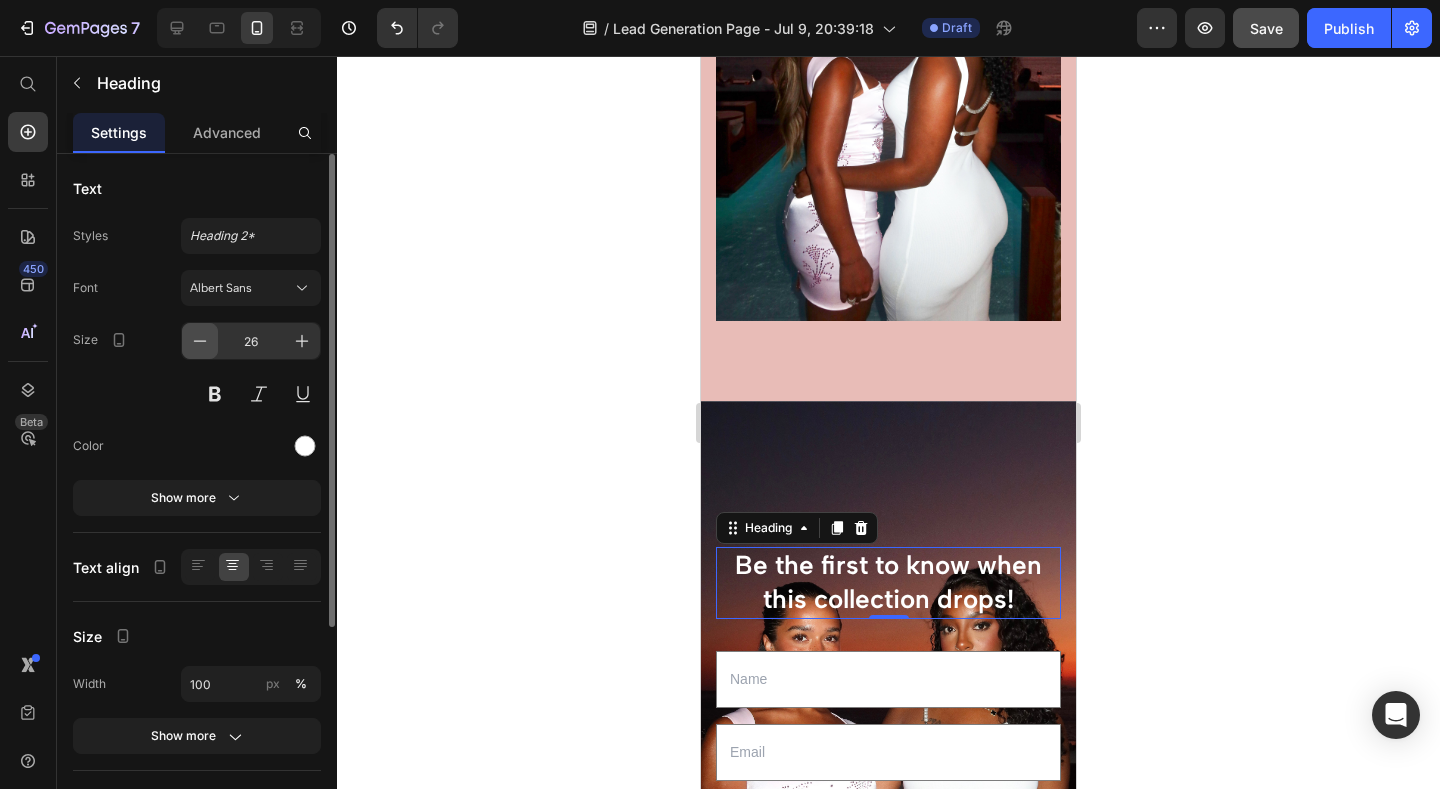 click 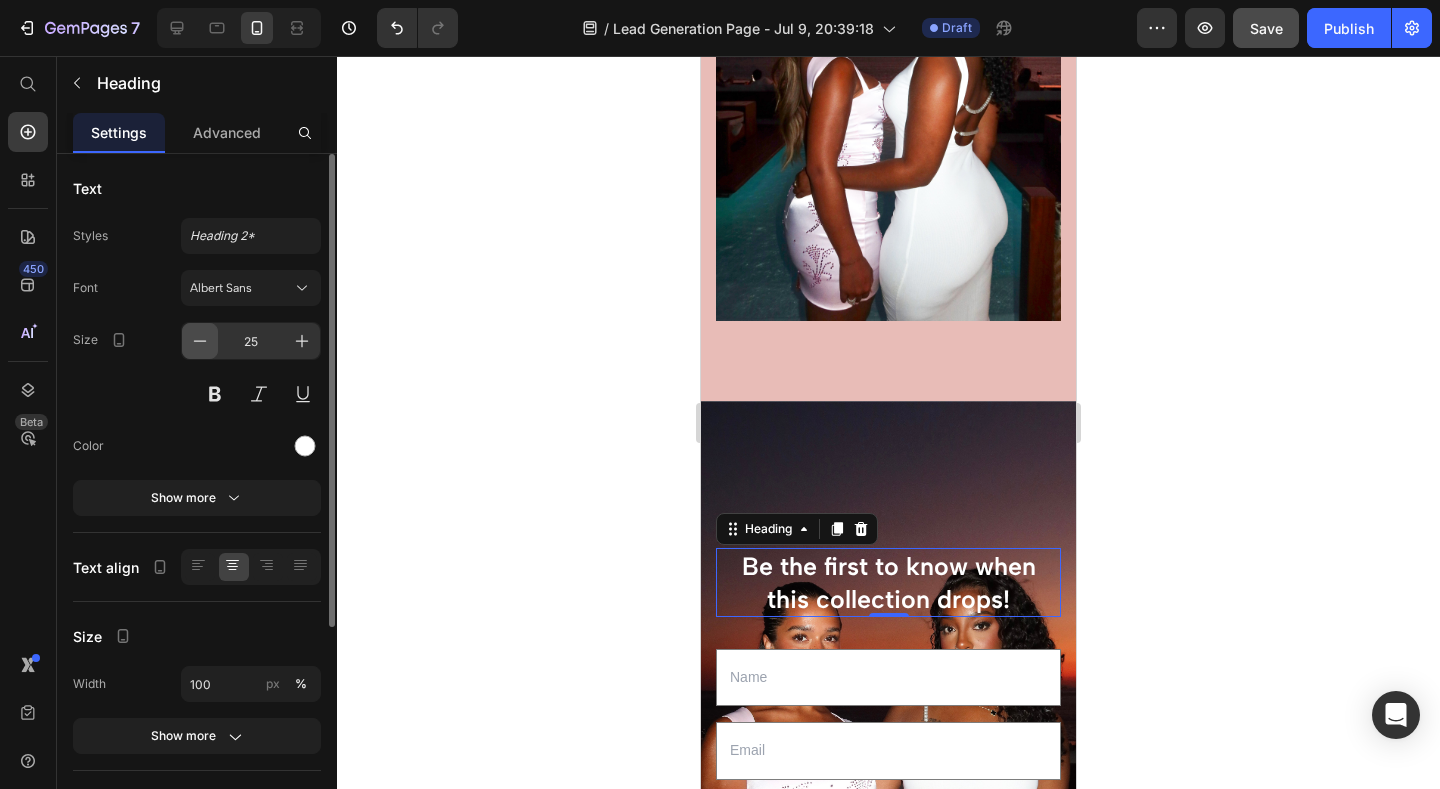 click 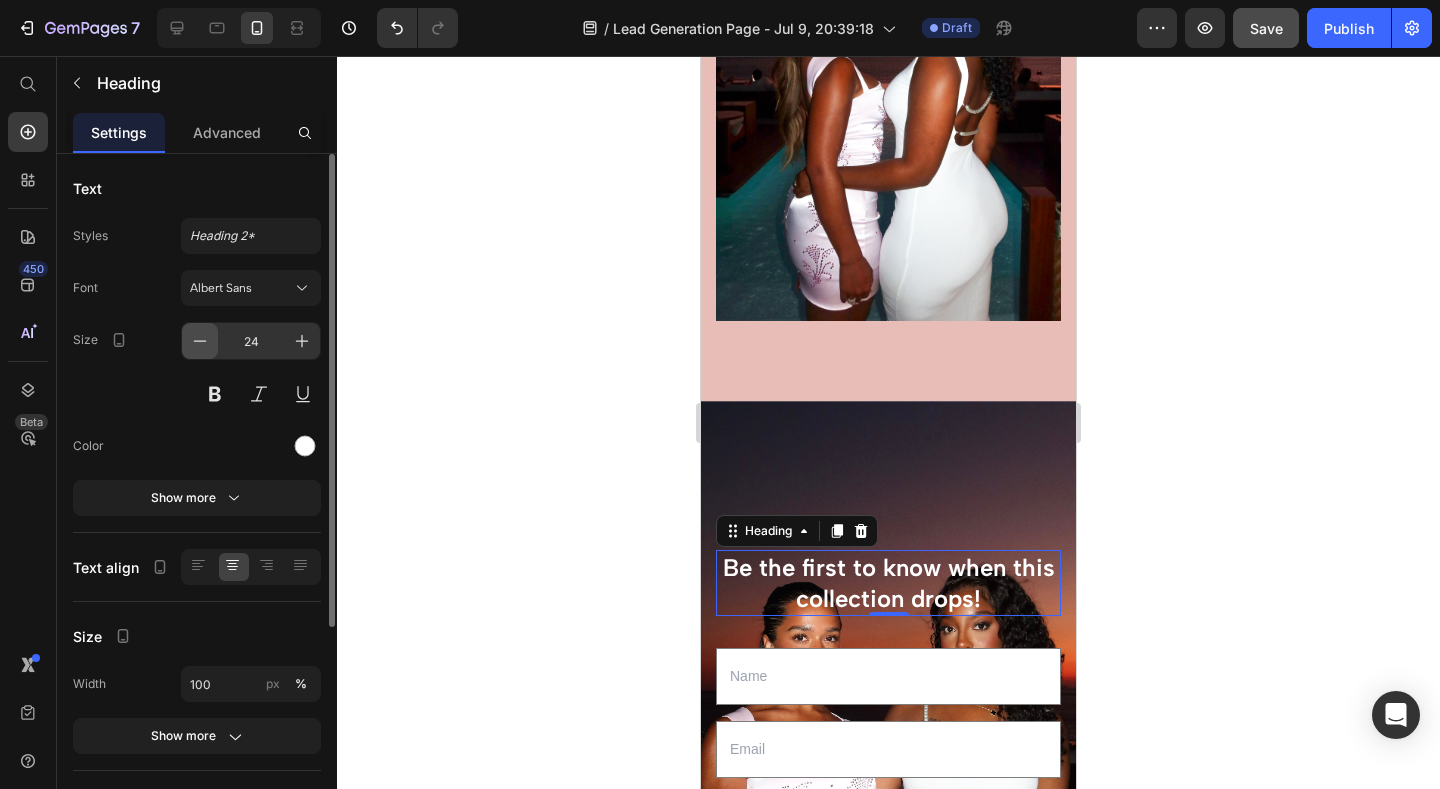 click 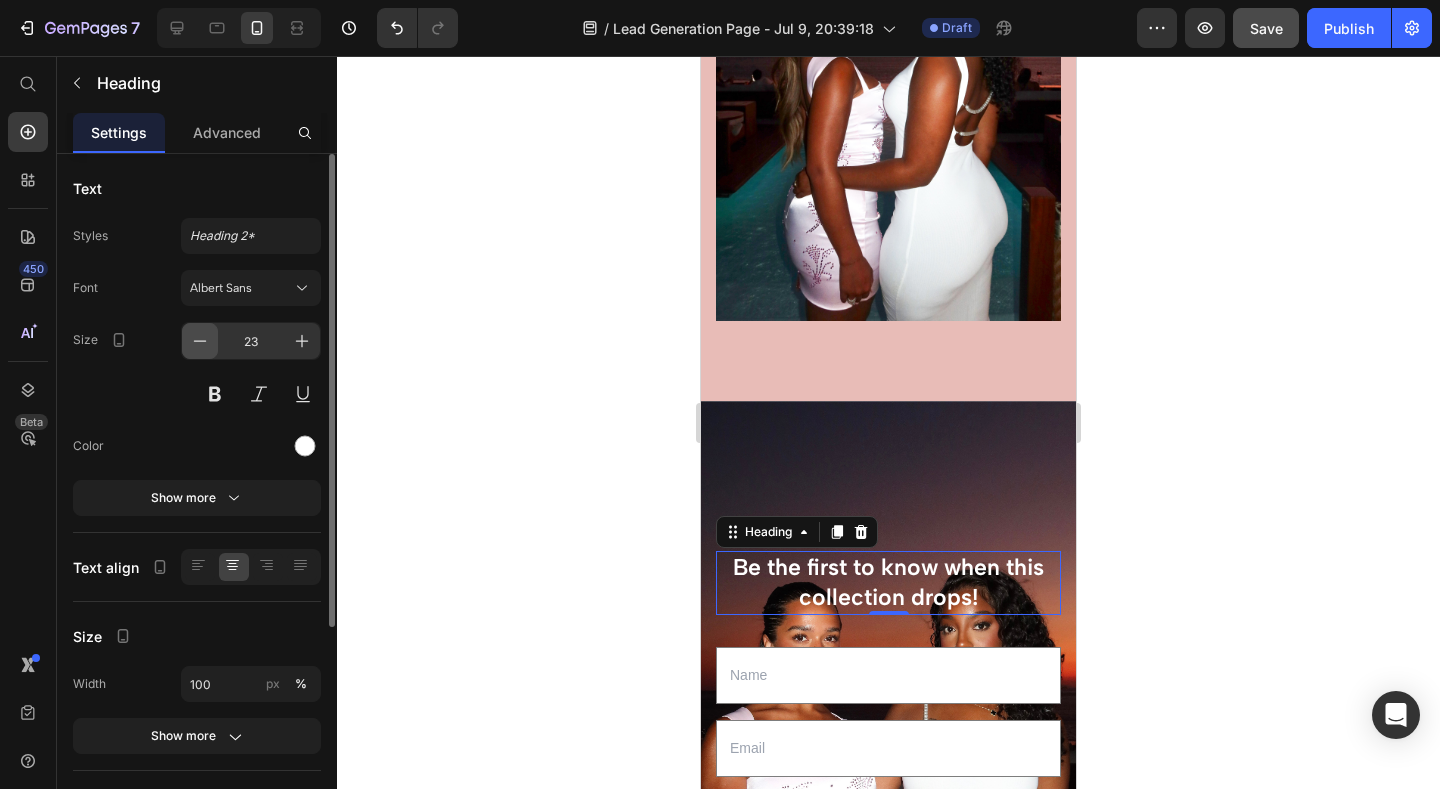 click 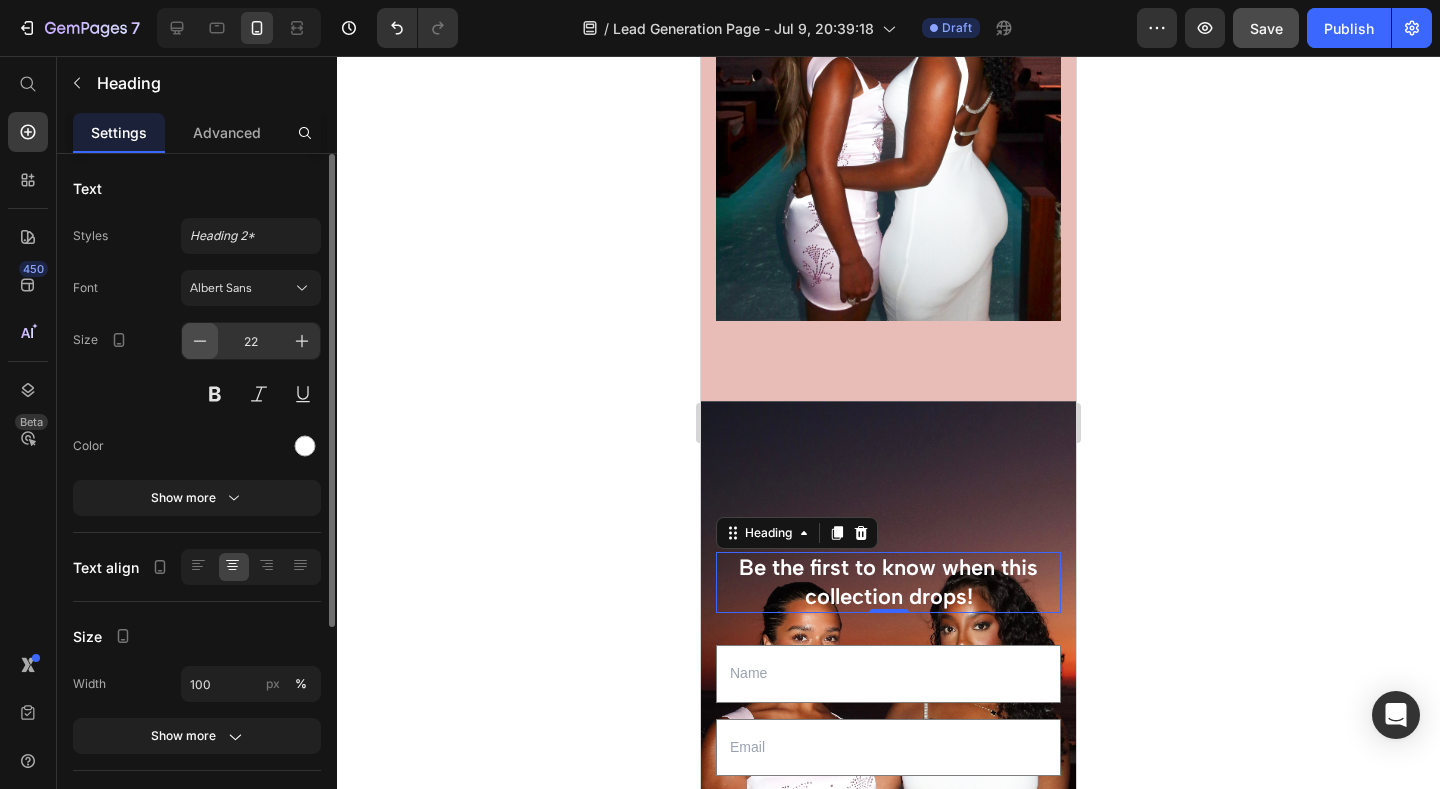 click 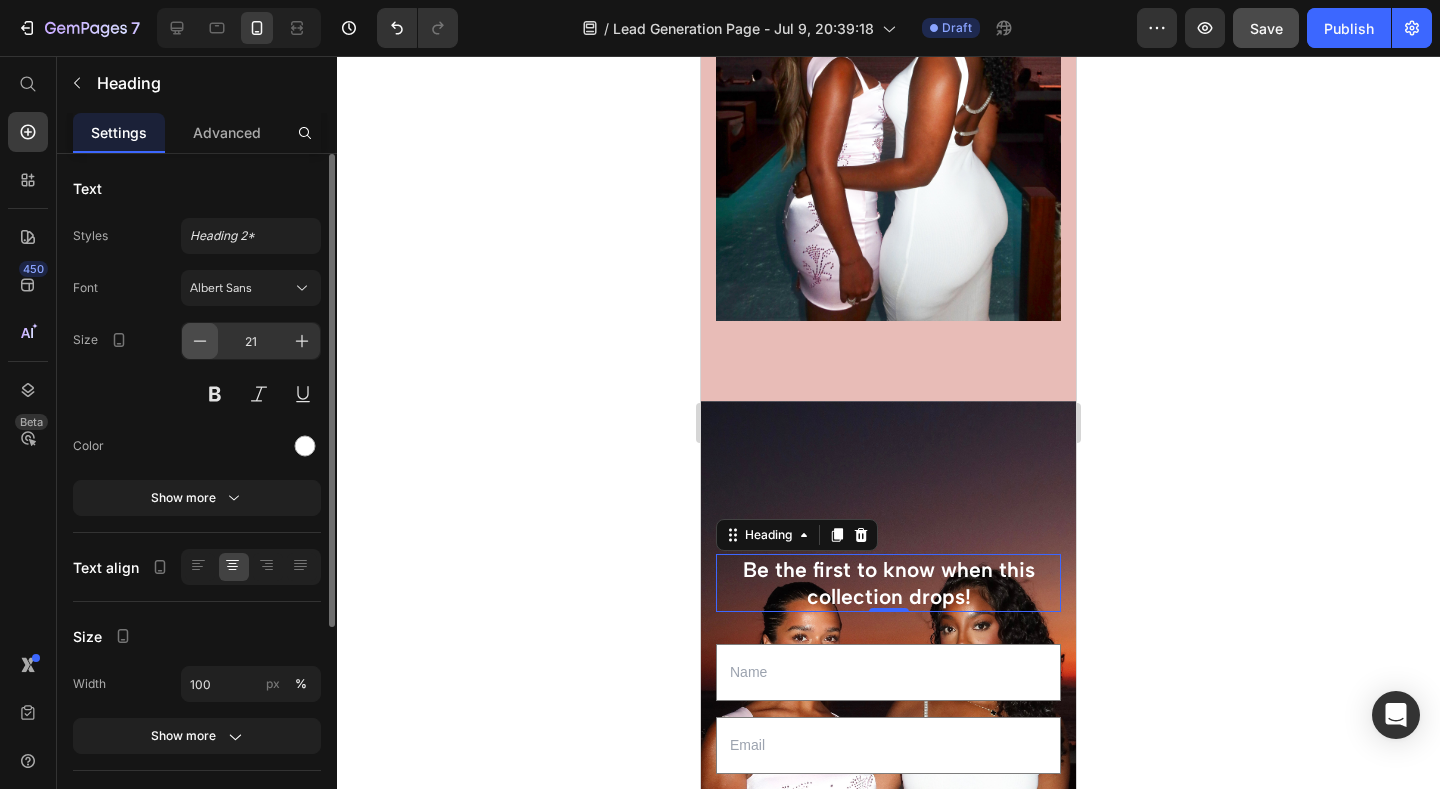 click 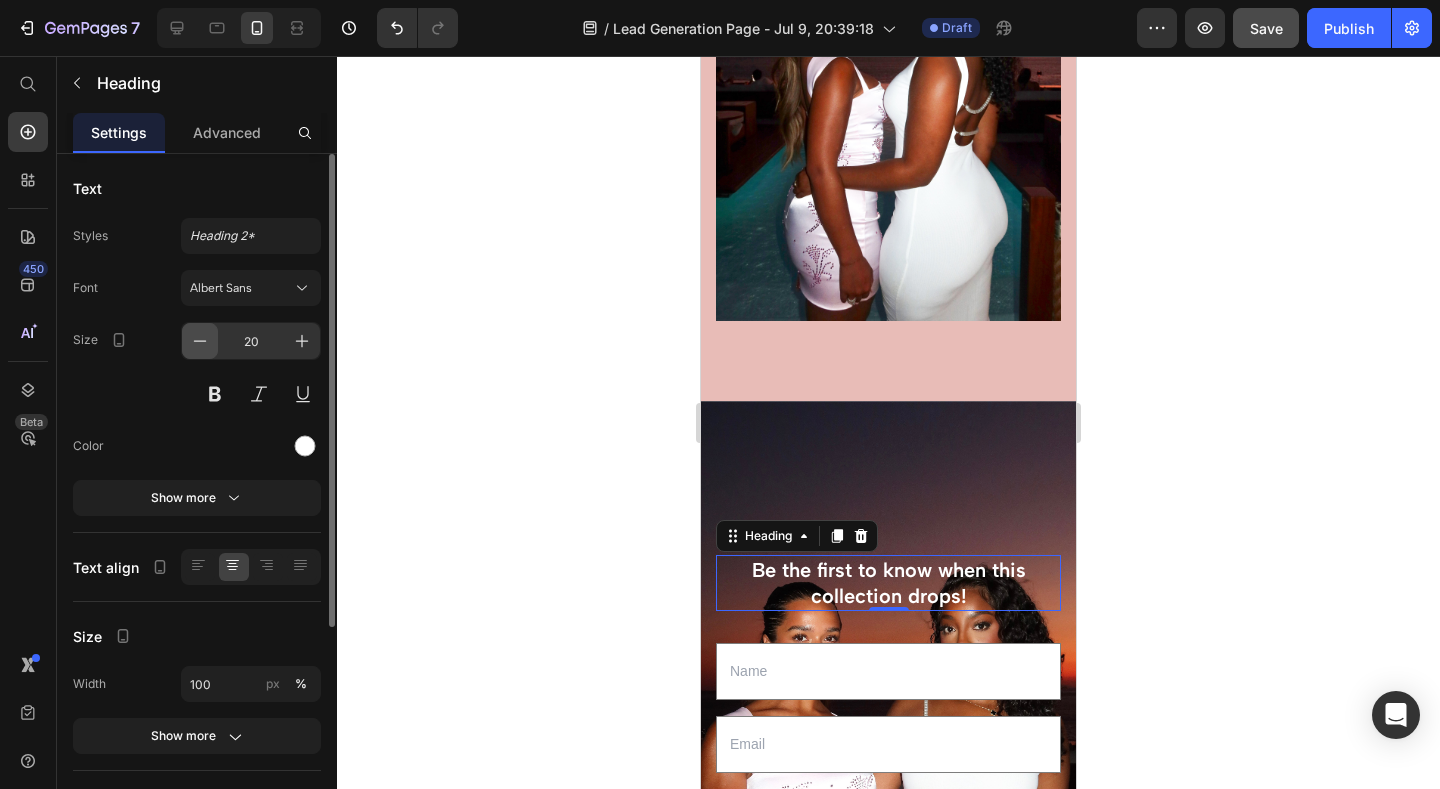 click 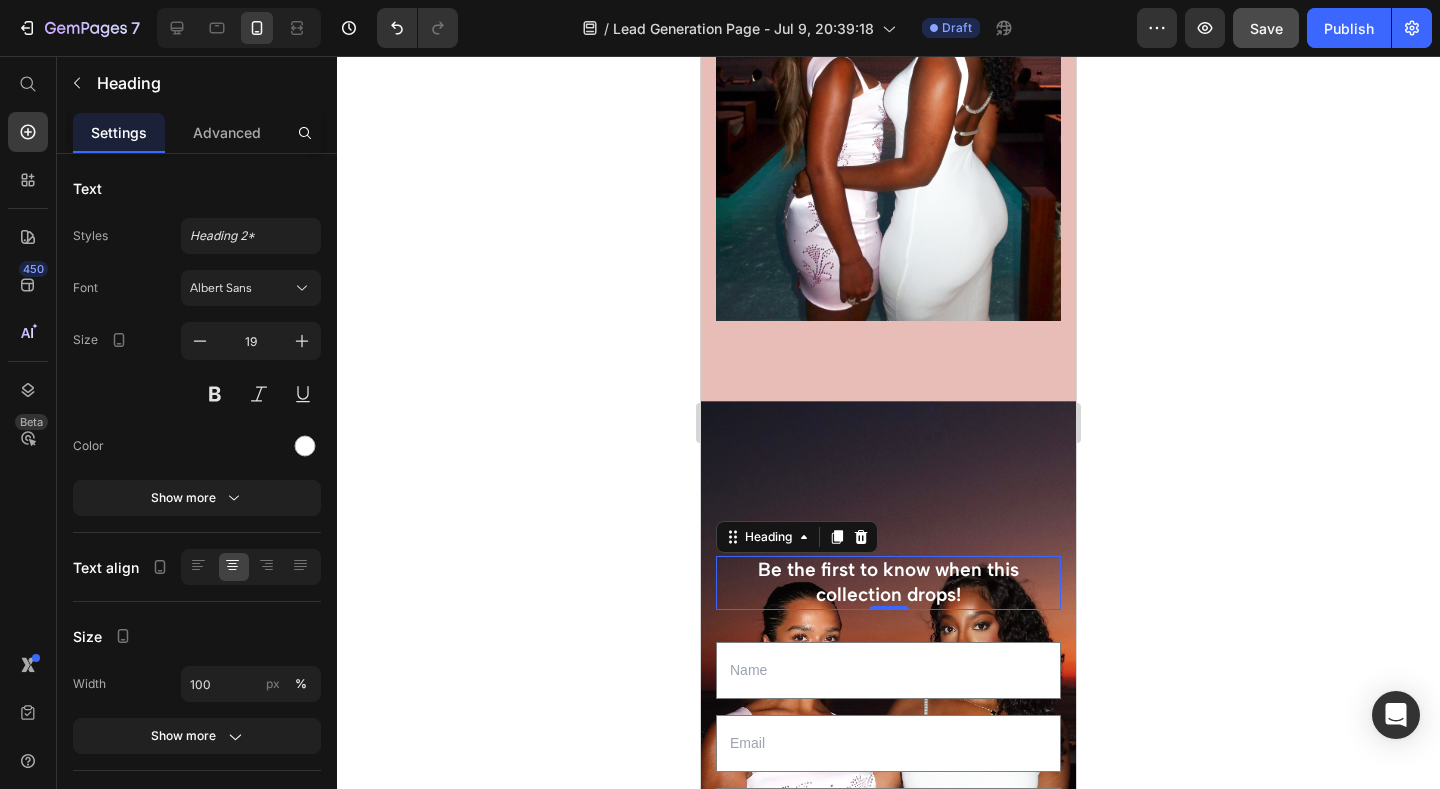 click on "Be the first to know when this collection drops!" at bounding box center [888, 582] 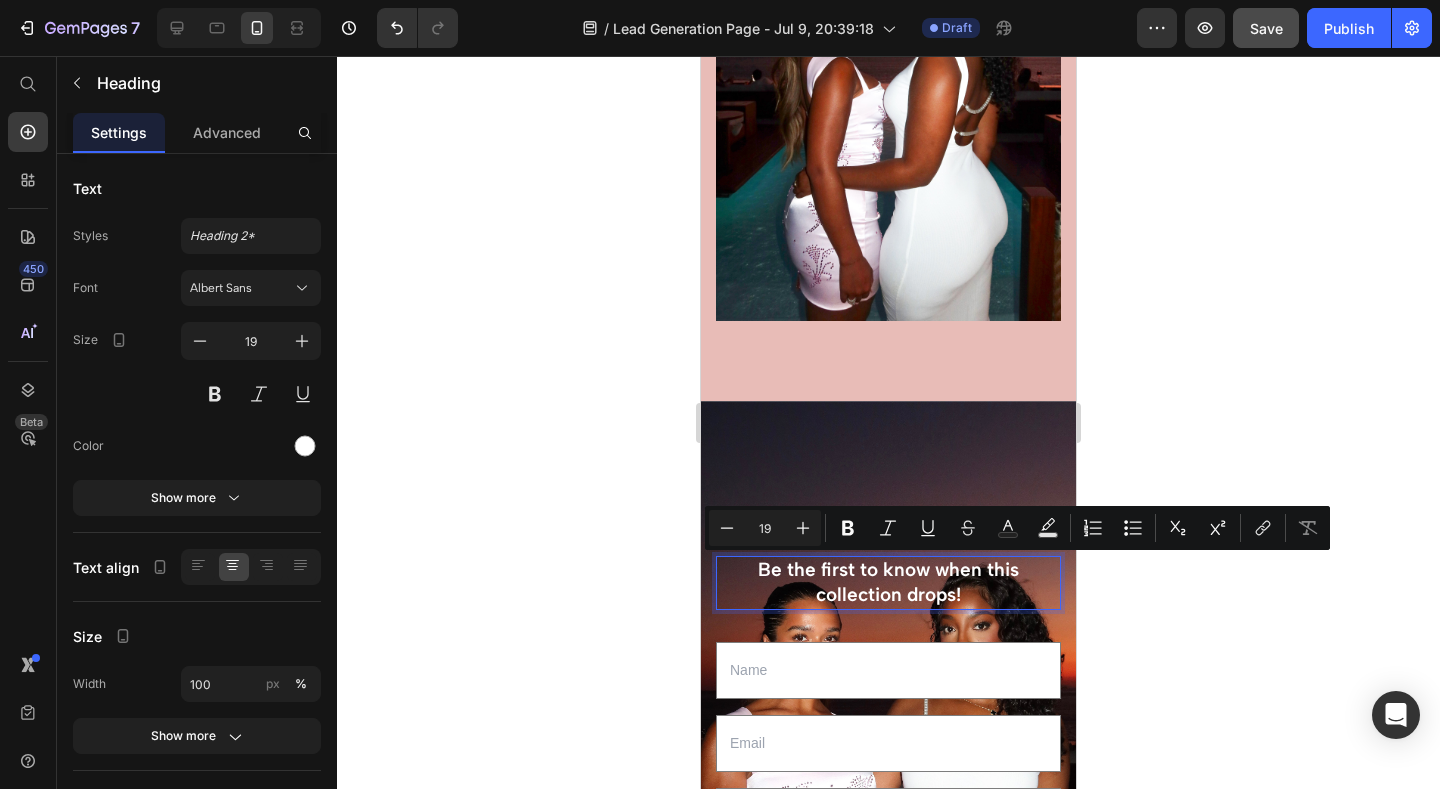 drag, startPoint x: 980, startPoint y: 591, endPoint x: 753, endPoint y: 577, distance: 227.4313 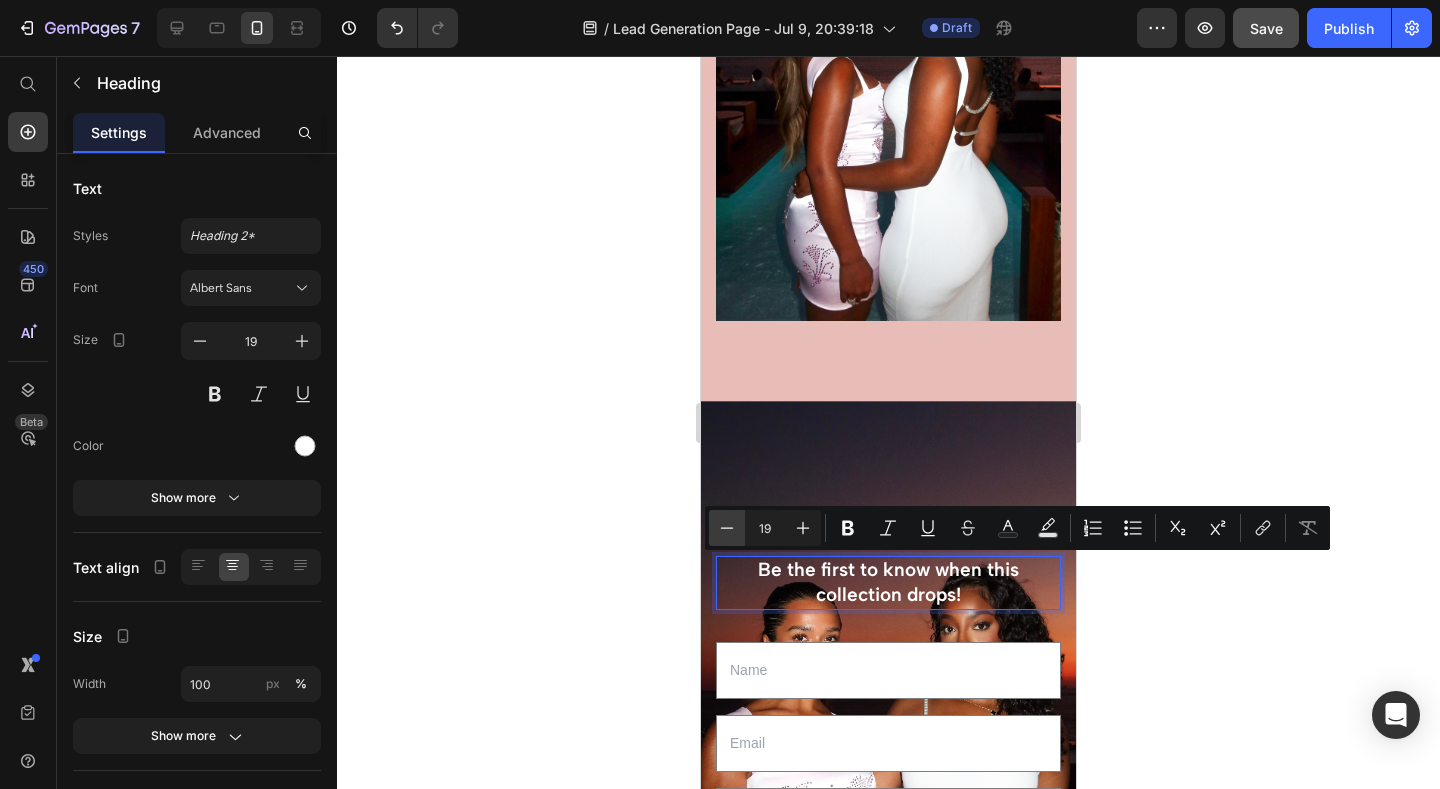 click 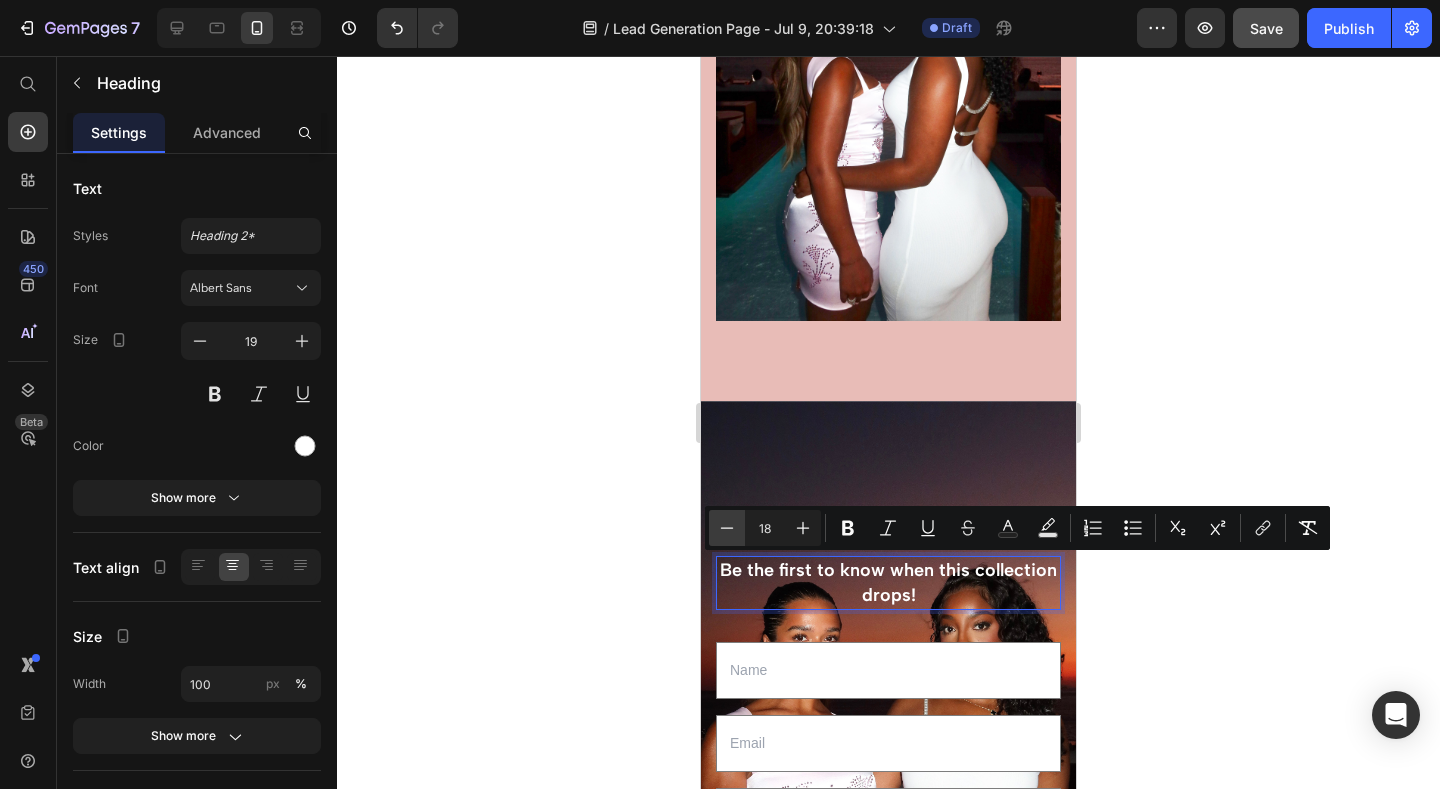 click 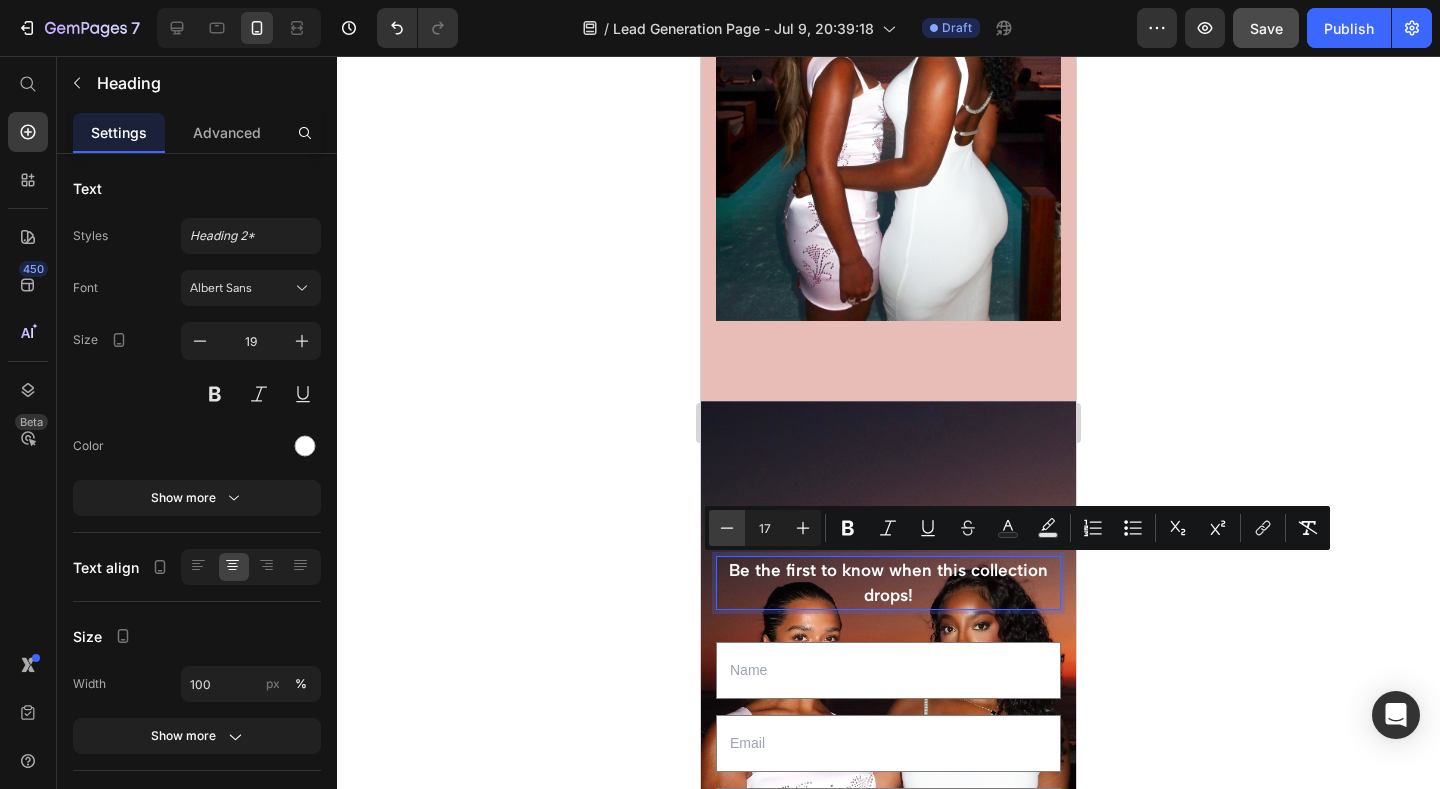 click 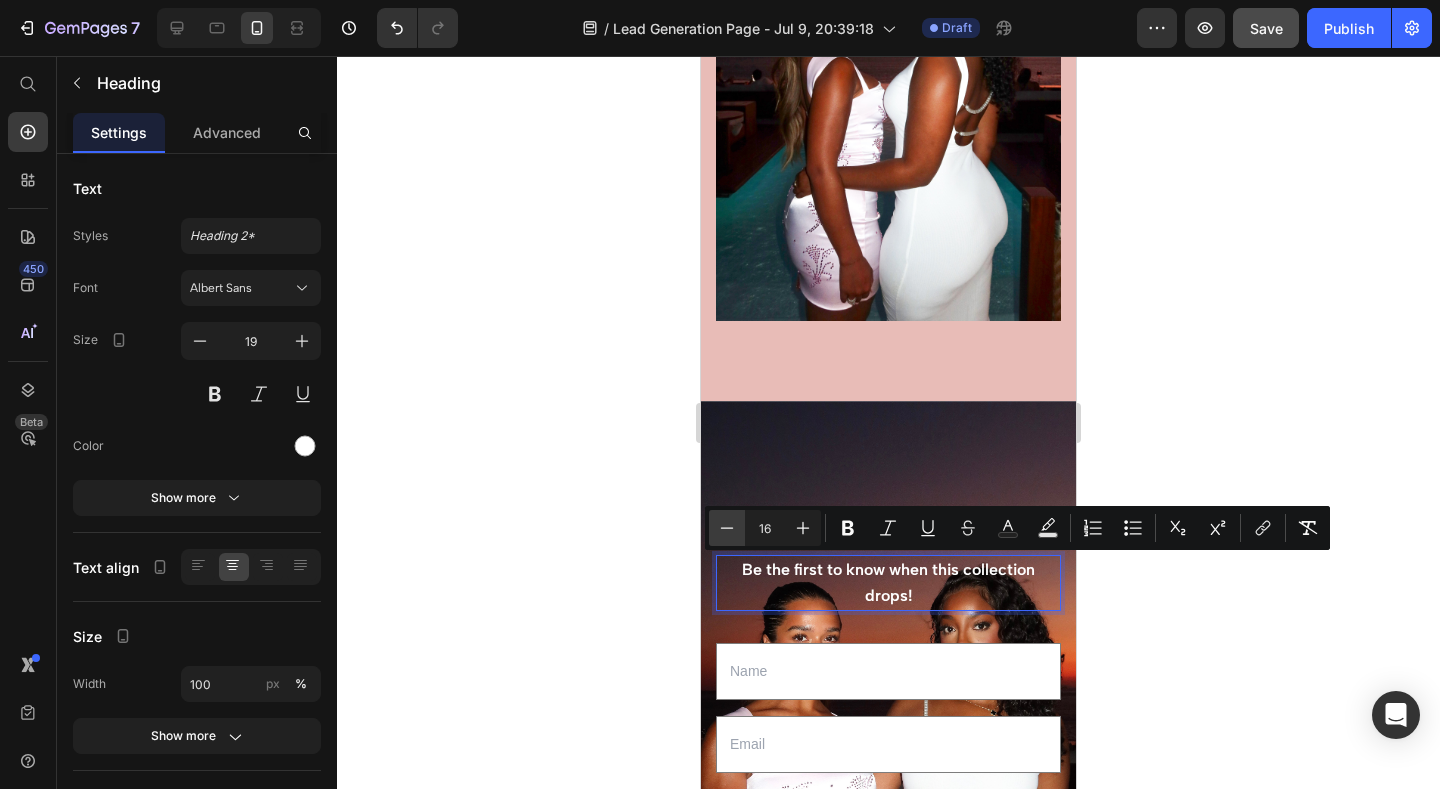 click 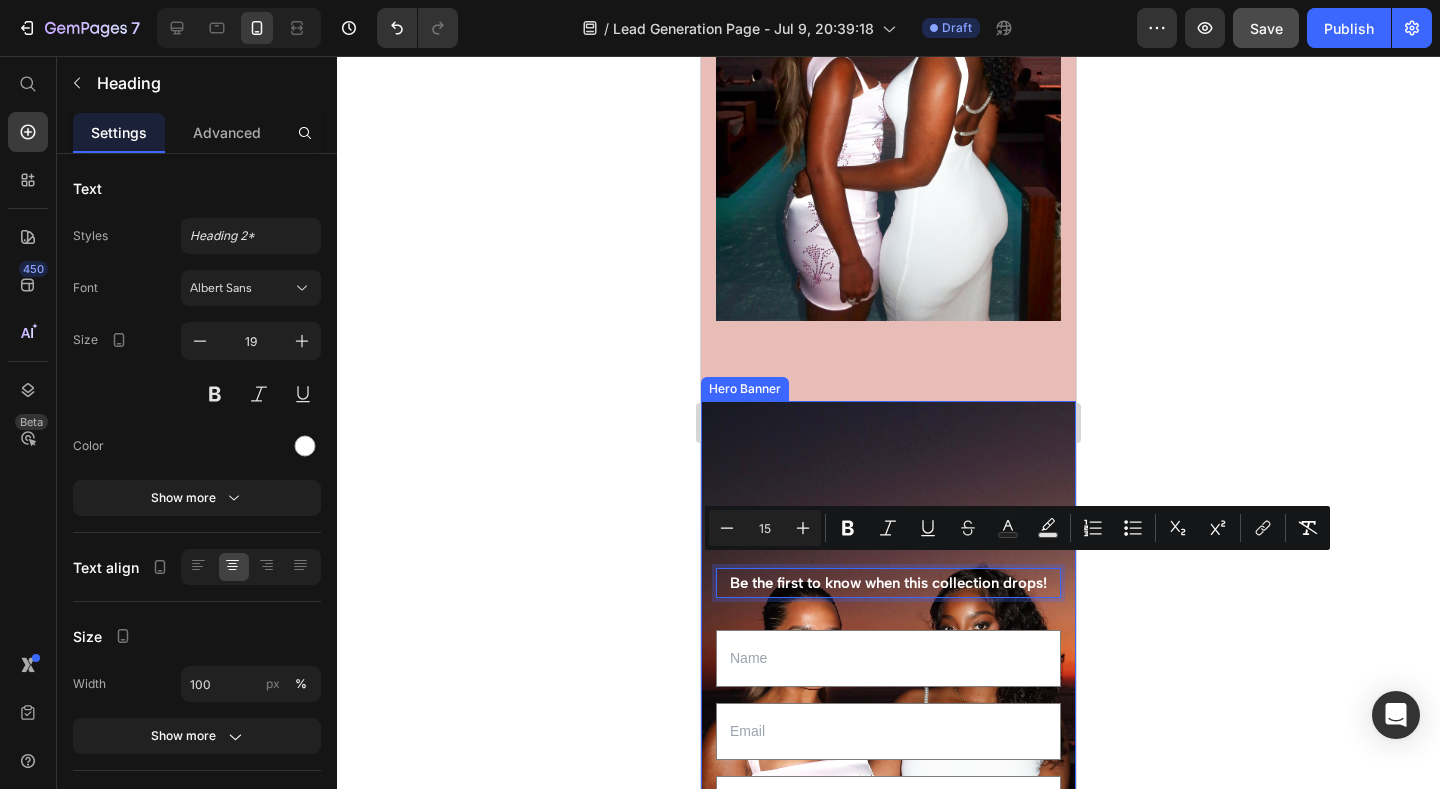 click at bounding box center [888, 743] 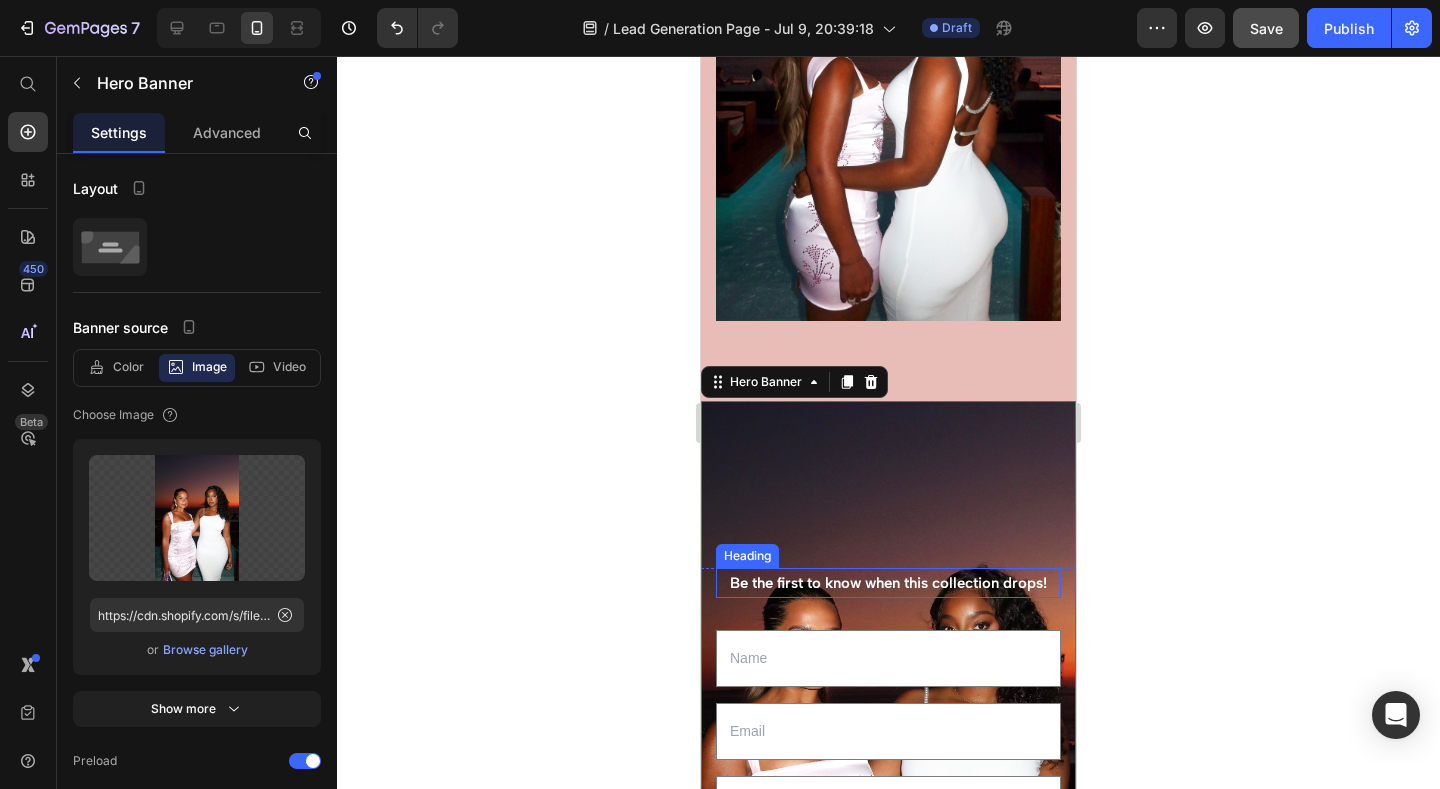 click on "Be the first to know when this collection drops!" at bounding box center (888, 583) 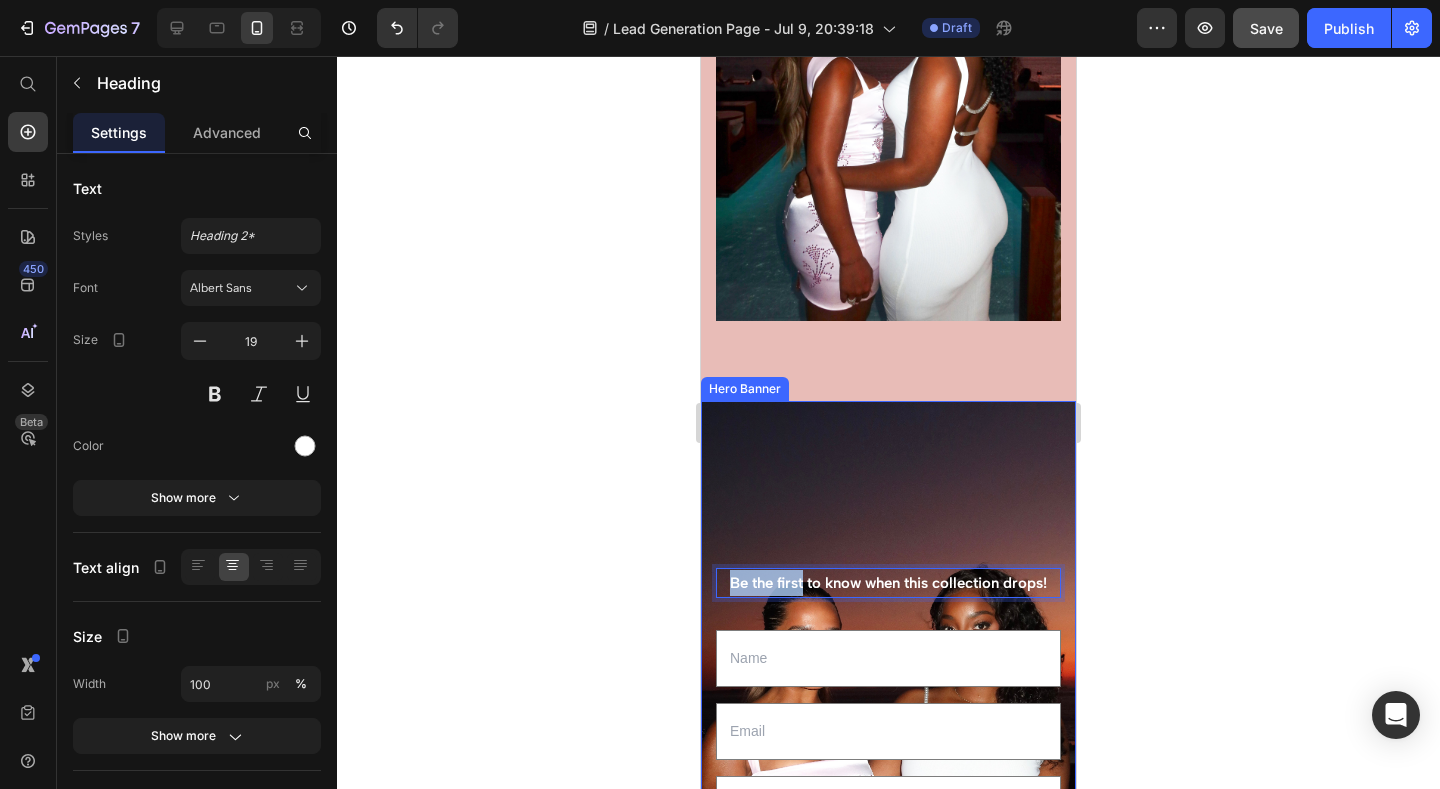 drag, startPoint x: 799, startPoint y: 573, endPoint x: 798, endPoint y: 562, distance: 11.045361 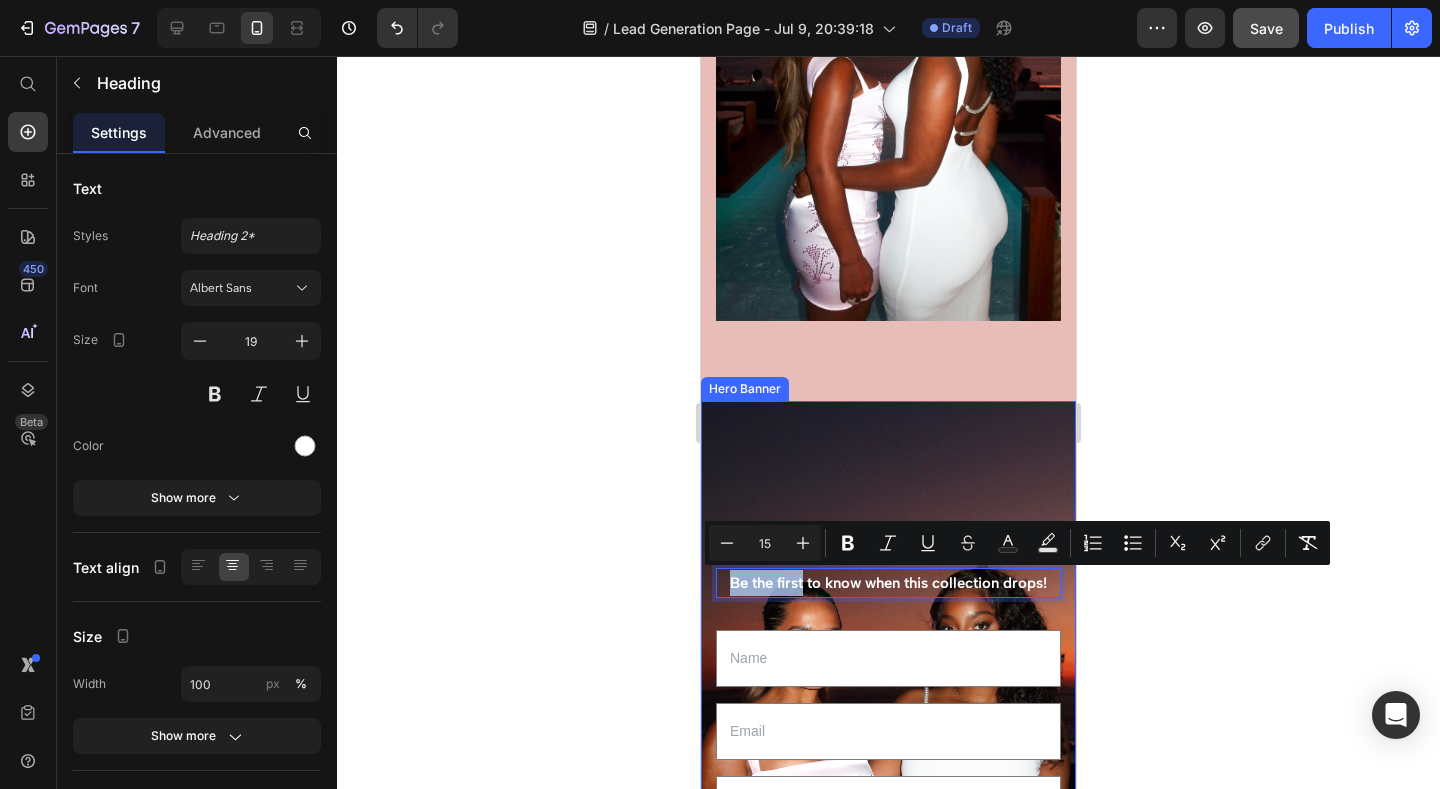 click at bounding box center (888, 743) 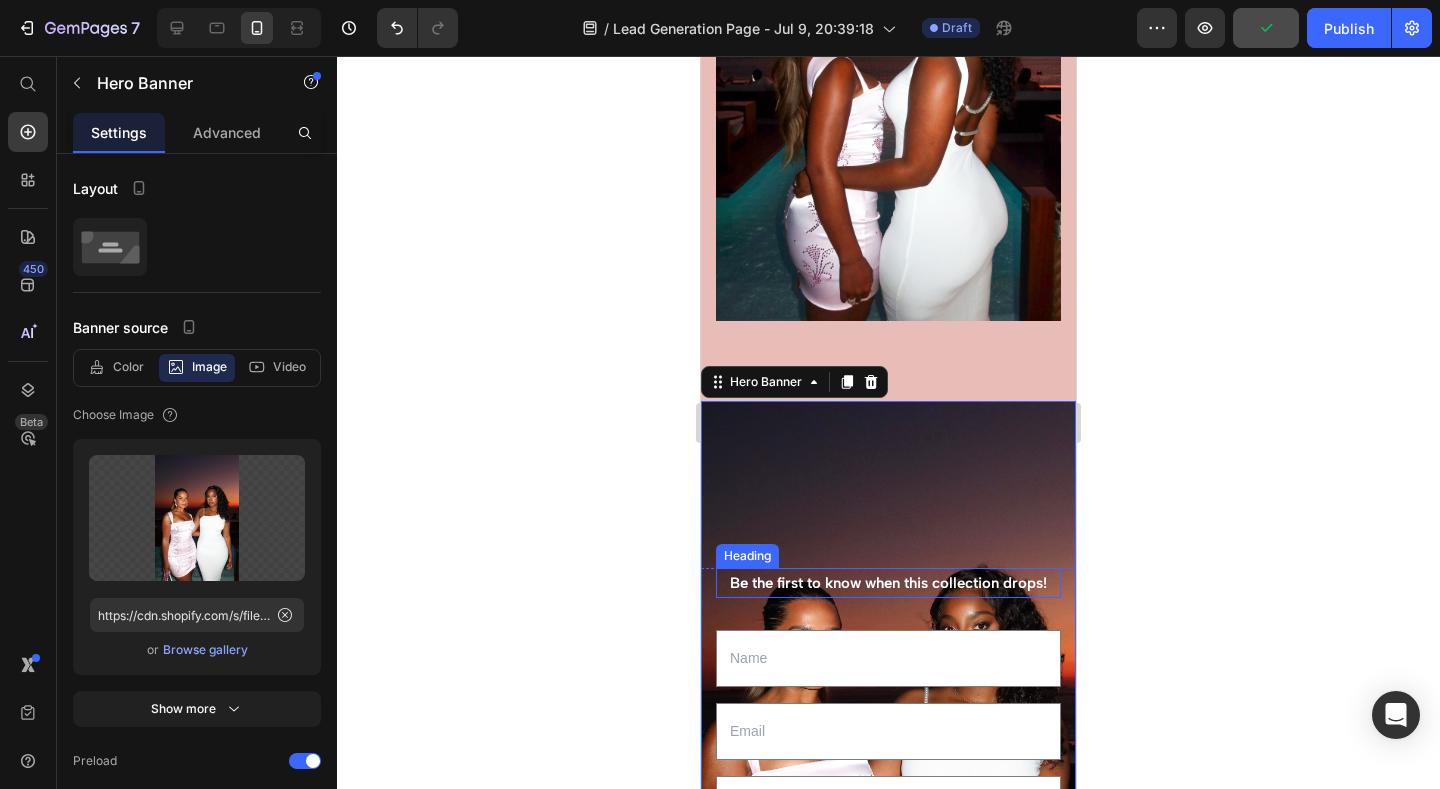 click on "Be the first to know when this collection drops!" at bounding box center [888, 583] 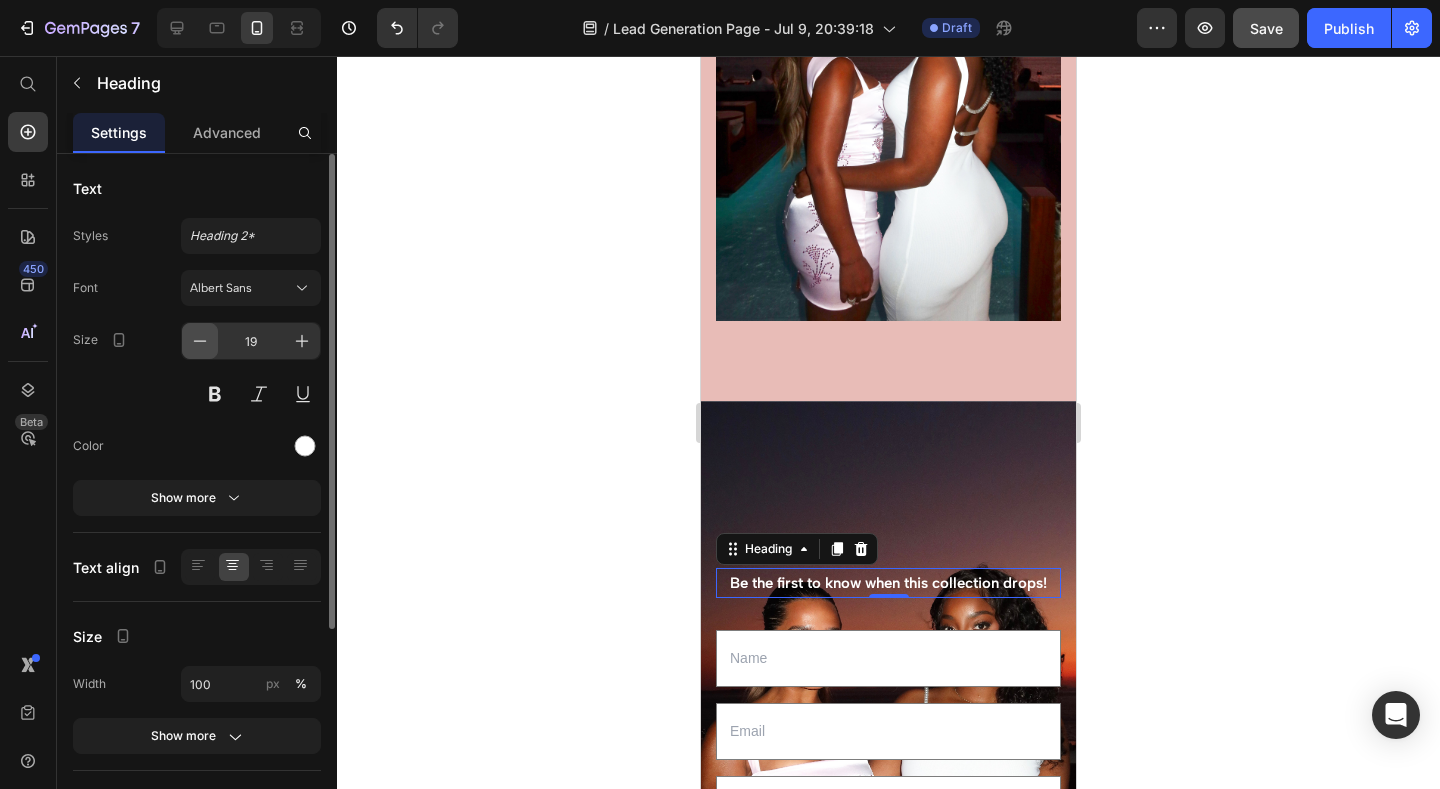click 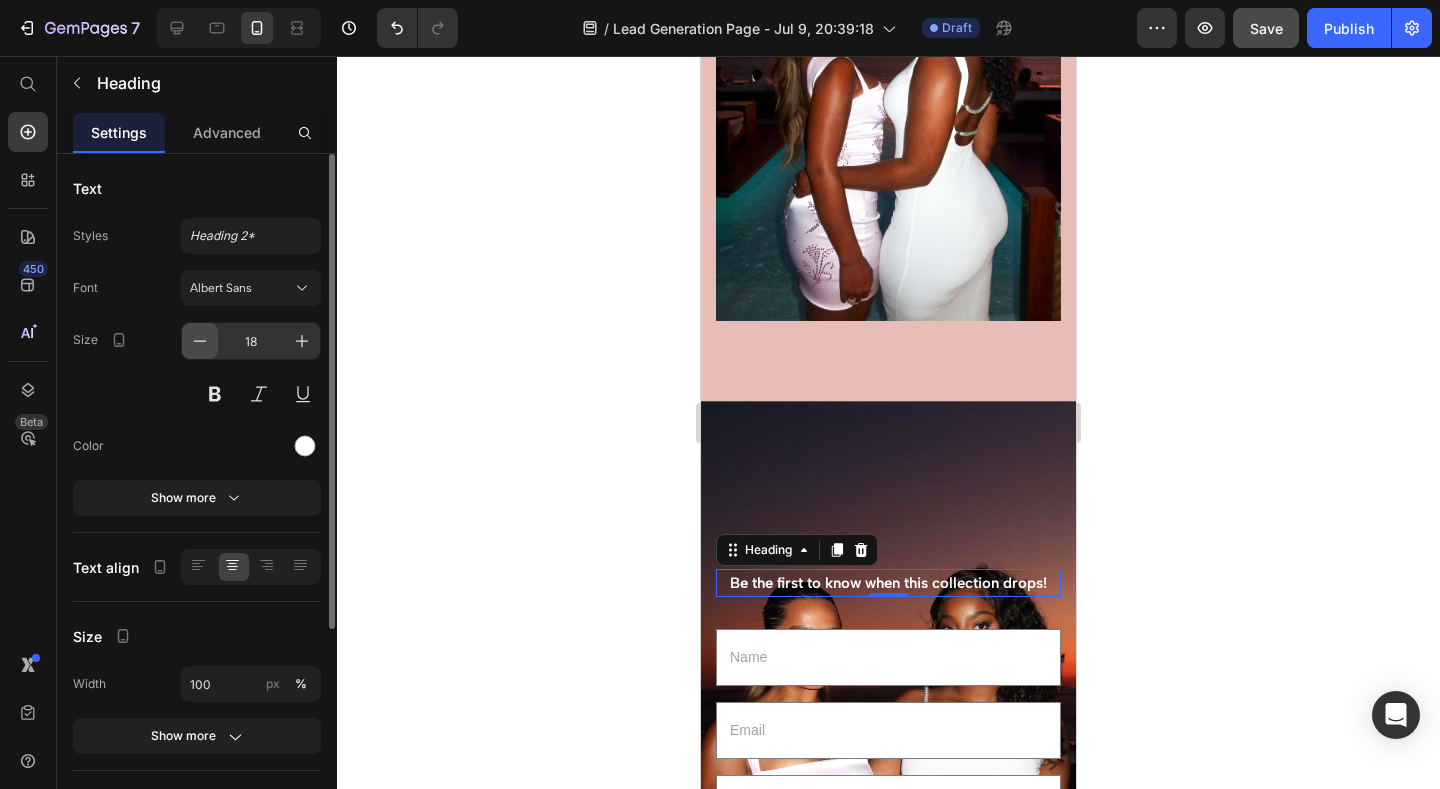 click 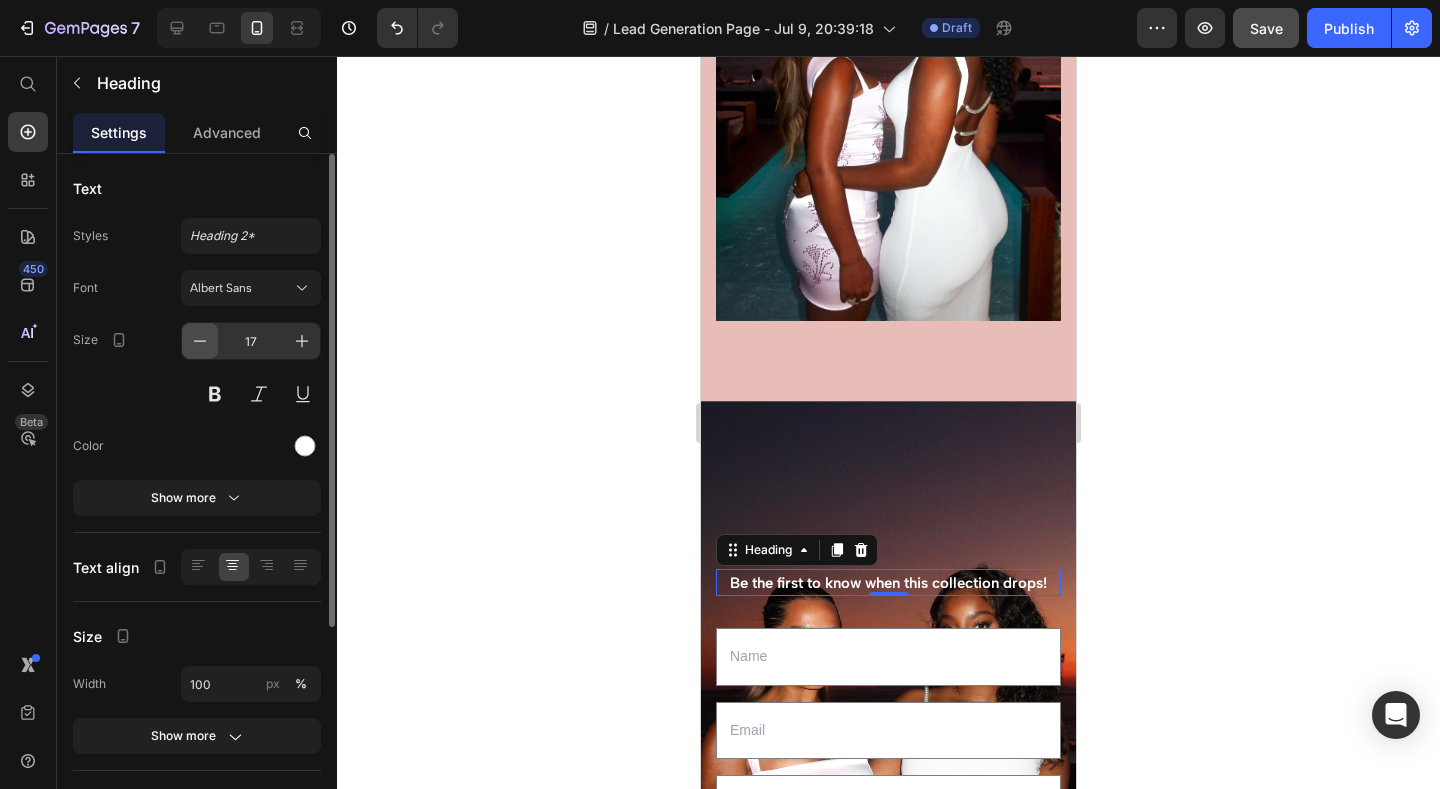click 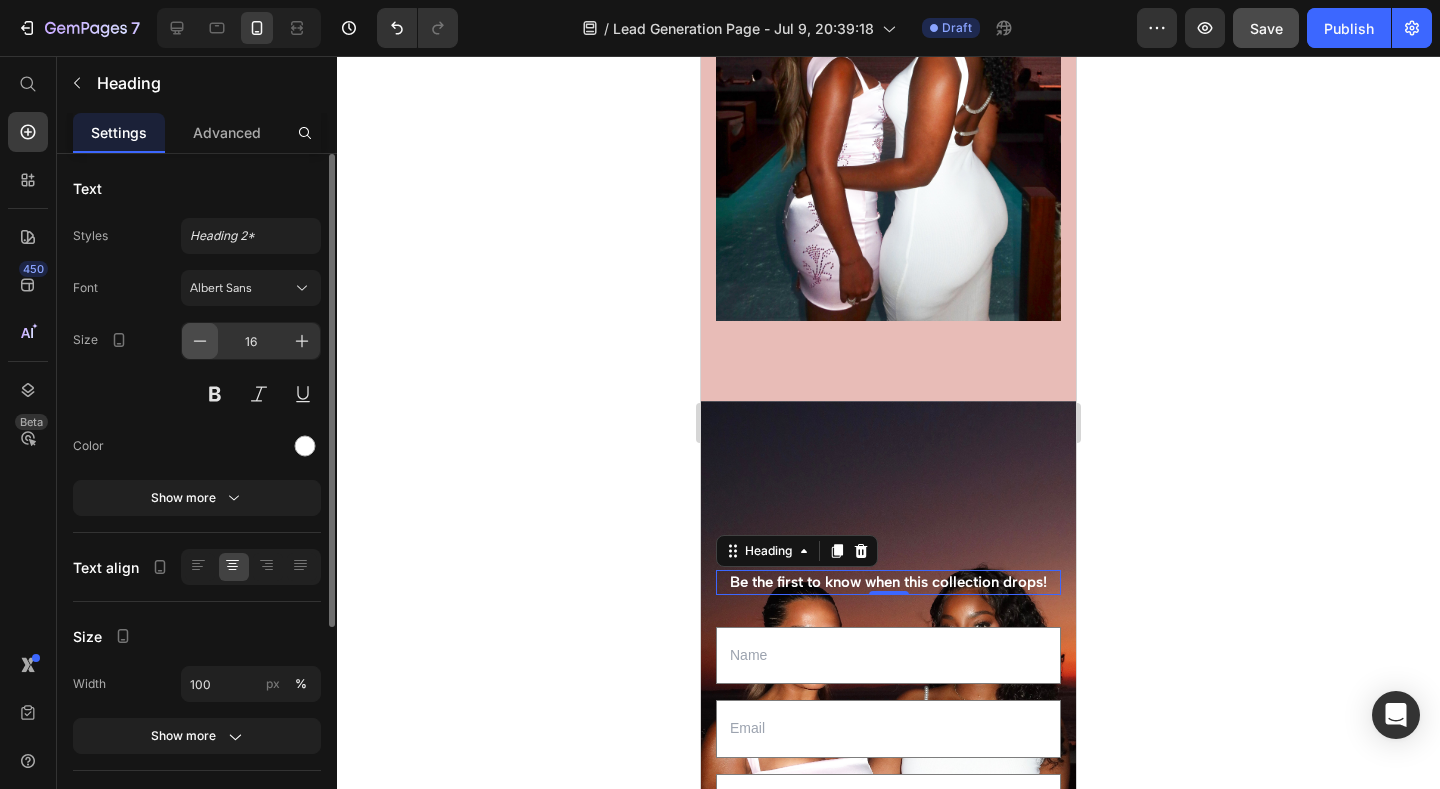 click 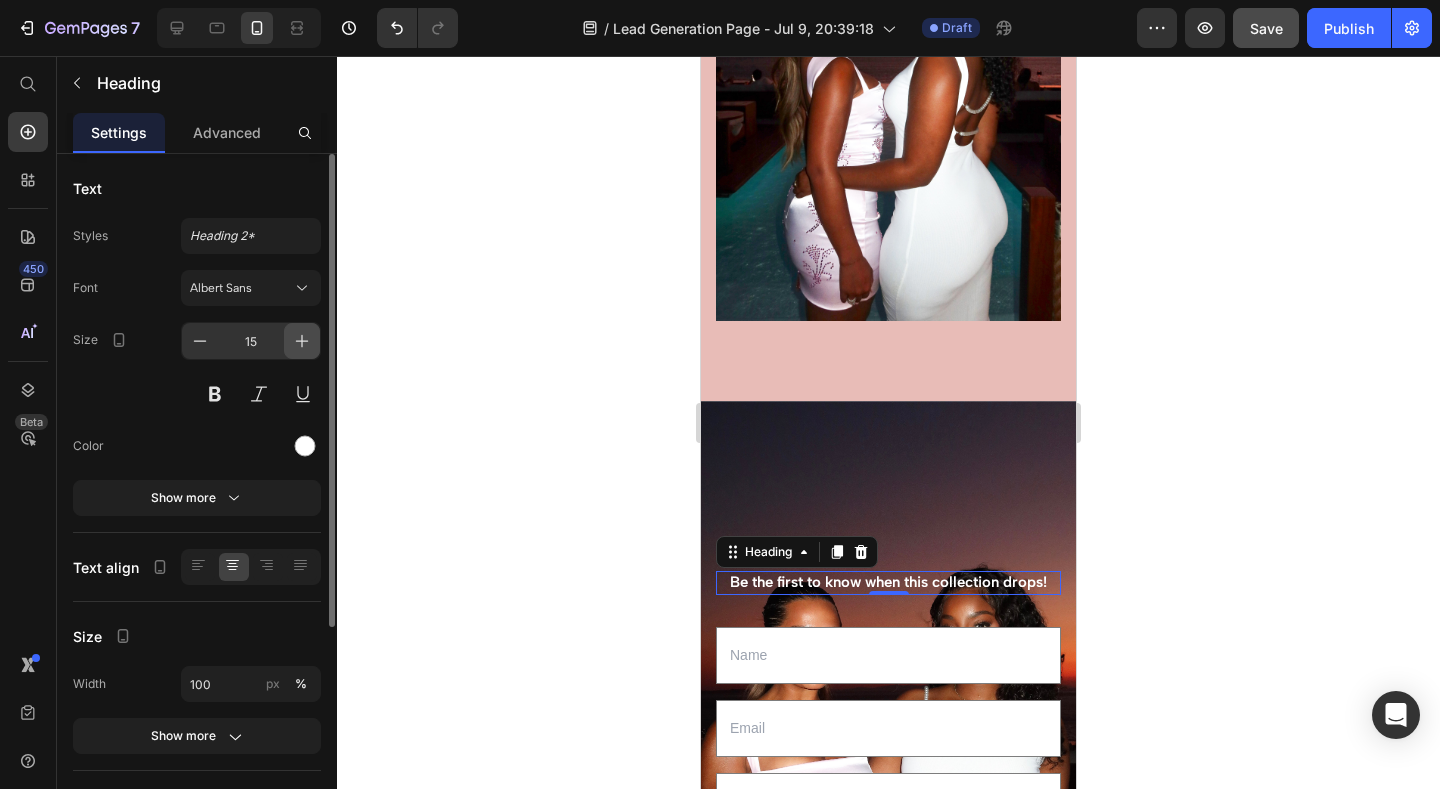 click 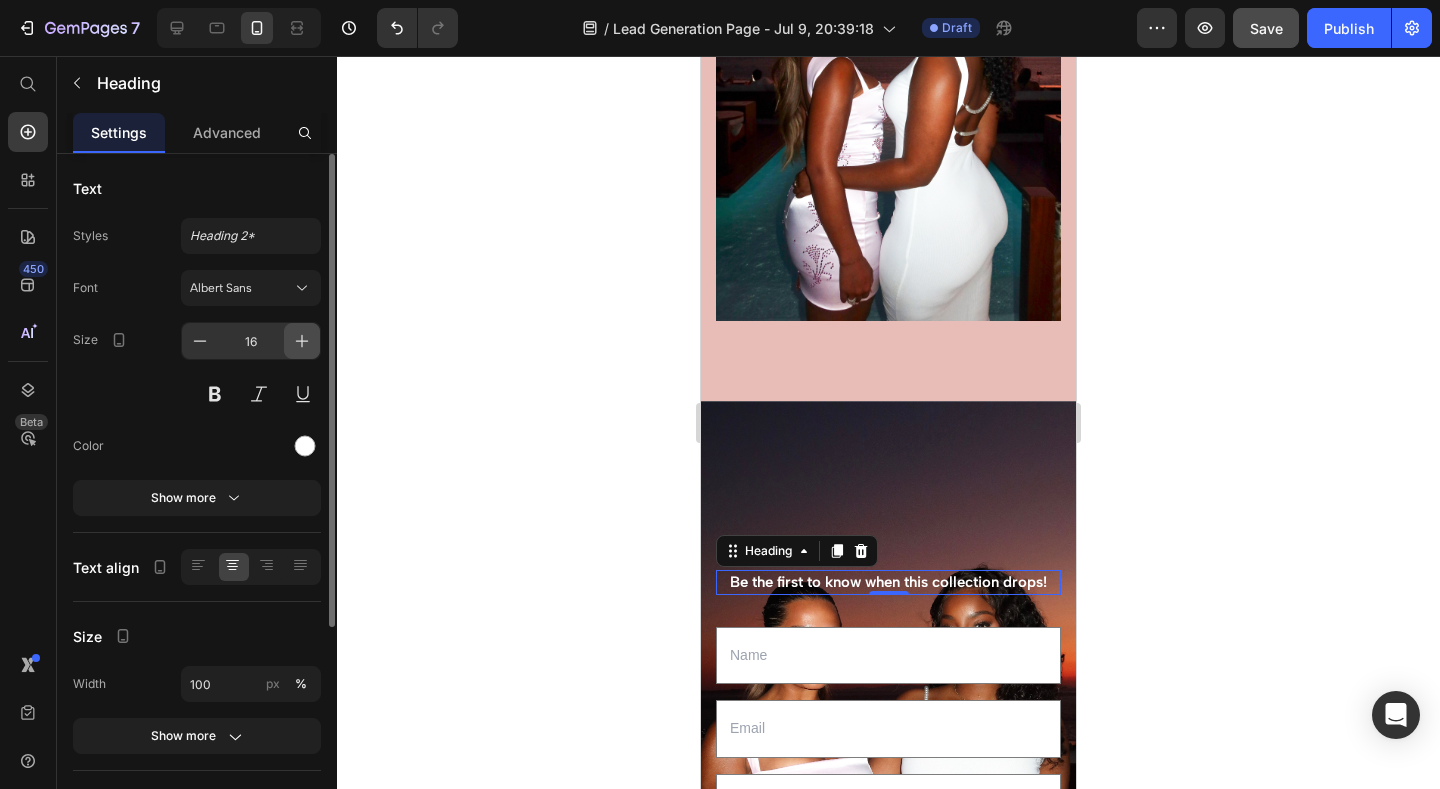 click 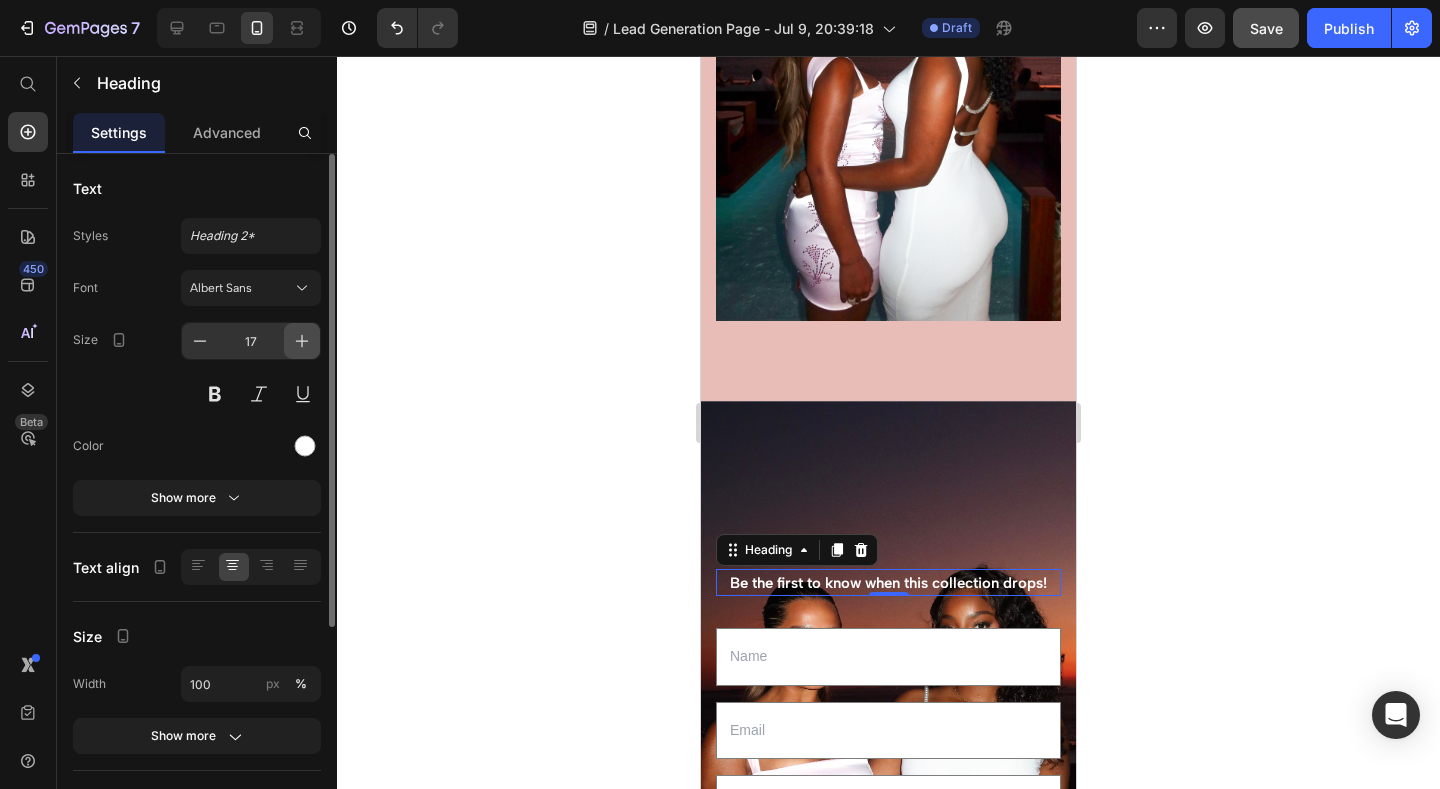 click 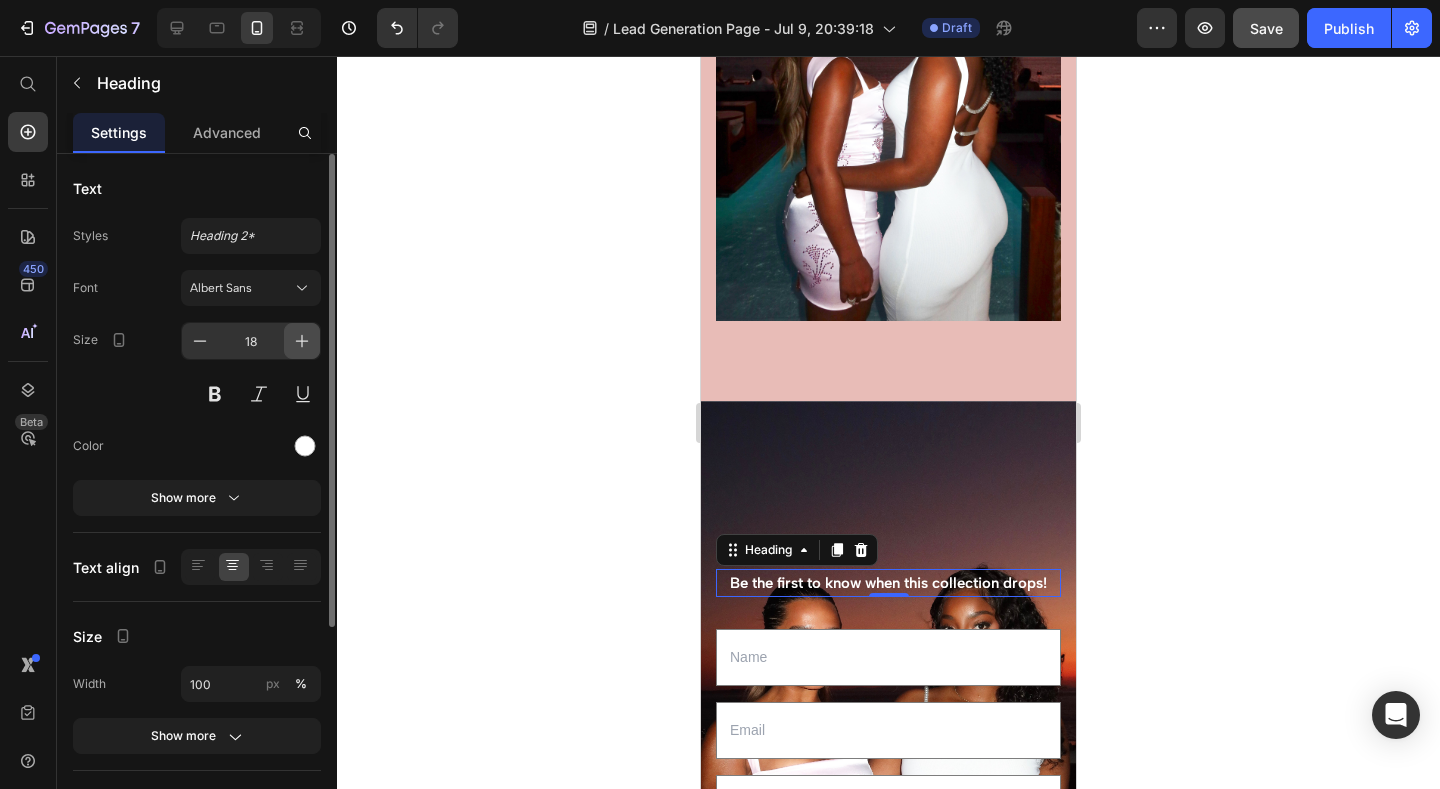 click 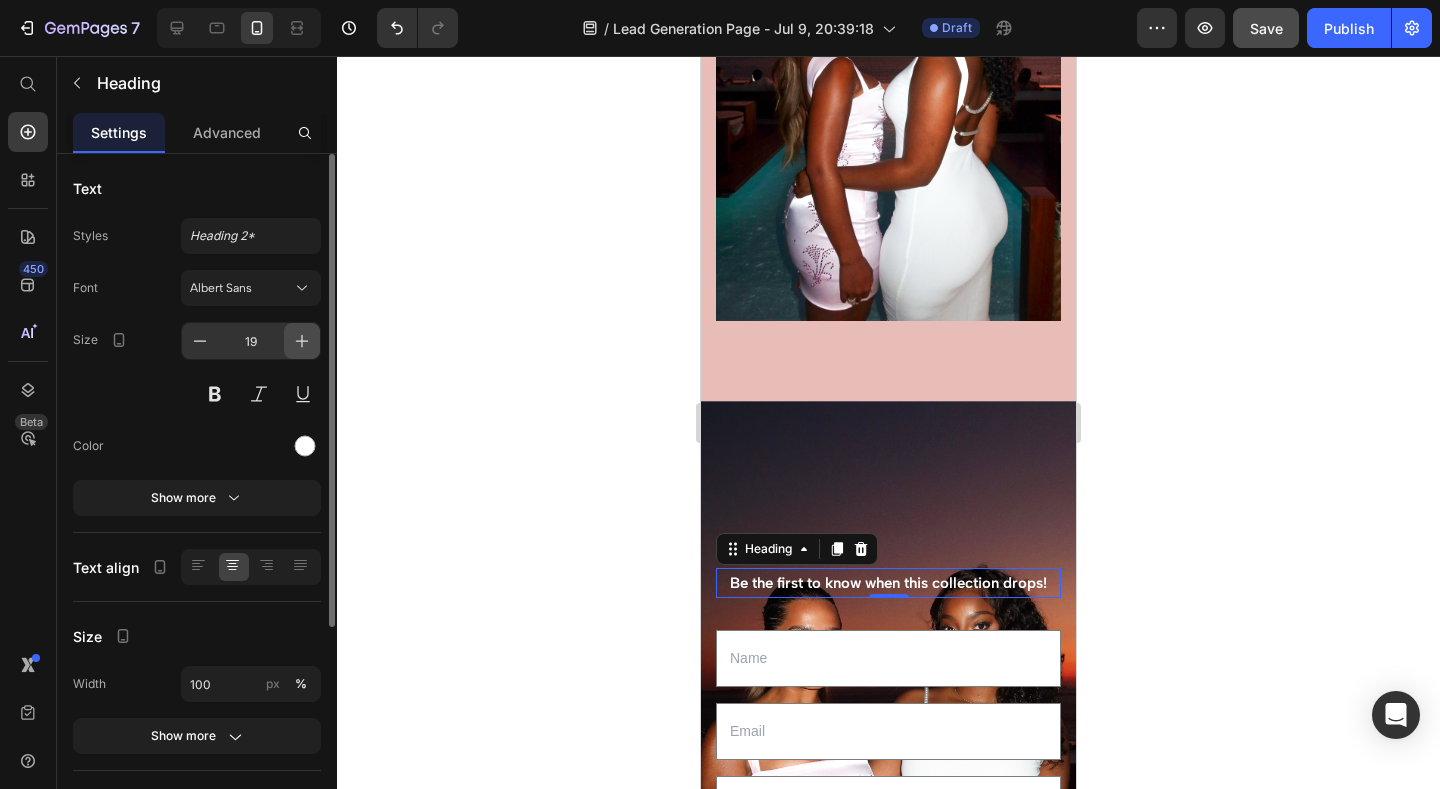 click 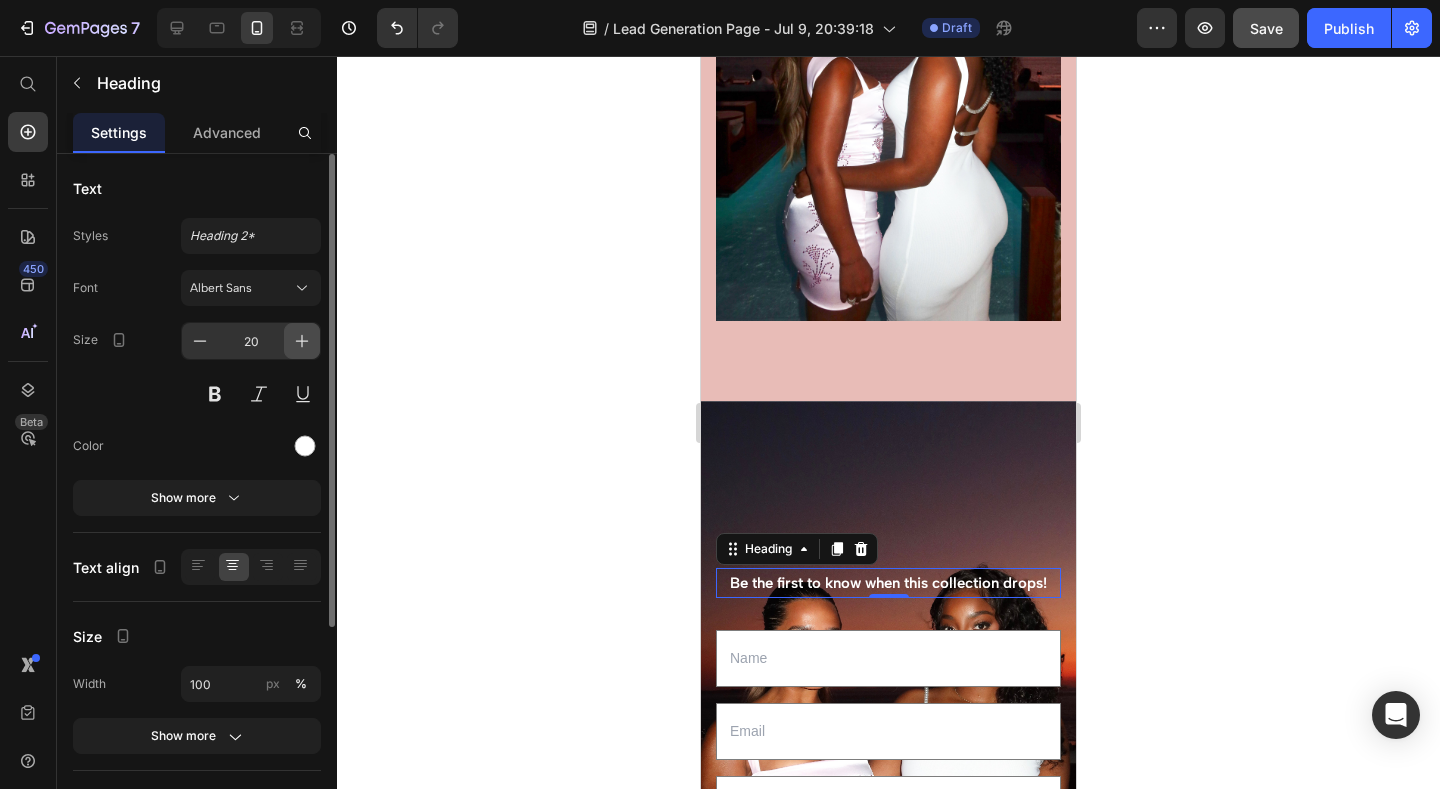 click 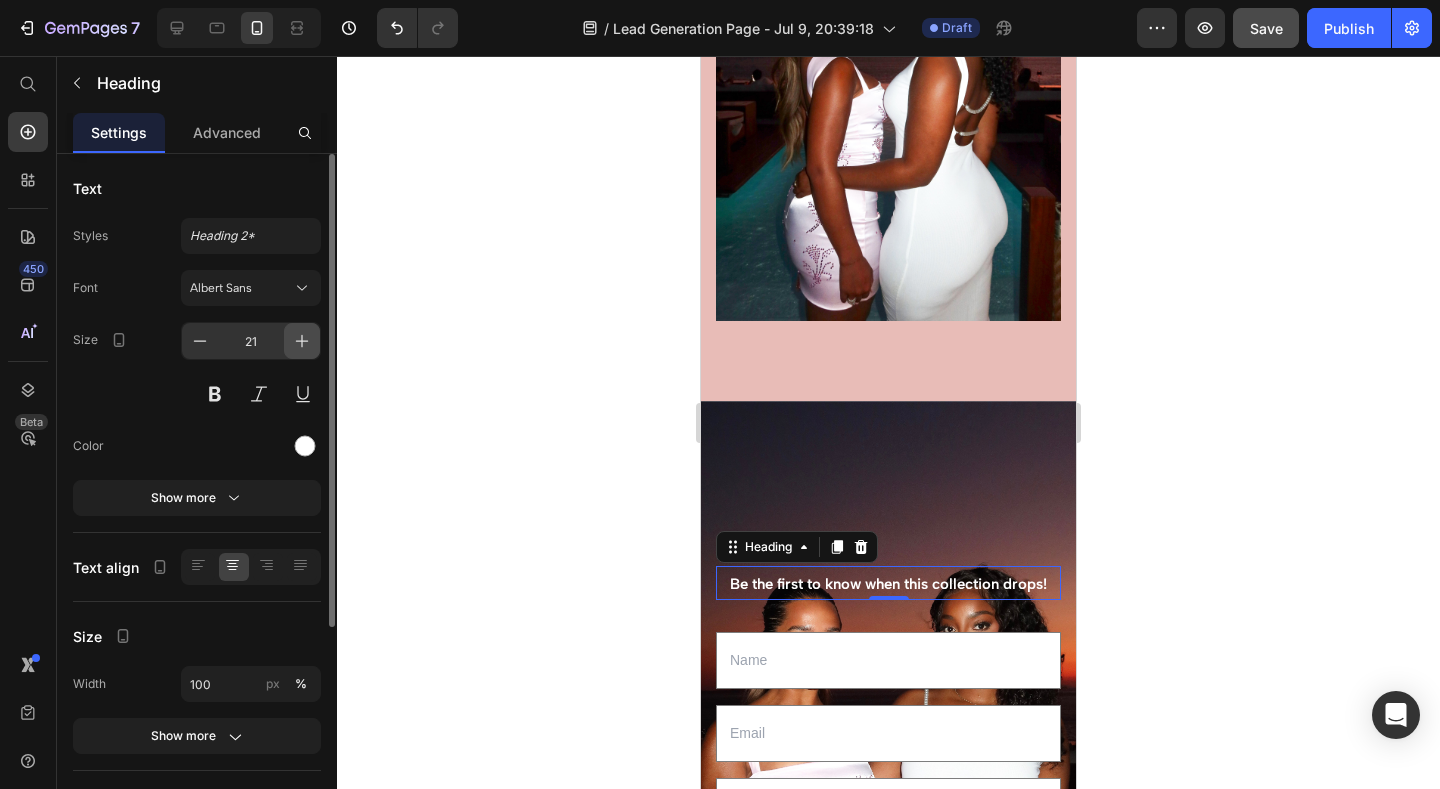 click 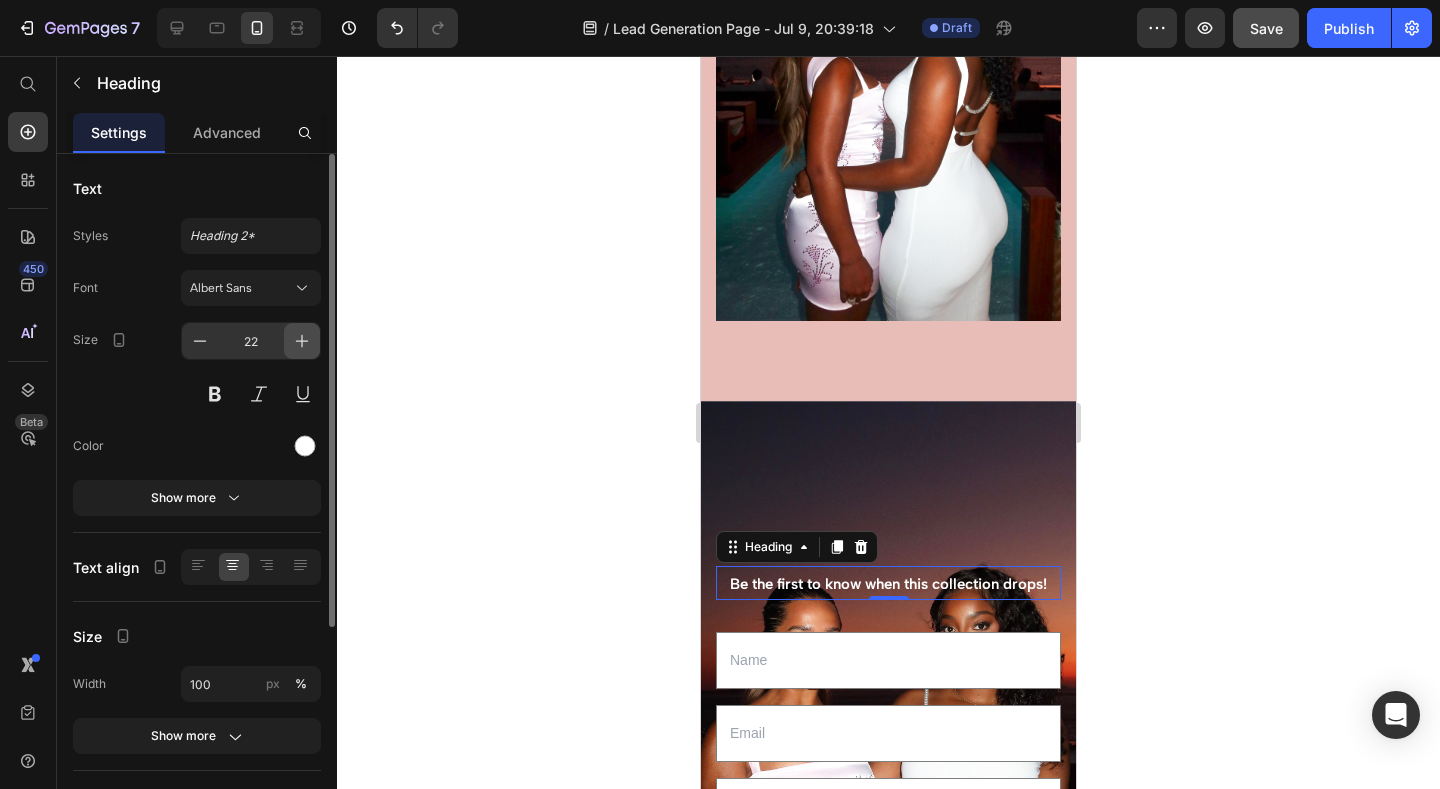 click 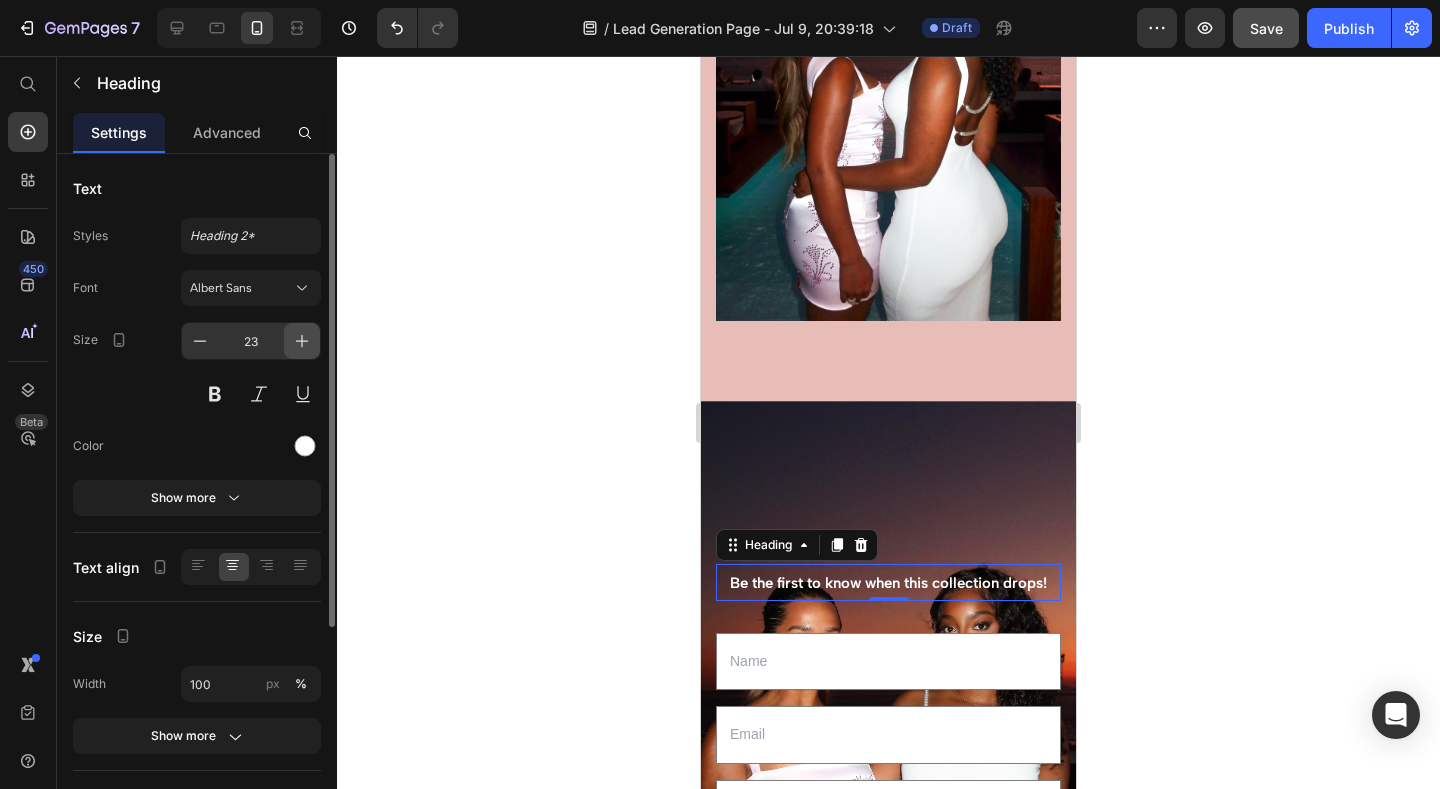 click 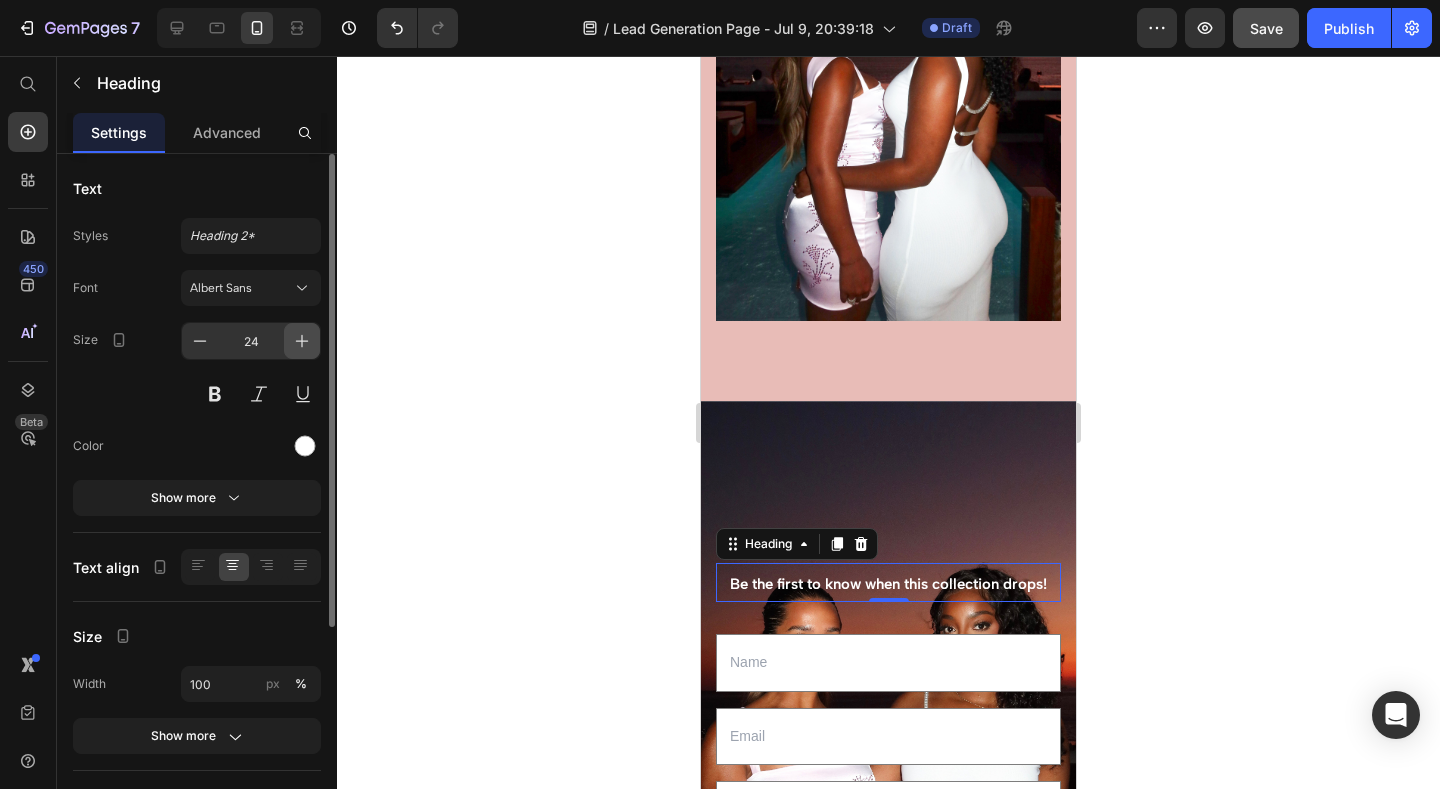 click 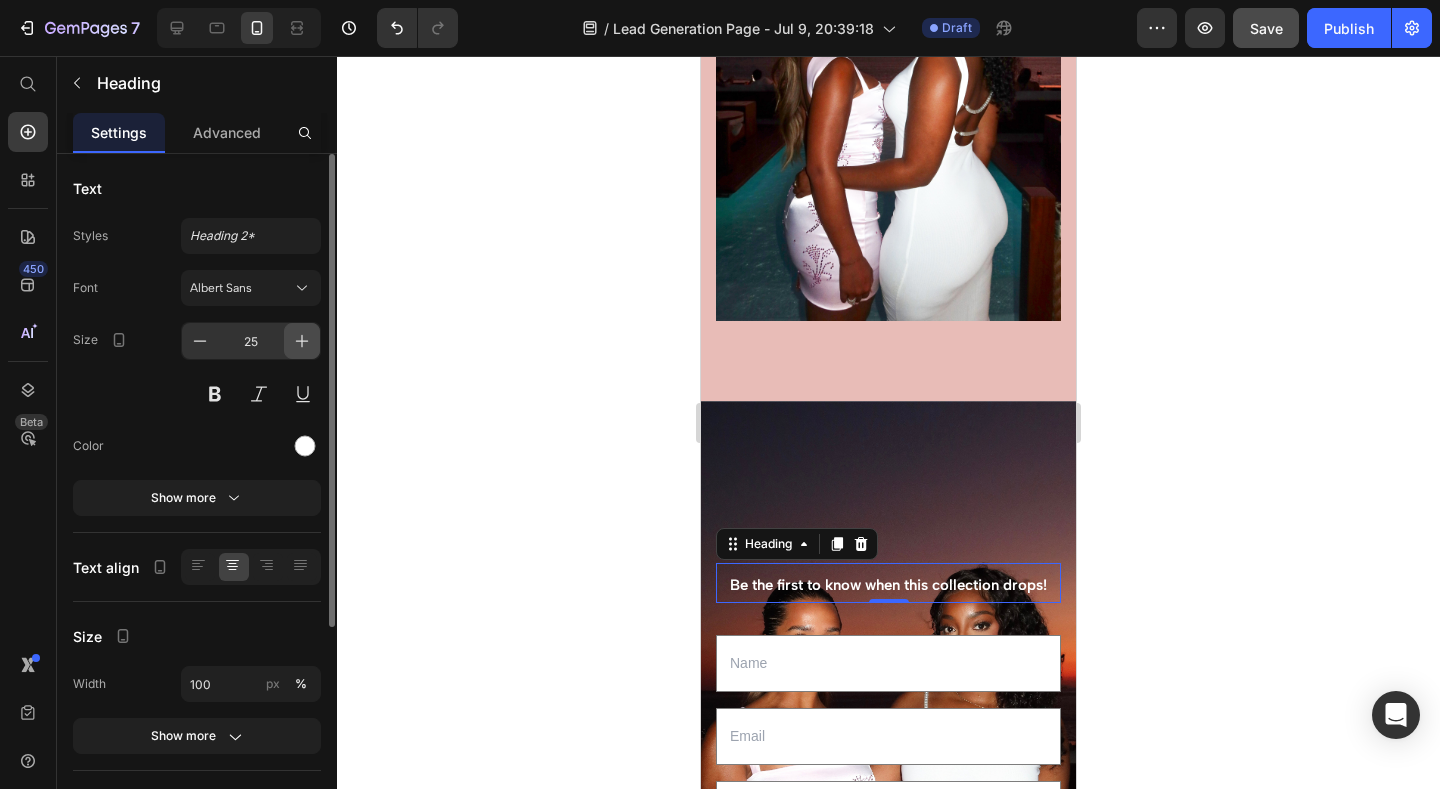 click 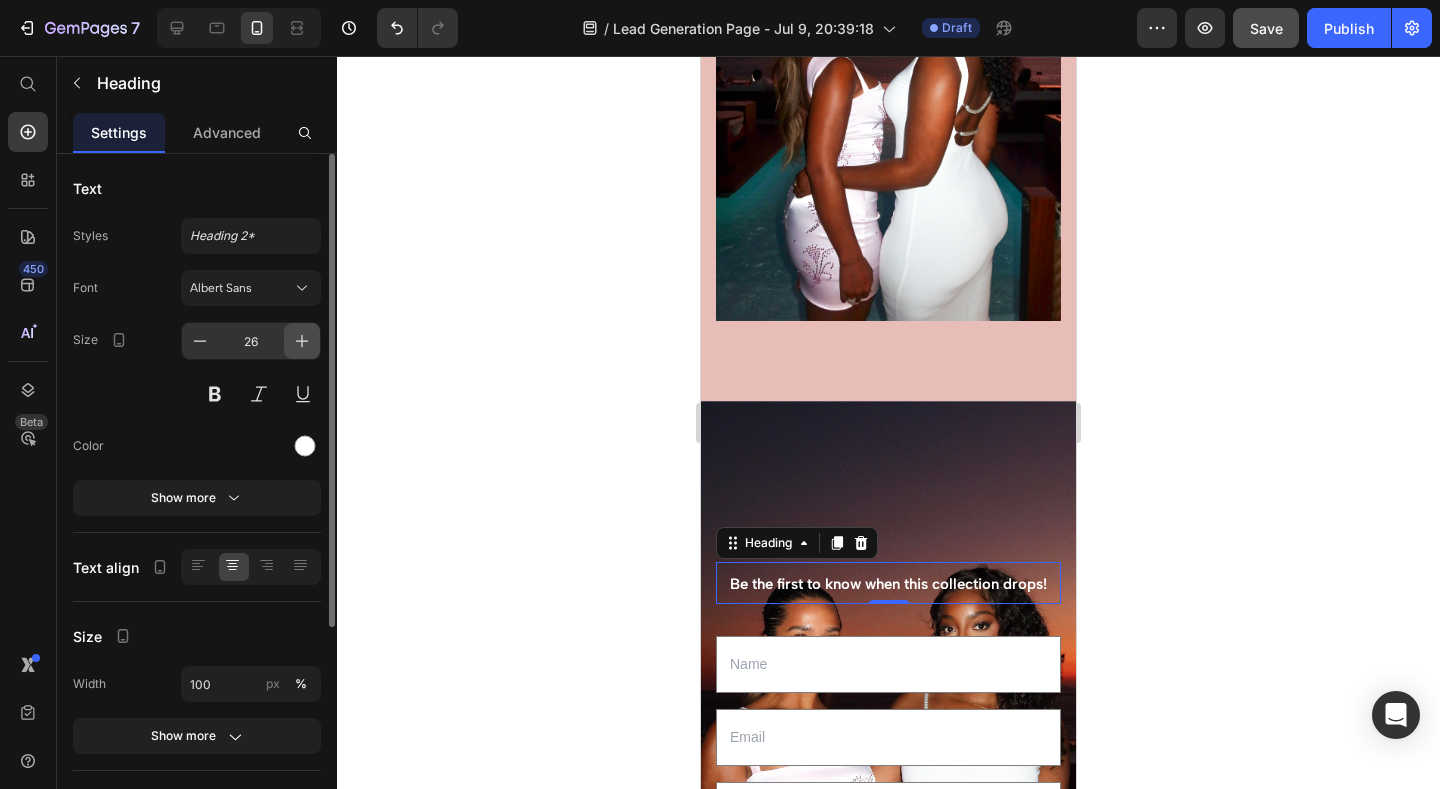 click 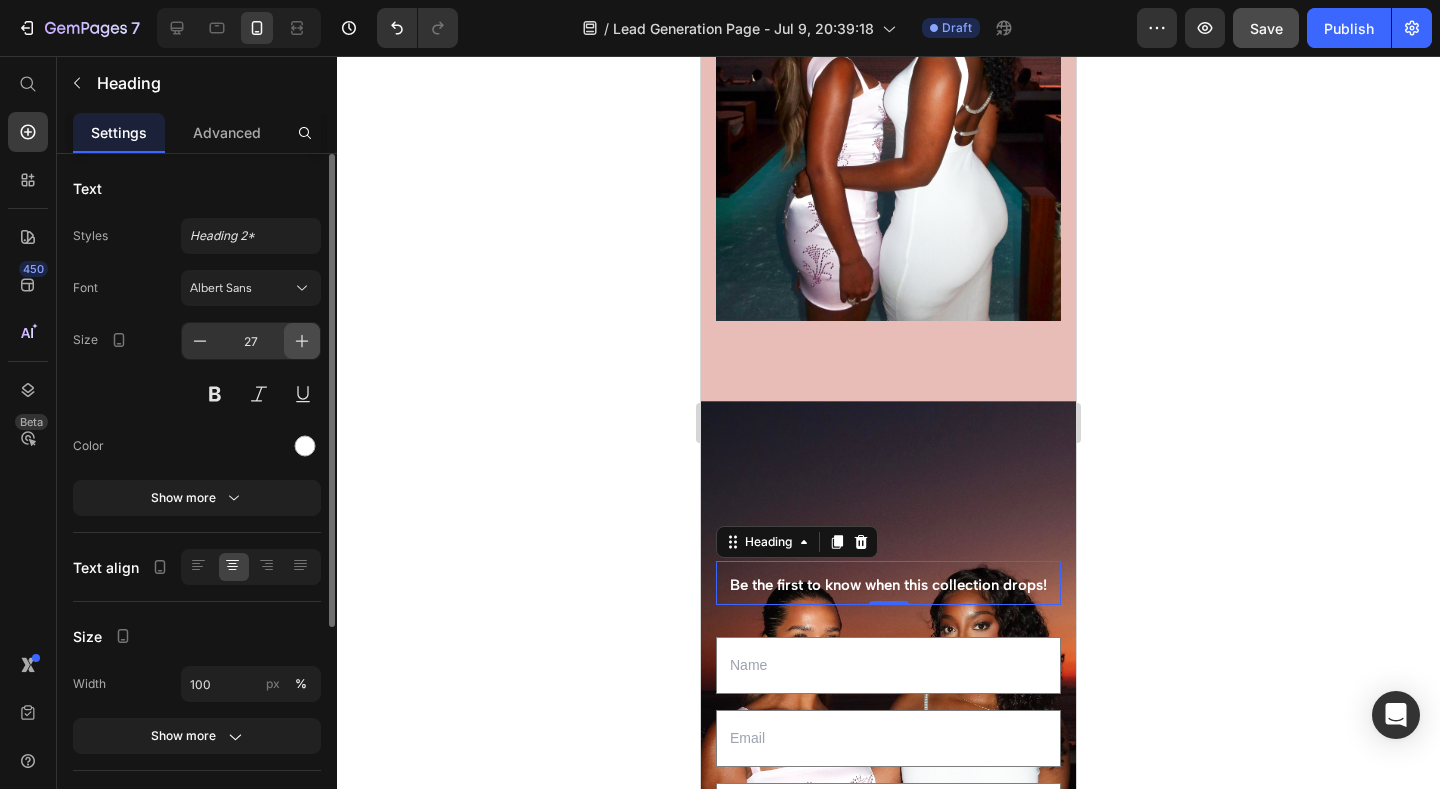 click 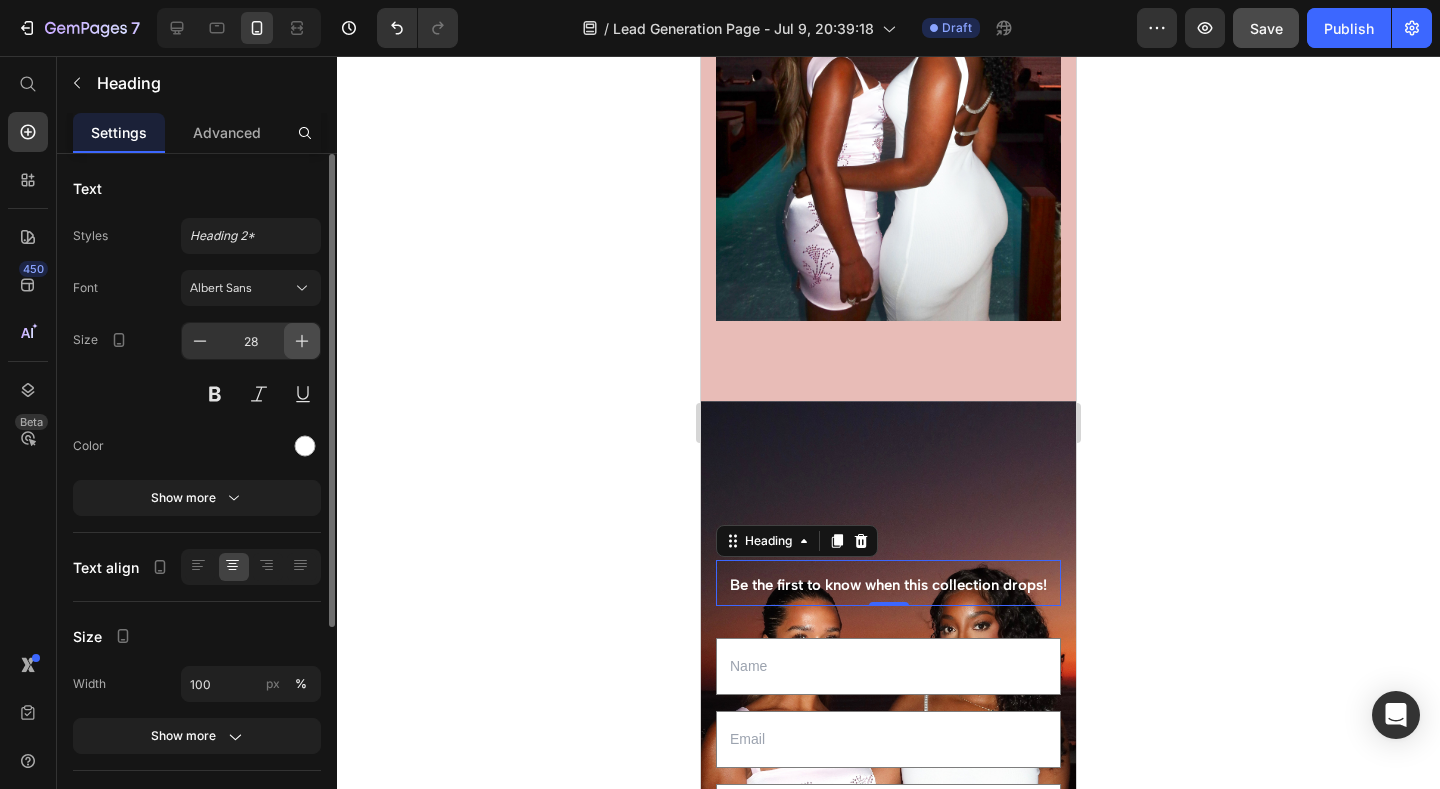 click 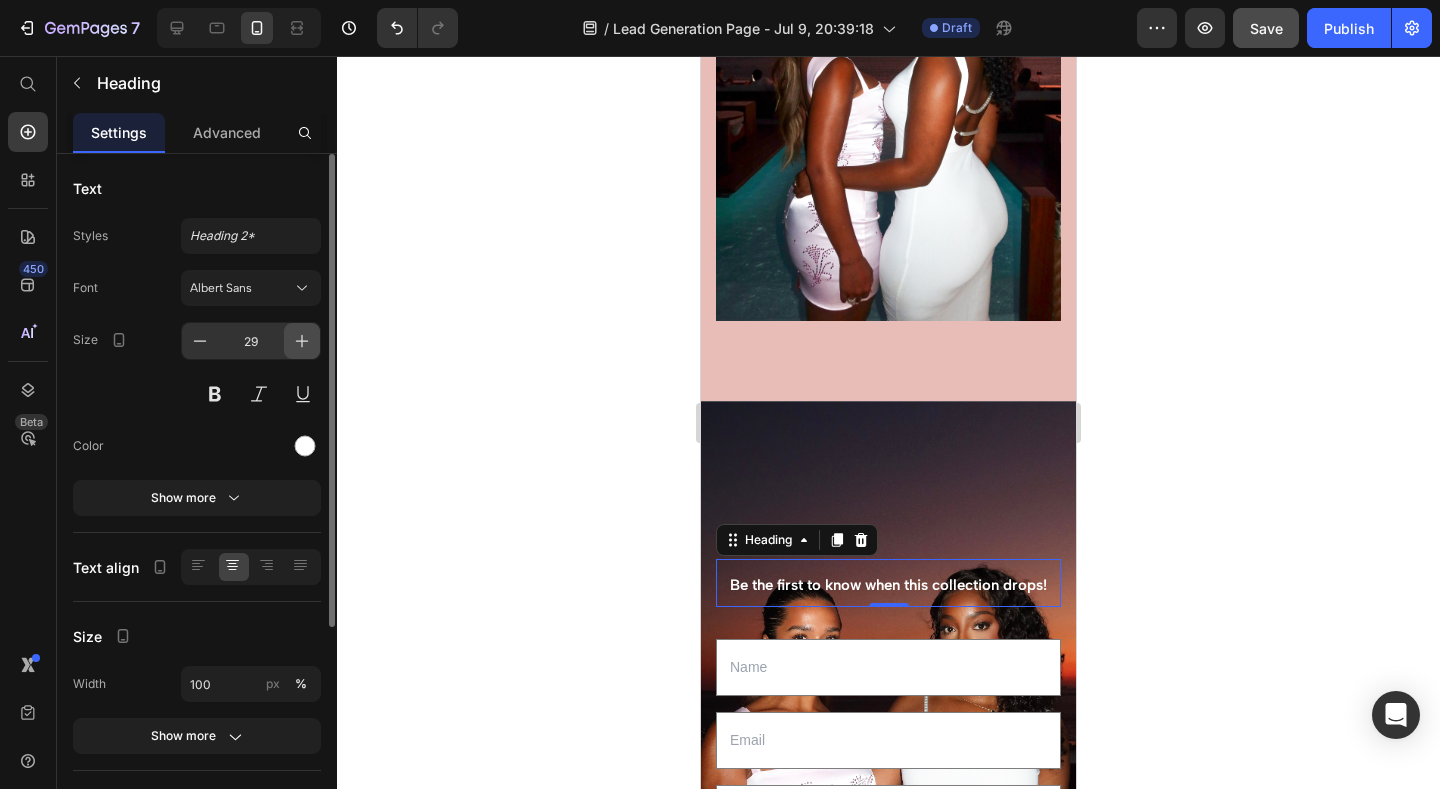 click 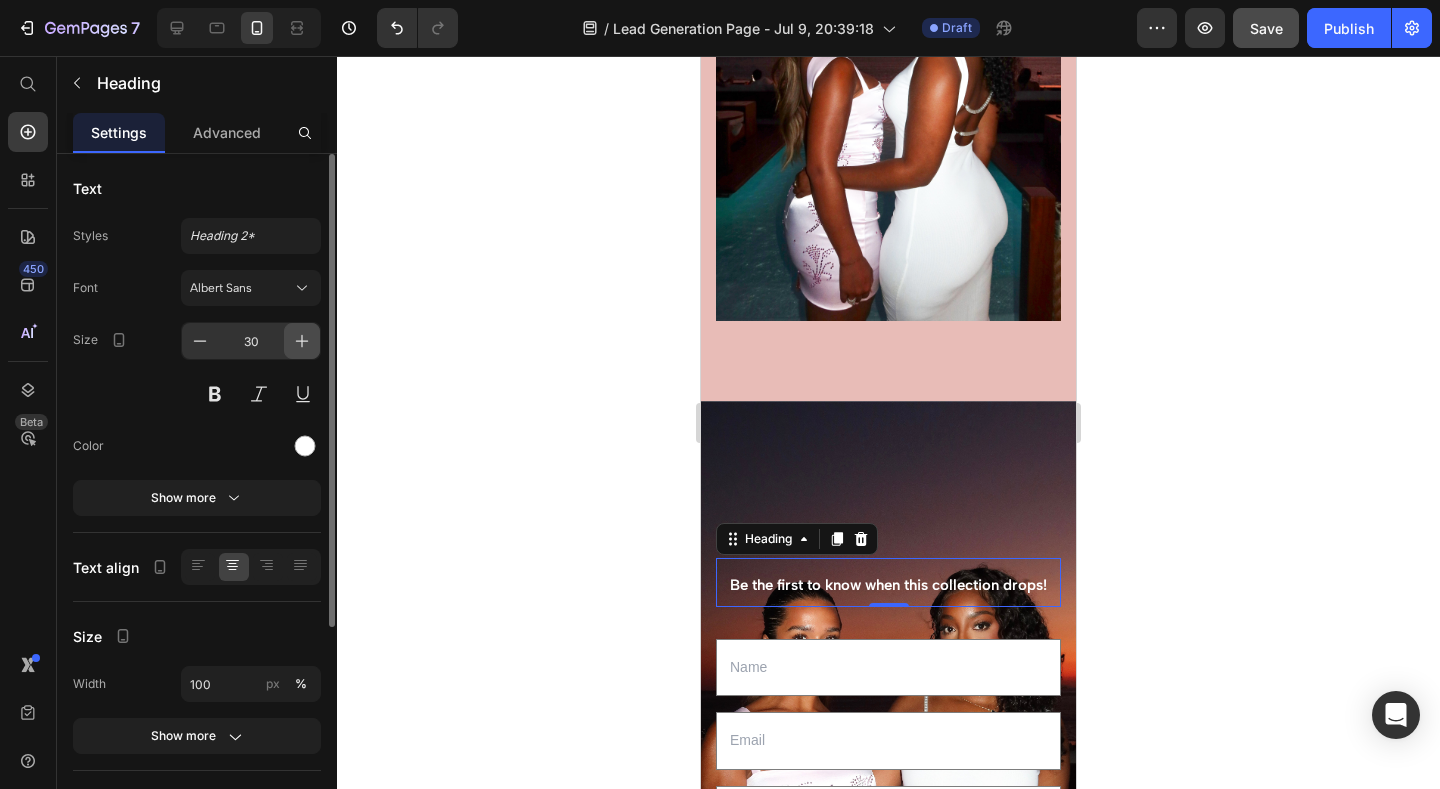 click 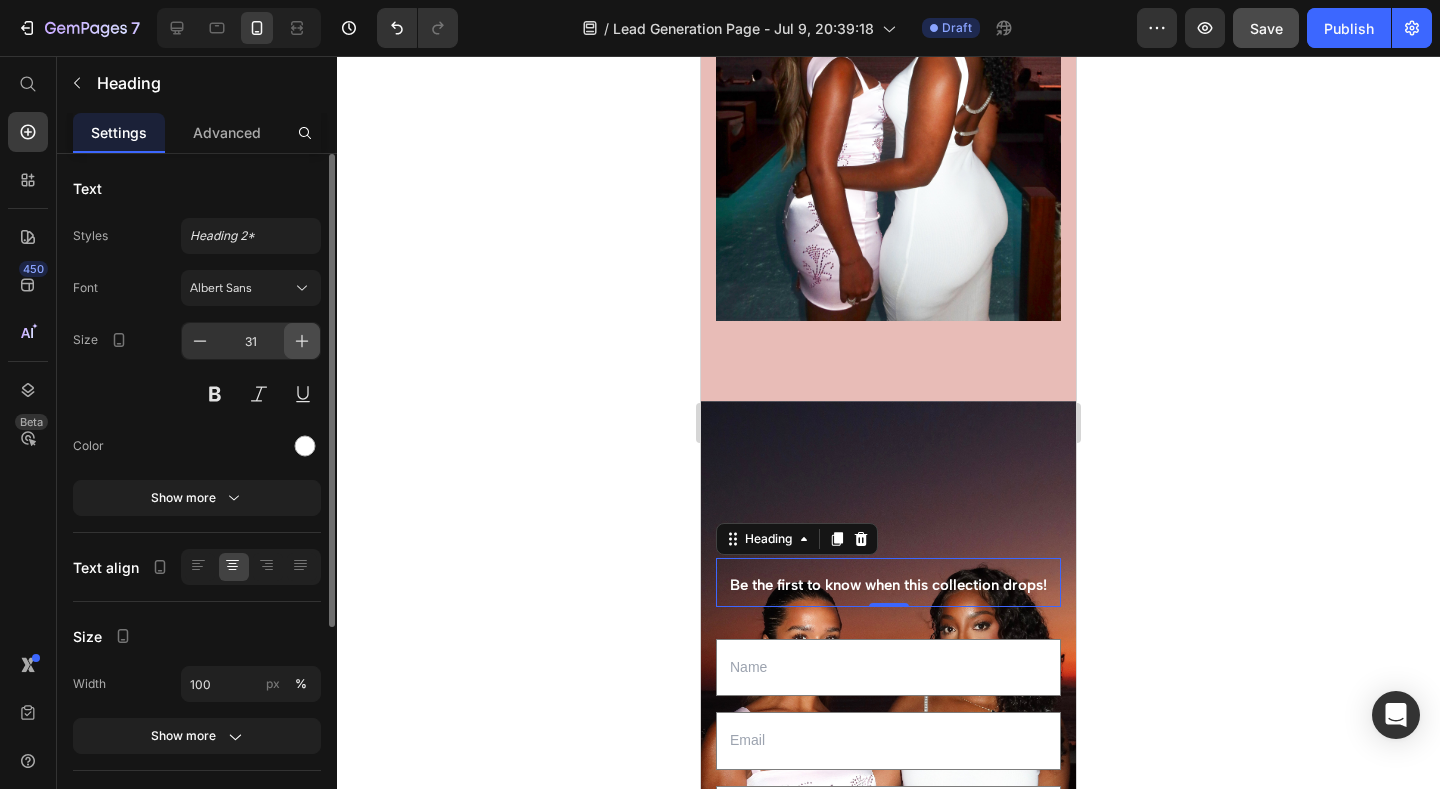 click 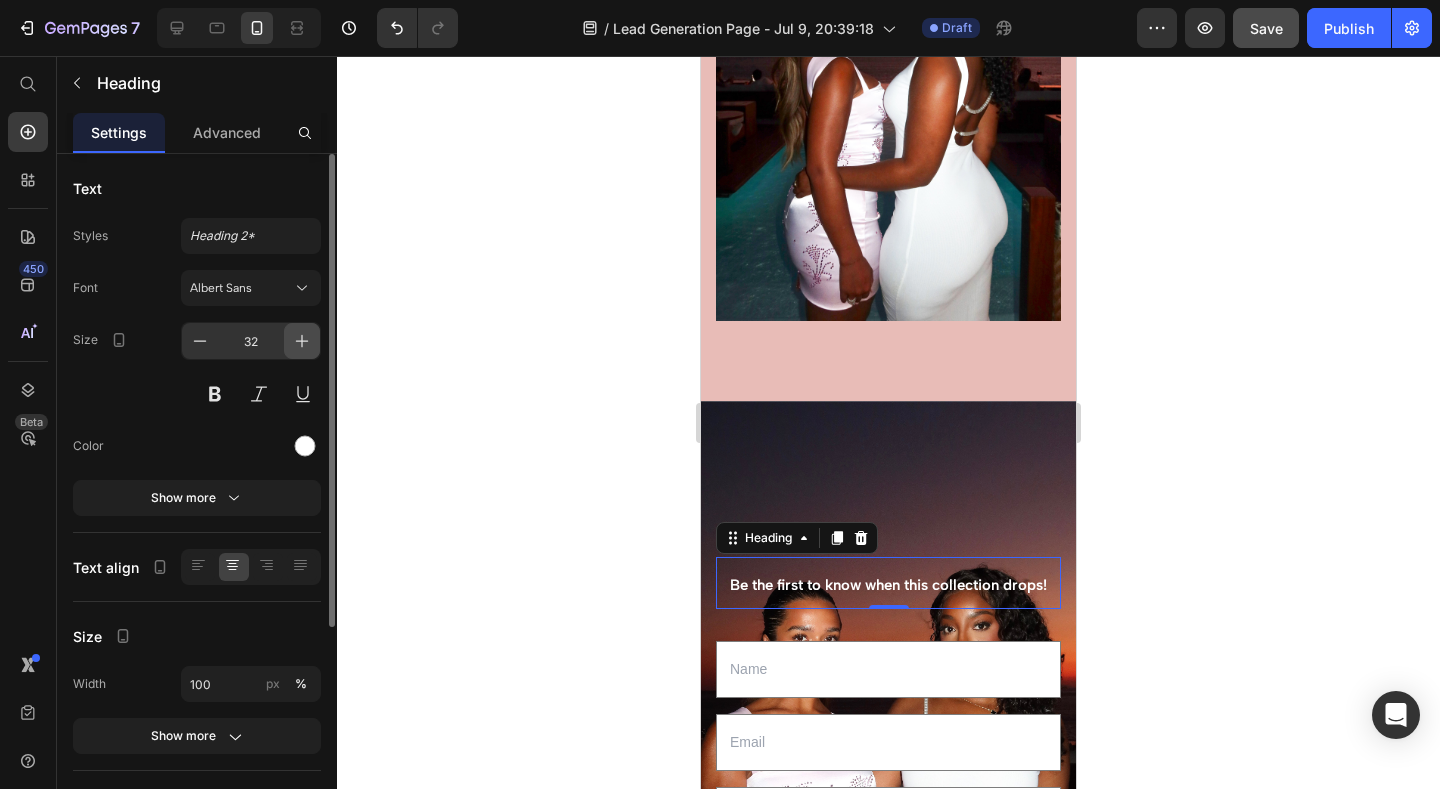 click 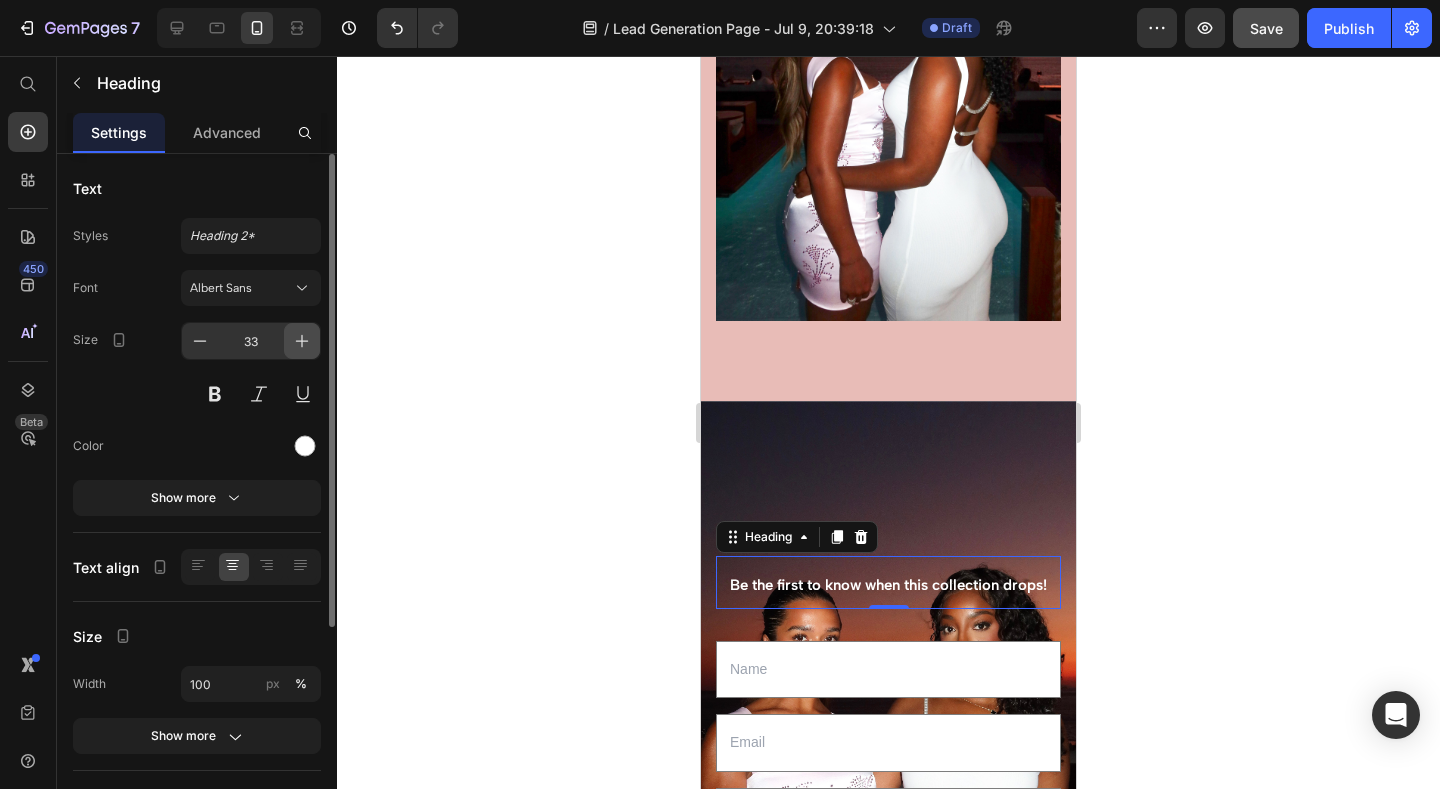 click 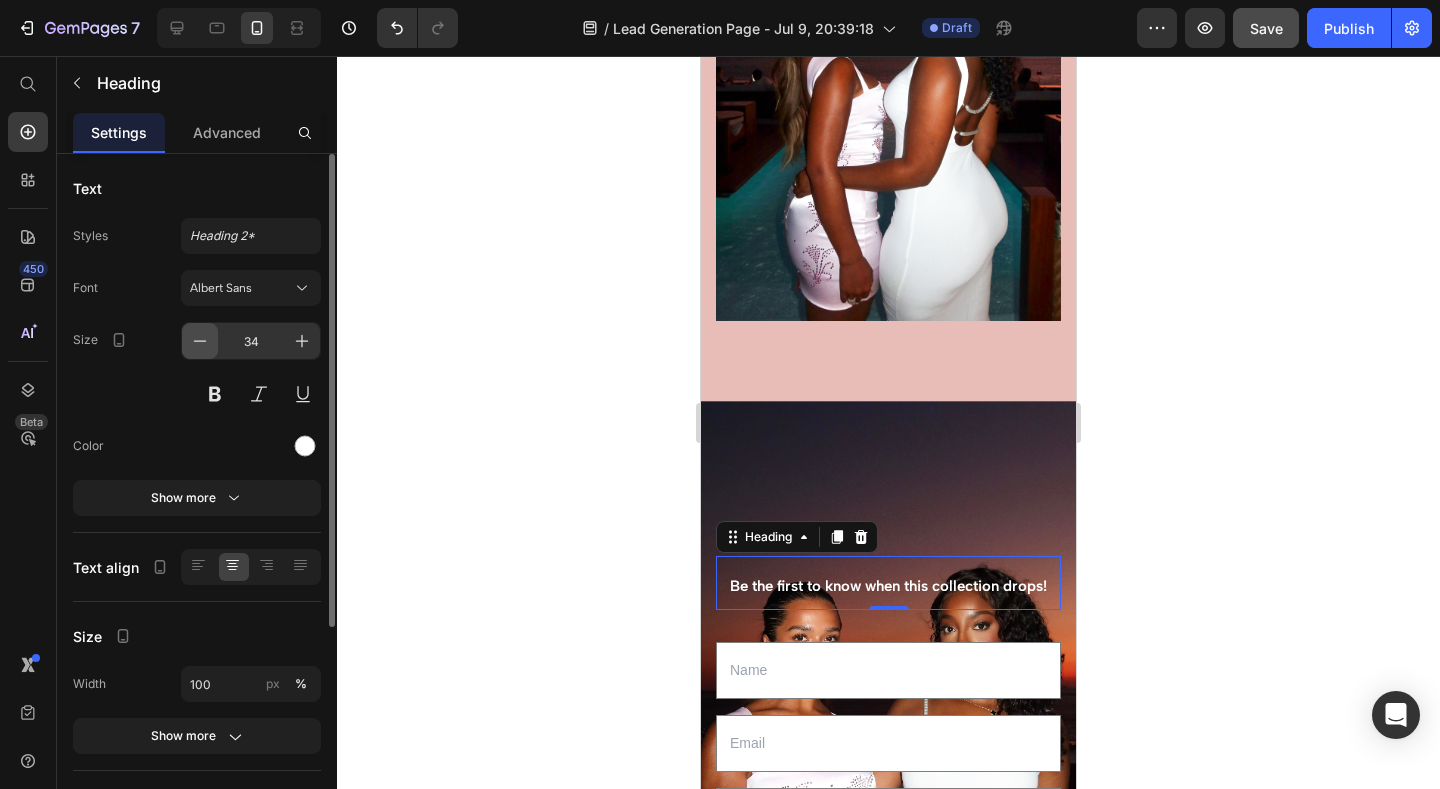 click 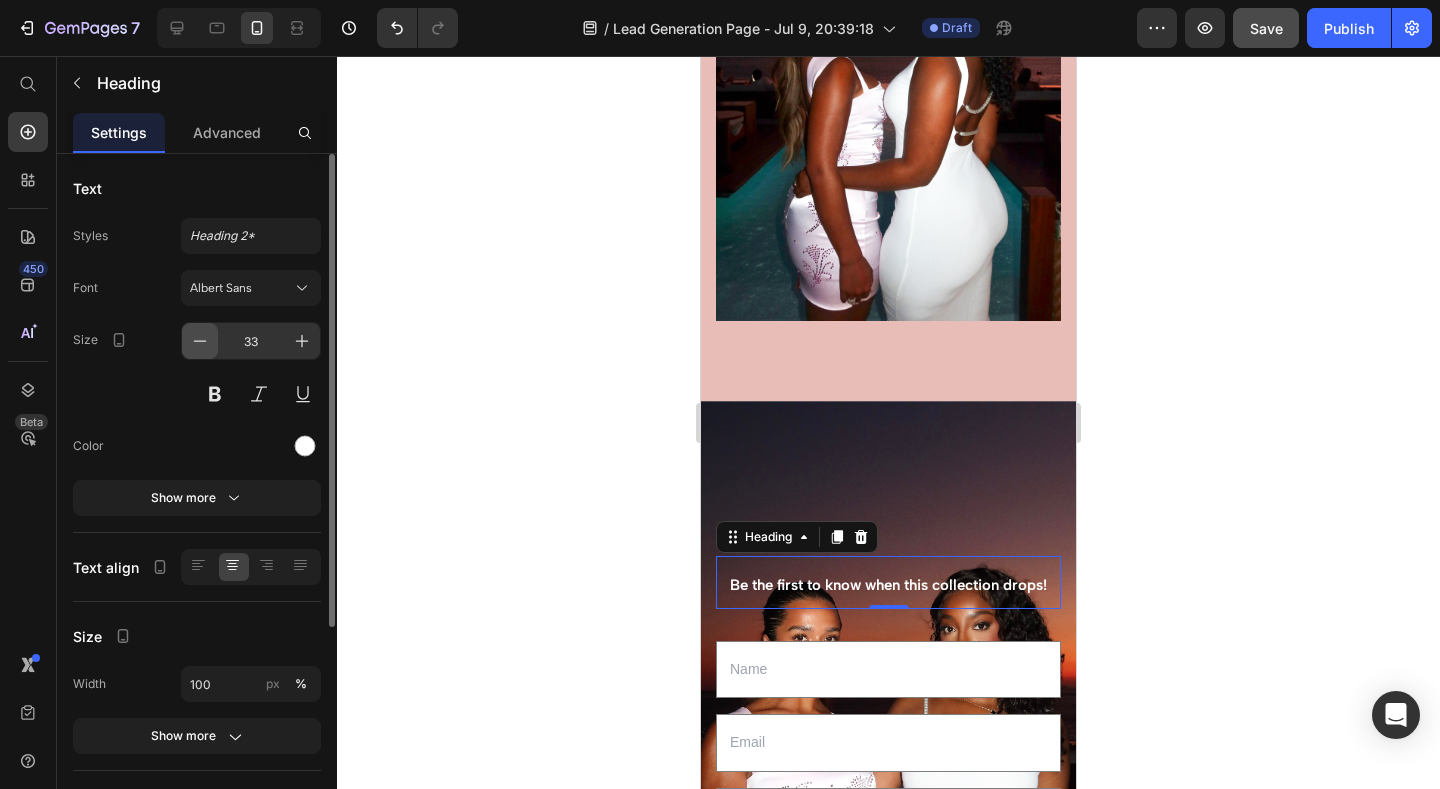 click 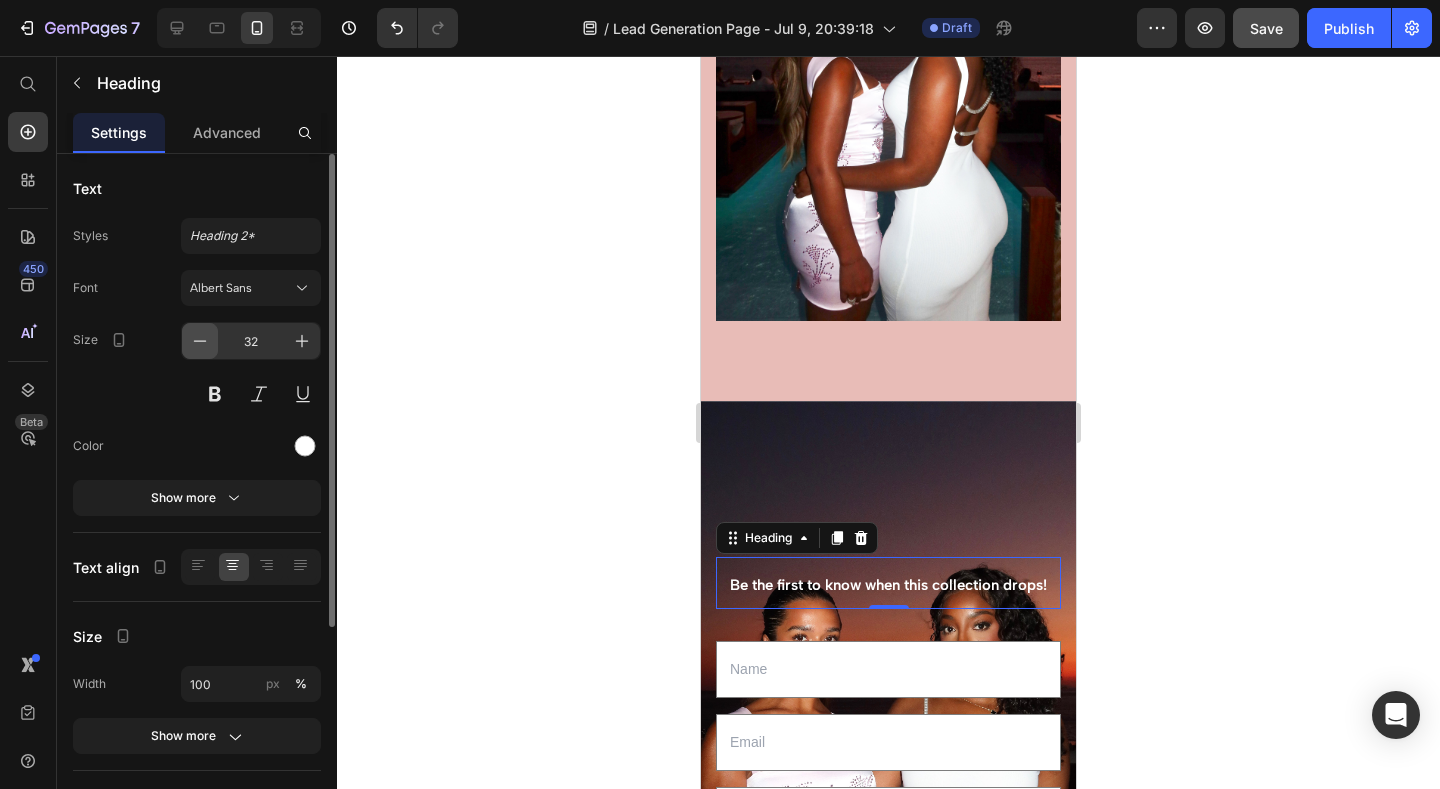click 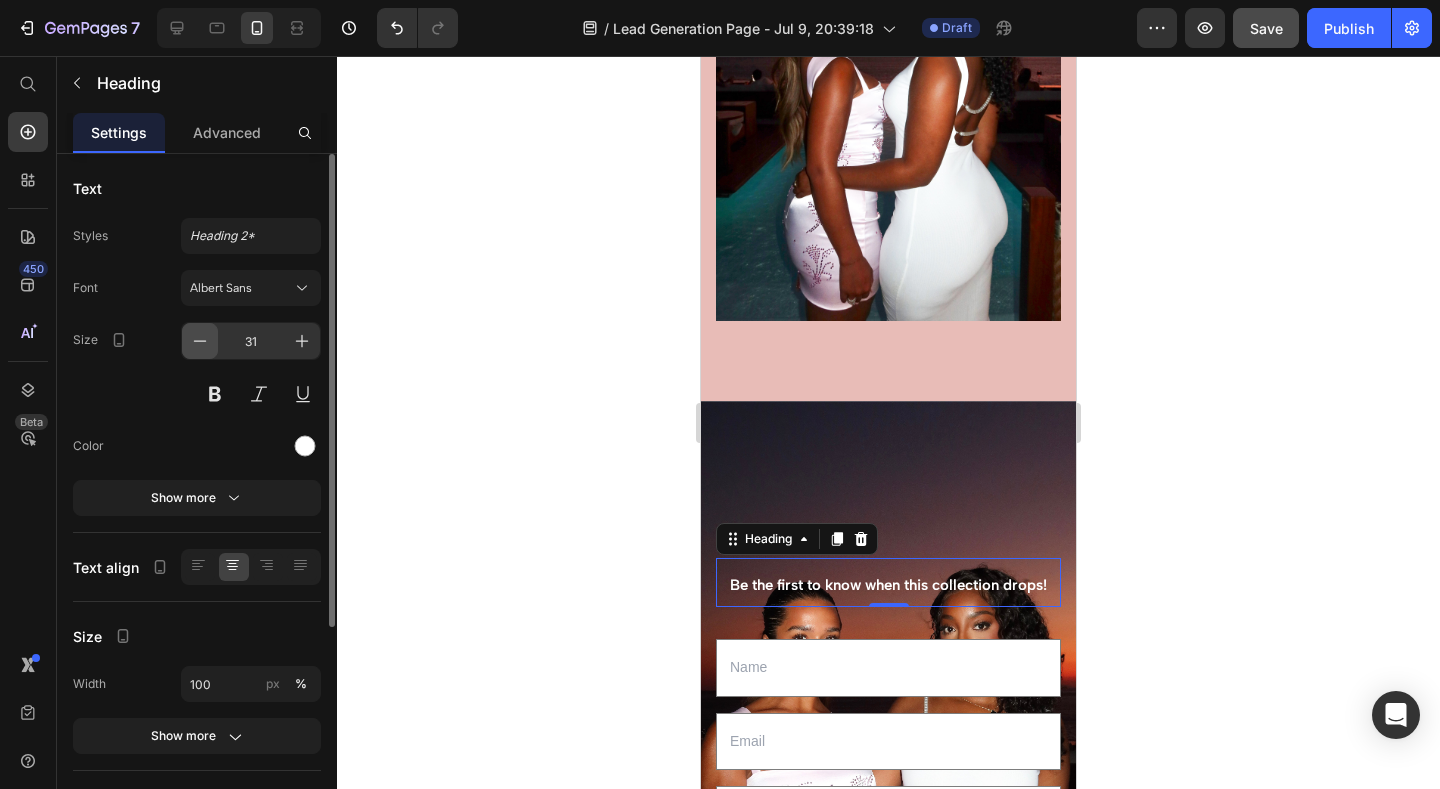 click 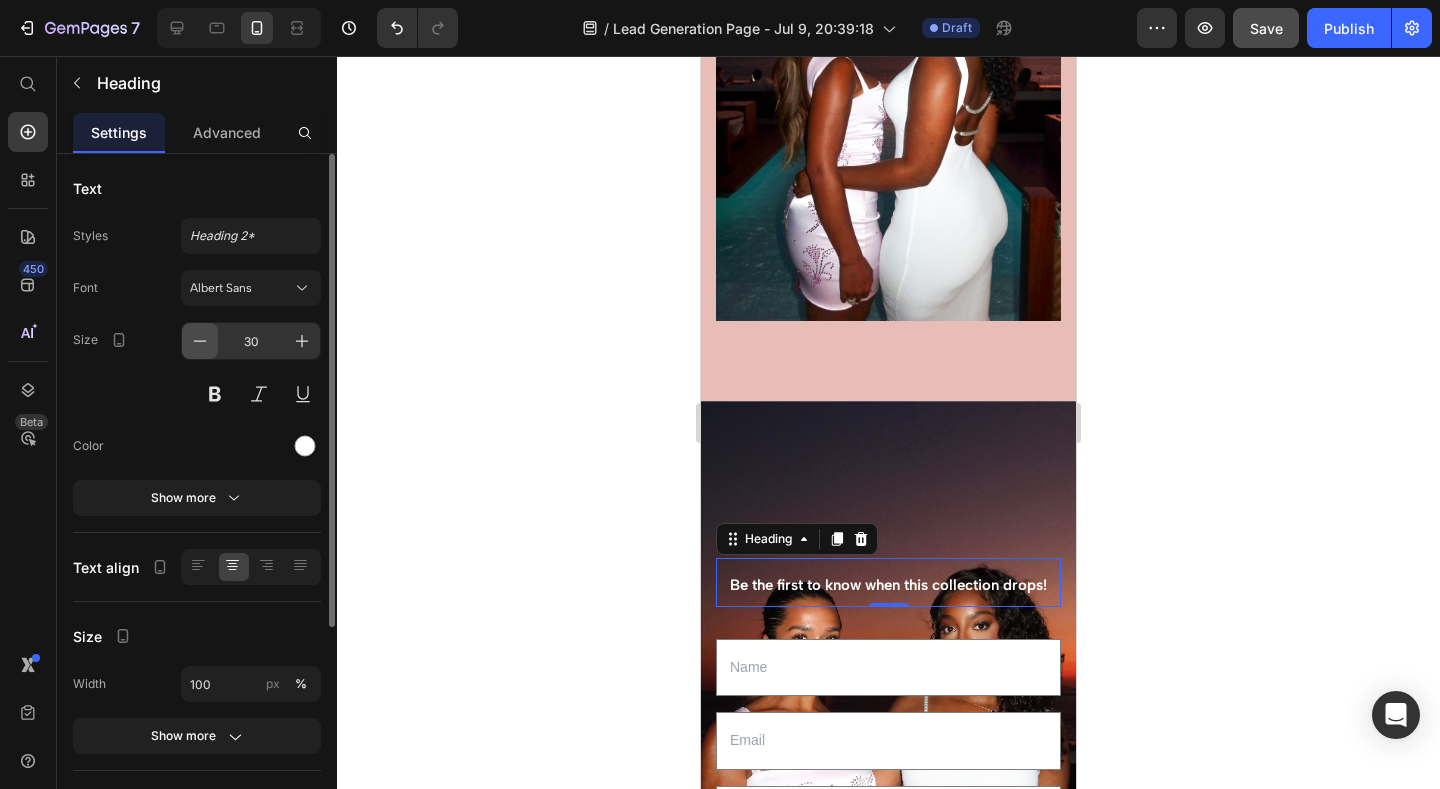 click 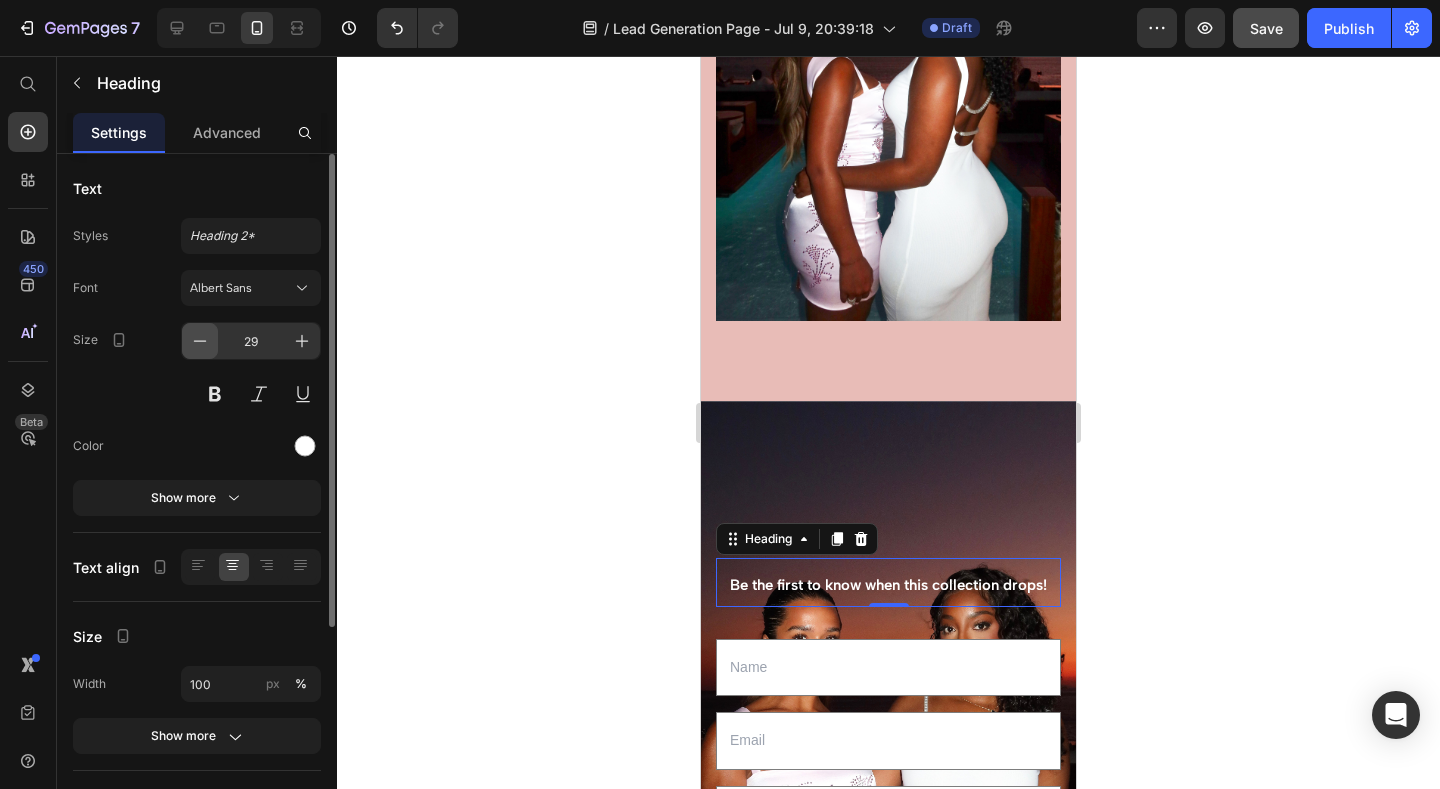 click 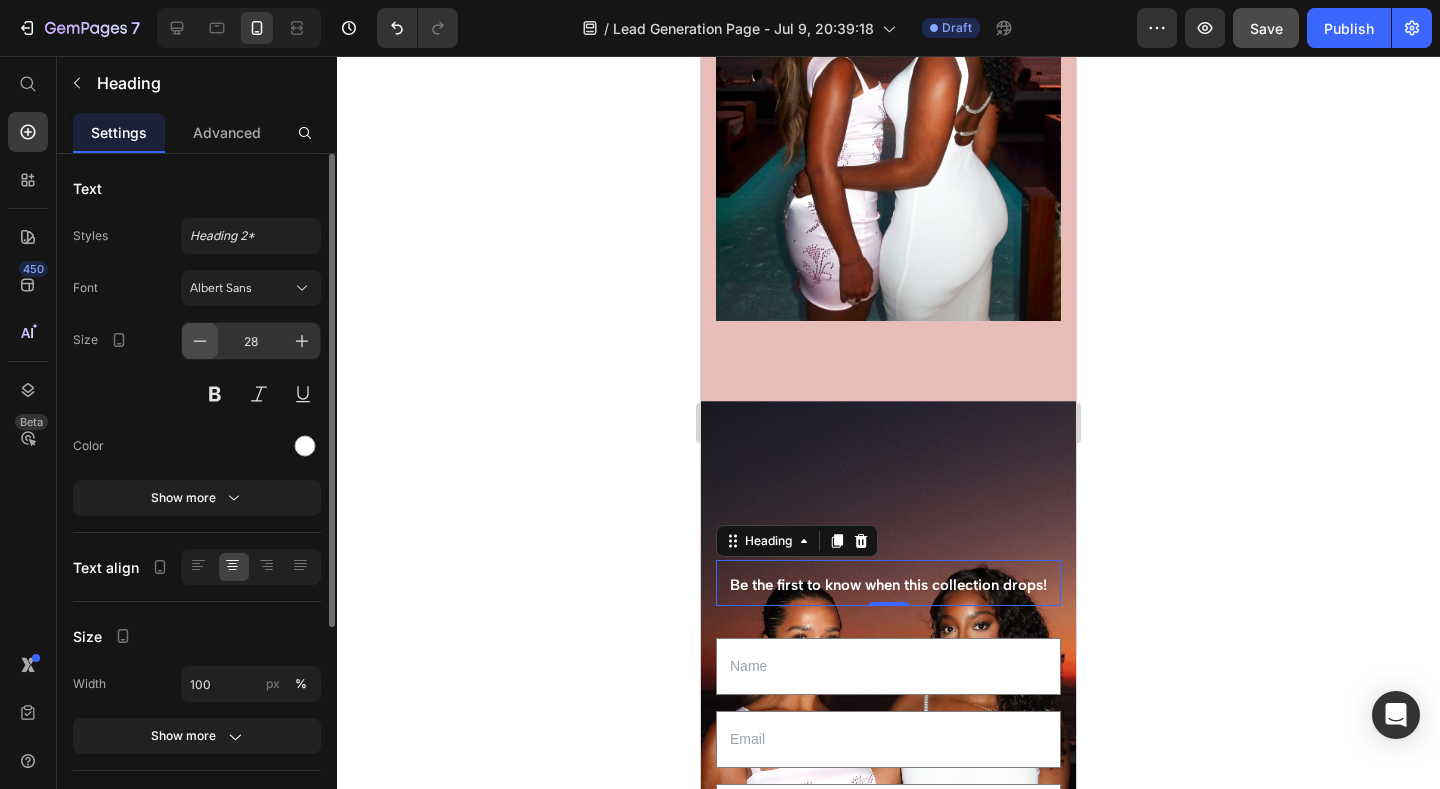 click 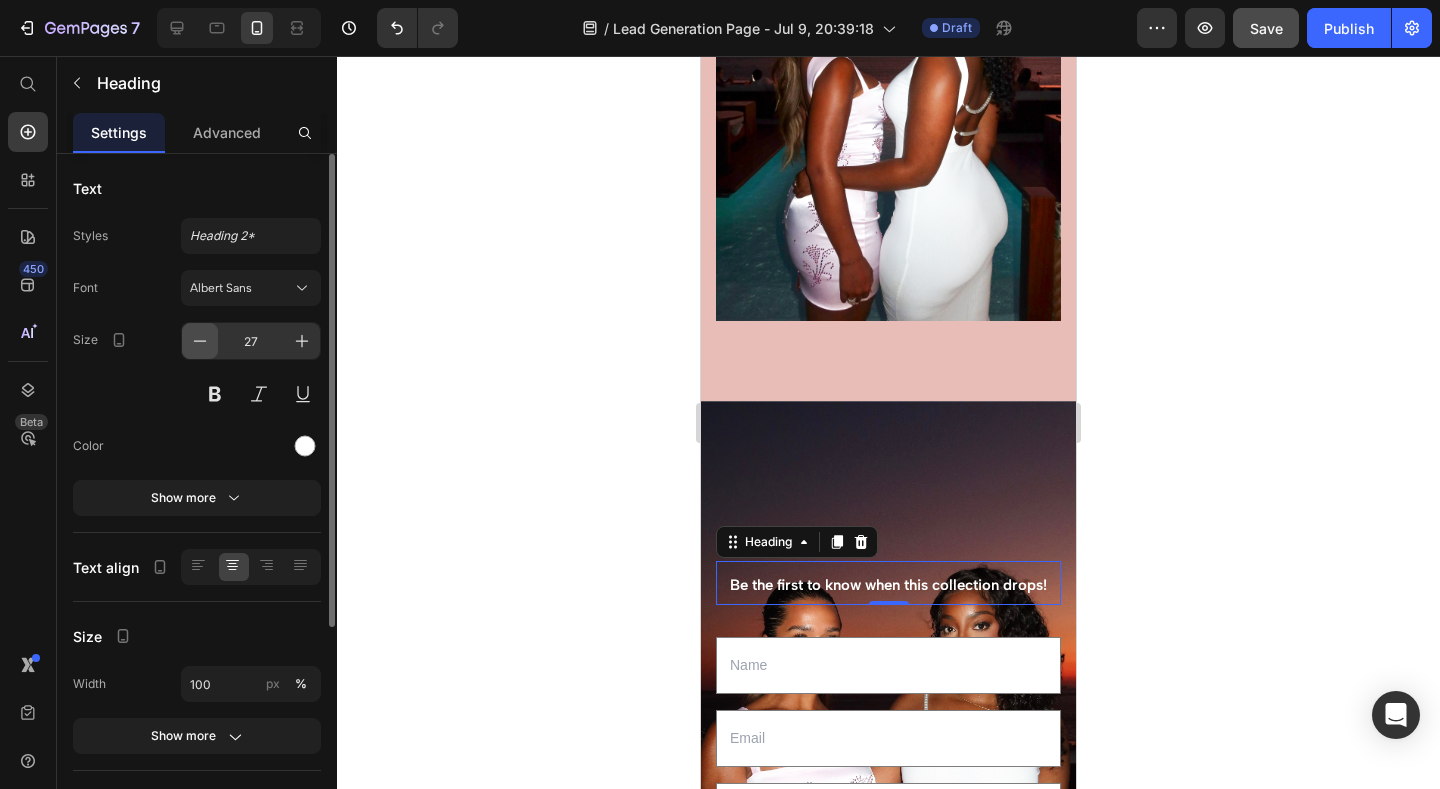 click 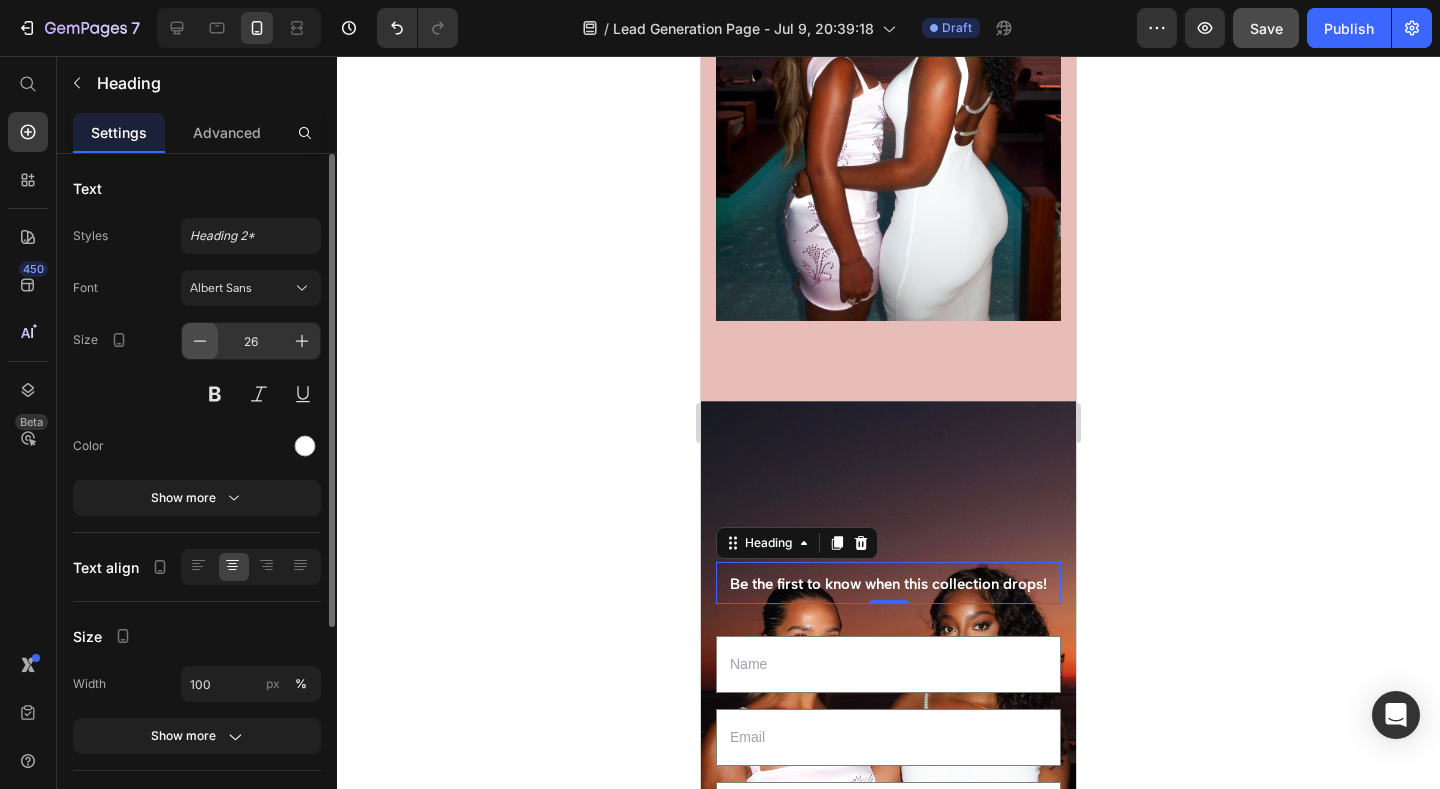 click 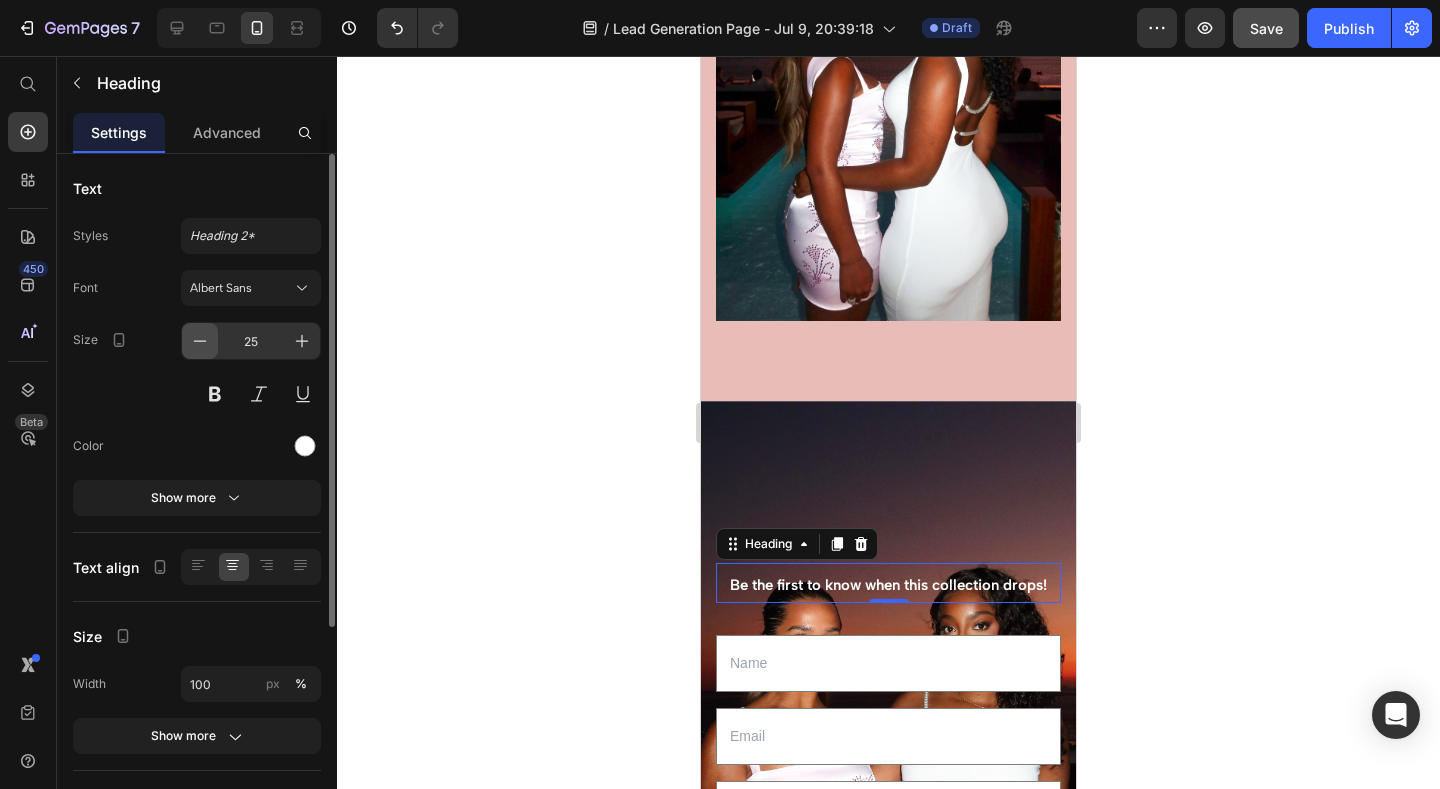 click 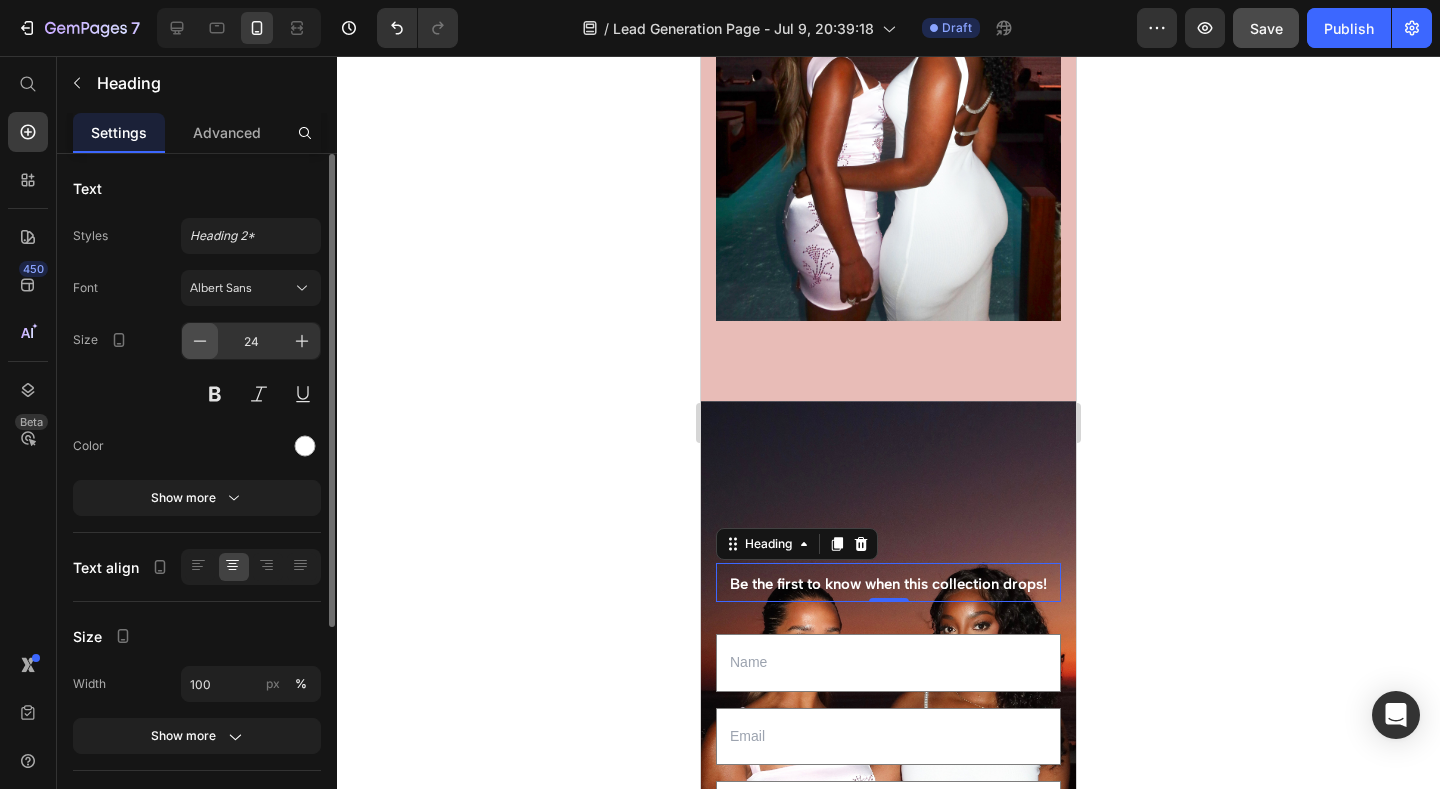 click 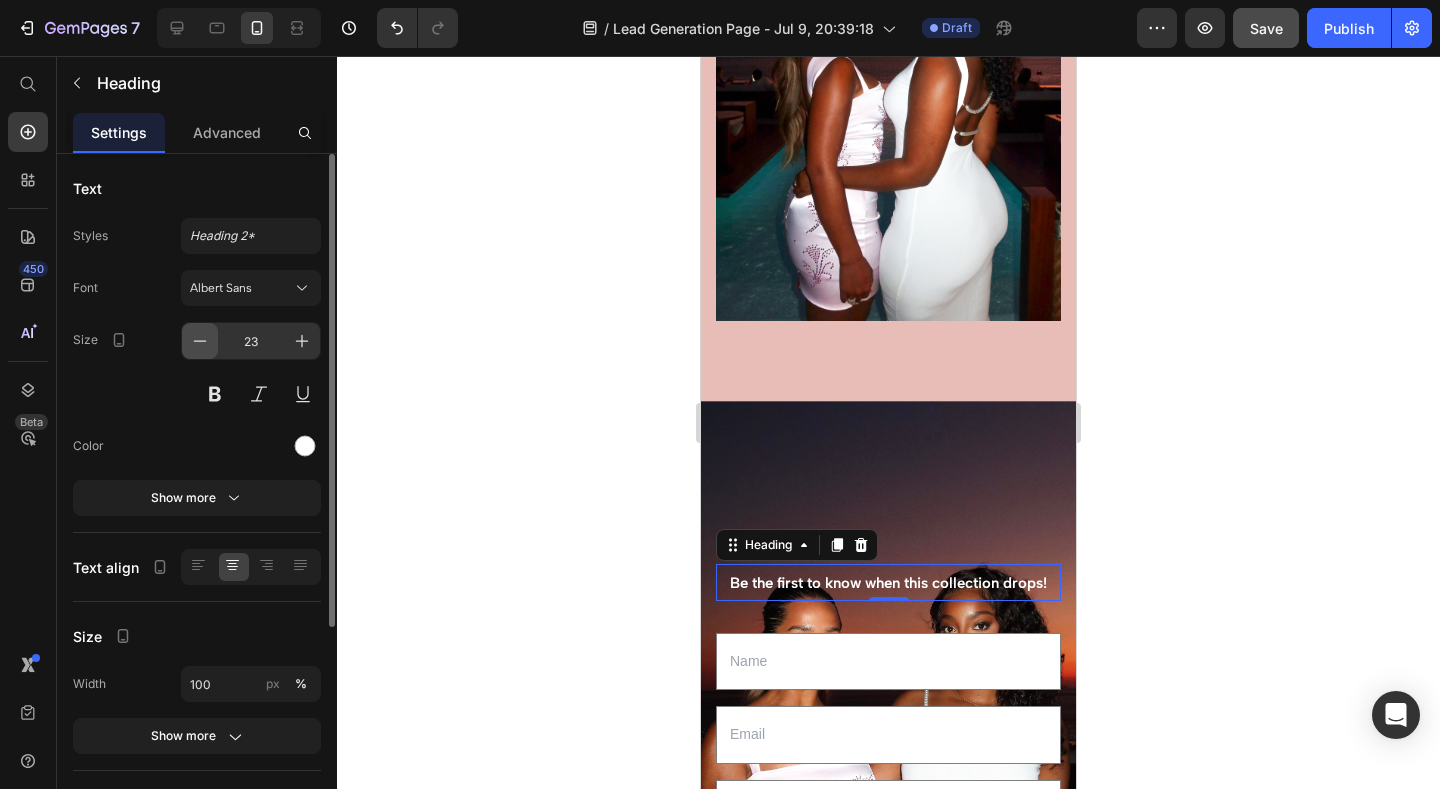 click 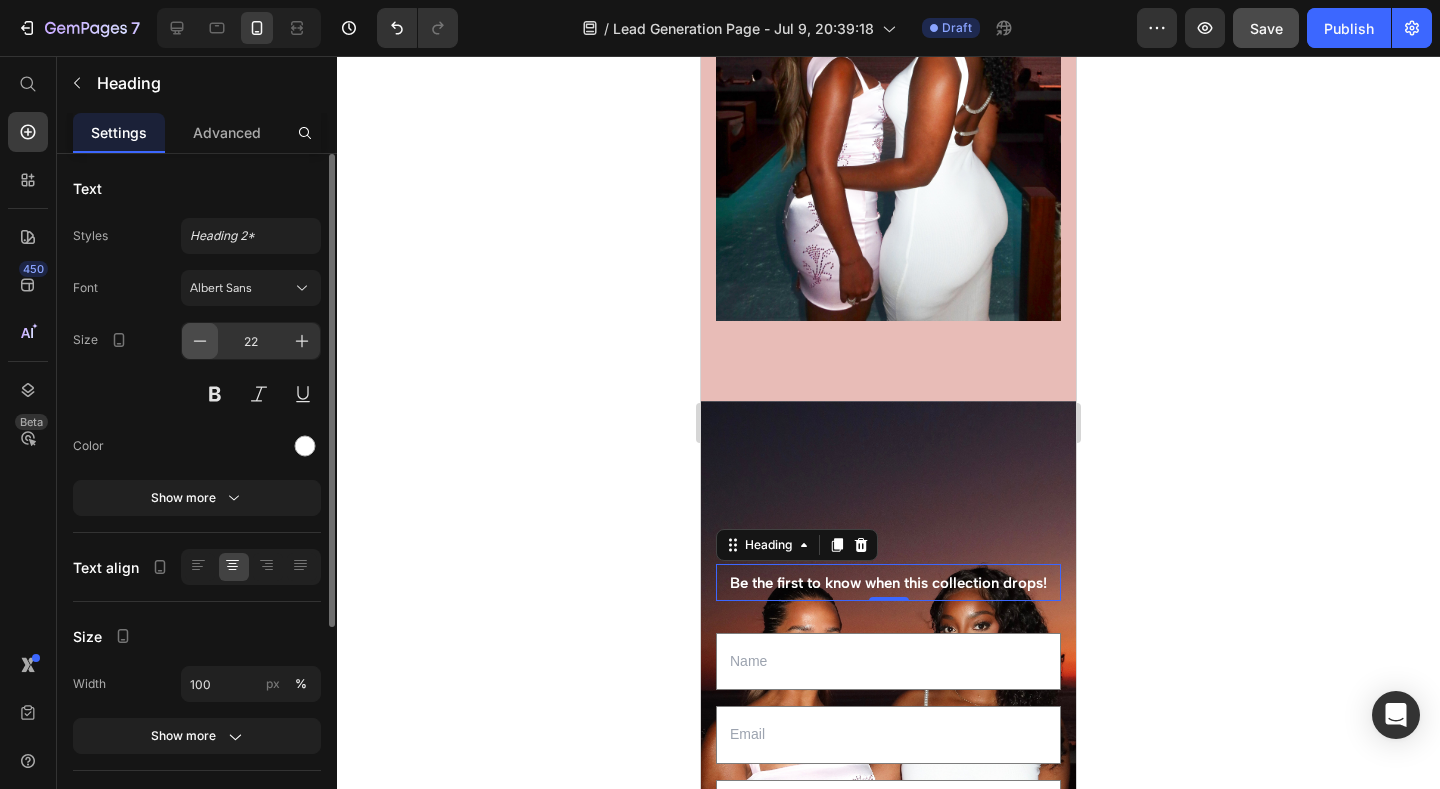 click 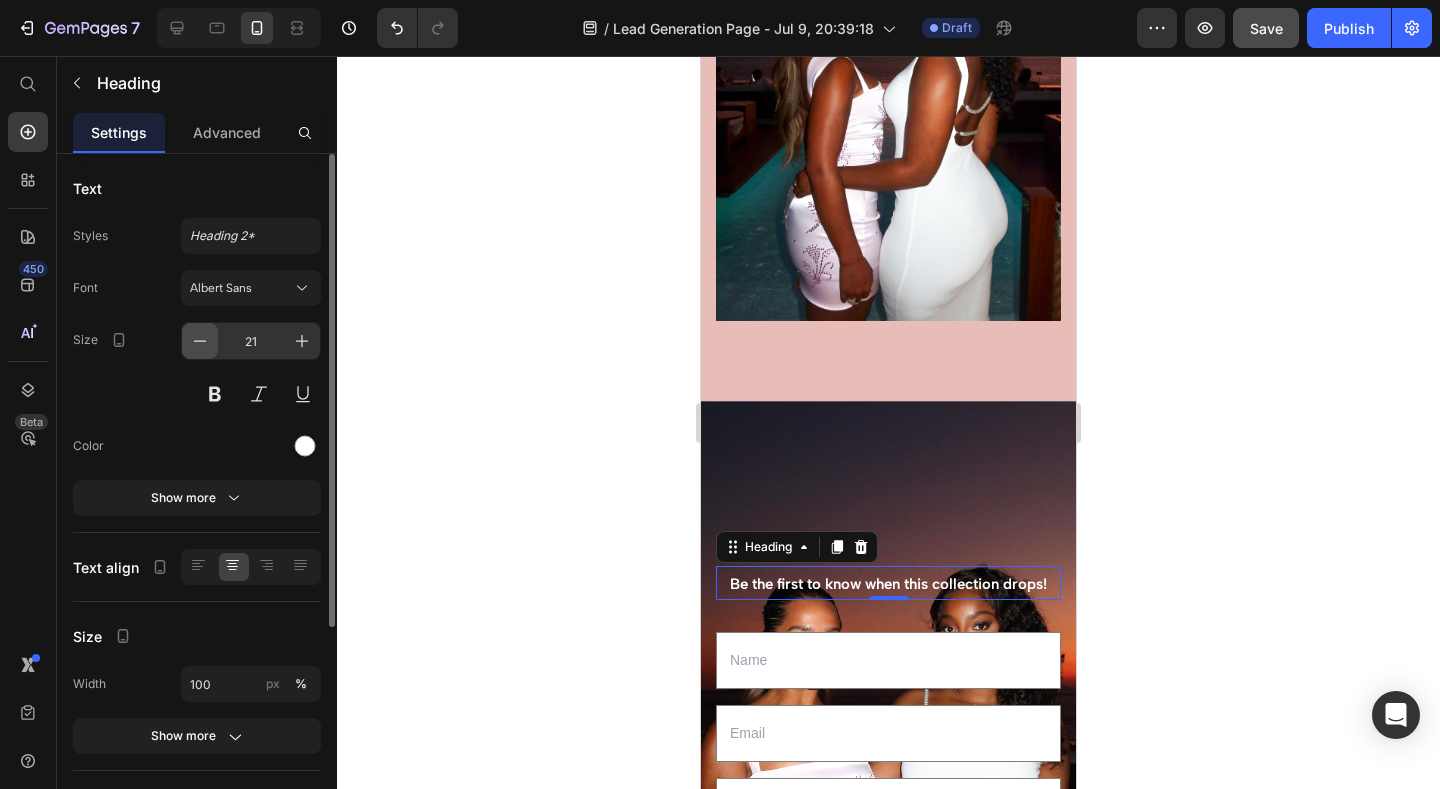click 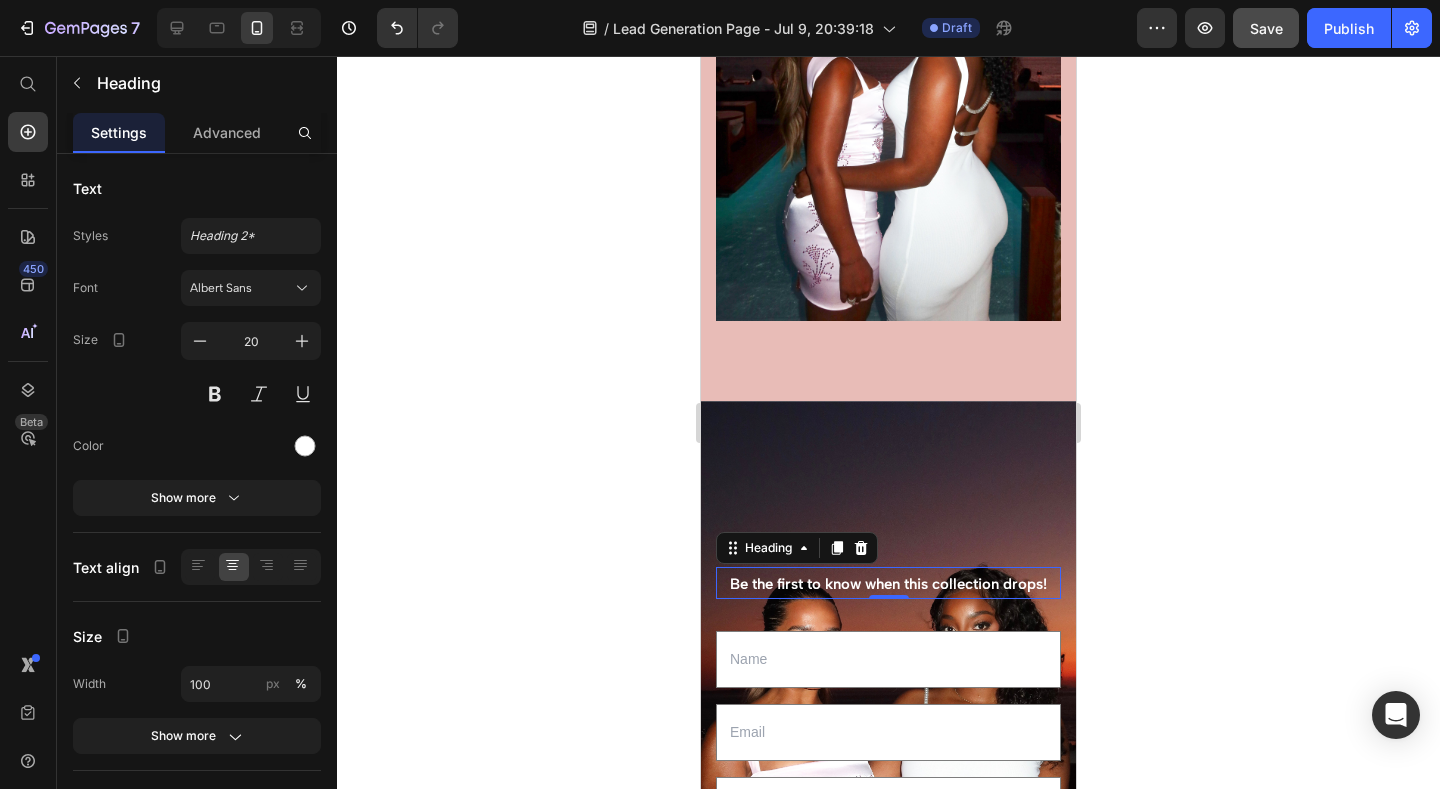 click 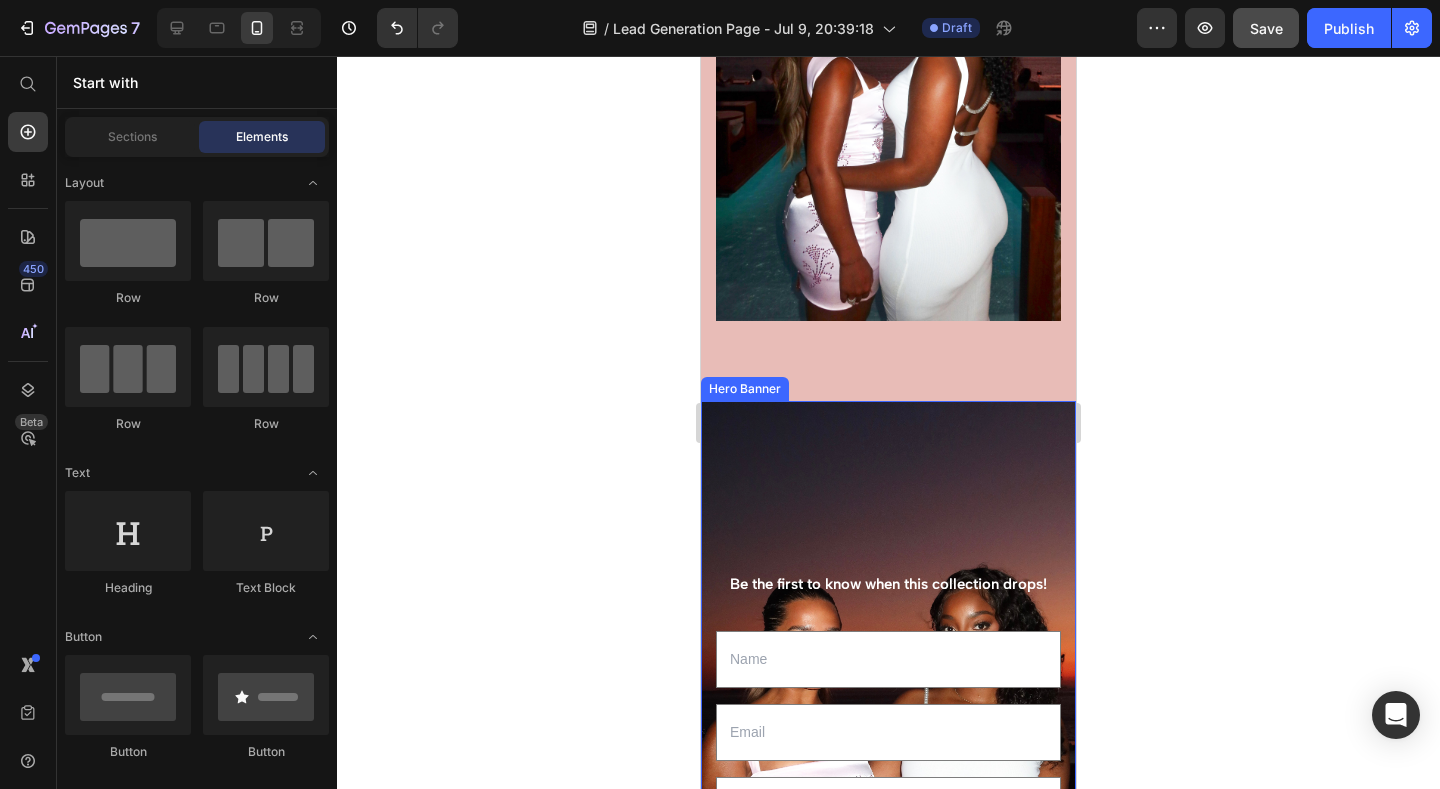 click at bounding box center [888, 743] 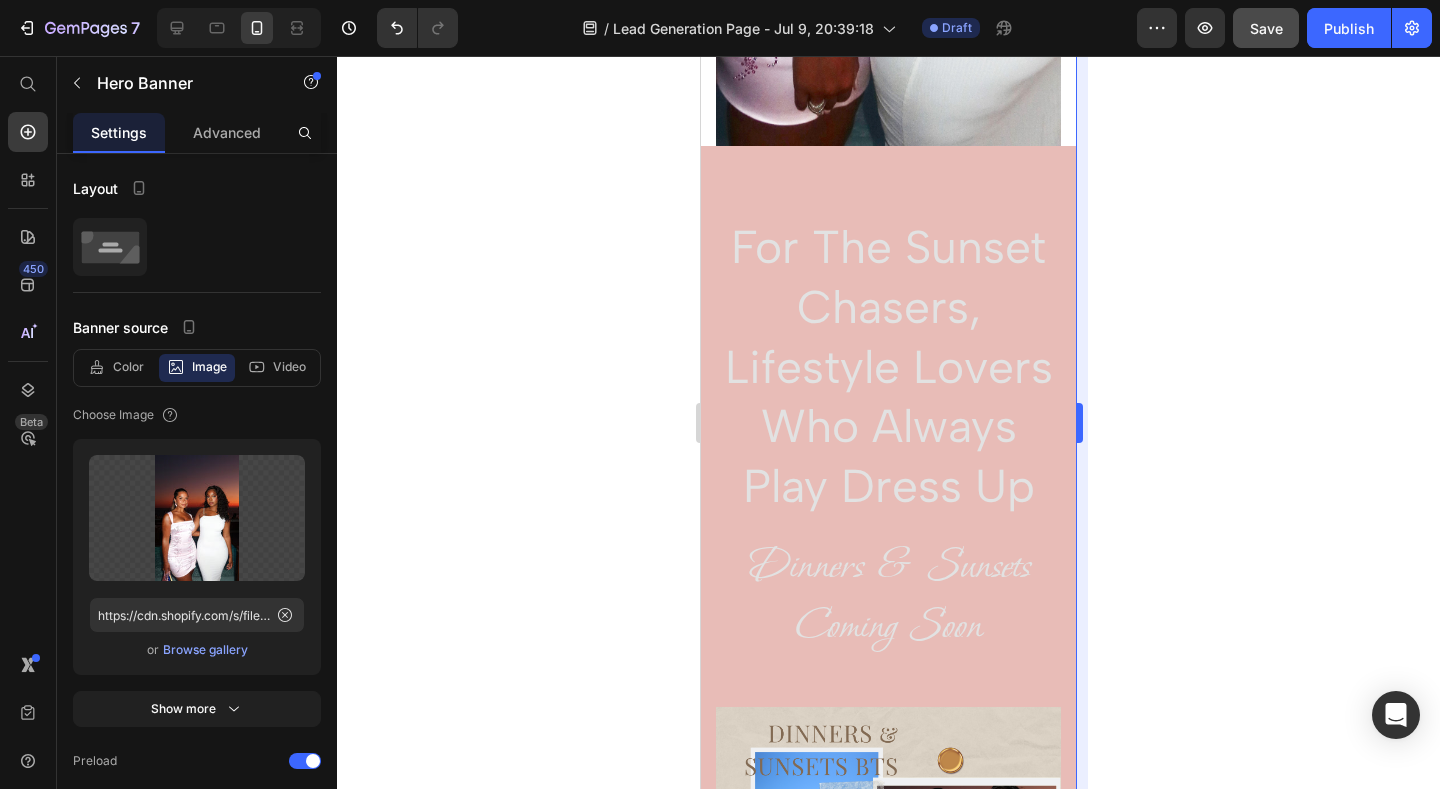 scroll, scrollTop: 921, scrollLeft: 0, axis: vertical 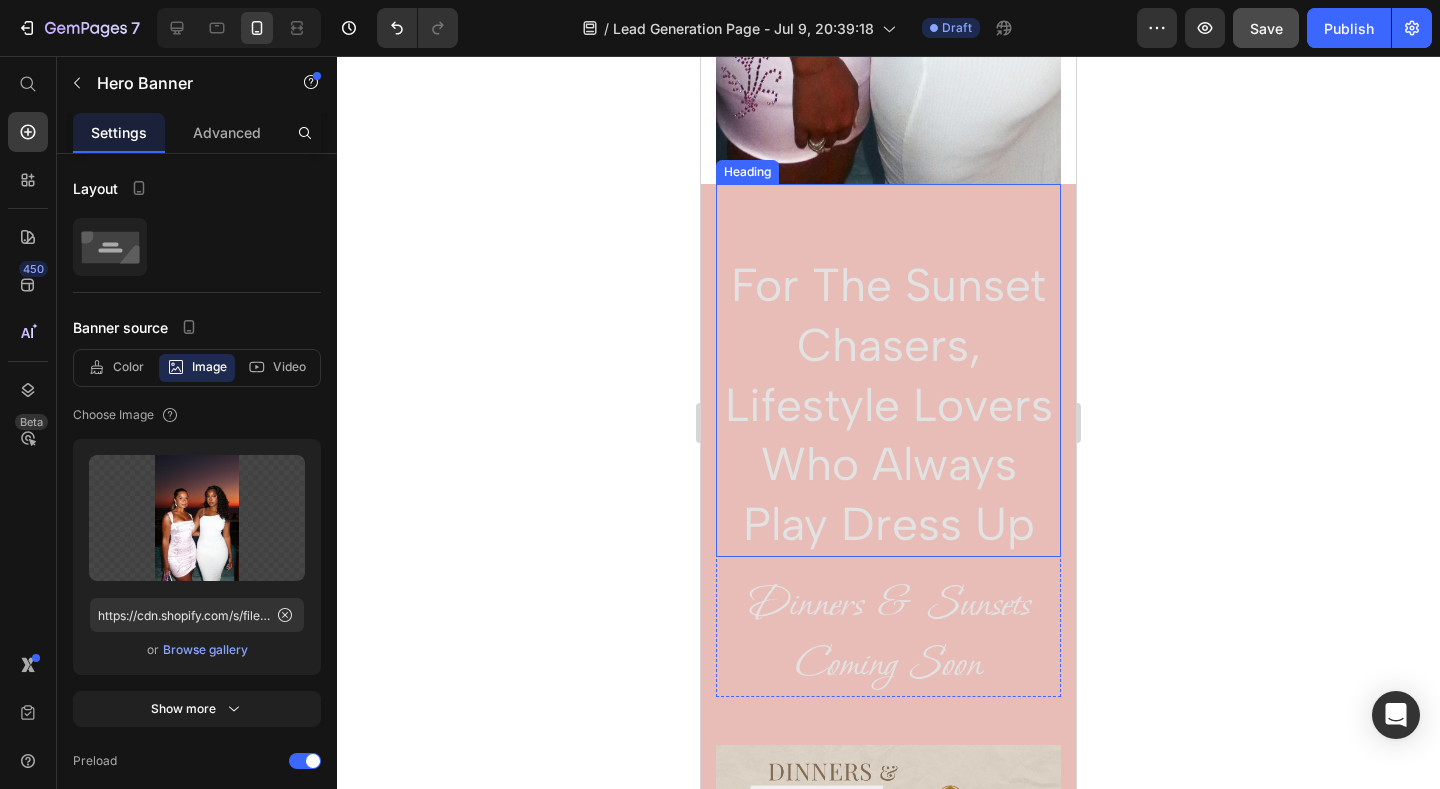 click on "For The Sunset Chasers, lifestyle lovers who always play dress up" at bounding box center [888, 405] 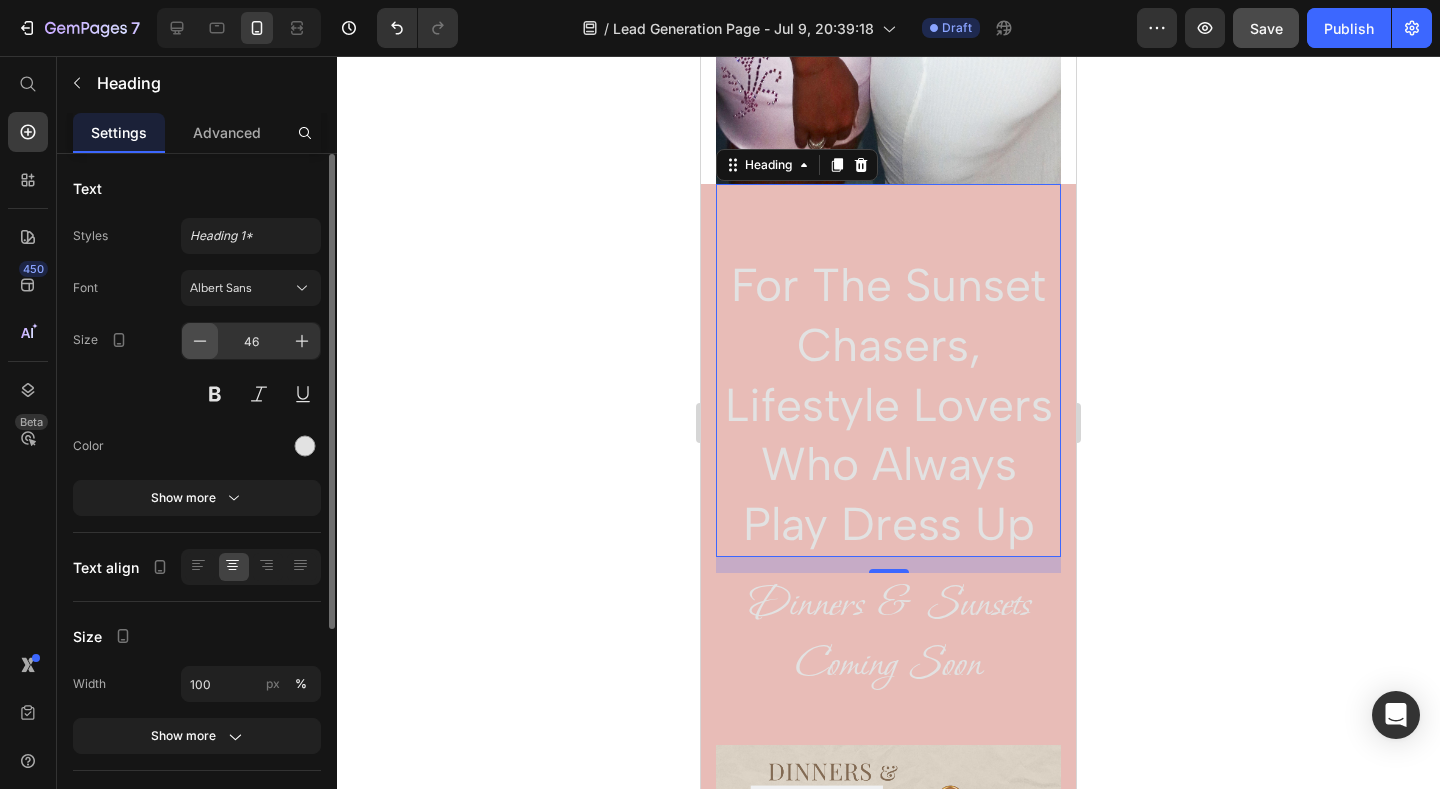 click 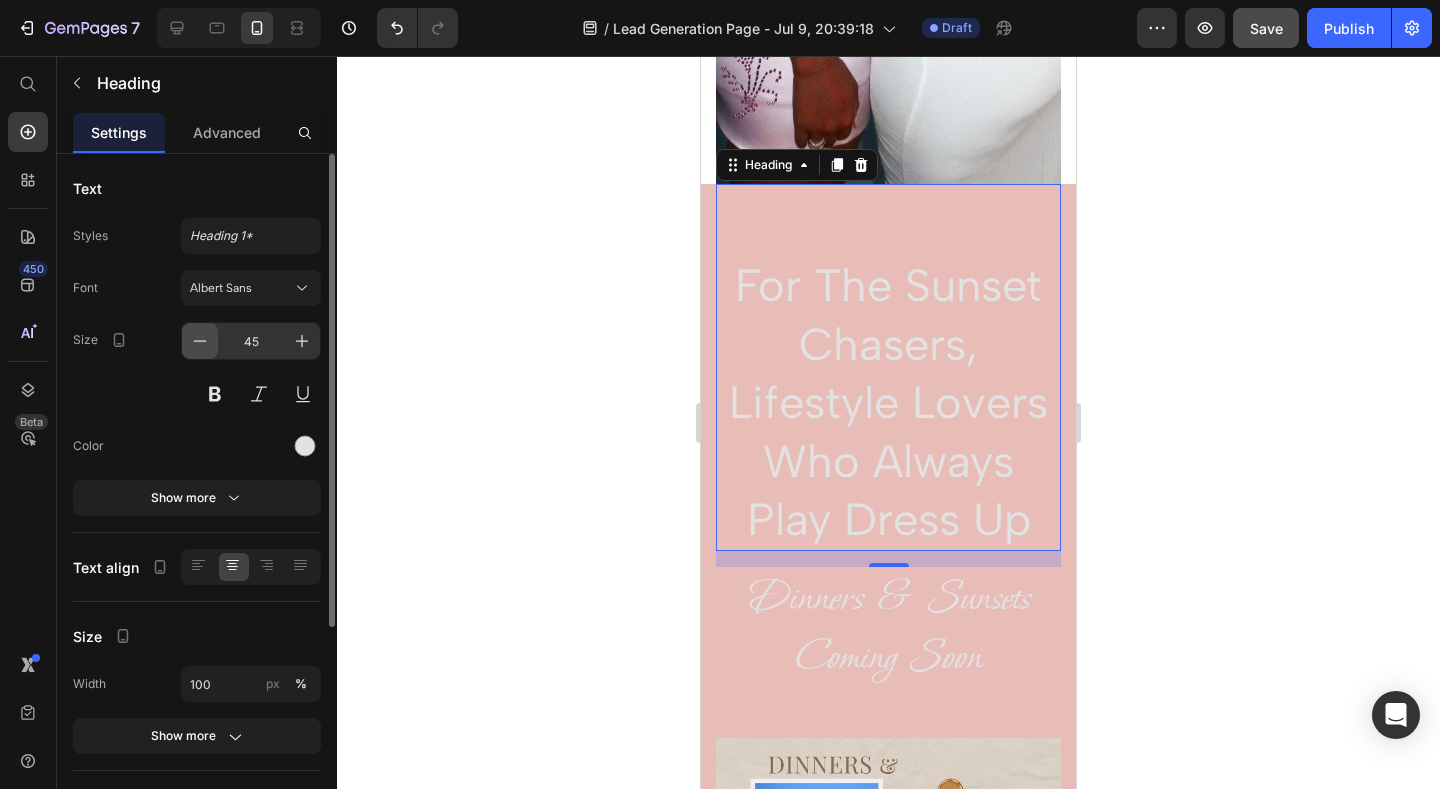 click 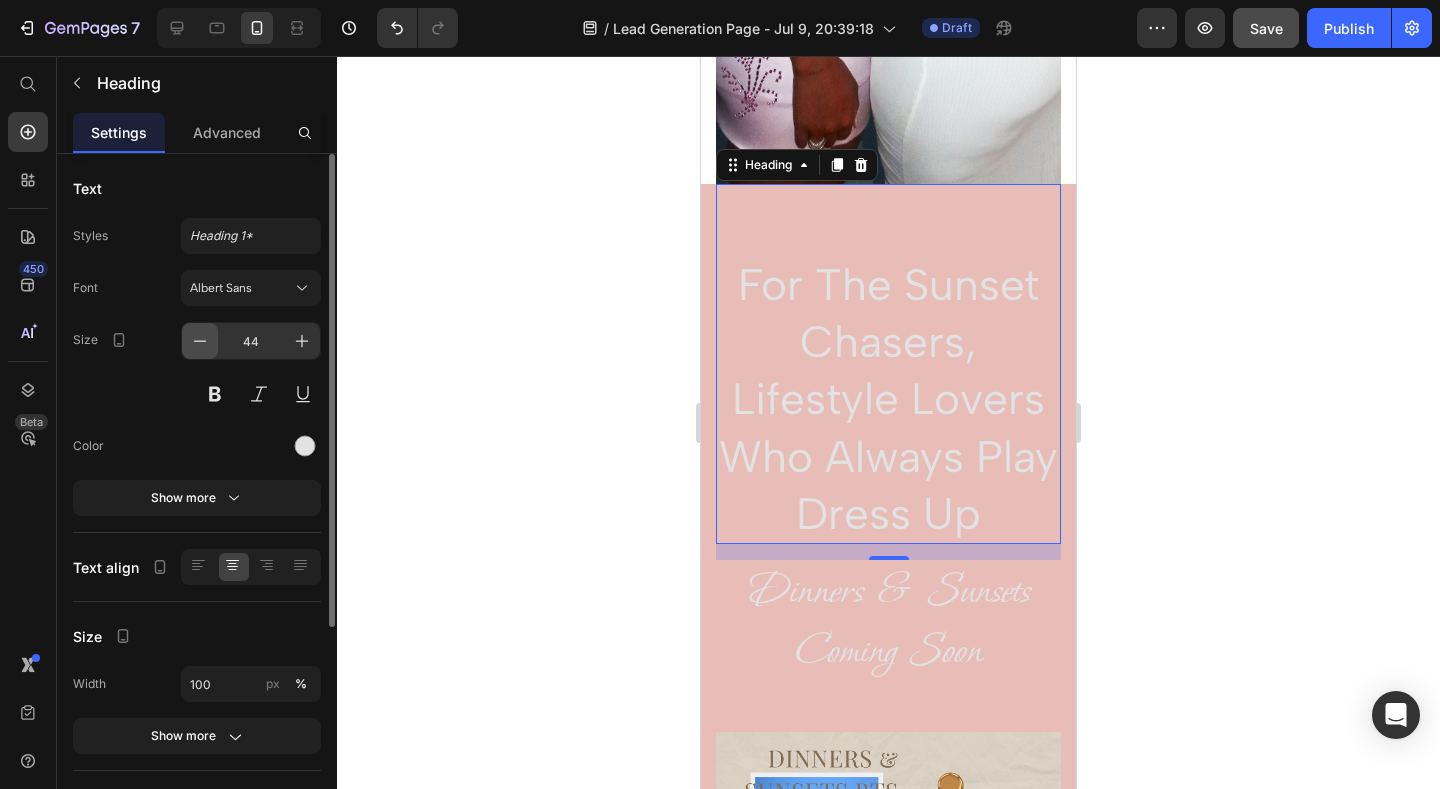 click 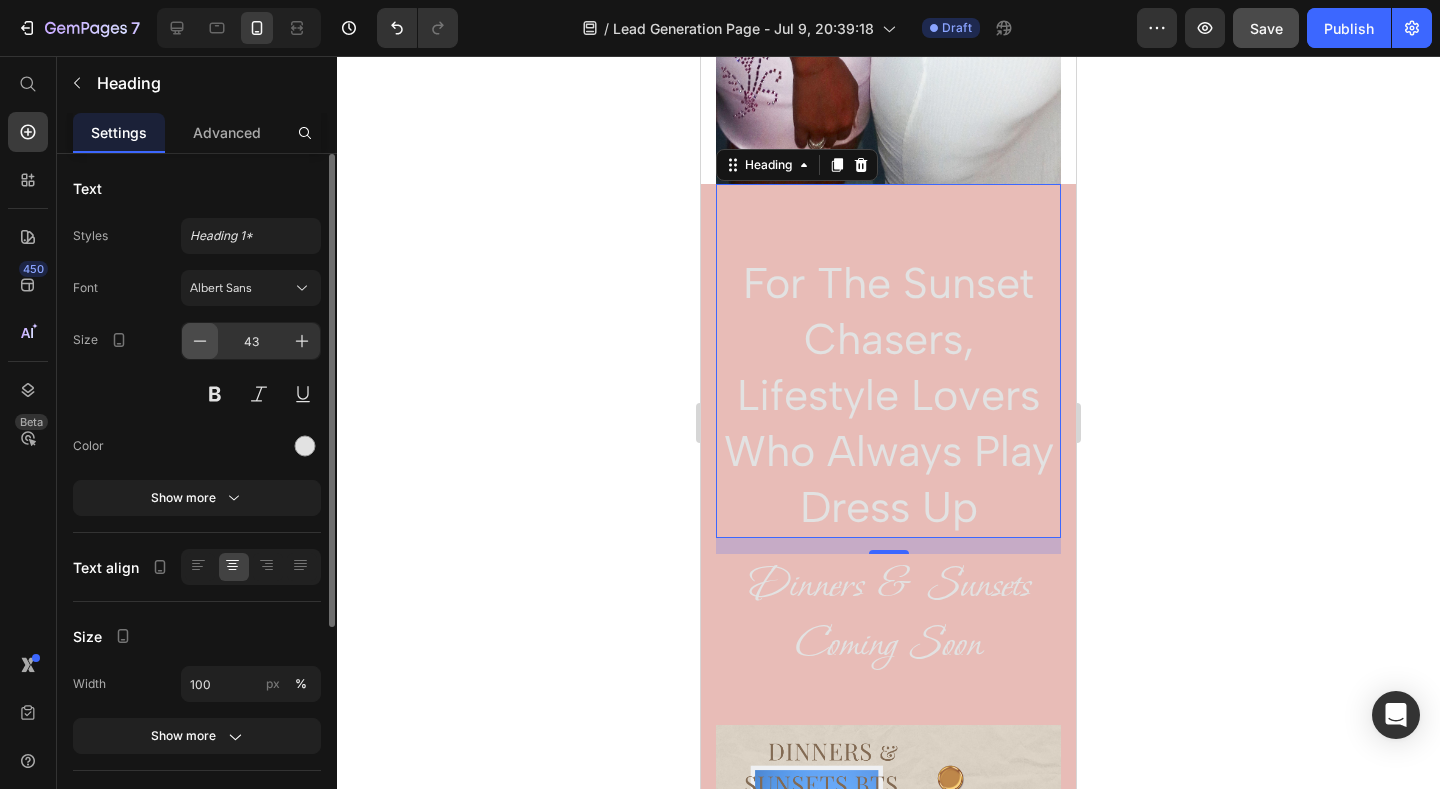click 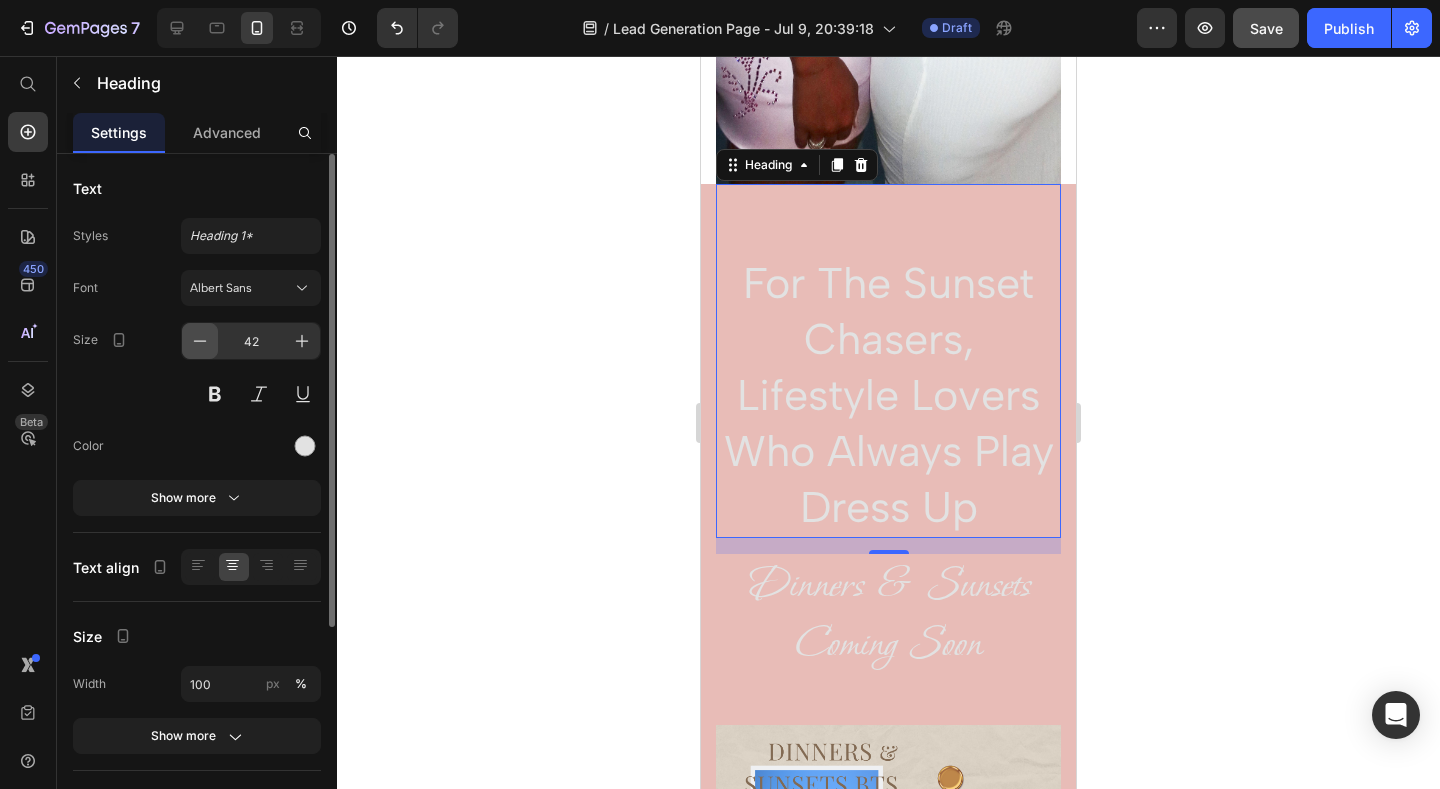 click 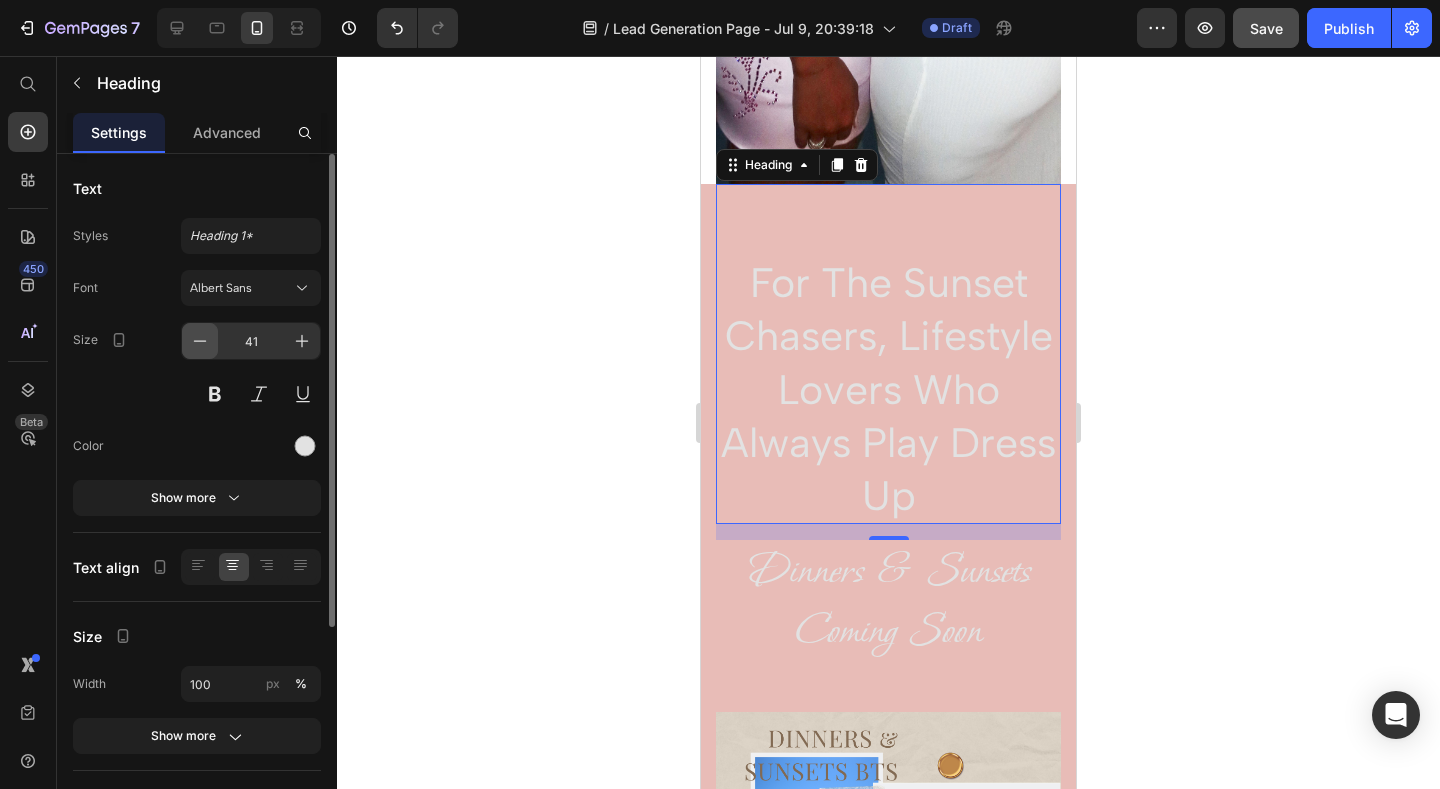 click 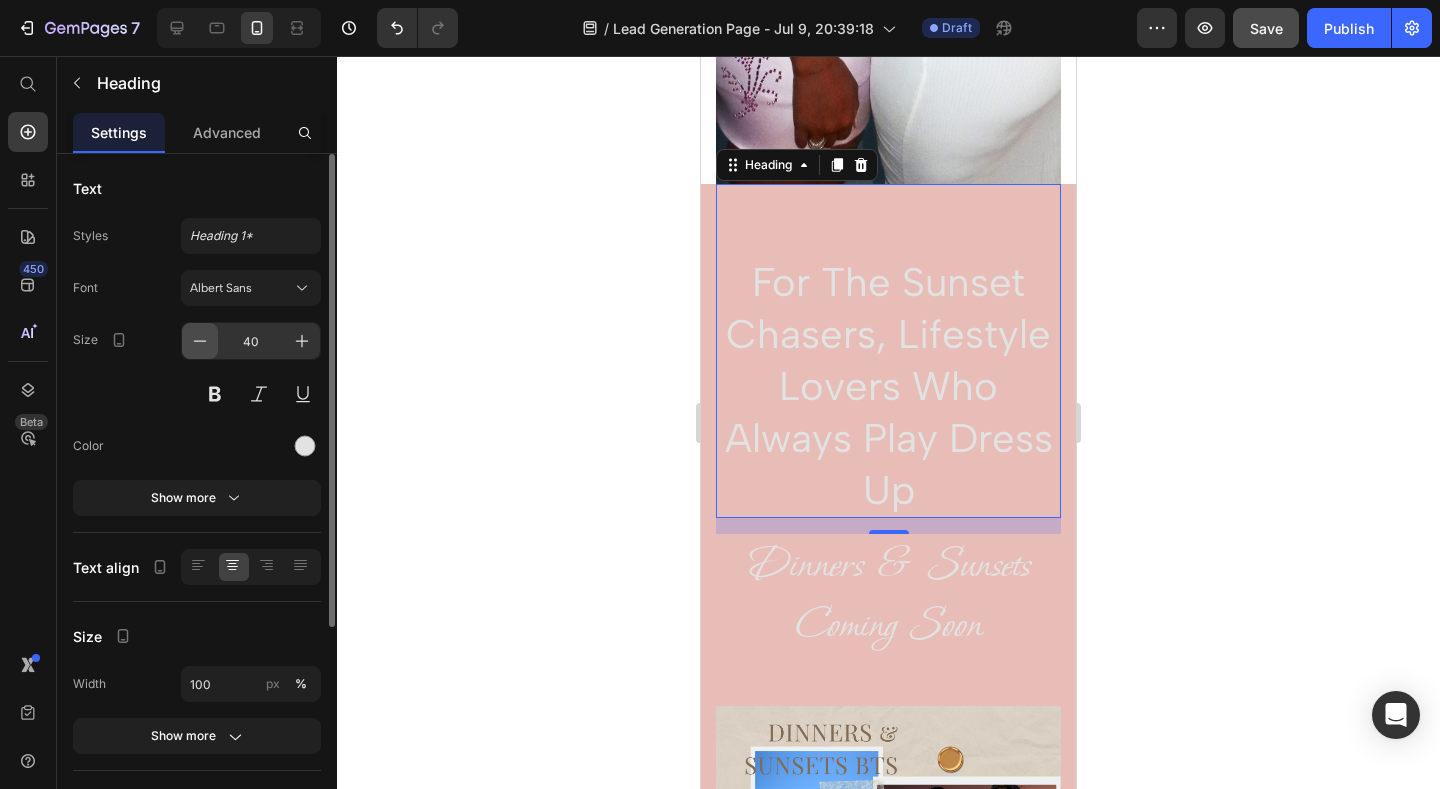 click 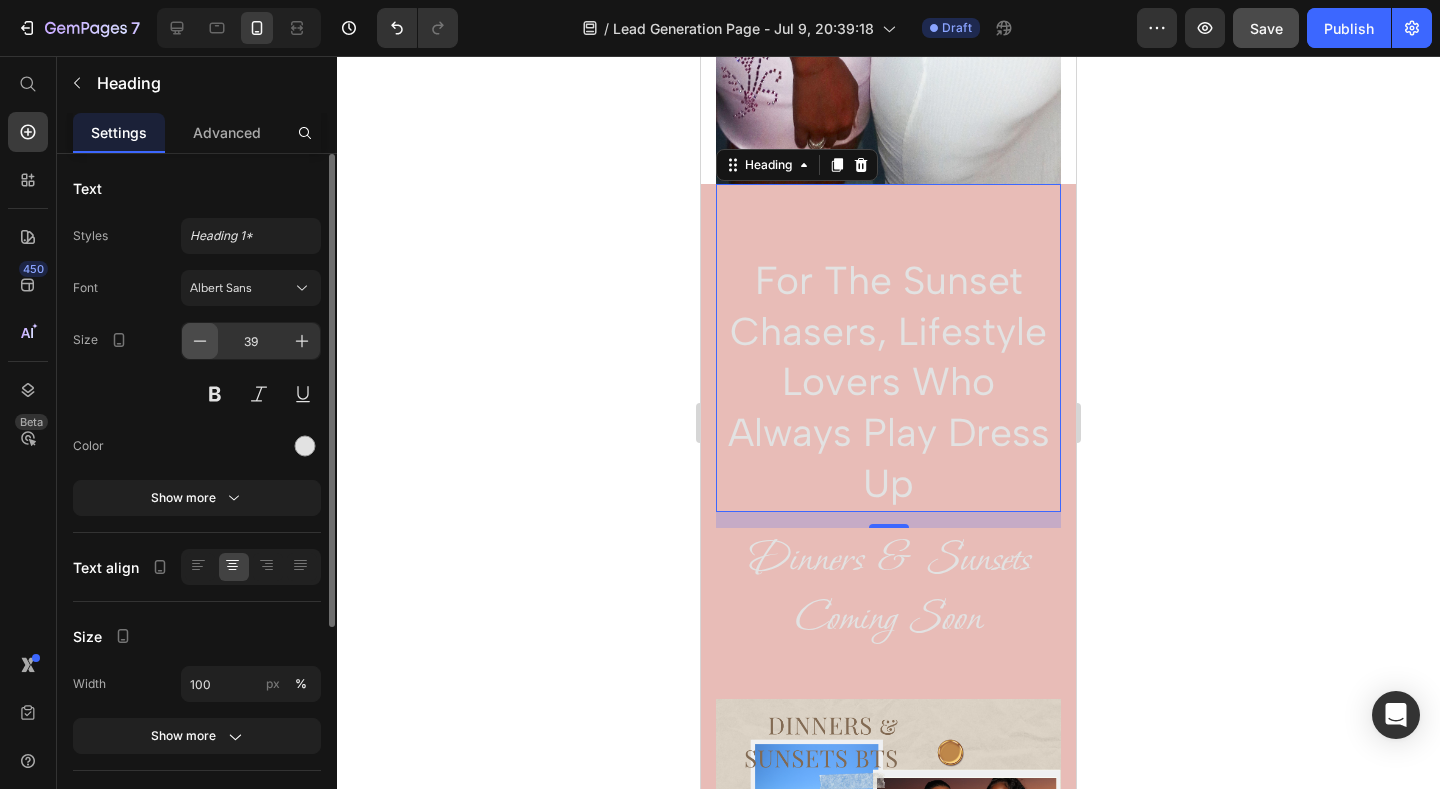 click 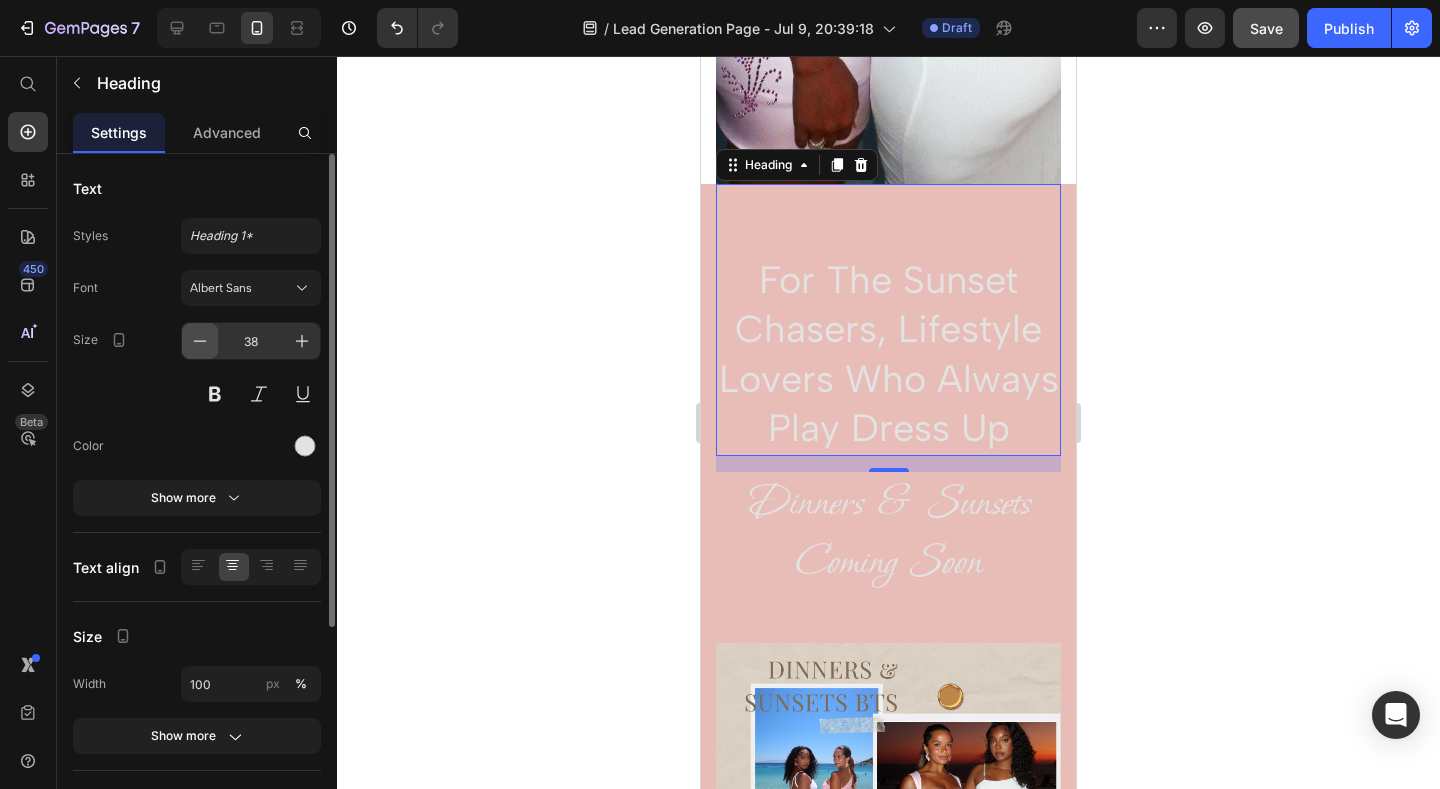 click 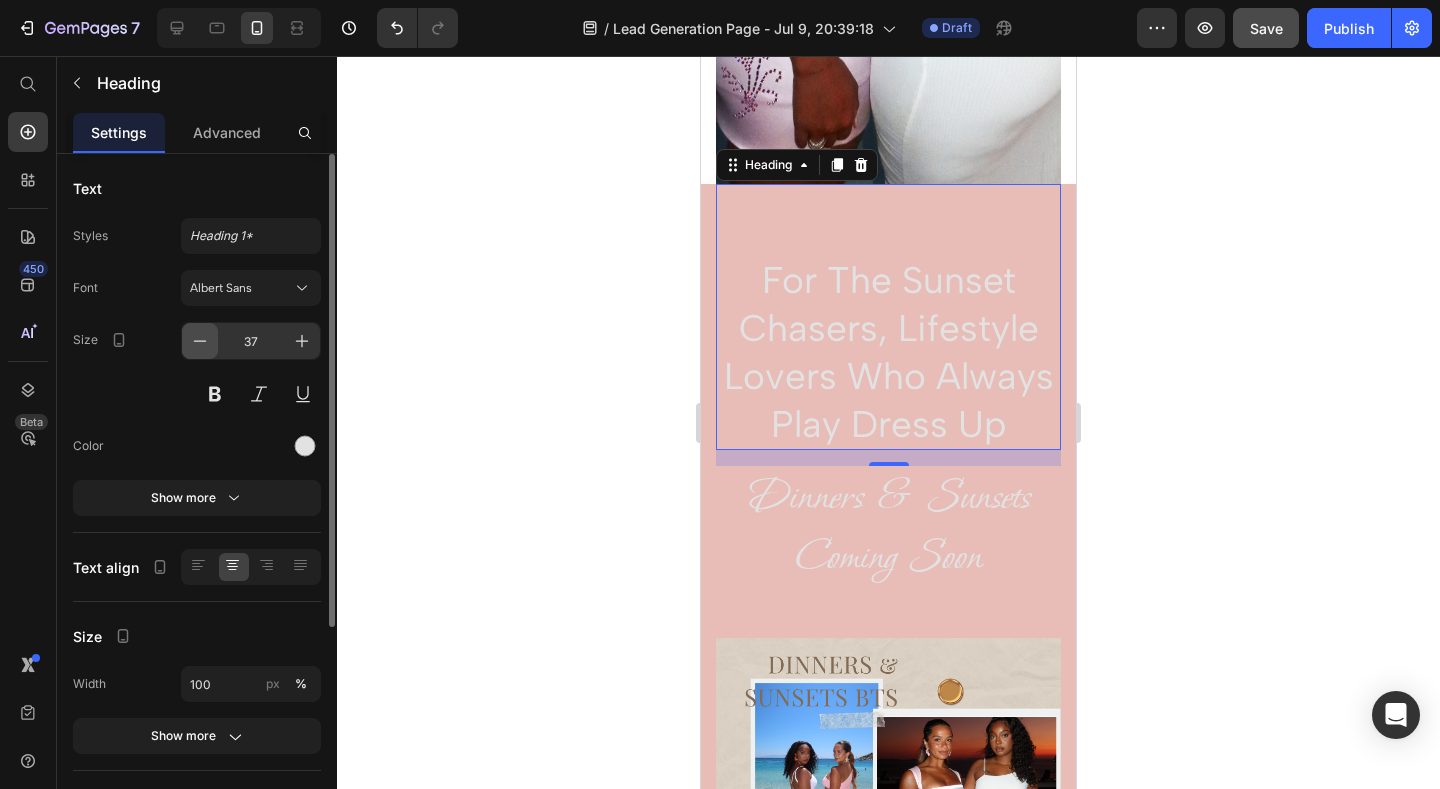 click 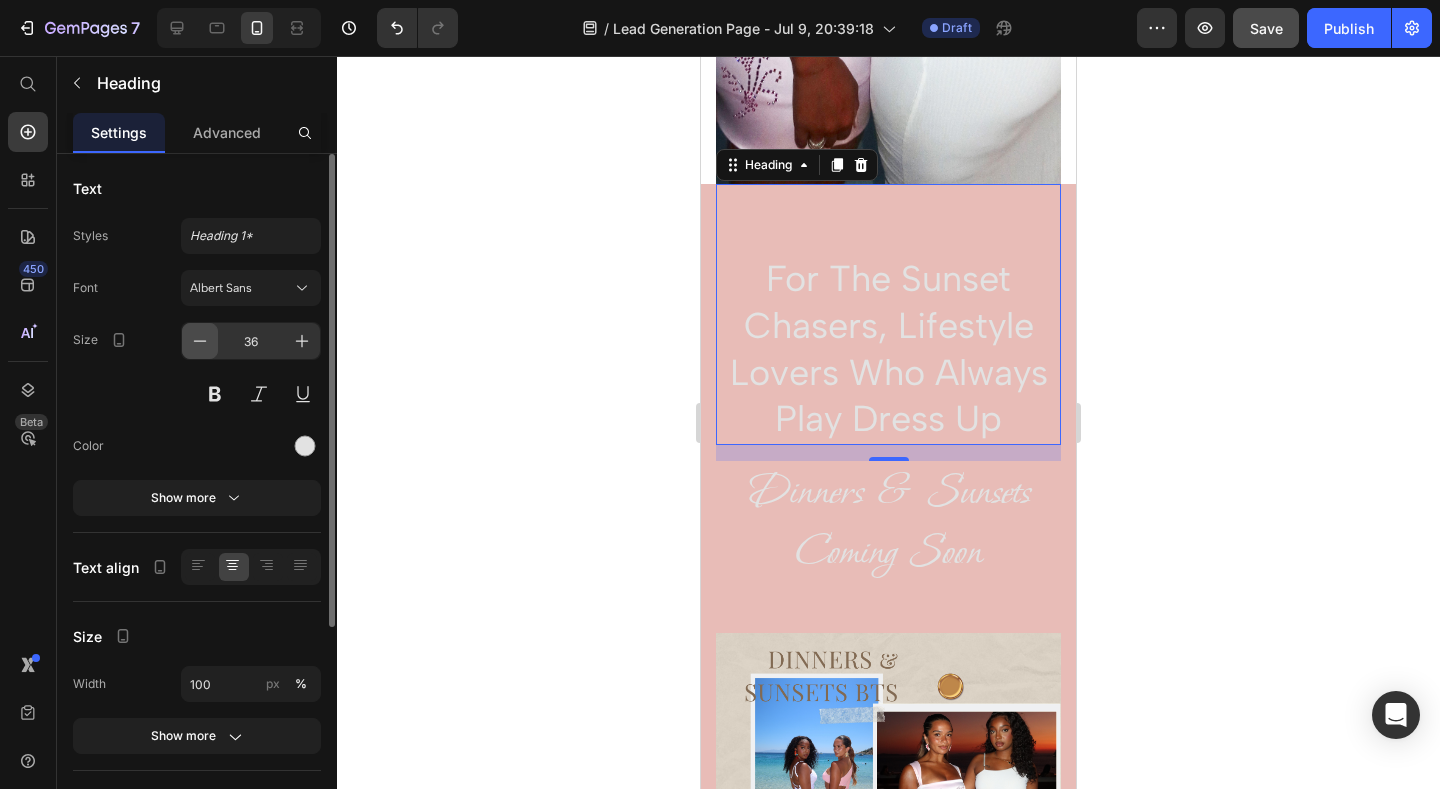 click 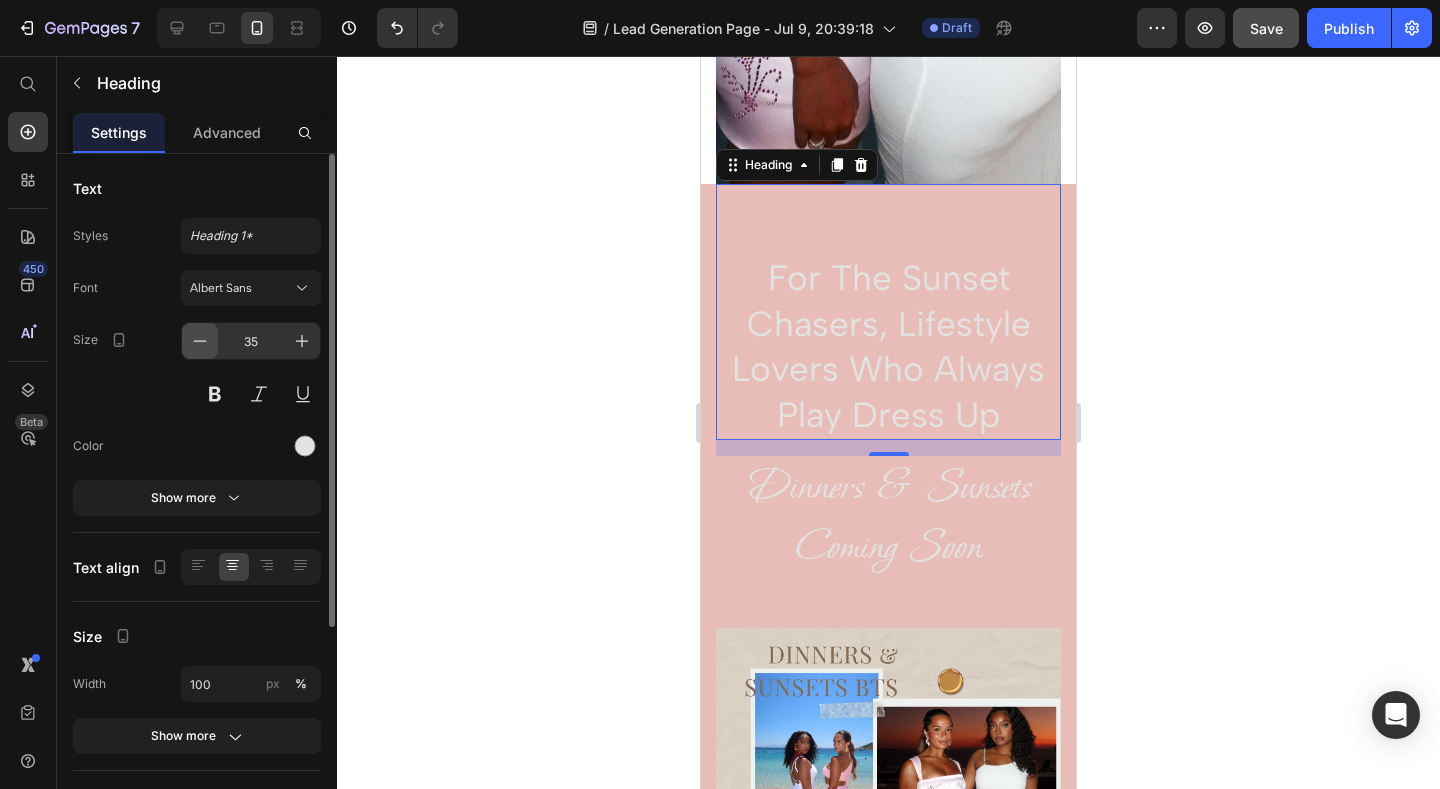 click 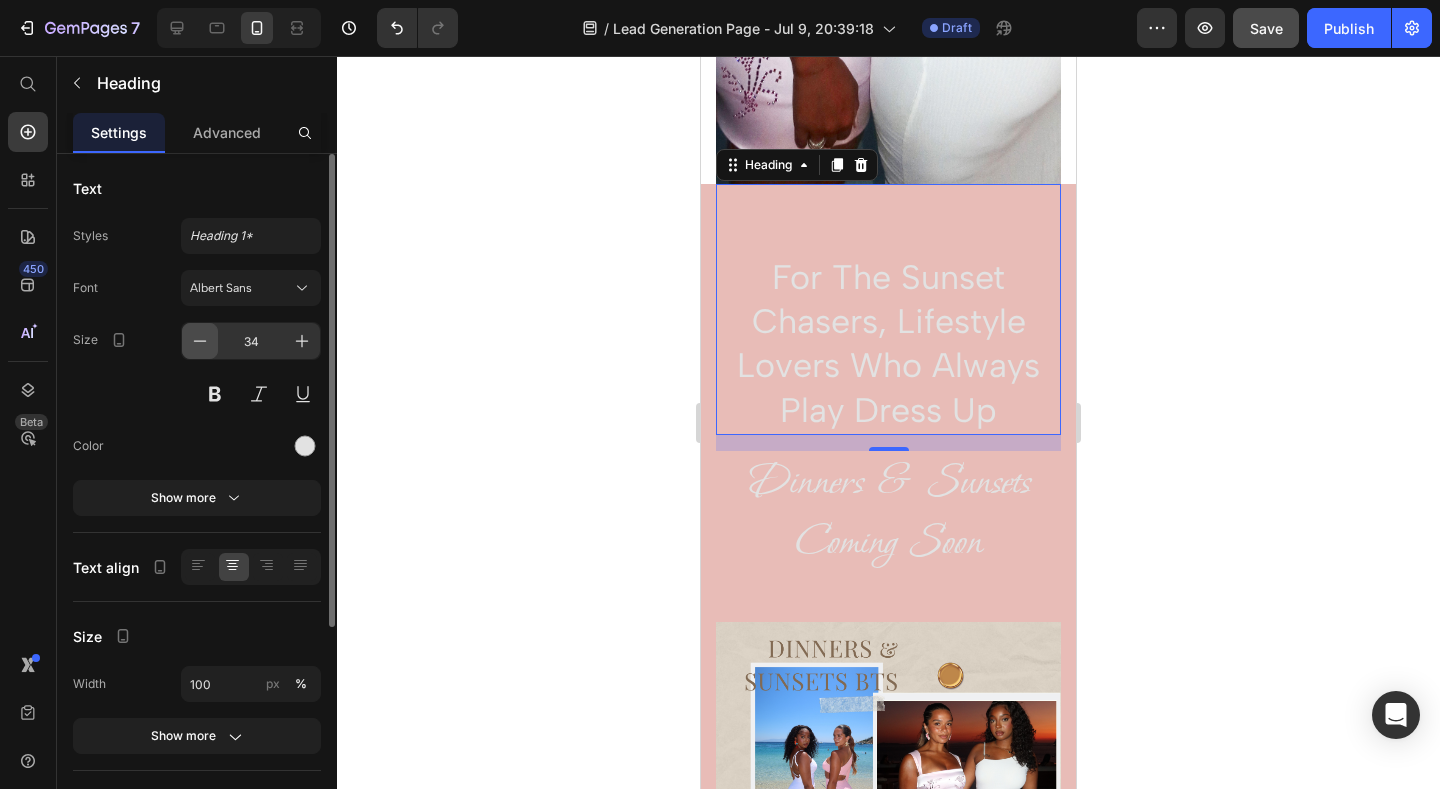 click 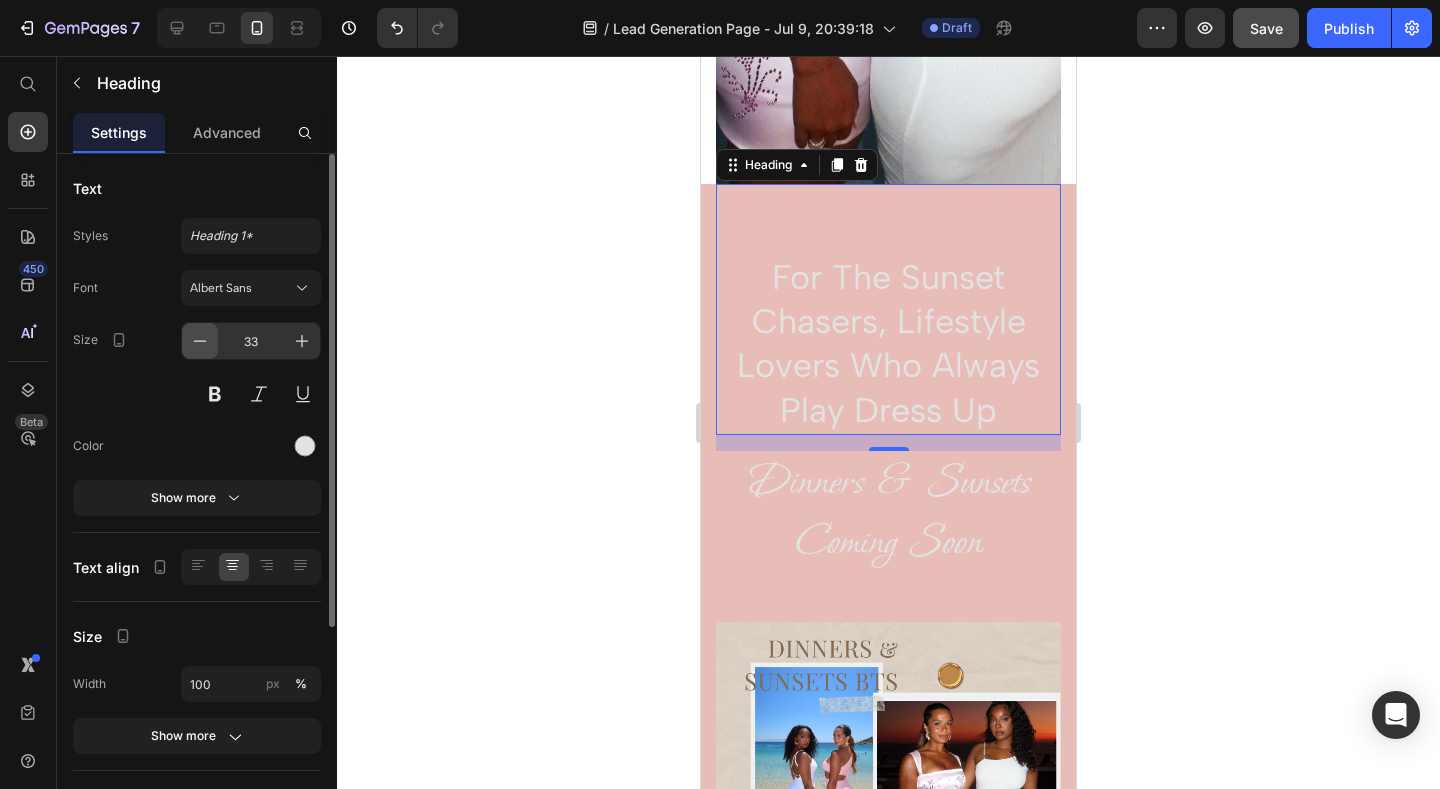 click 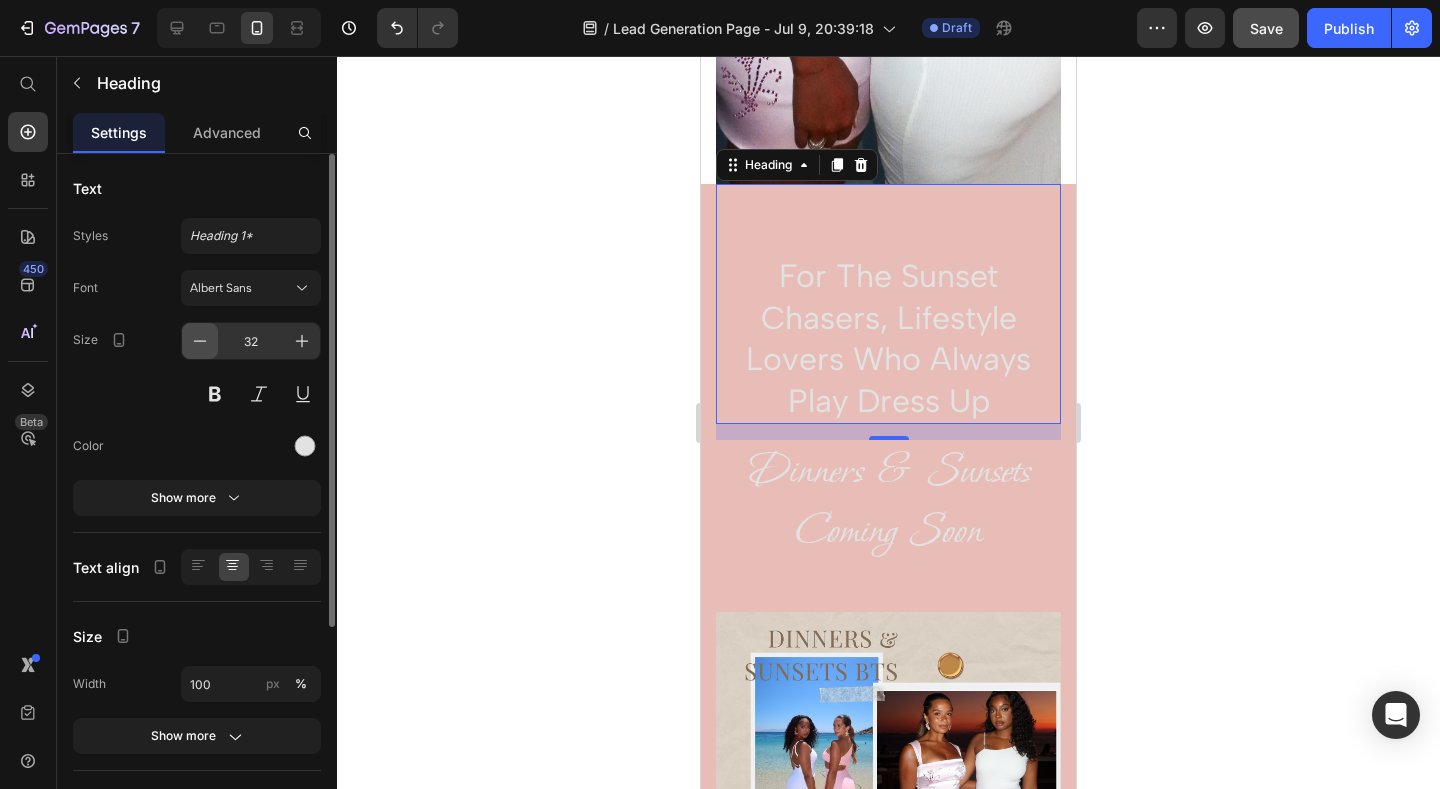 click 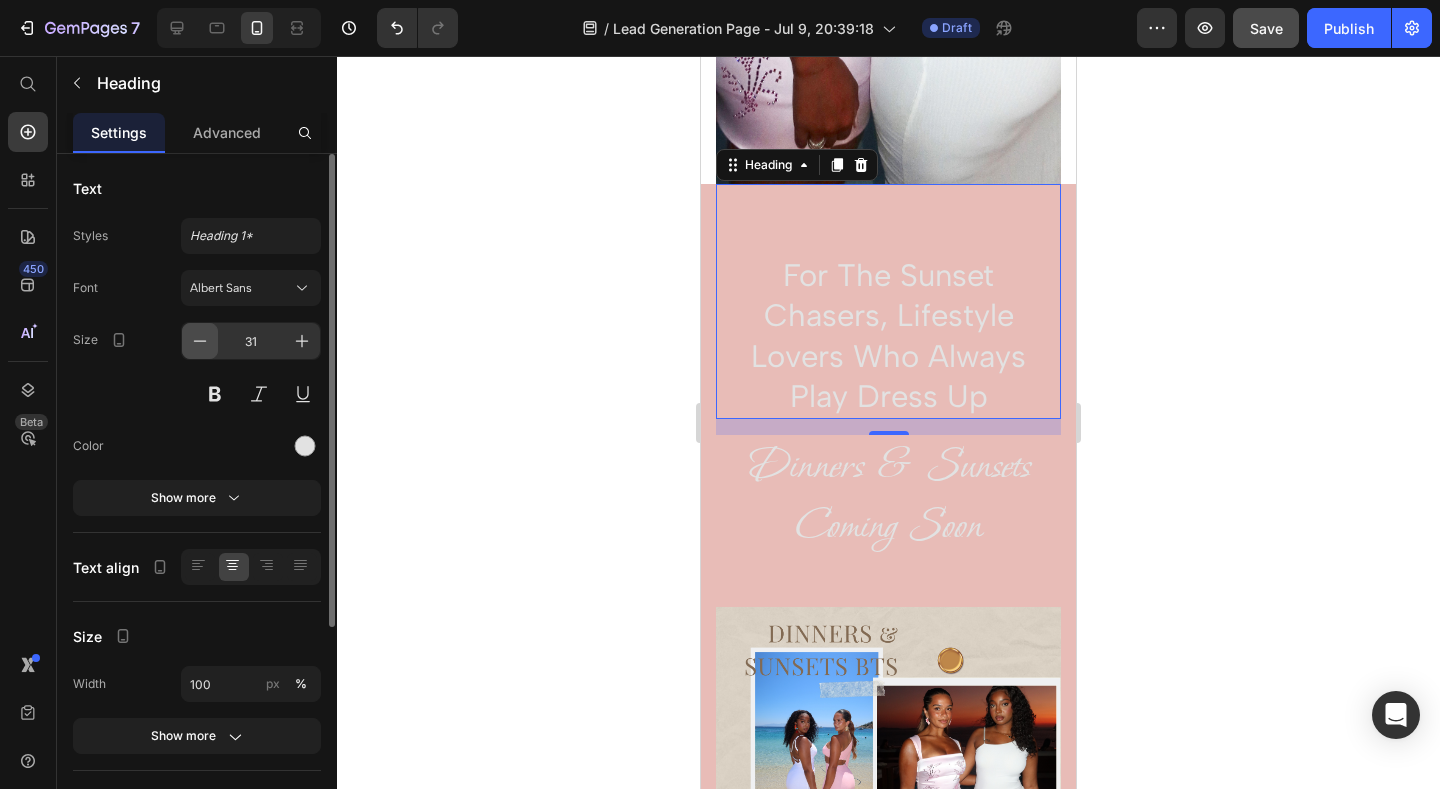 click 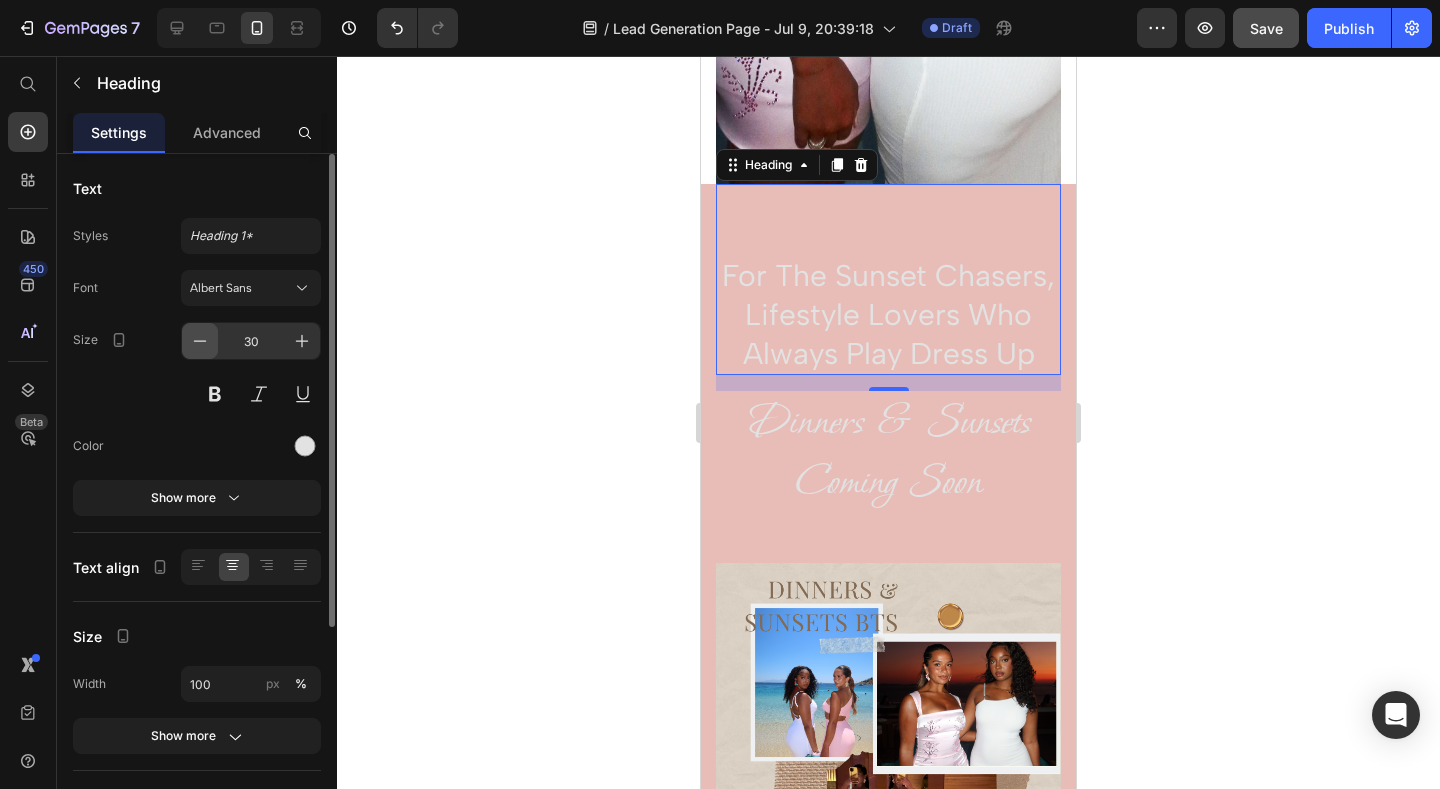 click 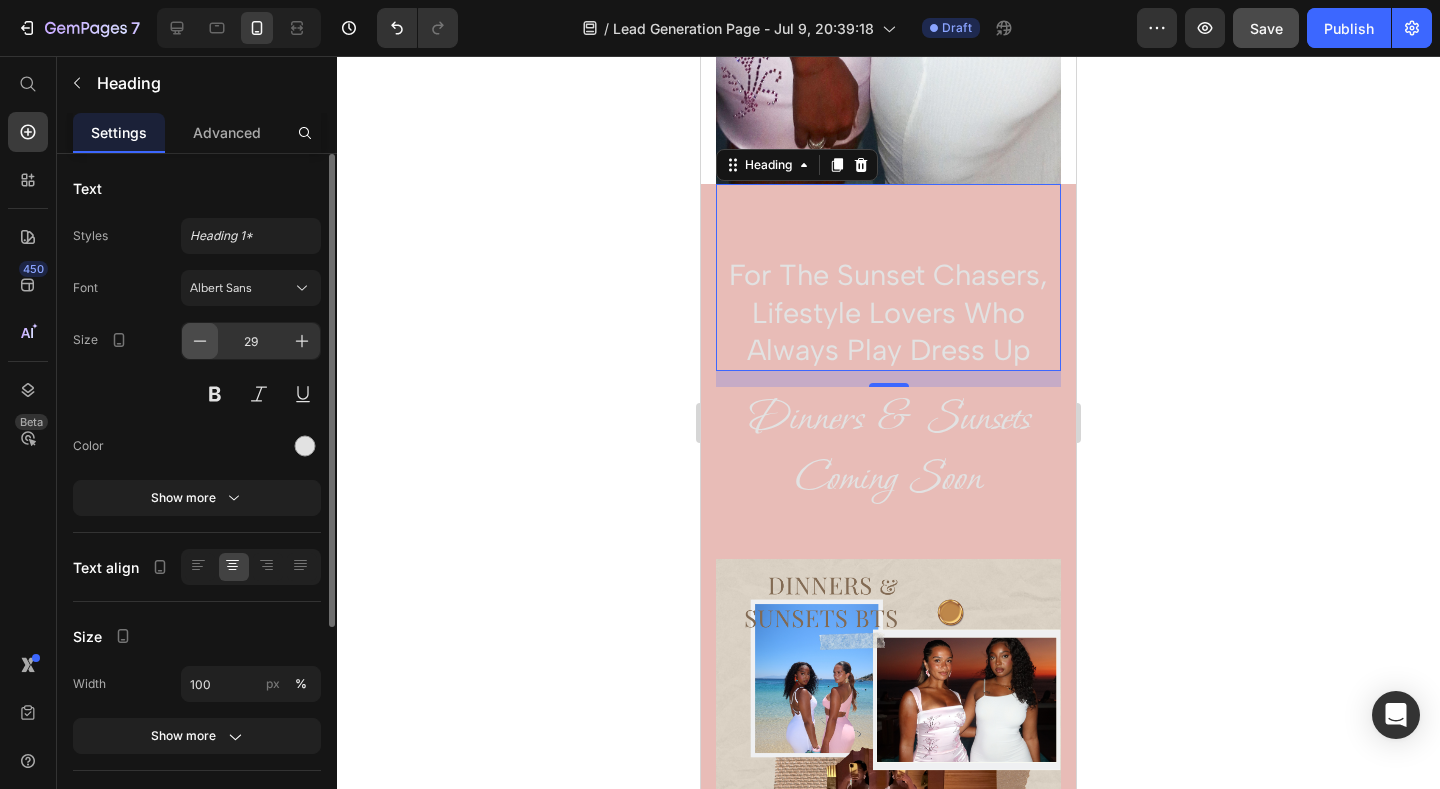 click 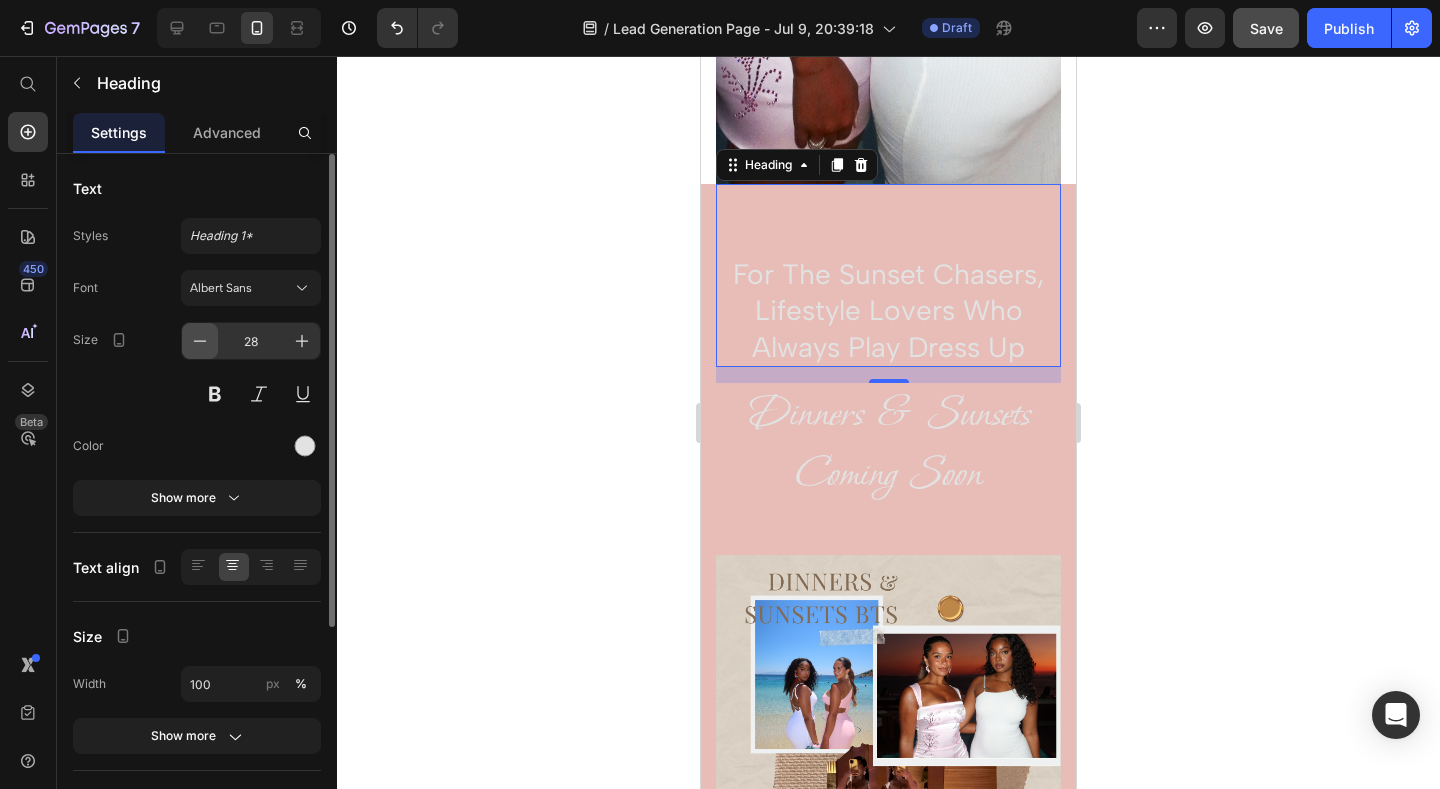 click 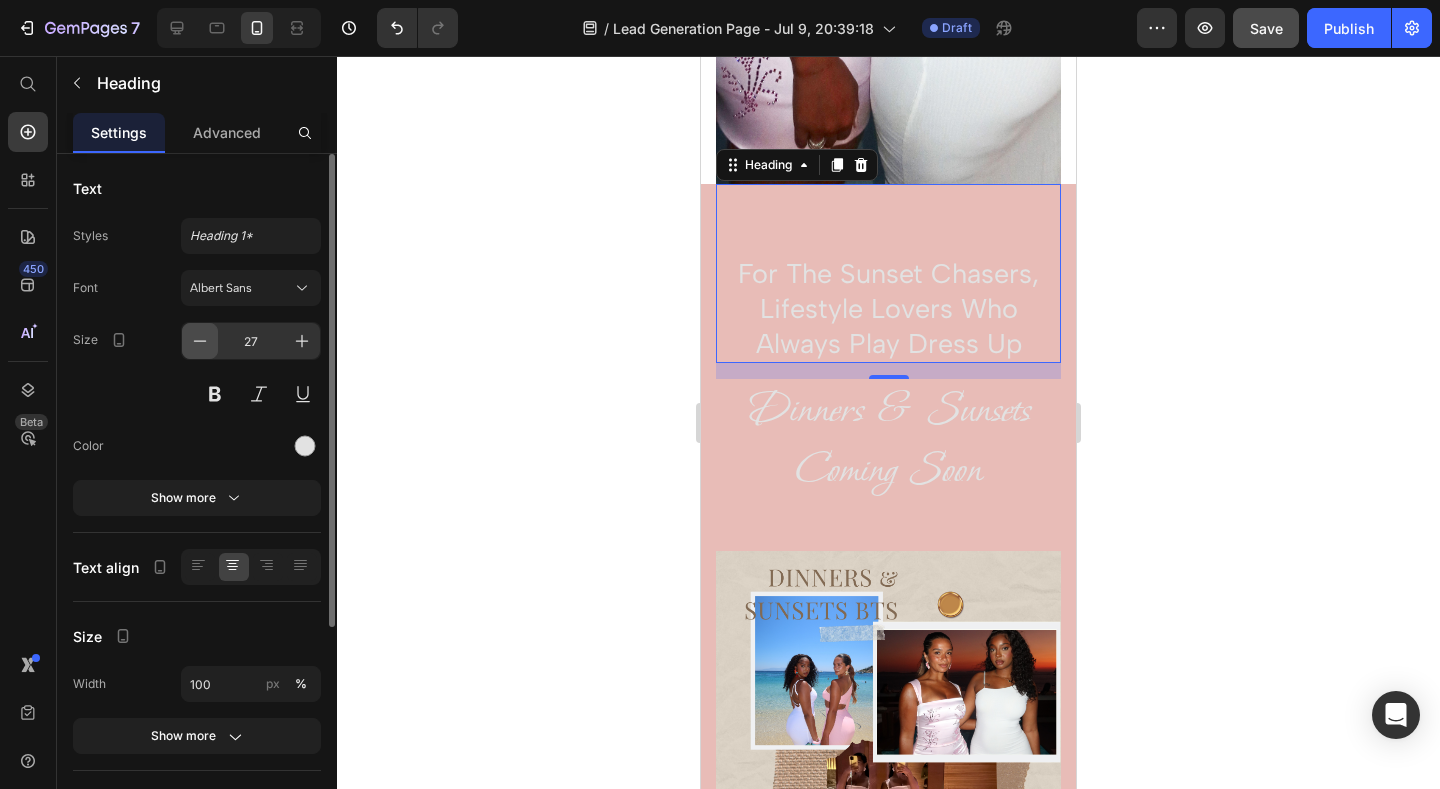click 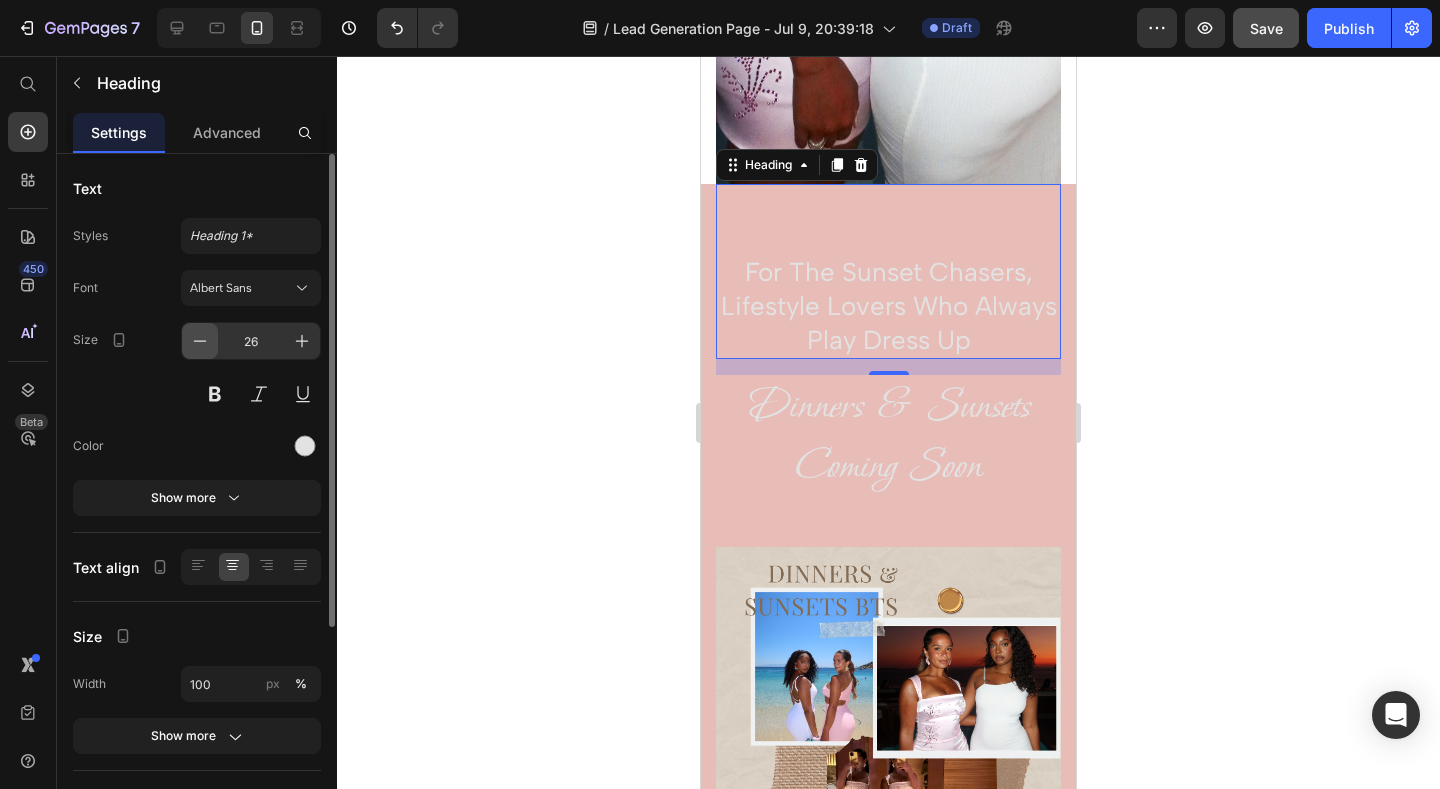 click 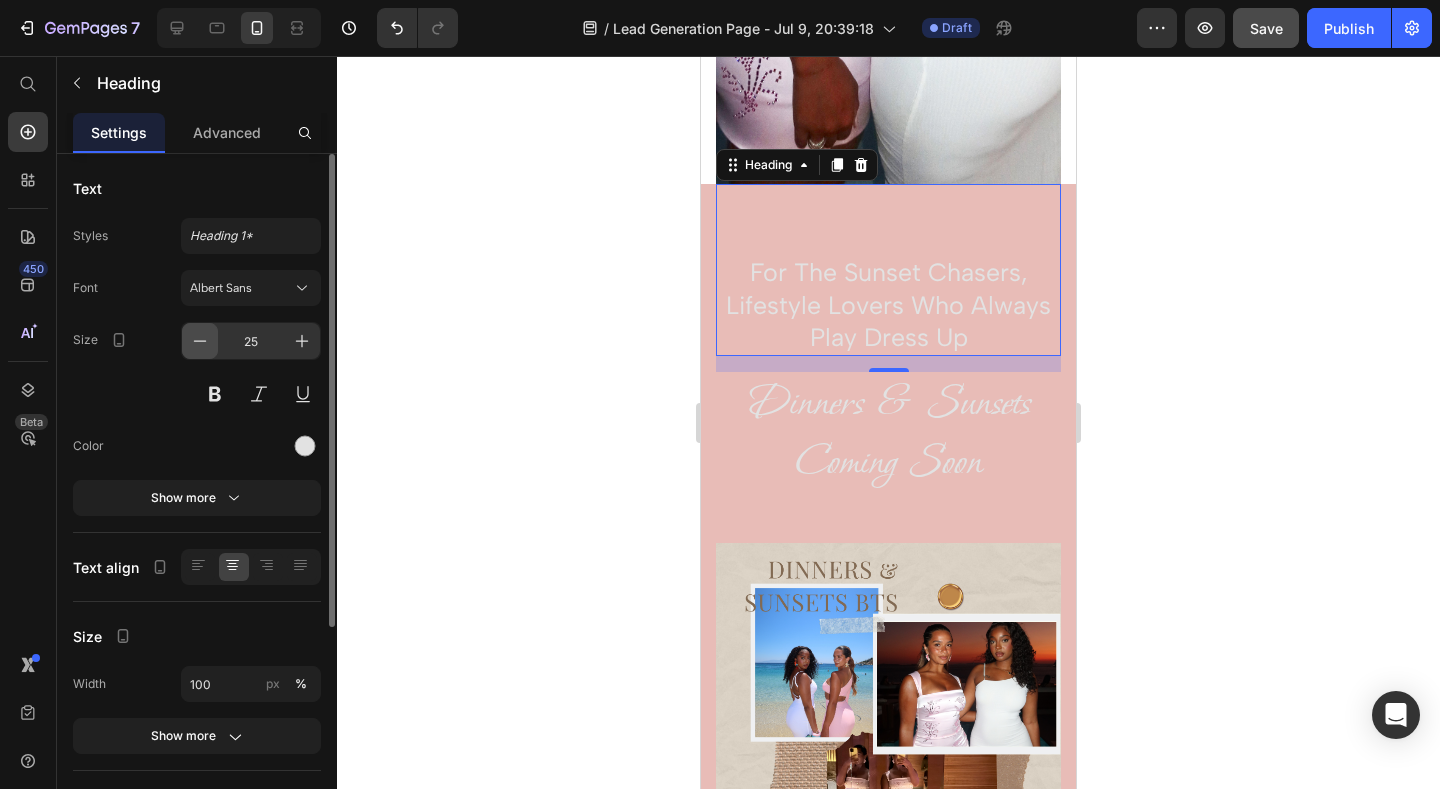 click 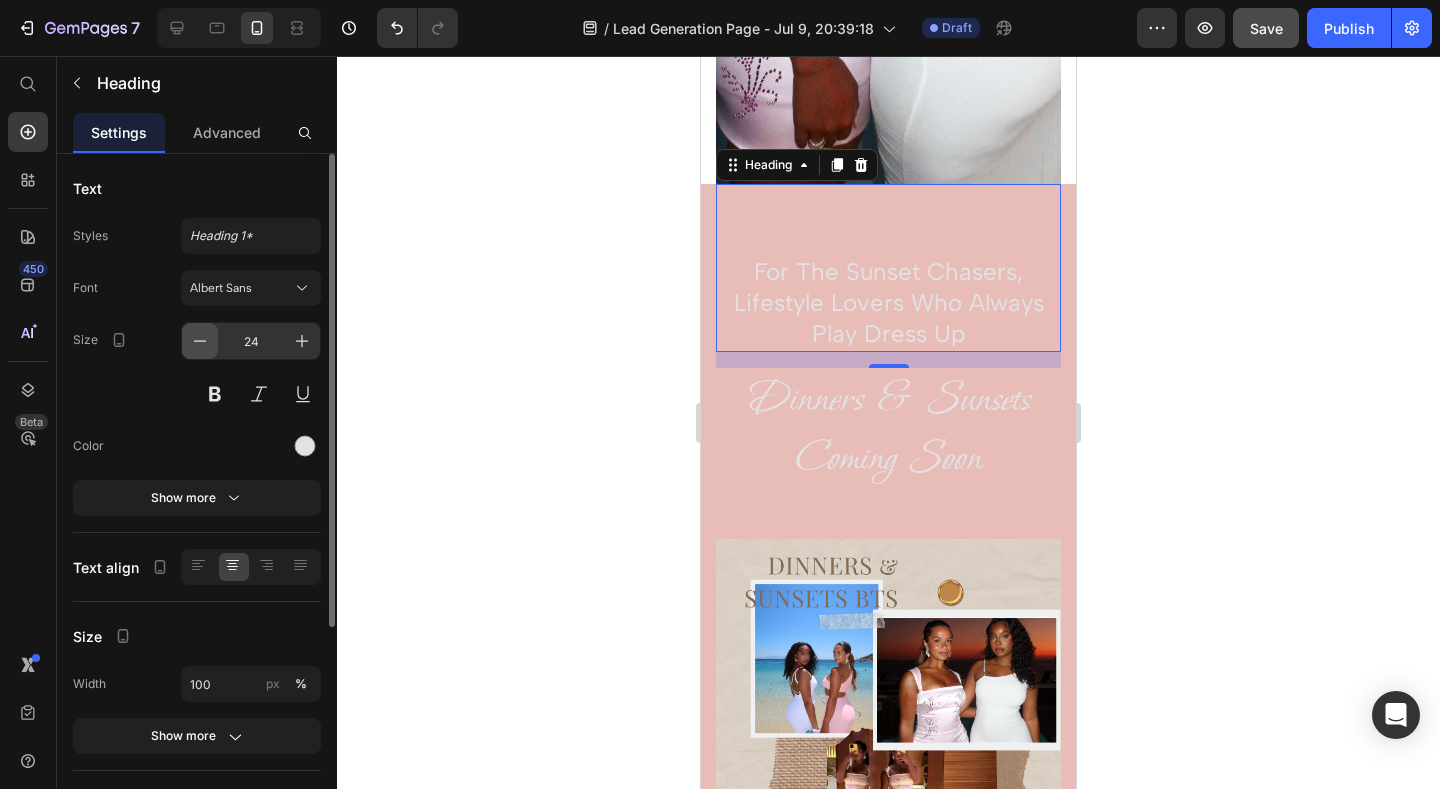 click 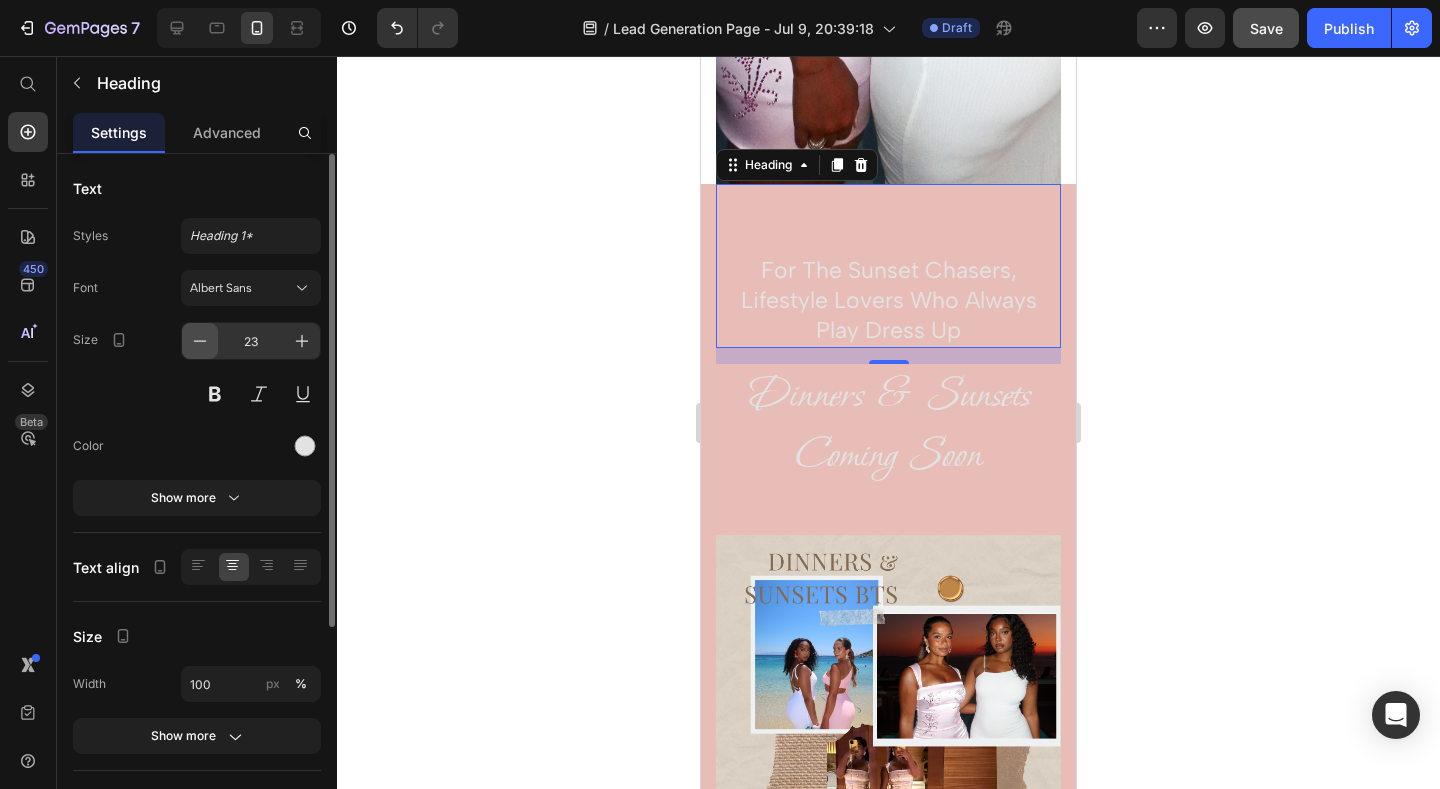 click 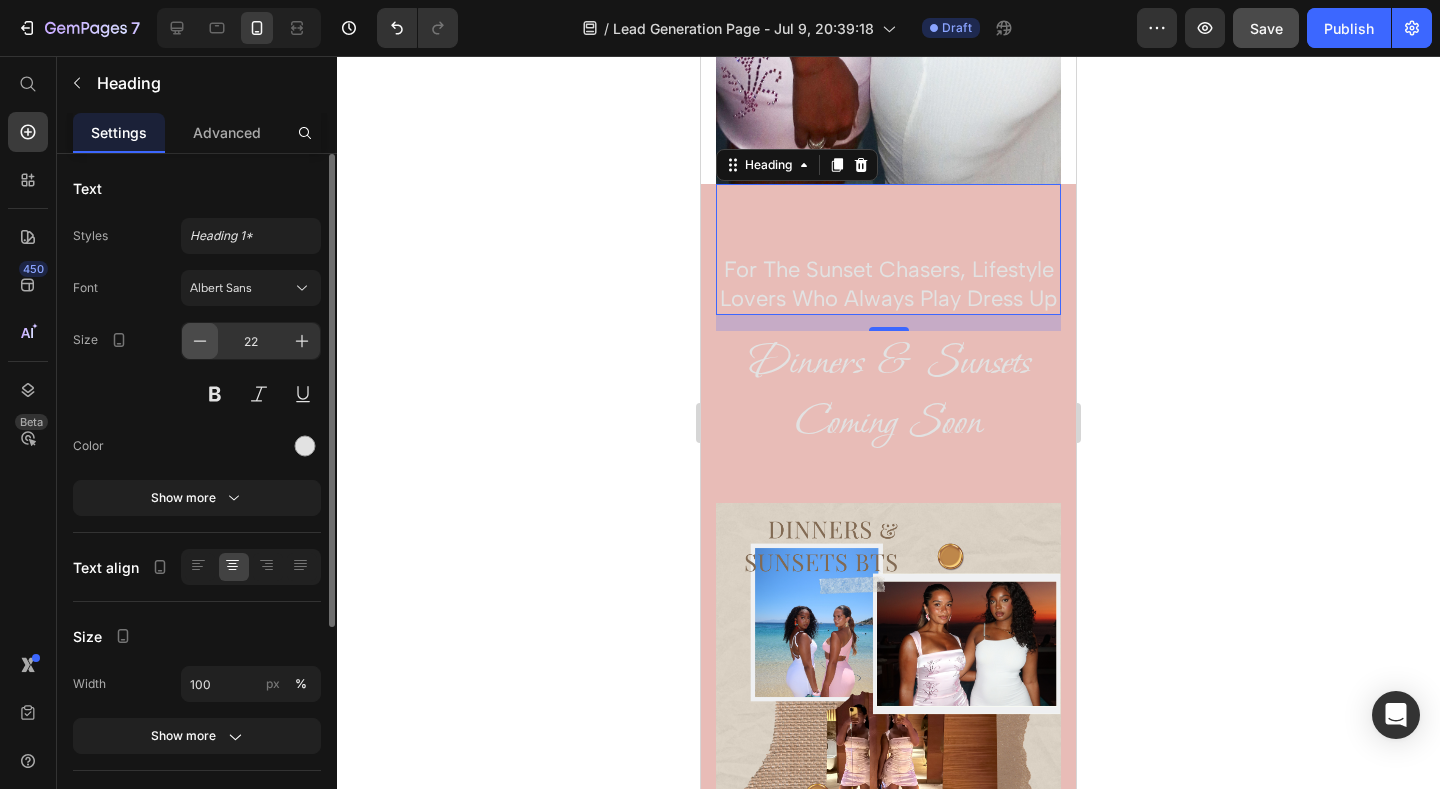 click 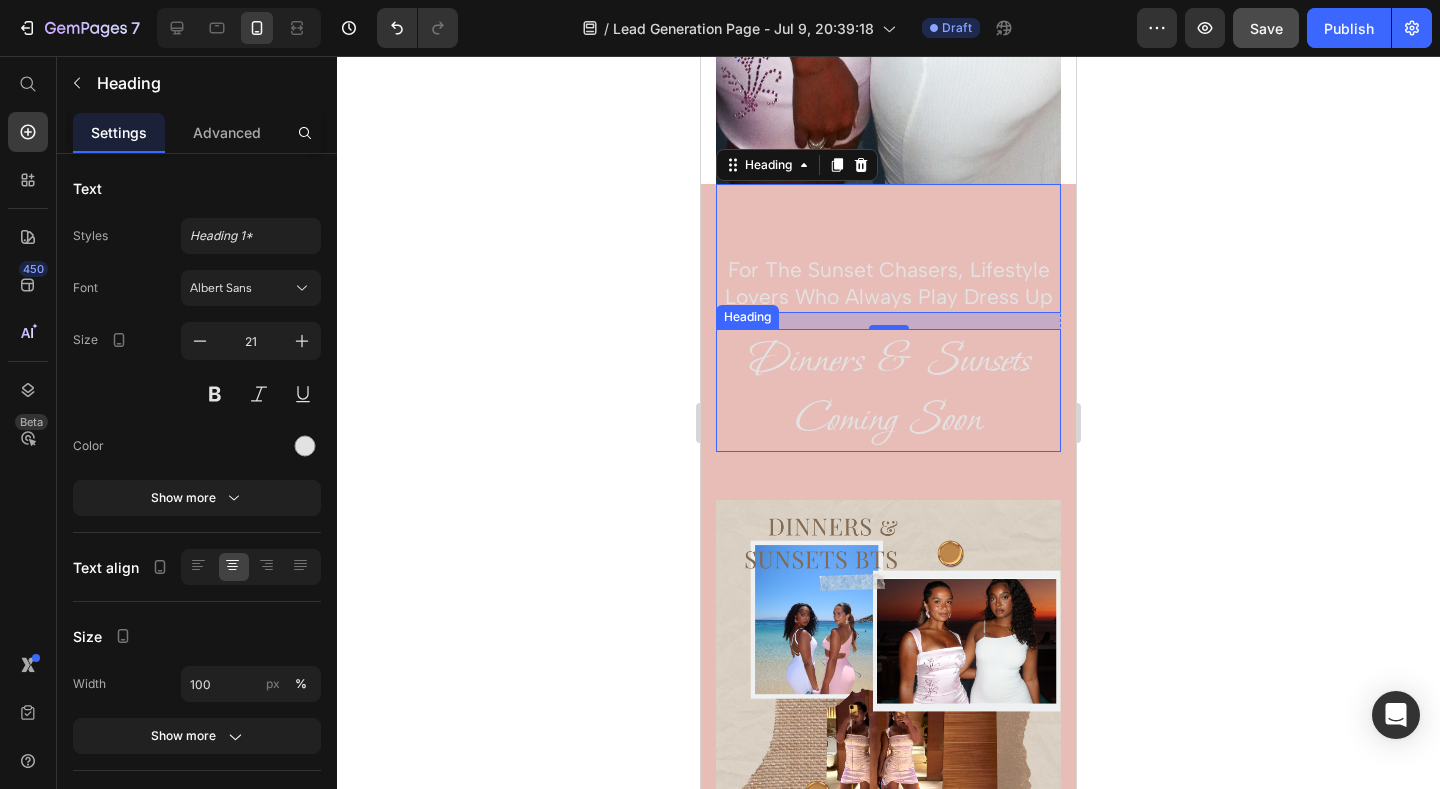 click on "Dinners & Sunsets Coming Soon" at bounding box center [888, 391] 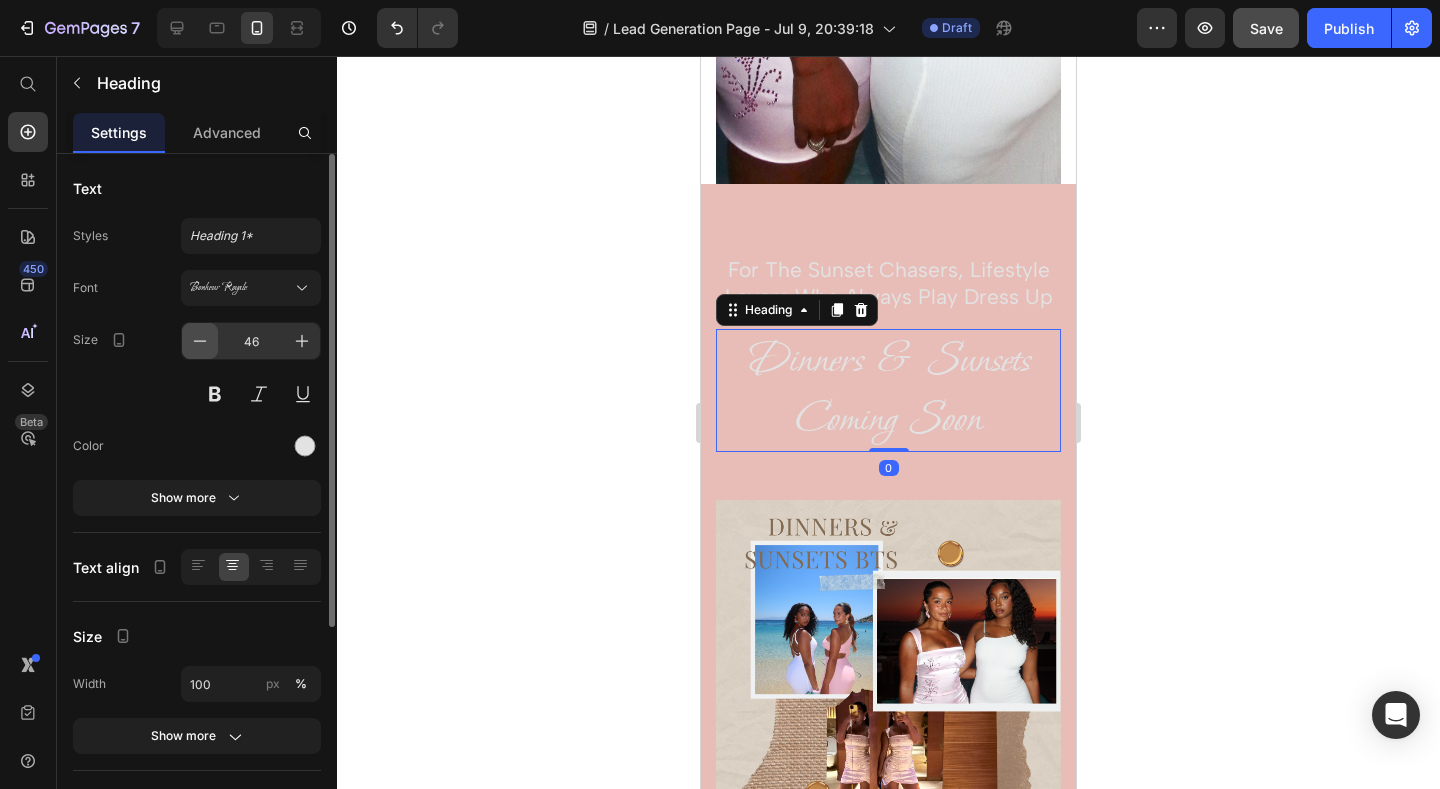 click 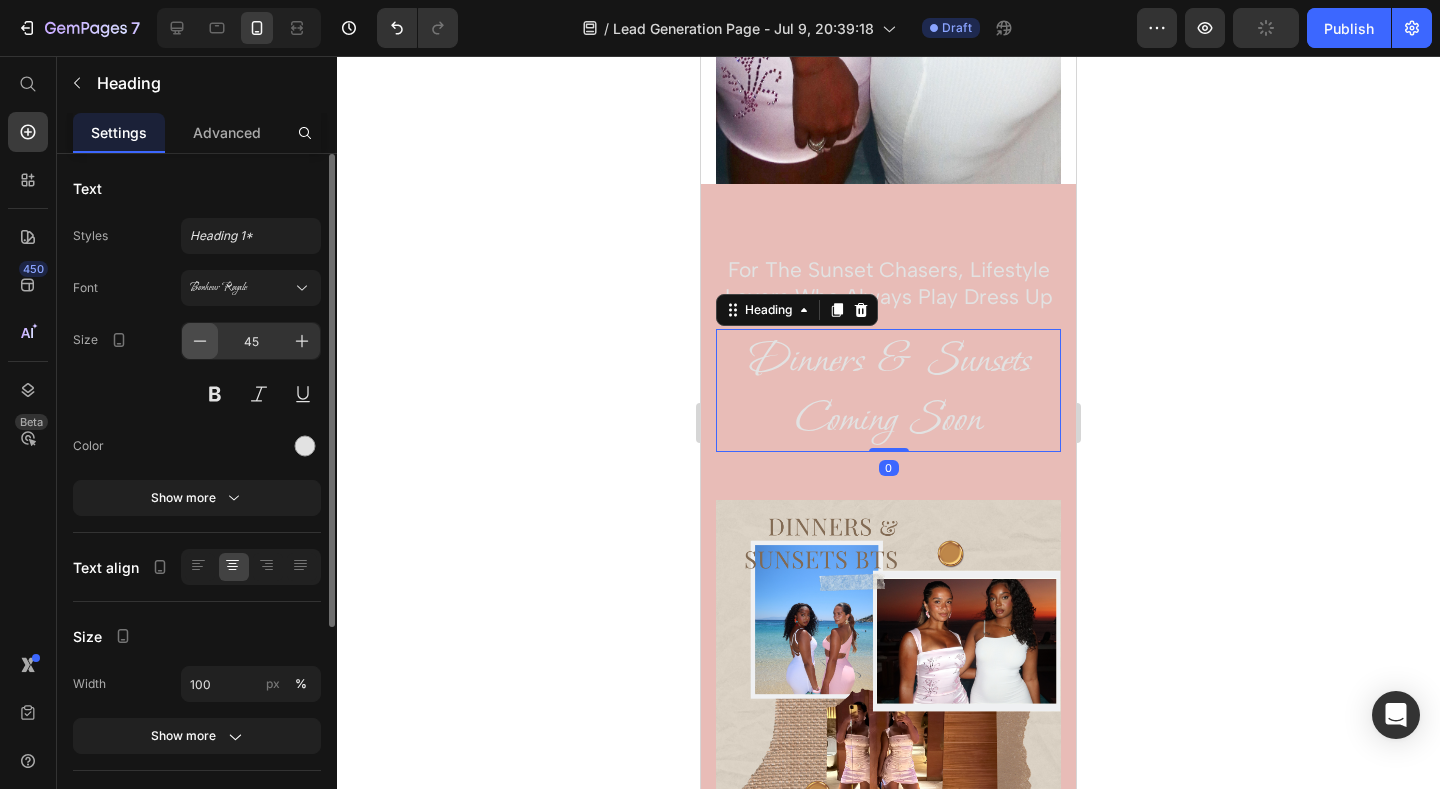 click 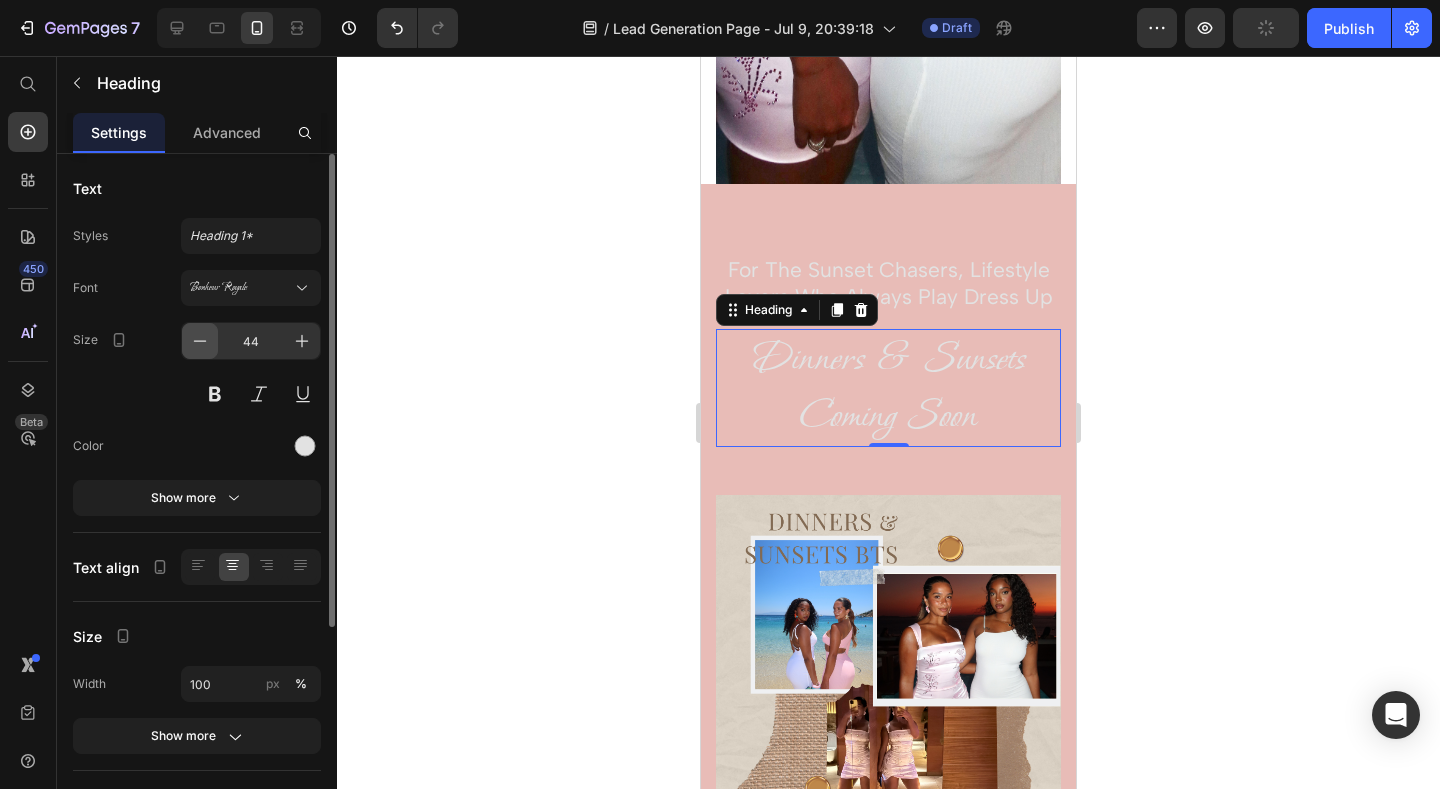 click 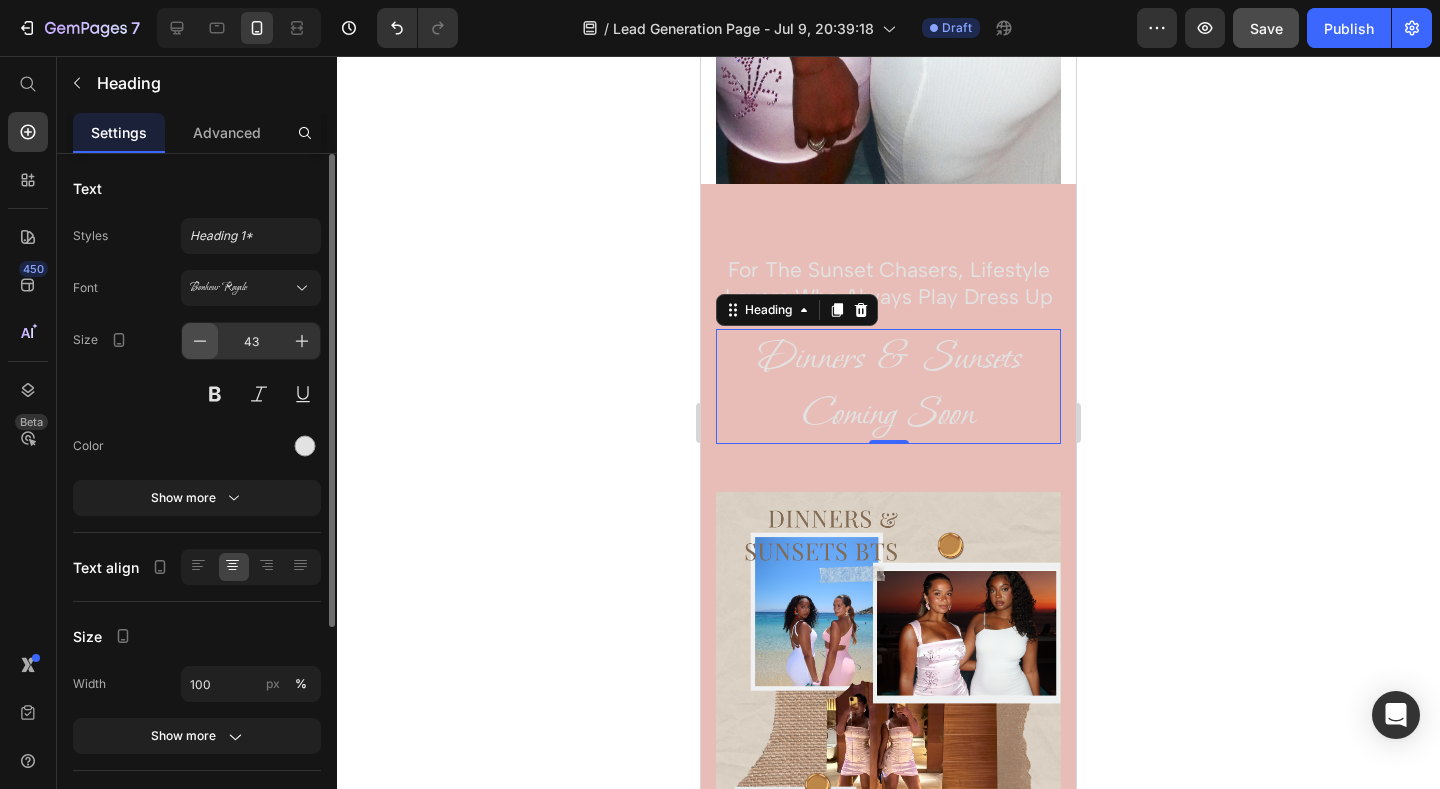 click 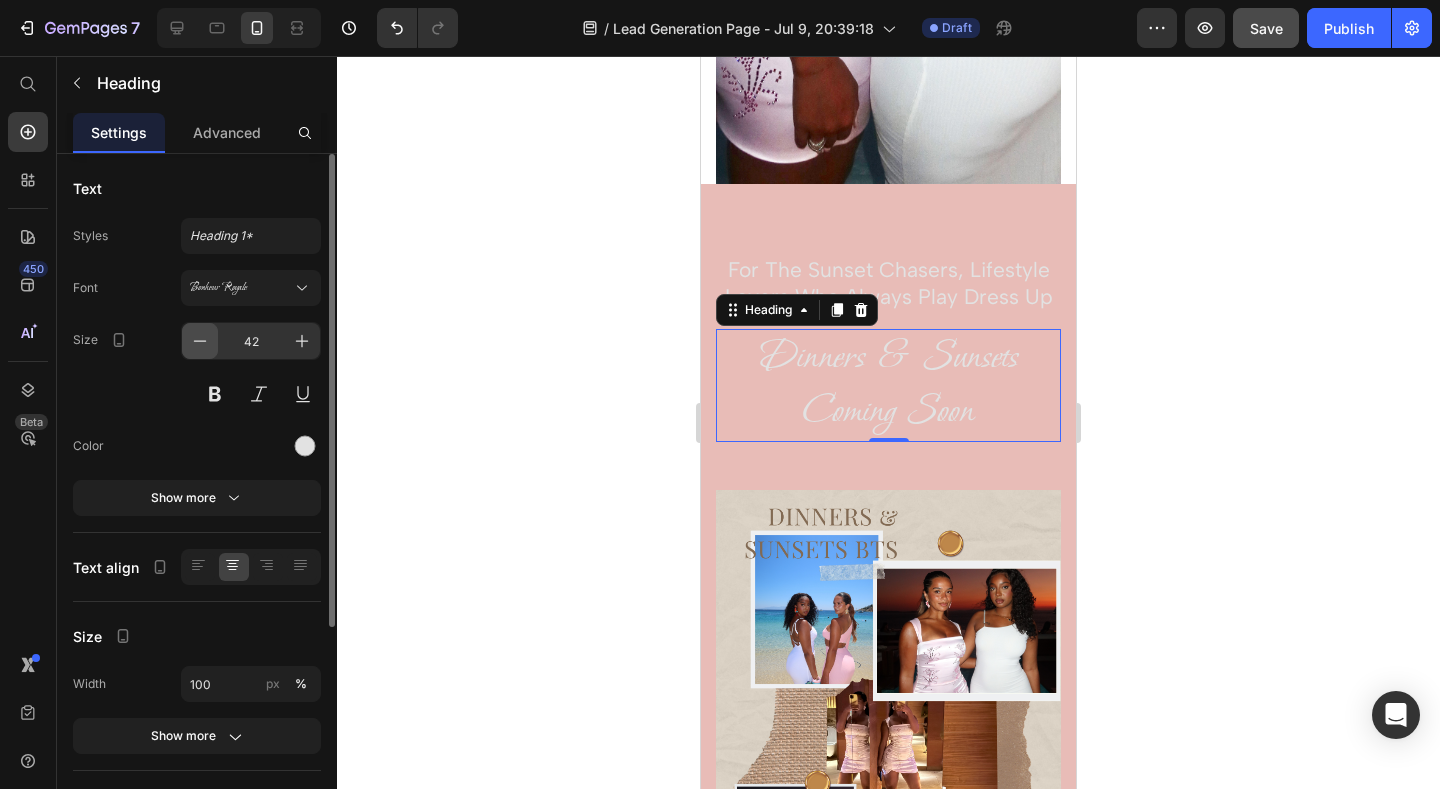 click 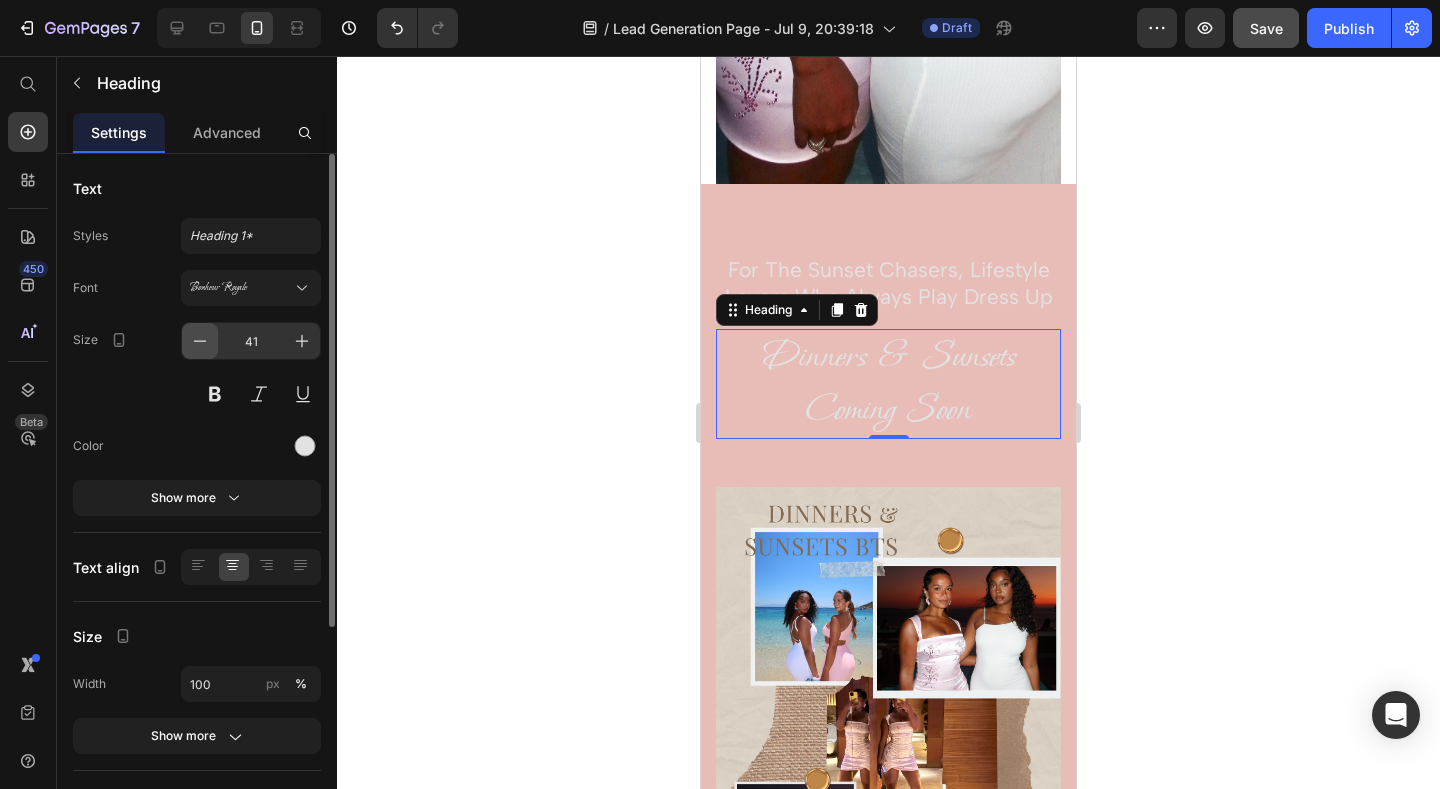 click 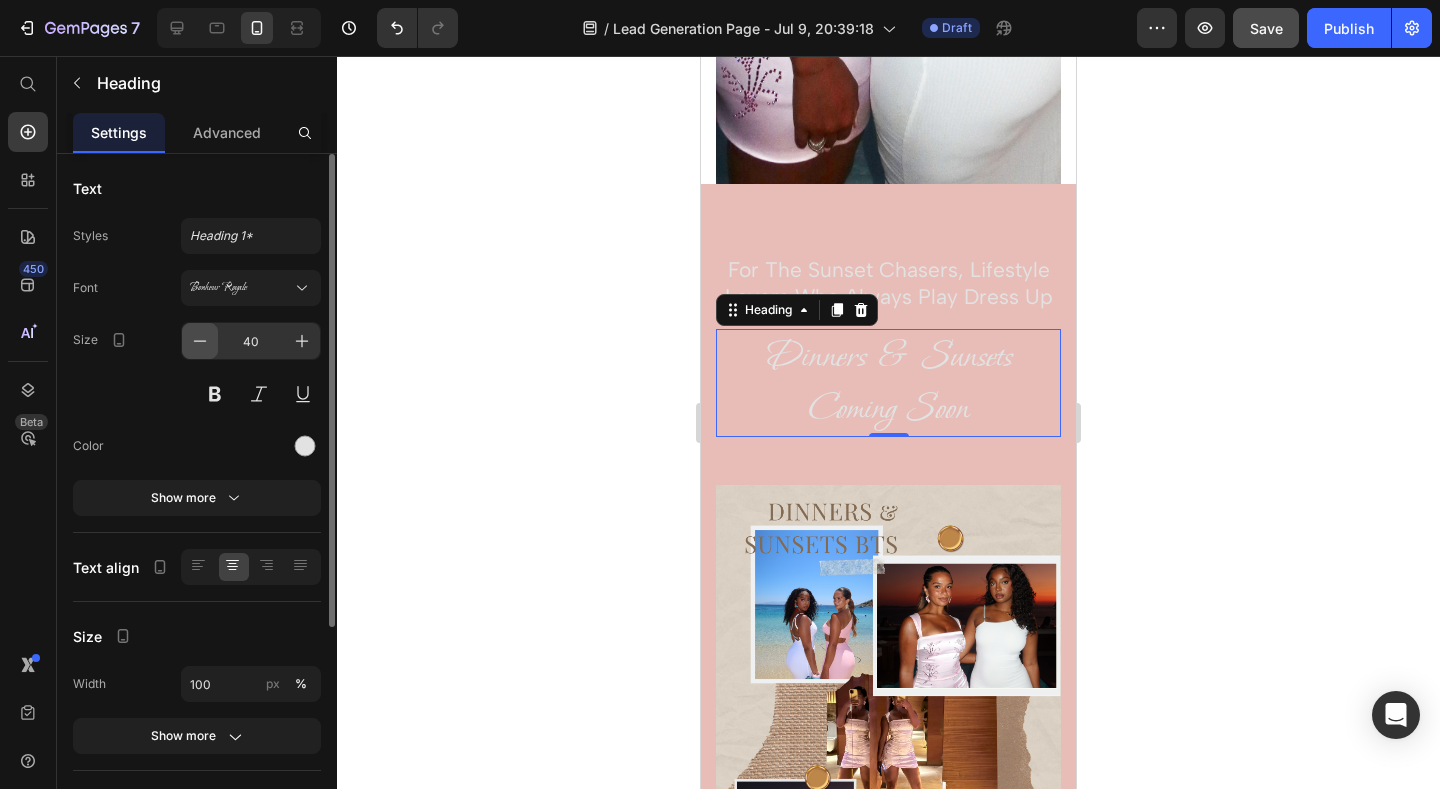 click 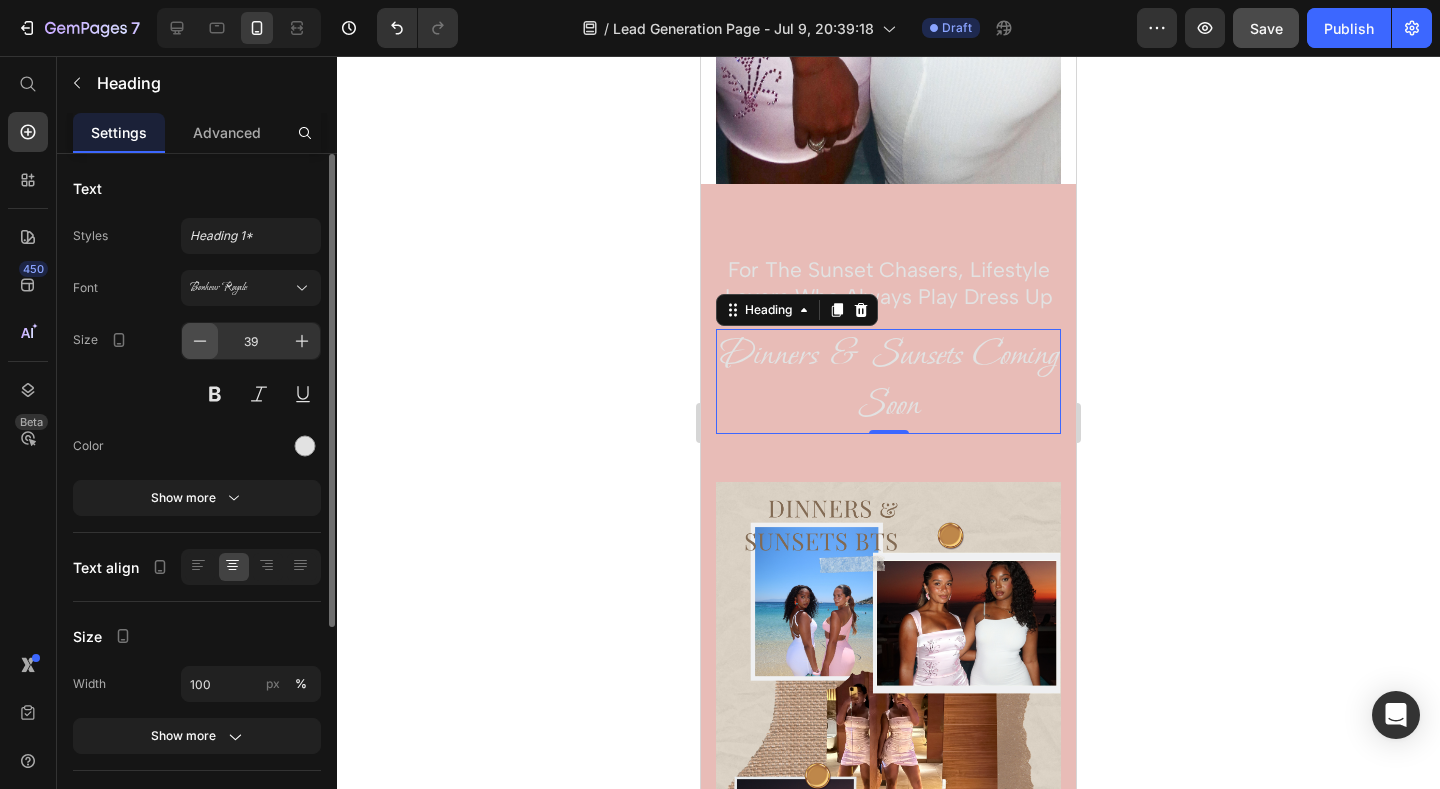 click 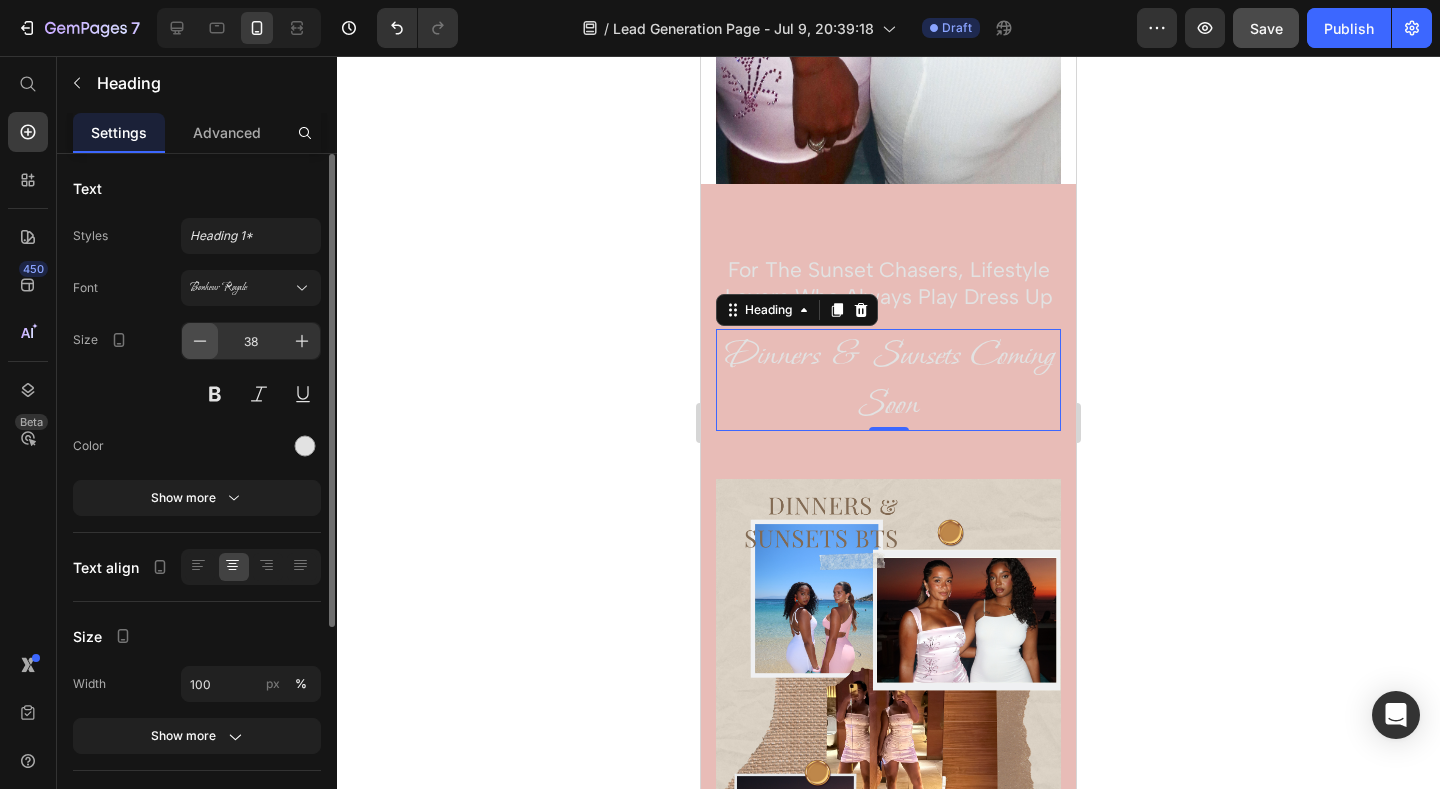 click 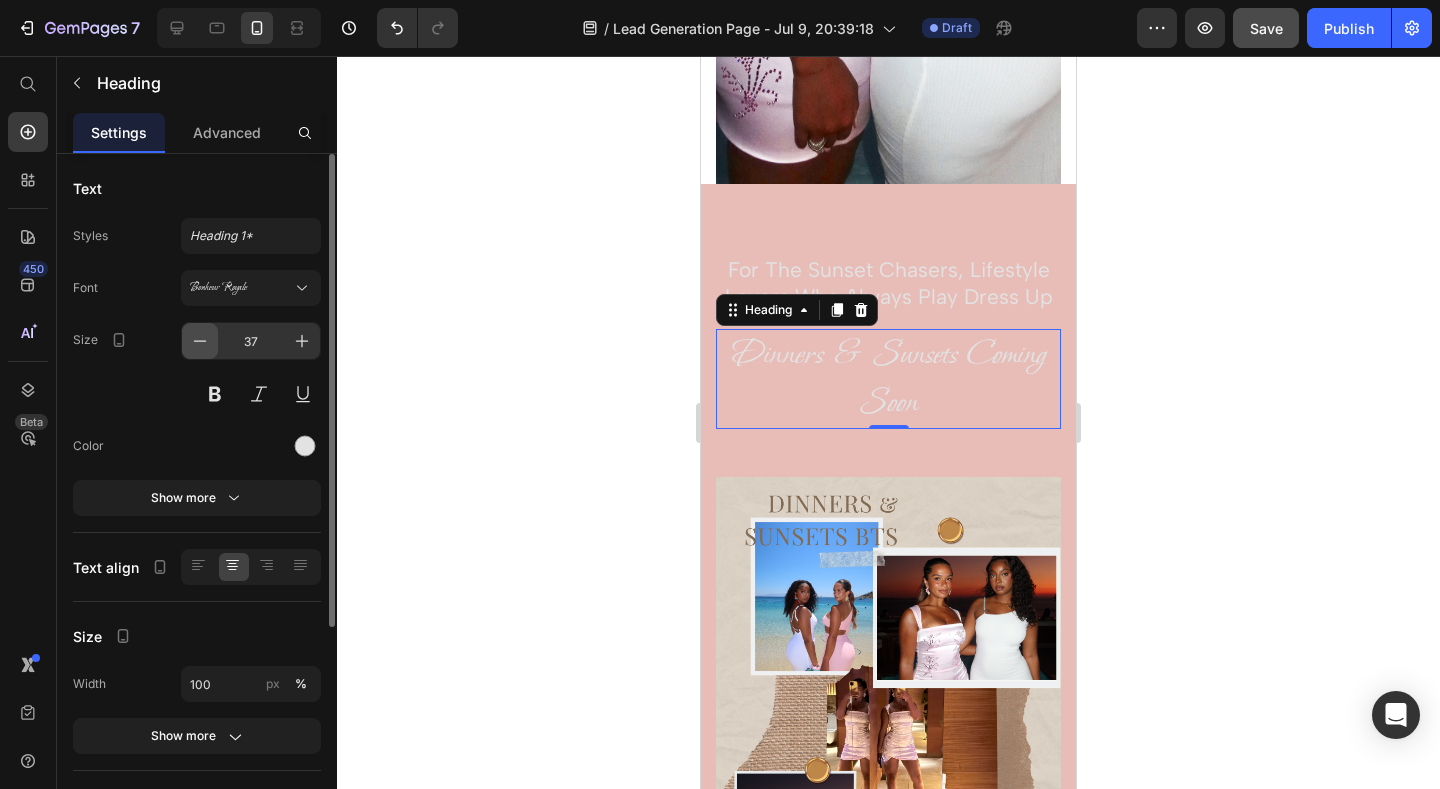 click 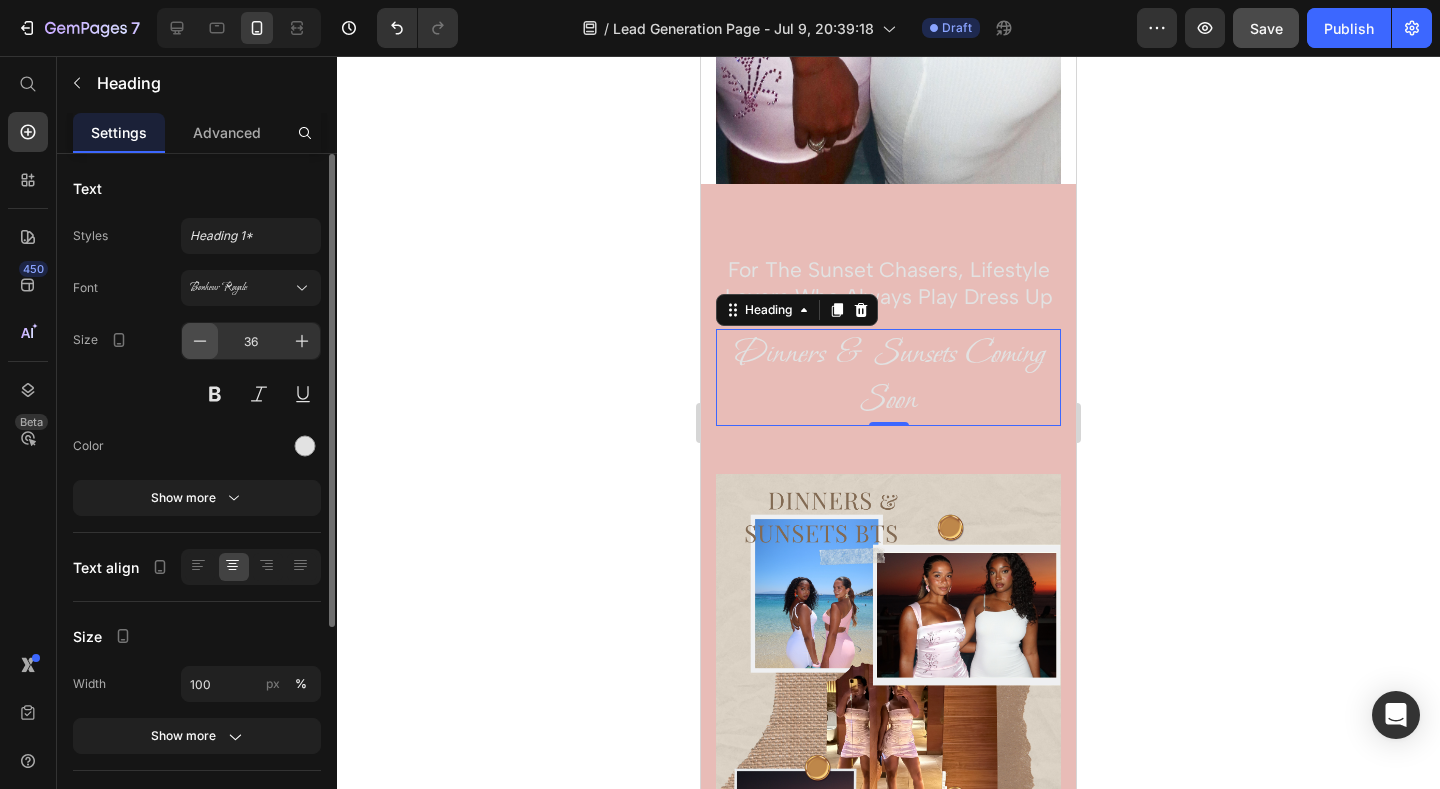 click 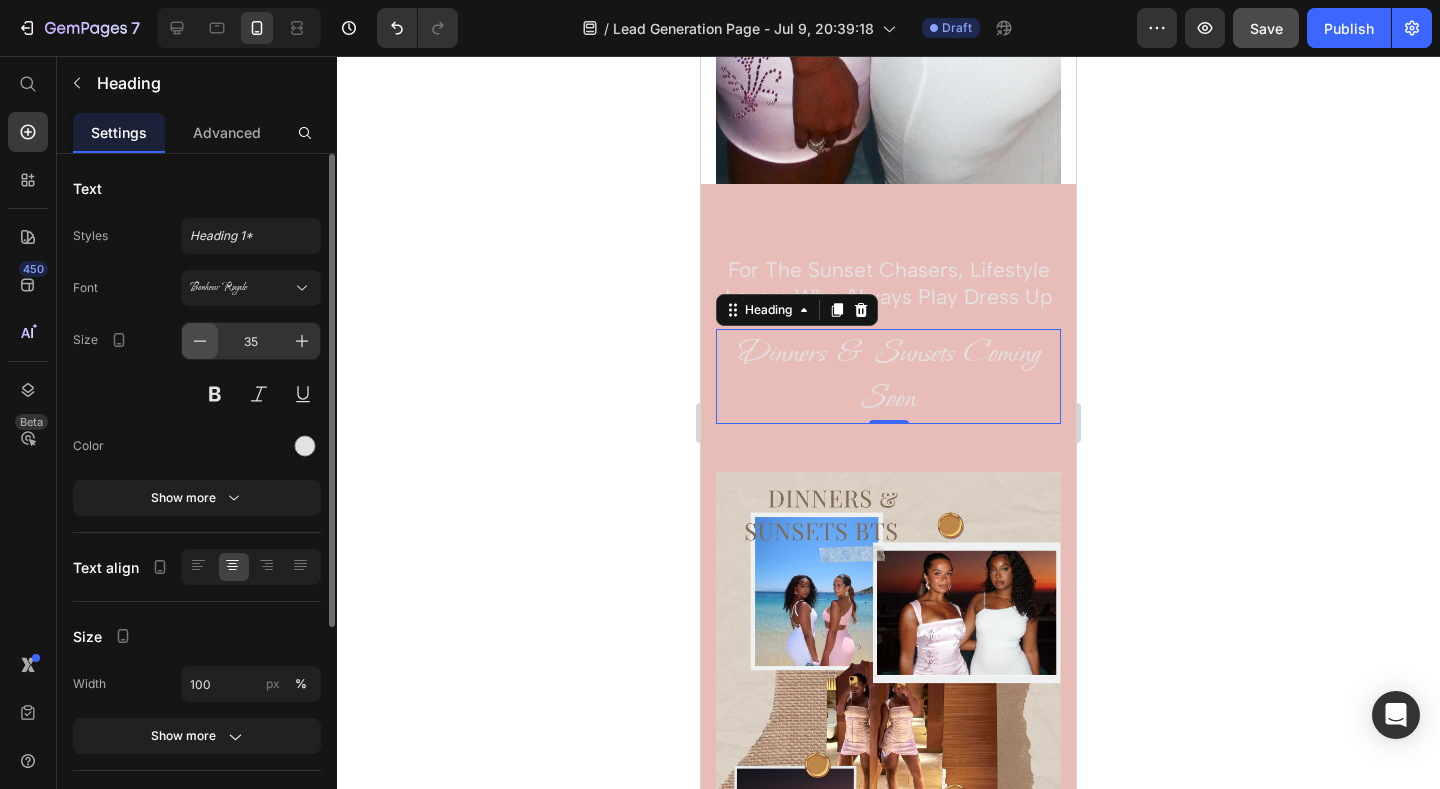 click 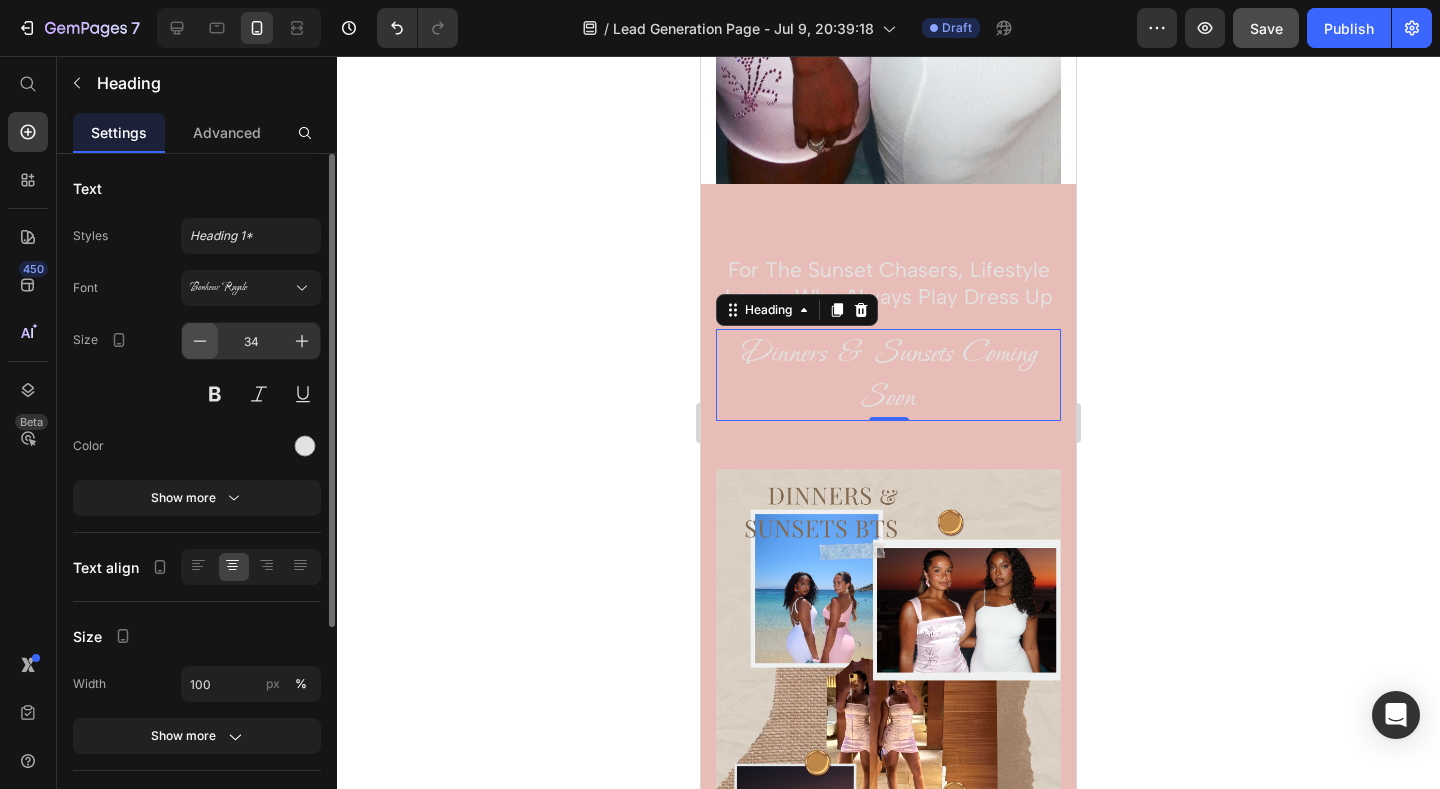 click 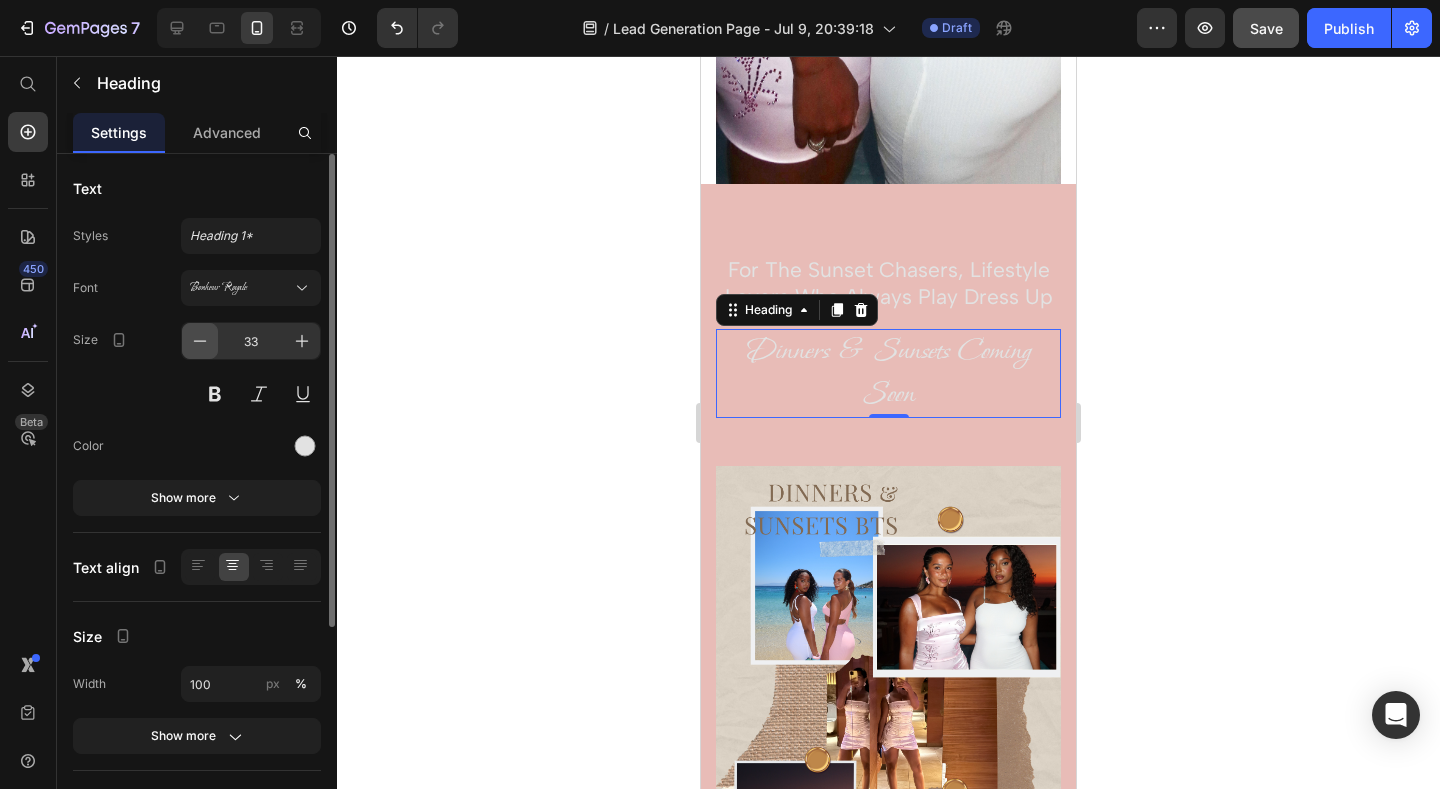 click 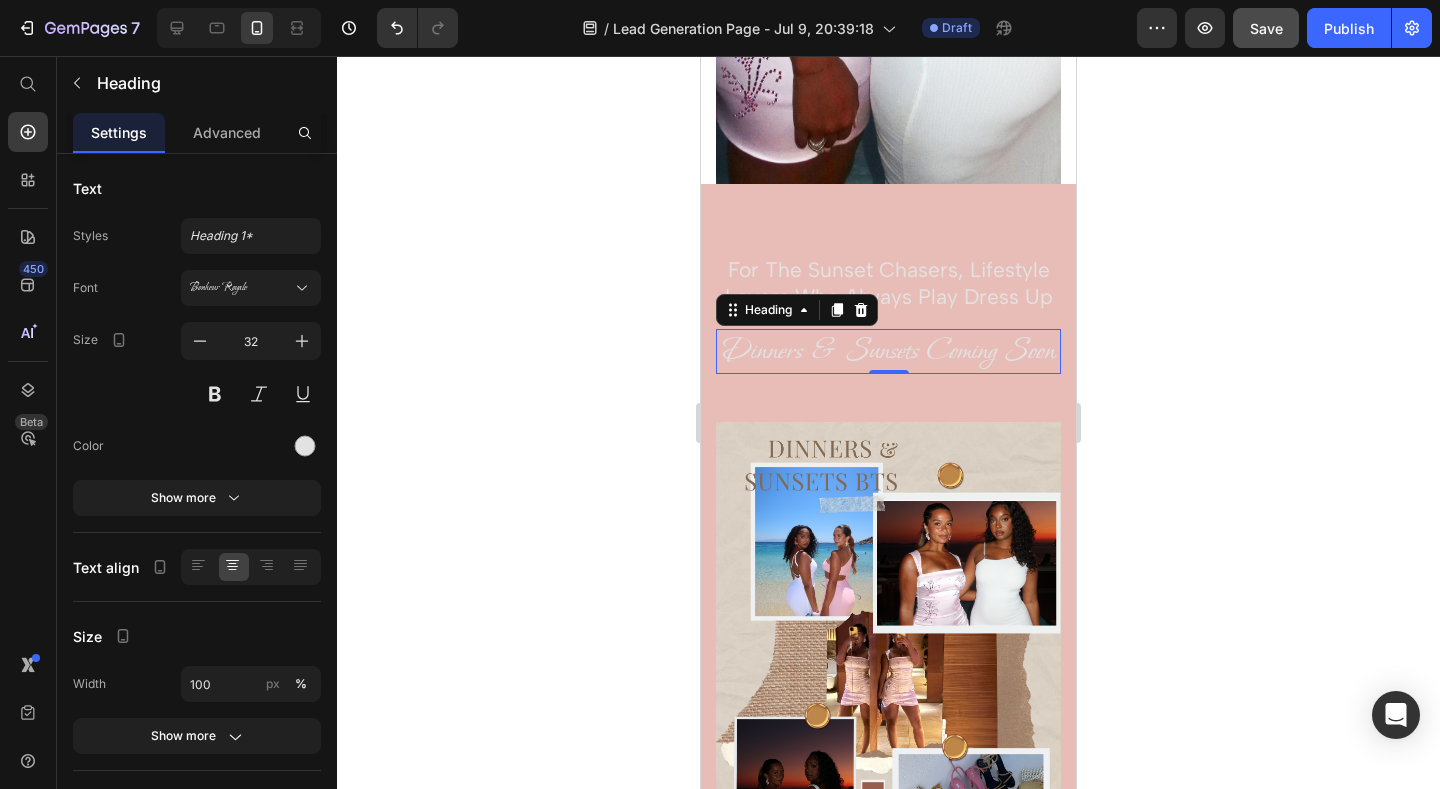 click 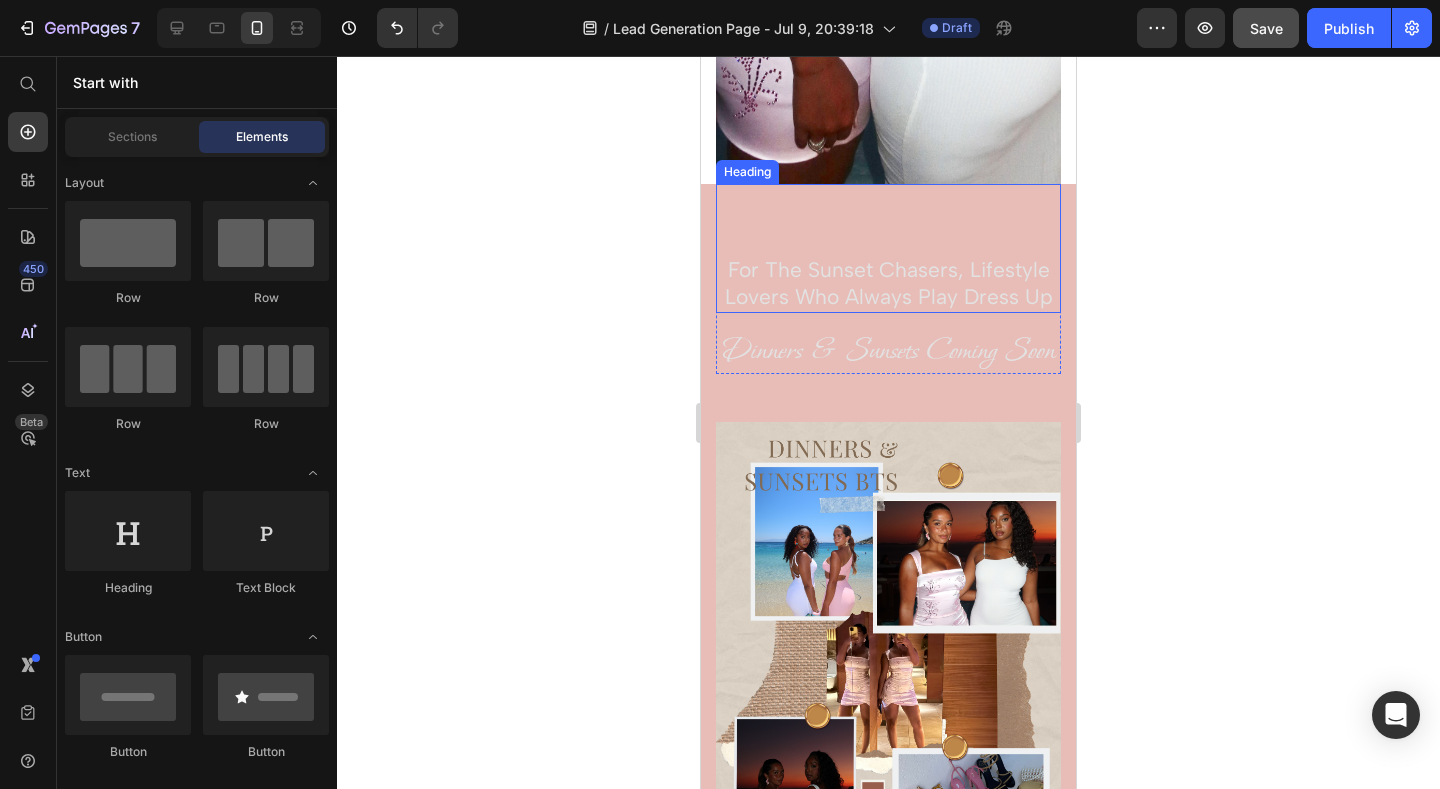click on "For The Sunset Chasers, lifestyle lovers who always play dress up" at bounding box center [888, 283] 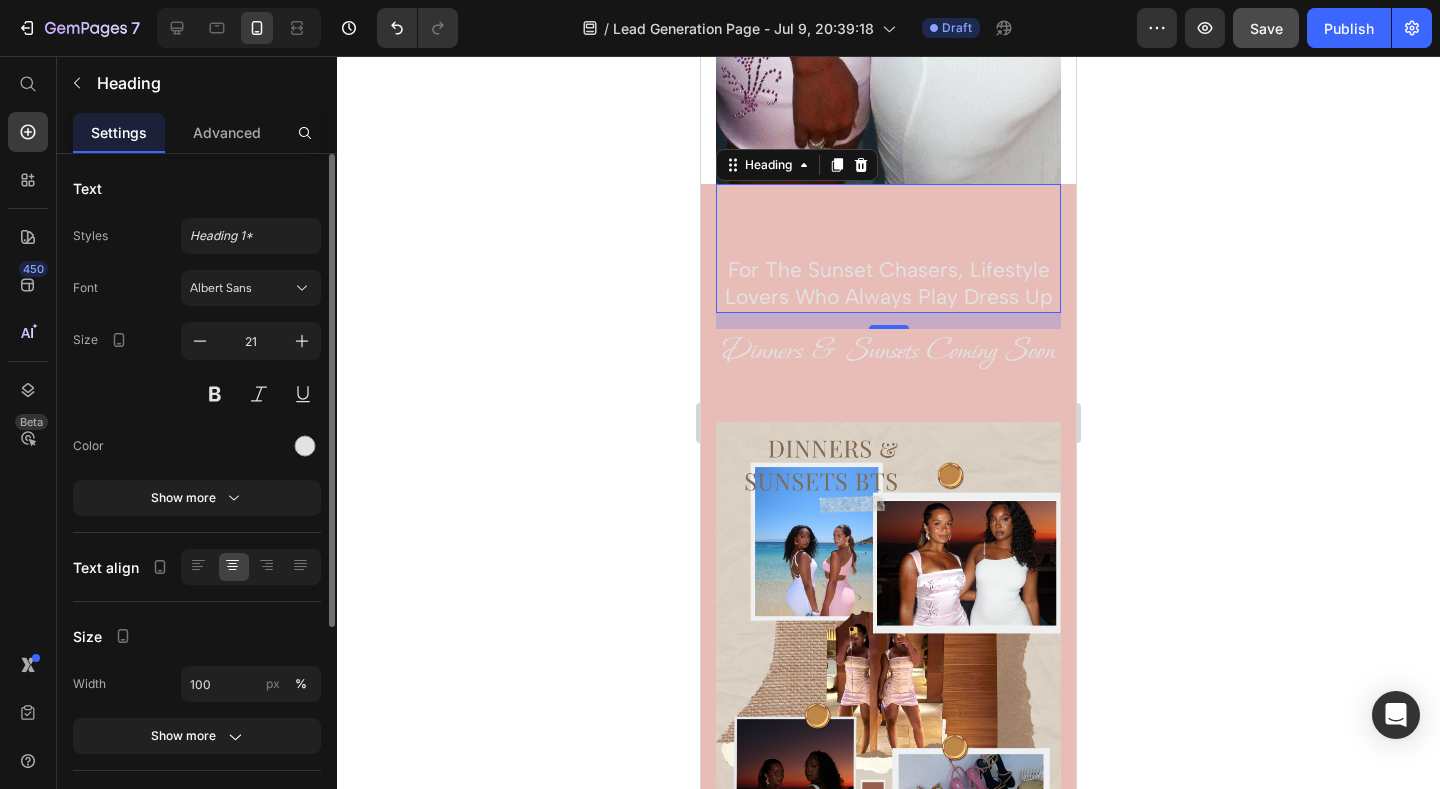 click on "Size" at bounding box center [197, 636] 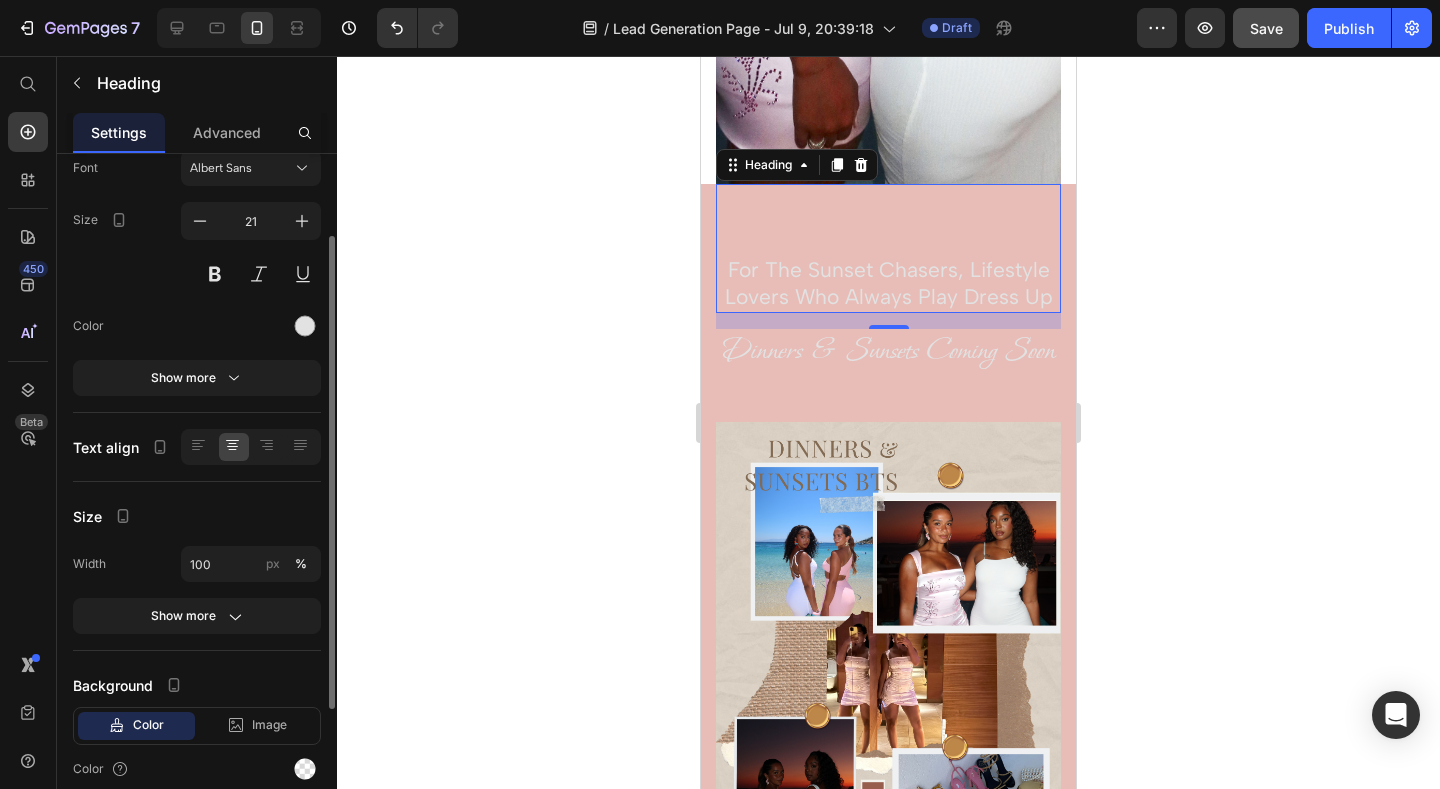 scroll, scrollTop: 150, scrollLeft: 0, axis: vertical 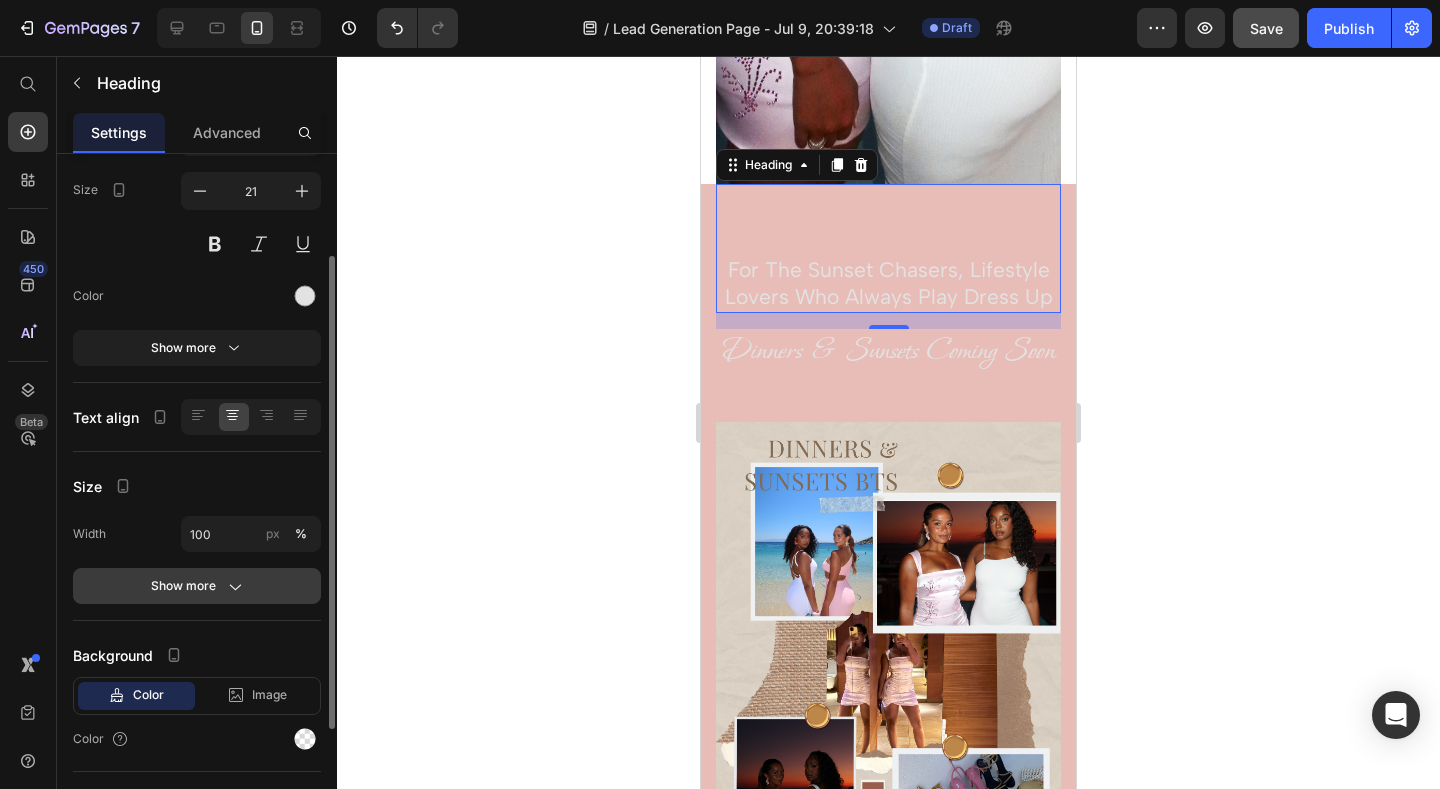 click 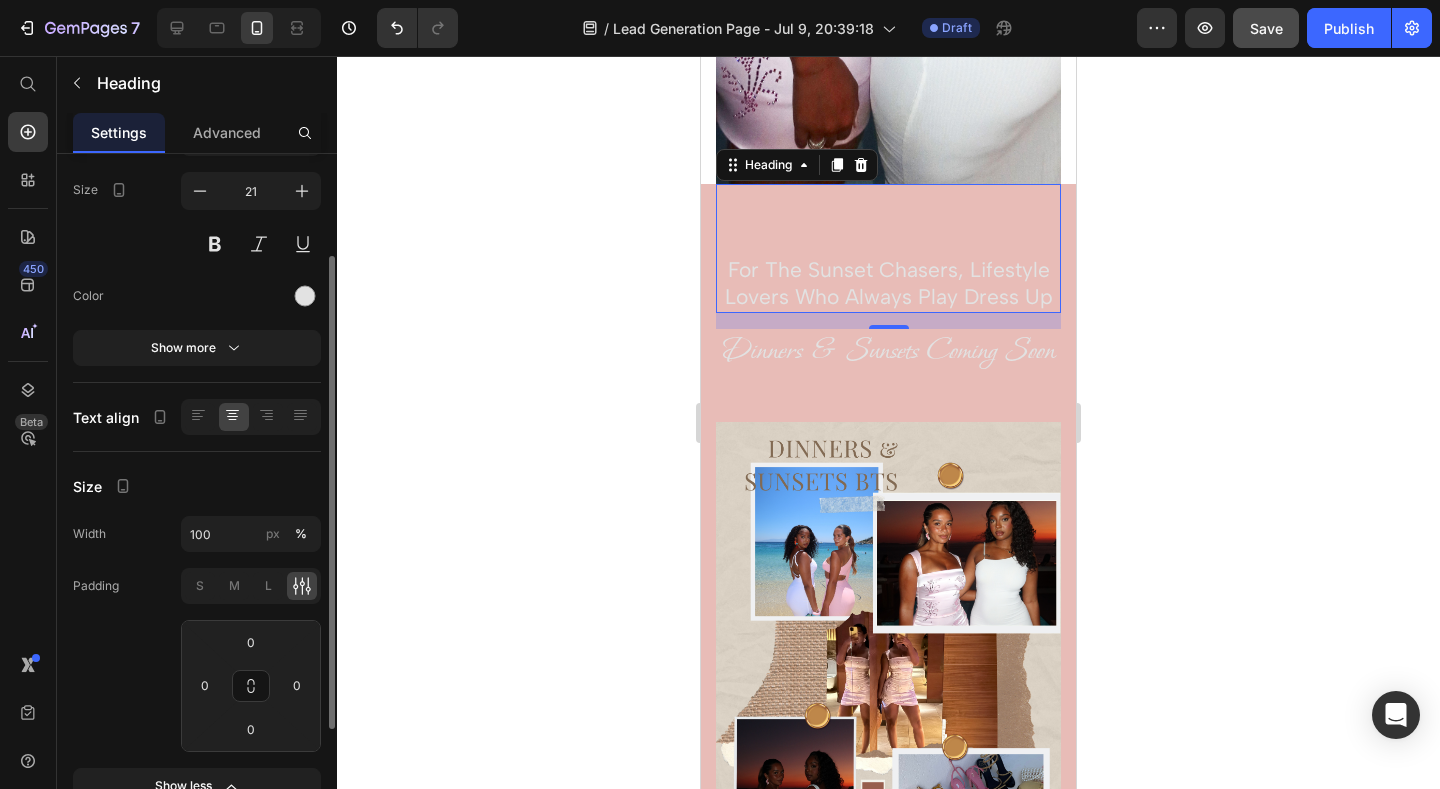 click on "Size" at bounding box center (197, 486) 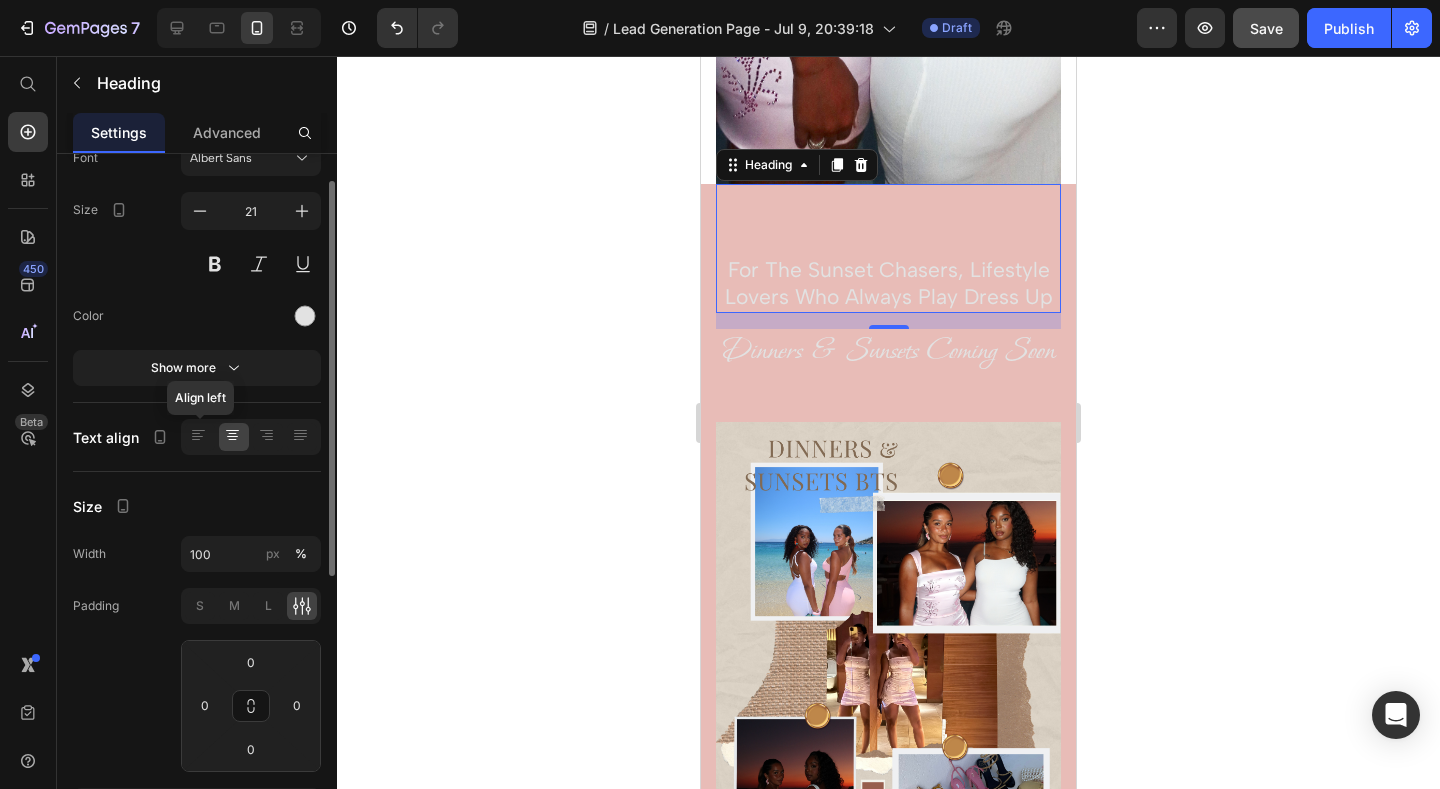scroll, scrollTop: 100, scrollLeft: 0, axis: vertical 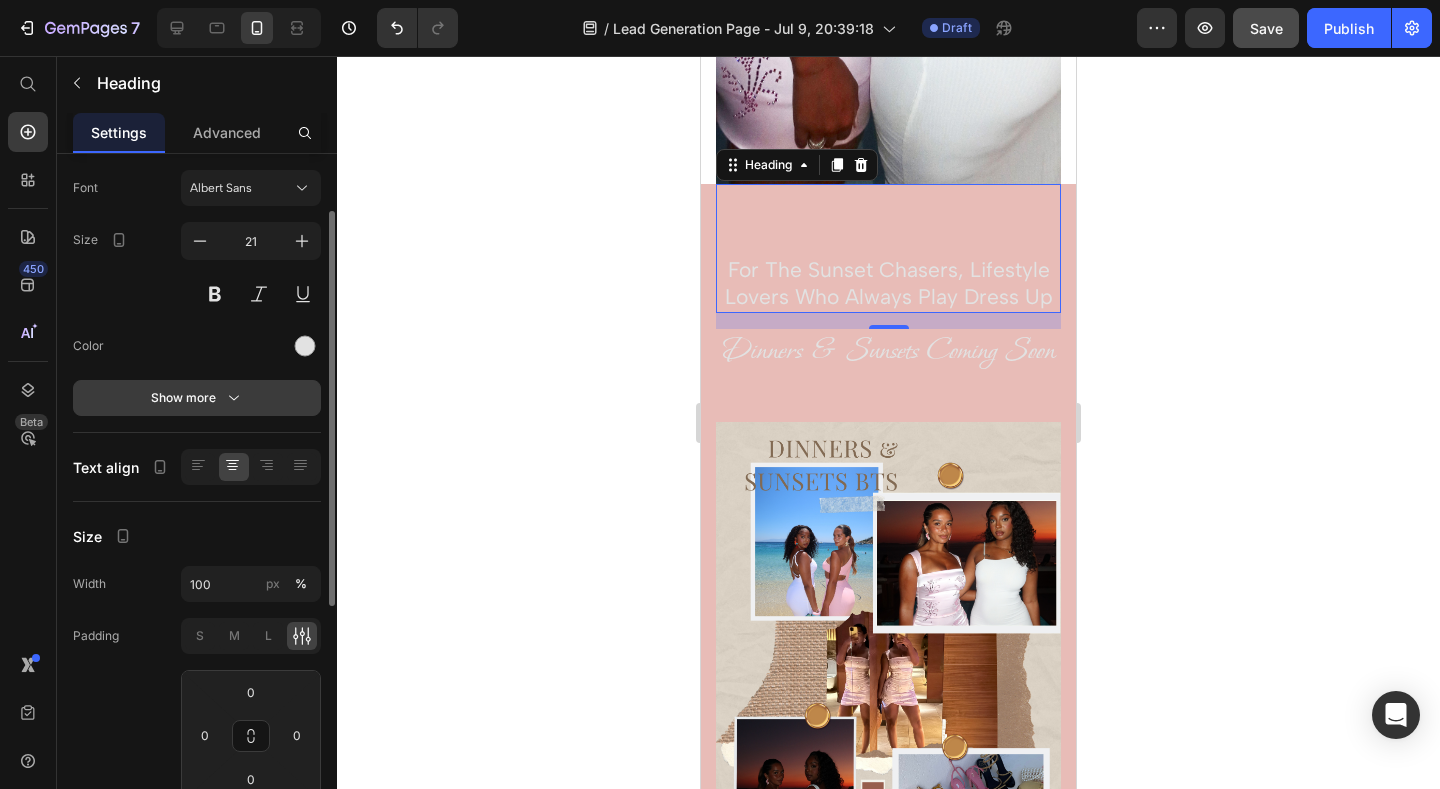 click on "Show more" at bounding box center [197, 398] 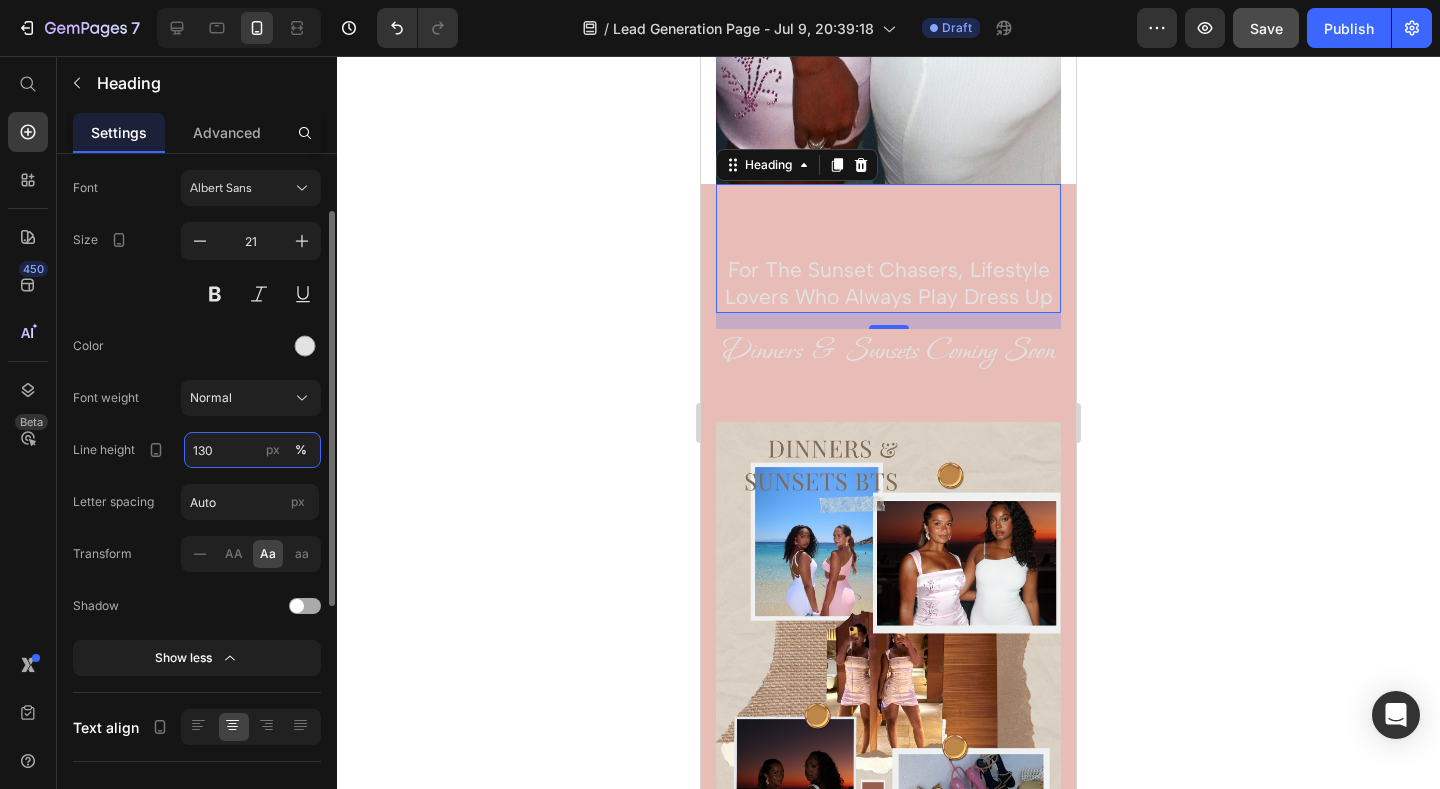 click on "130" at bounding box center (252, 450) 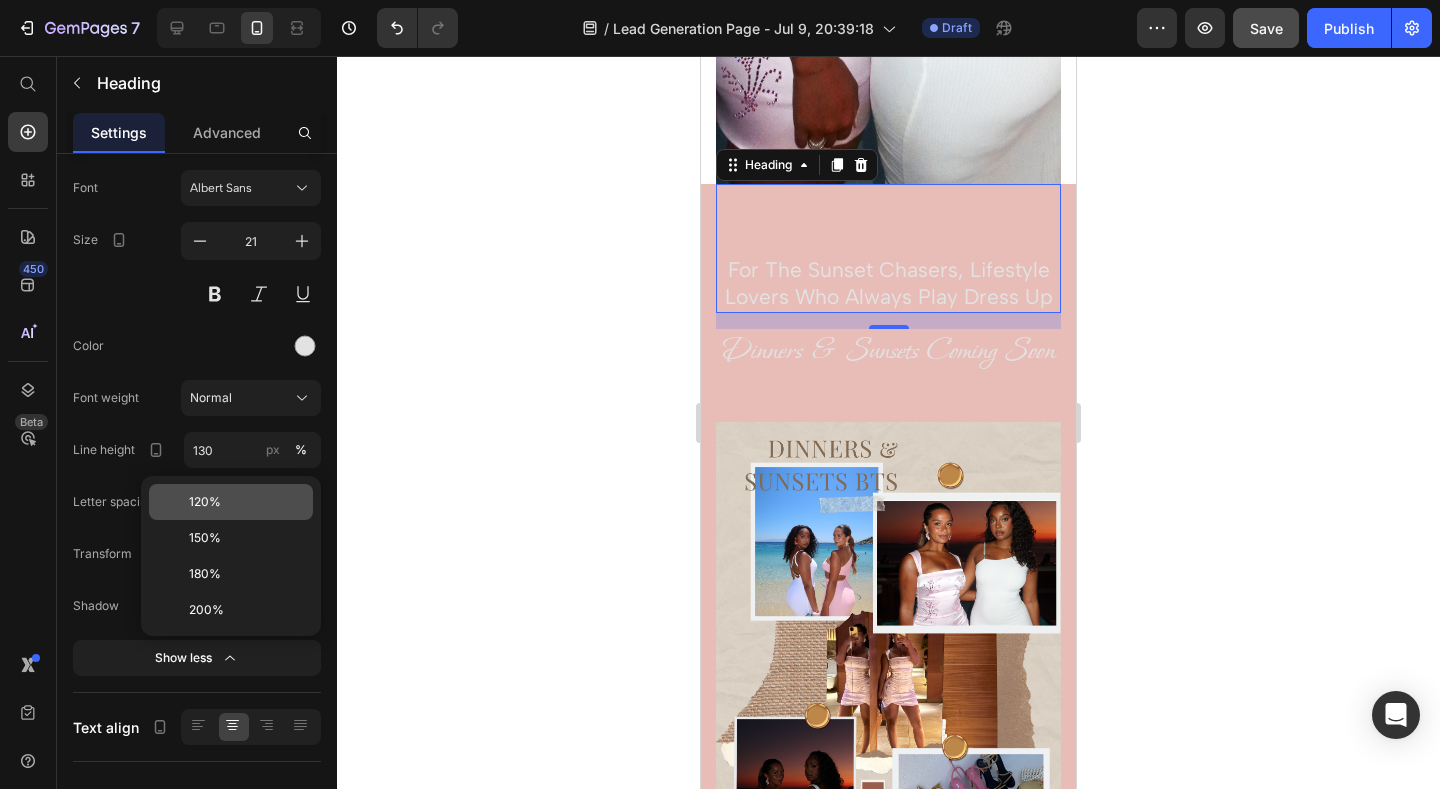 click on "120%" at bounding box center [247, 502] 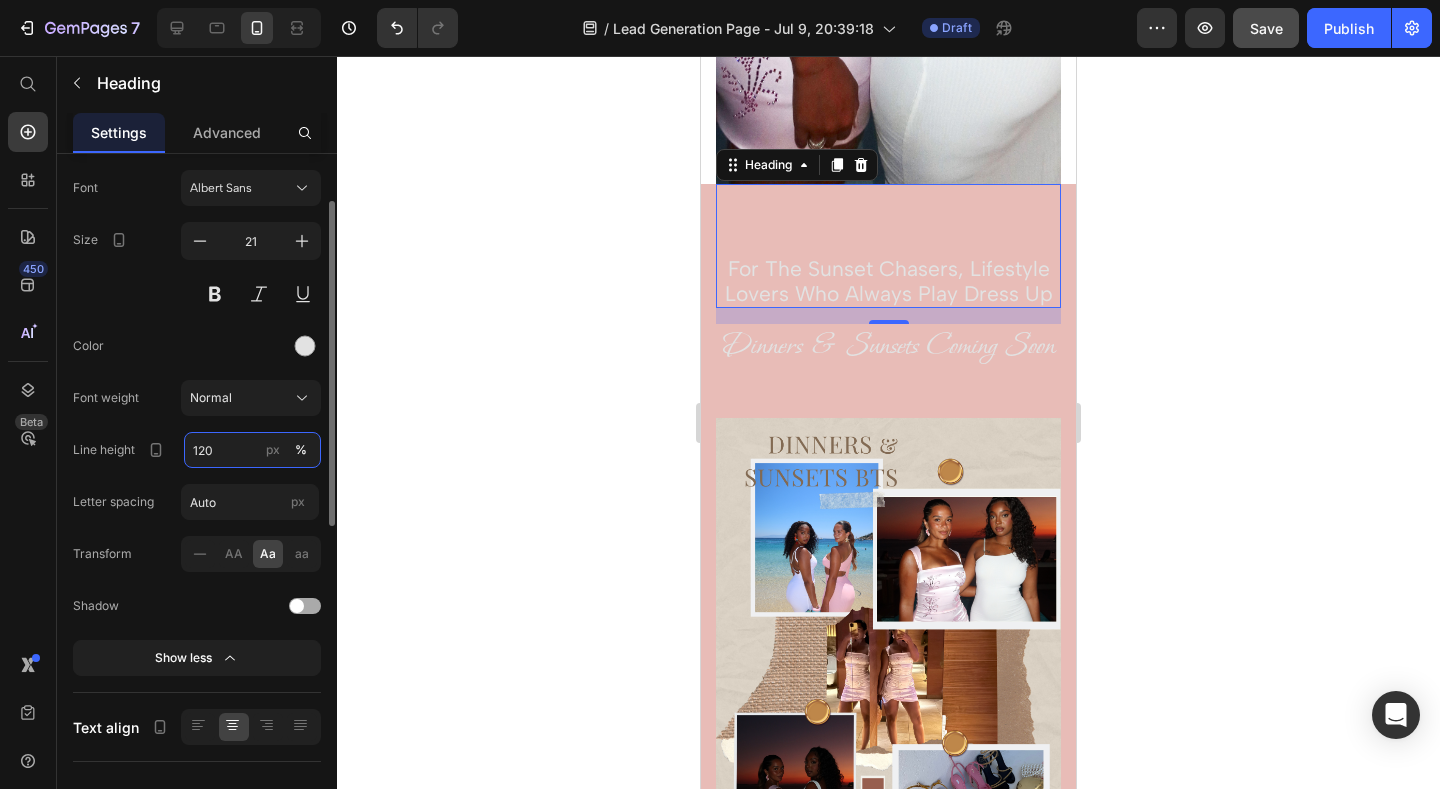 click on "120" at bounding box center (252, 450) 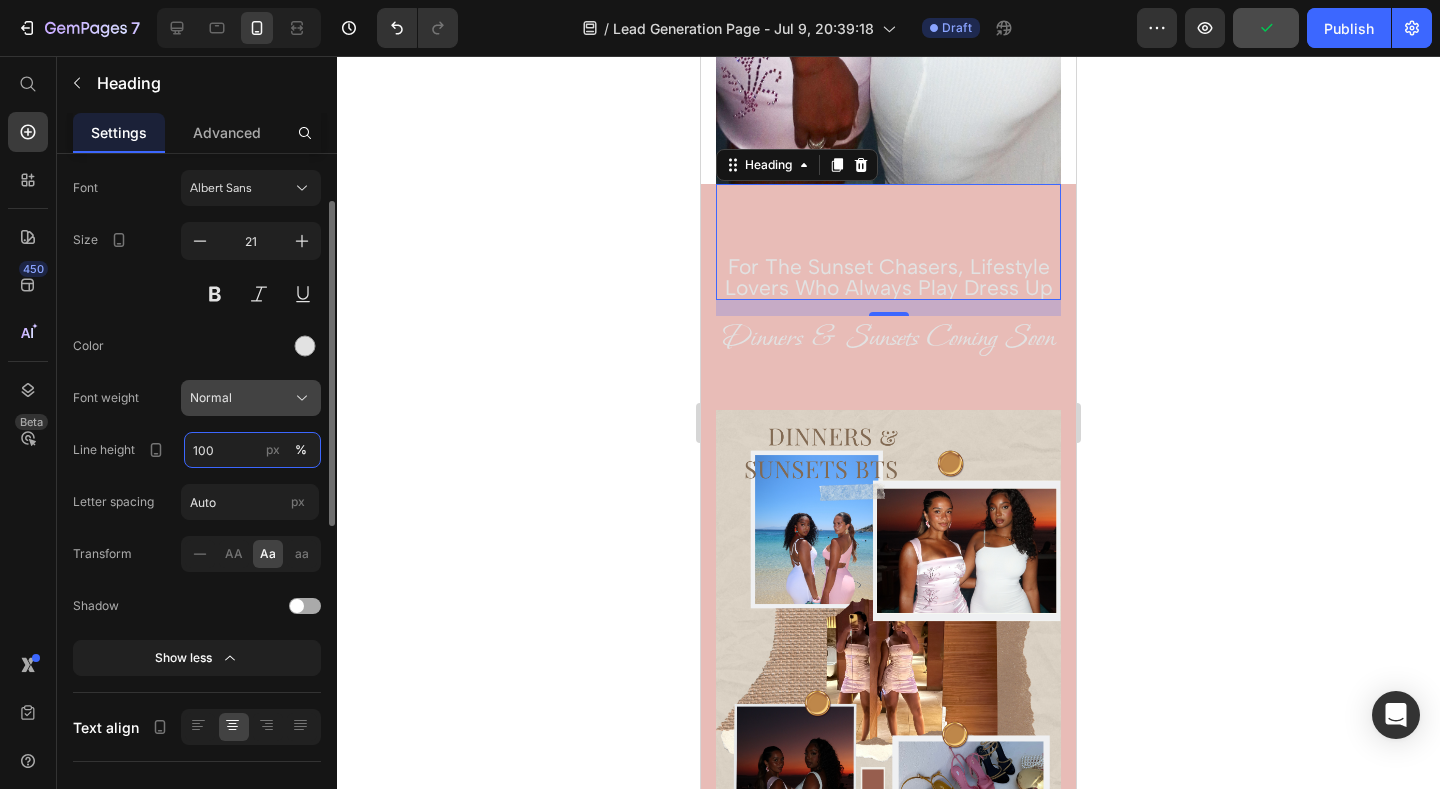 type on "100" 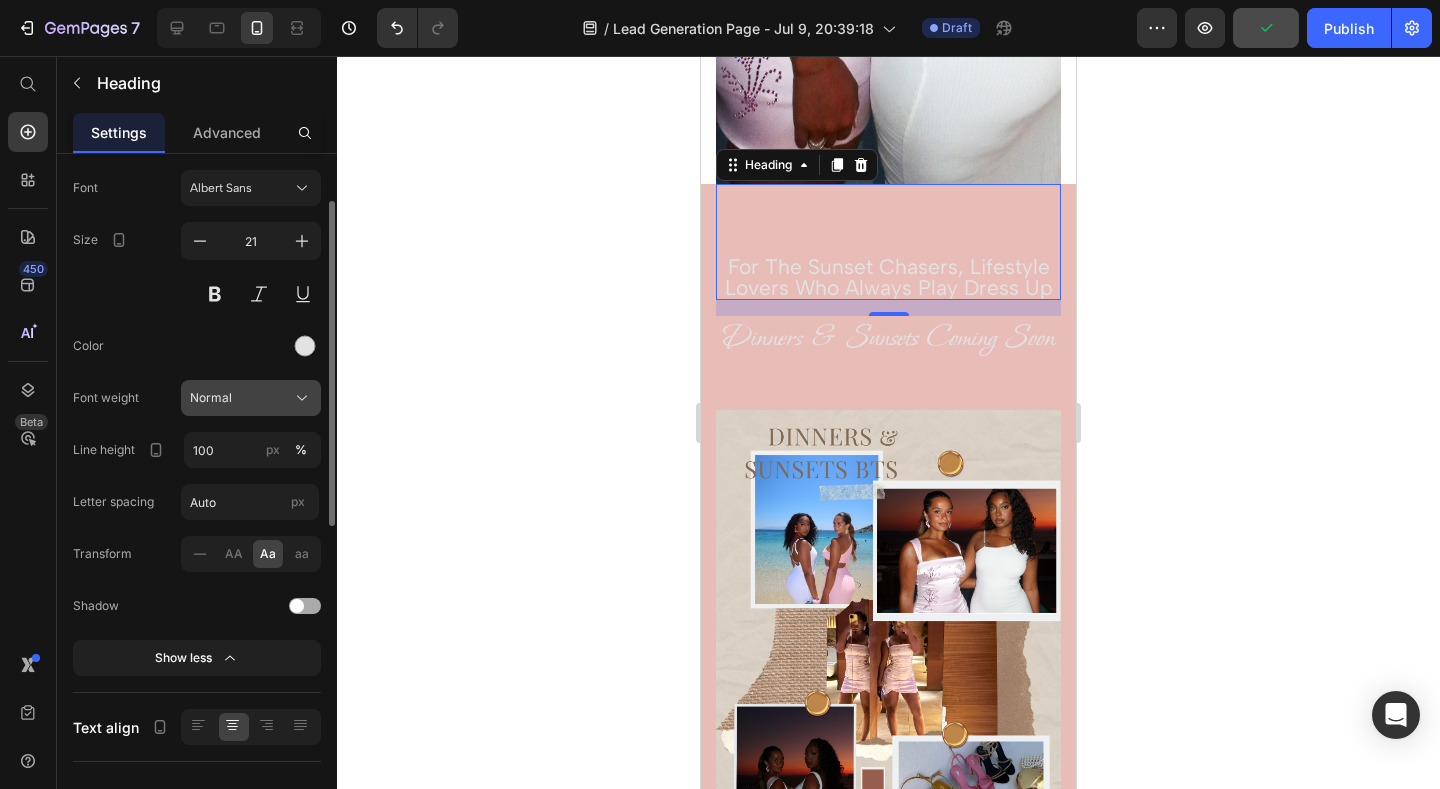 click on "Normal" 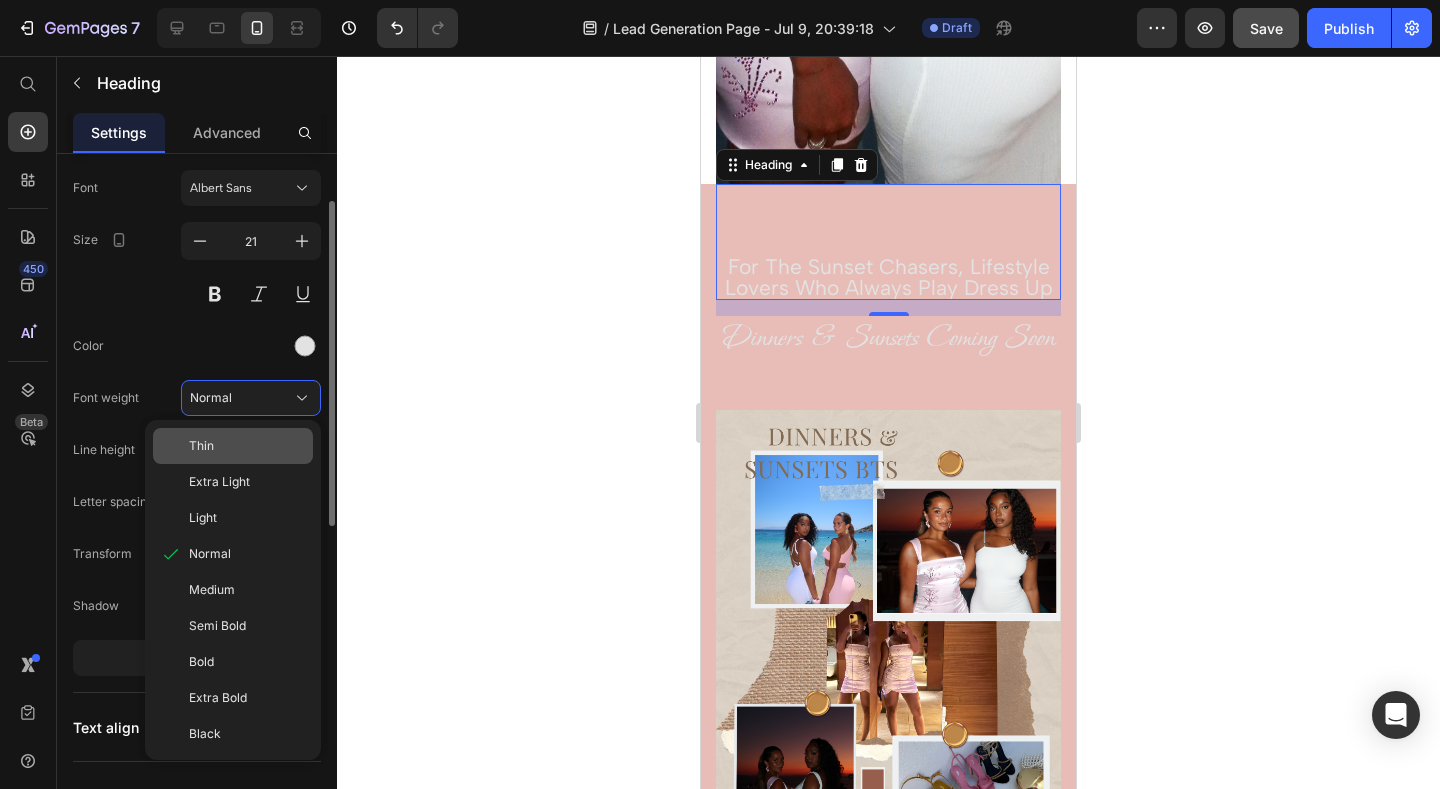 click on "Thin" at bounding box center (247, 446) 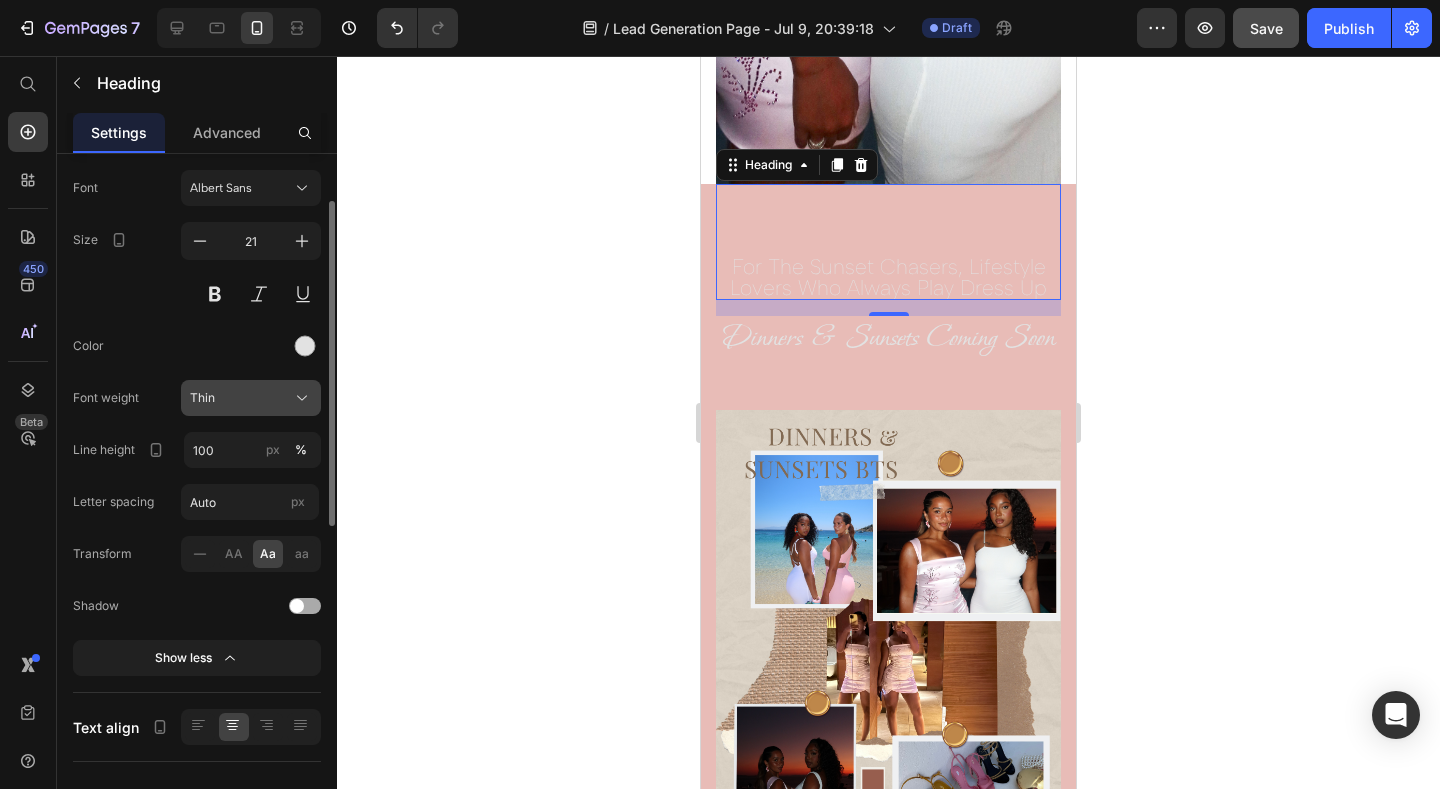 click on "Thin" 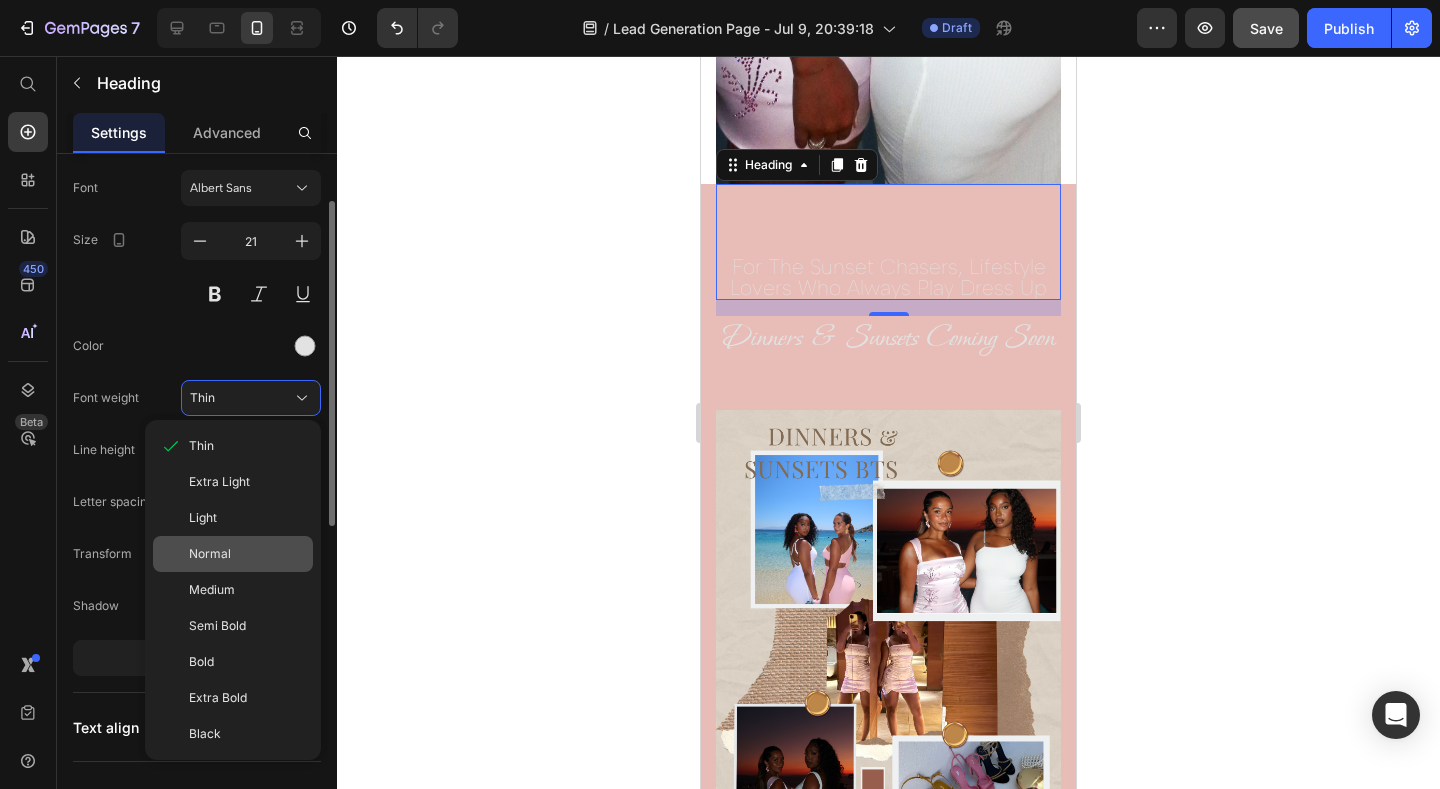 click on "Normal" at bounding box center (247, 554) 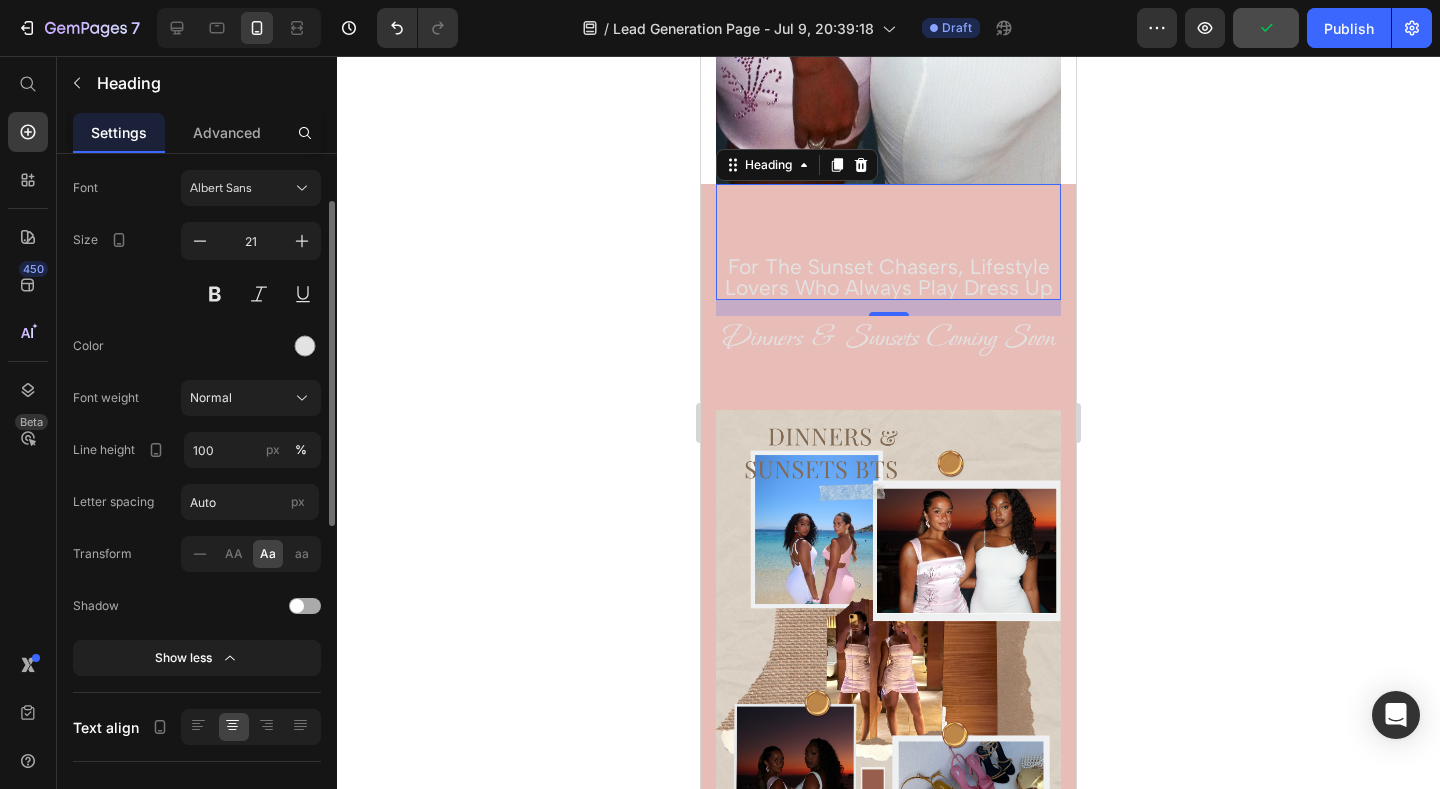 click 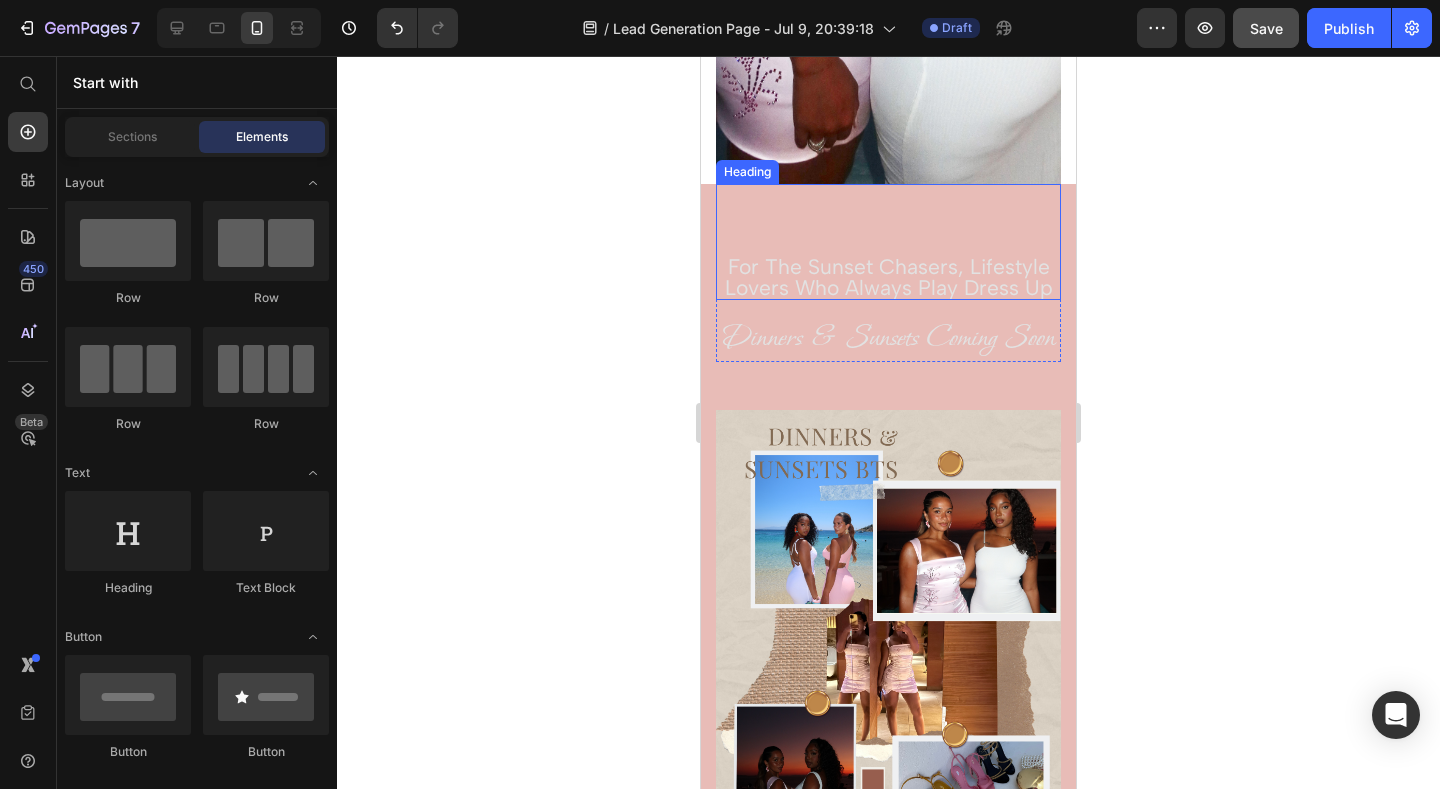 click on "For The Sunset Chasers, lifestyle lovers who always play dress up Heading" at bounding box center [888, 242] 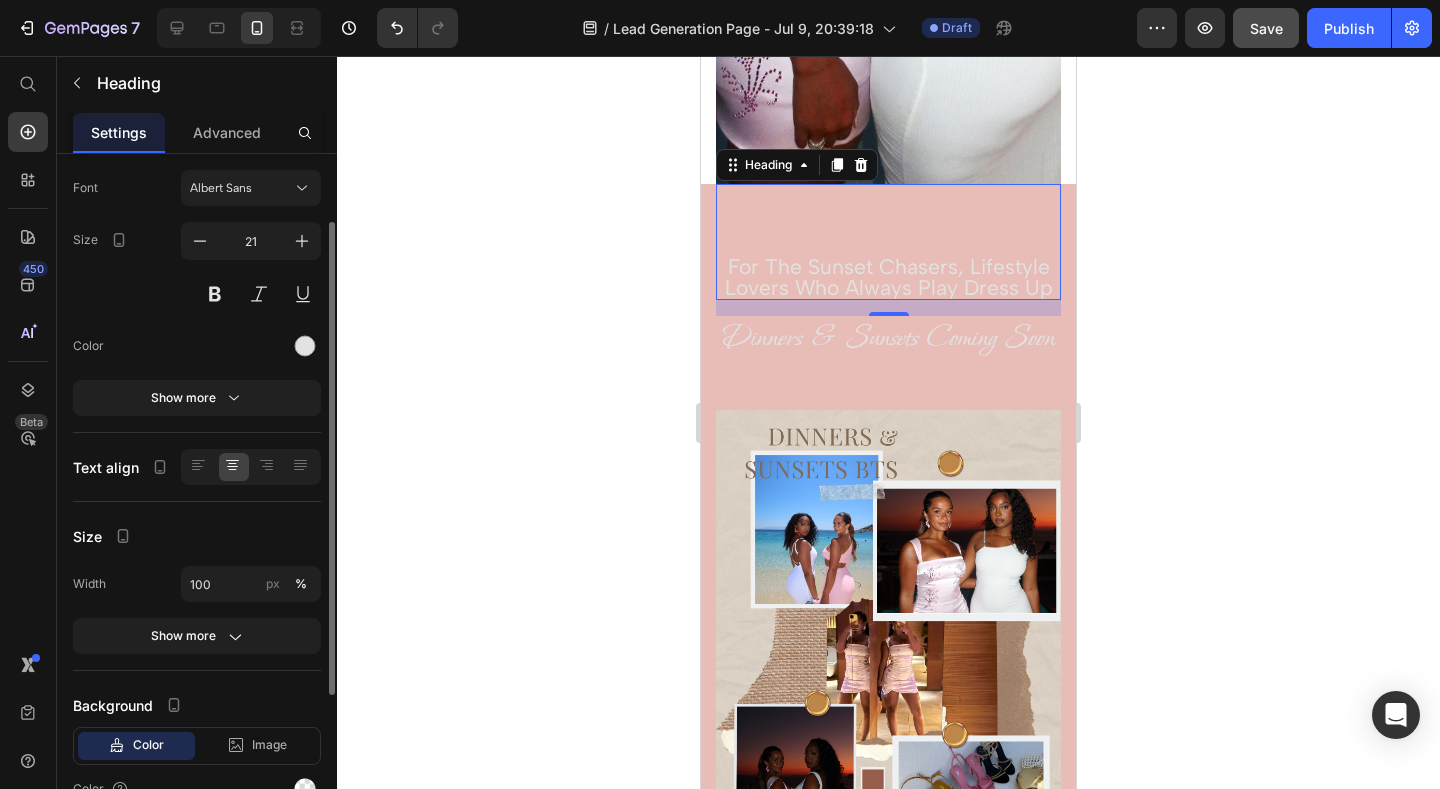 click on "Size 21" at bounding box center [197, 267] 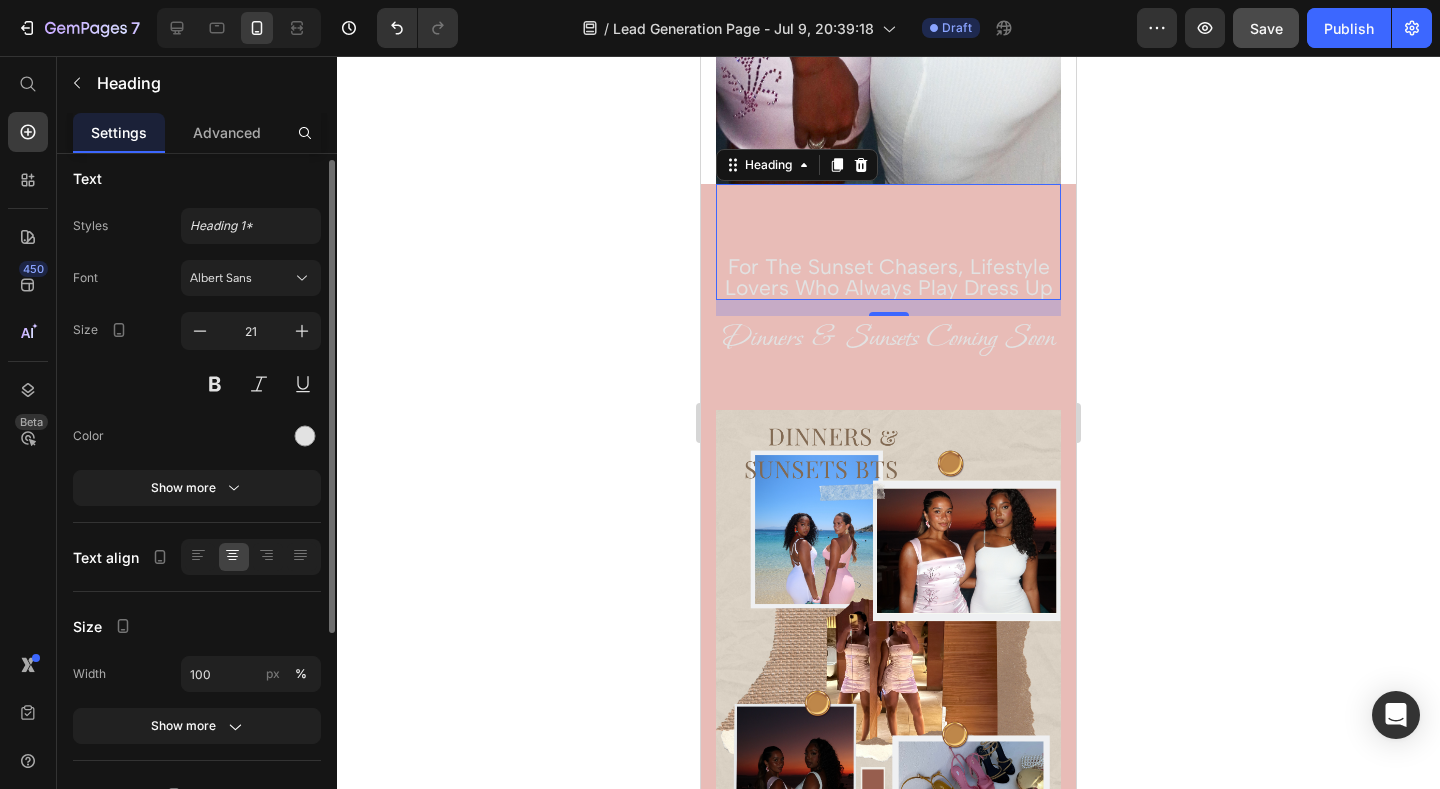 scroll, scrollTop: 0, scrollLeft: 0, axis: both 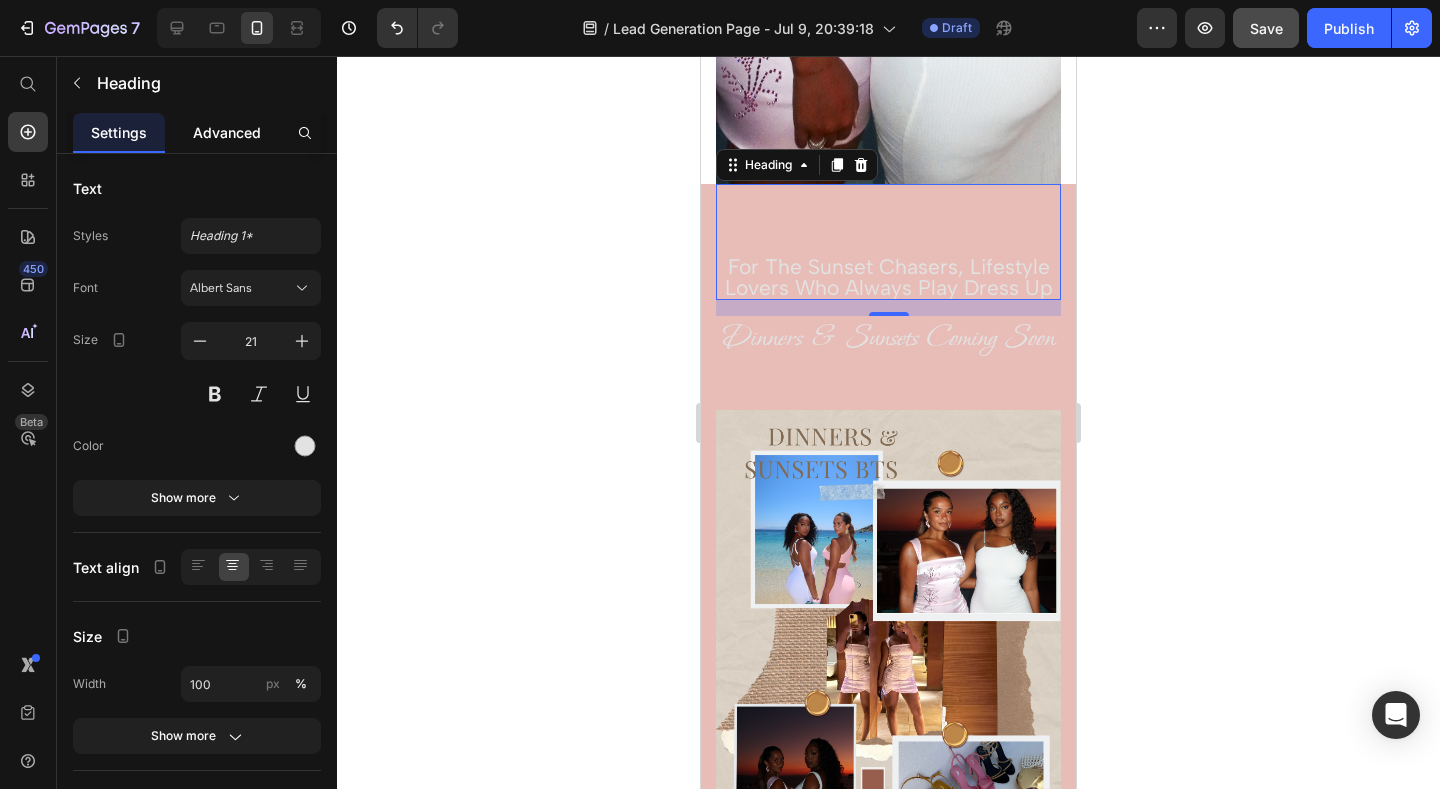 click on "Advanced" at bounding box center (227, 132) 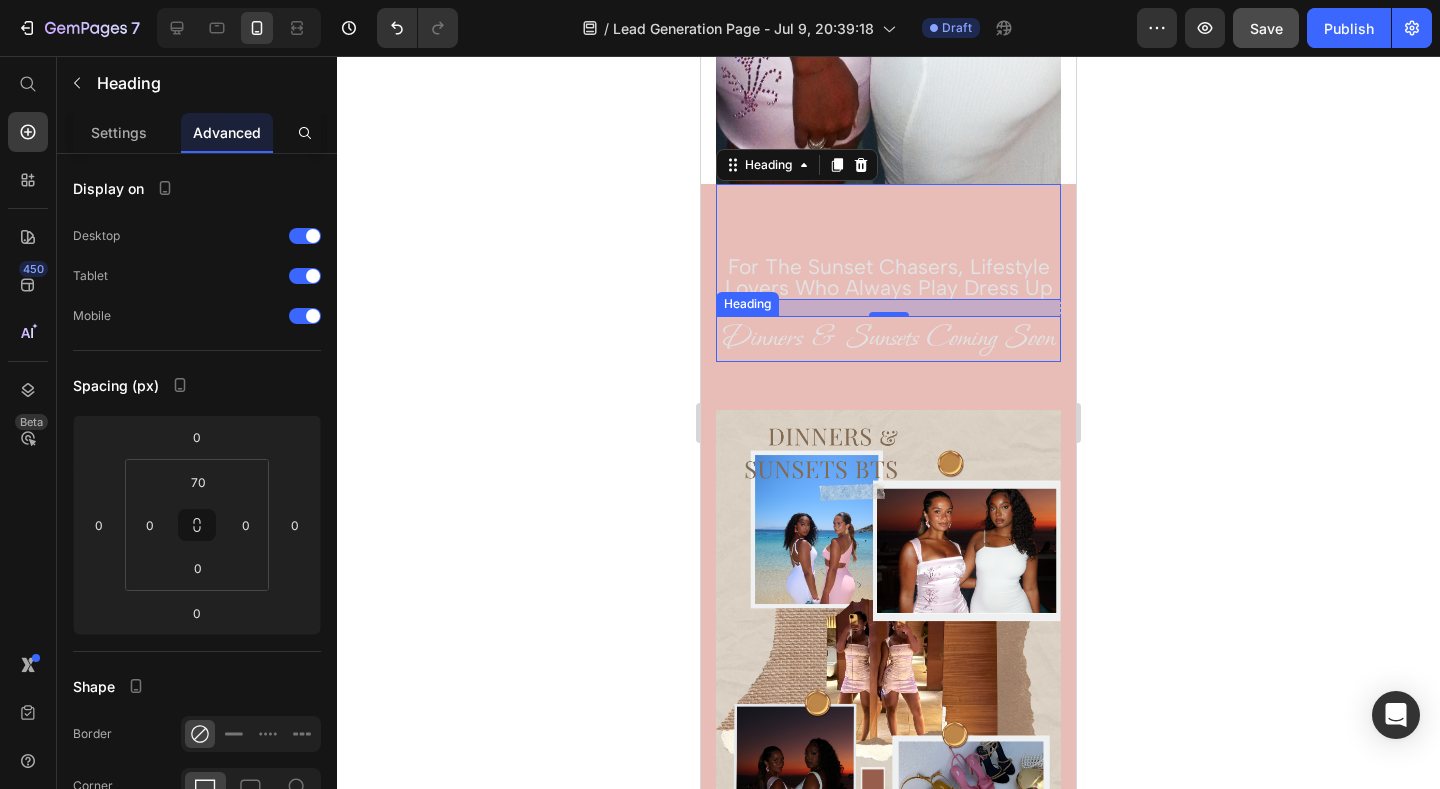 click on "Dinners & Sunsets Coming Soon" at bounding box center (888, 339) 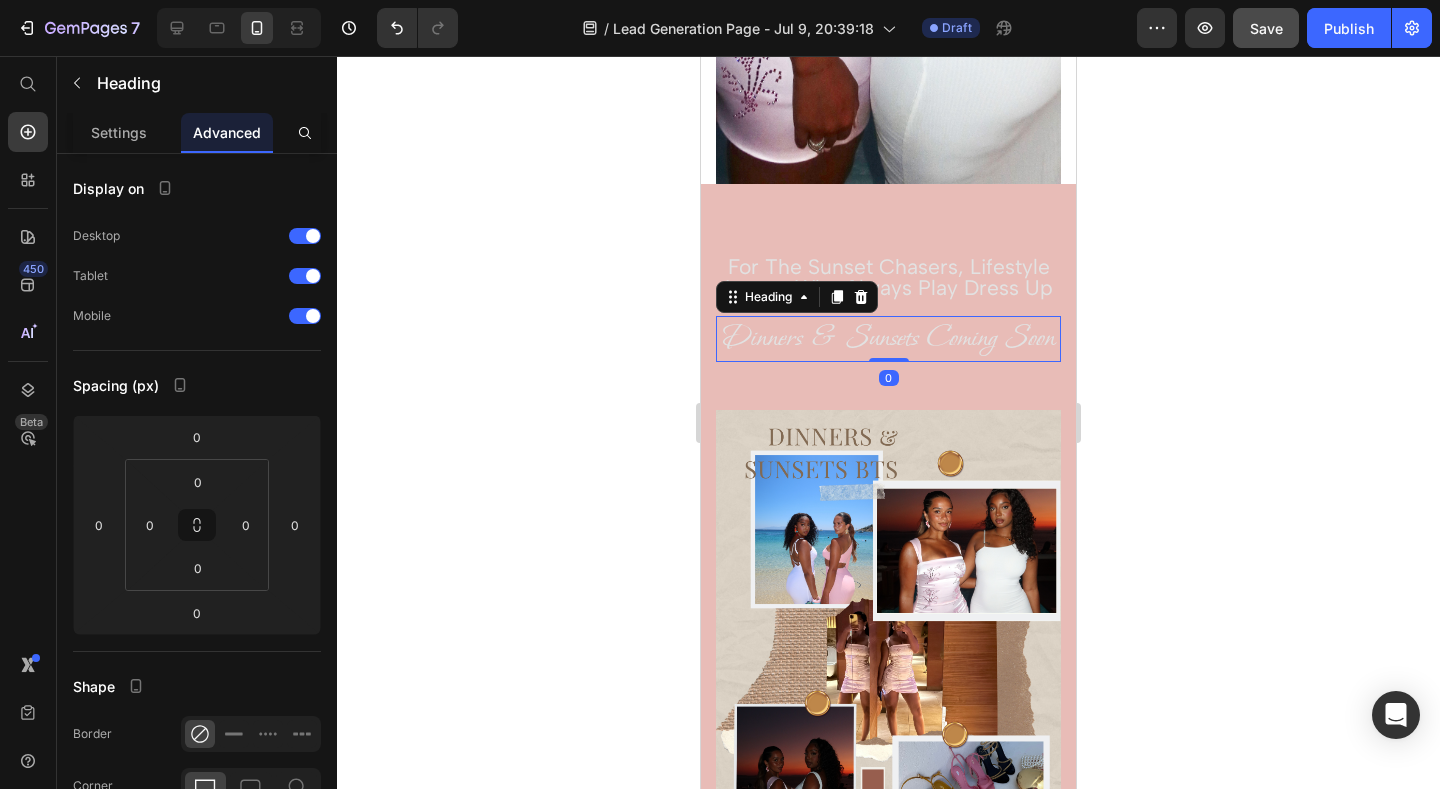 click 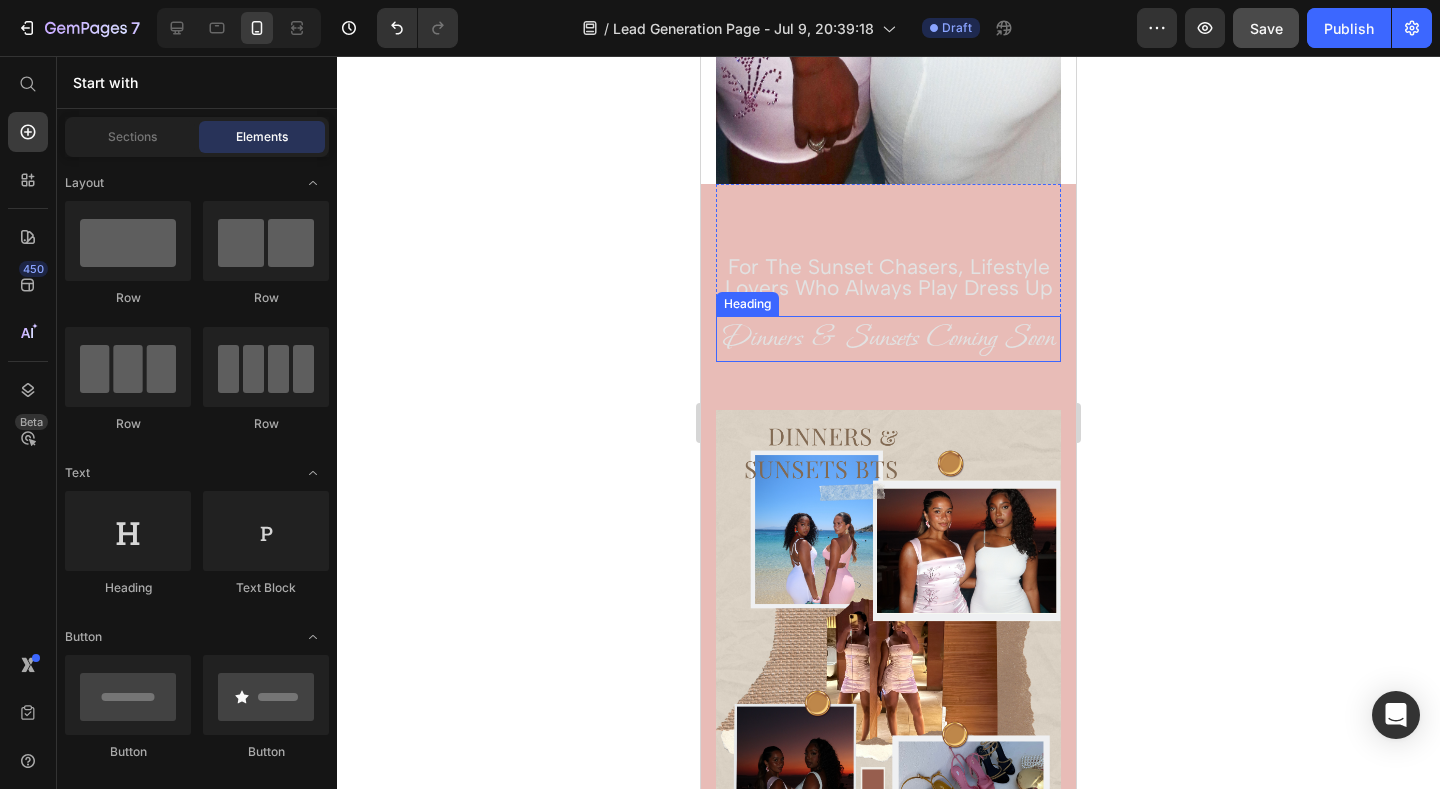 click on "Dinners & Sunsets Coming Soon" at bounding box center (888, 339) 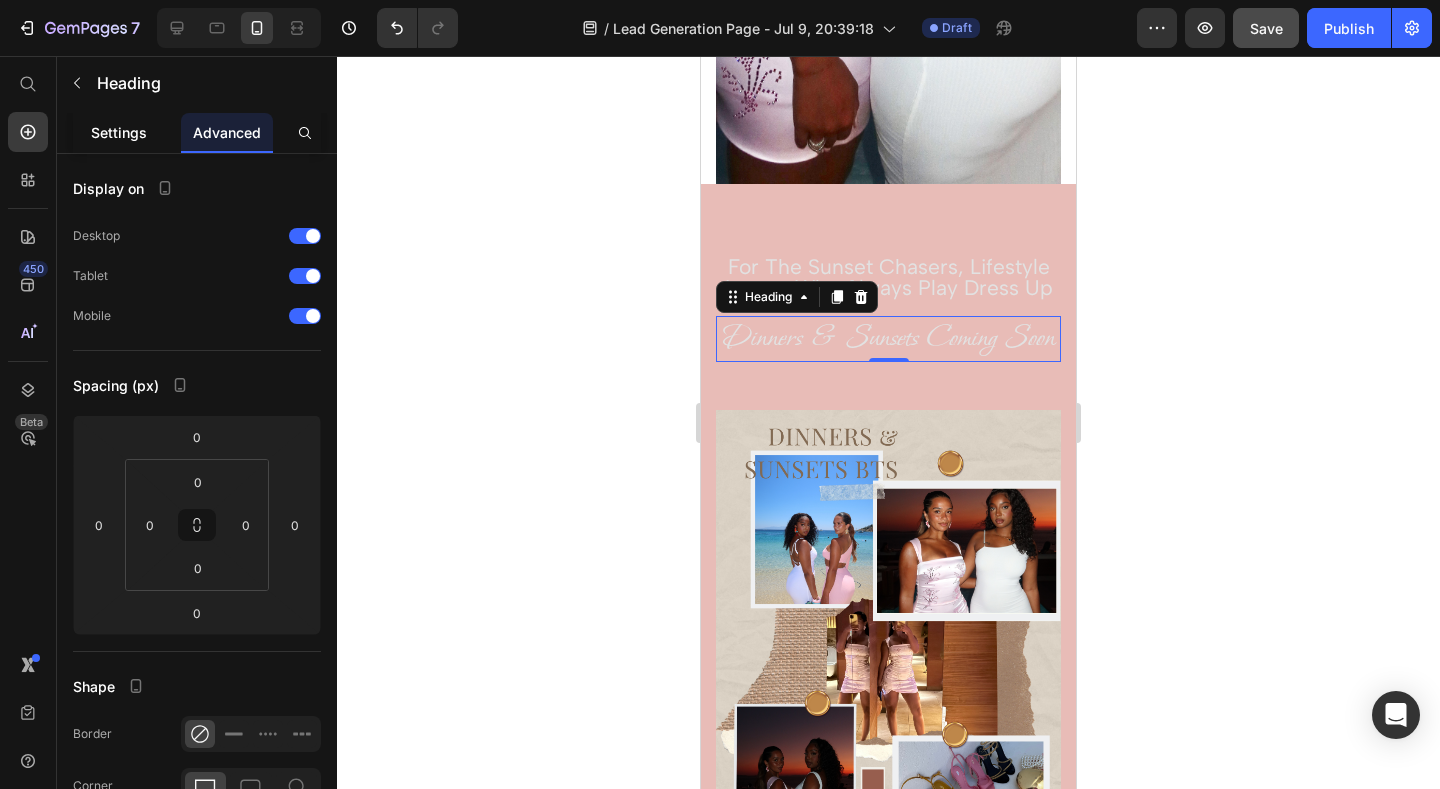 click on "Settings" at bounding box center (119, 132) 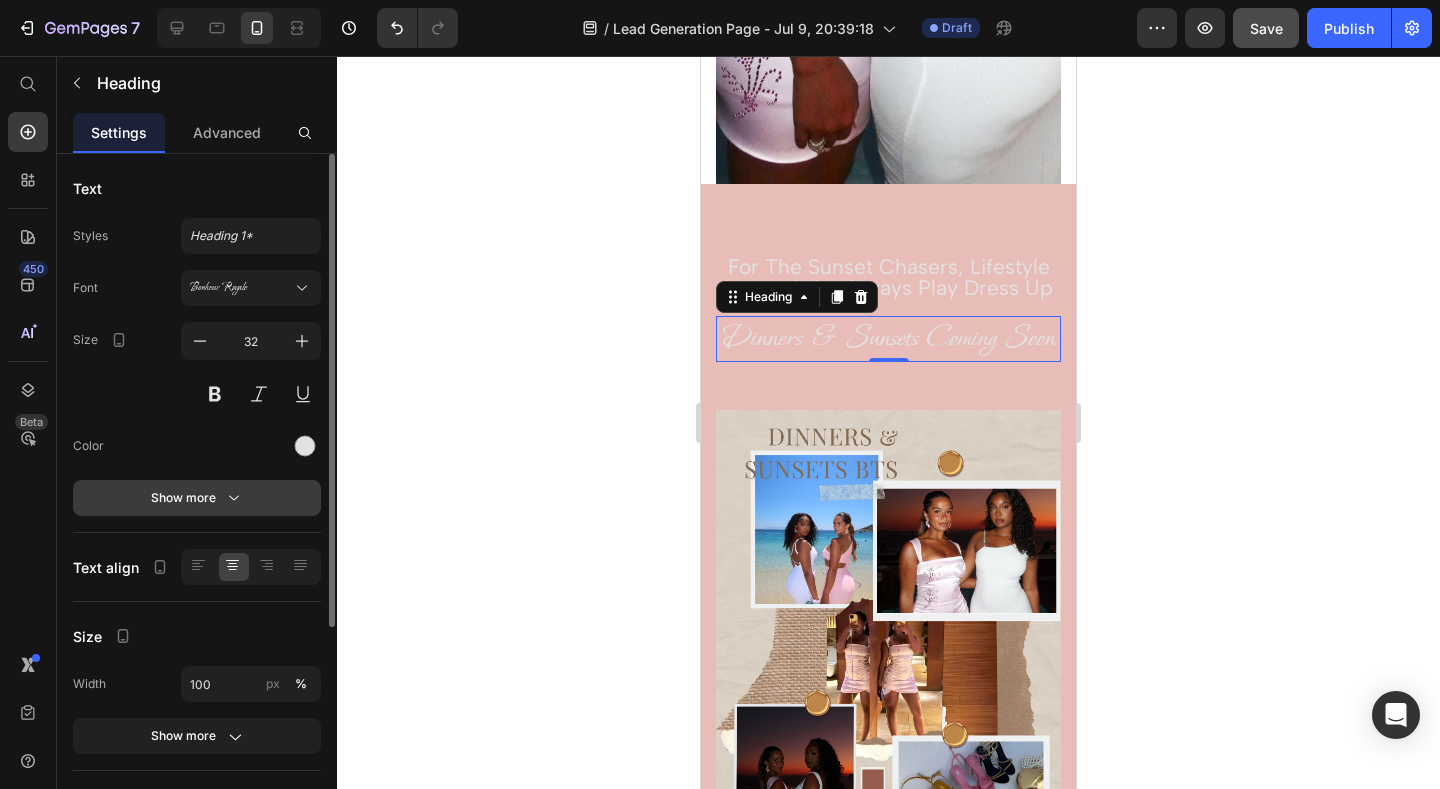 click on "Show more" at bounding box center (197, 498) 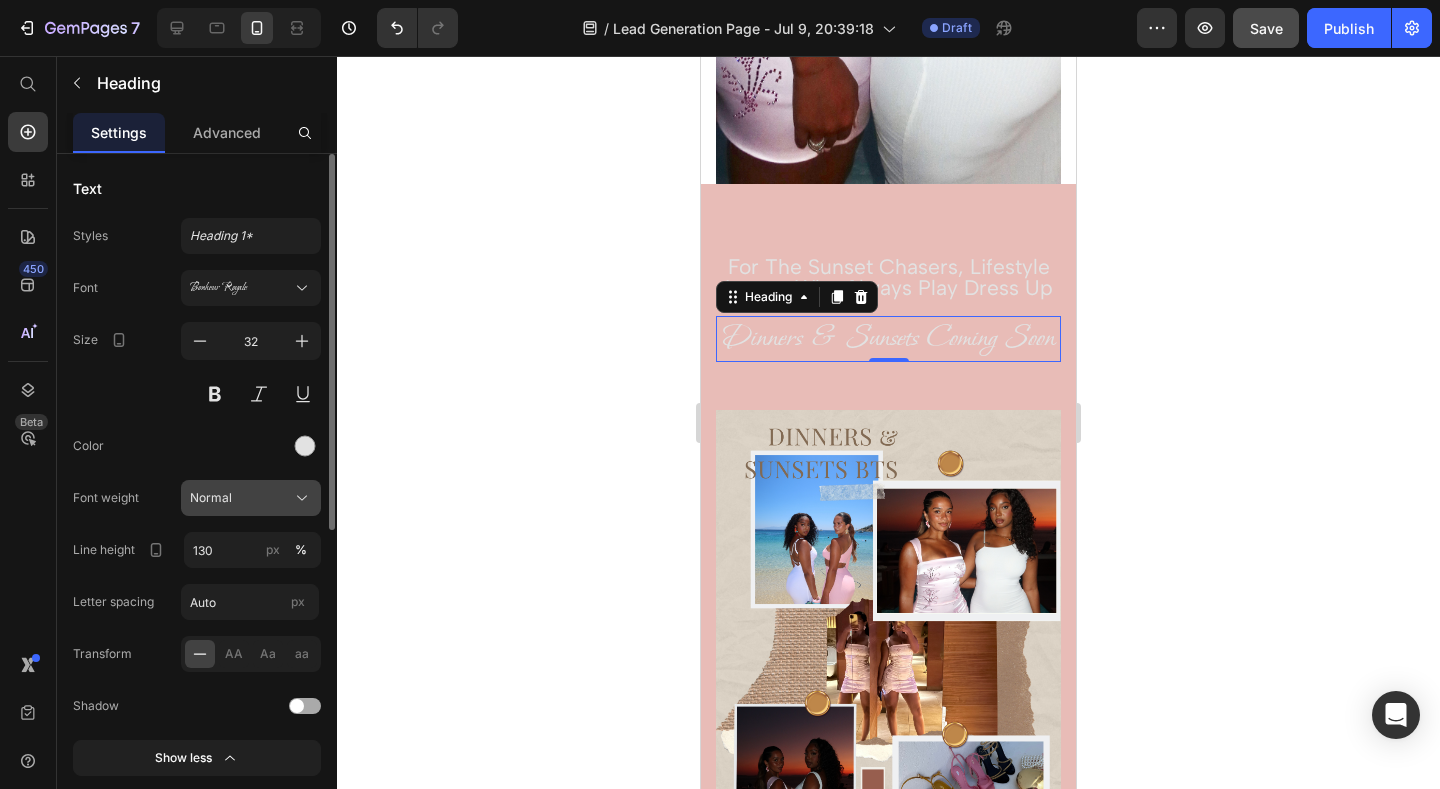 click on "Normal" at bounding box center (211, 498) 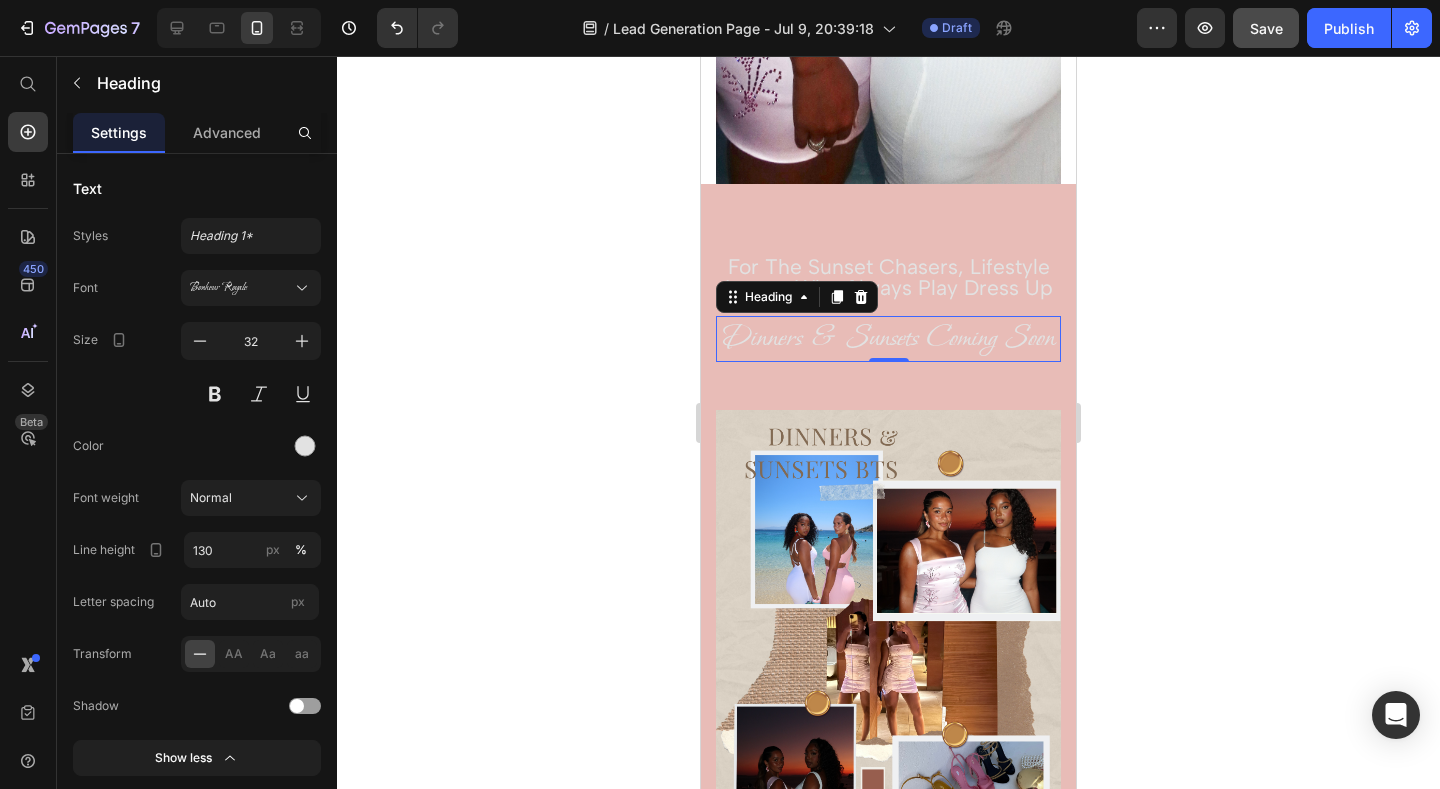 click 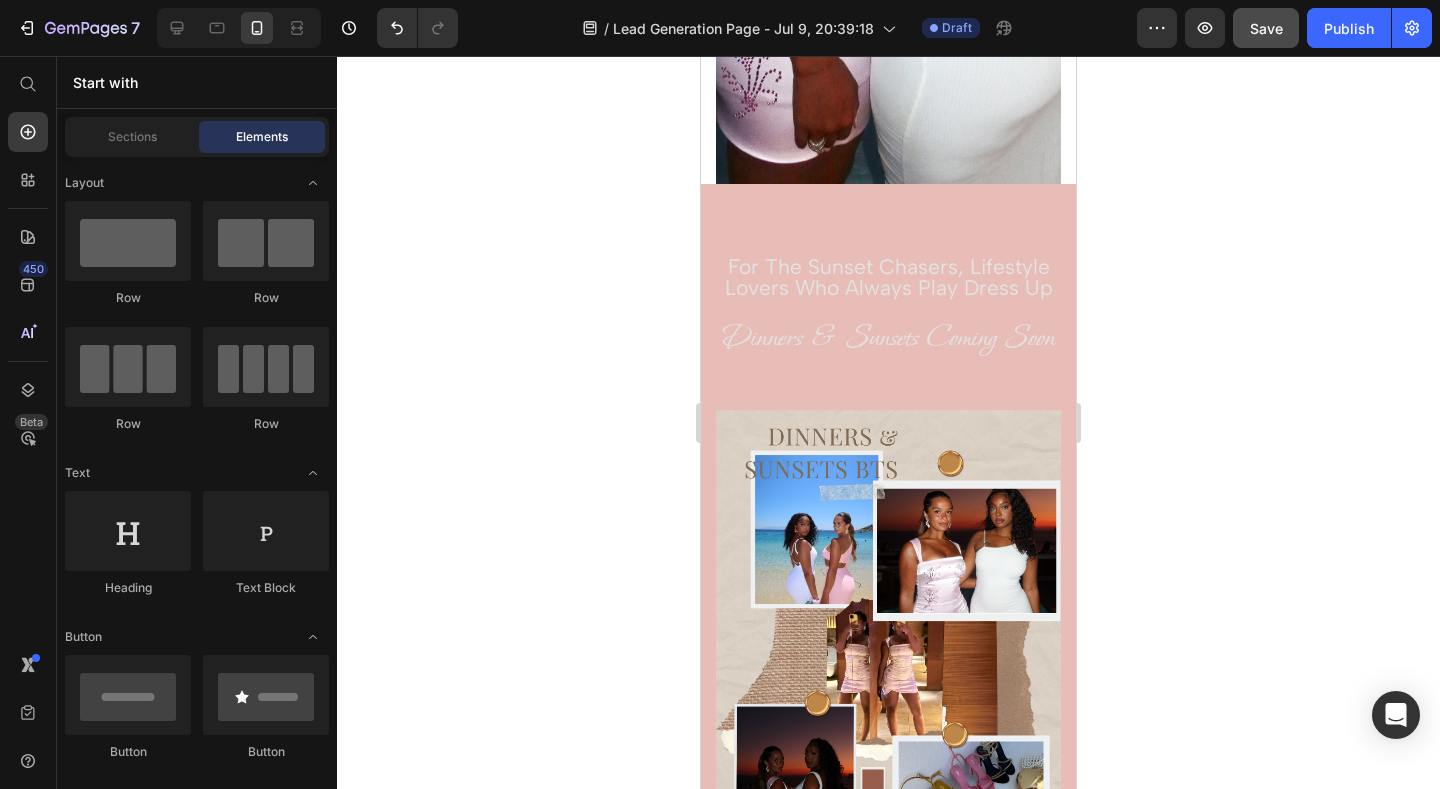click 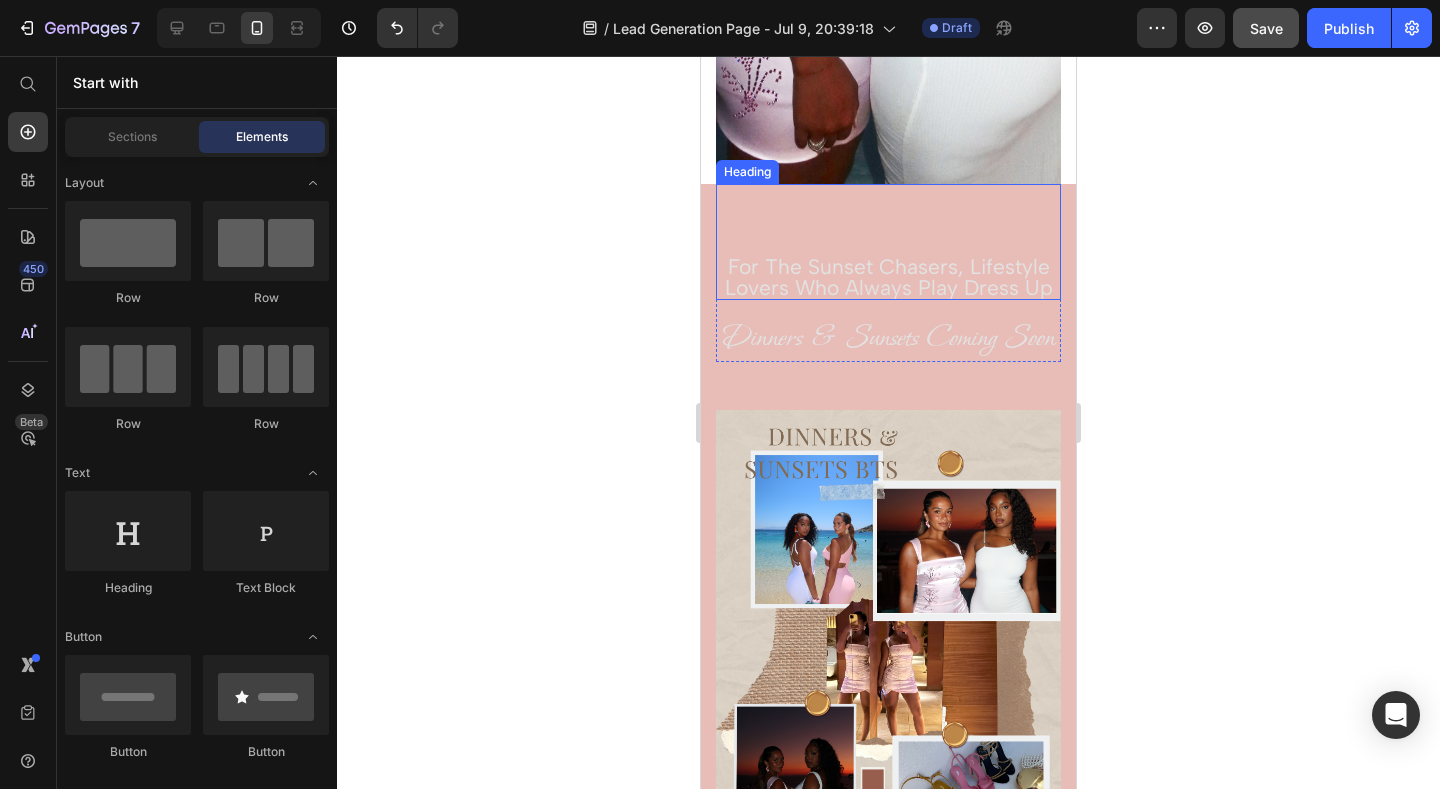 click on "For The Sunset Chasers, lifestyle lovers who always play dress up" at bounding box center [888, 277] 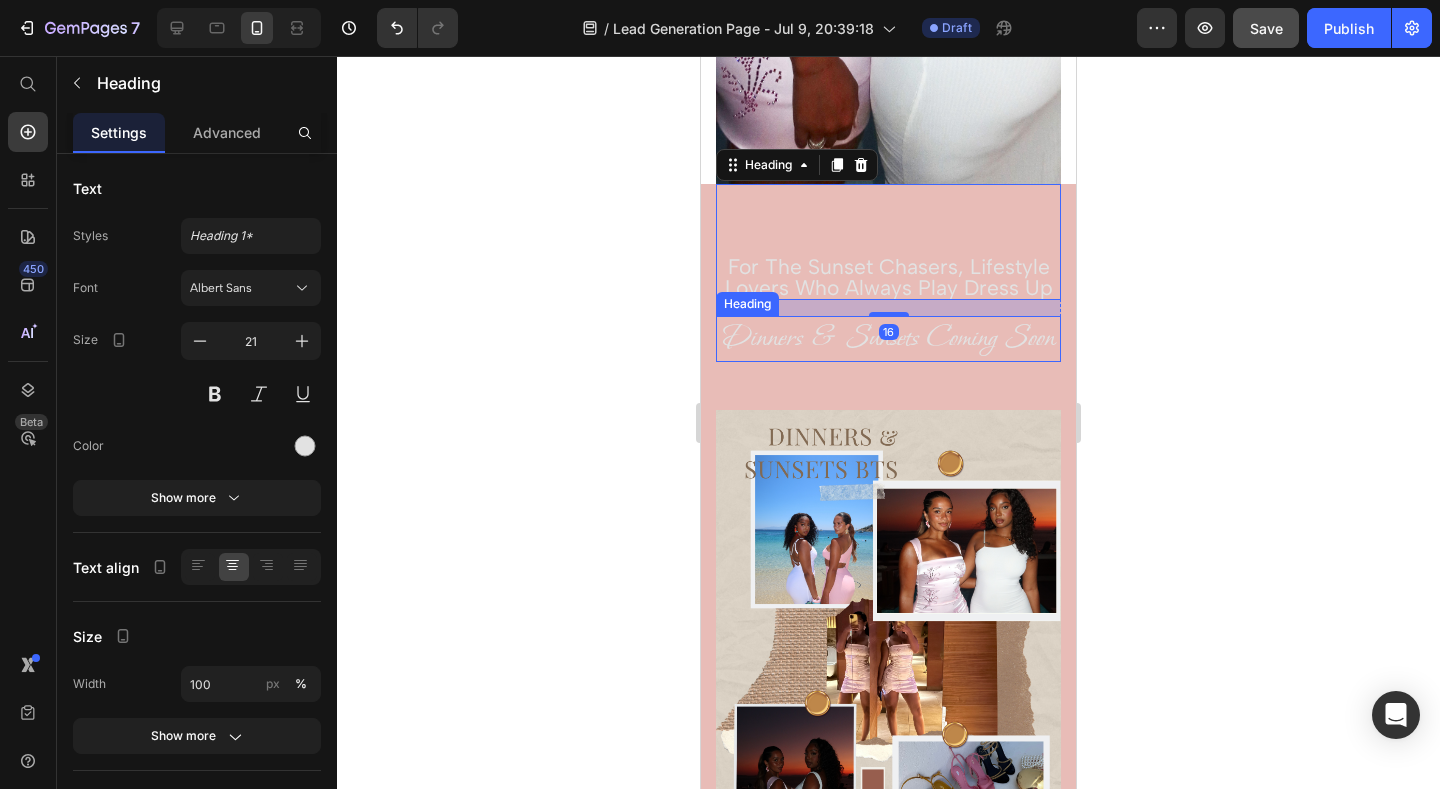 click on "Dinners & Sunsets Coming Soon" at bounding box center [888, 339] 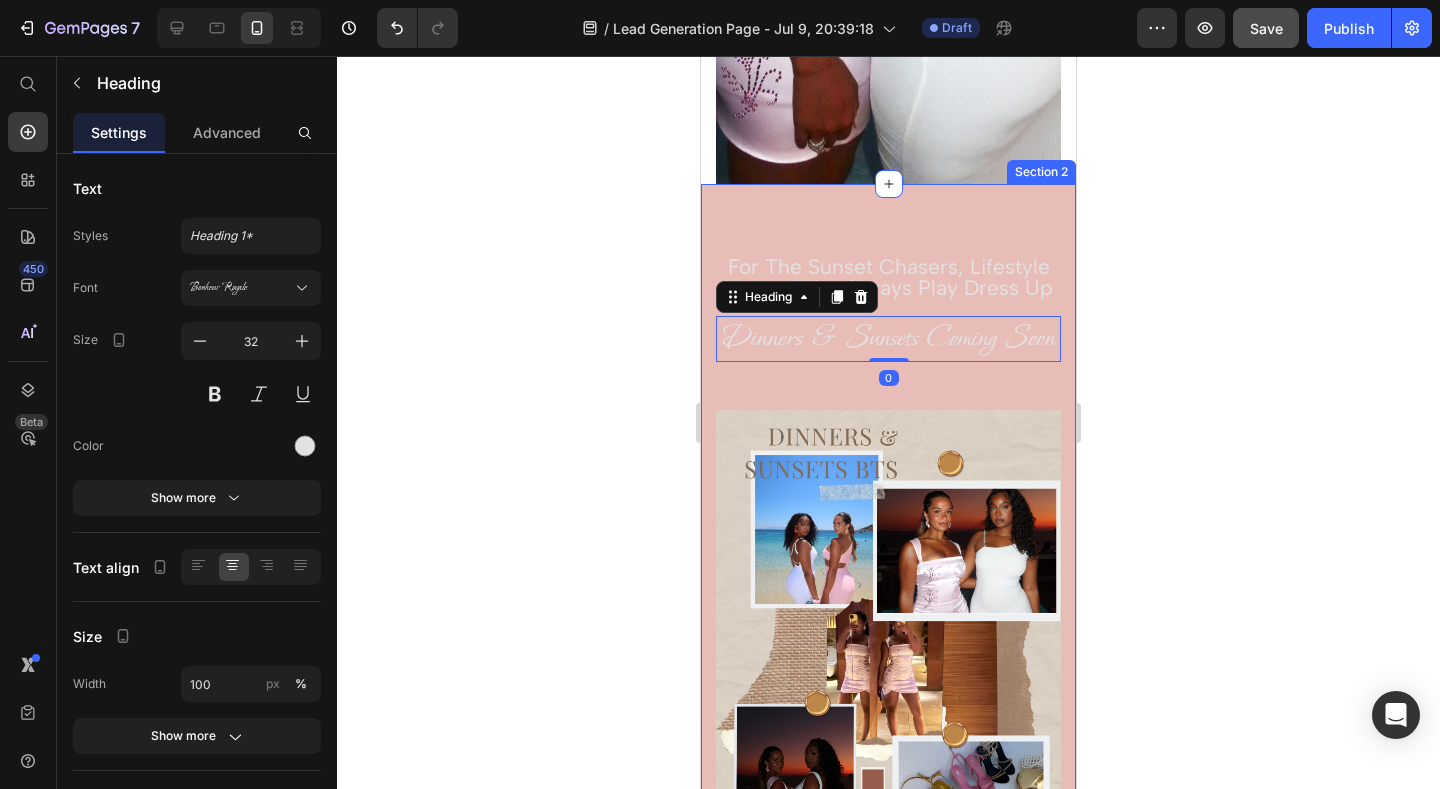 click on "For The Sunset Chasers, lifestyle lovers who always play dress up Heading Dinners & Sunsets Coming Soon Heading   0 Row Image Image Image Row Section 2" at bounding box center (888, 1145) 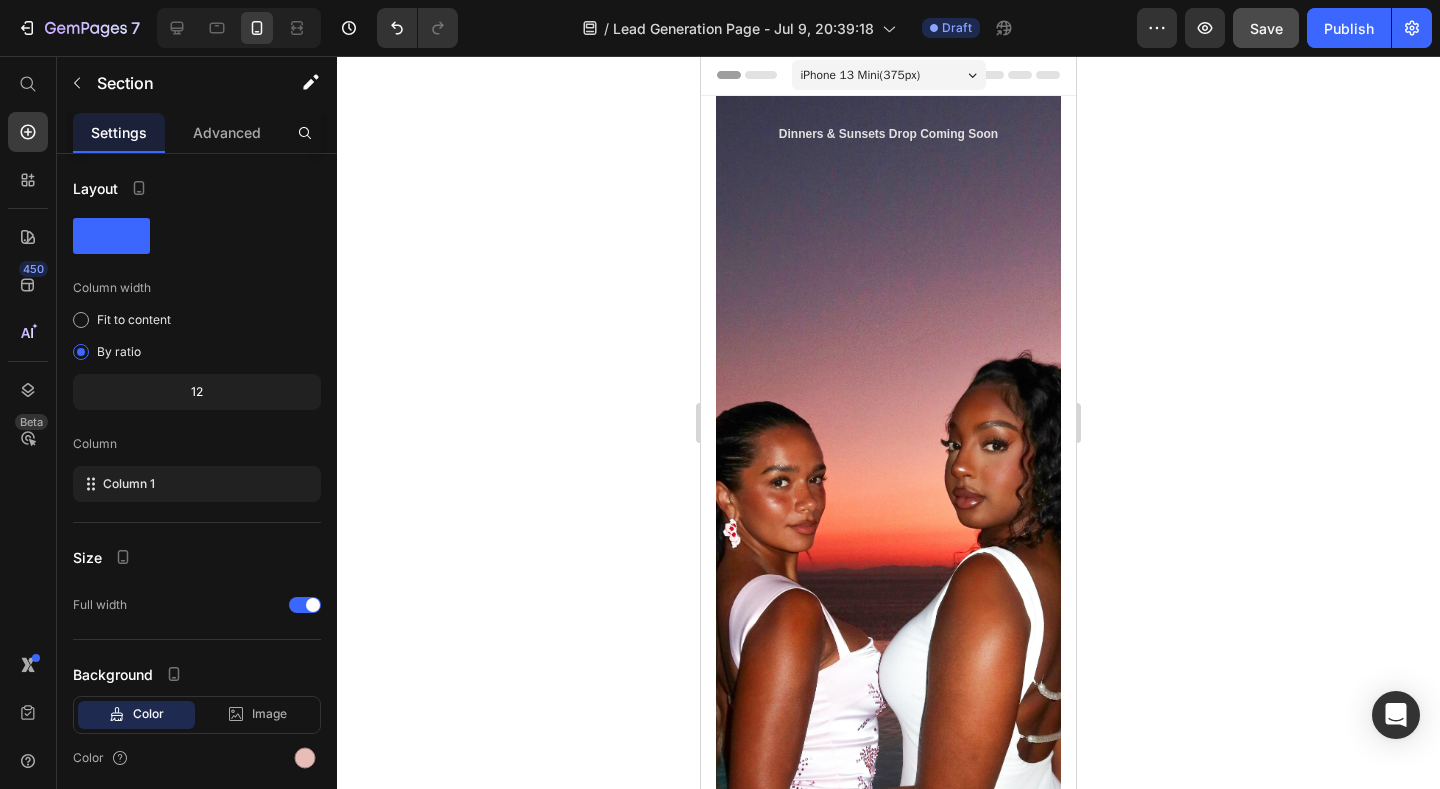 scroll, scrollTop: 0, scrollLeft: 0, axis: both 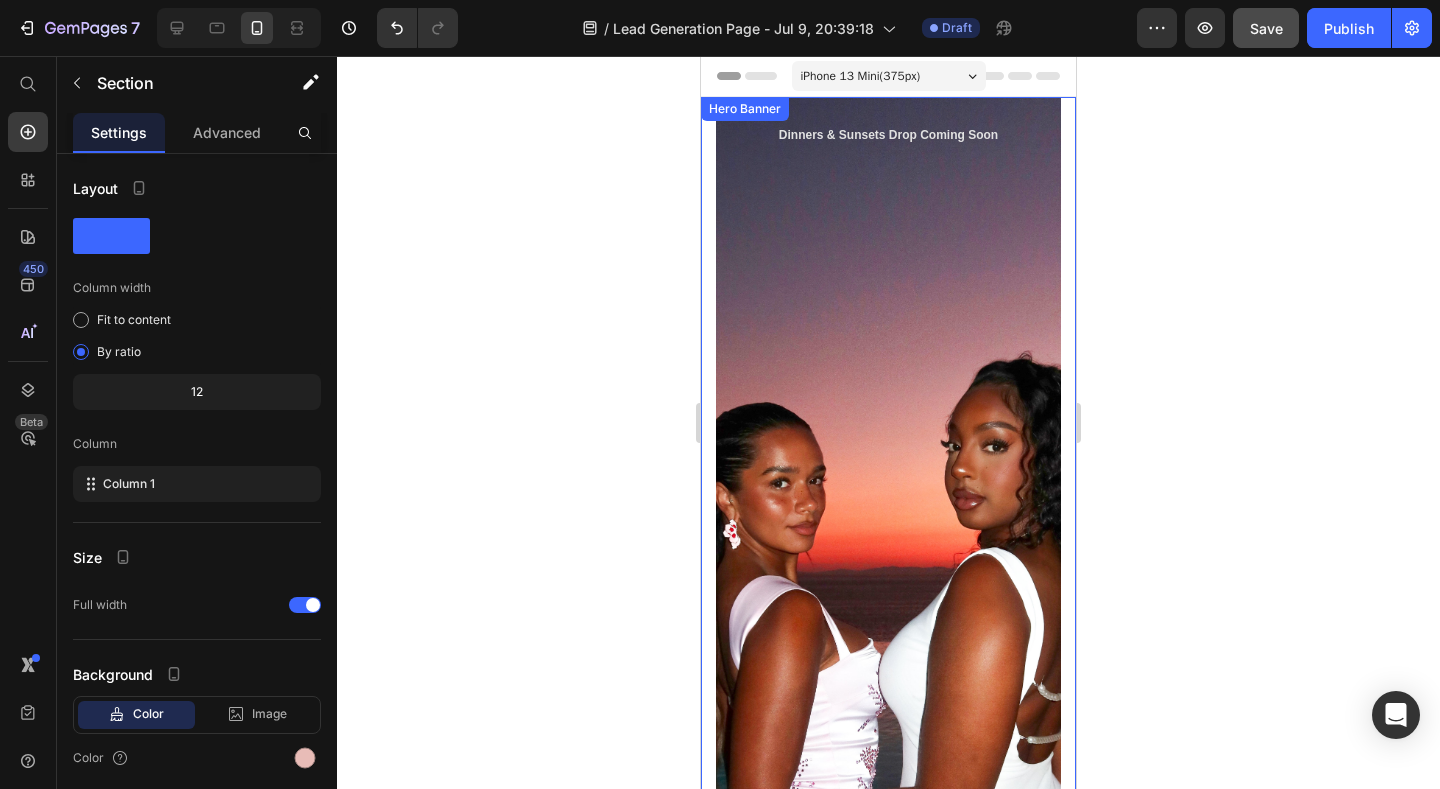 click on "Dinners & Sunsets Drop Coming Soon Heading" at bounding box center [888, 601] 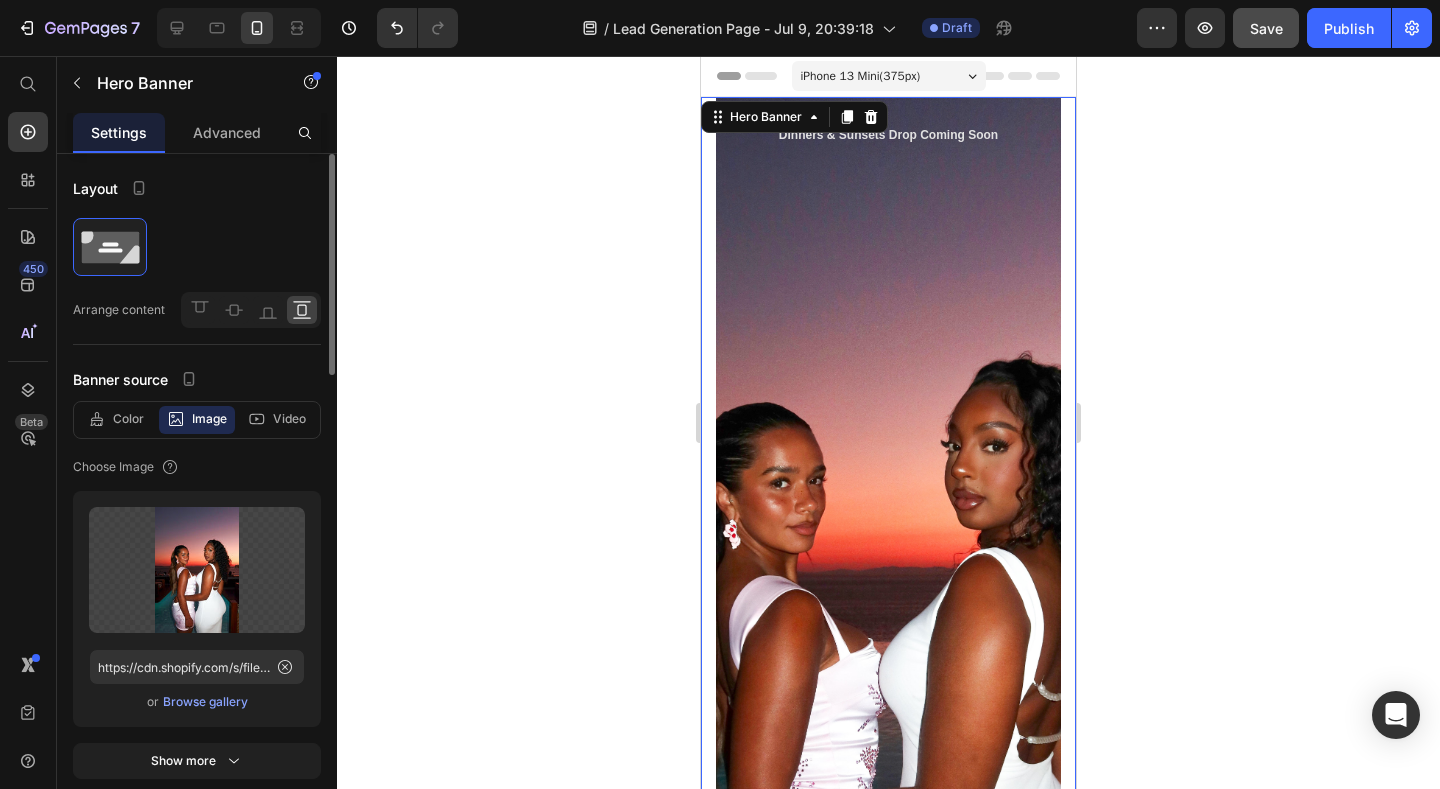 click on "Browse gallery" at bounding box center [205, 702] 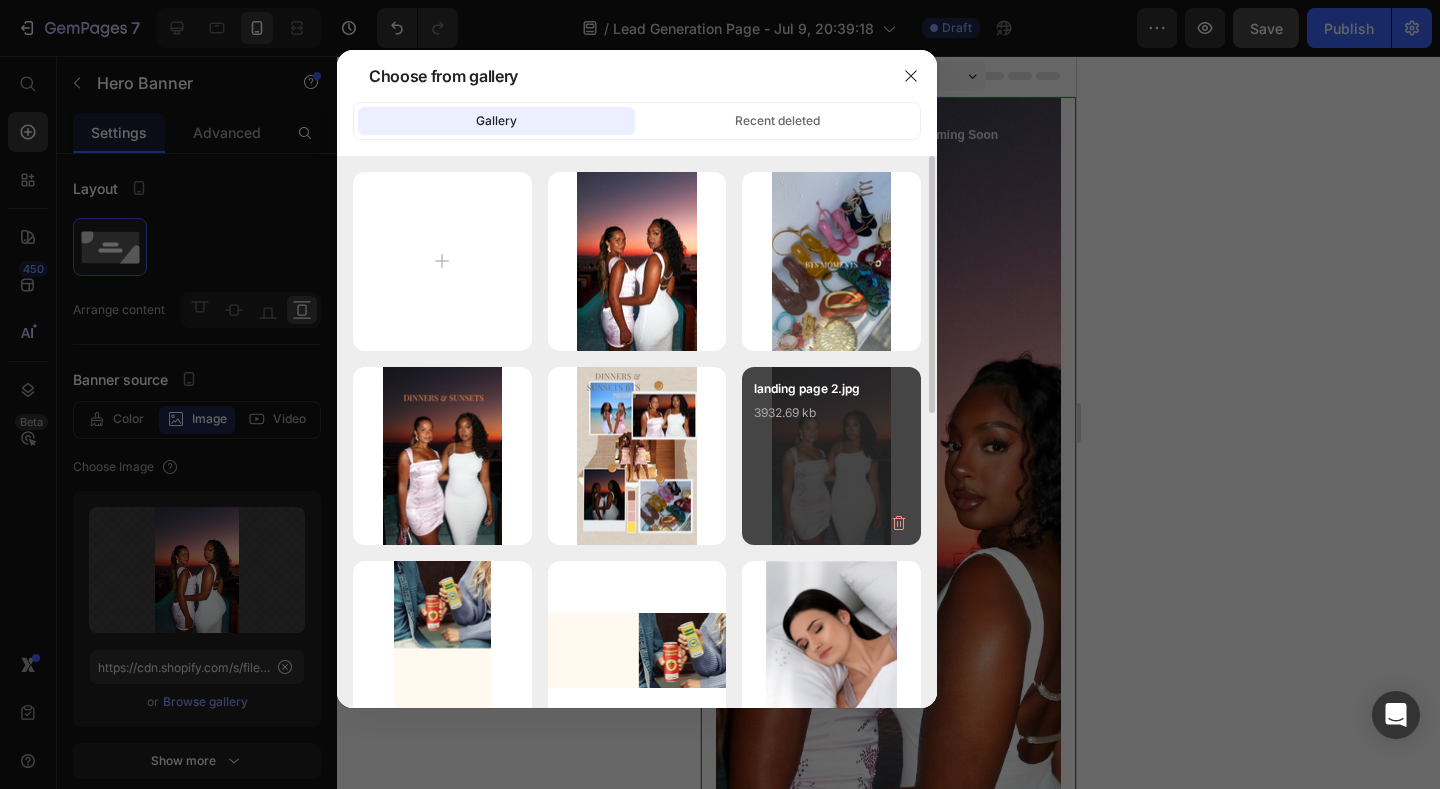 click on "3932.69 kb" at bounding box center [831, 413] 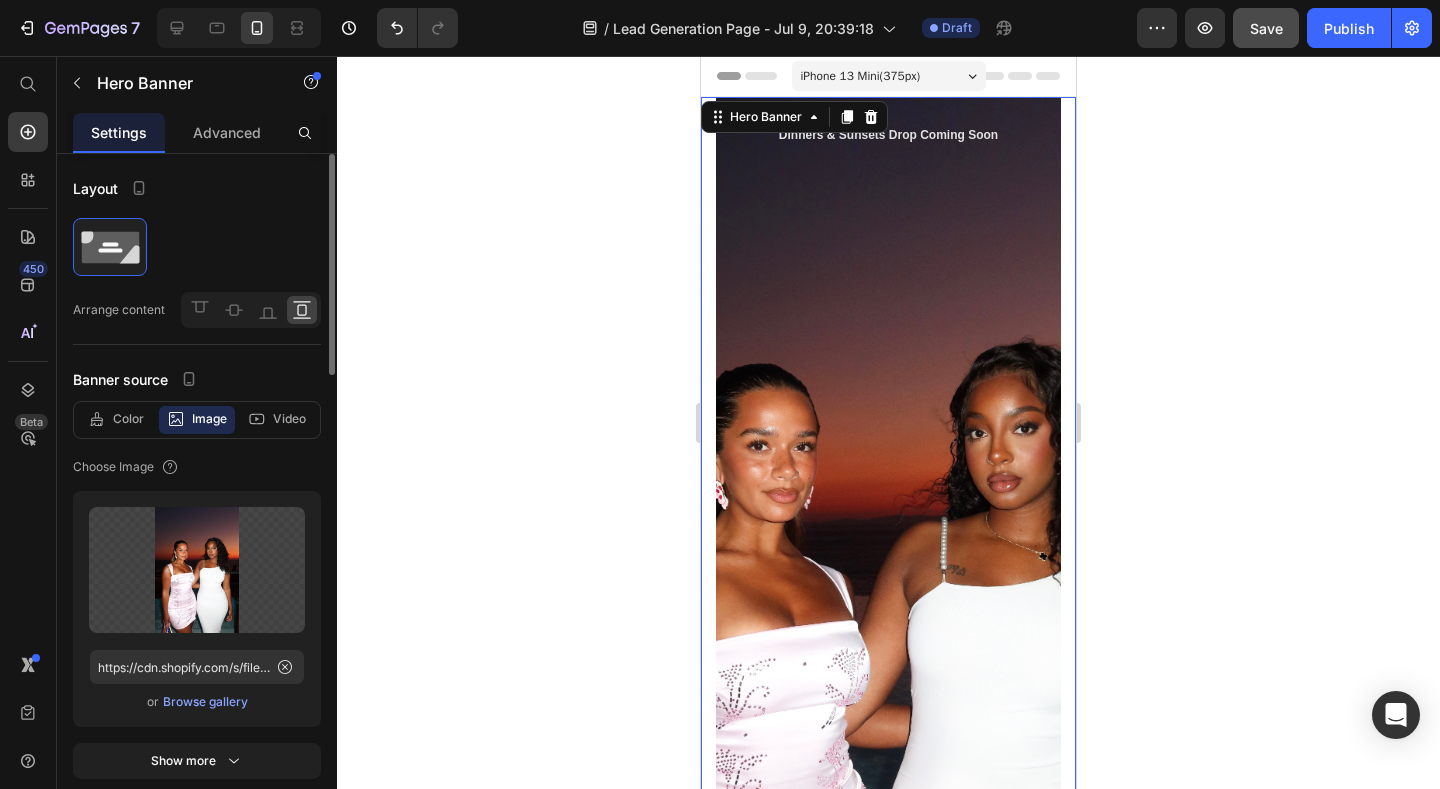 click on "Browse gallery" at bounding box center (205, 702) 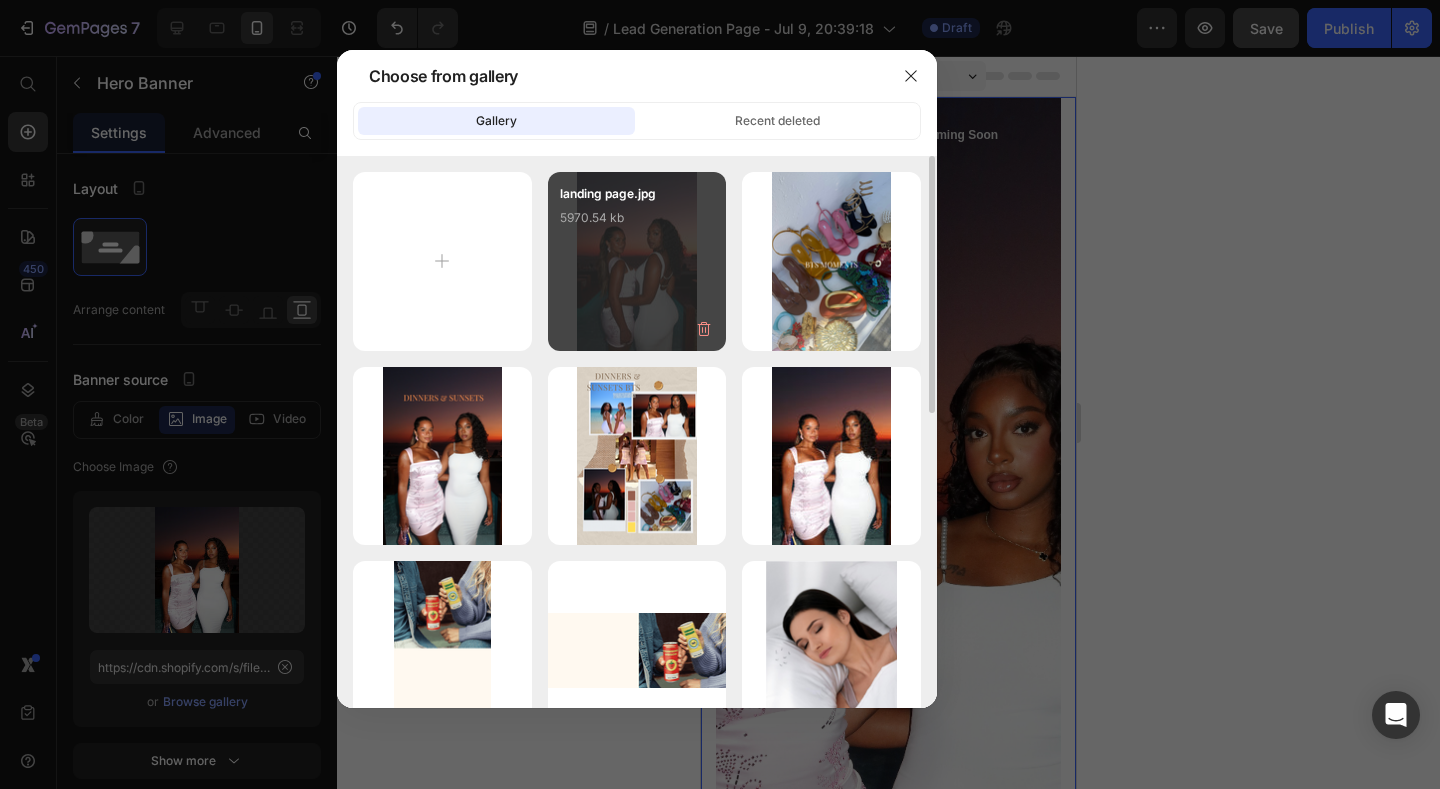 click on "landing page.jpg 5970.54 kb" at bounding box center (637, 261) 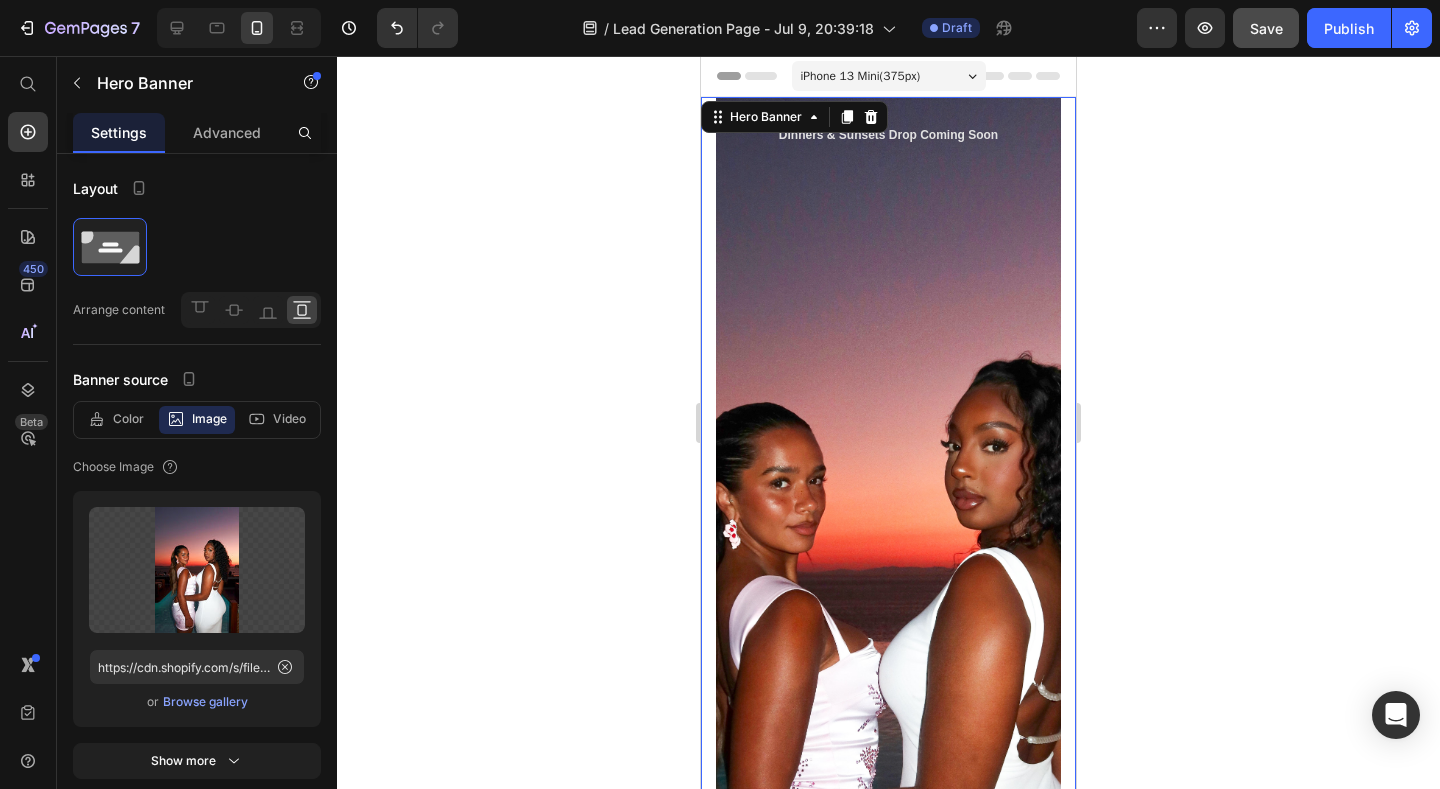 click 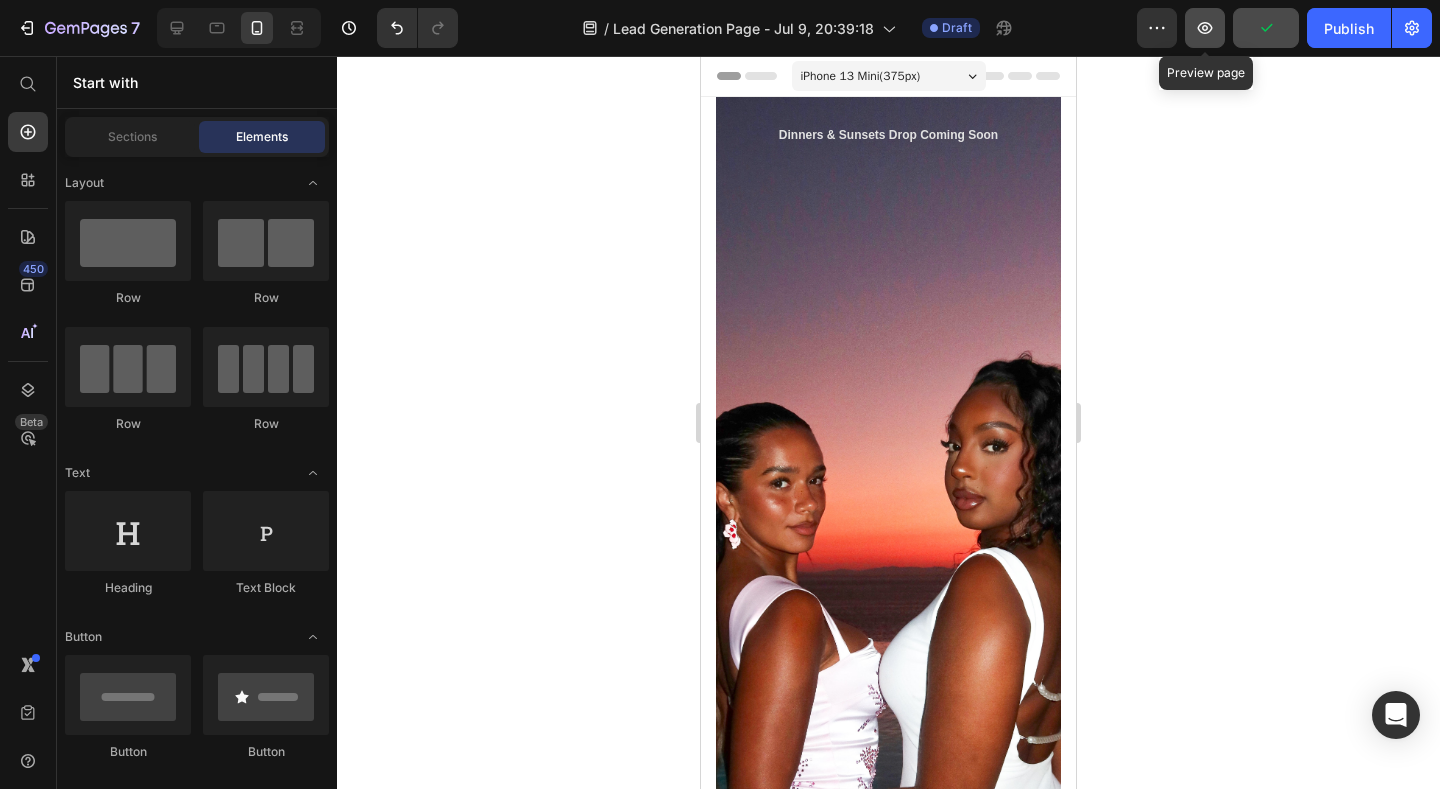 click 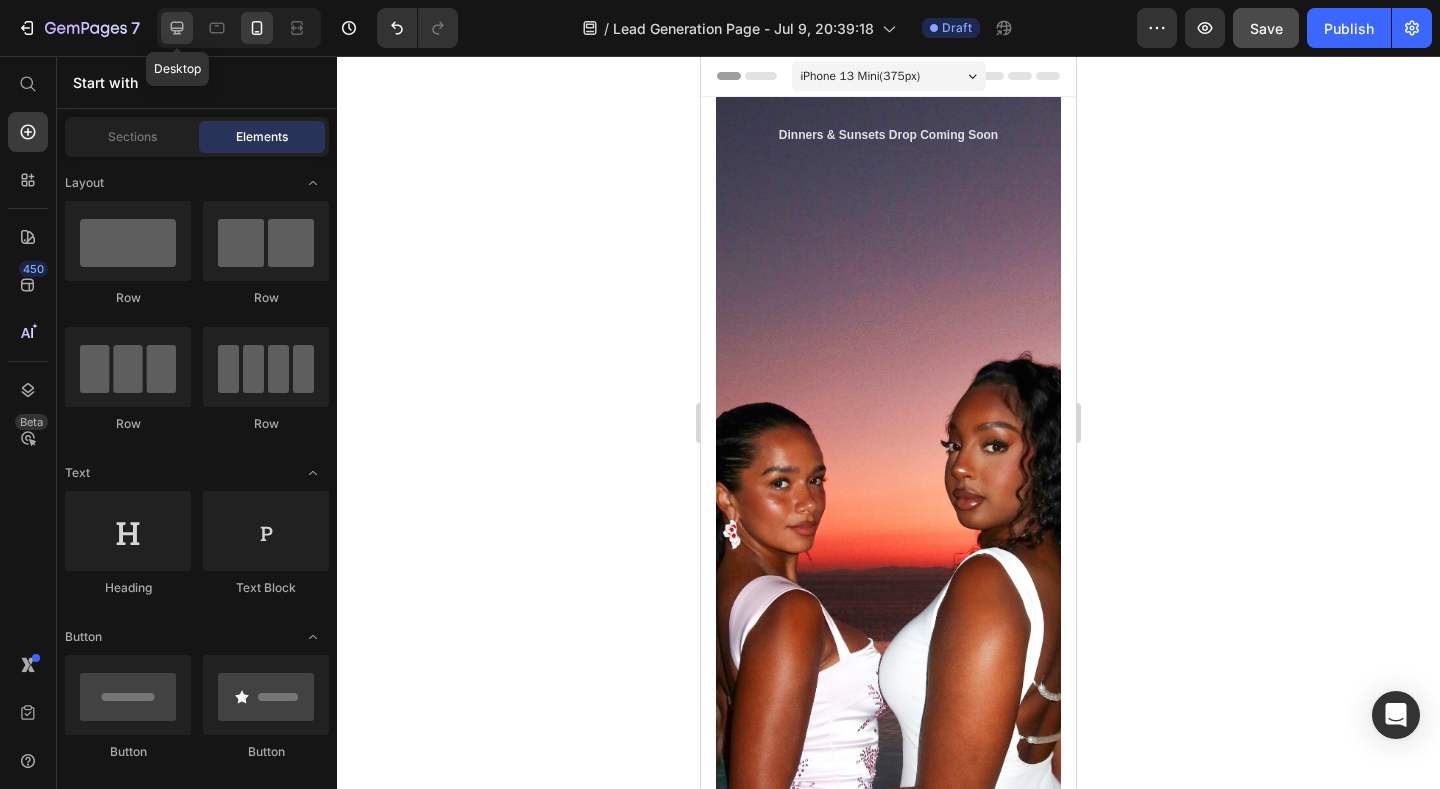 click 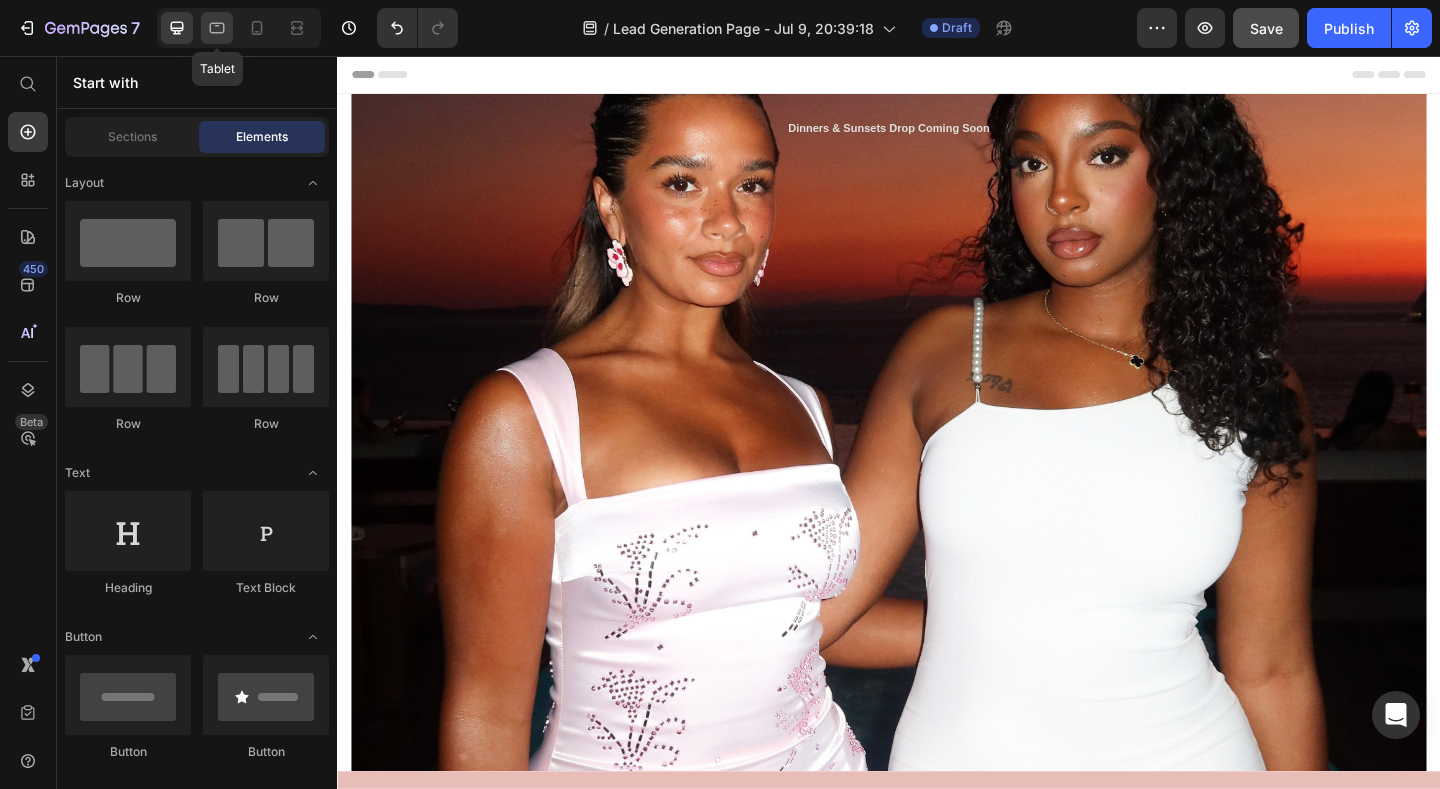 click 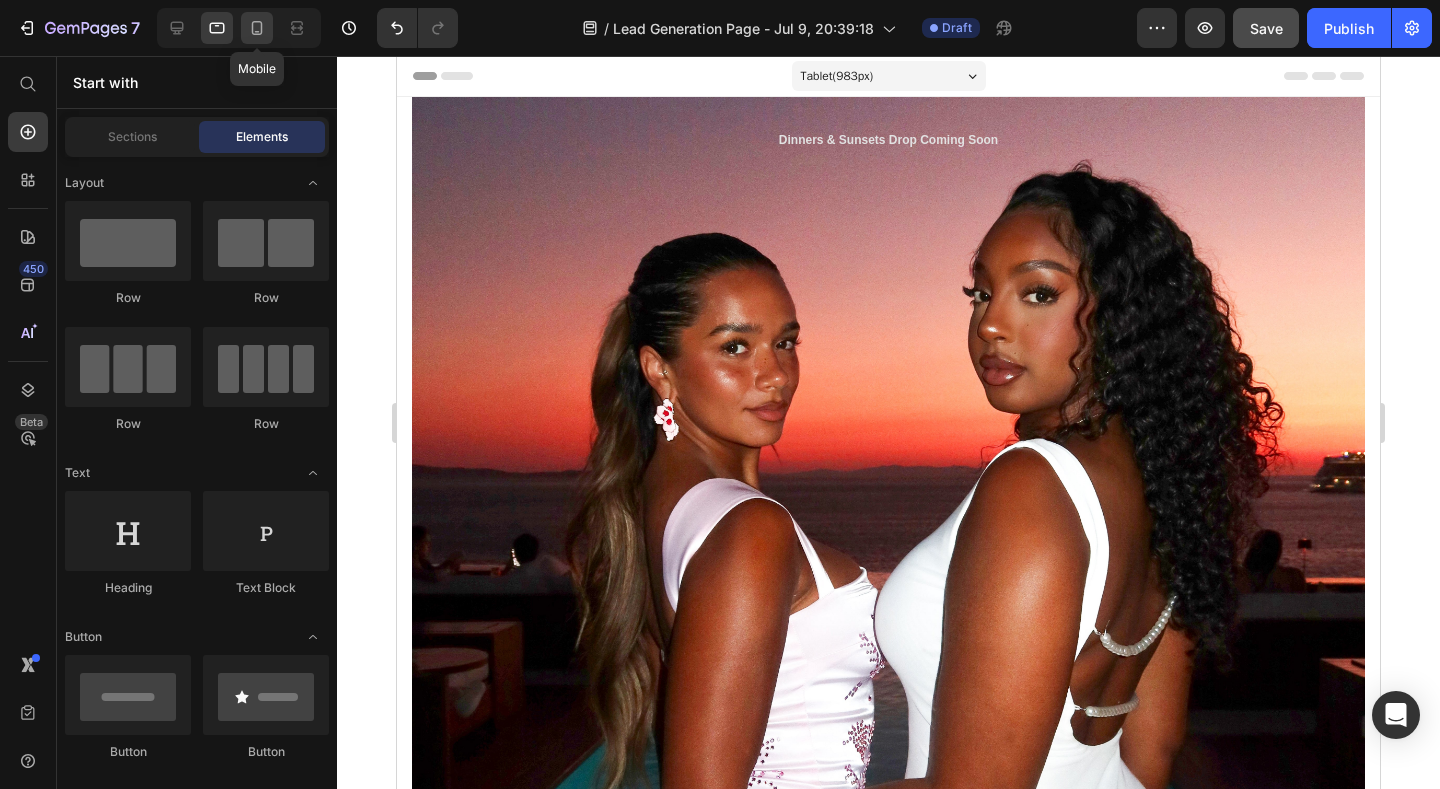 click 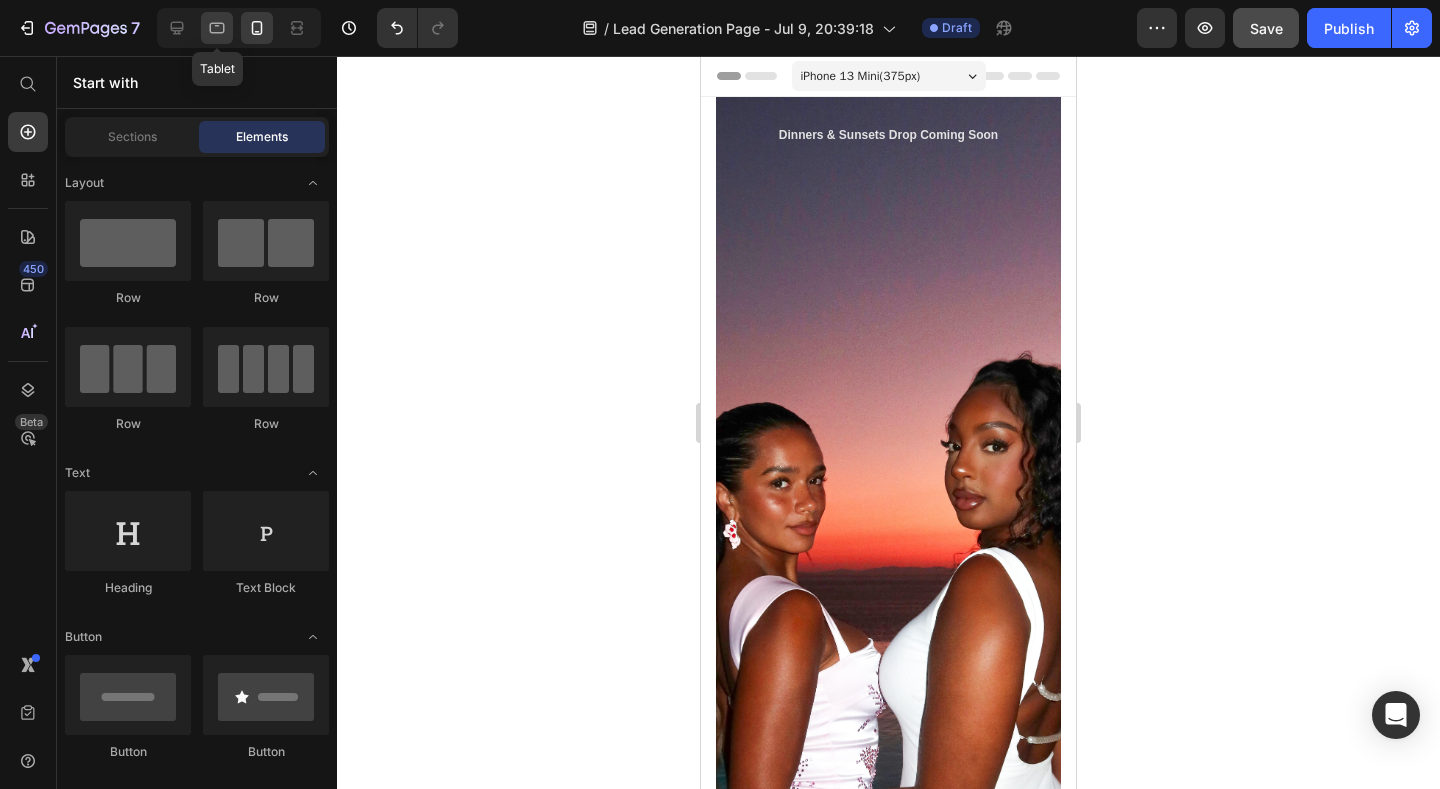 click 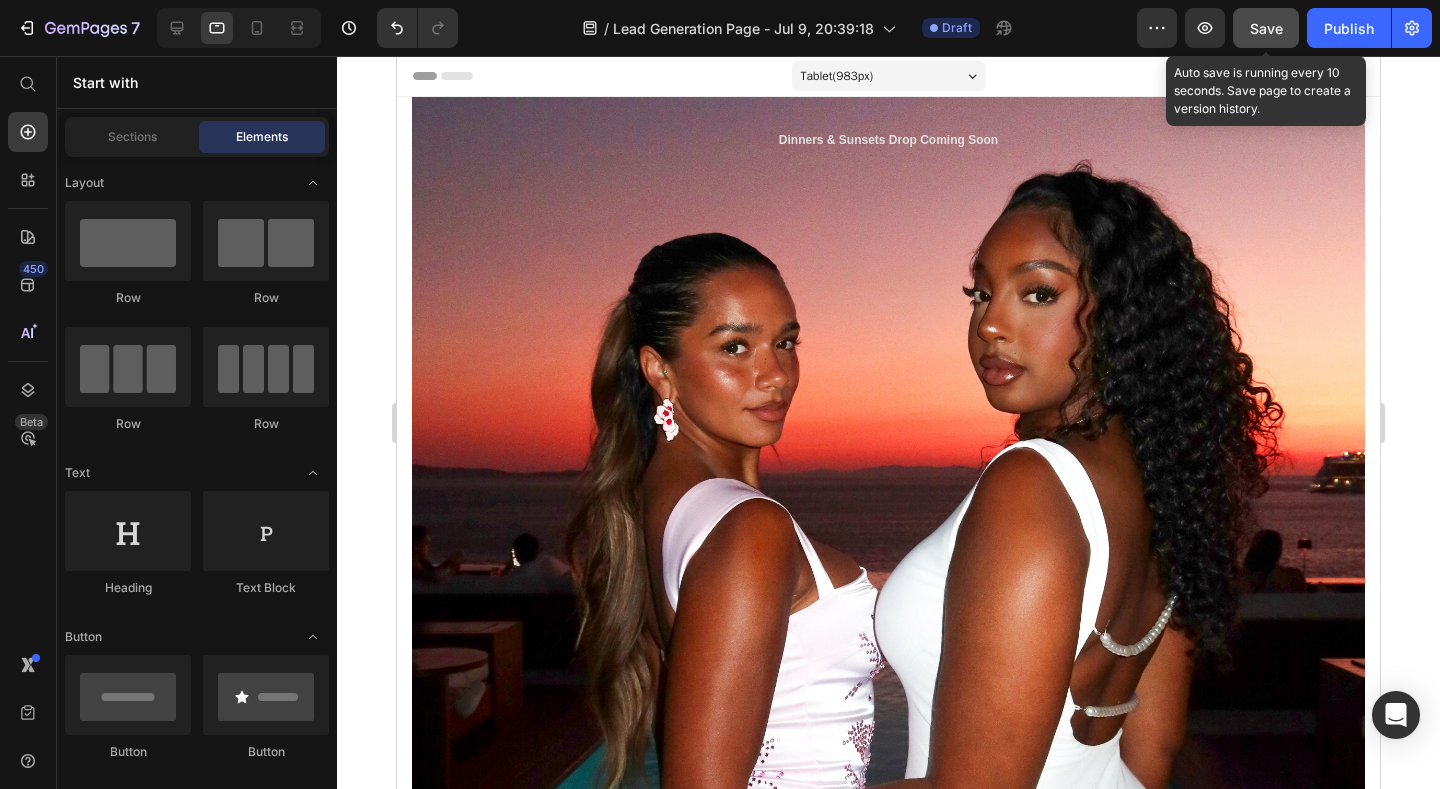 click on "Save" at bounding box center (1266, 28) 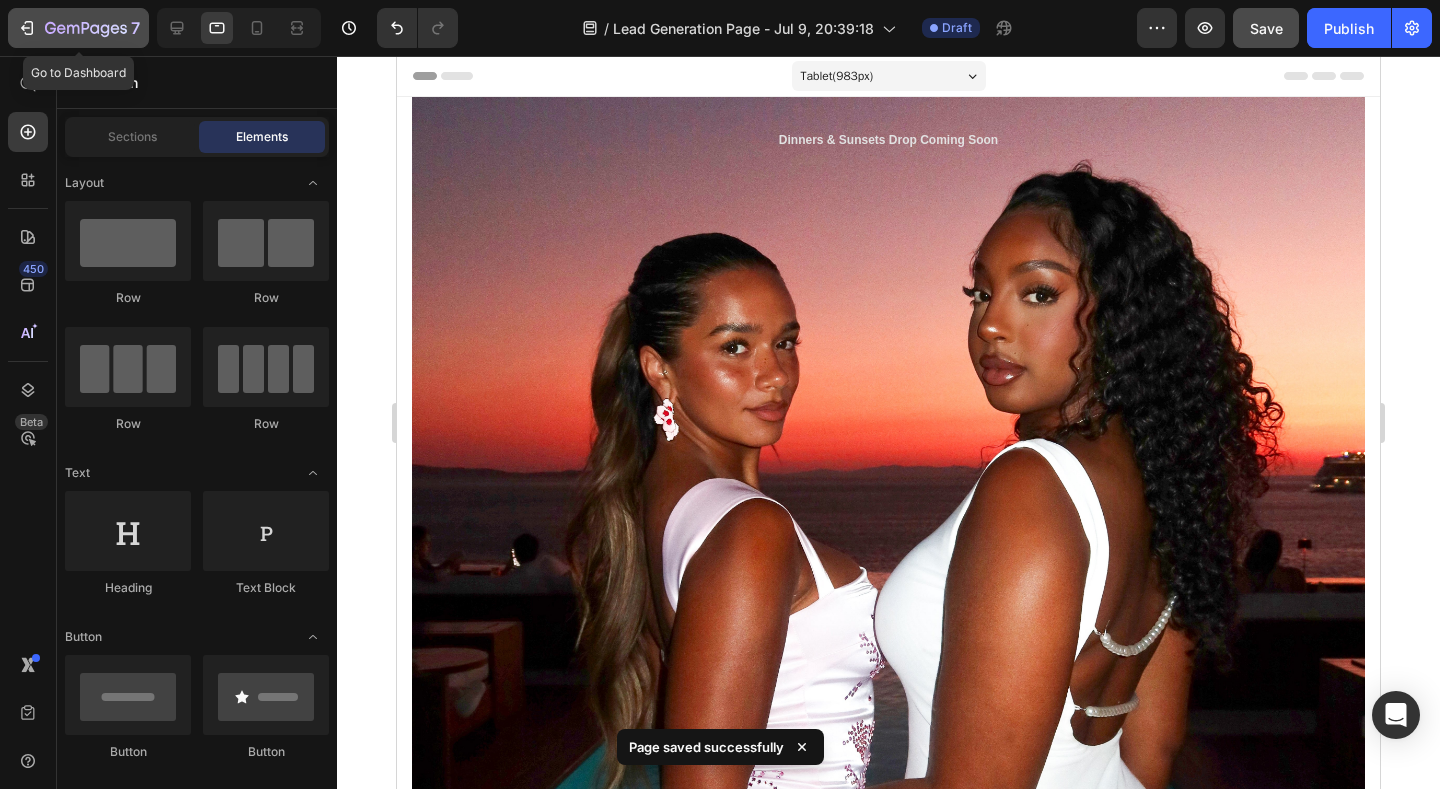 click 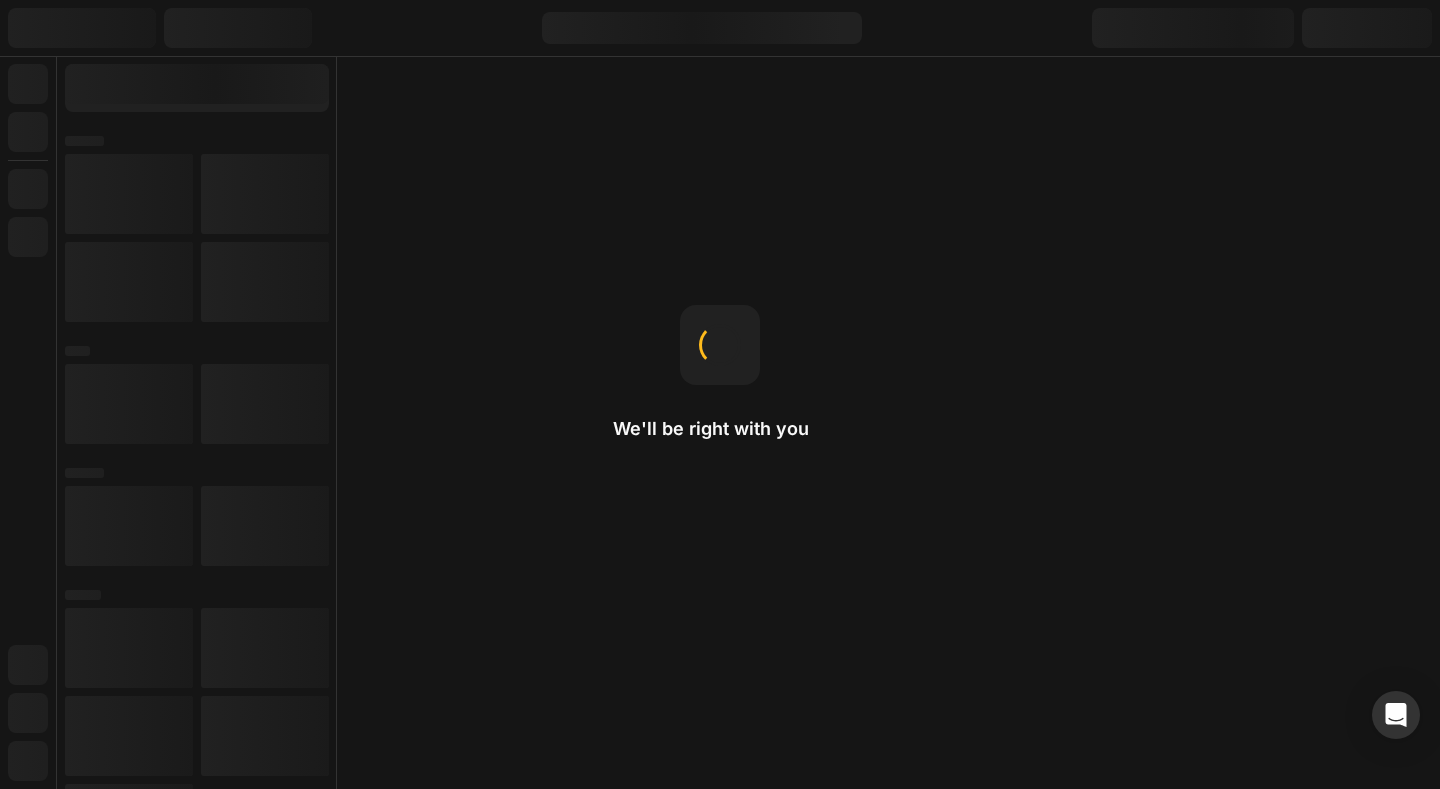 scroll, scrollTop: 0, scrollLeft: 0, axis: both 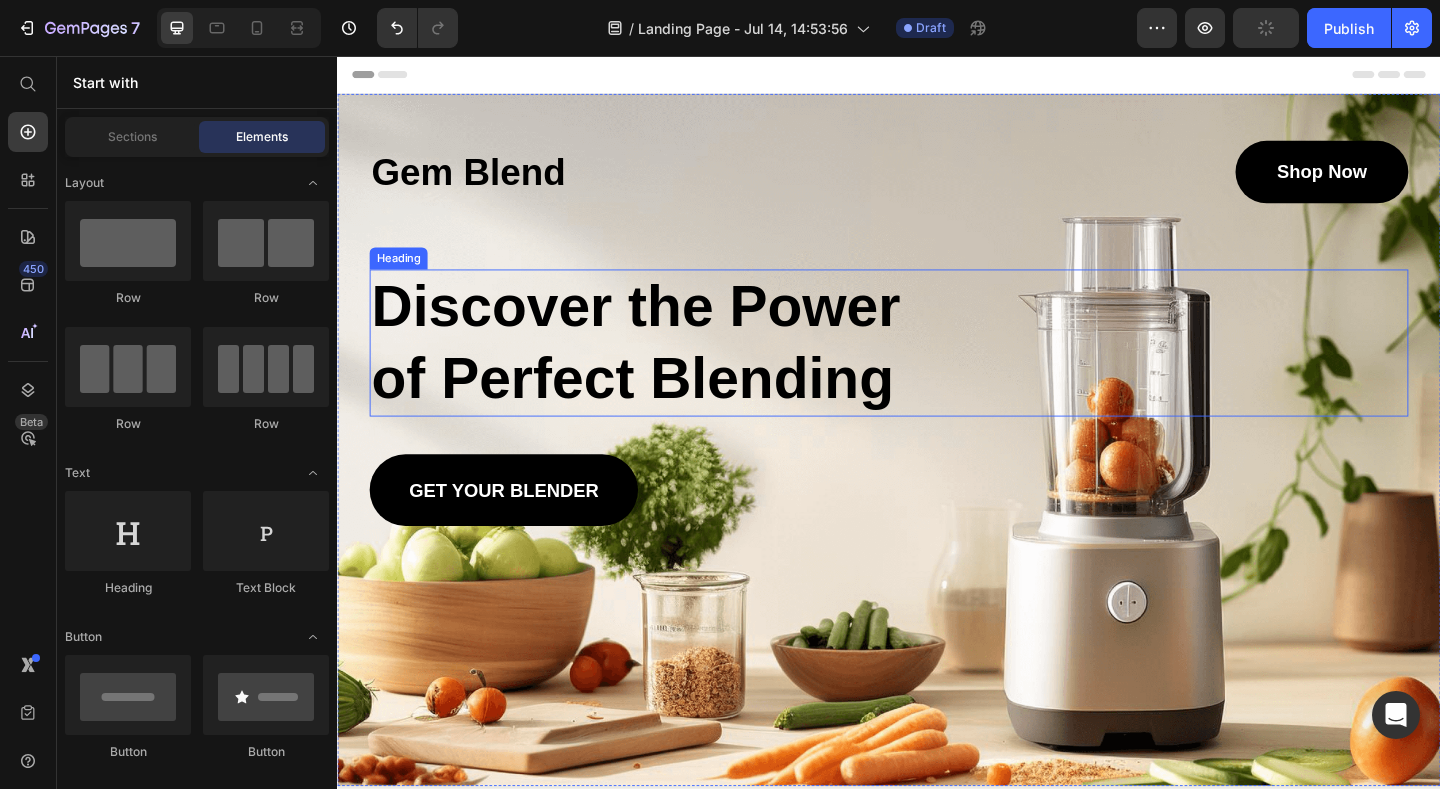 click on "Discover the Power of Perfect Blending" at bounding box center [681, 368] 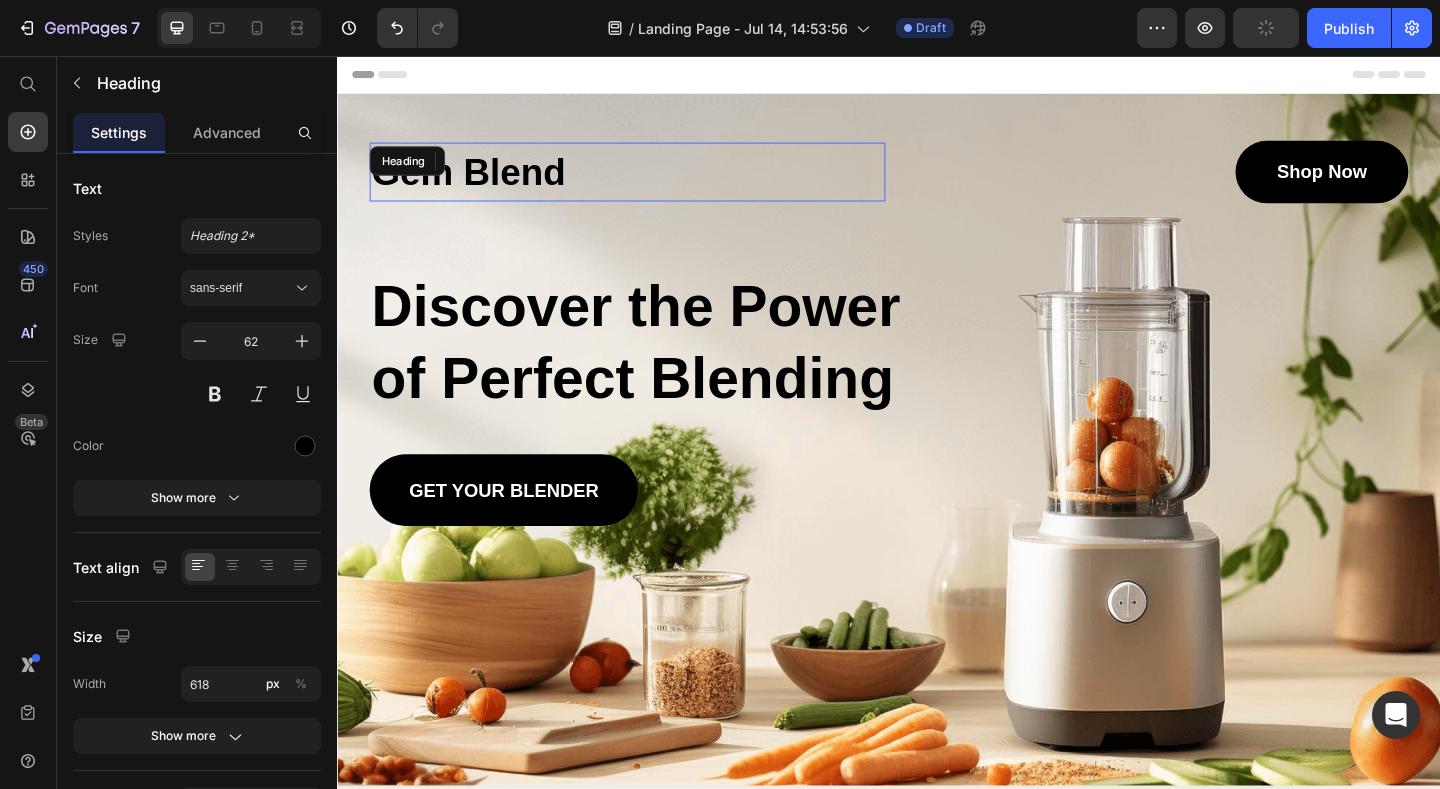 click on "Gem Blend" at bounding box center [652, 182] 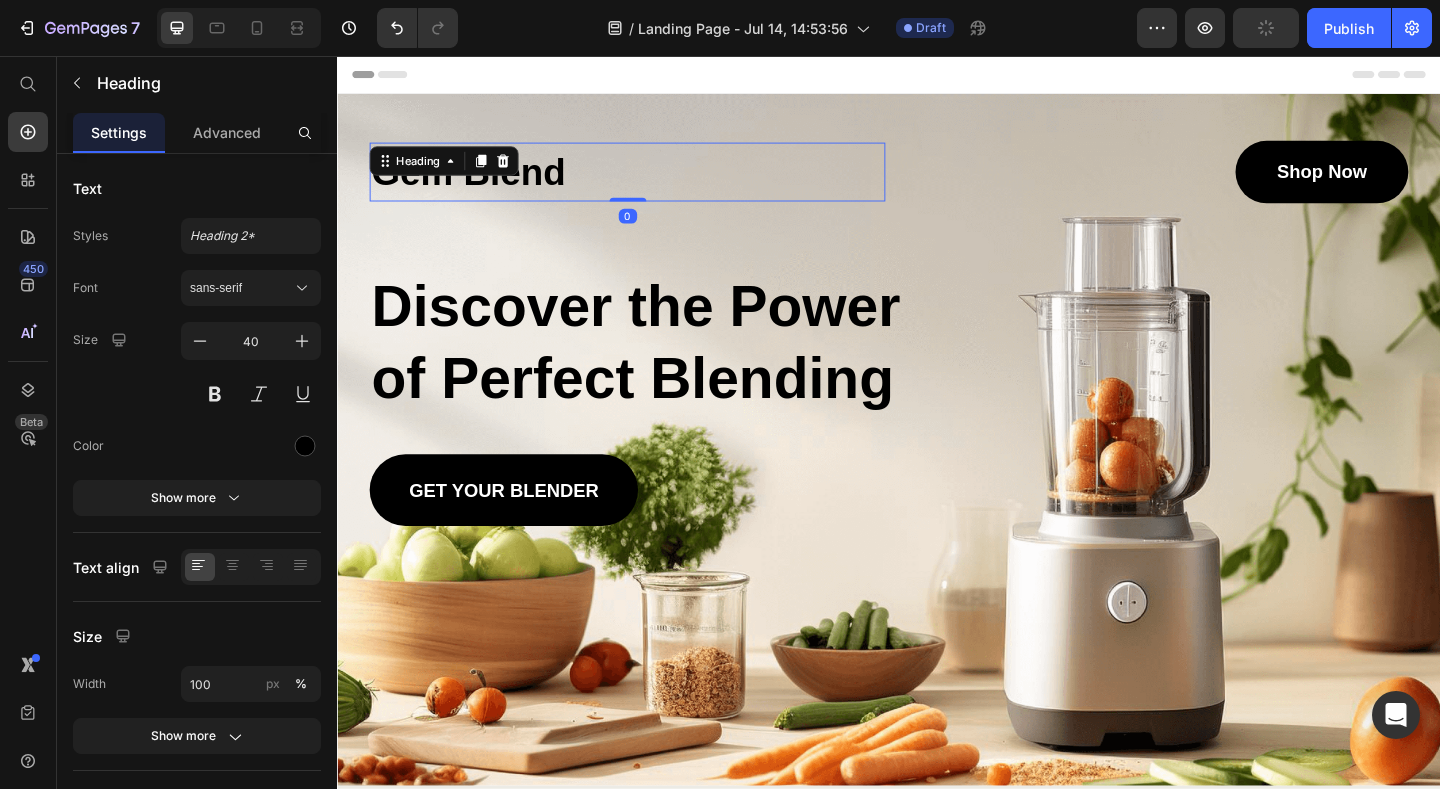 click on "Gem Blend Heading   0 shop now Button Row Discover the Power of Perfect Blending Heading GET YOUR BLENDER Button" at bounding box center (937, 332) 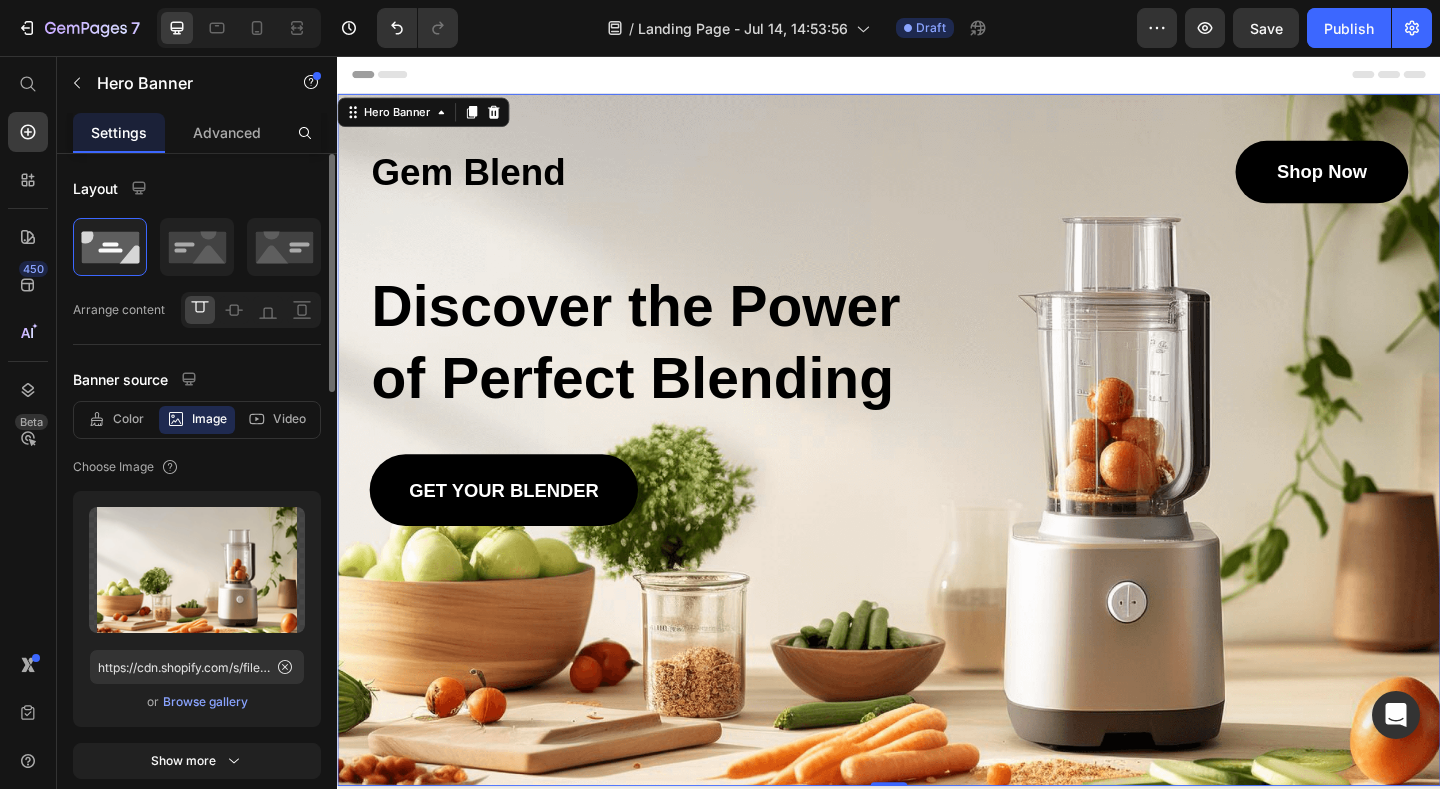 click on "Browse gallery" at bounding box center (205, 702) 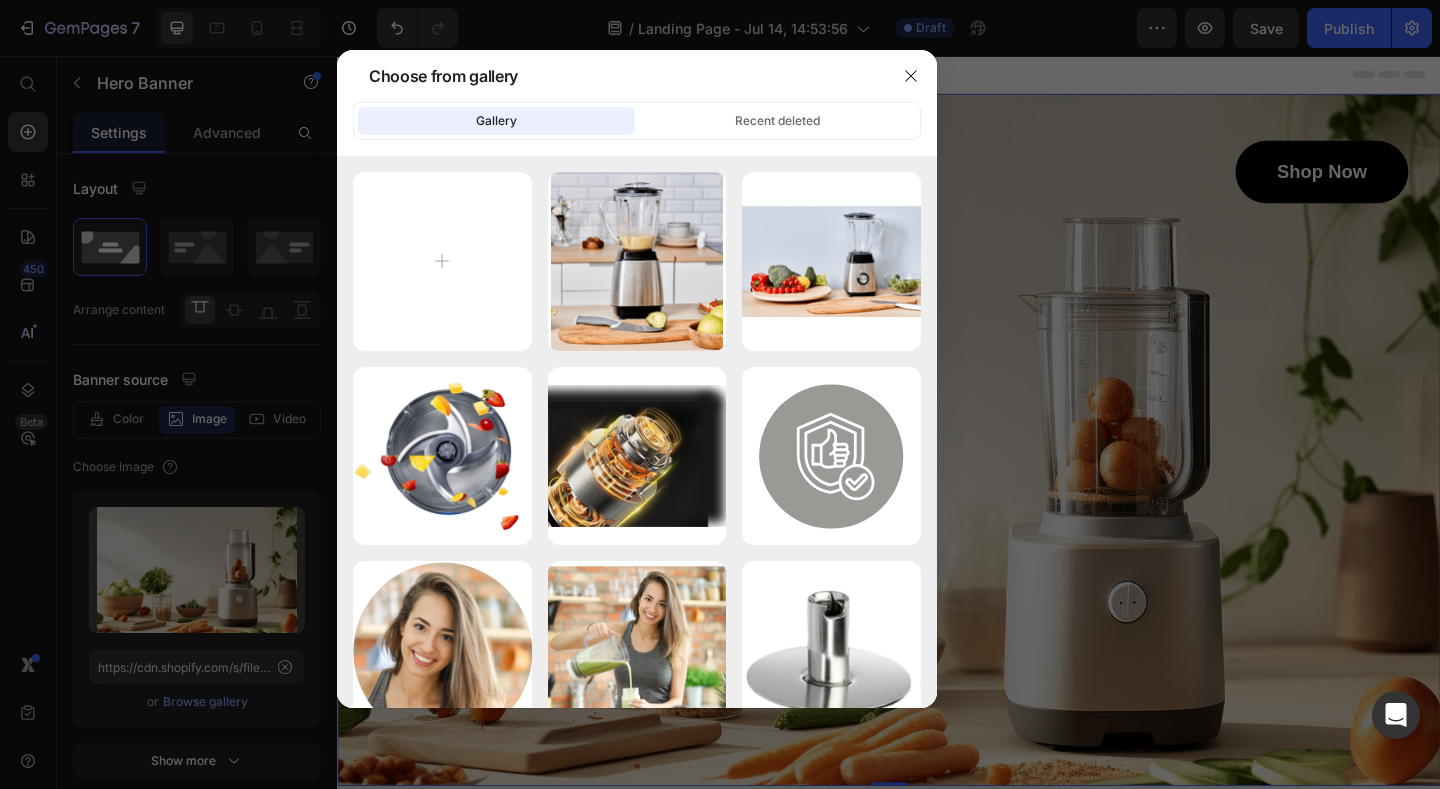 click at bounding box center (720, 394) 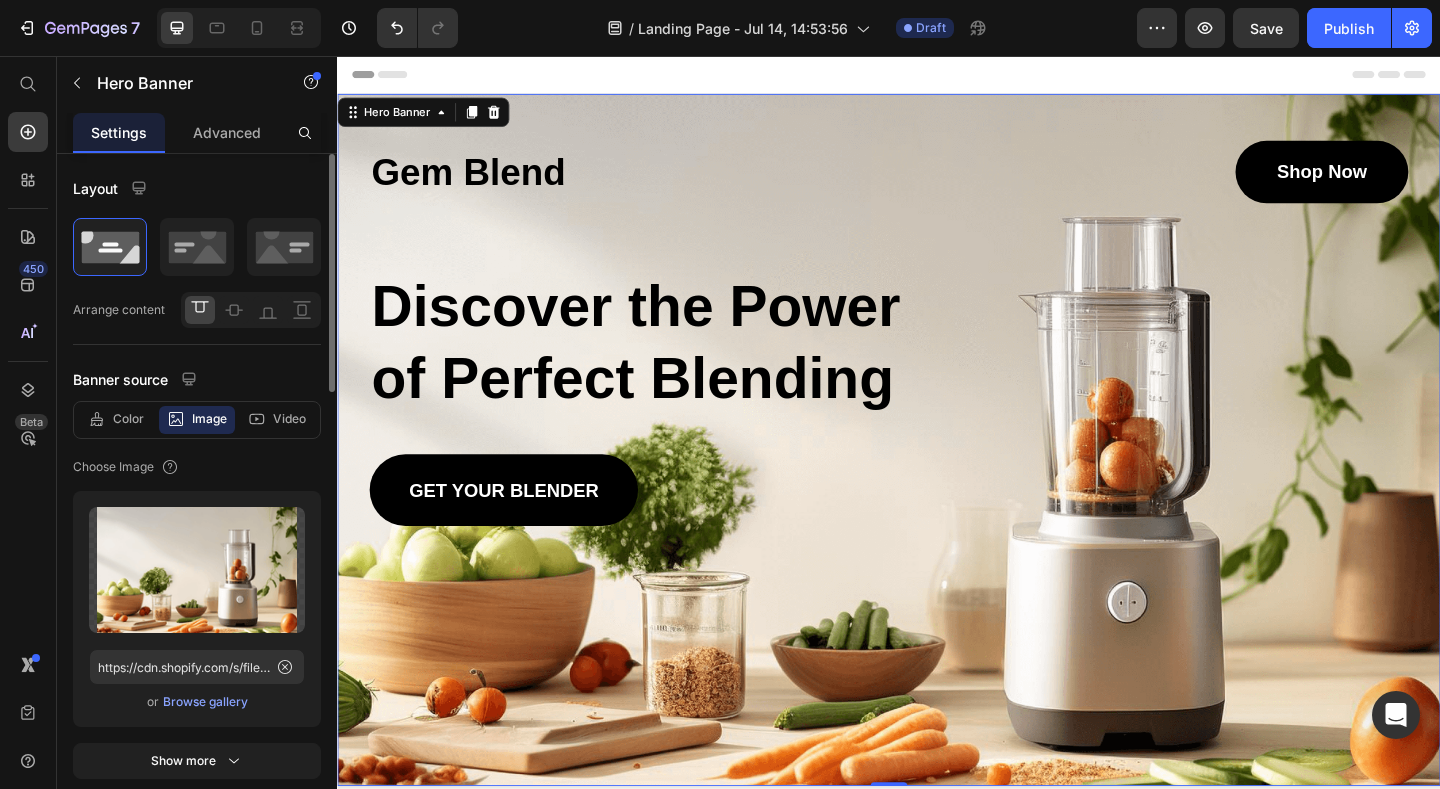 click on "Browse gallery" at bounding box center (205, 702) 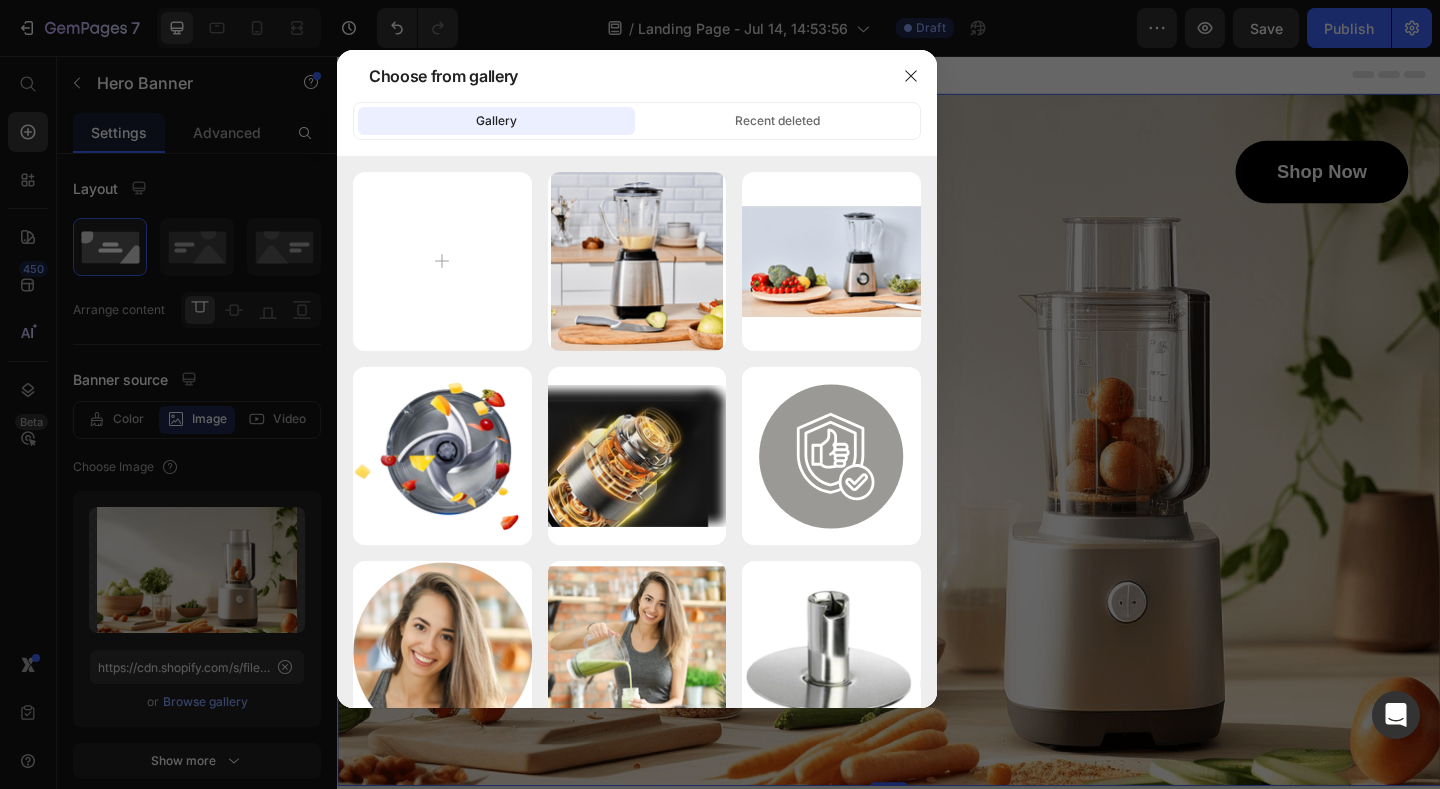 click at bounding box center [720, 394] 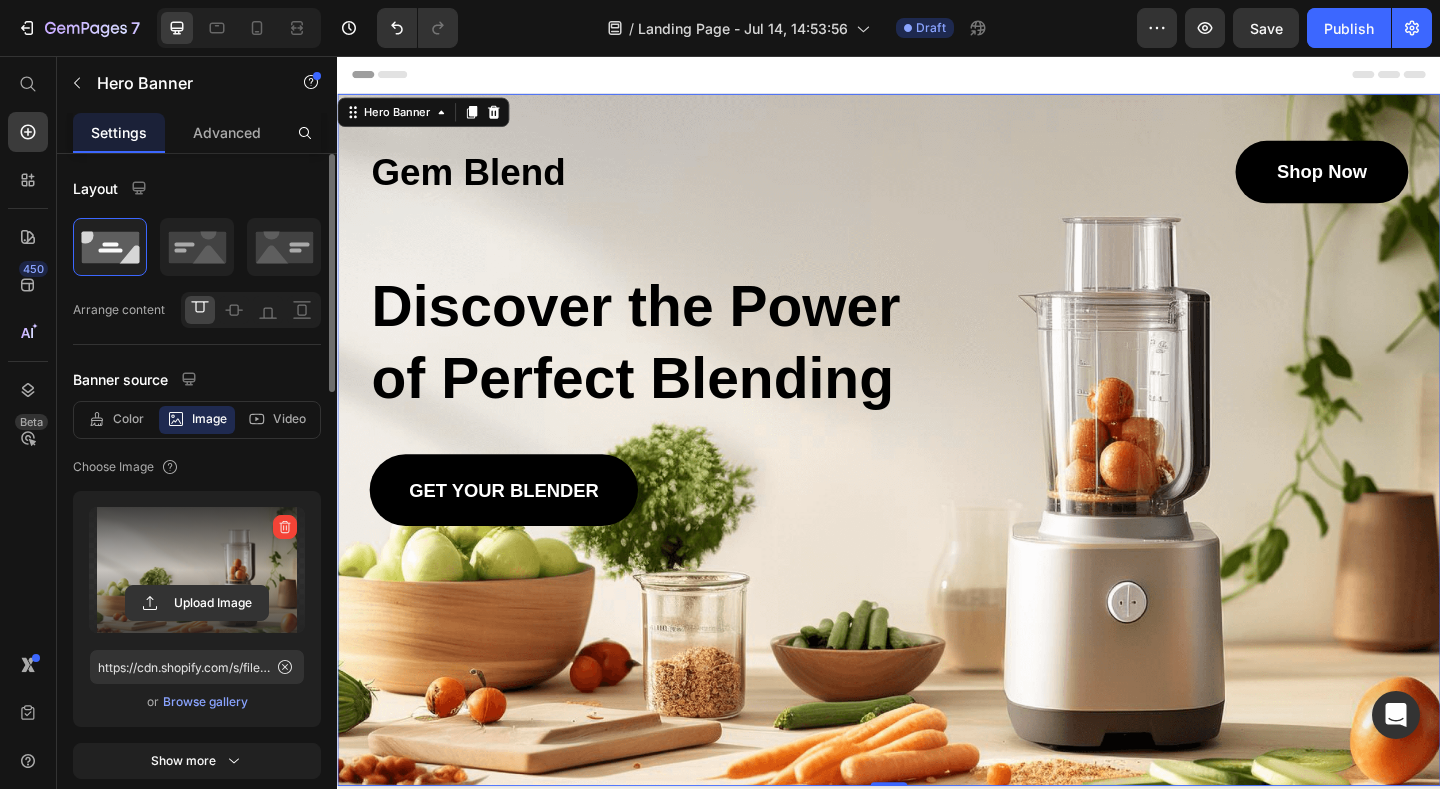 click at bounding box center (197, 570) 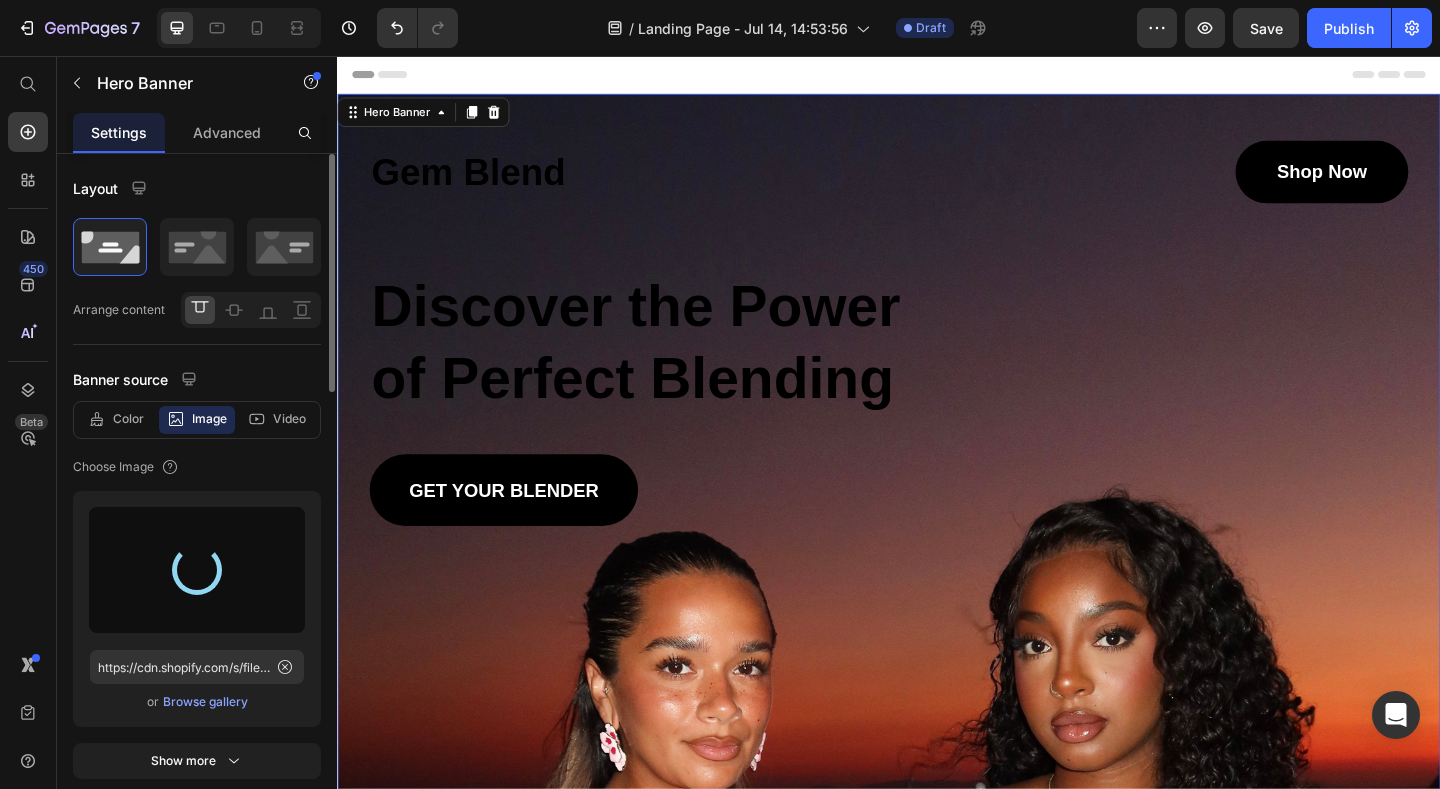 type on "https://cdn.shopify.com/s/files/1/0824/7404/1674/files/gempages_567440088024220753-8f3f0b00-8359-4eae-ad3c-f7e40c989625.jpg" 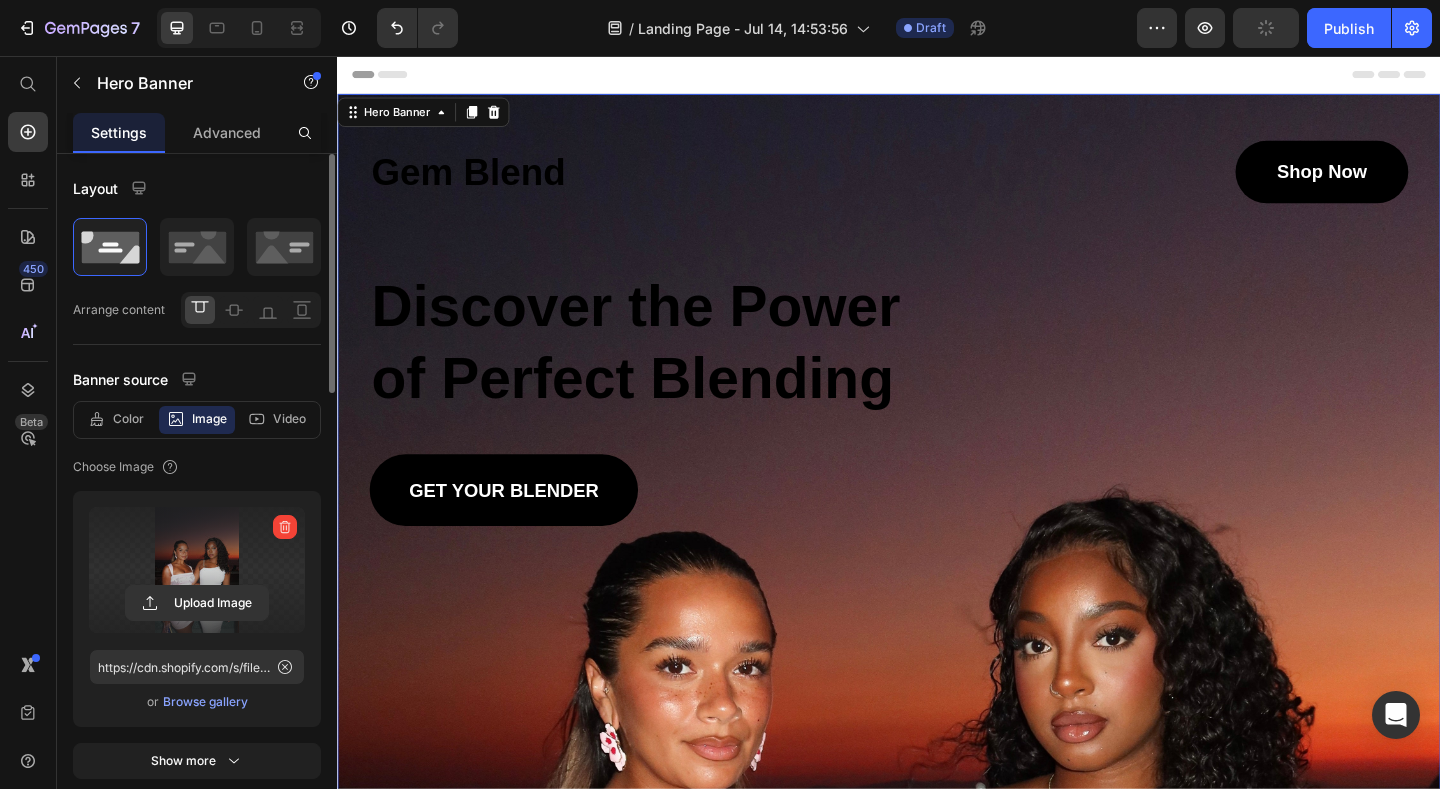 click at bounding box center (937, 997) 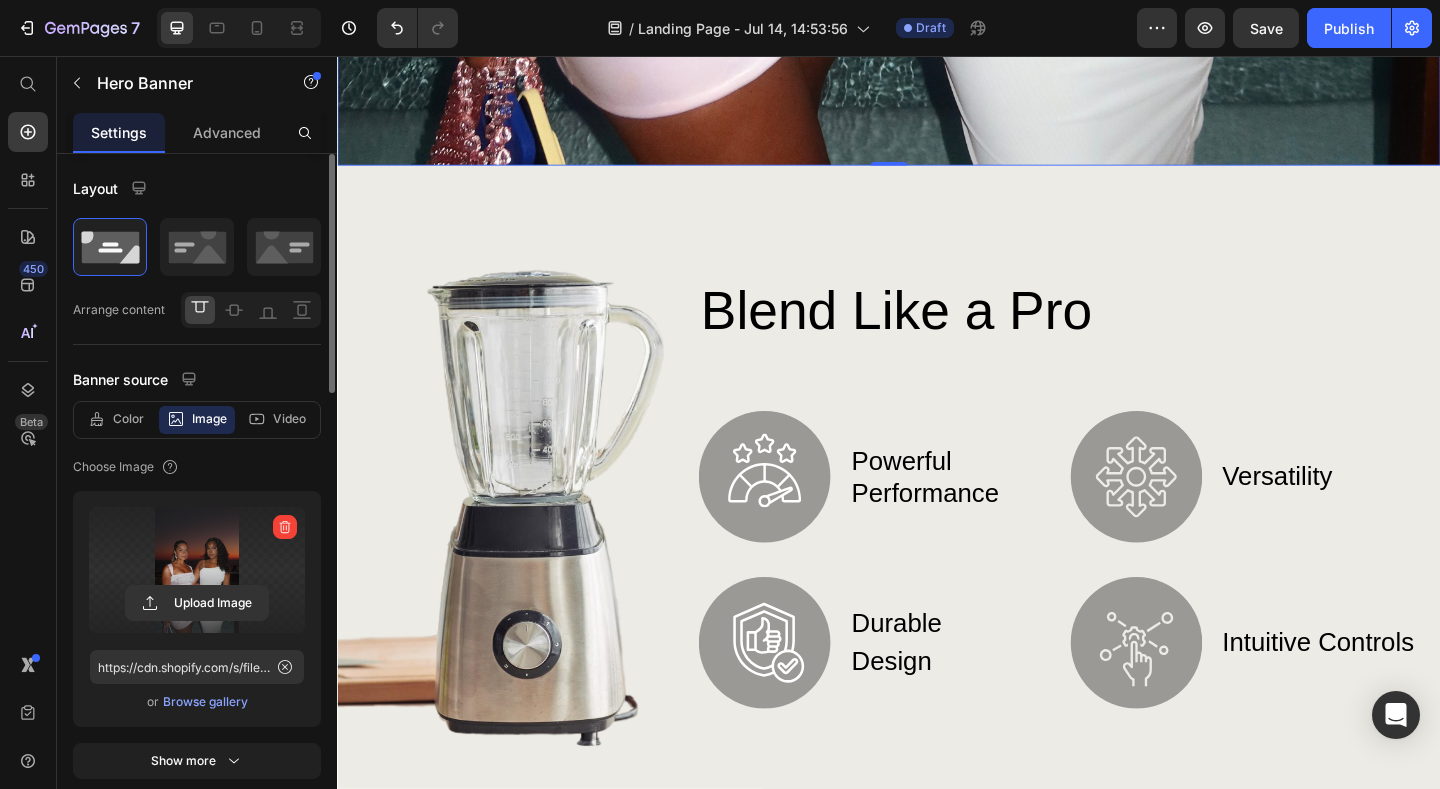 scroll, scrollTop: 1720, scrollLeft: 0, axis: vertical 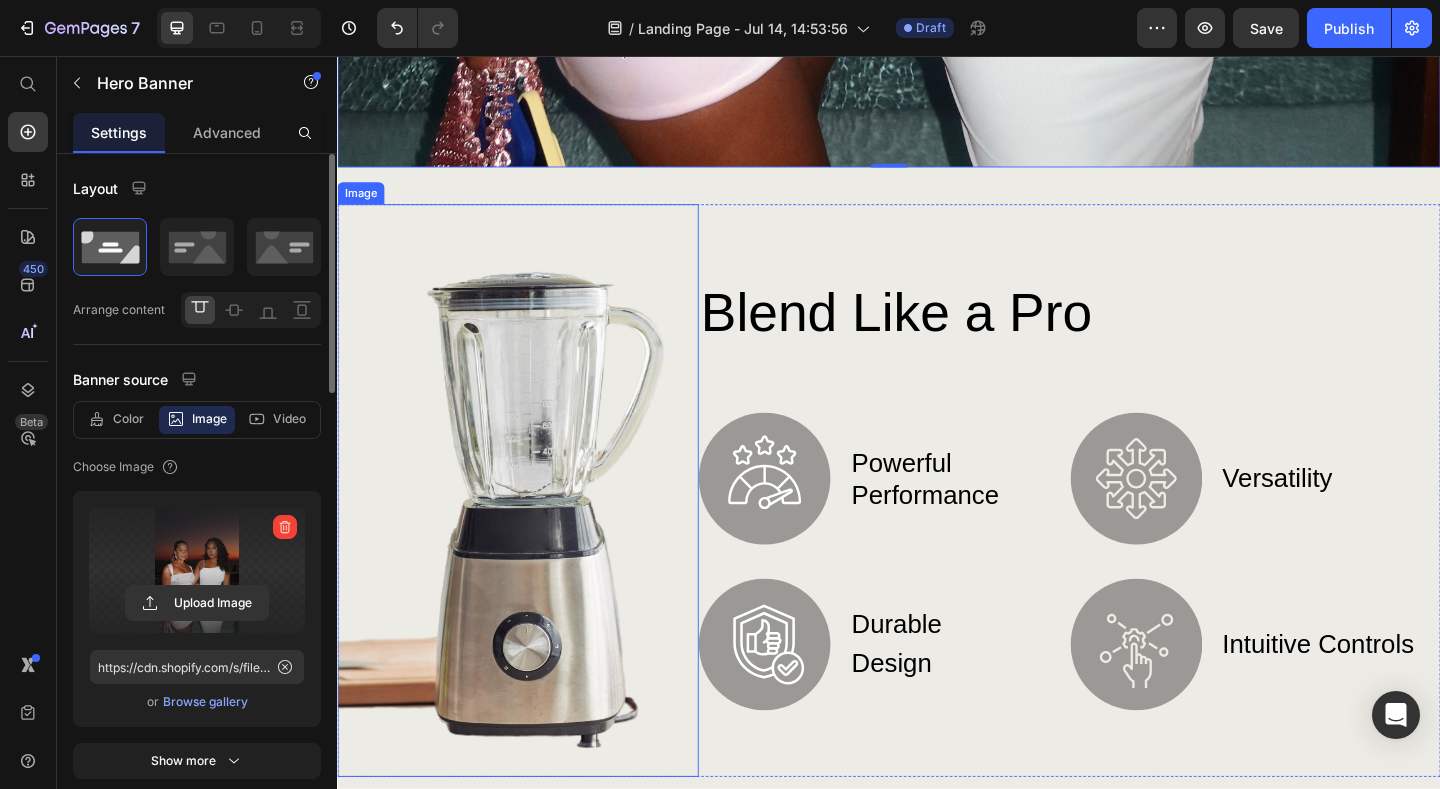 click at bounding box center (533, 528) 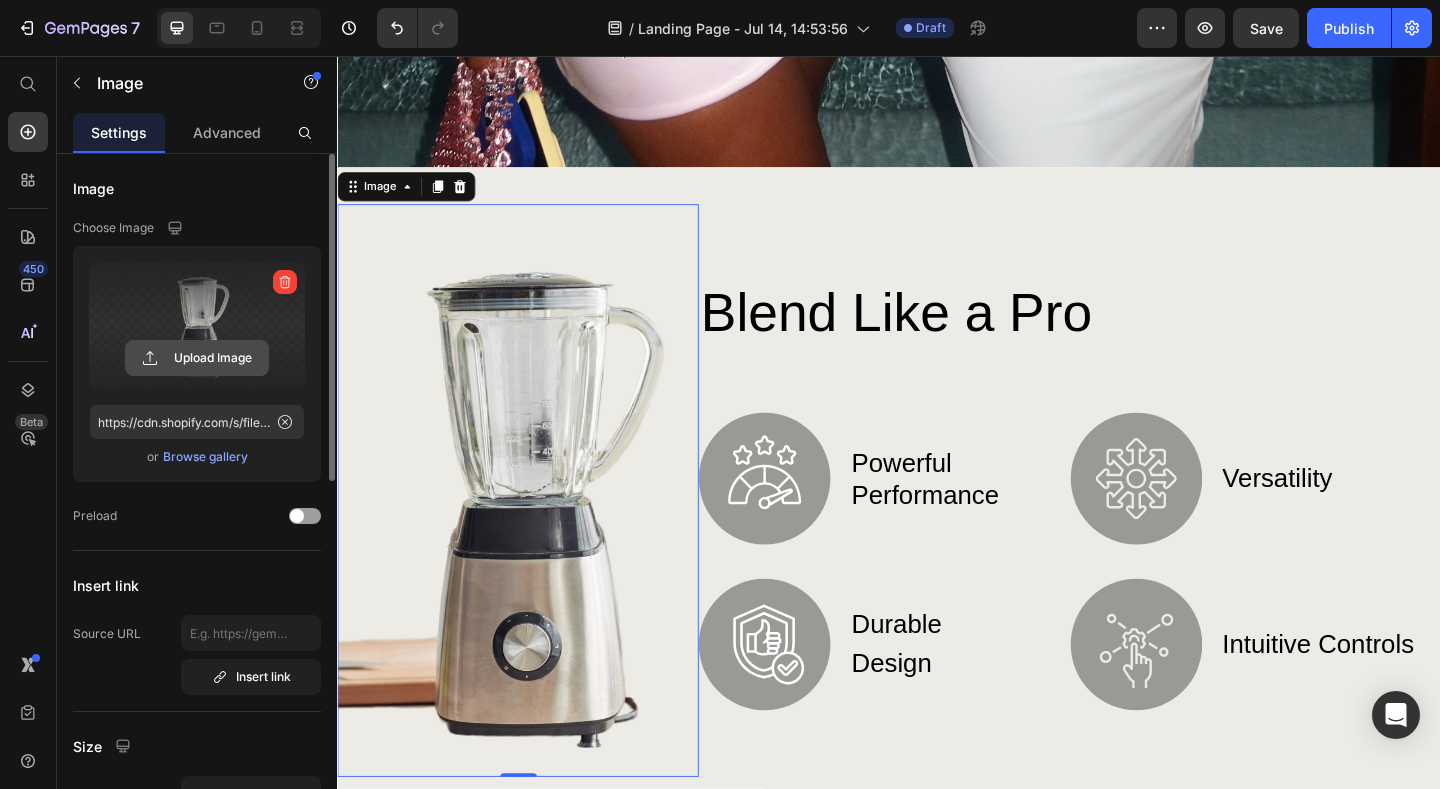click 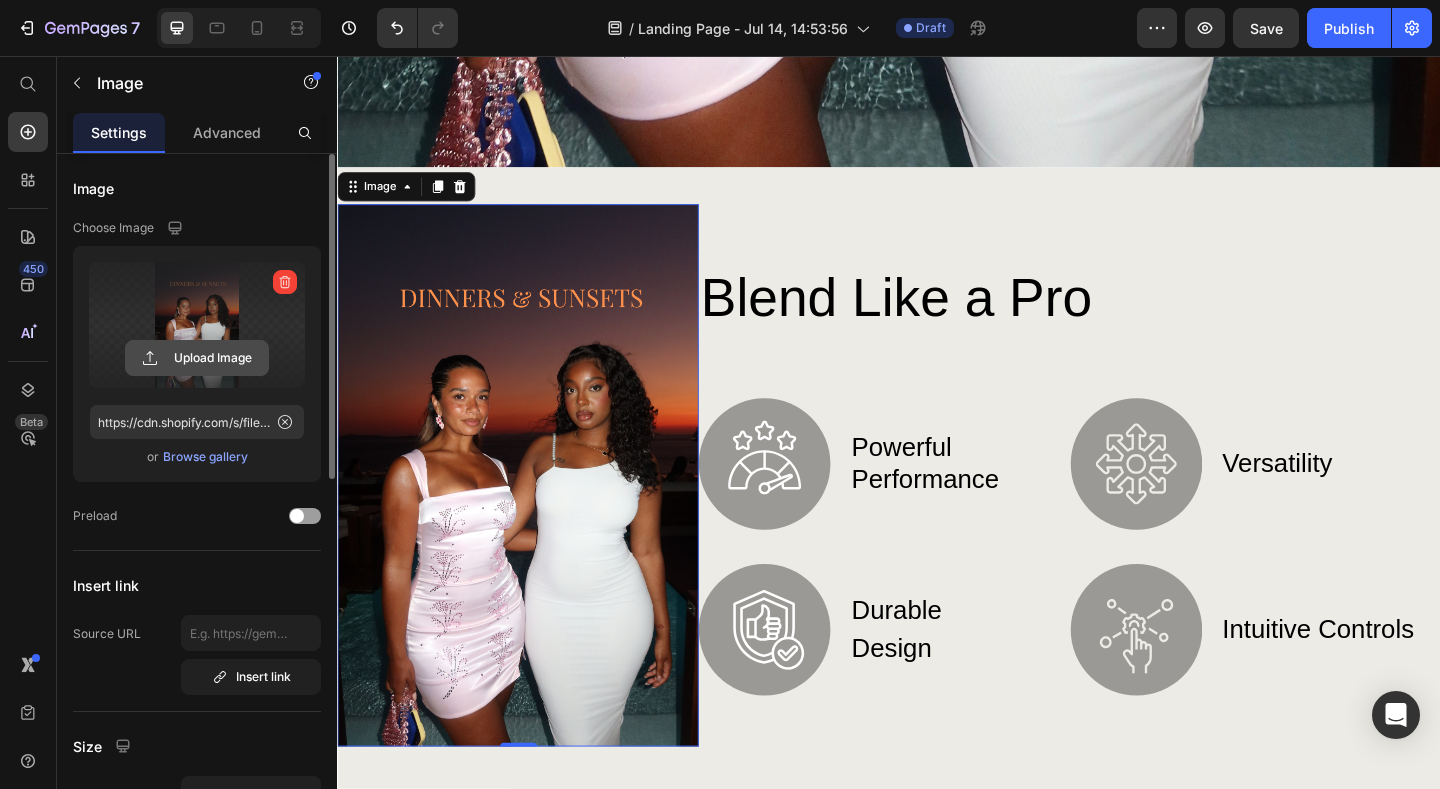 click 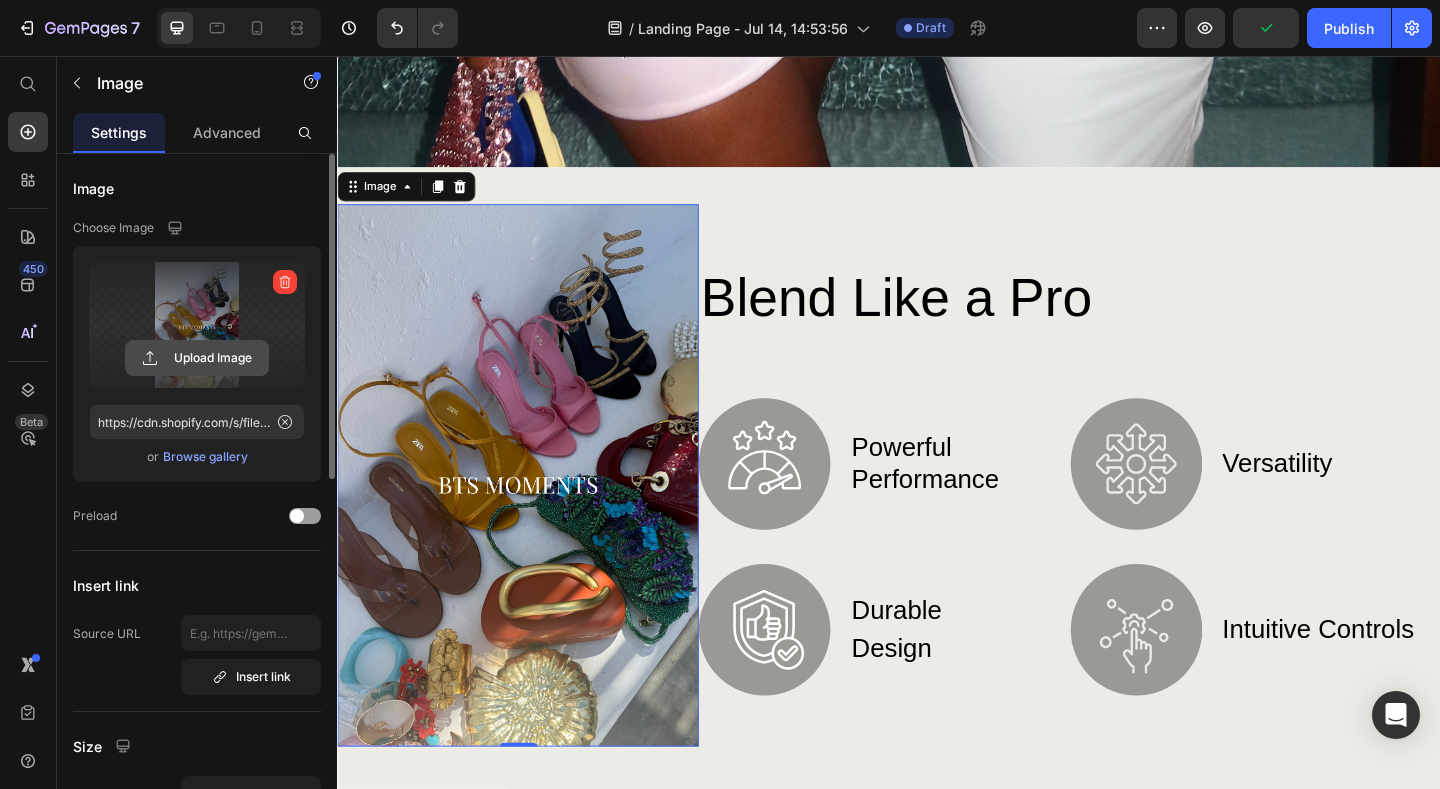click 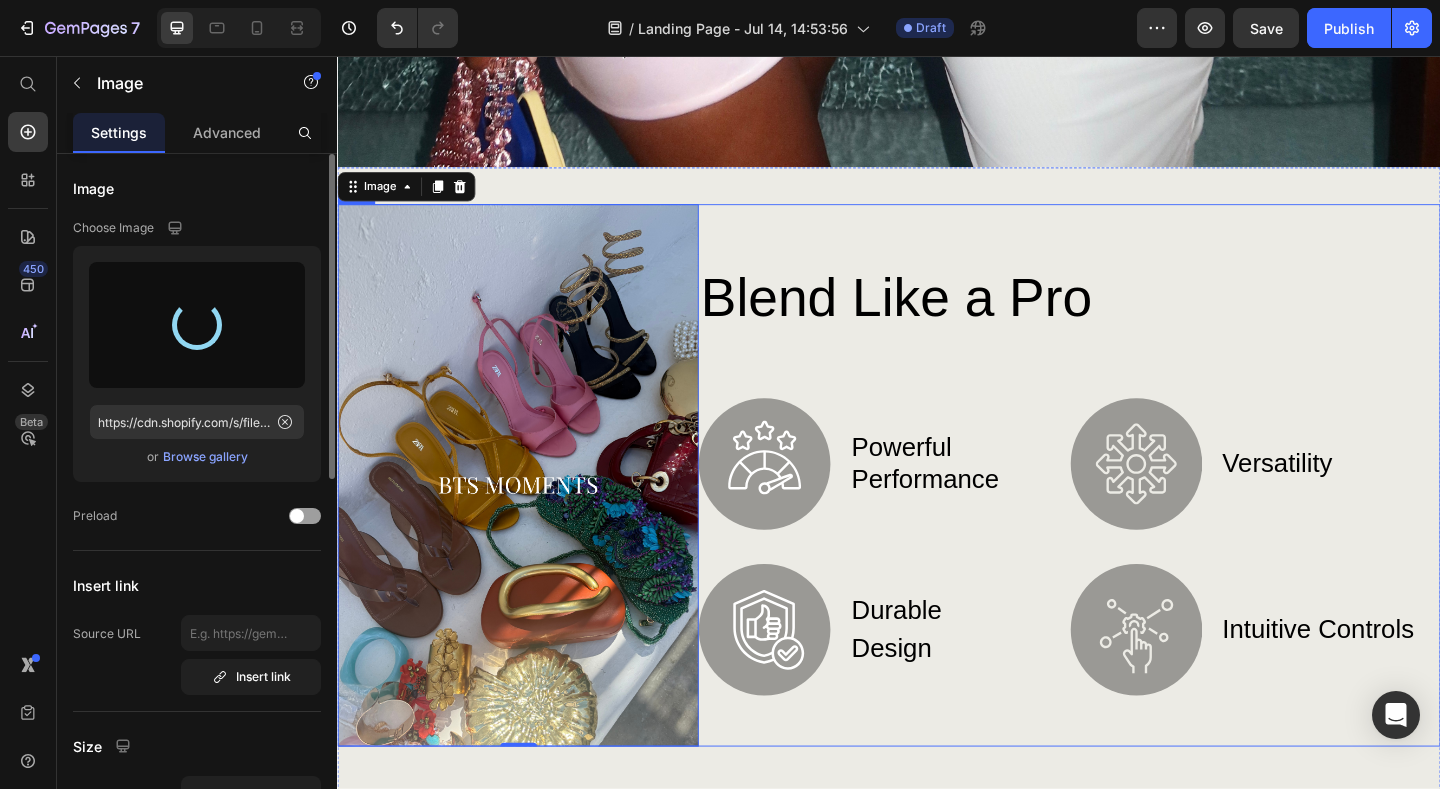 type on "https://cdn.shopify.com/s/files/1/0824/7404/1674/files/gempages_567440088024220753-1b3f18f4-c671-4cdc-8987-767c0d53a3fa.png" 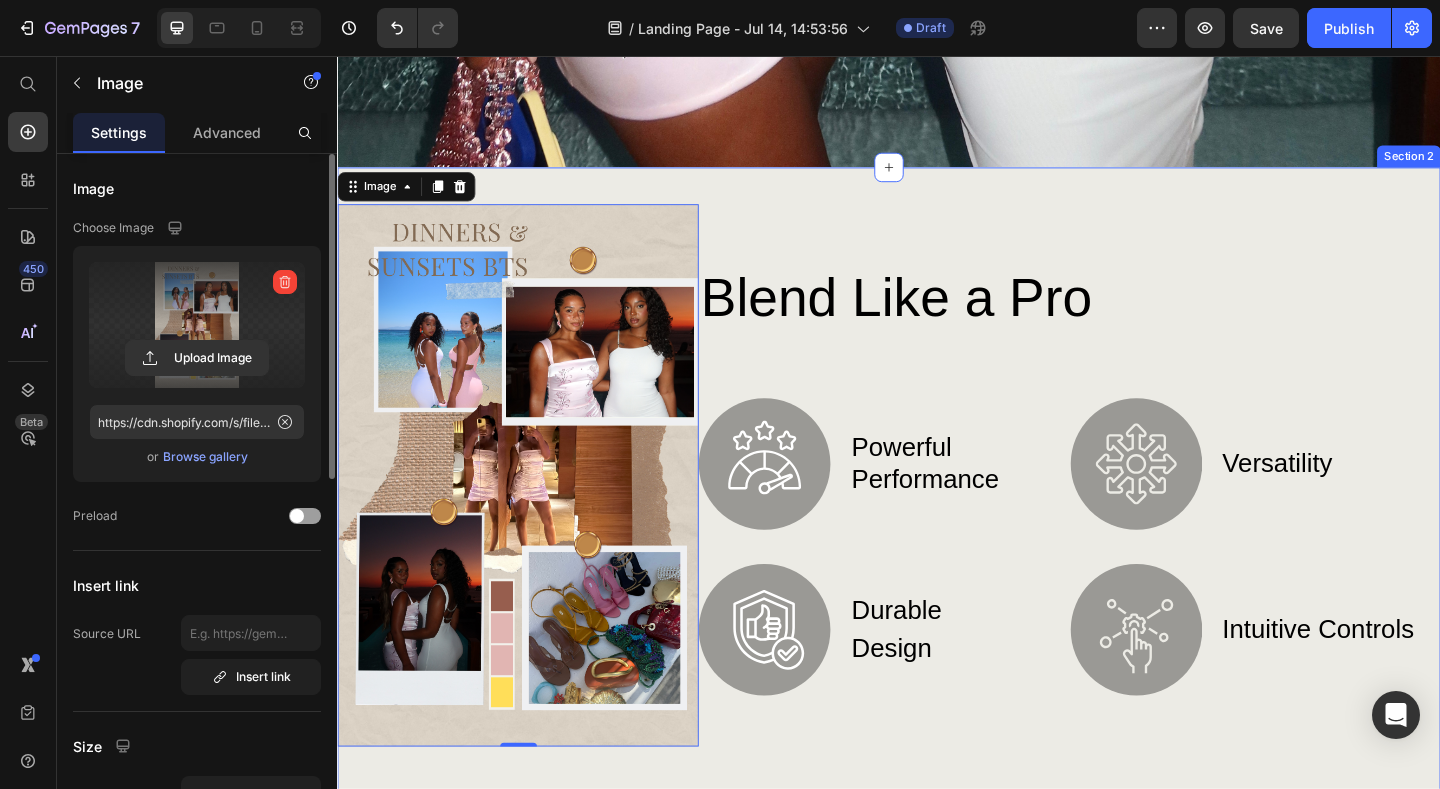 click on "Image   0 Blend Like a Pro Heading Image Powerful Performance Text Block Row Image Durable Design Text Block Row Image Versatility Text Block Row Image Intuitive Controls Text Block Row Row Row Row Section 2" at bounding box center [937, 526] 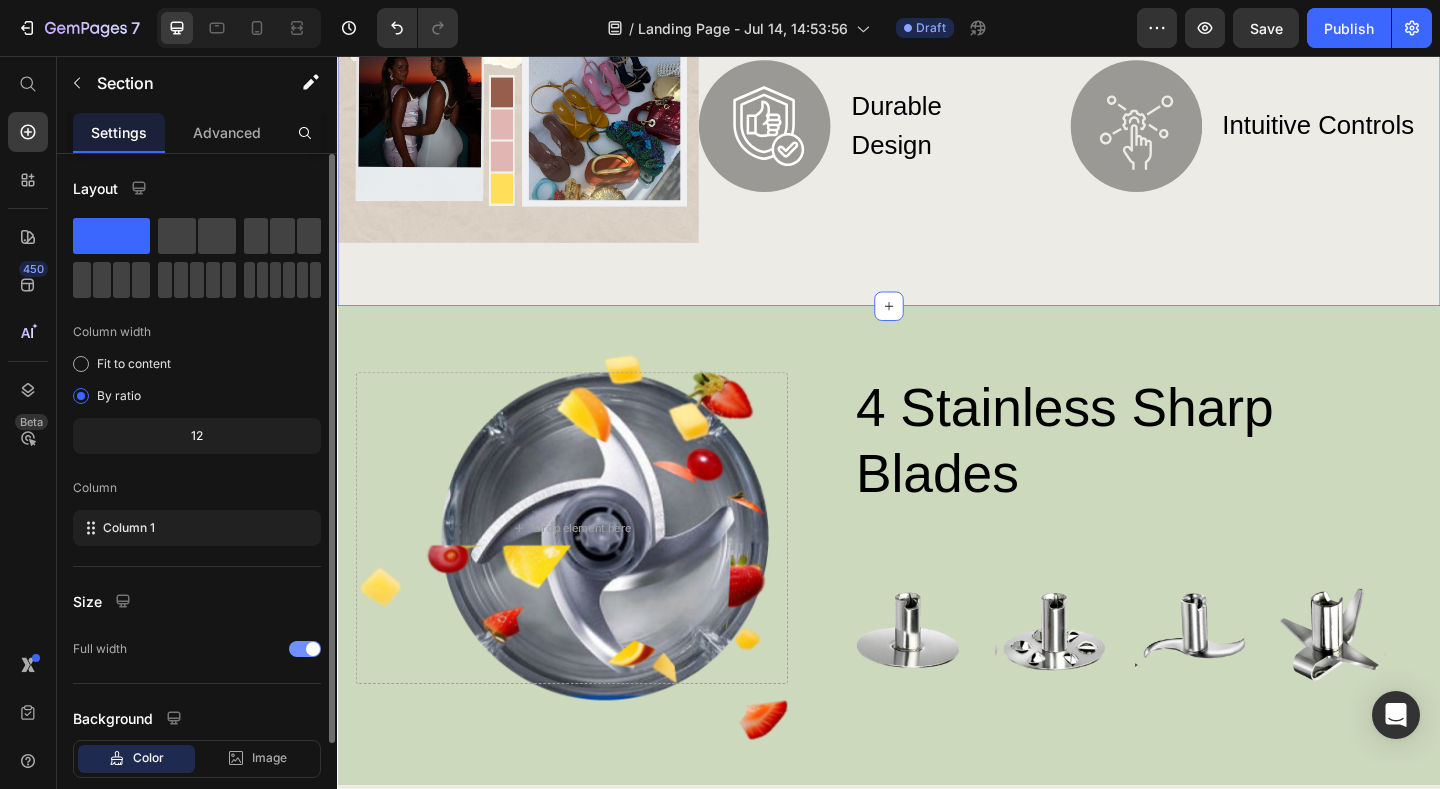 scroll, scrollTop: 2280, scrollLeft: 0, axis: vertical 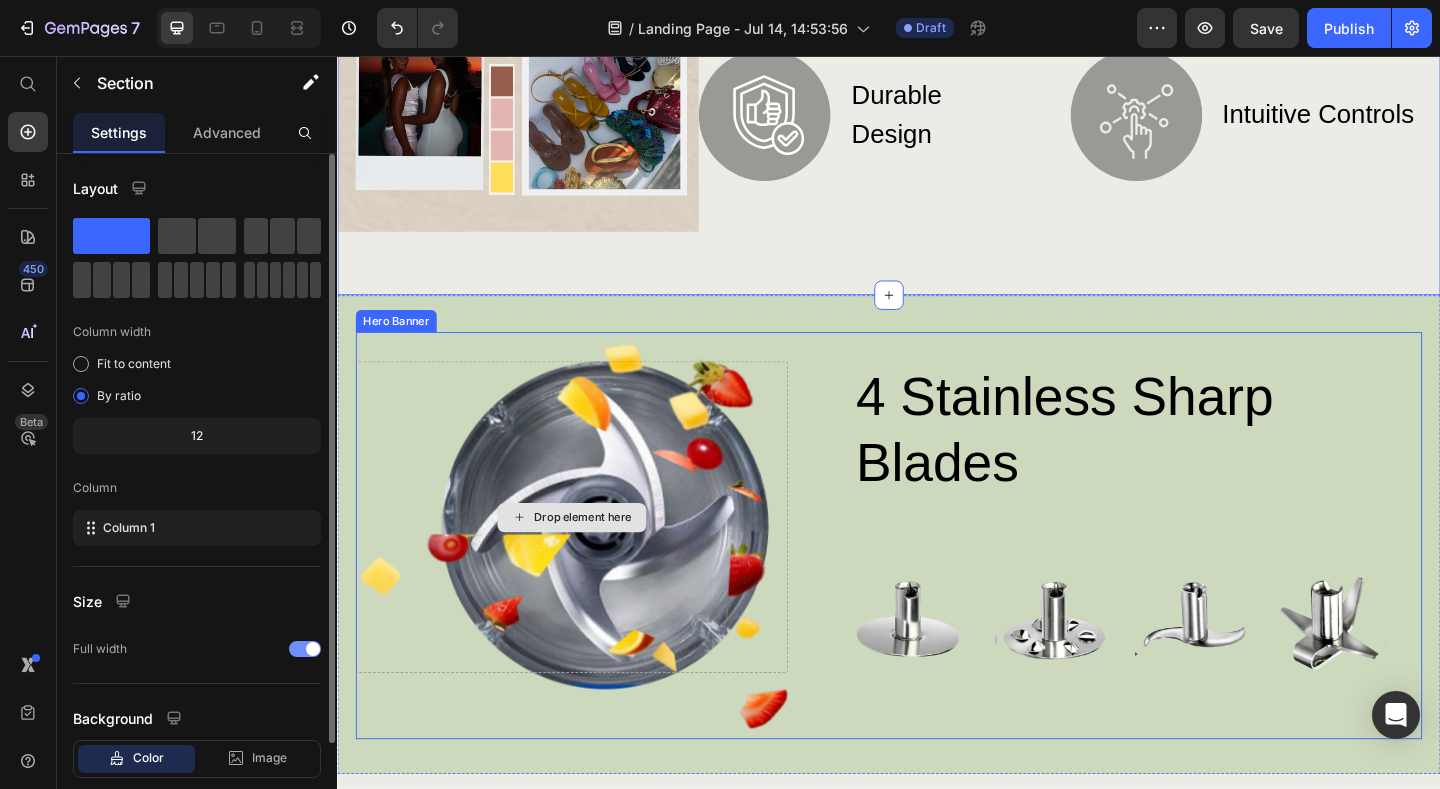 click on "Drop element here" at bounding box center [592, 557] 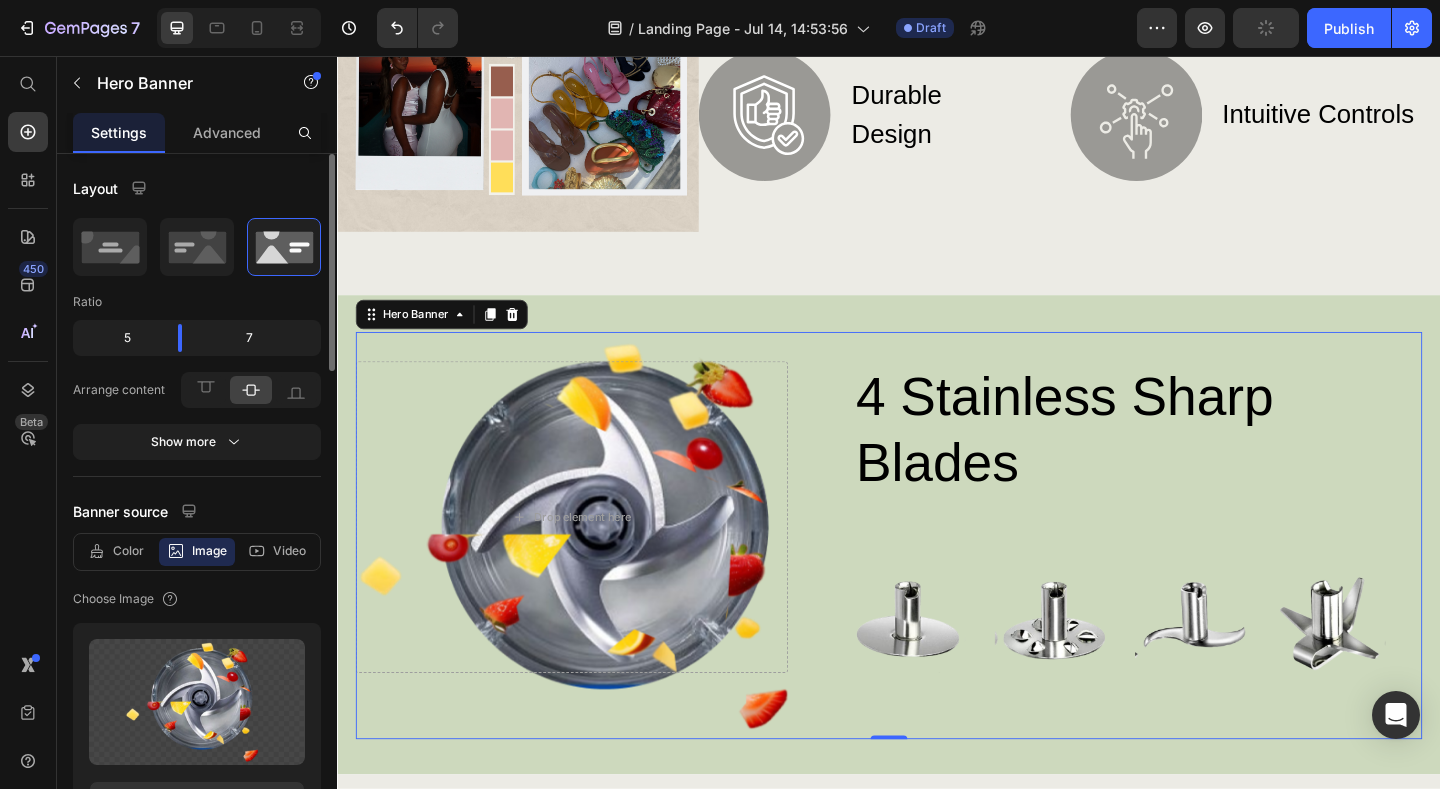 click on "Choose Image" 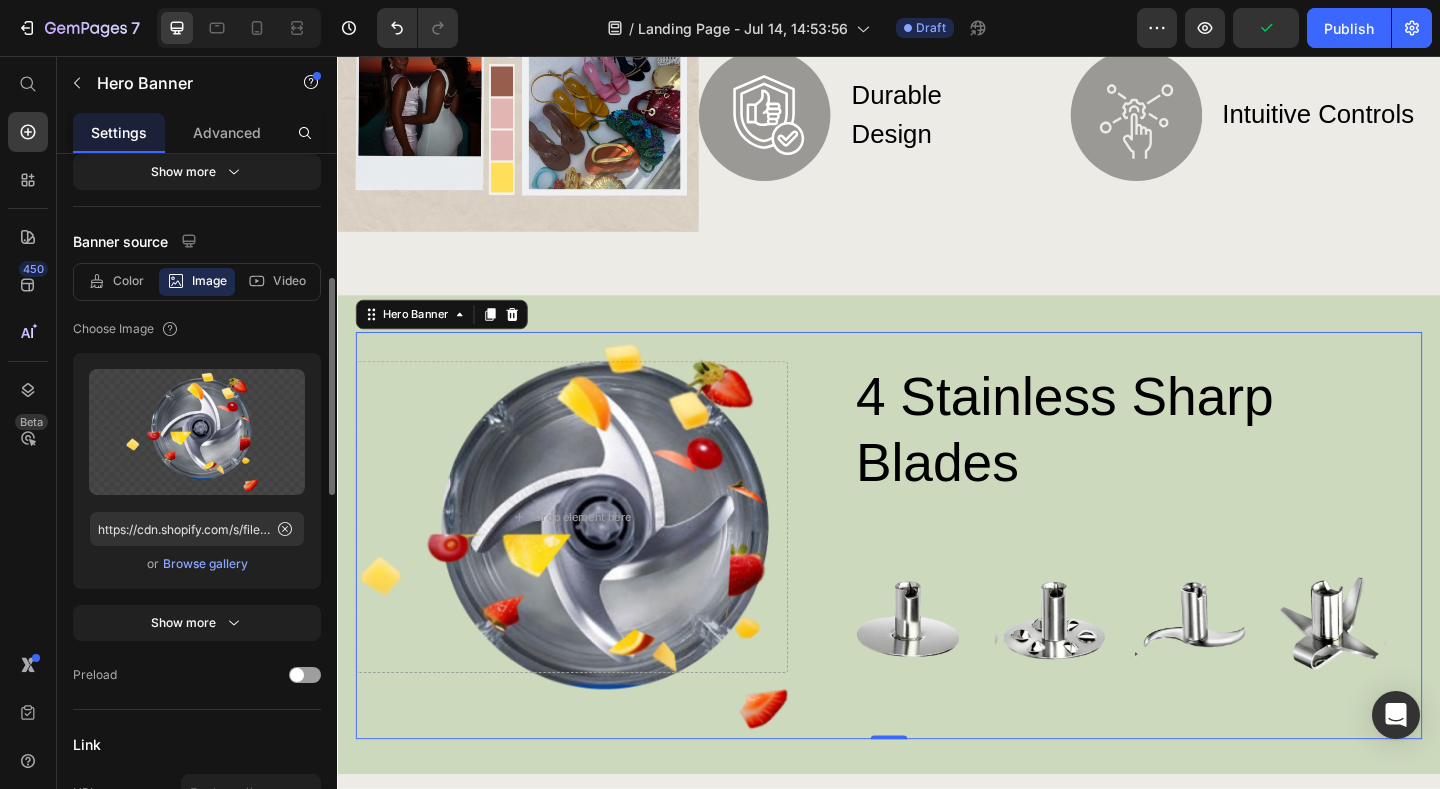 scroll, scrollTop: 330, scrollLeft: 0, axis: vertical 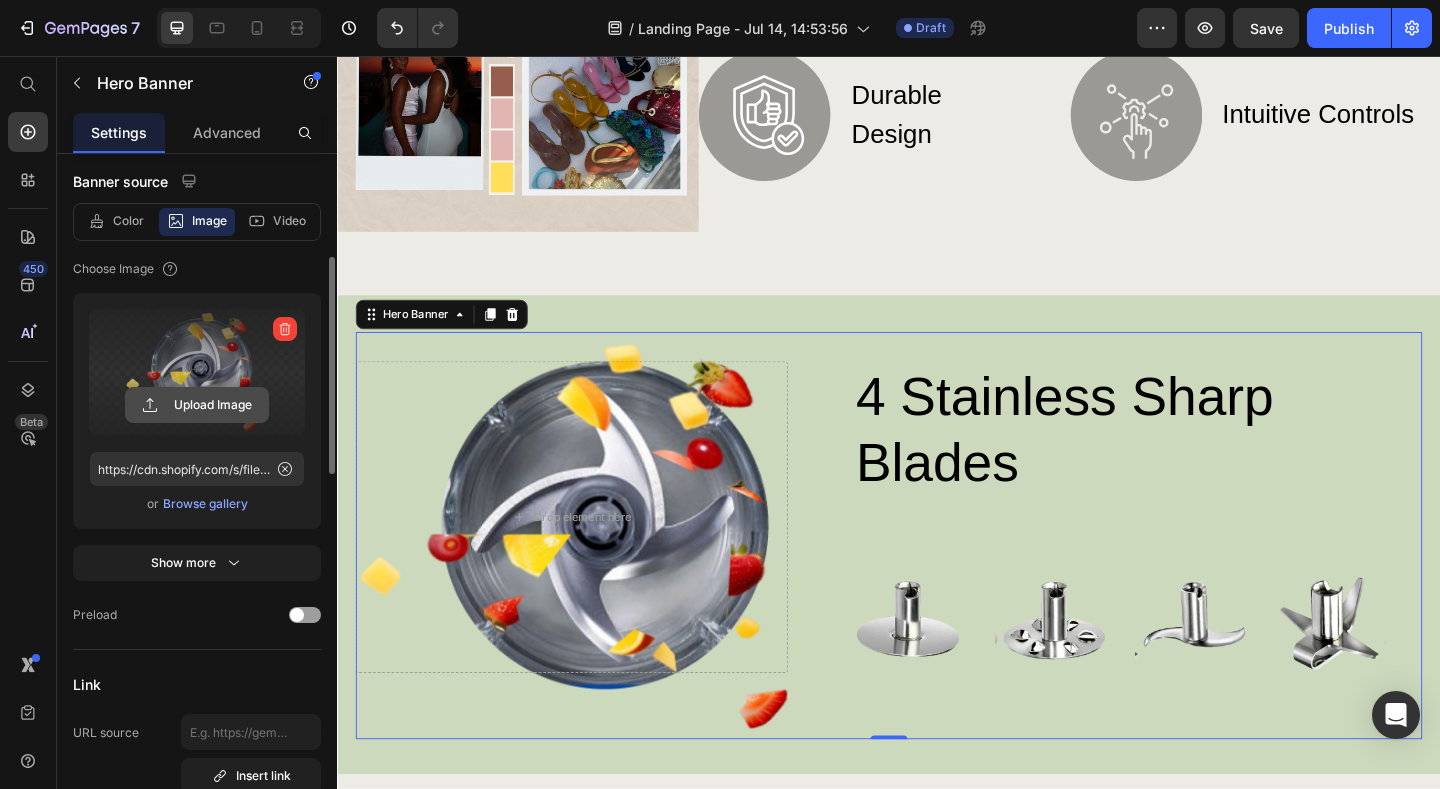 click 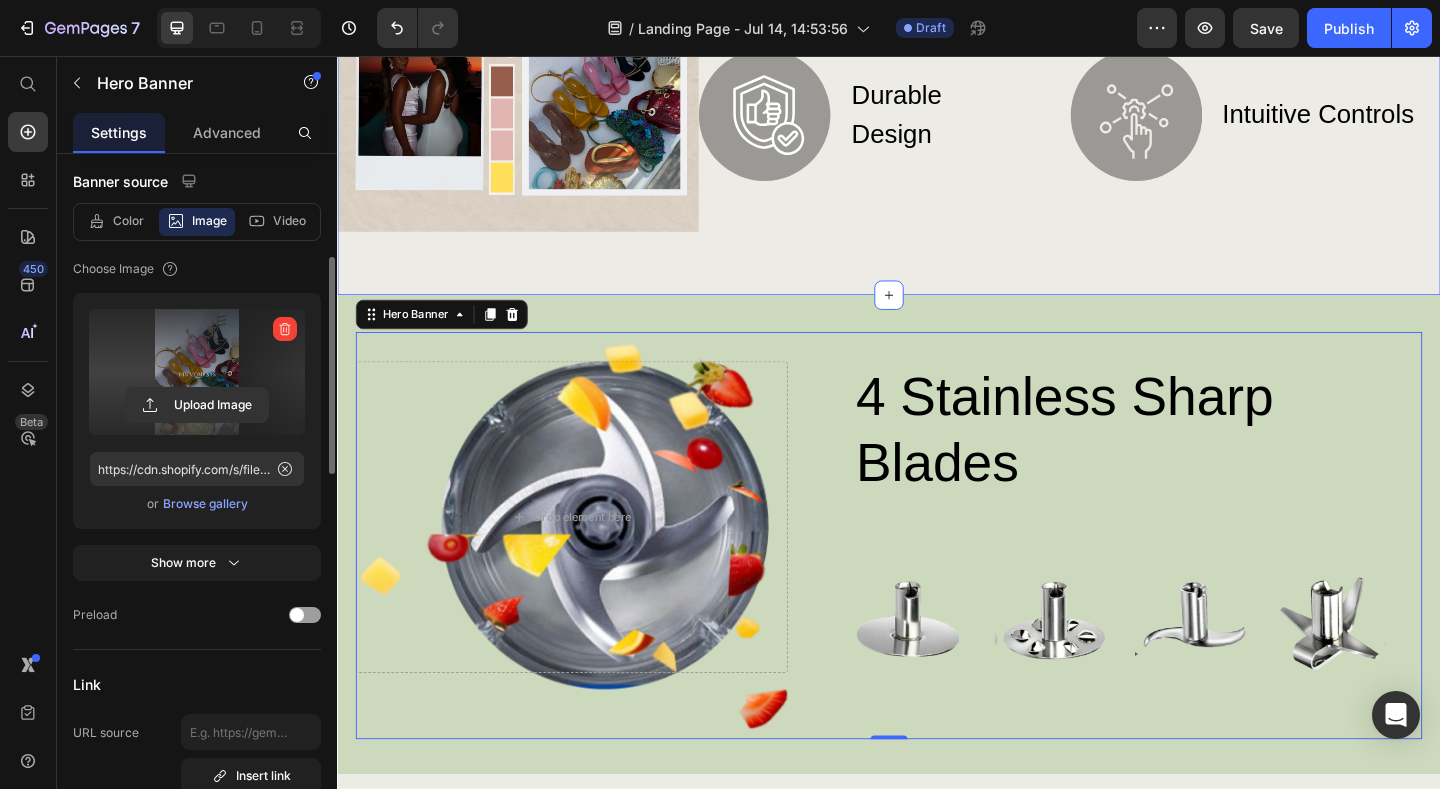 type on "https://cdn.shopify.com/s/files/1/0824/7404/1674/files/gempages_567440088024220753-439b1827-8e7a-475e-9ad2-b3533887bf86.png" 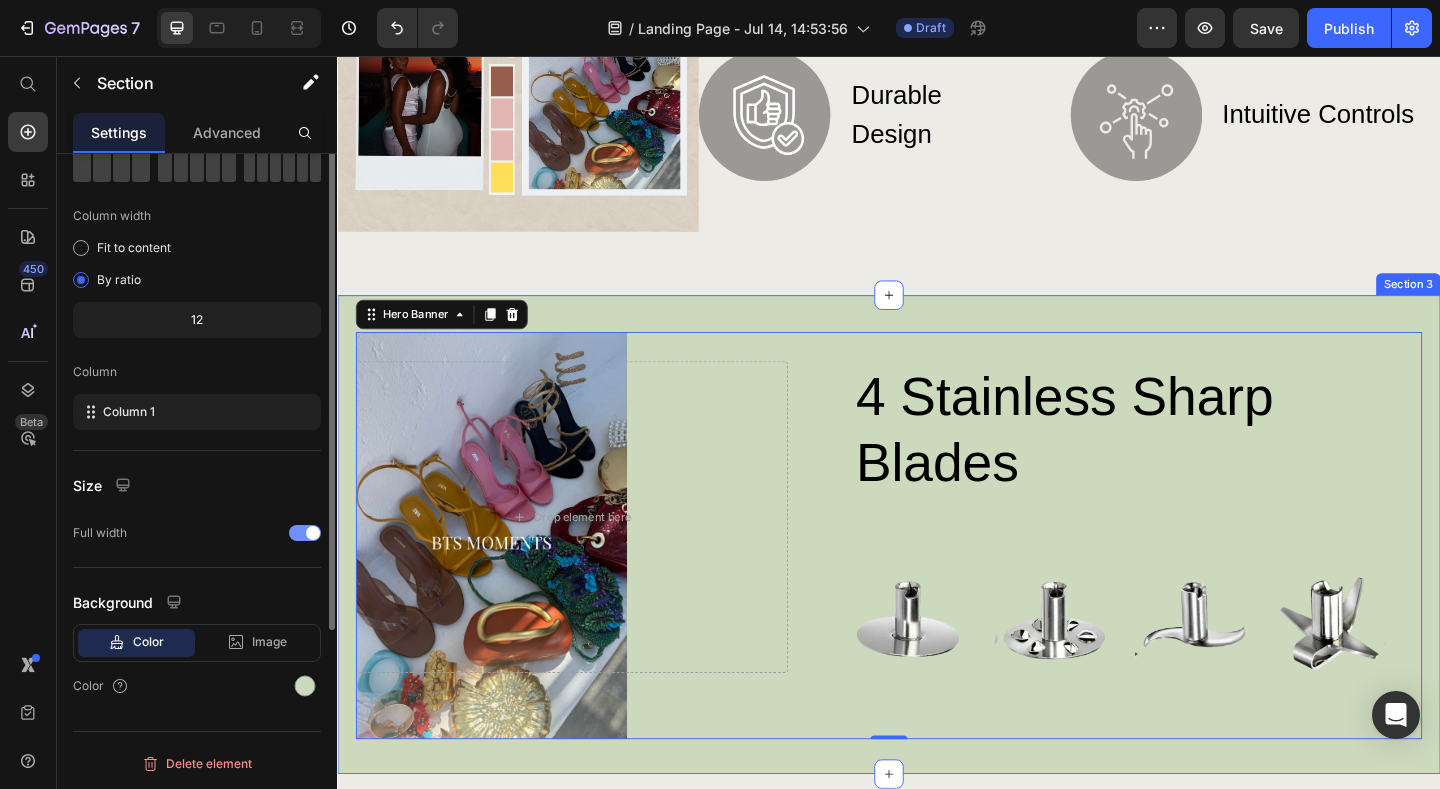 scroll, scrollTop: 0, scrollLeft: 0, axis: both 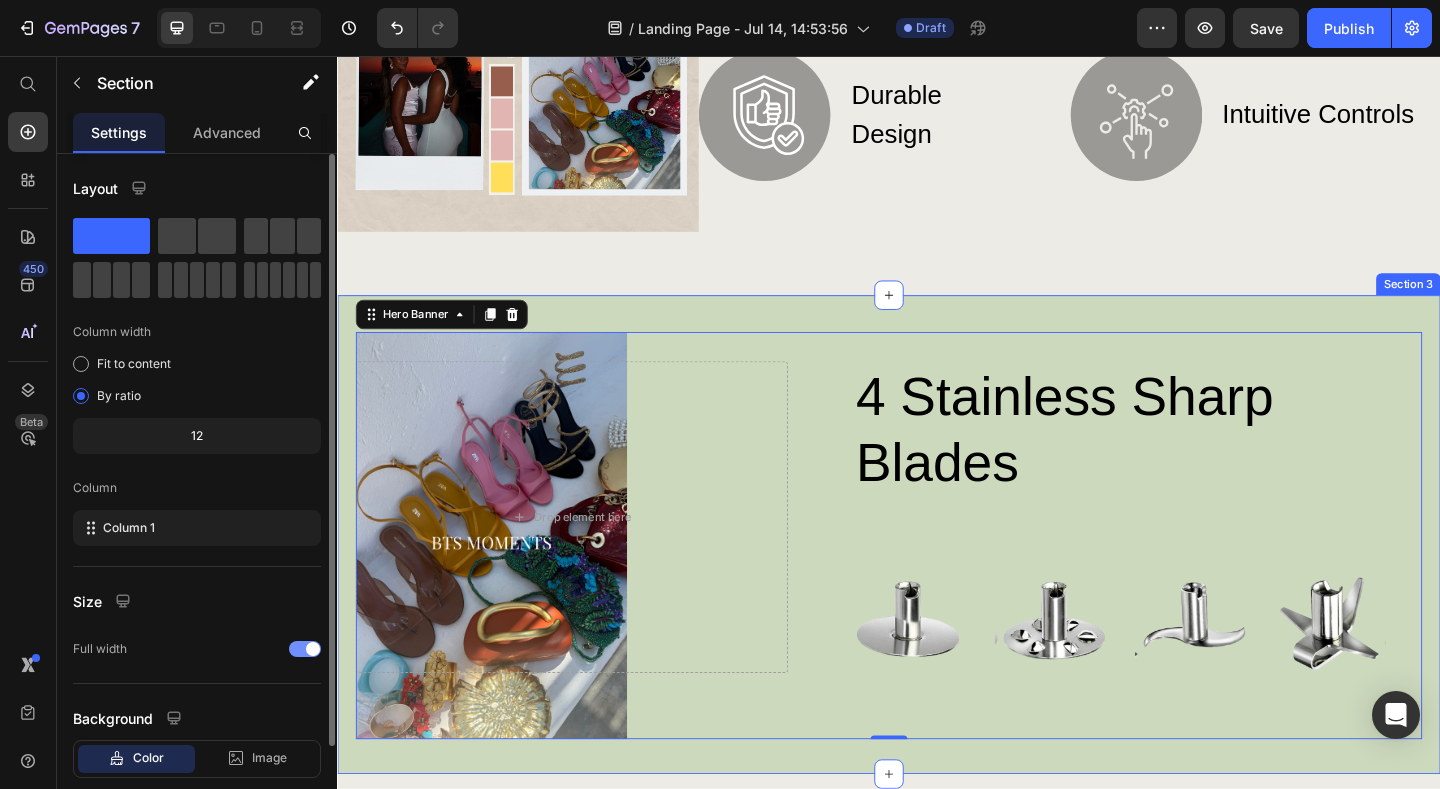 click on "4 stainless sharp blades Heading Image Image Image Image Row Row
Drop element here Hero Banner   0 Section 3" at bounding box center (937, 576) 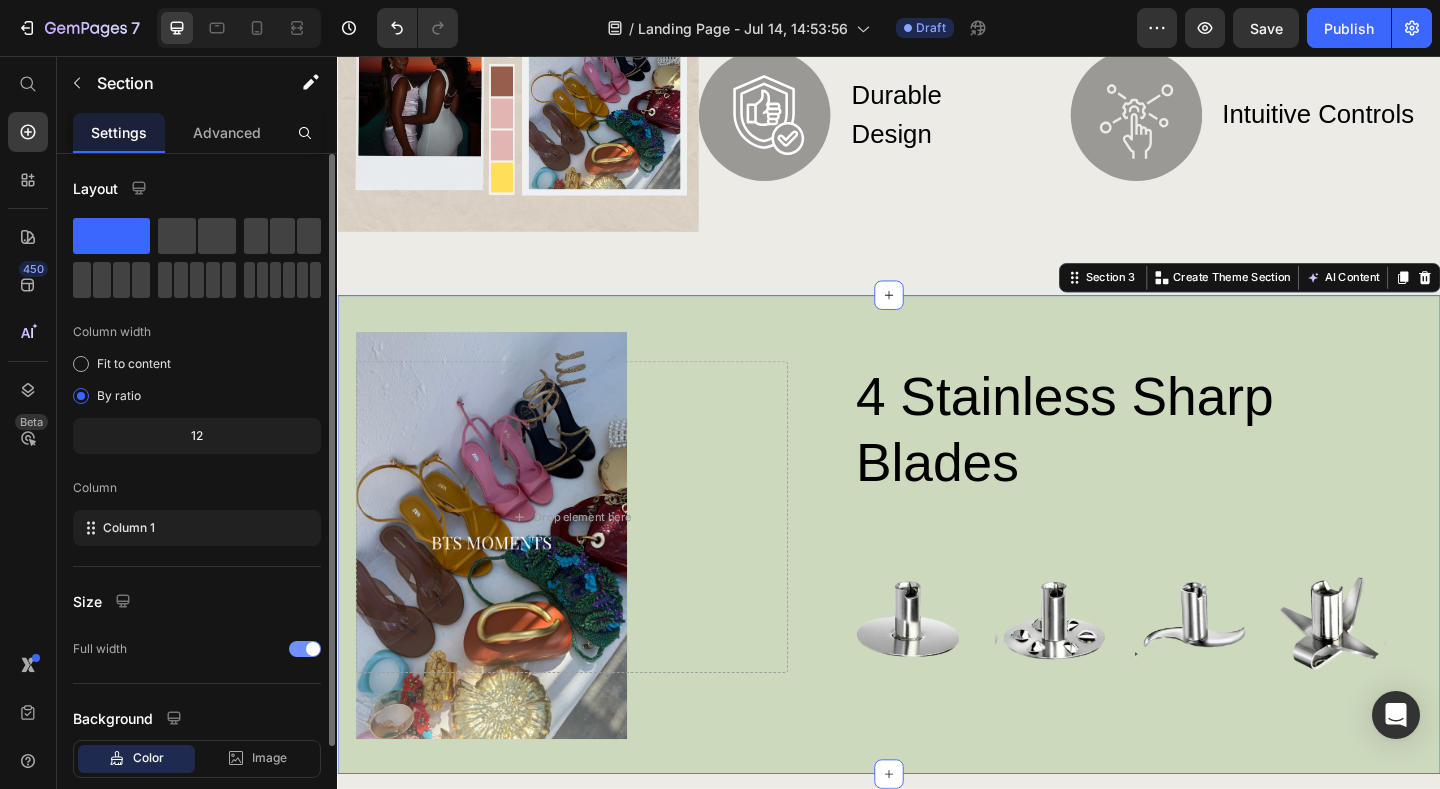 click on "4 stainless sharp blades Heading Image Image Image Image Row Row
Drop element here Hero Banner Section 3   You can create reusable sections Create Theme Section AI Content Write with GemAI What would you like to describe here? Tone and Voice Persuasive Product Cut Out Pearl Mini Dress Show more Generate" at bounding box center [937, 576] 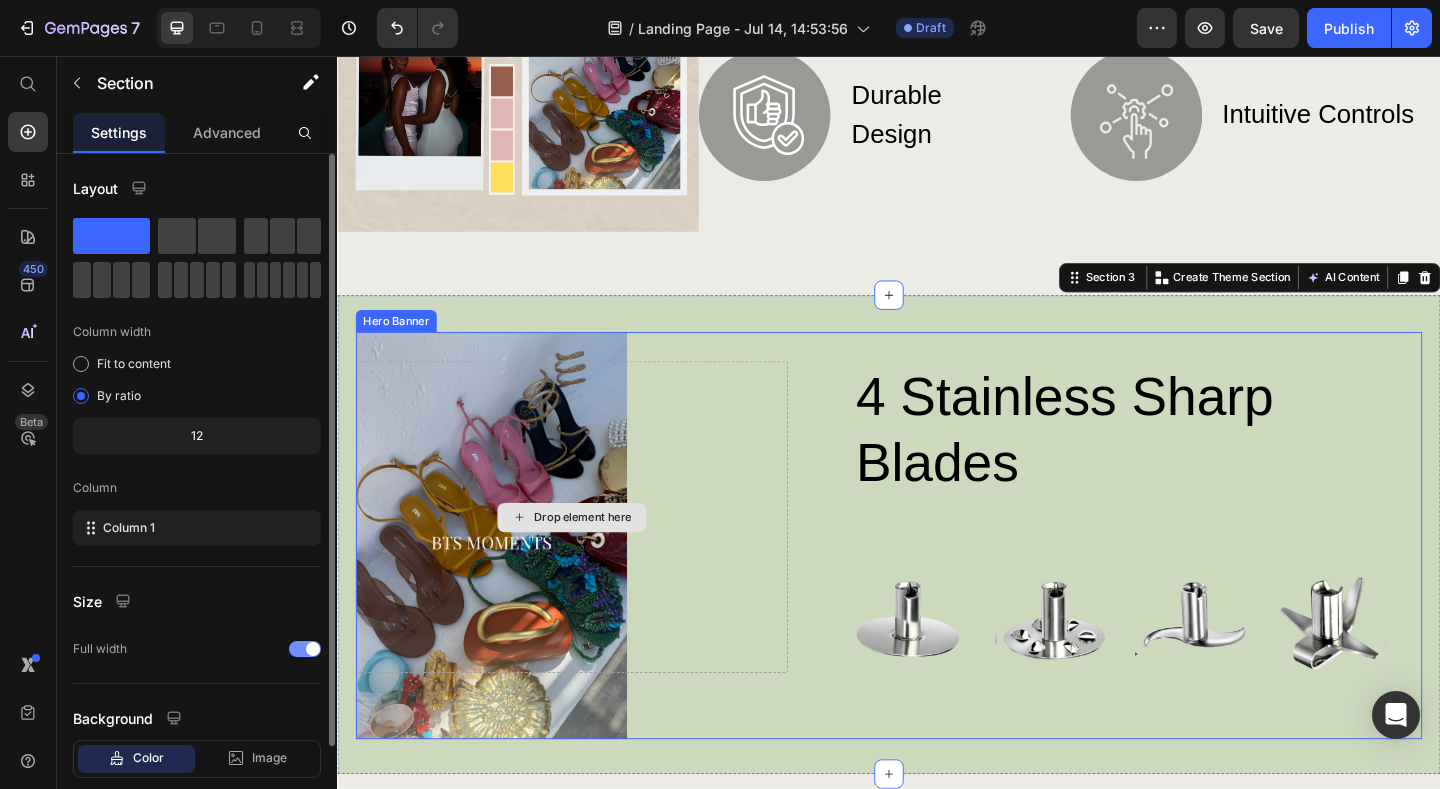 click on "Drop element here" at bounding box center (592, 557) 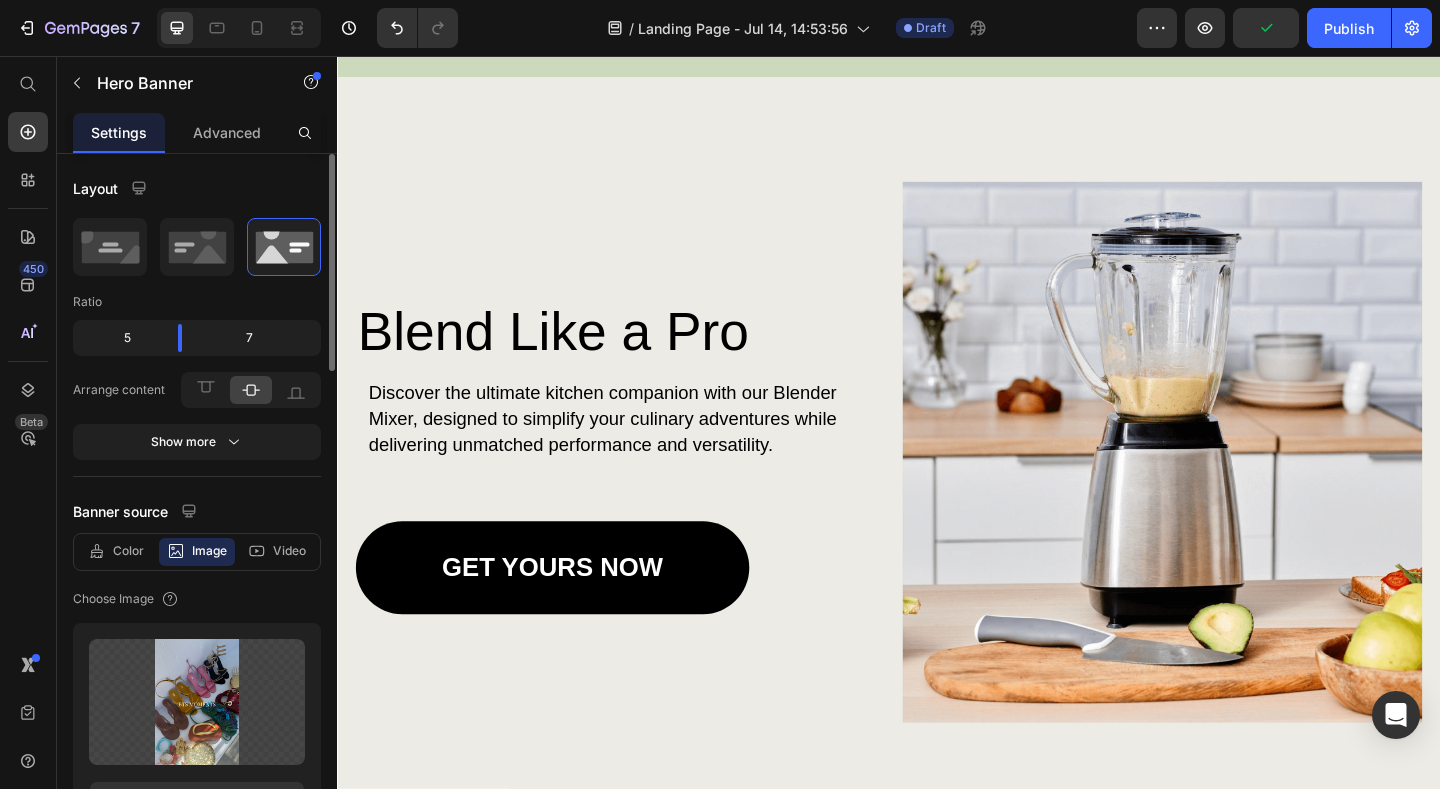 scroll, scrollTop: 3040, scrollLeft: 0, axis: vertical 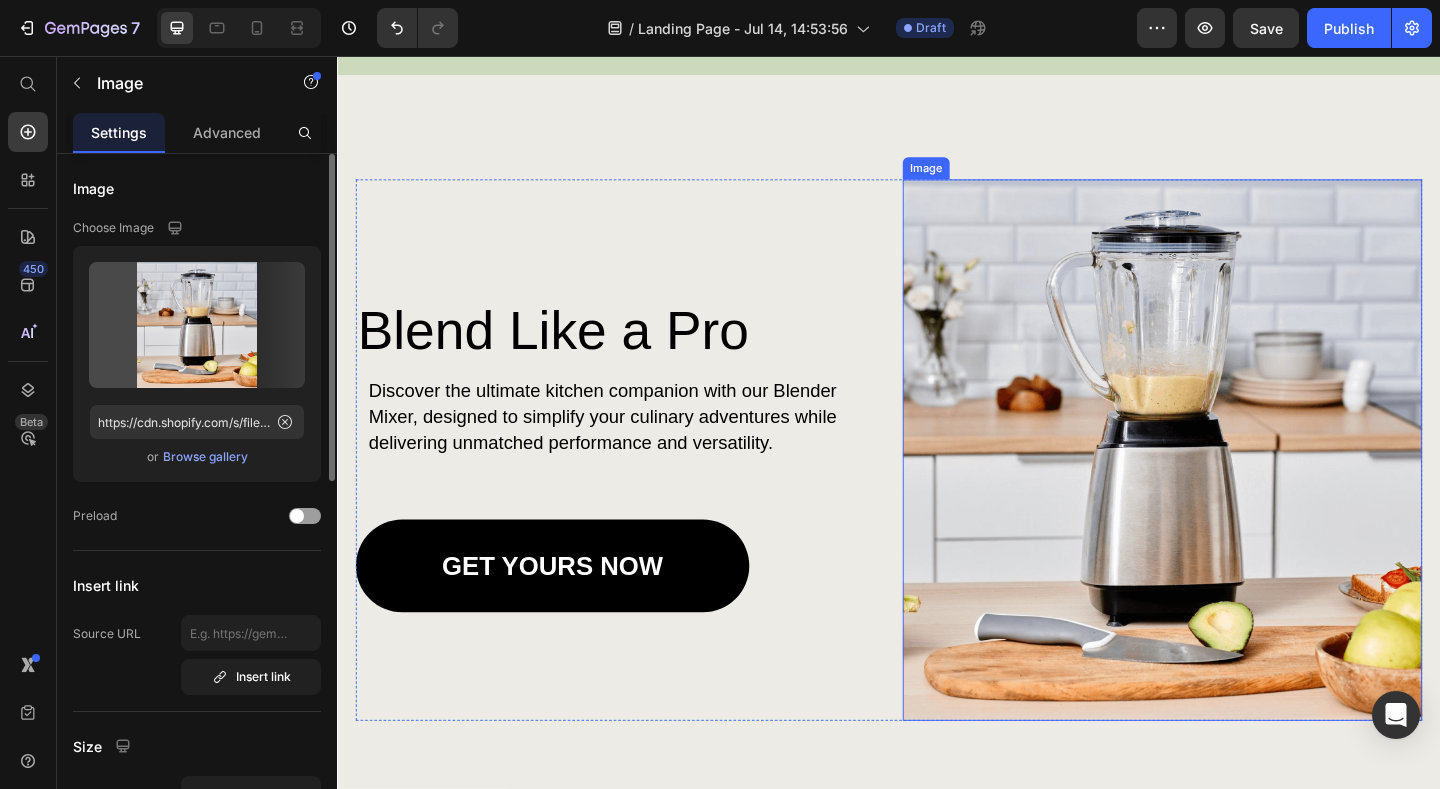 click at bounding box center (1234, 484) 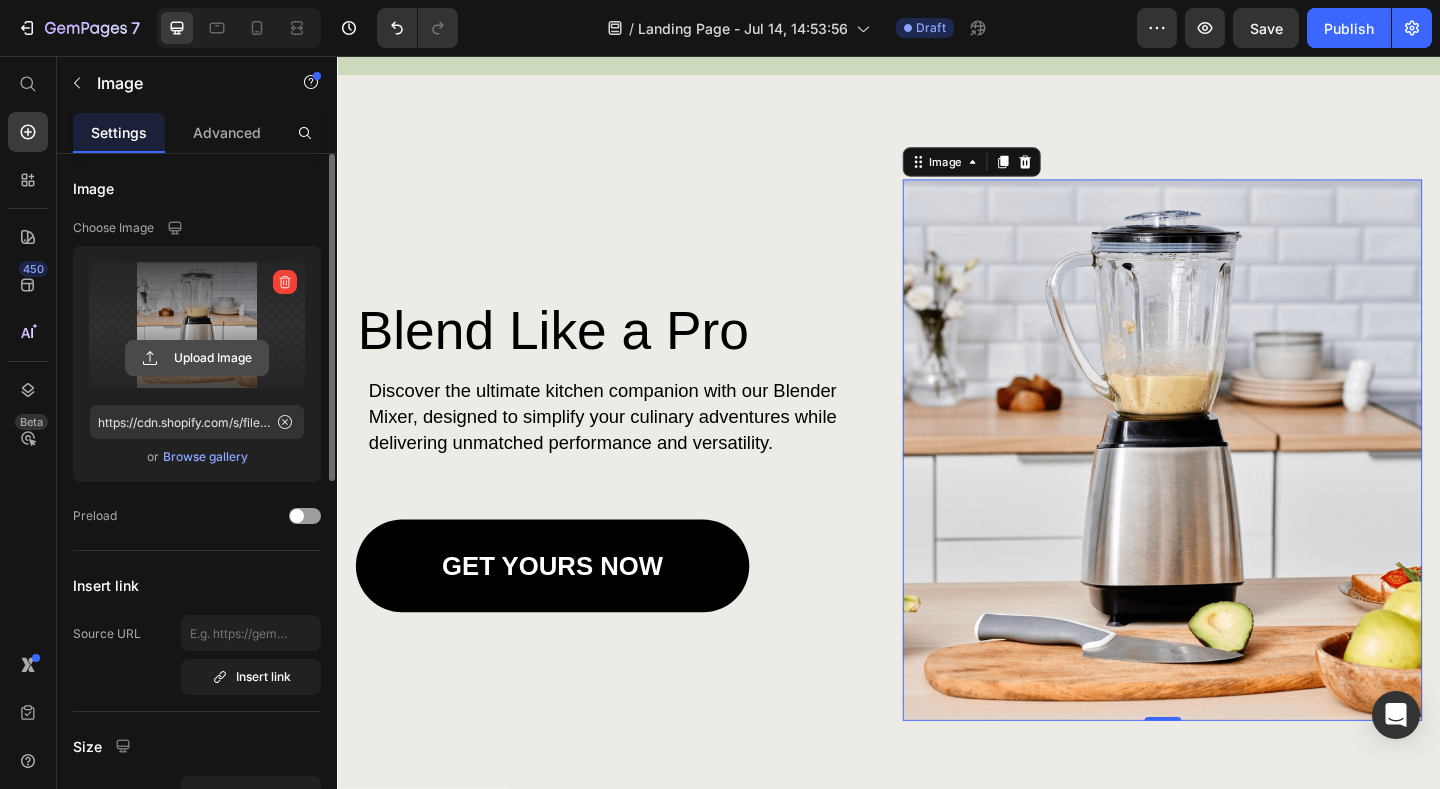 click 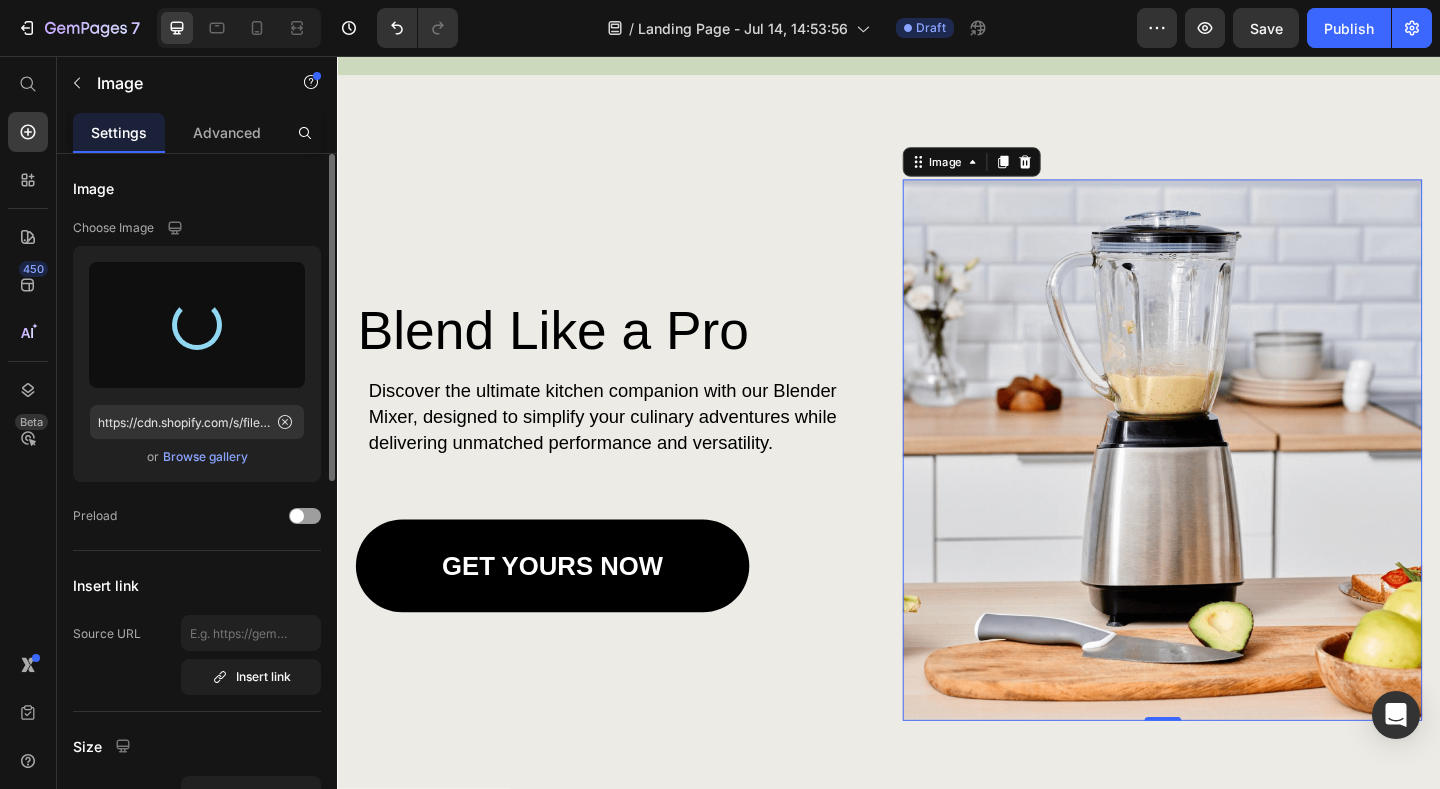 type on "https://cdn.shopify.com/s/files/1/0824/7404/1674/files/gempages_567440088024220753-db8e834e-285e-42de-9972-c1bdcaba6ef1.jpg" 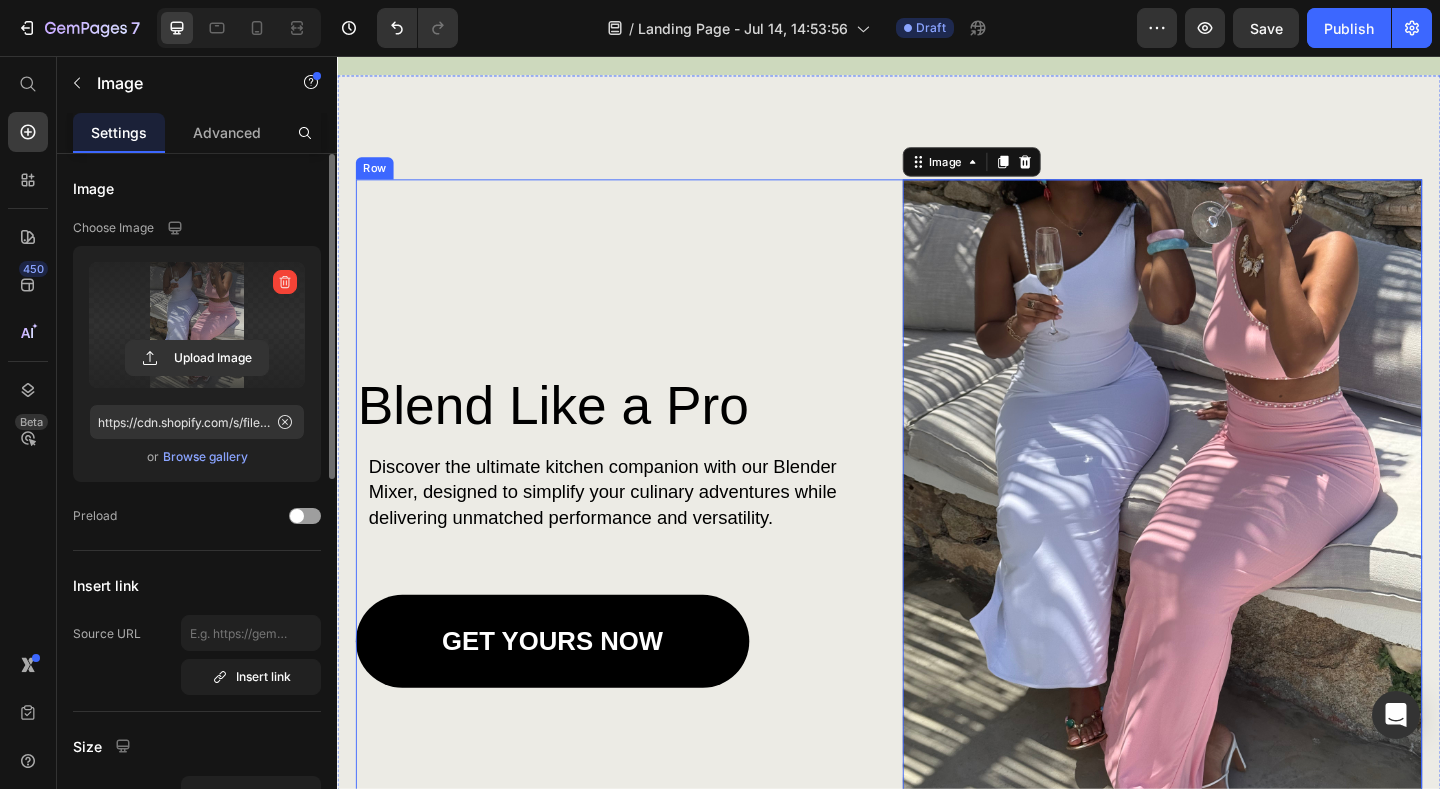click on "Blend Like a Pro Heading Discover the ultimate kitchen companion with our Blender Mixer, designed to simplify your culinary adventures while delivering unmatched performance and versatility. Text Block GET YOURS NOW Button" at bounding box center [639, 566] 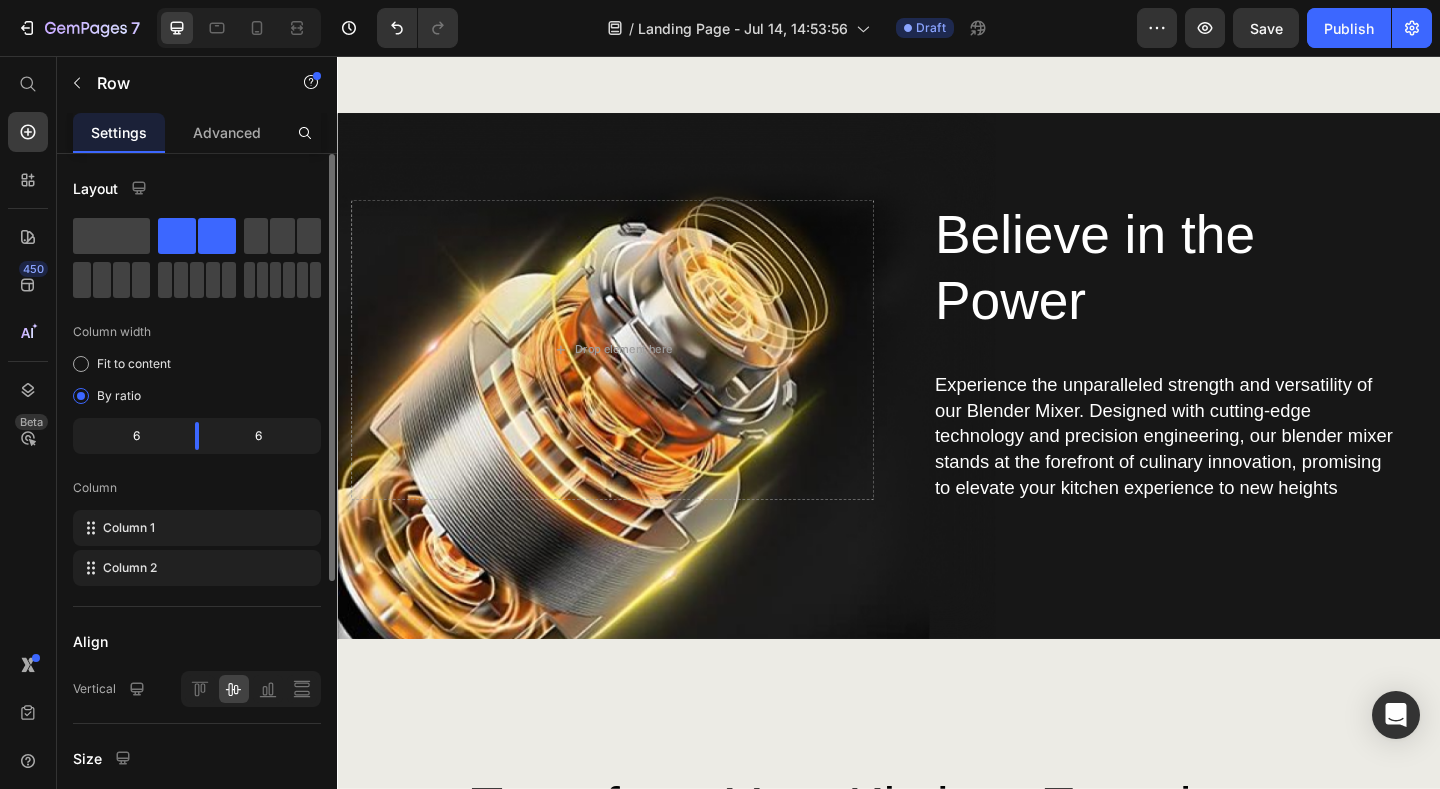 scroll, scrollTop: 3960, scrollLeft: 0, axis: vertical 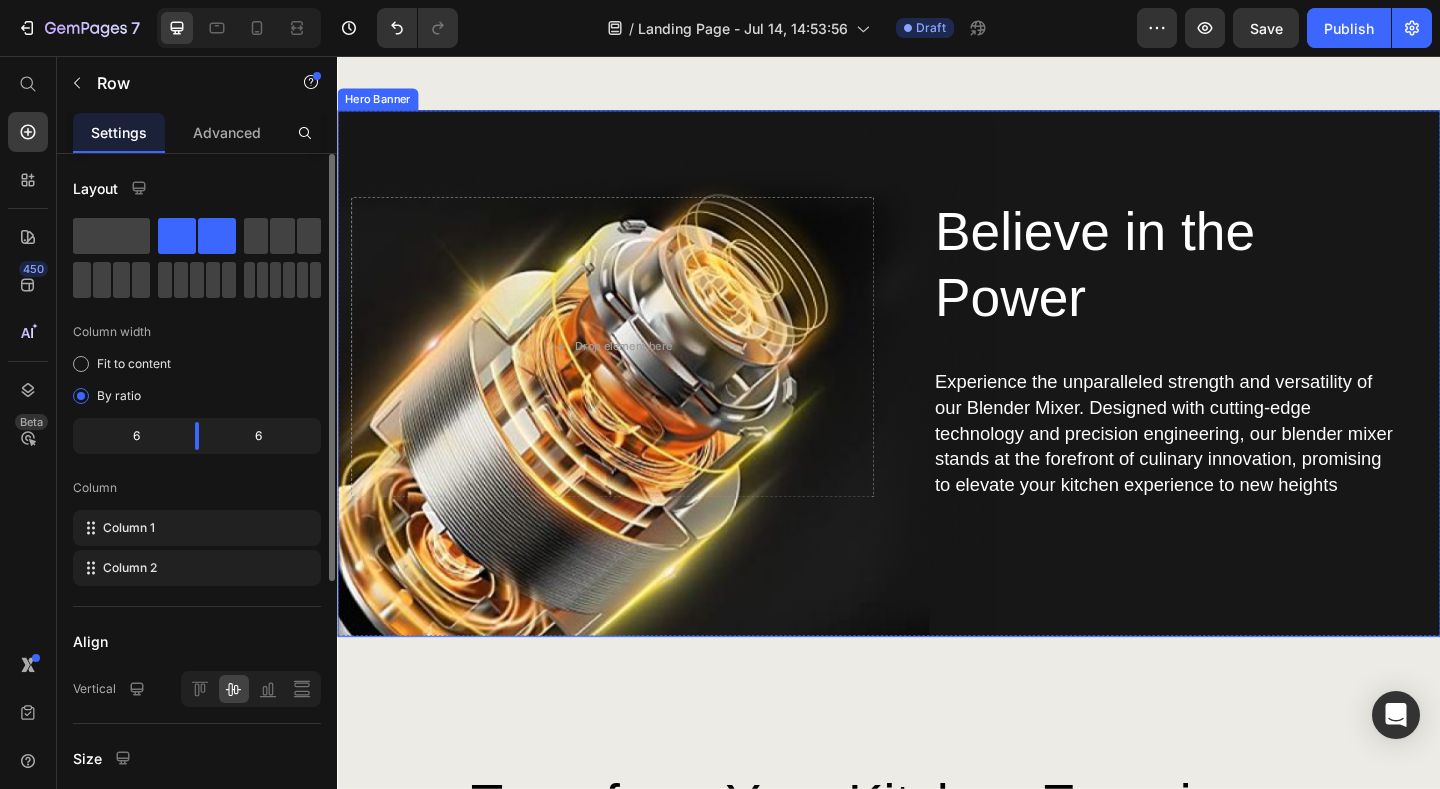 click on "Believe in the Power Heading Experience the unparalleled strength and versatility of our Blender Mixer. Designed with cutting-edge technology and precision engineering, our blender mixer stands at the forefront of culinary innovation, promising to elevate your kitchen experience to new heights Text Block Row
Drop element here" at bounding box center (937, 401) 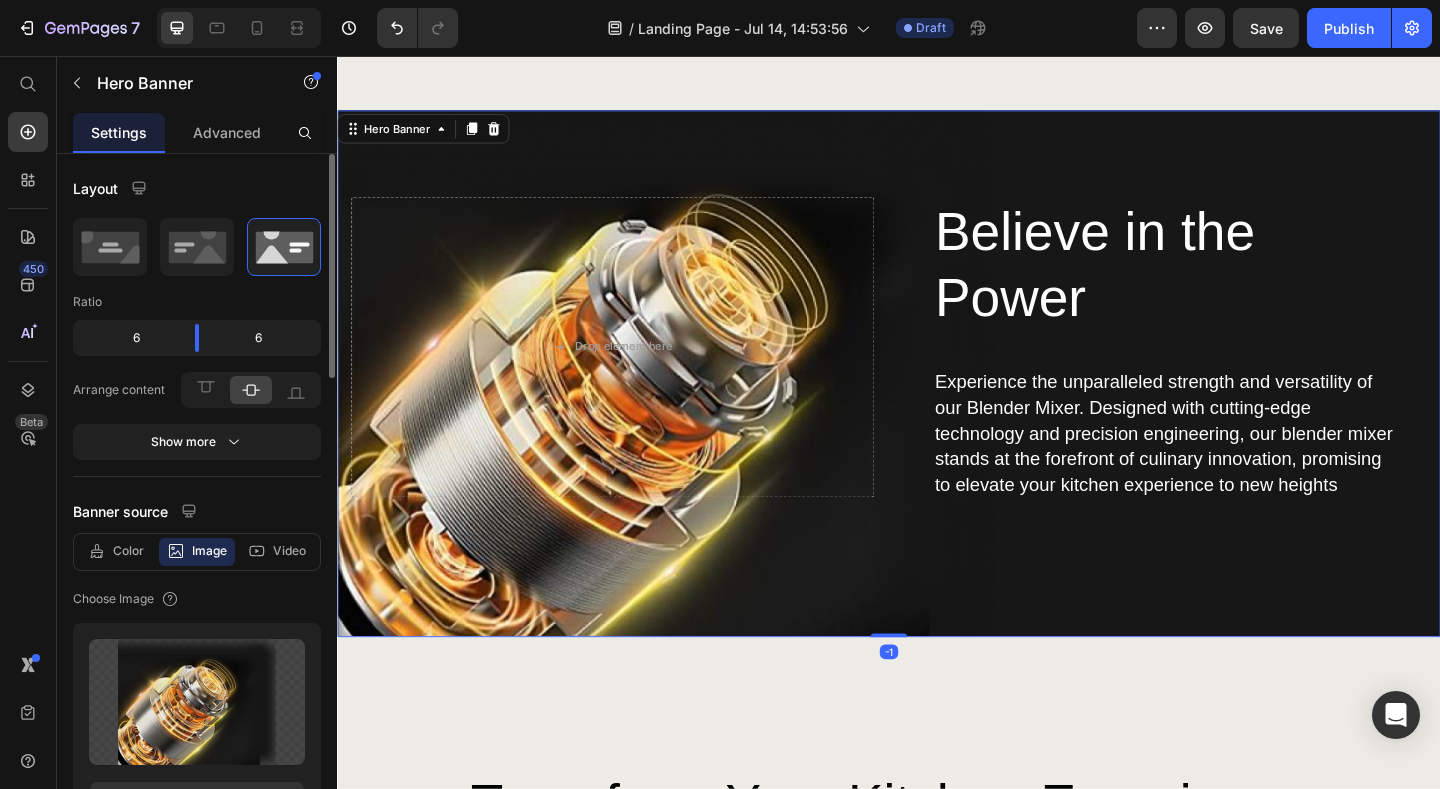 click on "Choose Image" 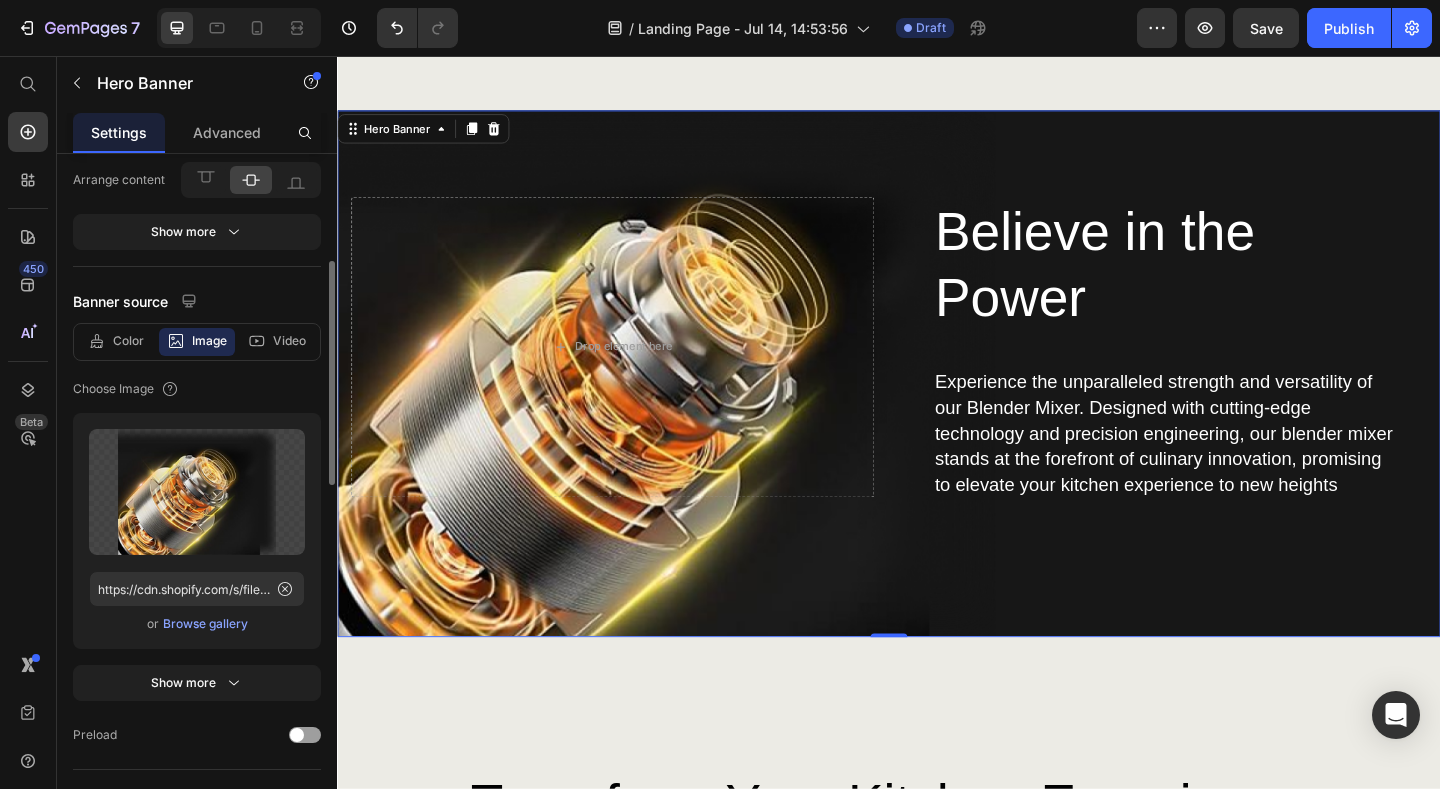 scroll, scrollTop: 240, scrollLeft: 0, axis: vertical 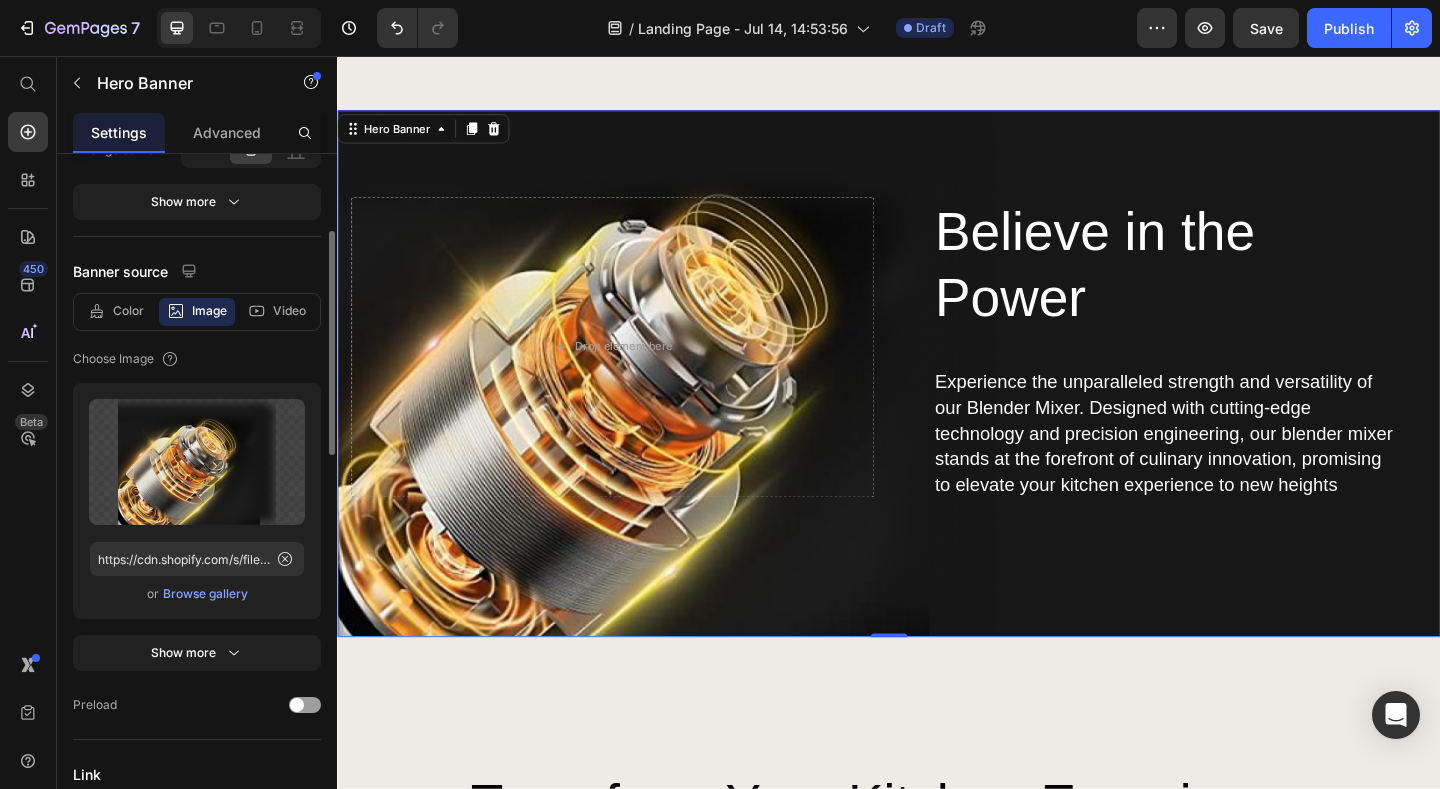 click on "Browse gallery" at bounding box center (205, 594) 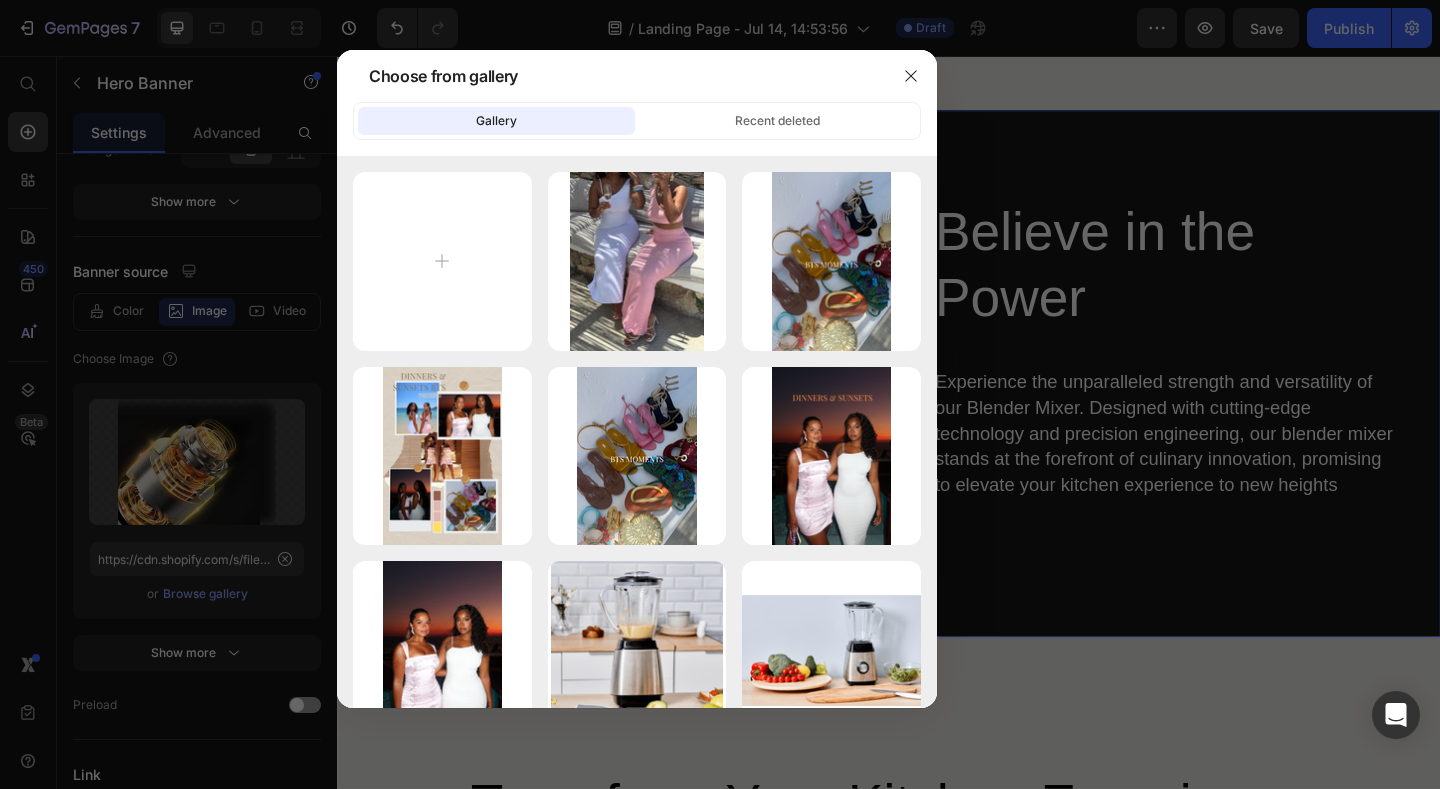 click at bounding box center [720, 394] 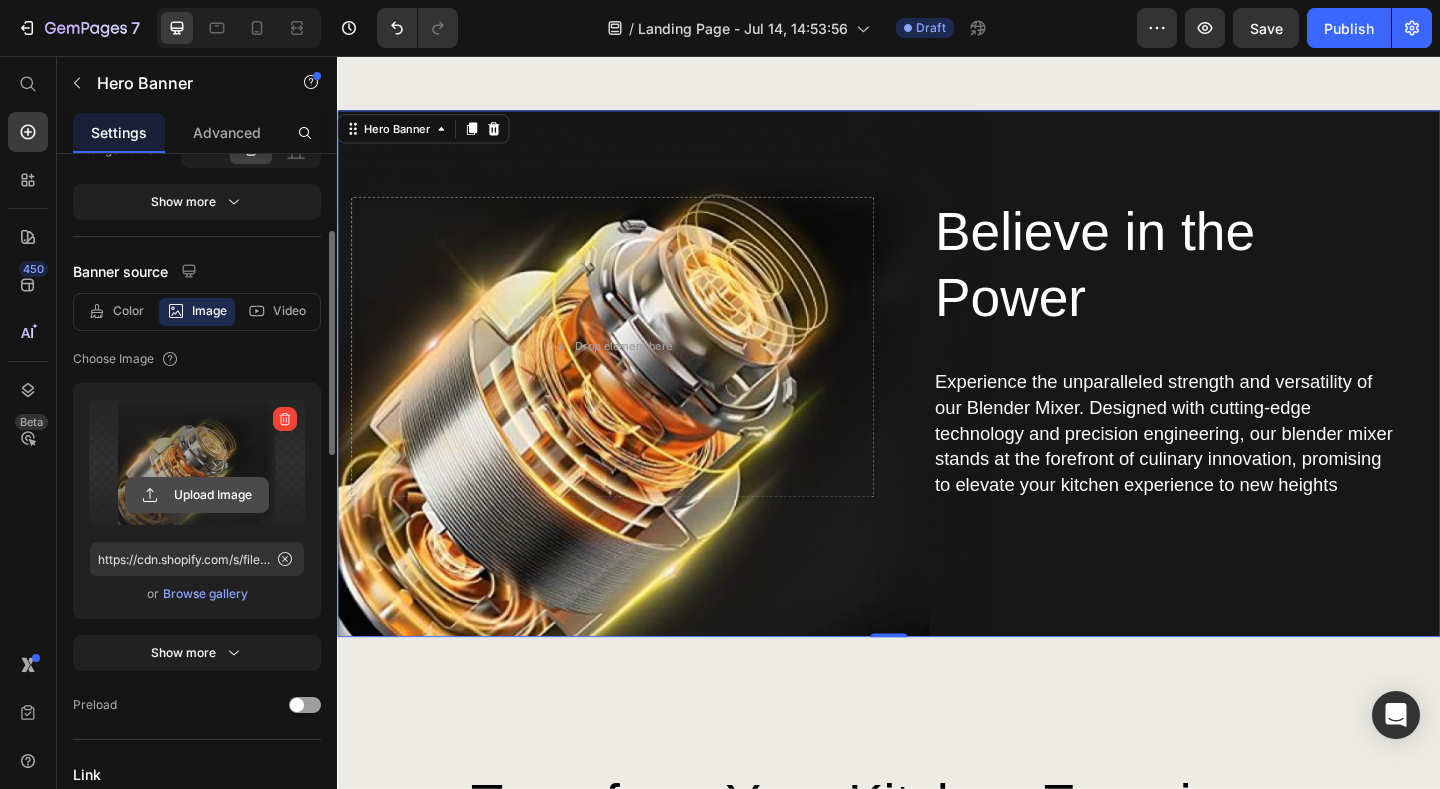 click 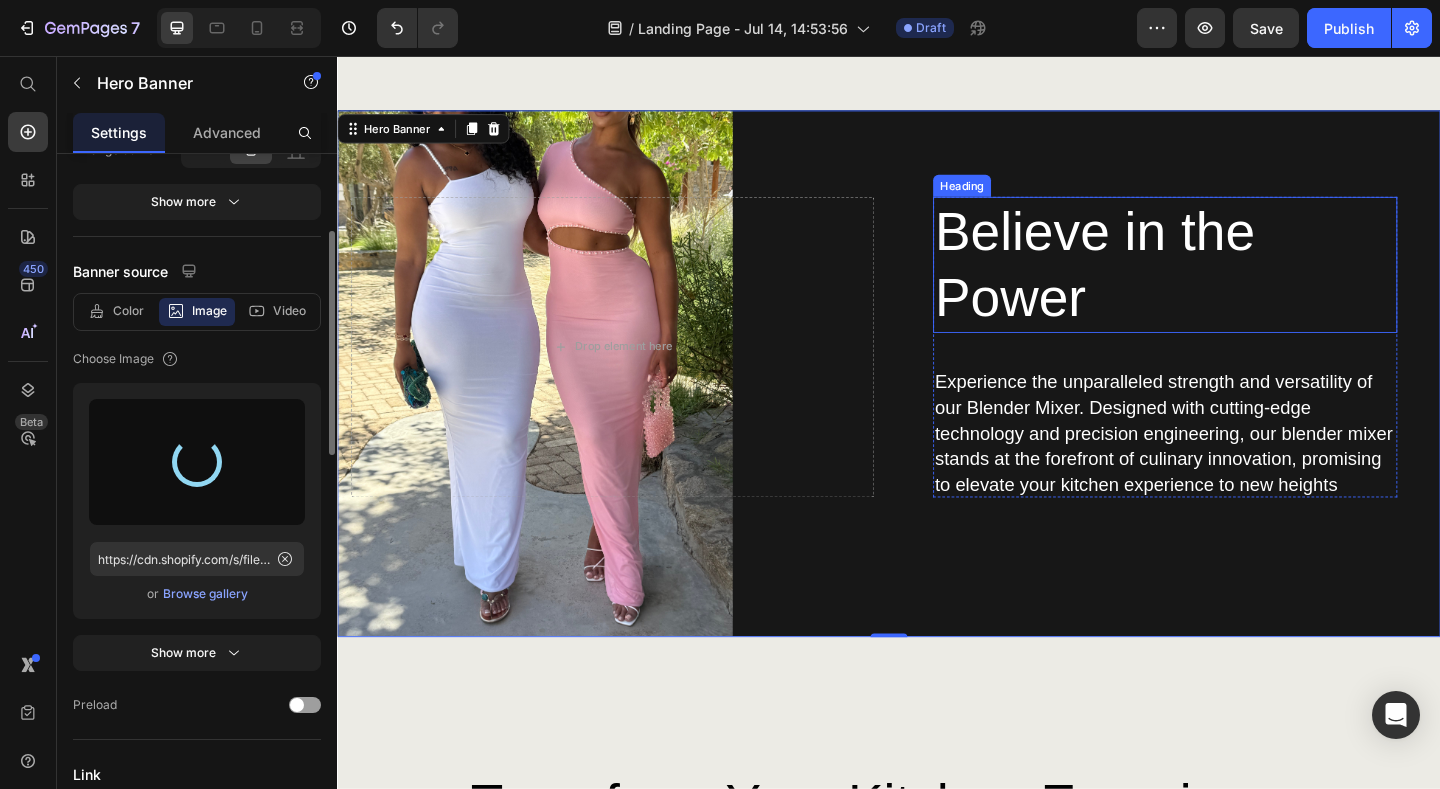 type on "https://cdn.shopify.com/s/files/1/0824/7404/1674/files/gempages_567440088024220753-5e93aed5-6911-449b-af57-009ac782d3d4.jpg" 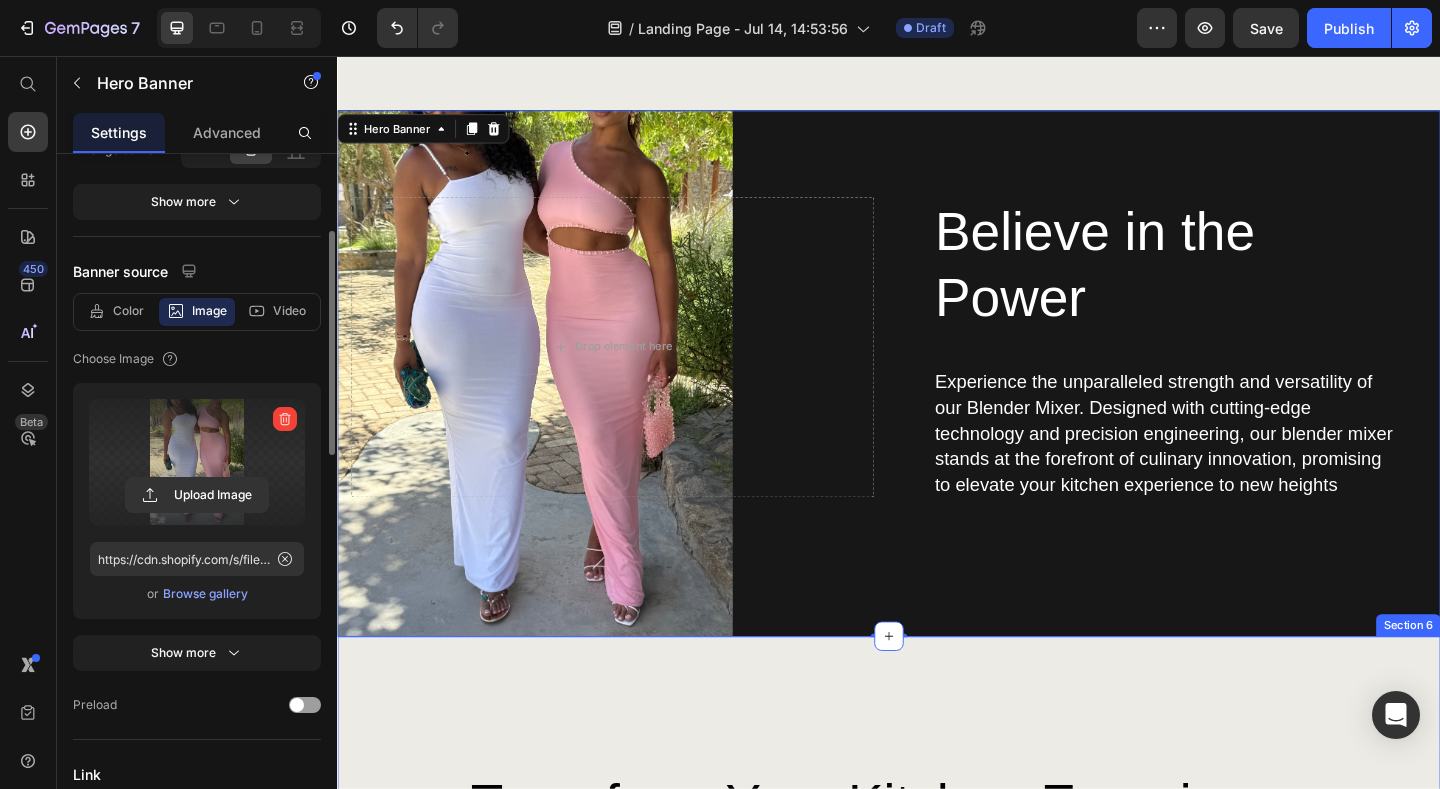 click on "transform your kitchen experience Heading Image Time-Saving Heading Prepare meals faster with our efficient blending and mixing solutions. Text Block Image Healthy Living Heading Create nutritious smoothies and shakes effortlessly. Text Block Image Professional Results Heading Achieve restaurant-quality results at home or in your business. Text Block Image User-Friendly Heading Intuitive controls and ergonomic design ensure ease of use for everyone. Text Block Row Row Loved by others Heading Image
Icon I've used many blenders before, but none compare to the power and versatility of Gem Blend Blender Mixer. It handles everything from smoothies to sauces effortlessly! Text Block Image Marrira Heading Row Row Row Row Section 6" at bounding box center [937, 1226] 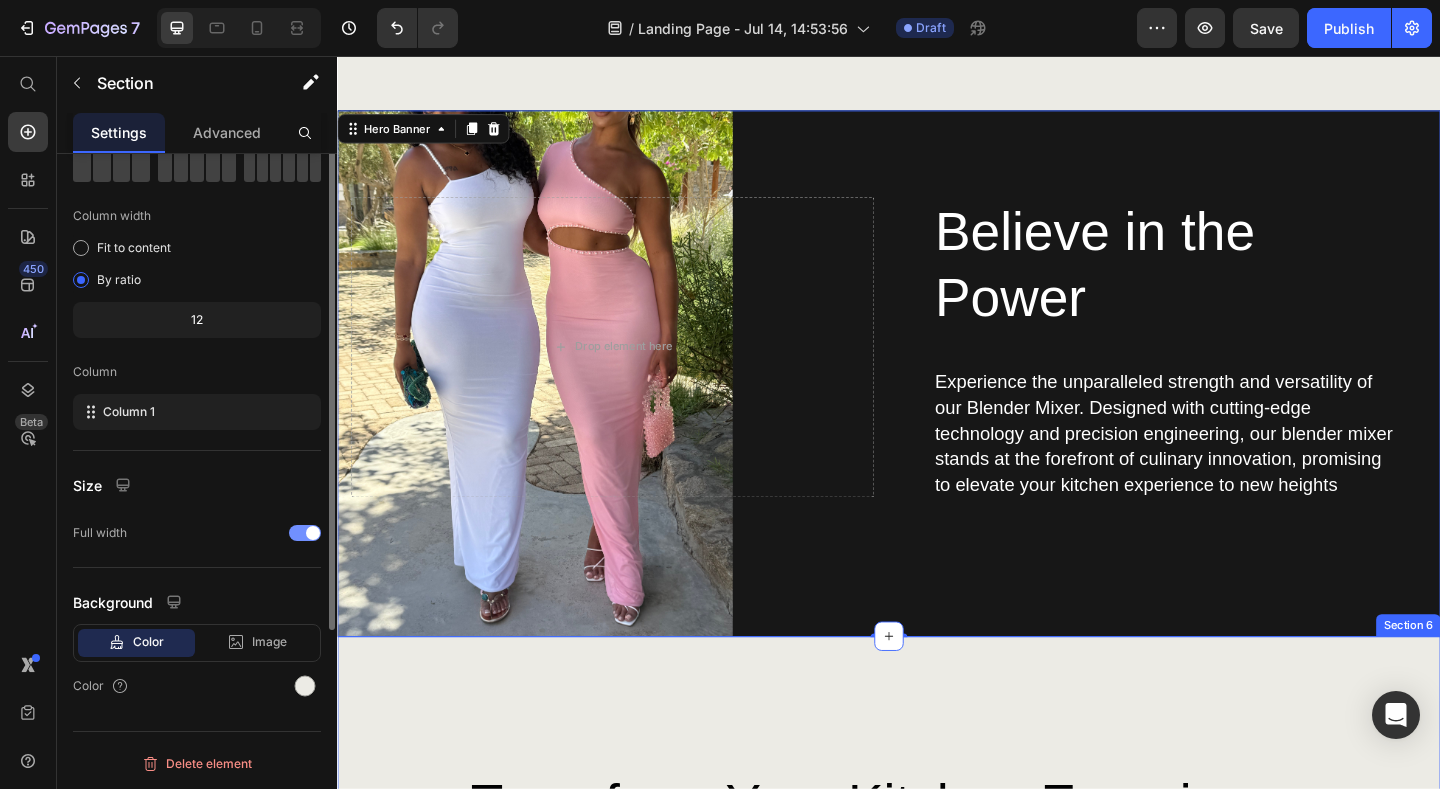 scroll, scrollTop: 0, scrollLeft: 0, axis: both 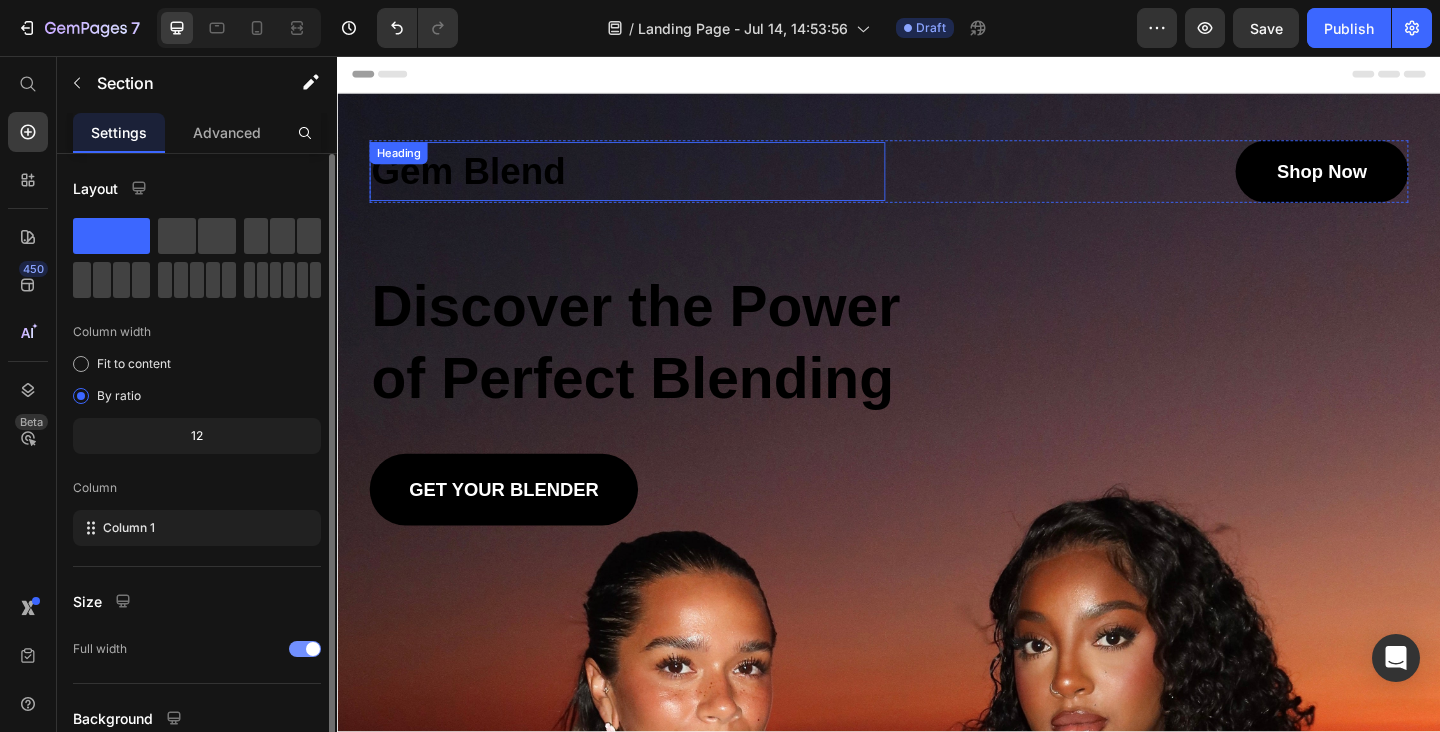 click on "Gem Blend" at bounding box center (652, 182) 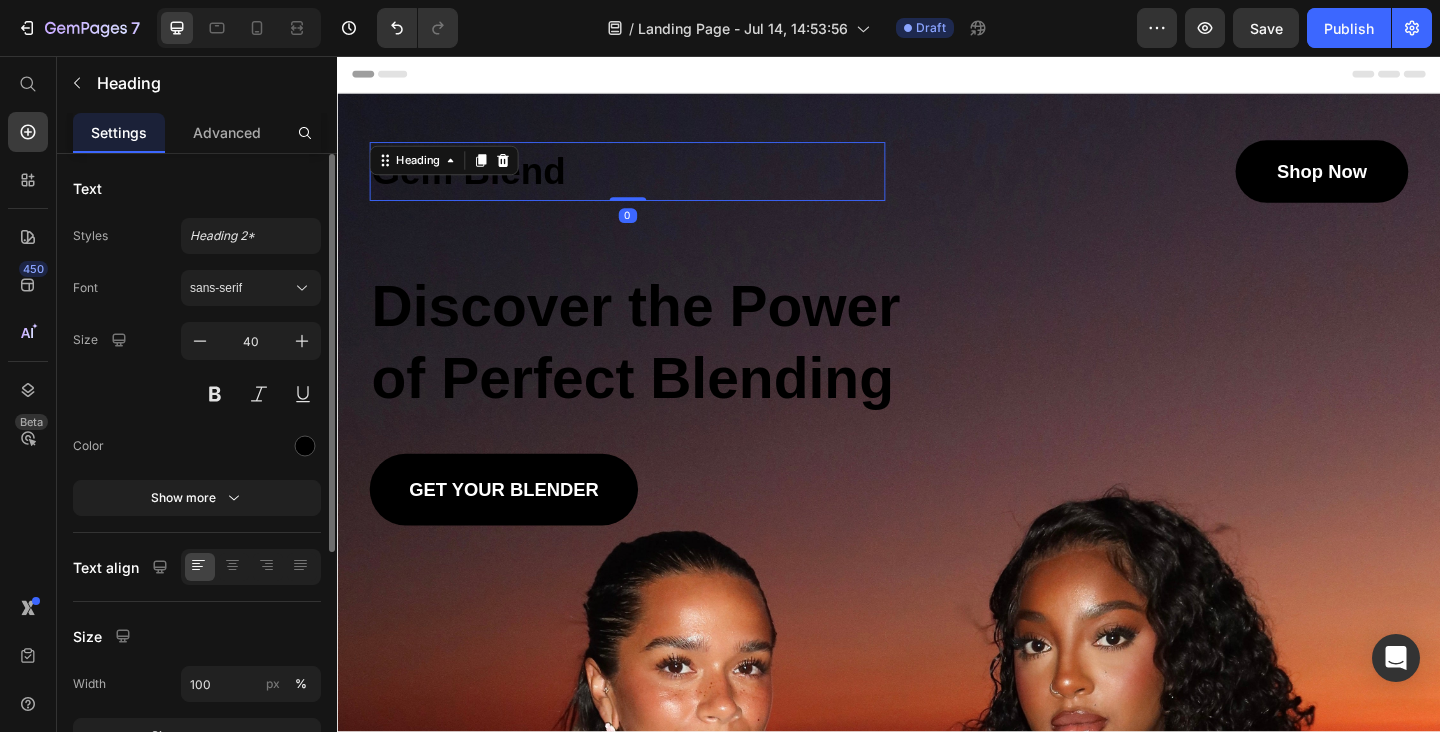 click on "Gem Blend" at bounding box center [652, 182] 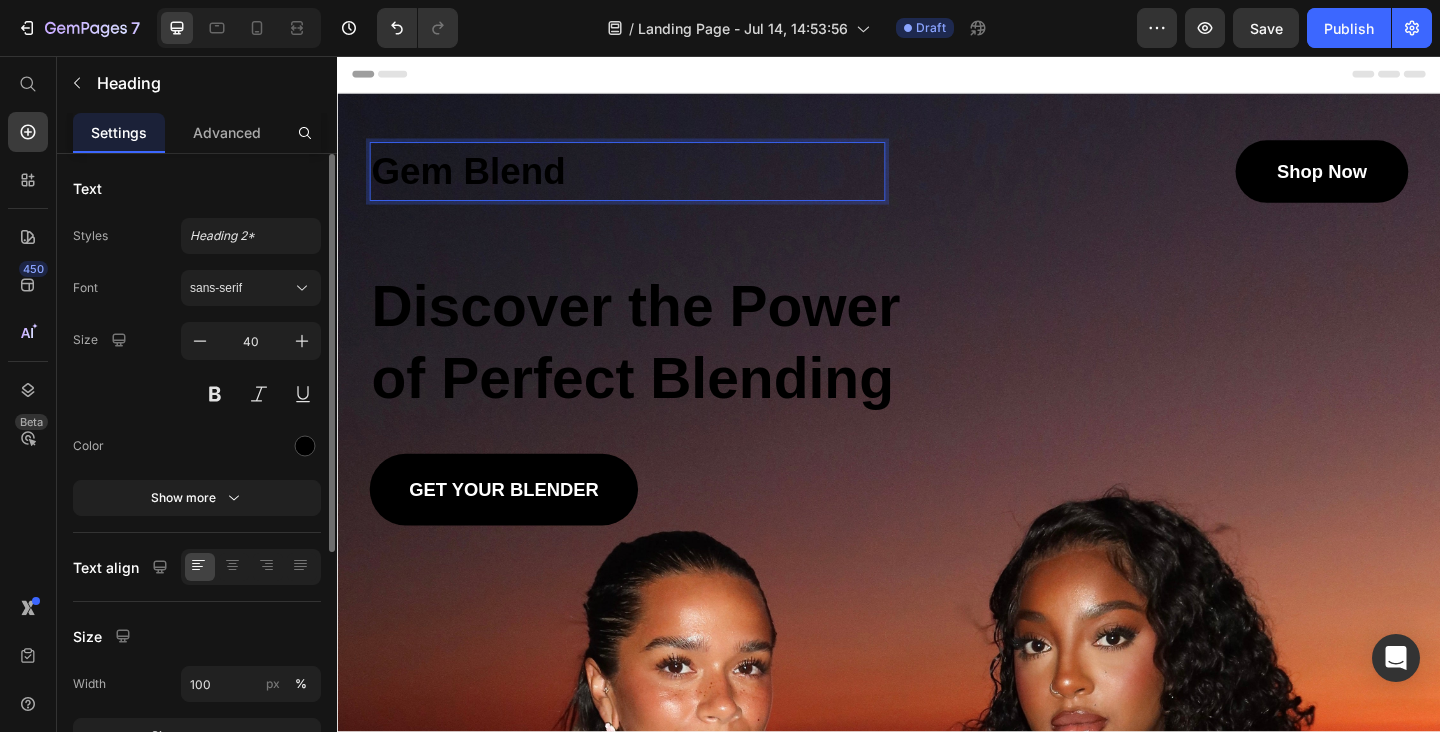 click on "Gem Blend" at bounding box center (652, 182) 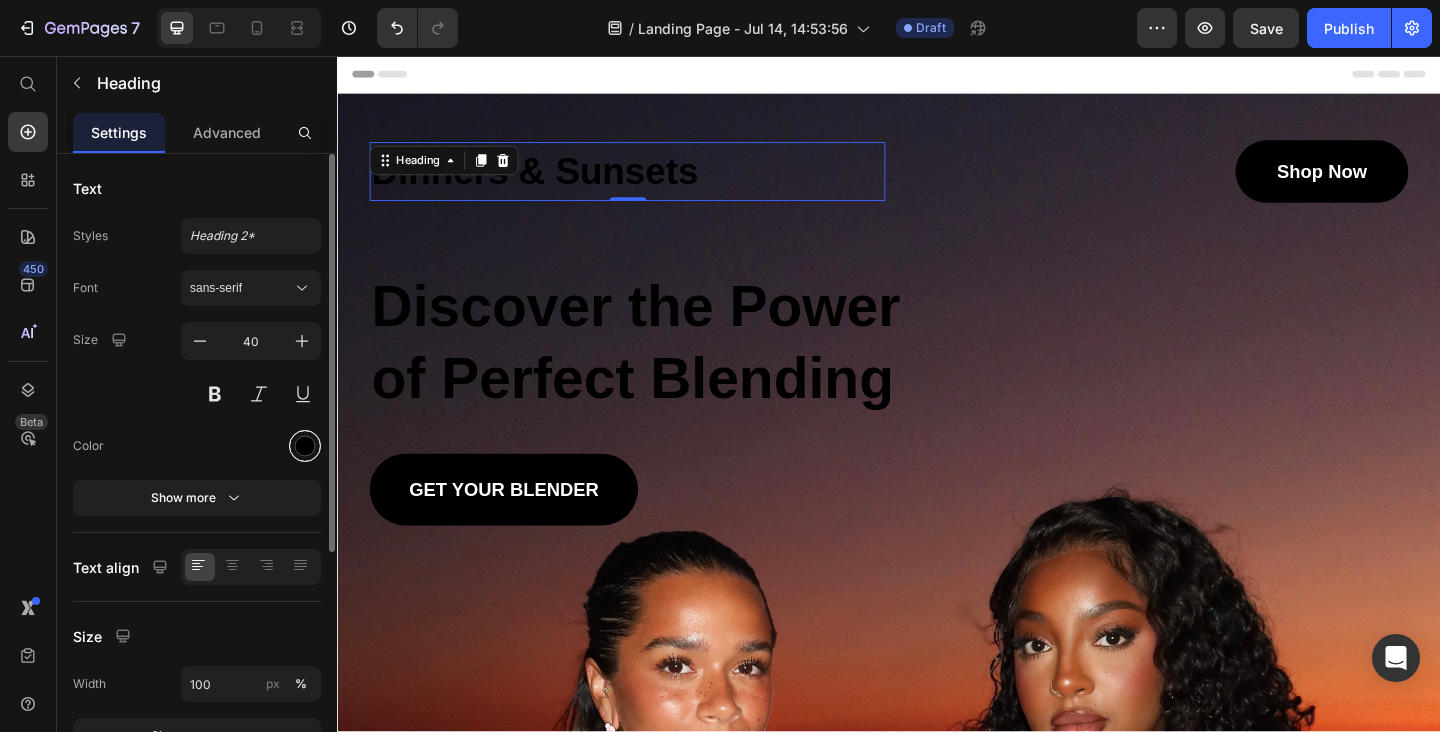 click at bounding box center [305, 446] 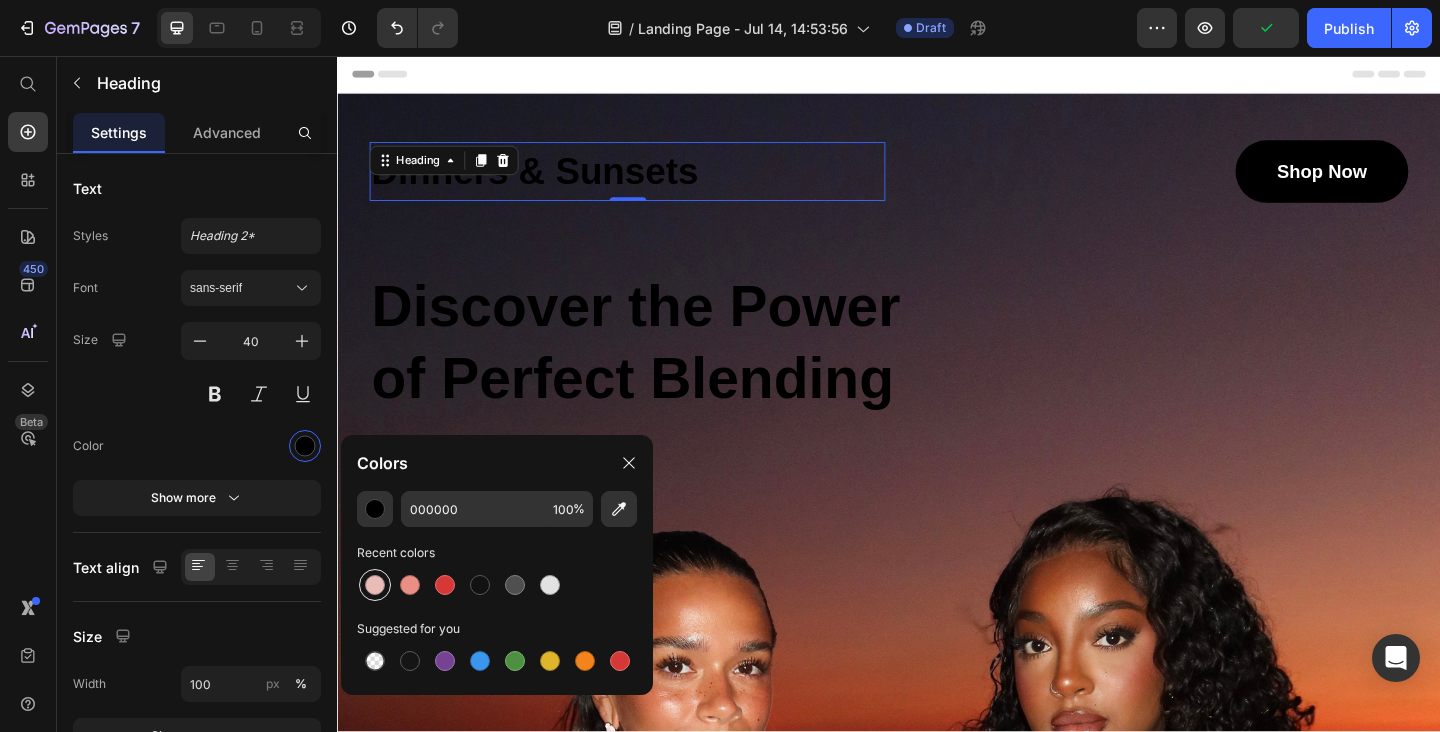 click at bounding box center [375, 585] 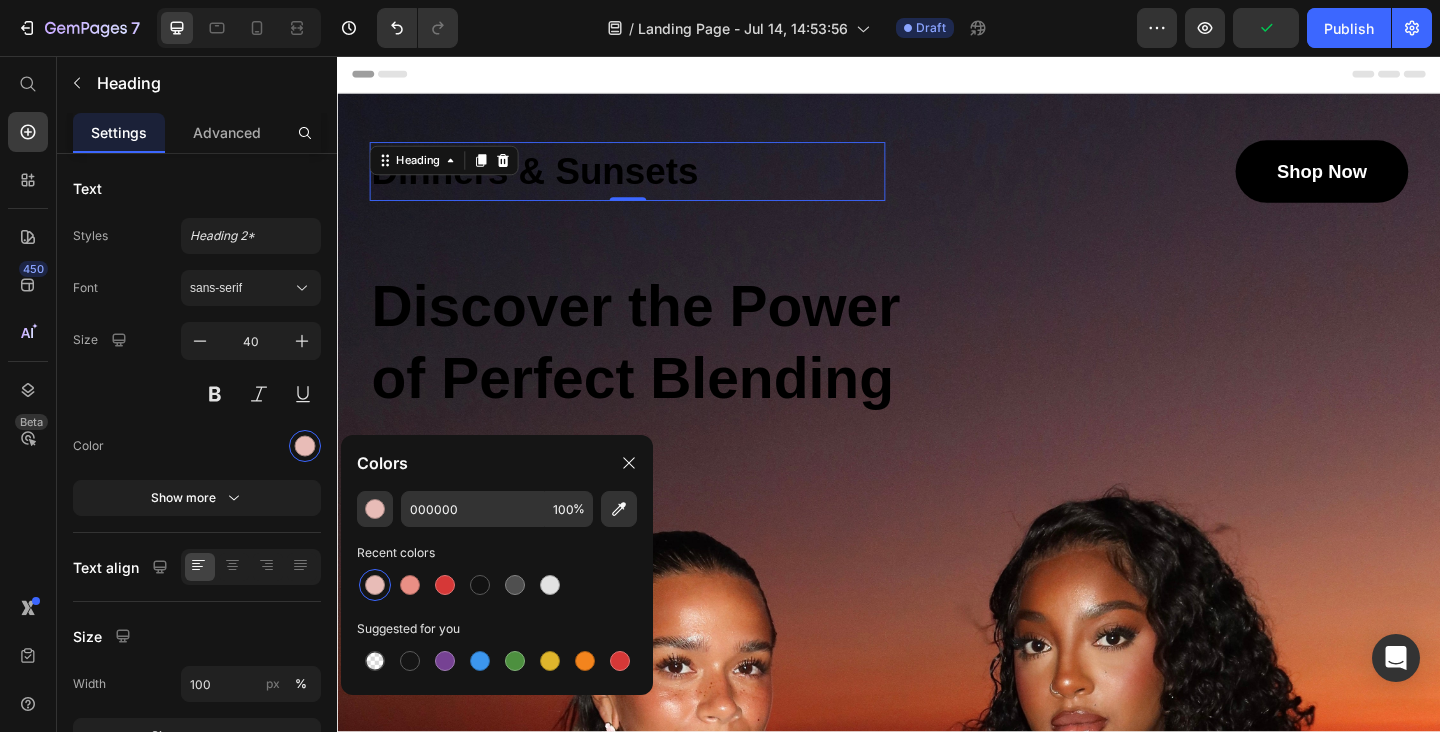 type on "E8BCB7" 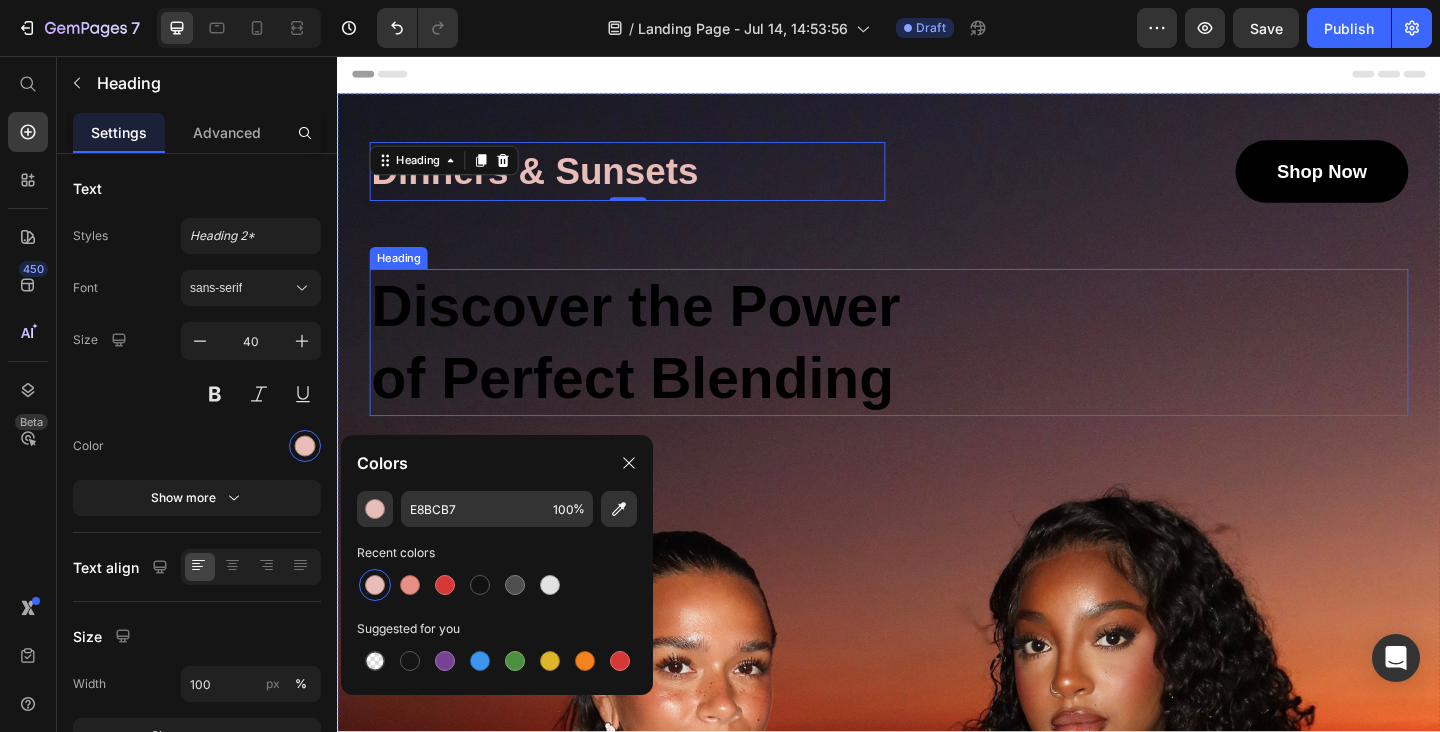 click on "Discover the Power of Perfect Blending" at bounding box center [681, 368] 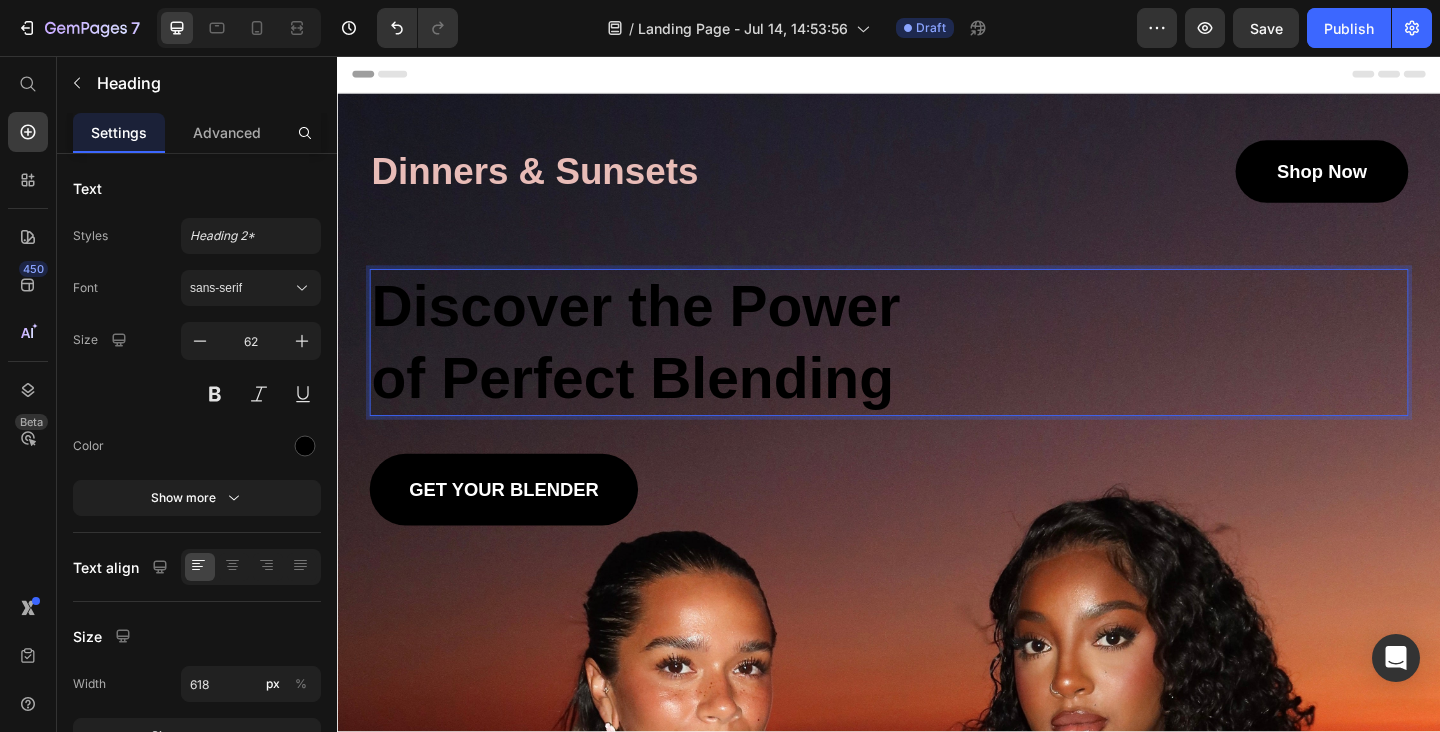 click on "Discover the Power of Perfect Blending" at bounding box center [681, 368] 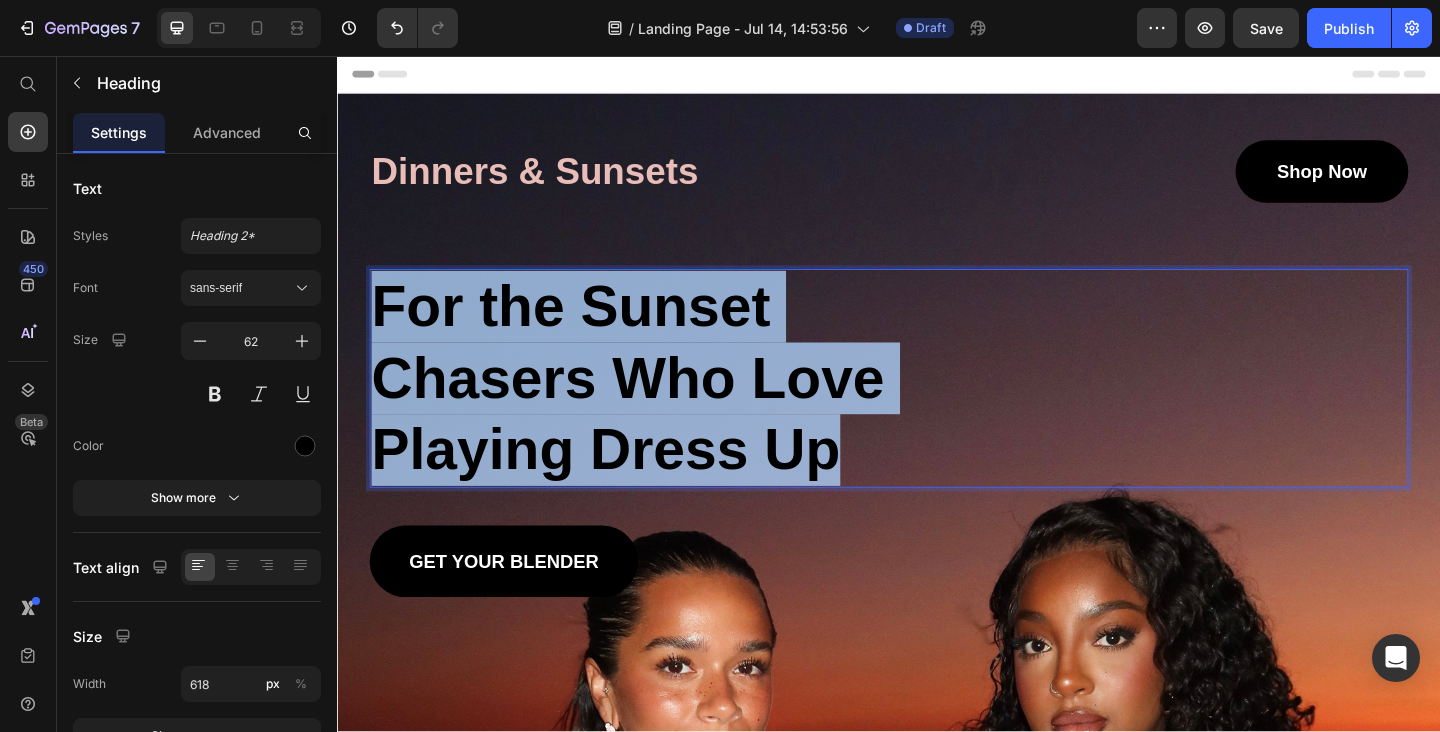 drag, startPoint x: 896, startPoint y: 496, endPoint x: 377, endPoint y: 331, distance: 544.5971 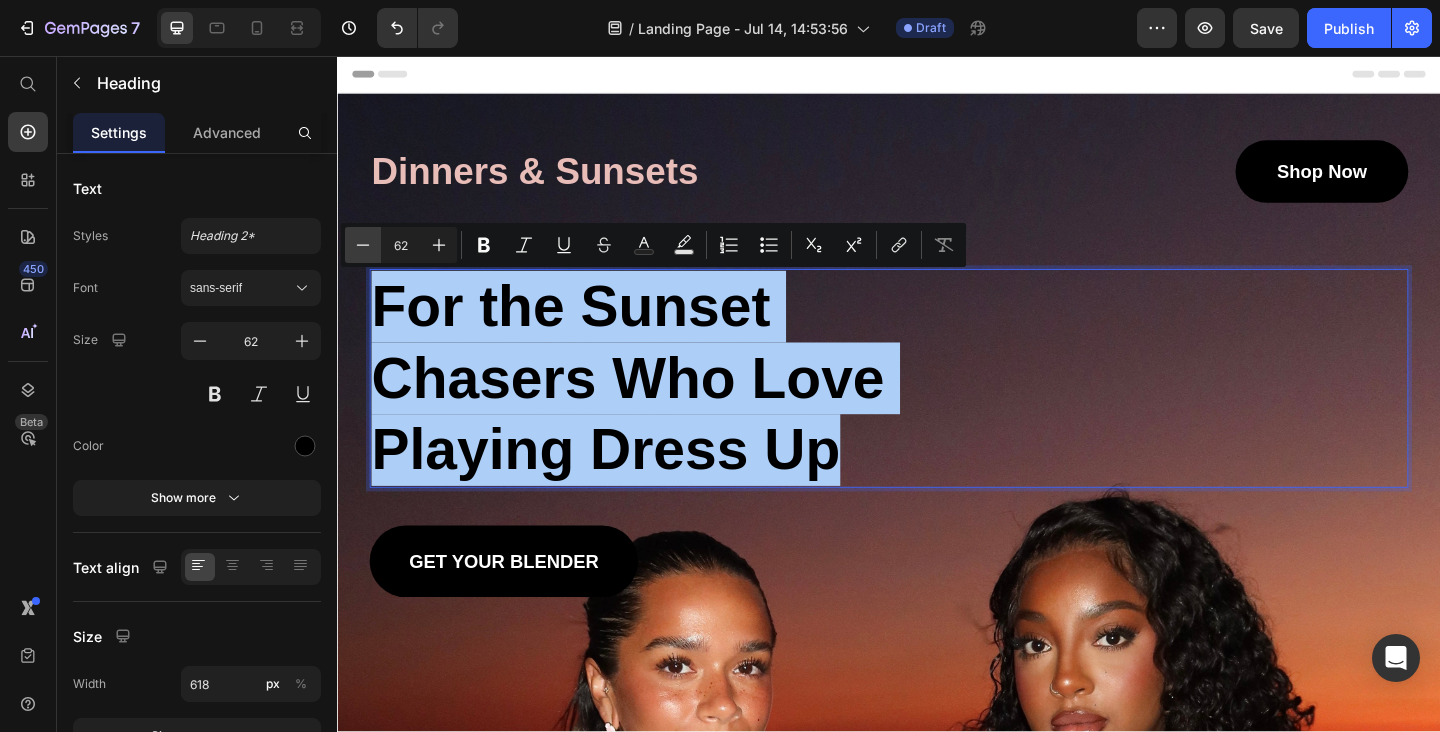 click 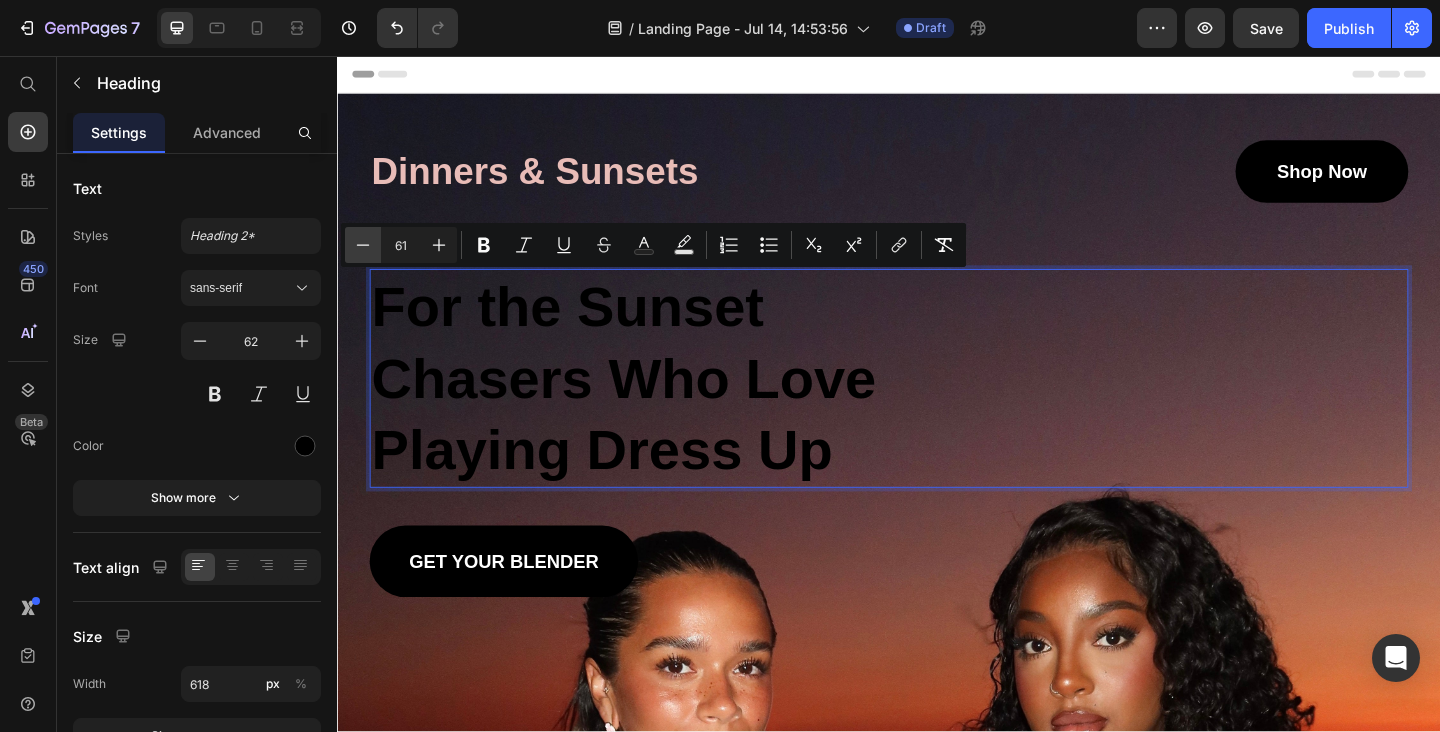click 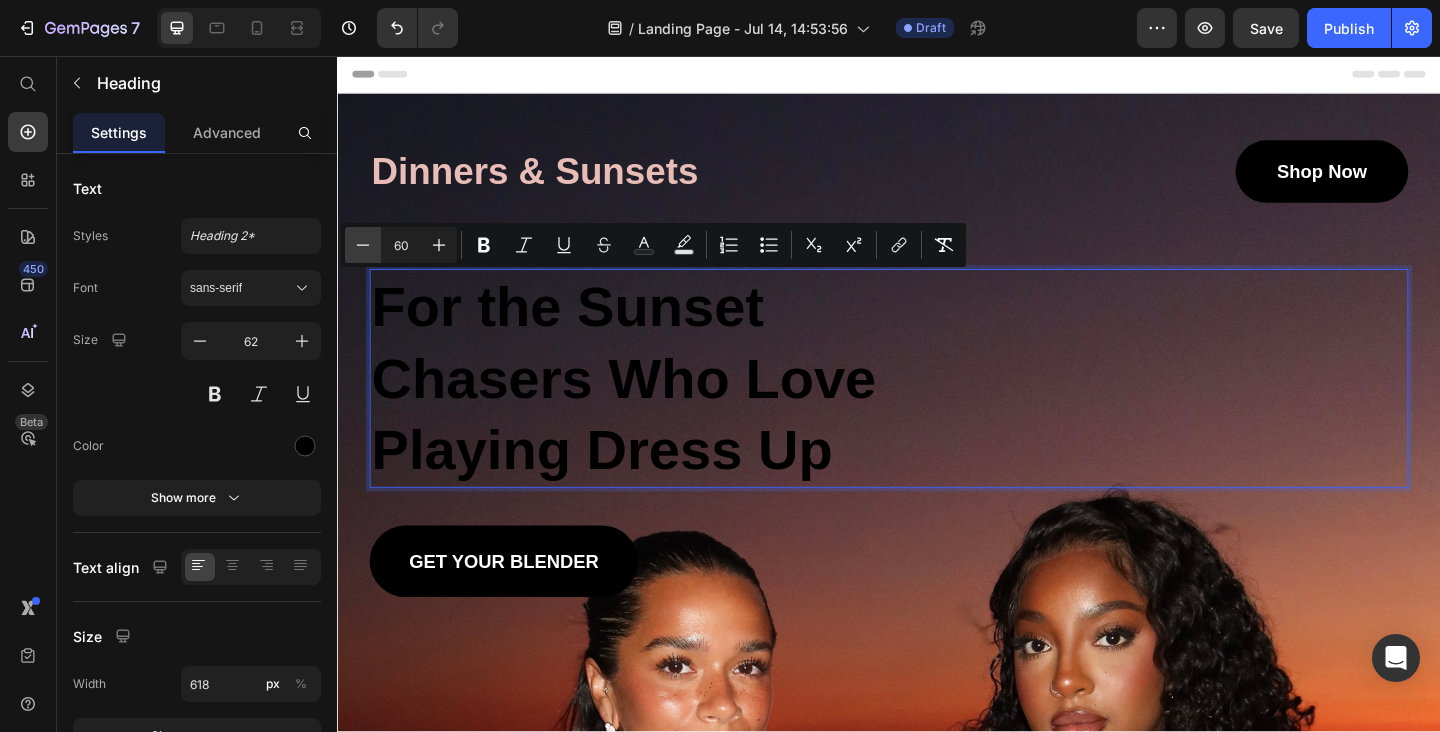 click 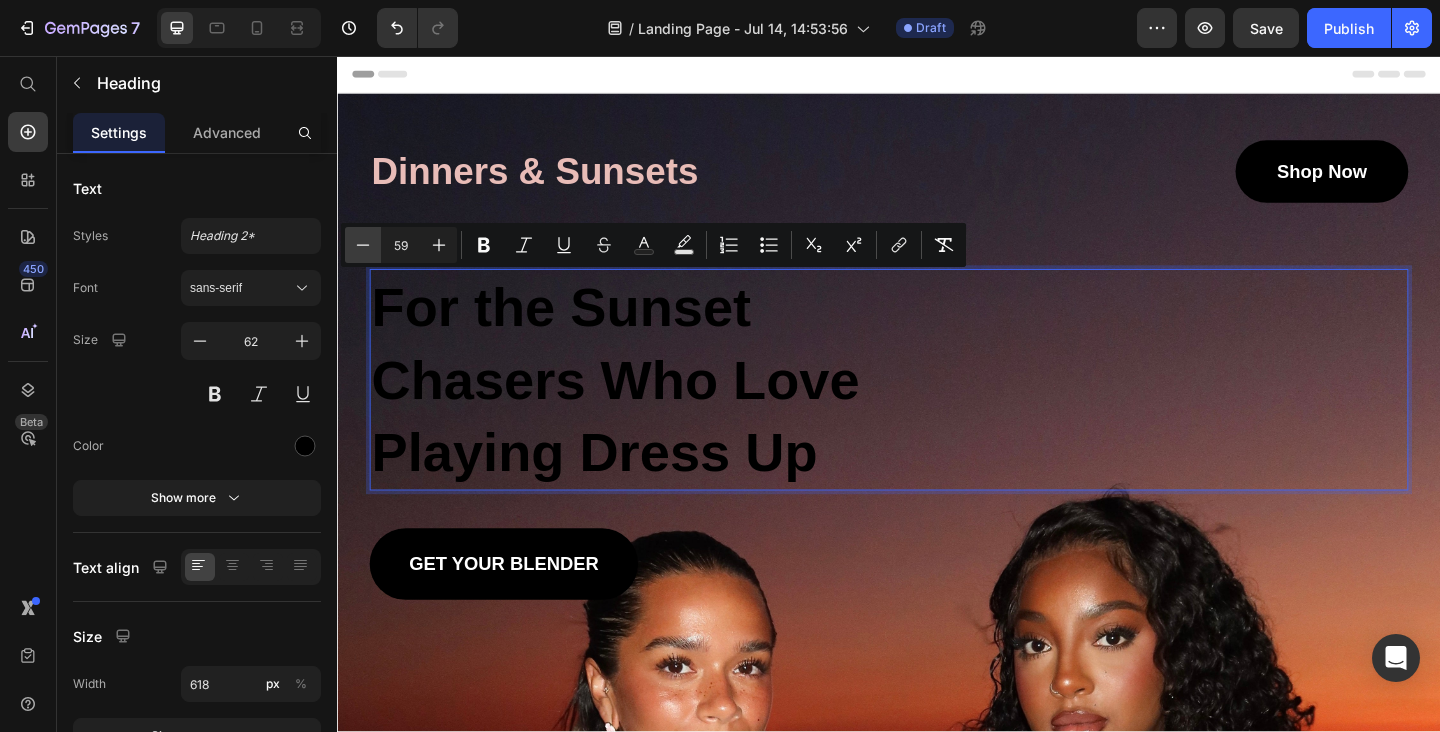 click 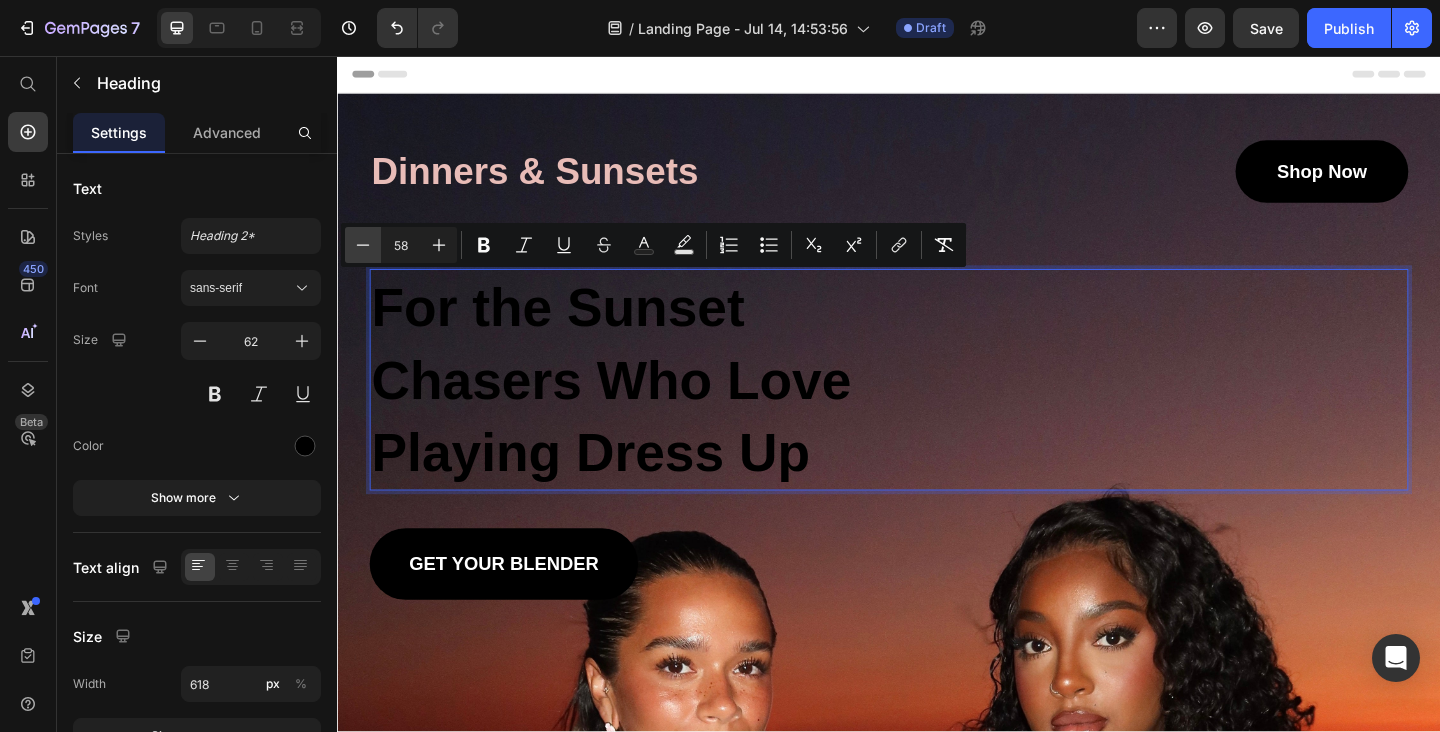 click 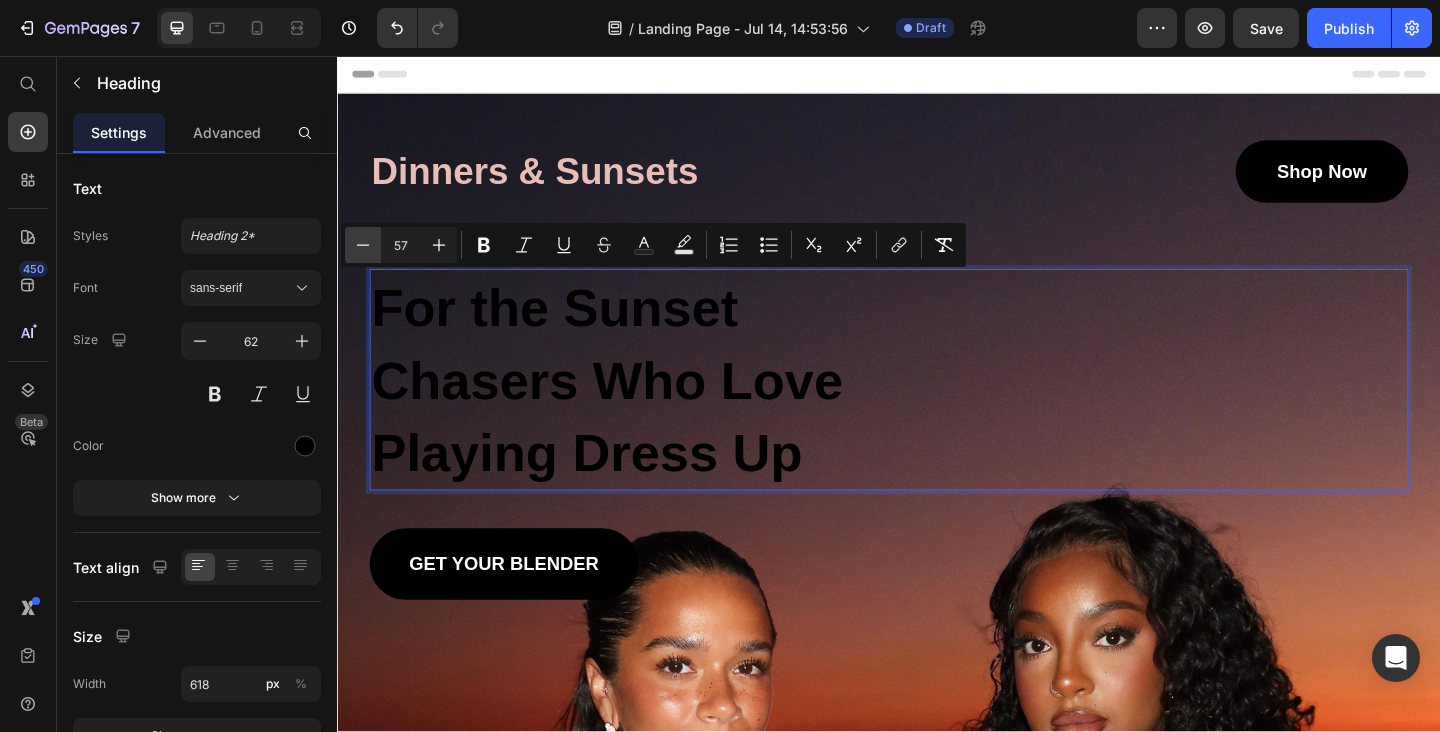 click 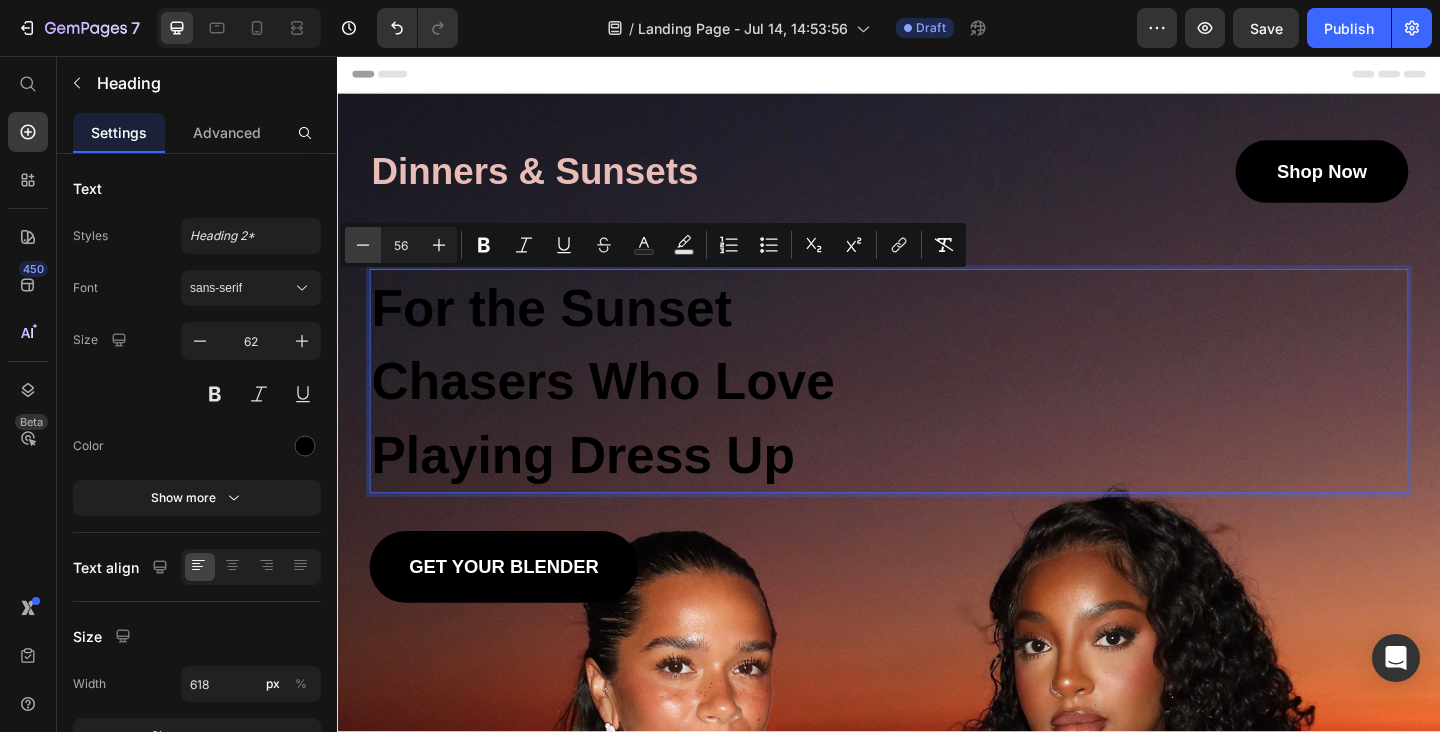 click 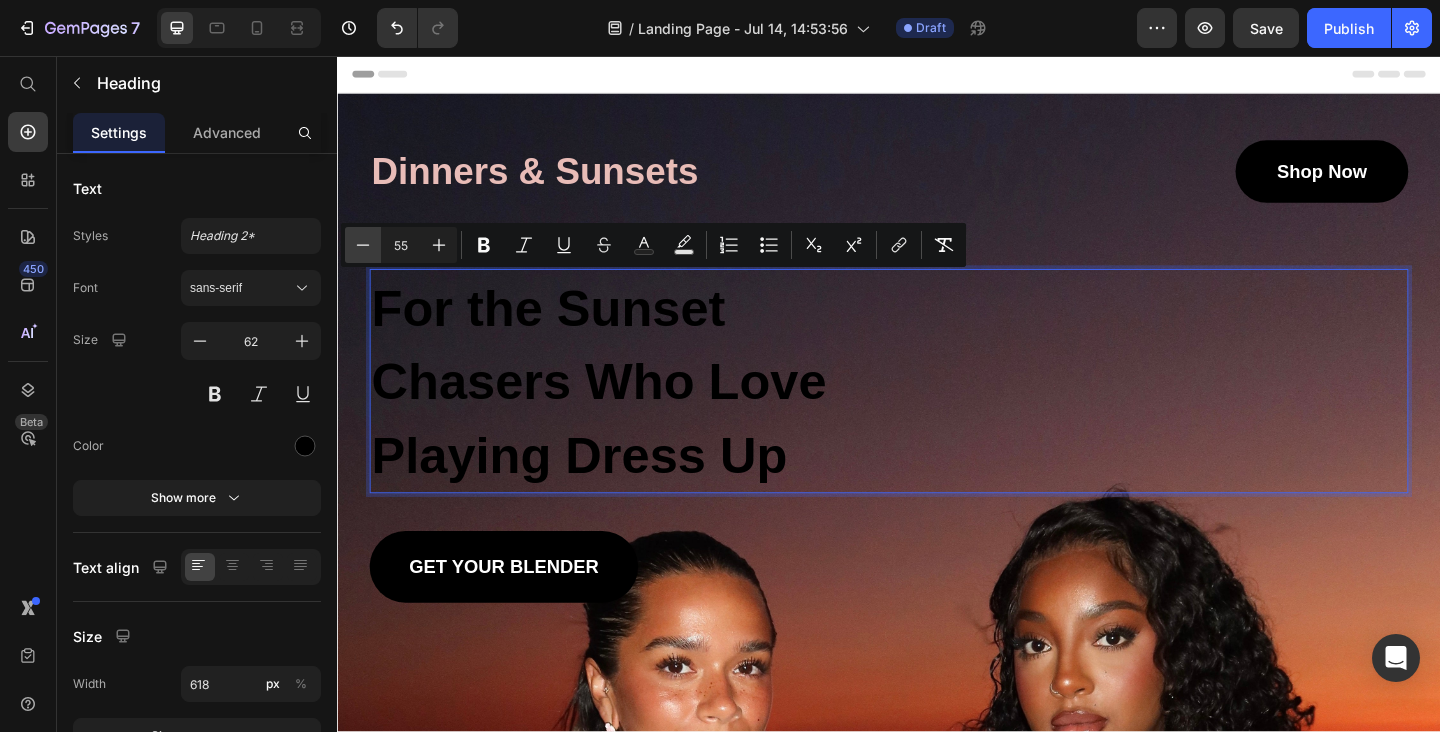 click 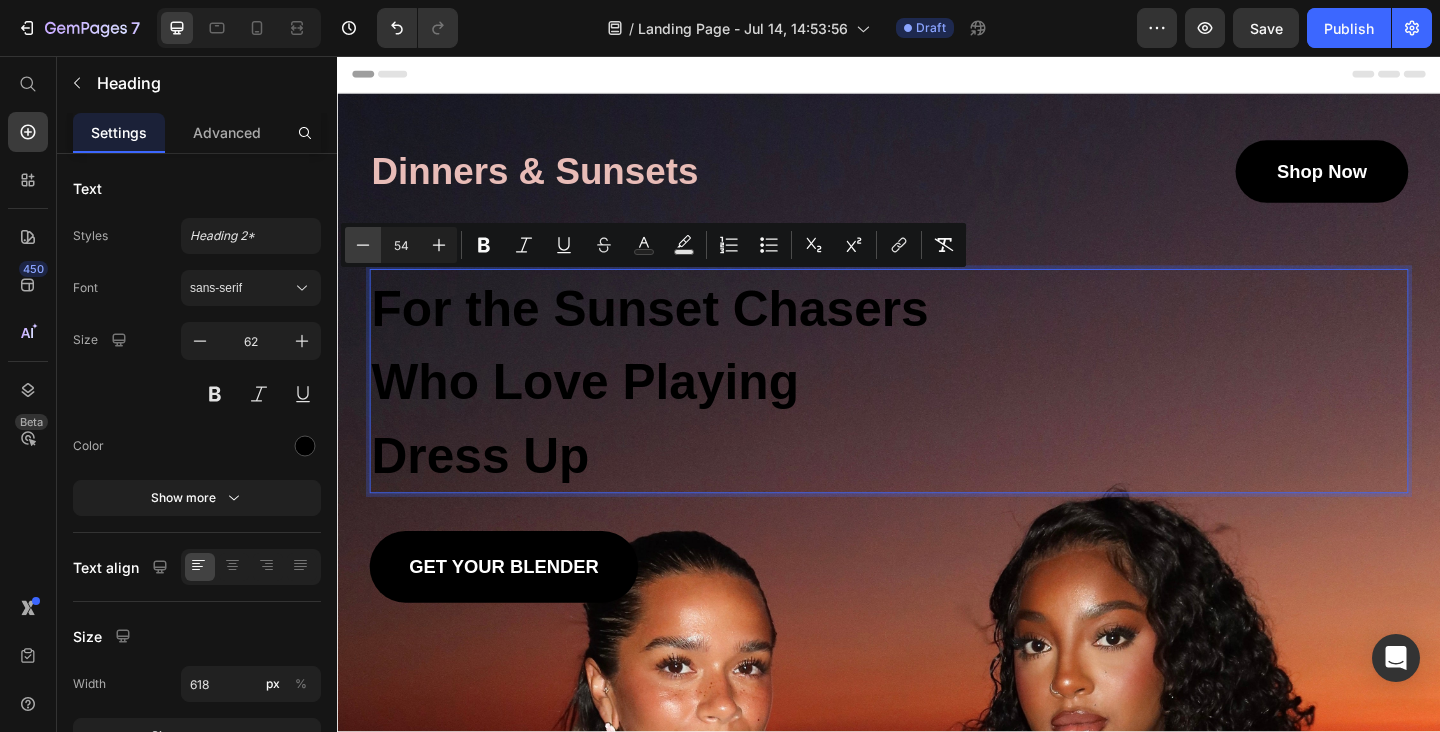 click 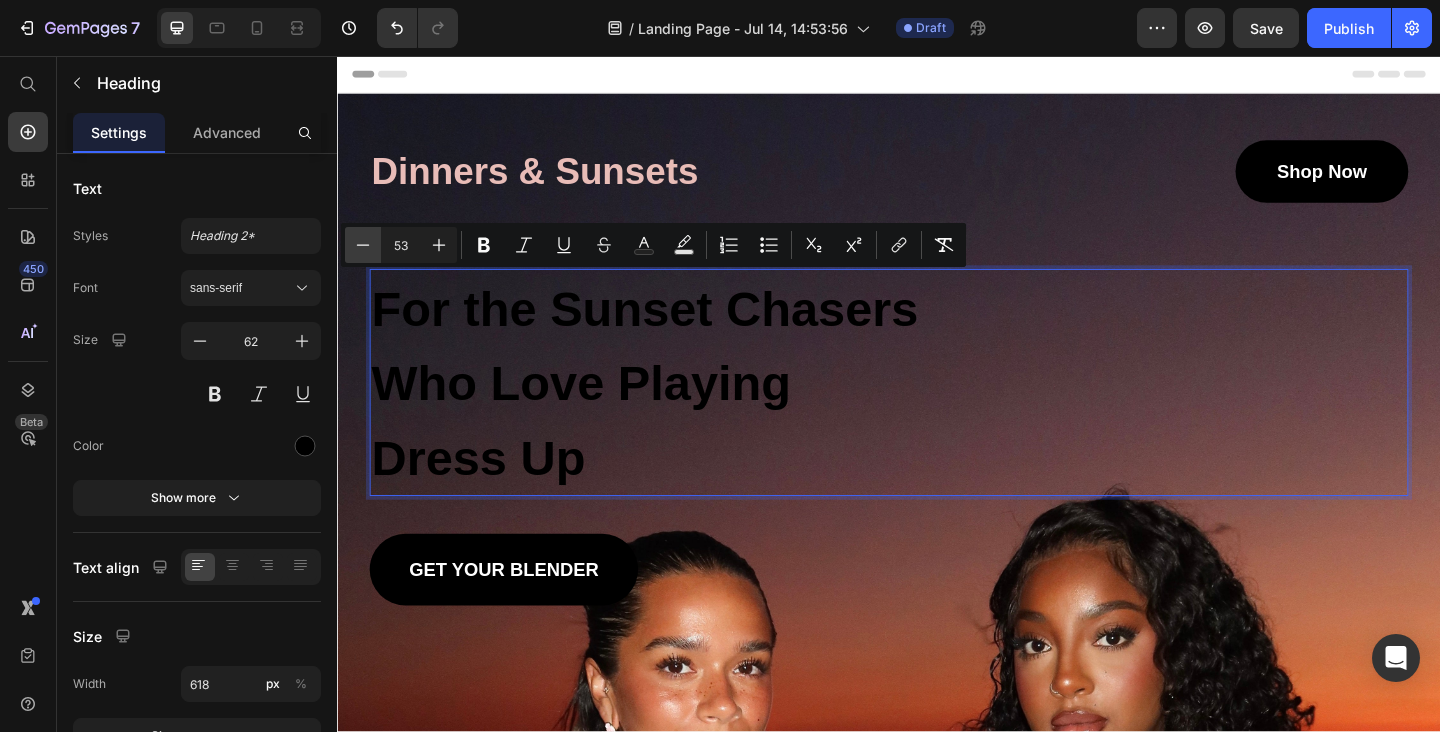 click 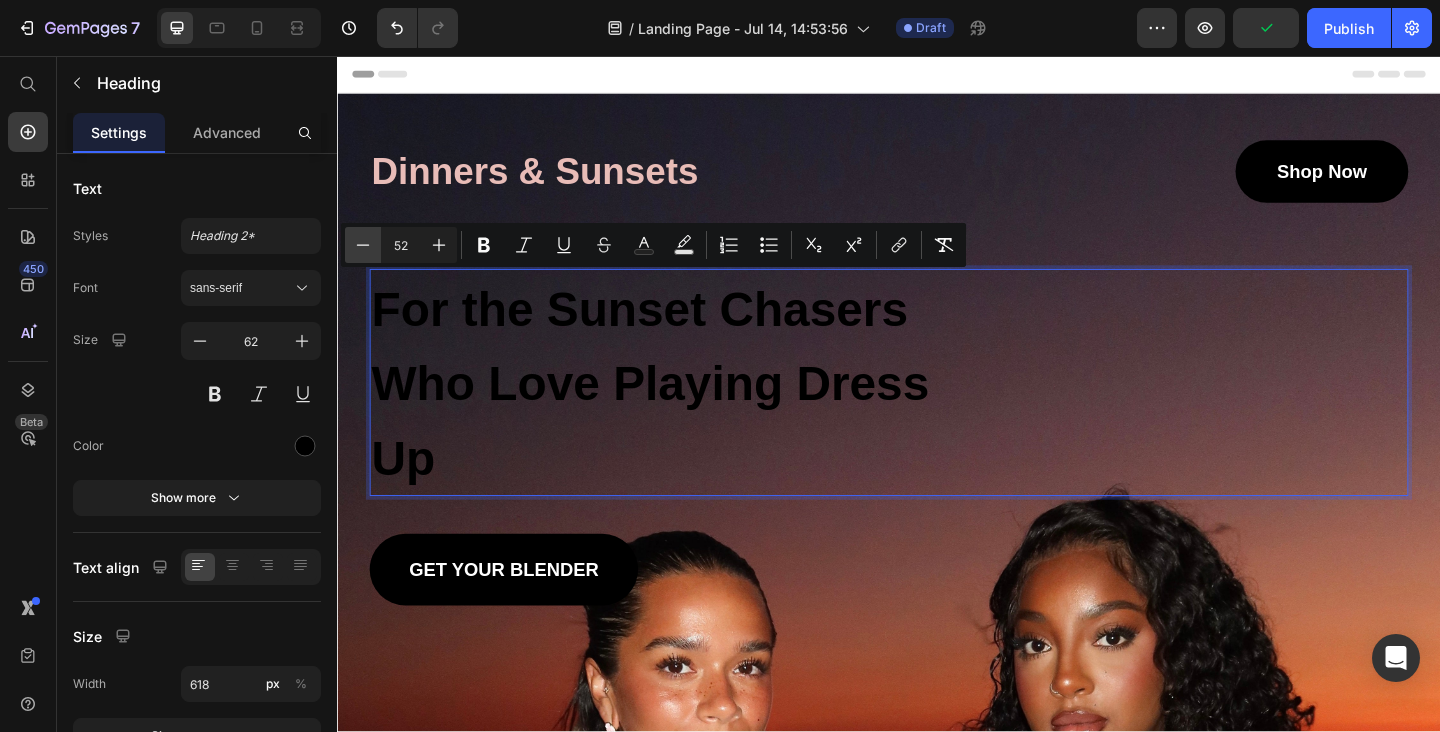 click 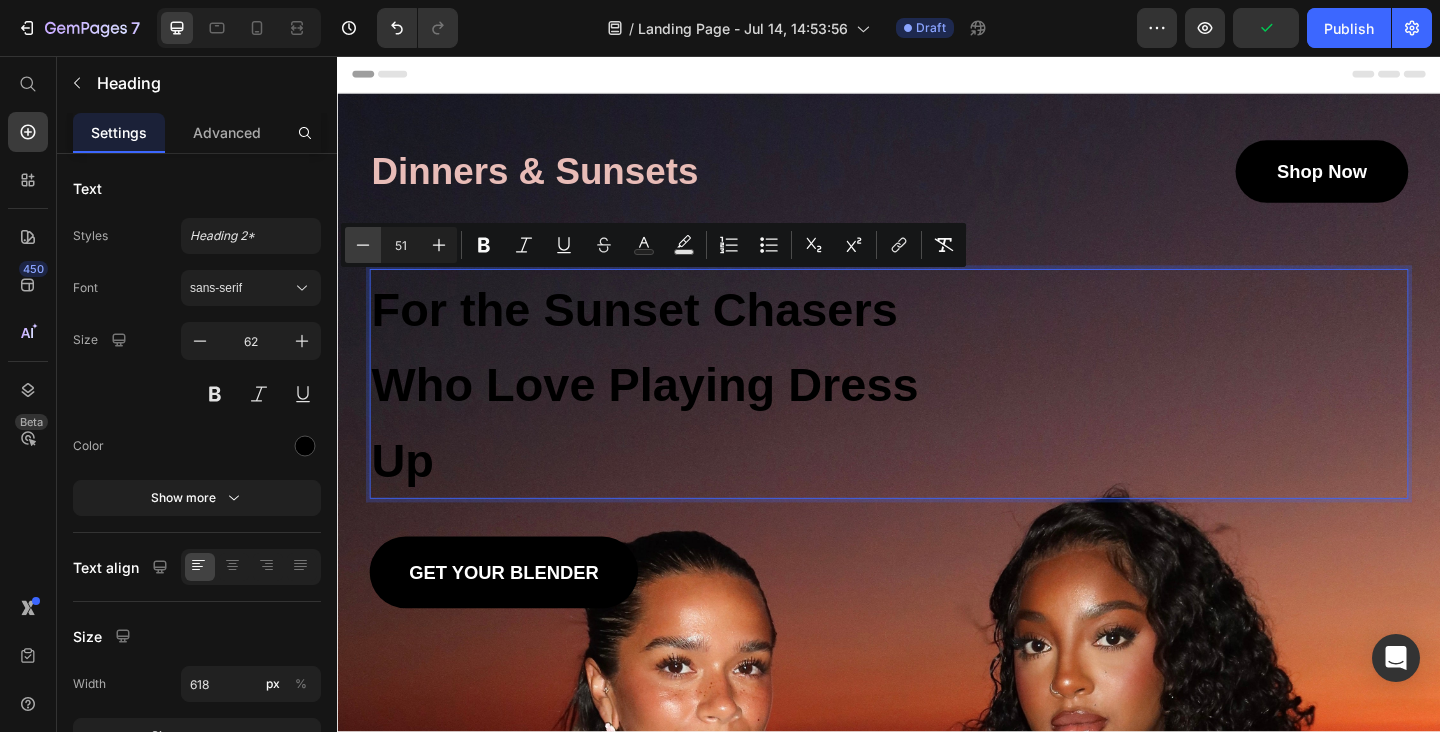click 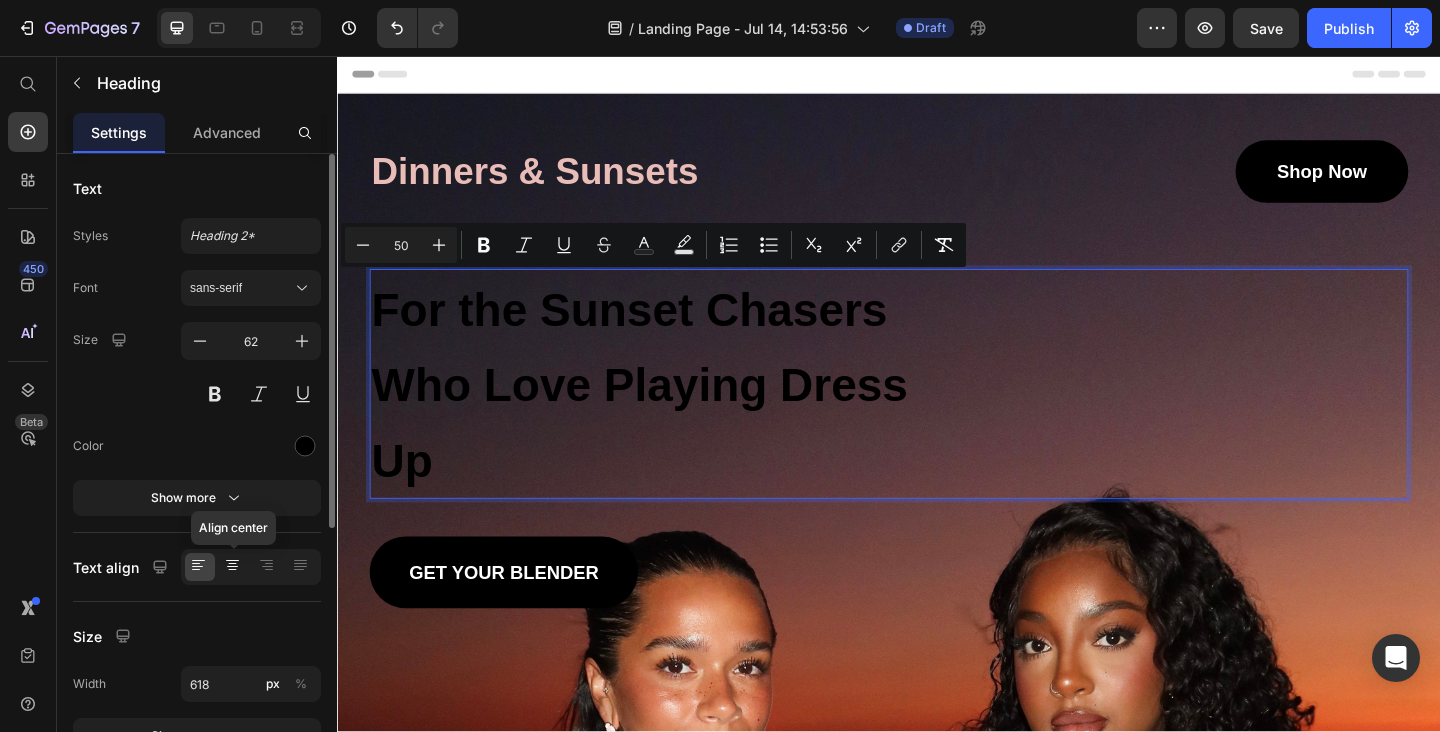 click 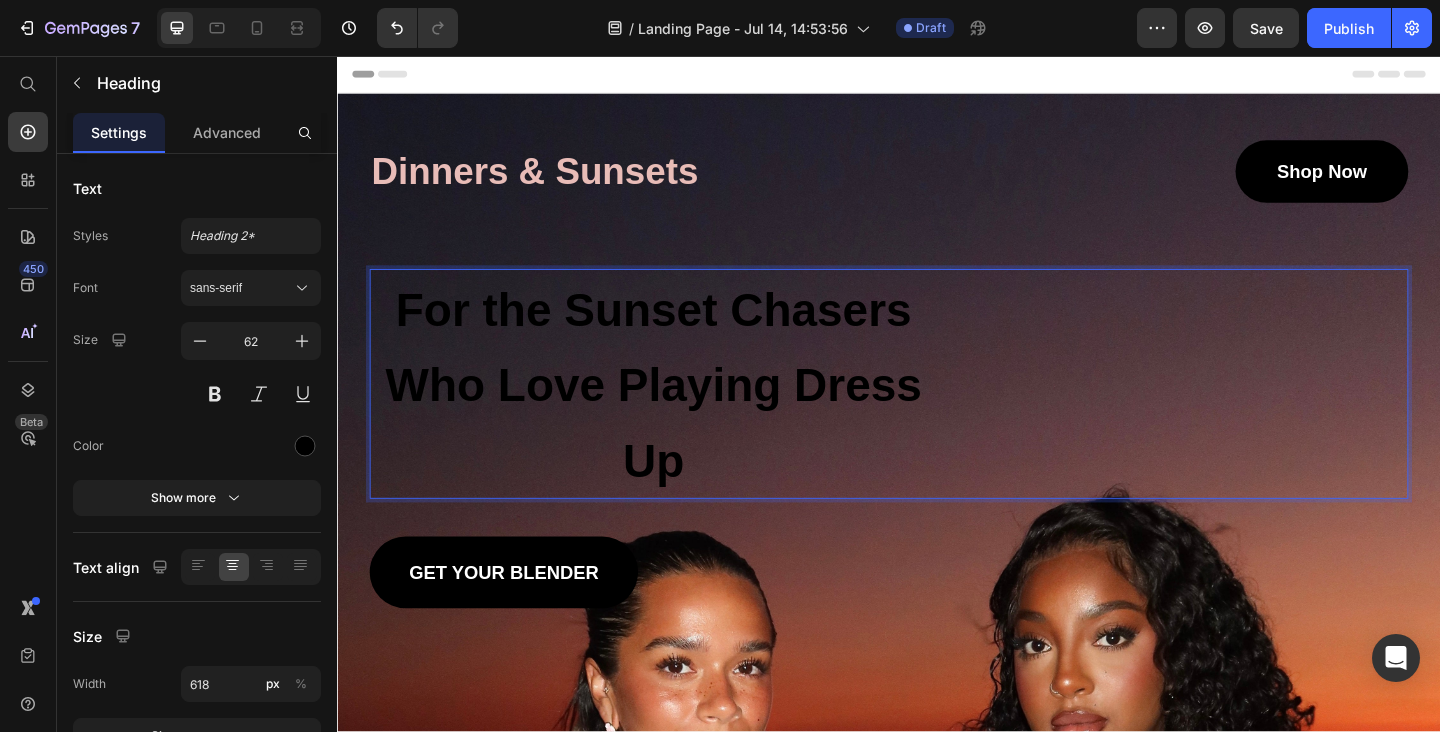 click on "For the Sunset Chasers Who Love Playing Dress Up" at bounding box center [681, 413] 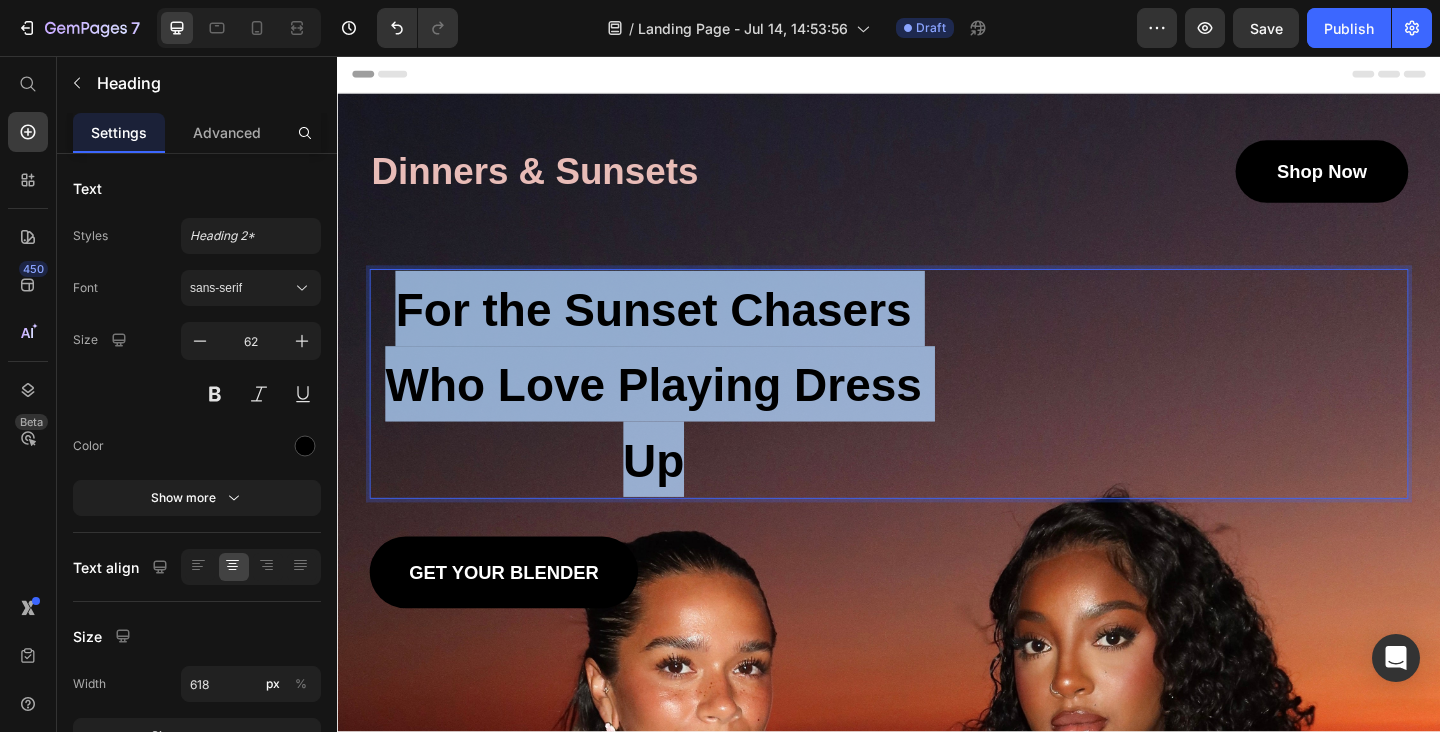 drag, startPoint x: 771, startPoint y: 479, endPoint x: 395, endPoint y: 334, distance: 402.99008 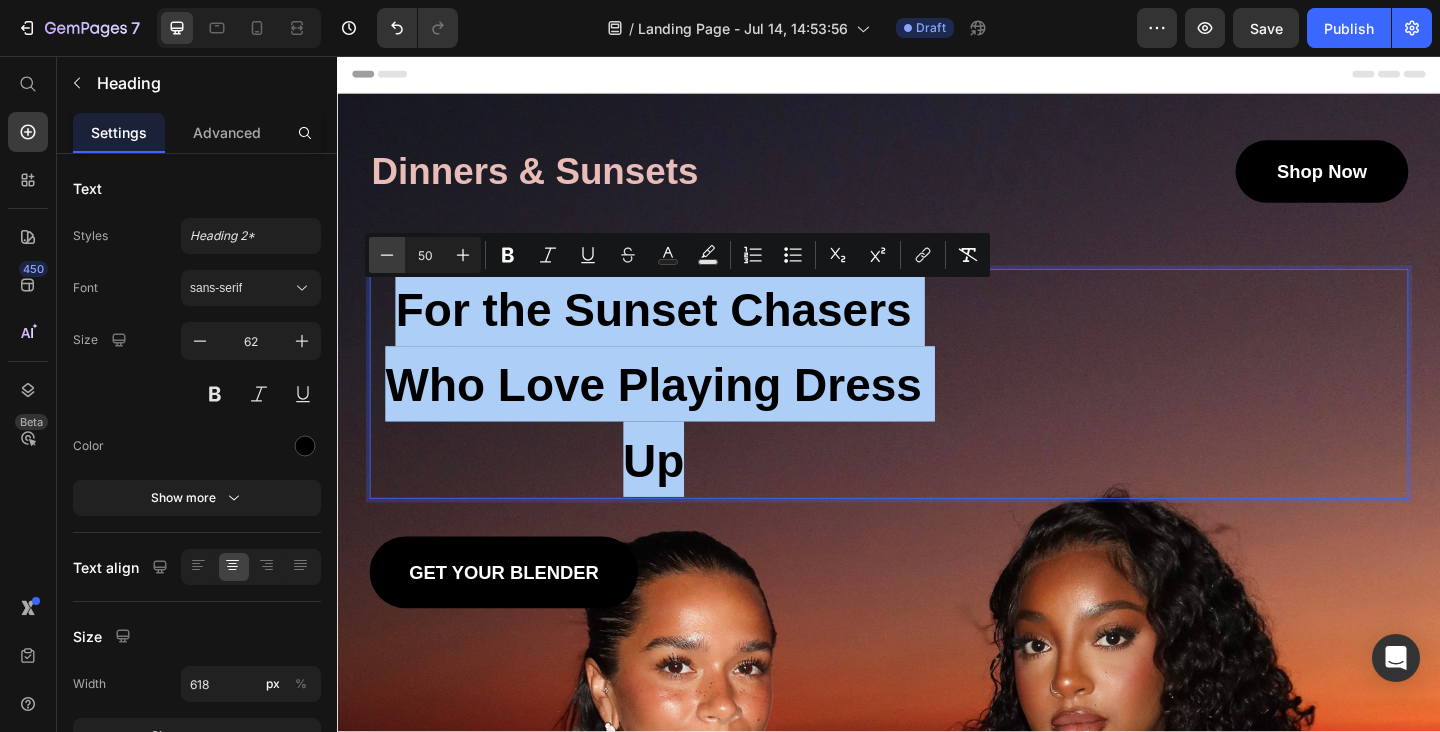 click 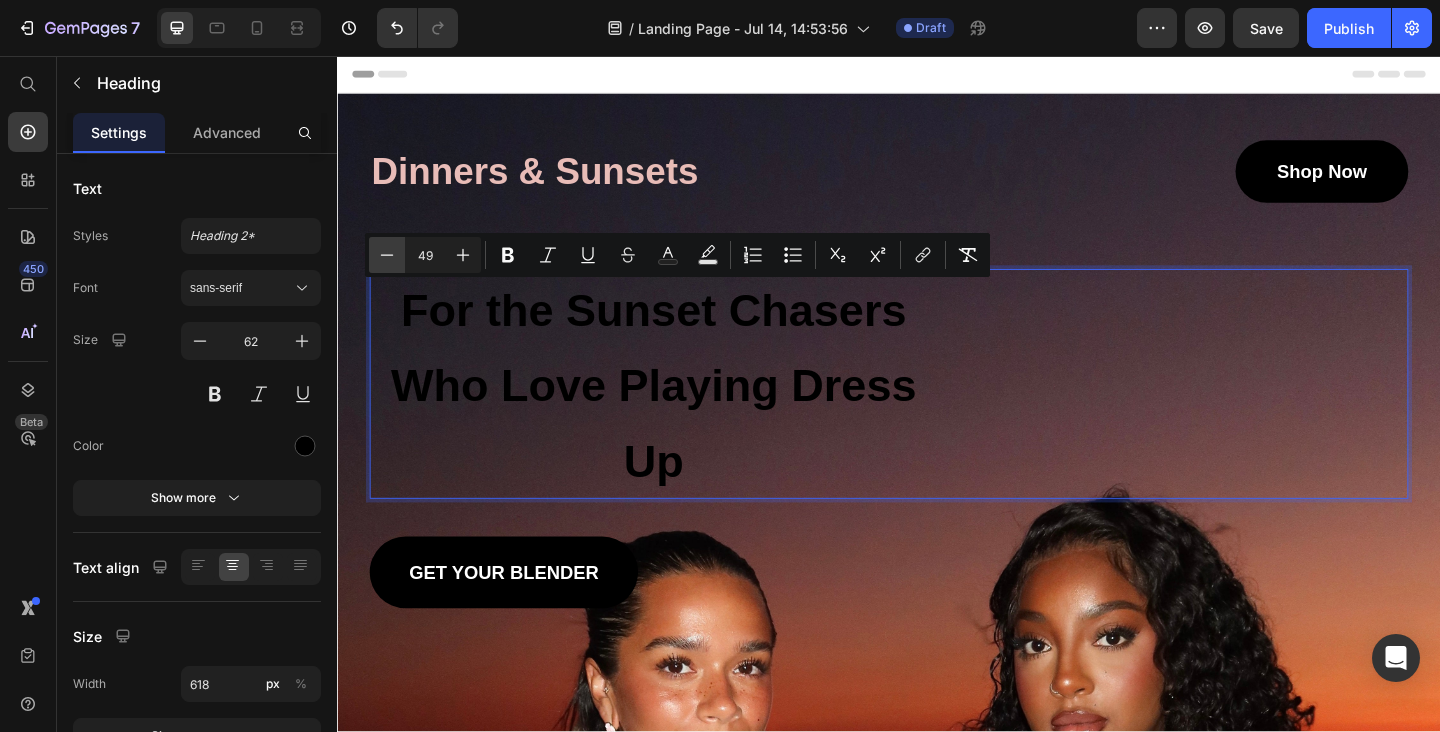 click 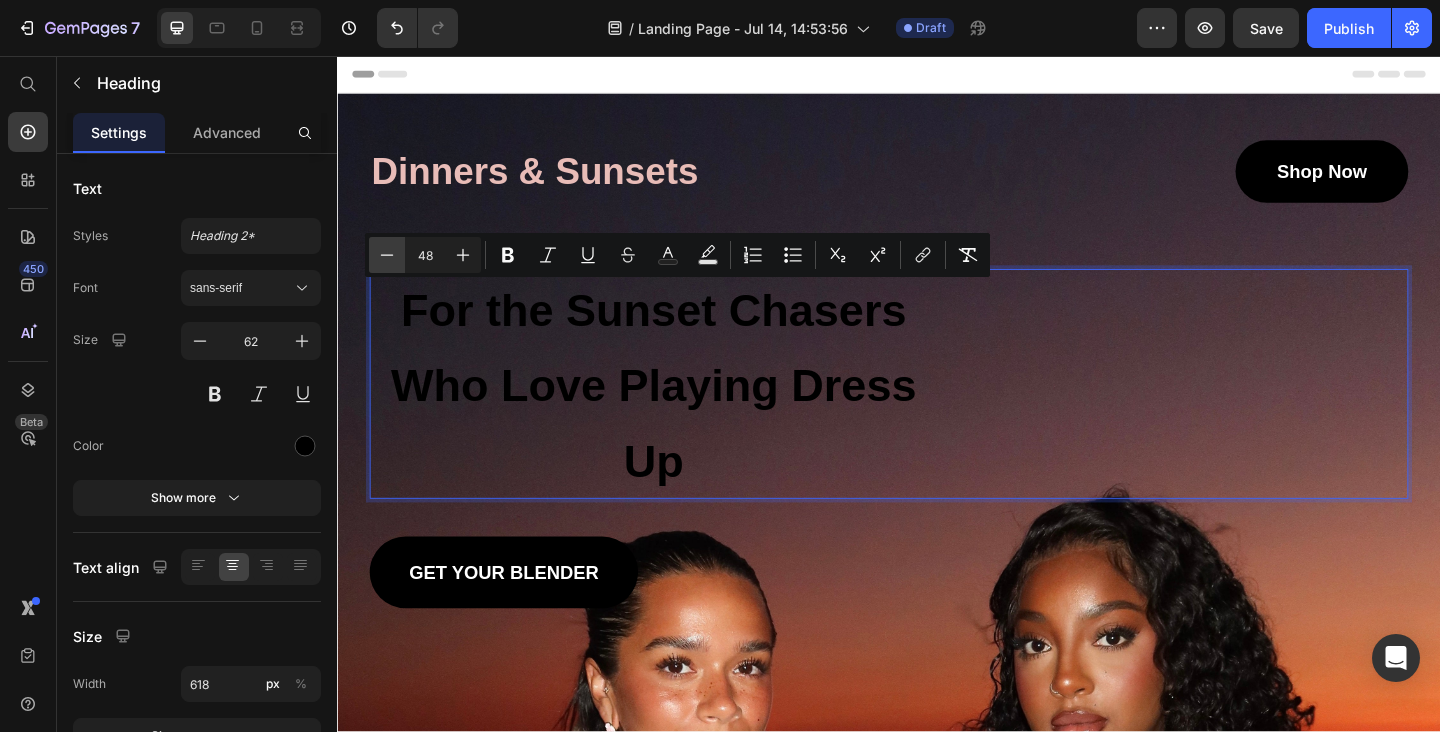 click 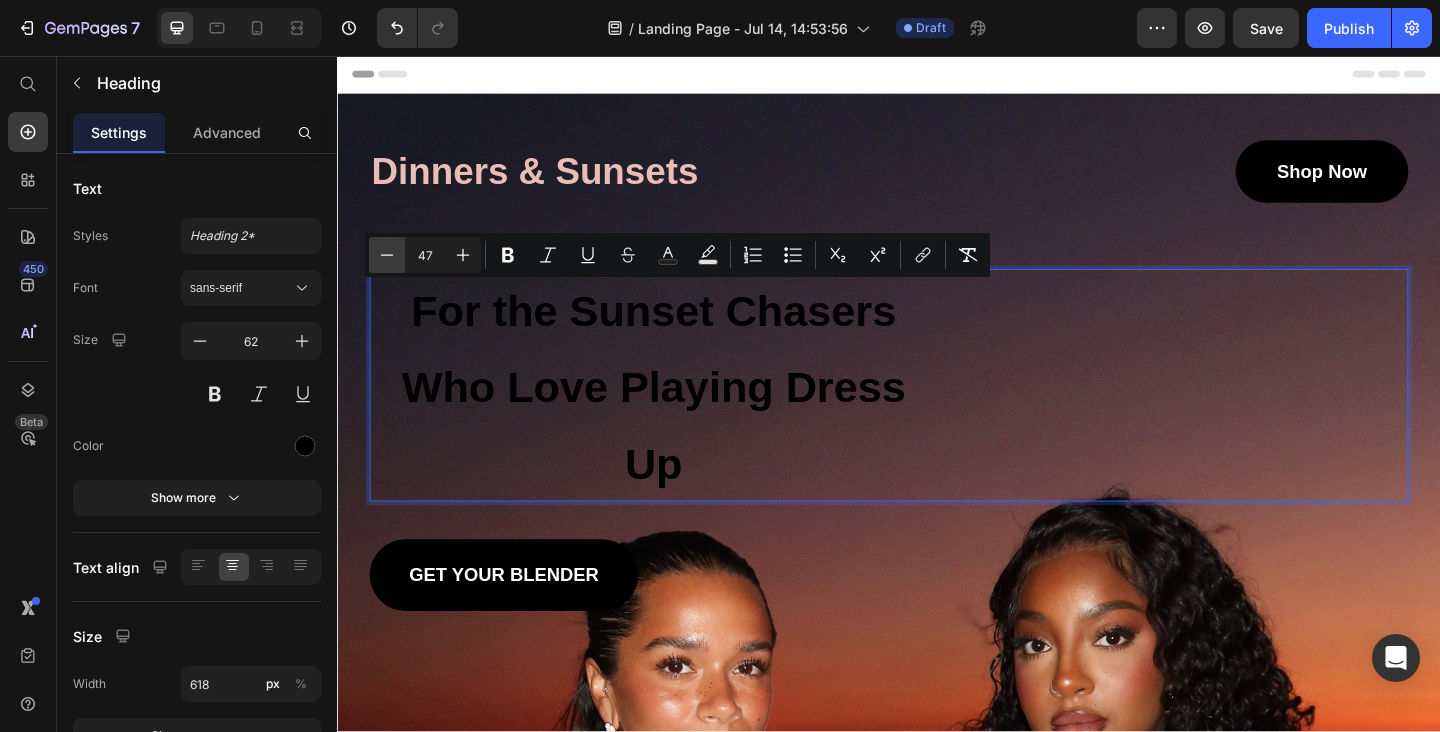 click 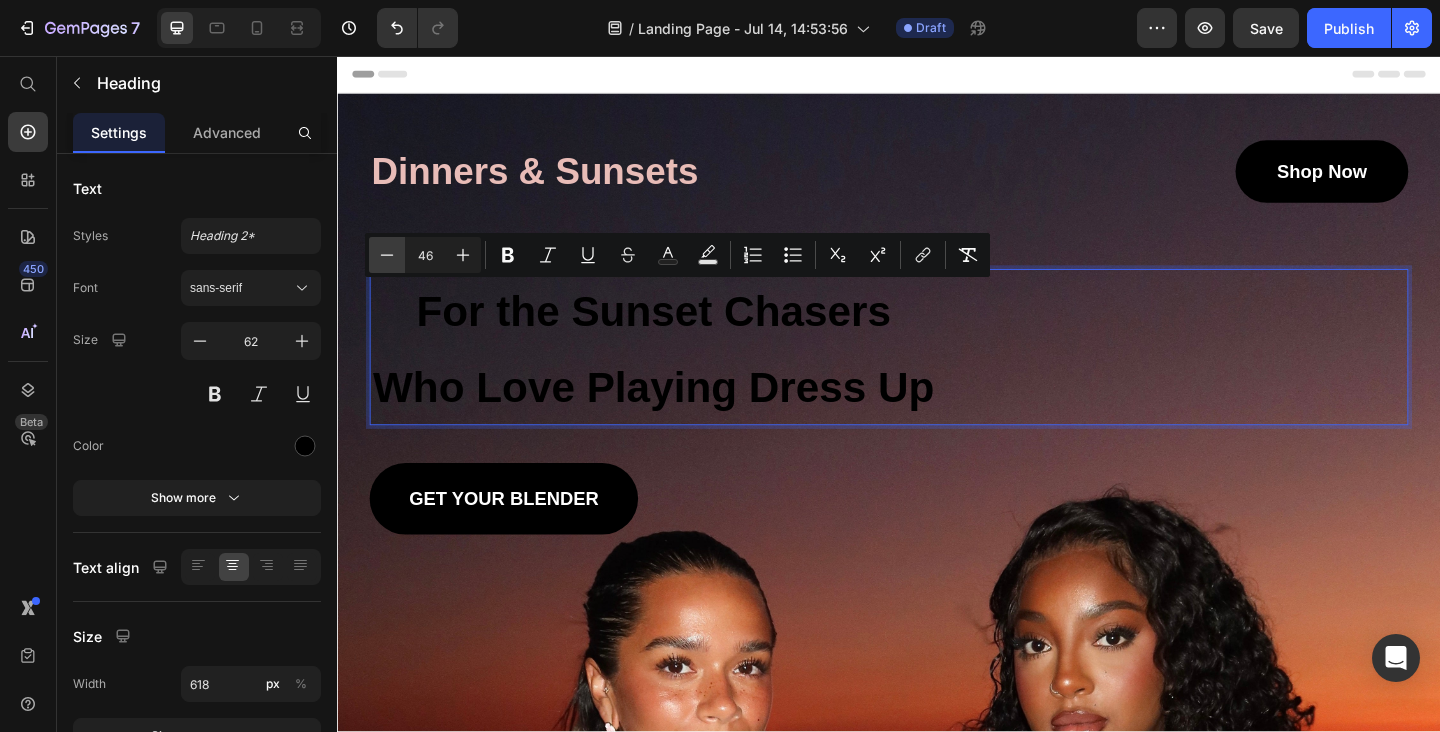 click 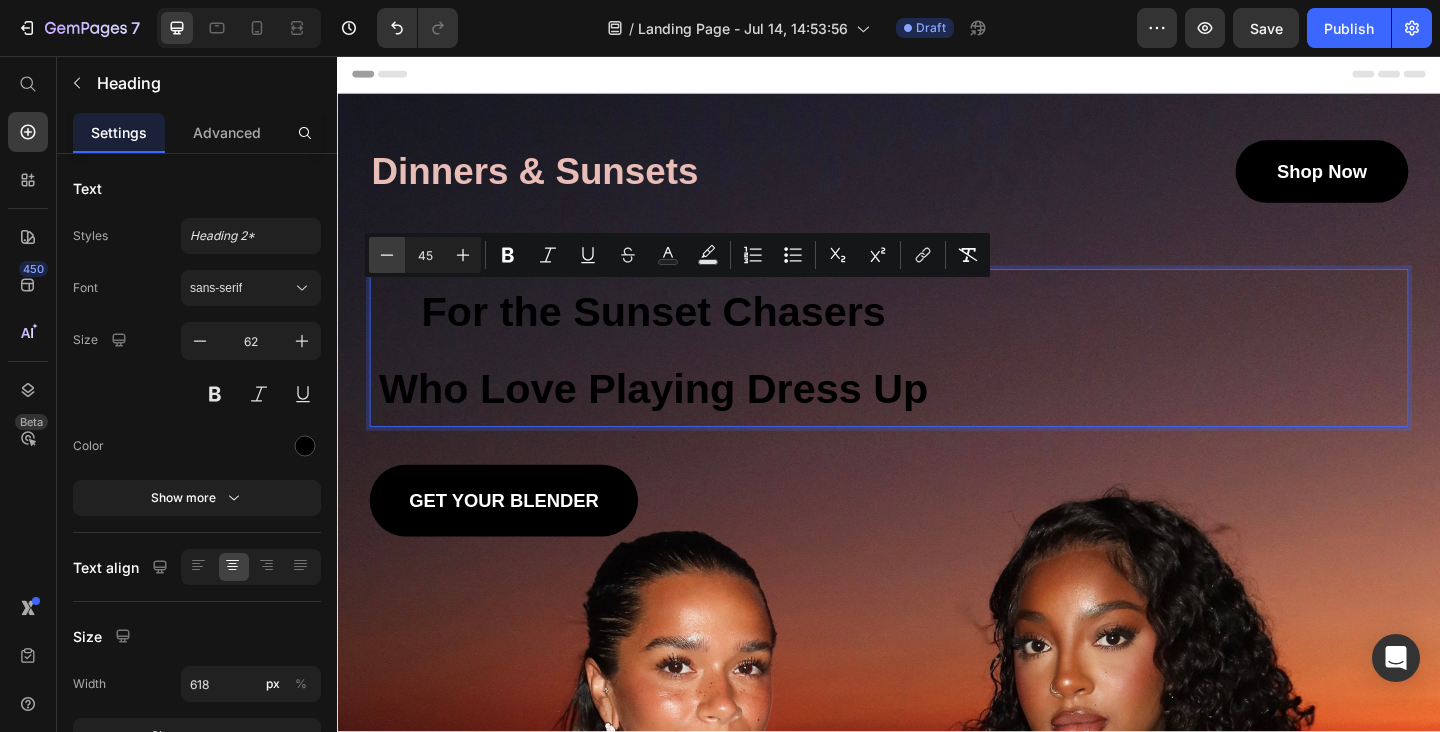 click 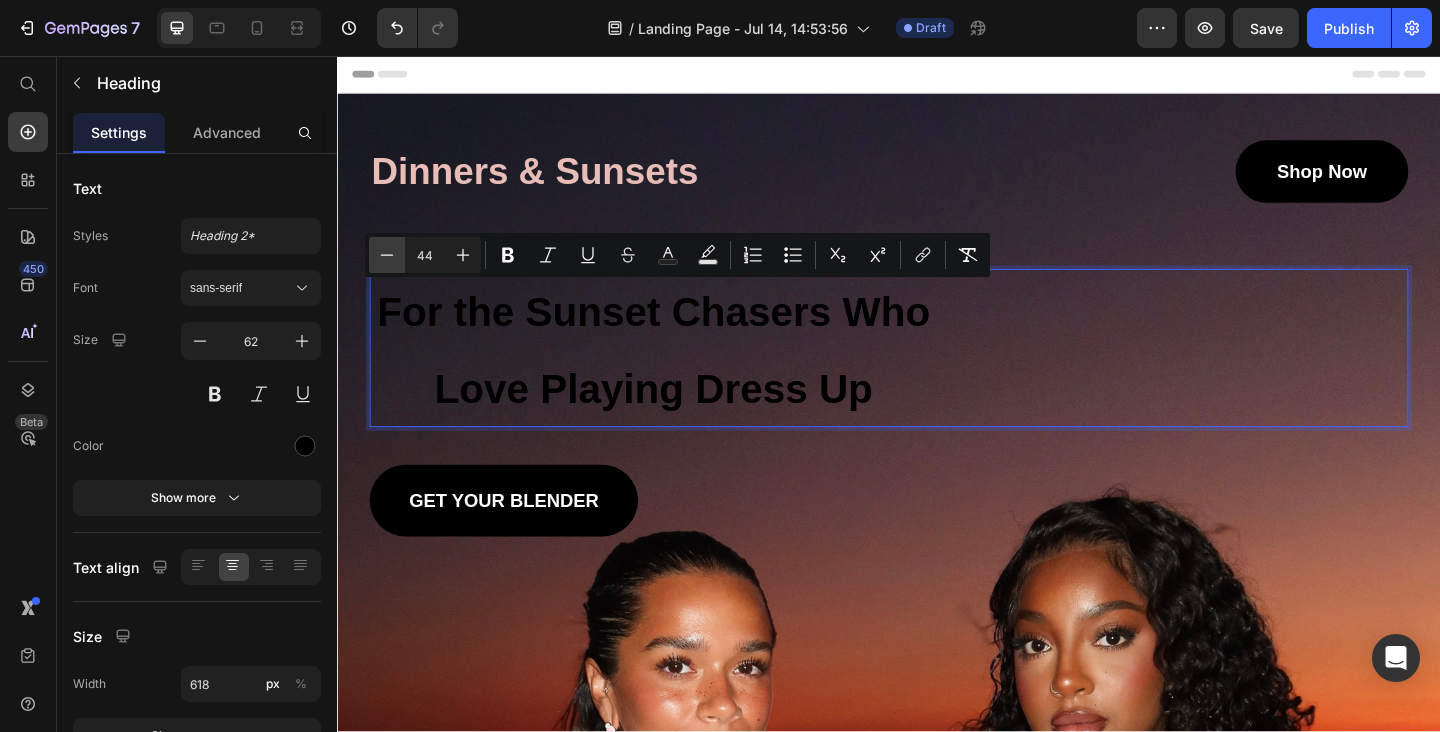 click 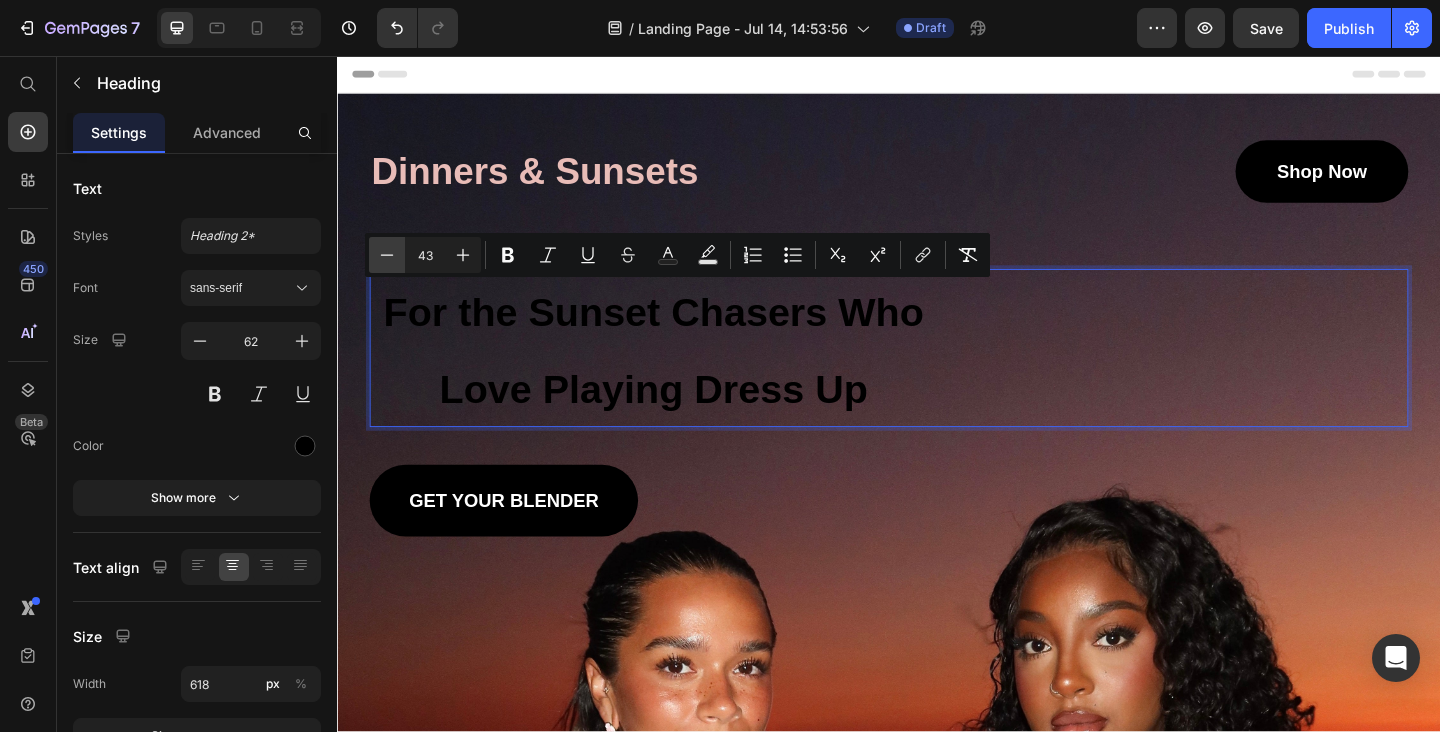 click 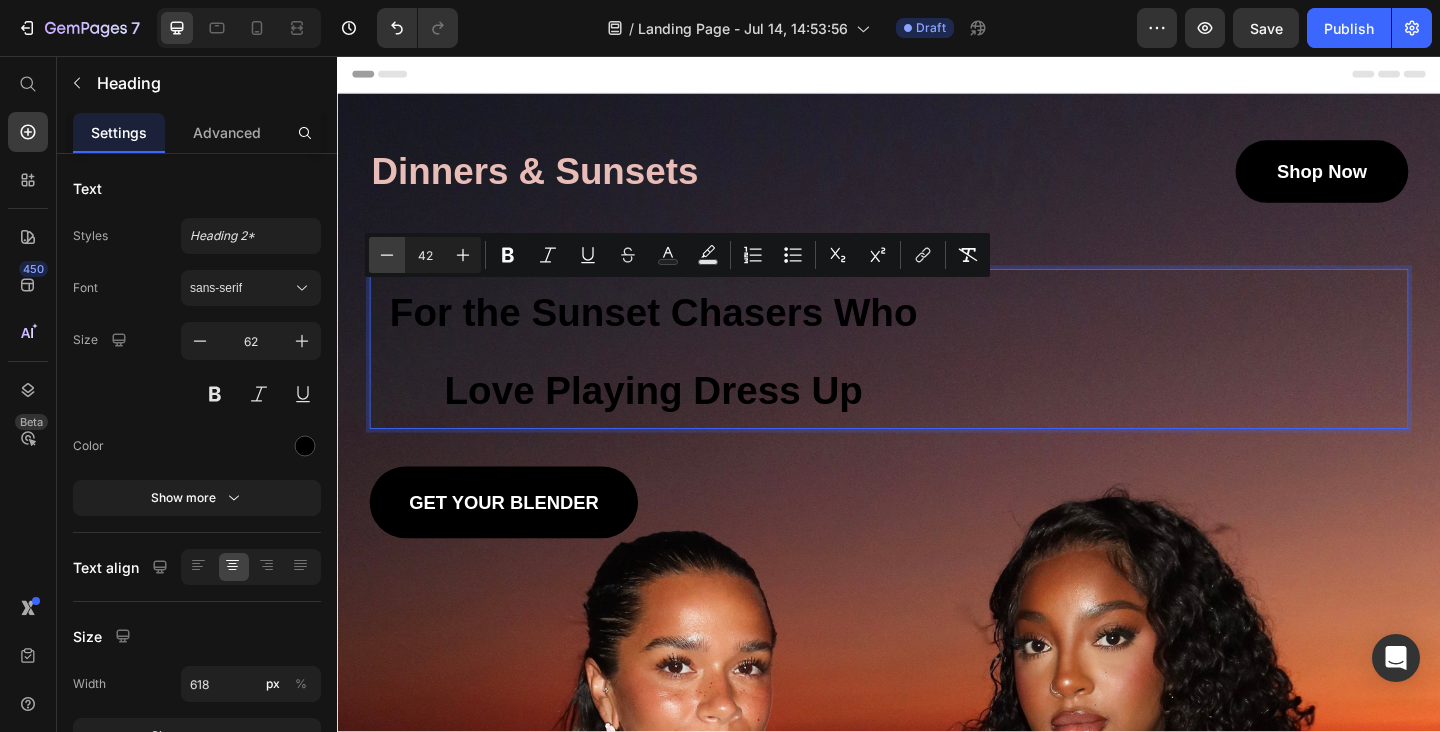 click 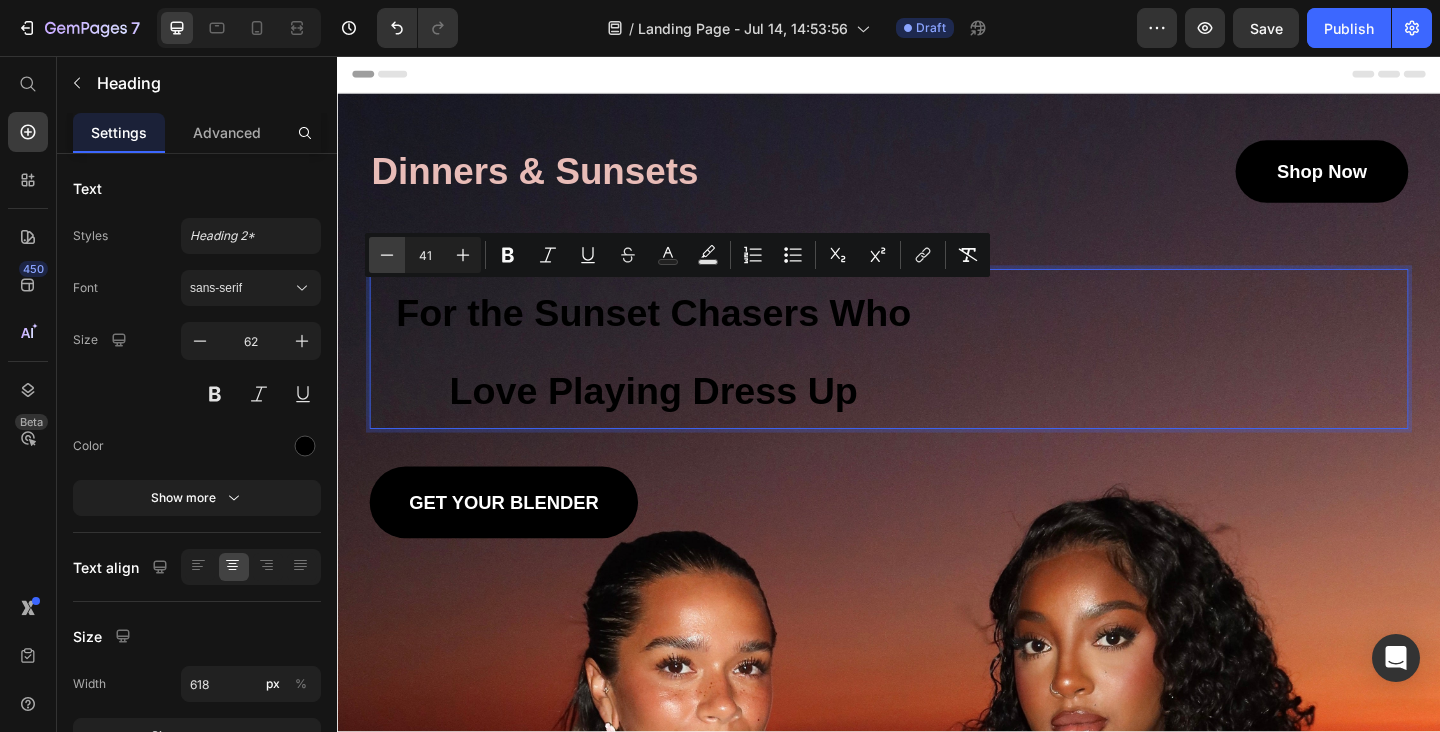 click 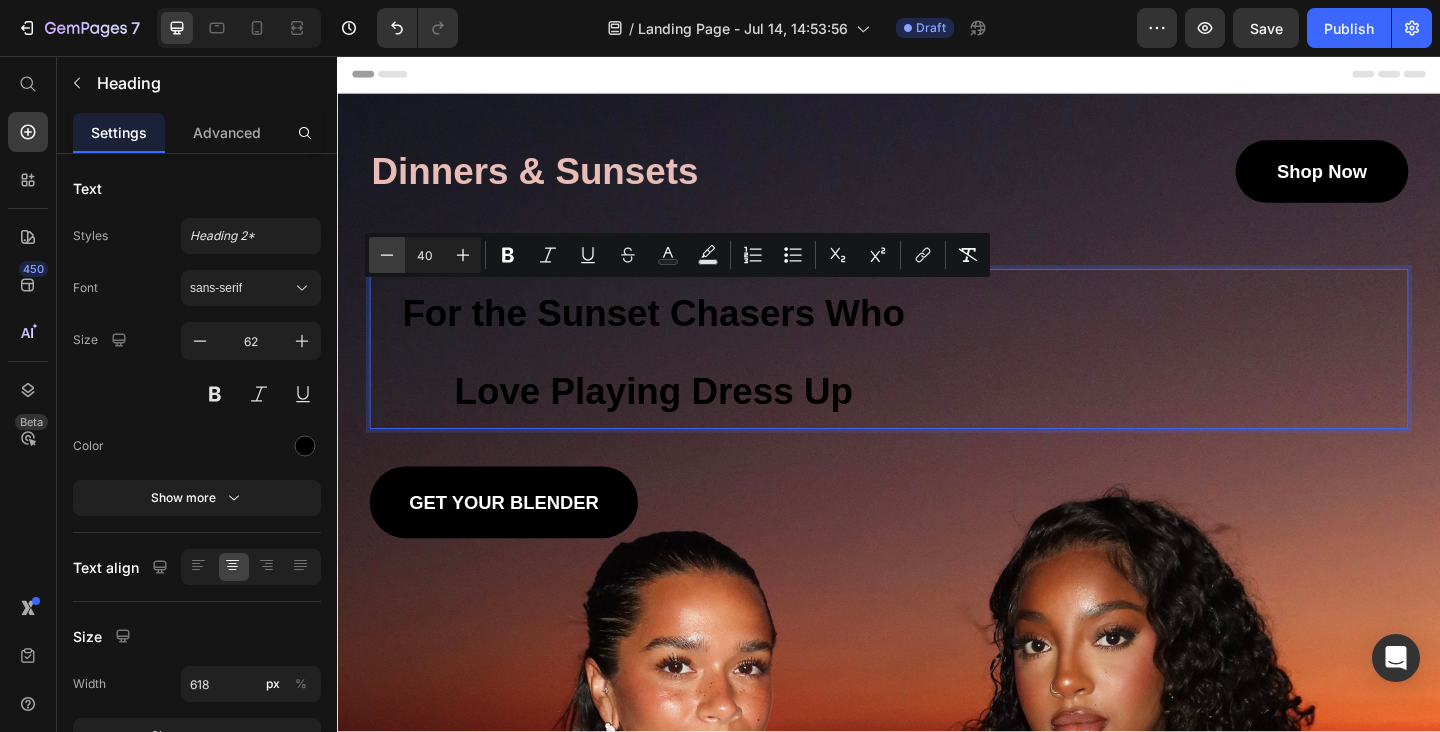 click 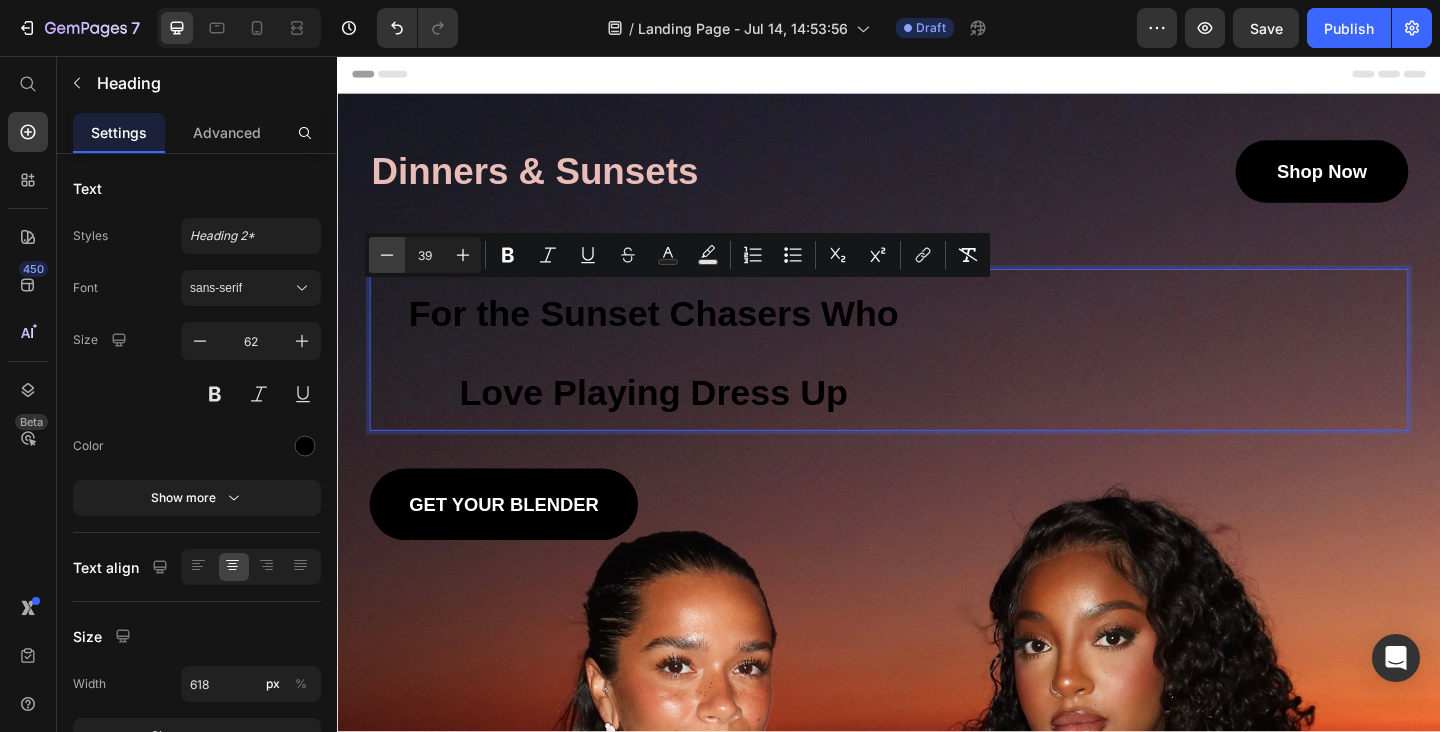 click 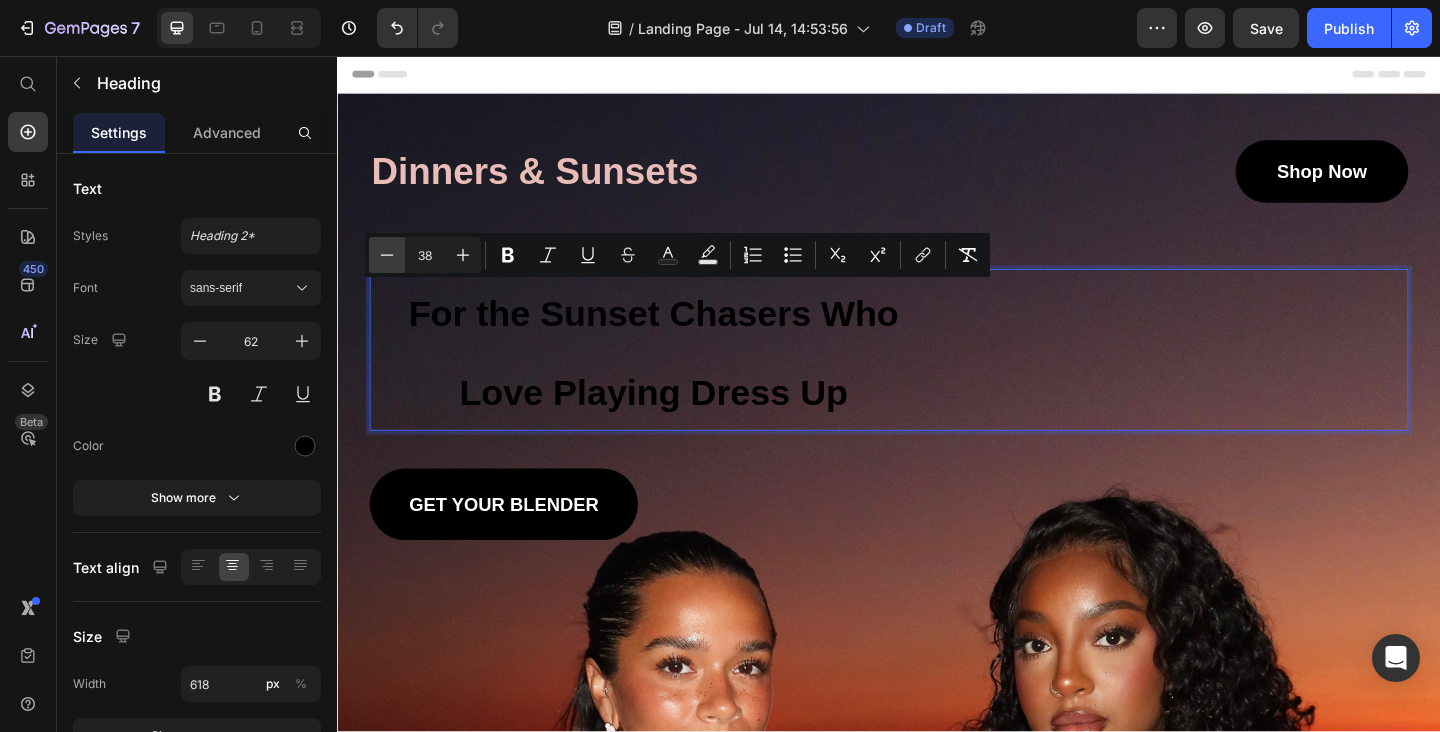 click 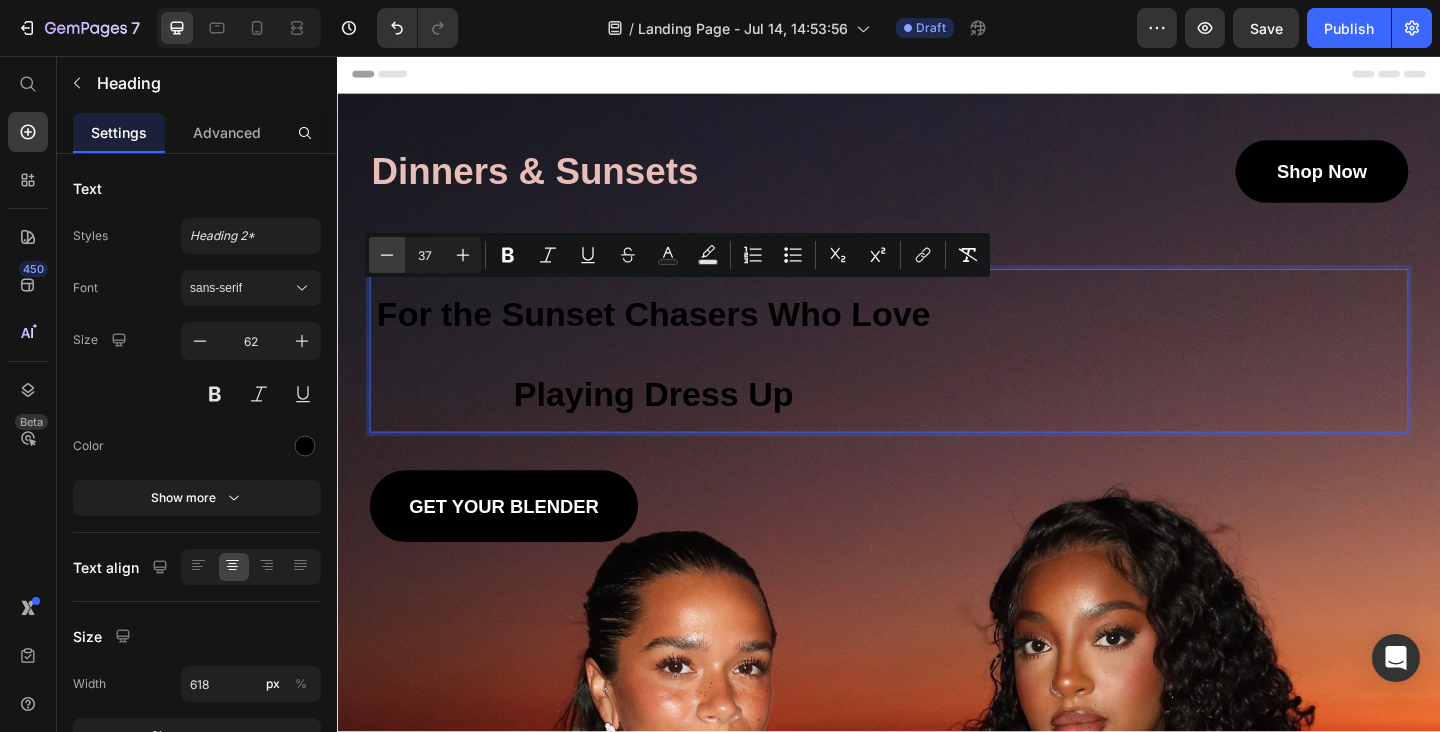 click 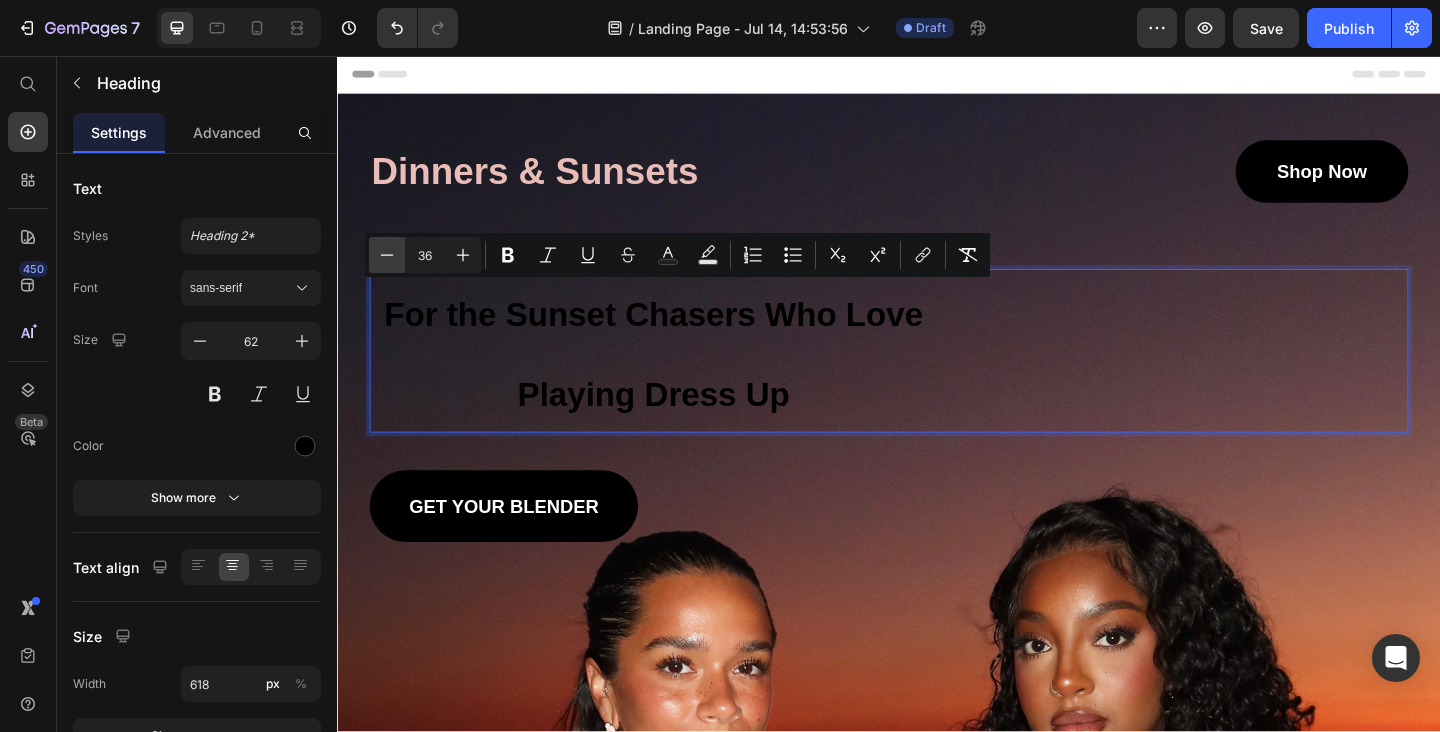 click 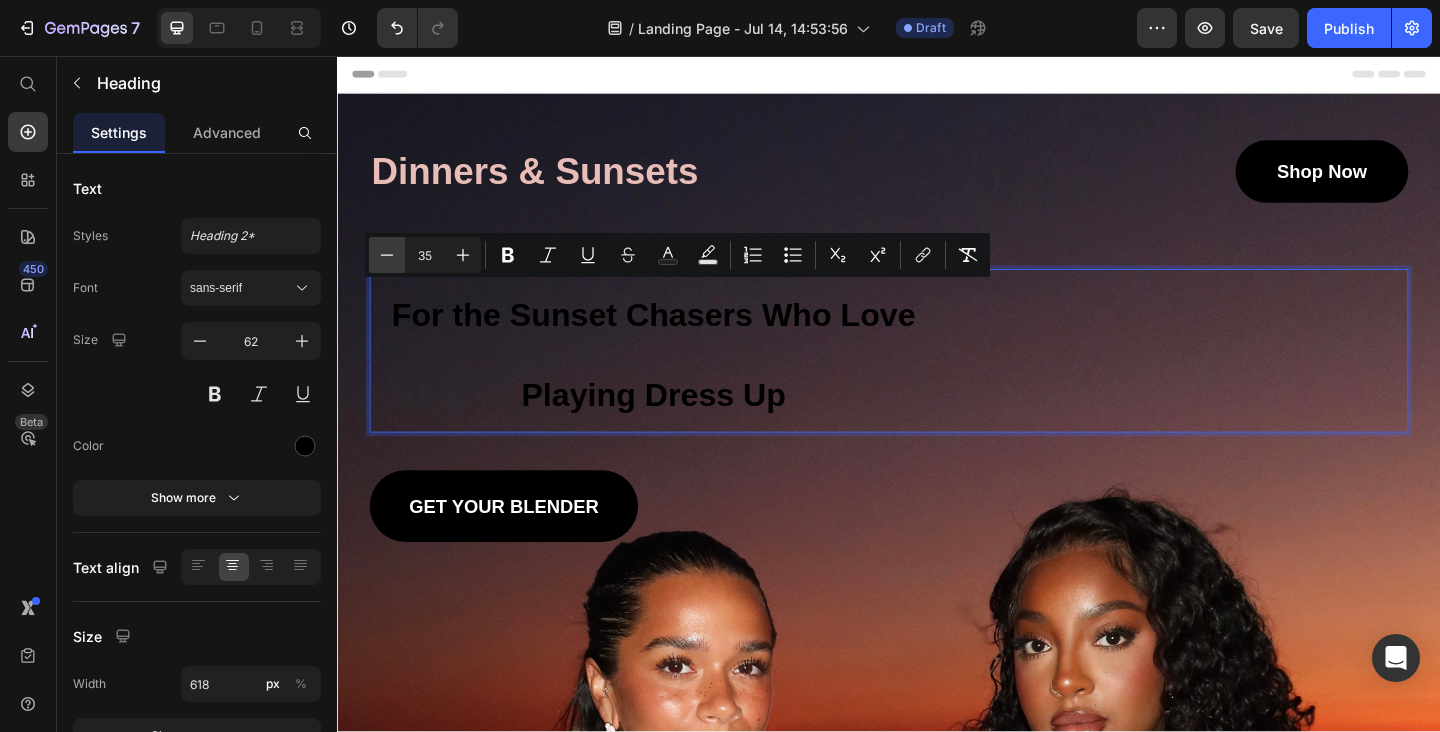 click 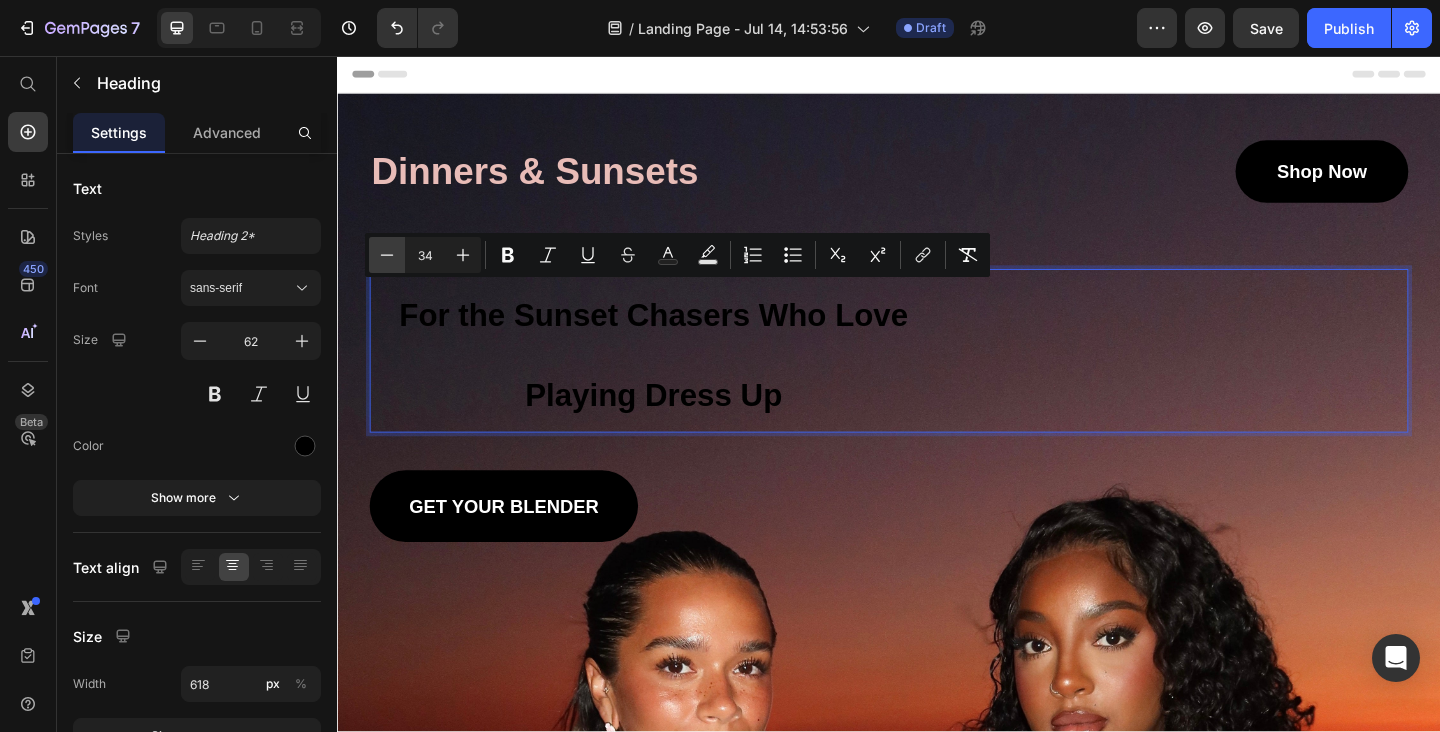 click 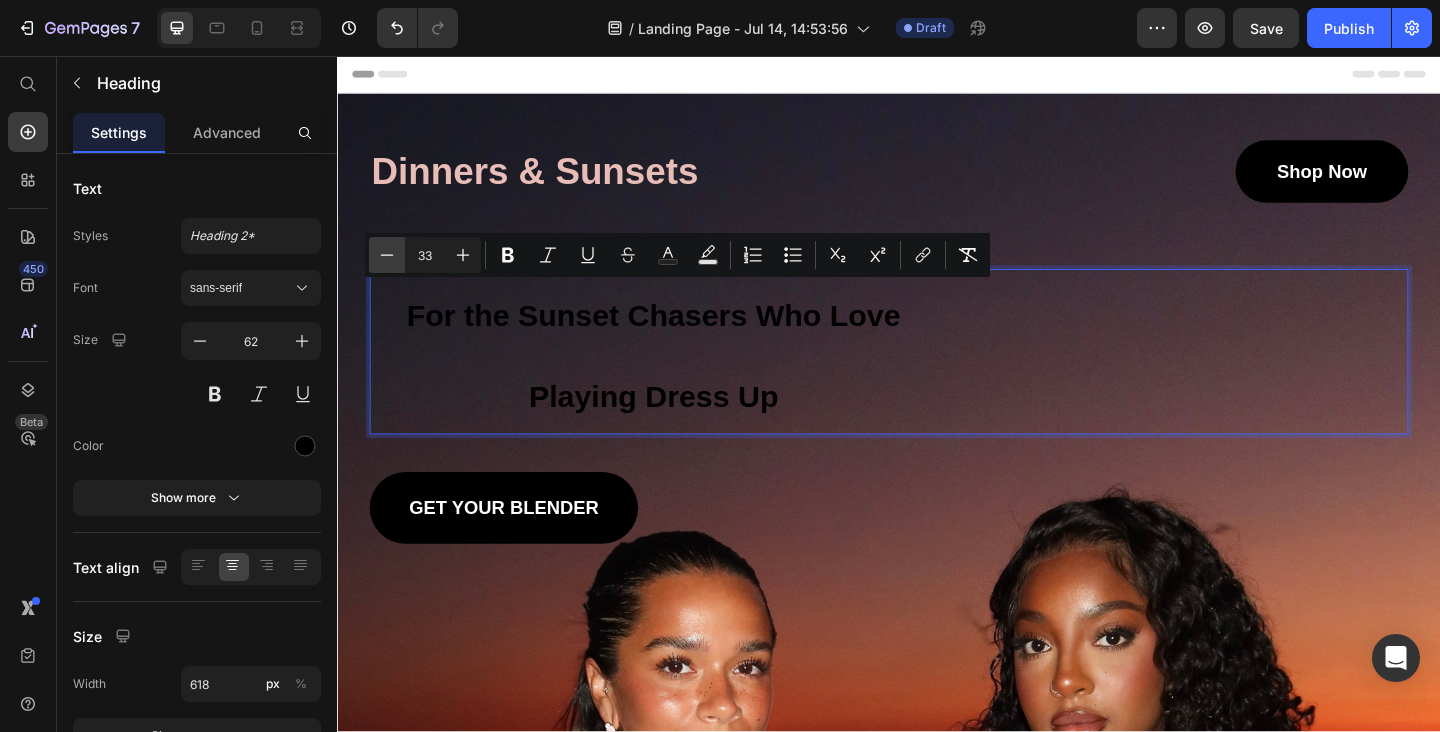 click 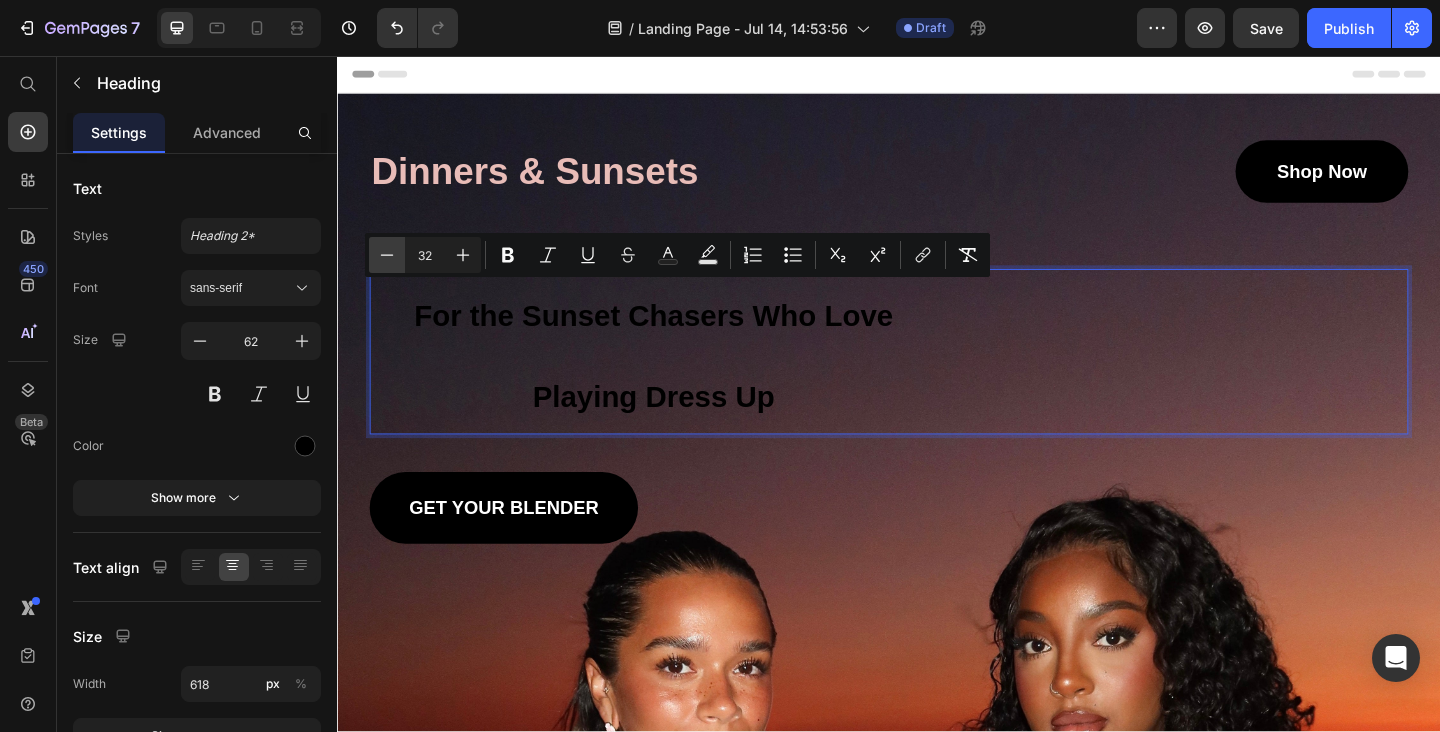 click 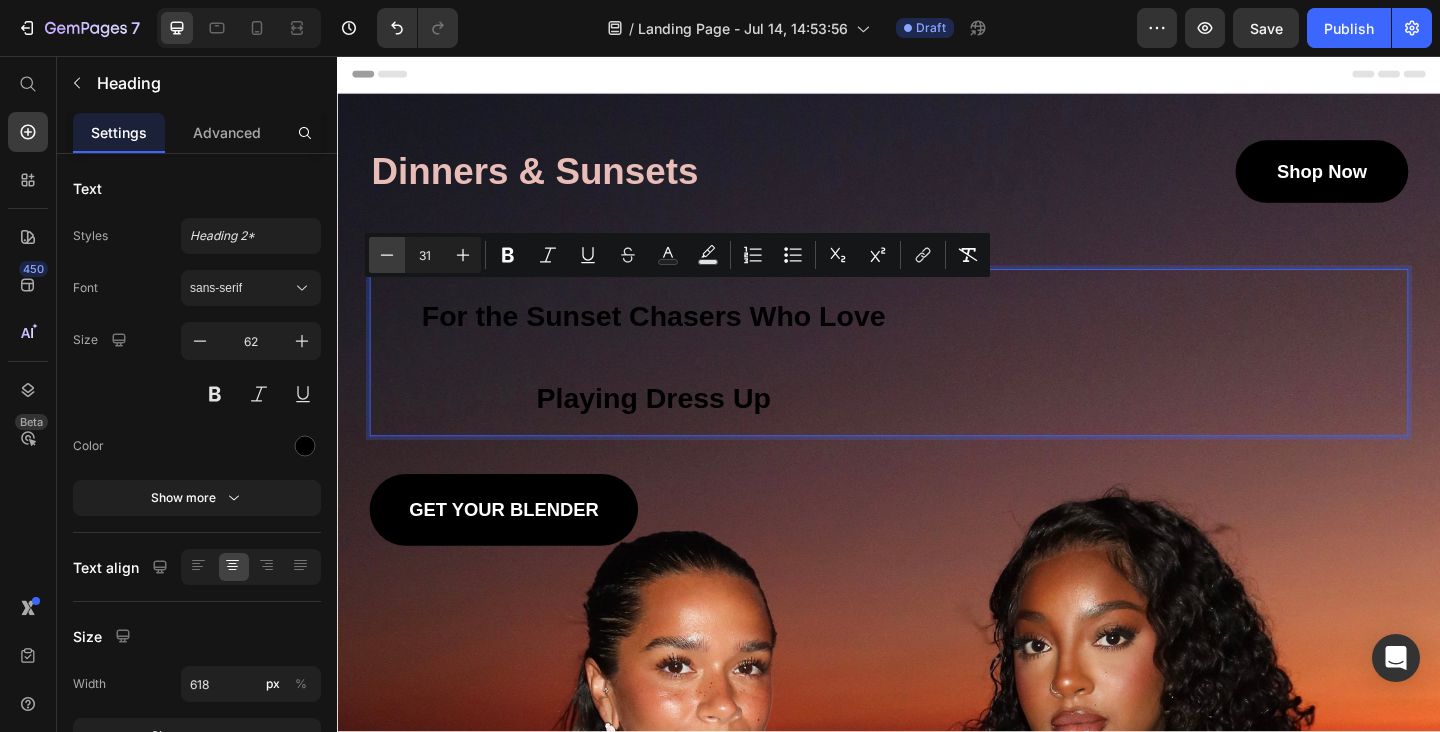 click 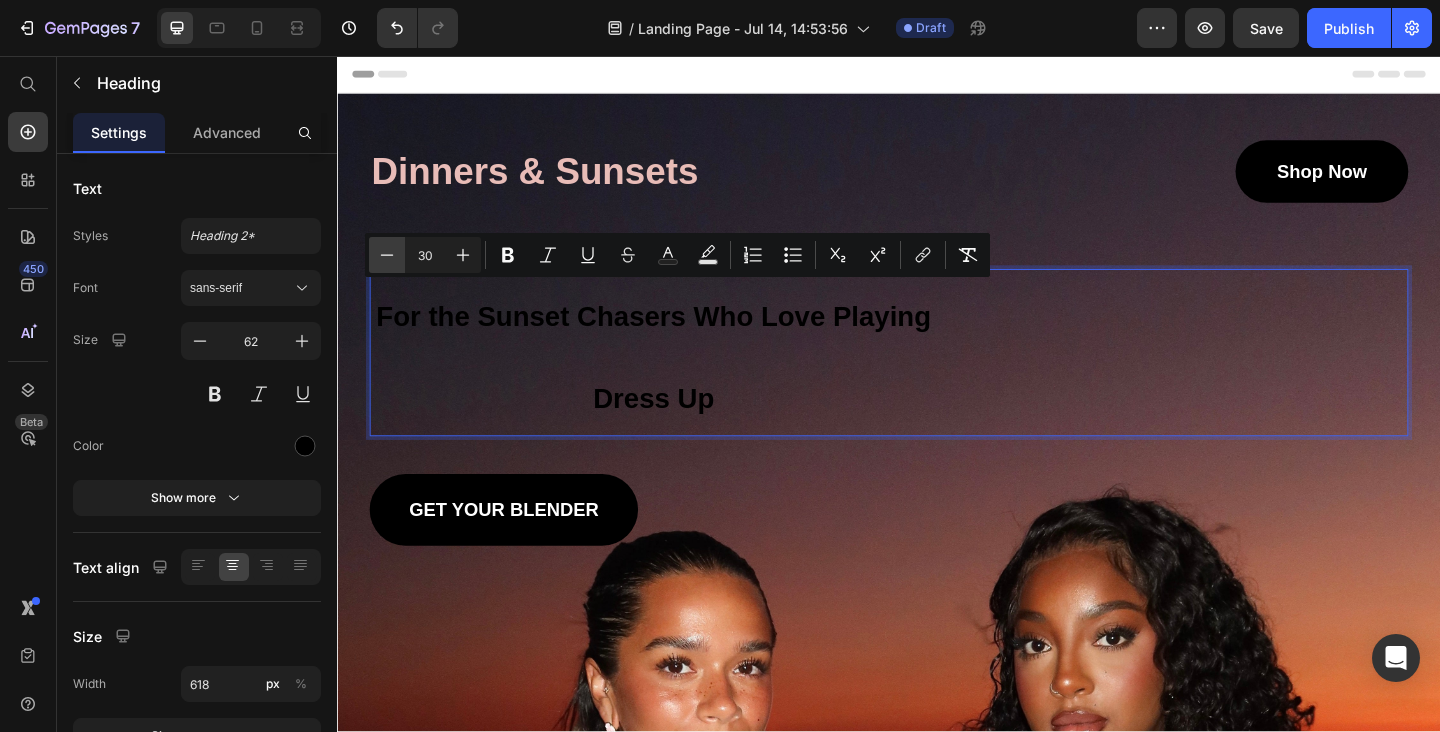 click 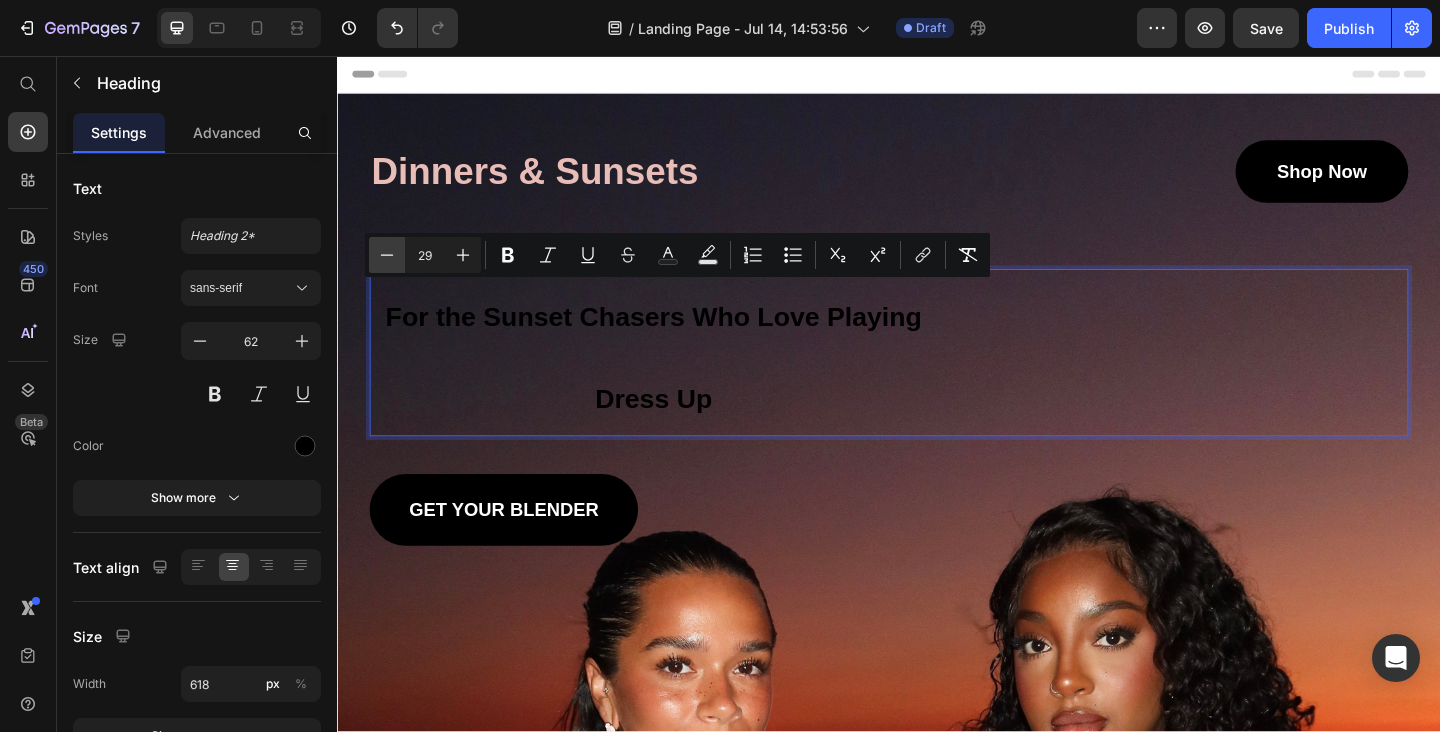 click 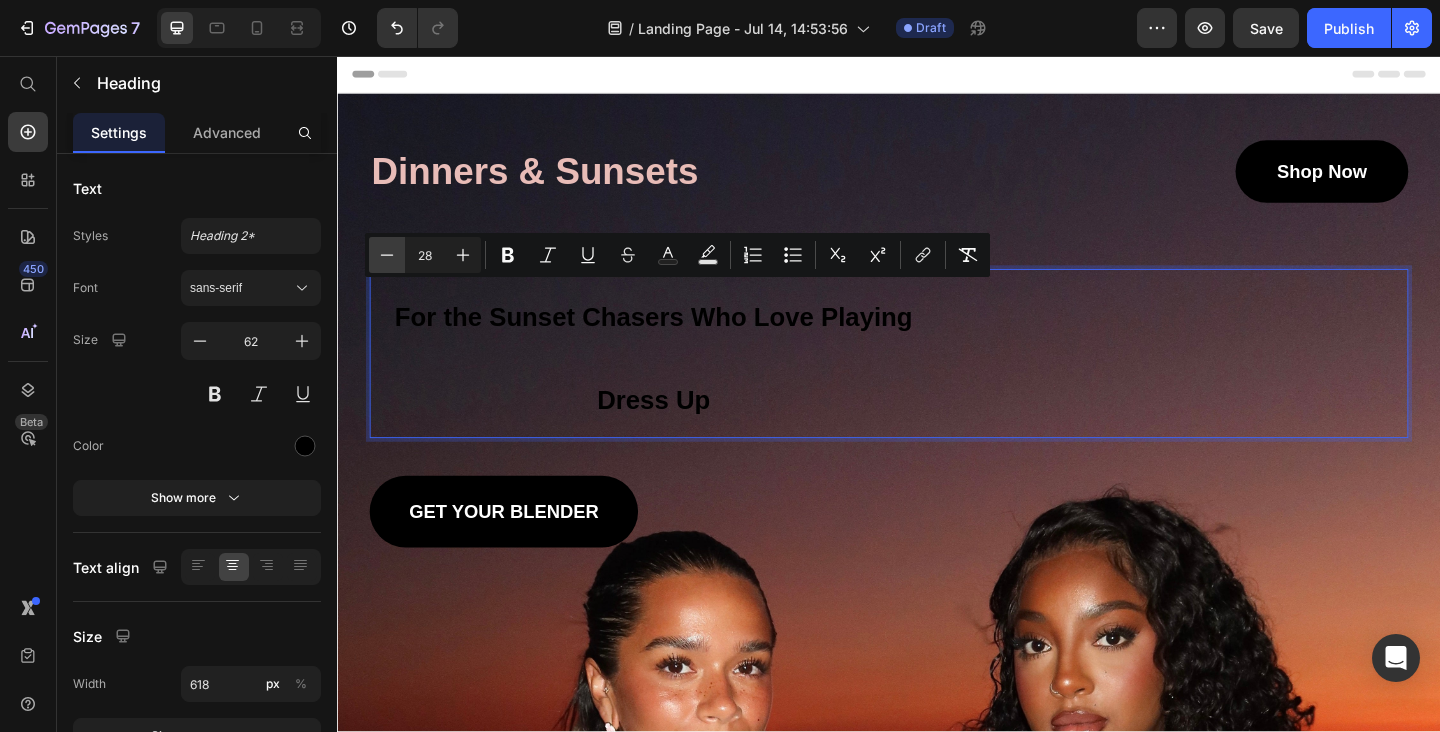 click 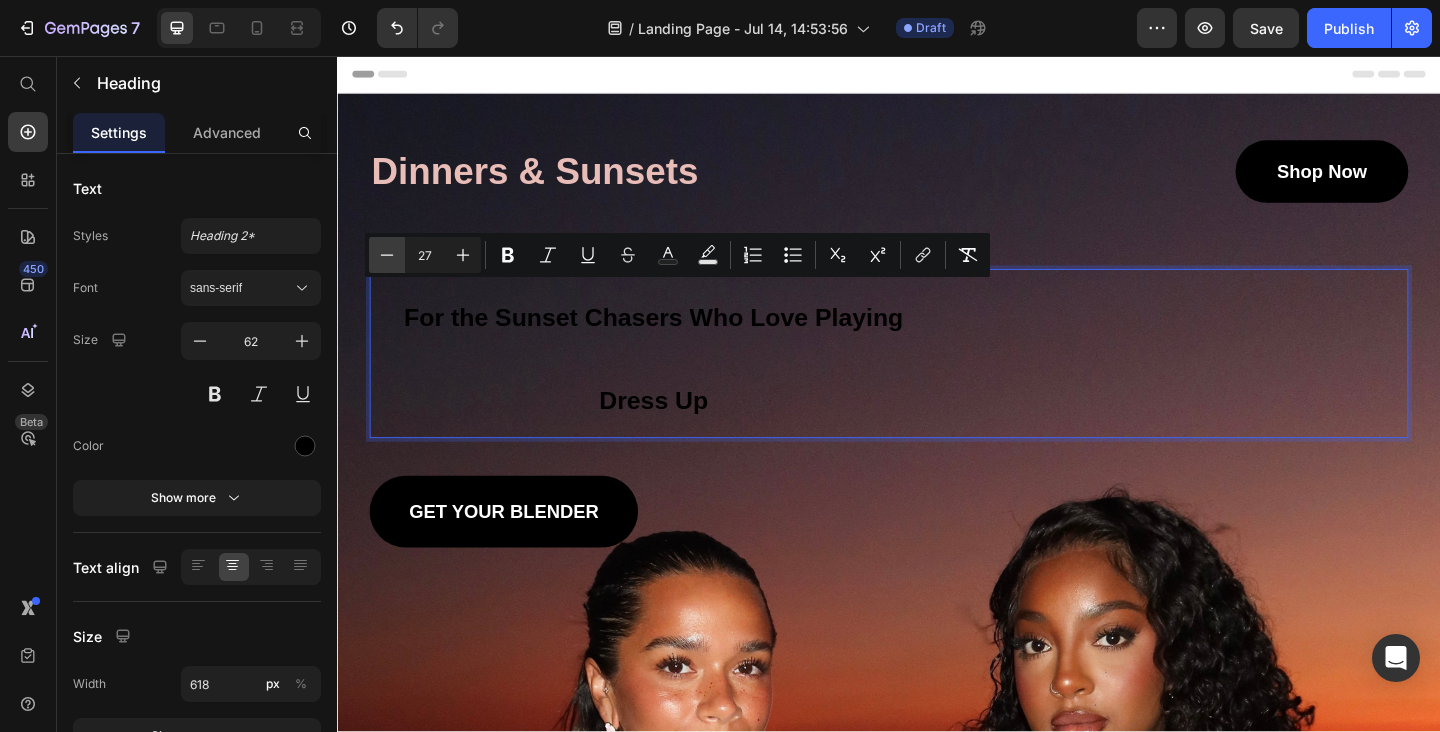 click 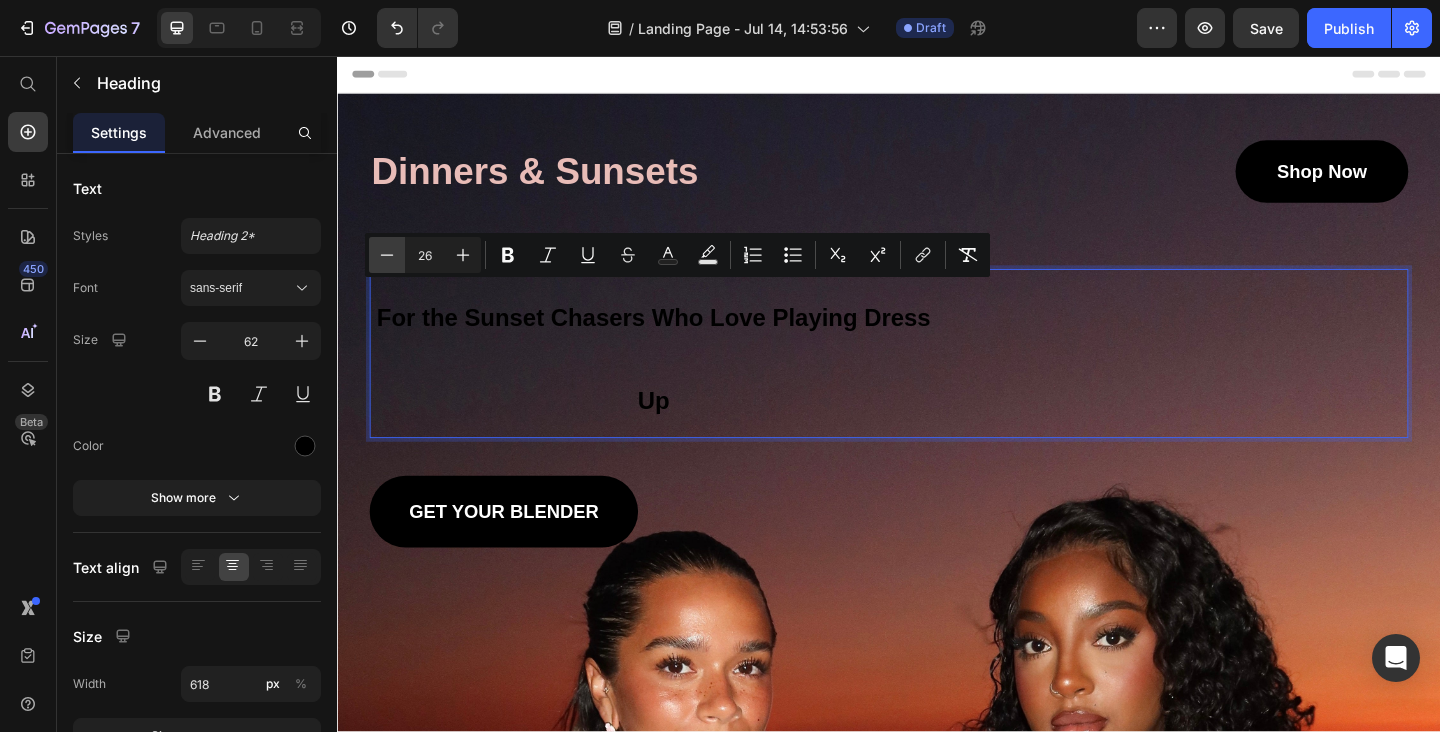 click 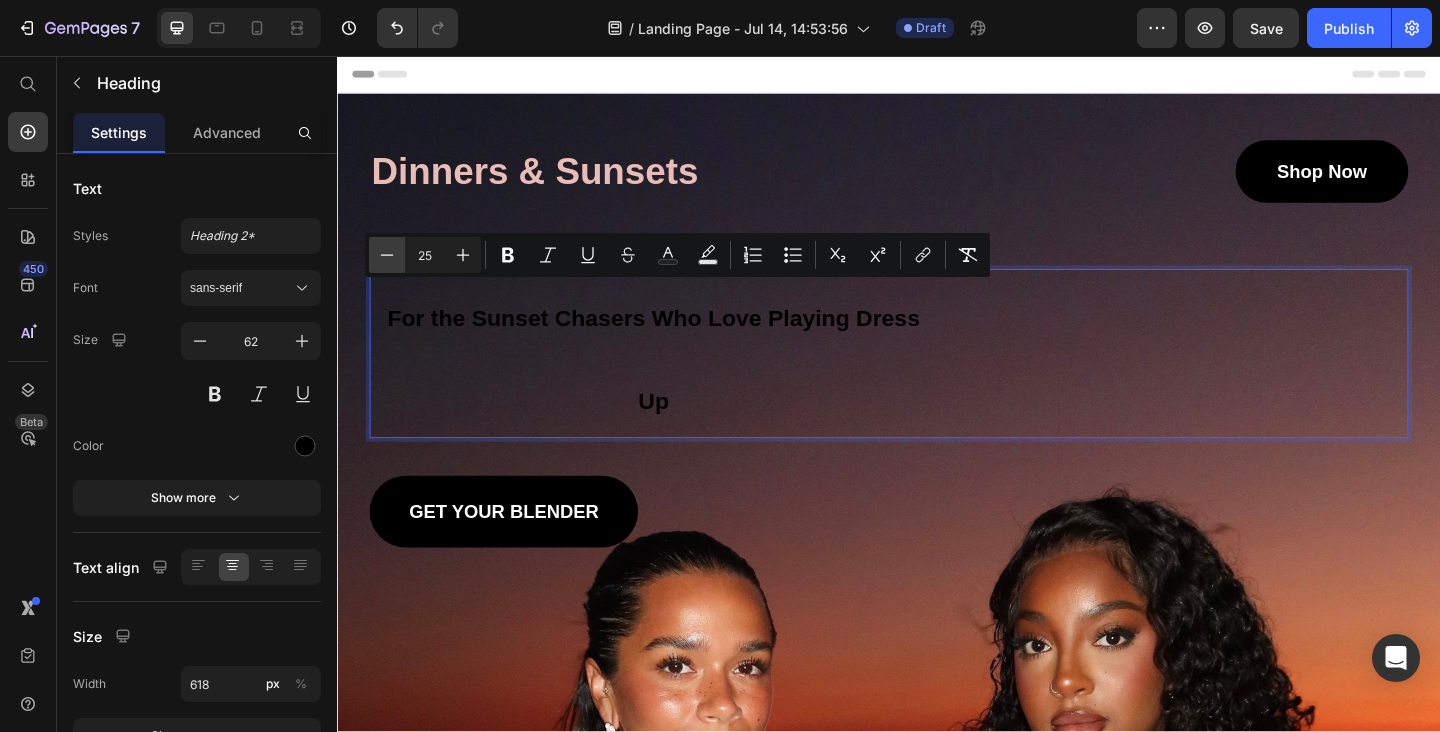 click 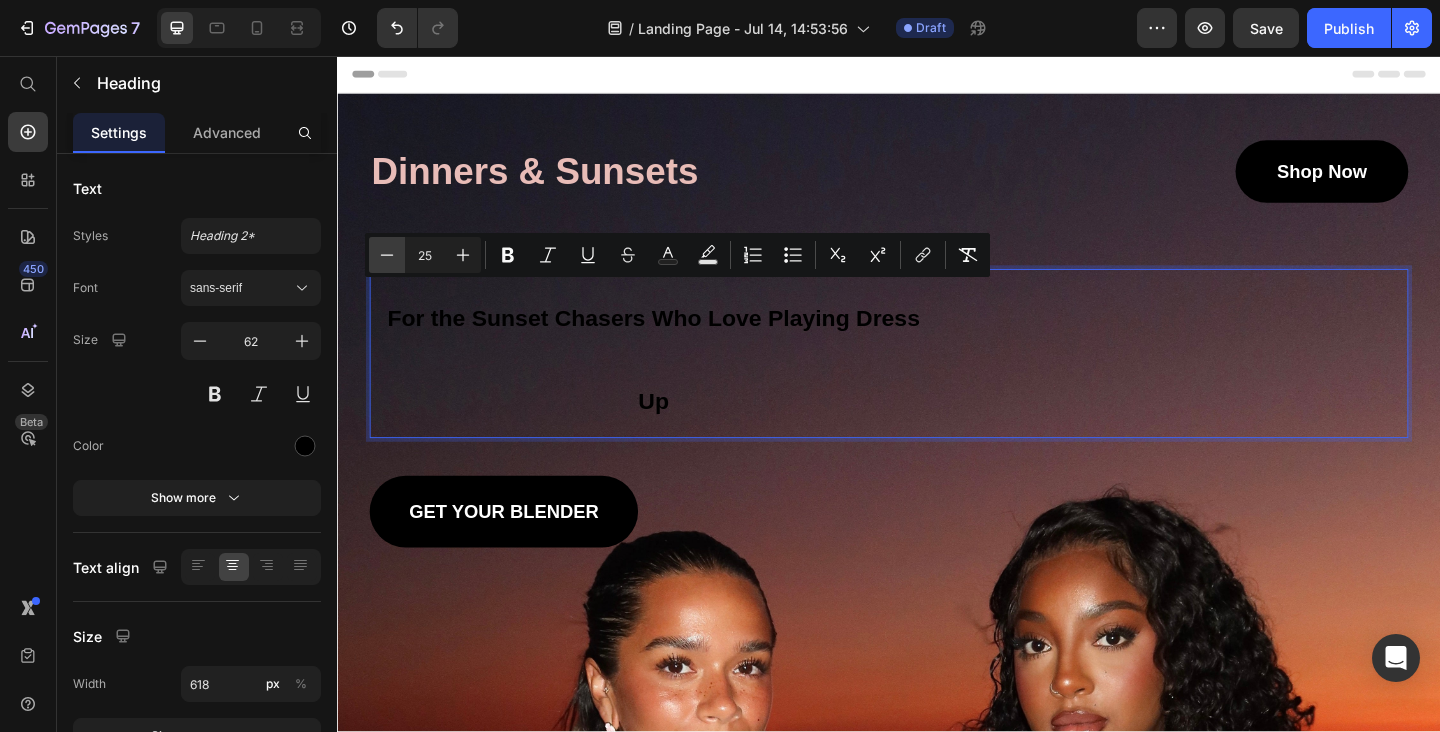 type on "24" 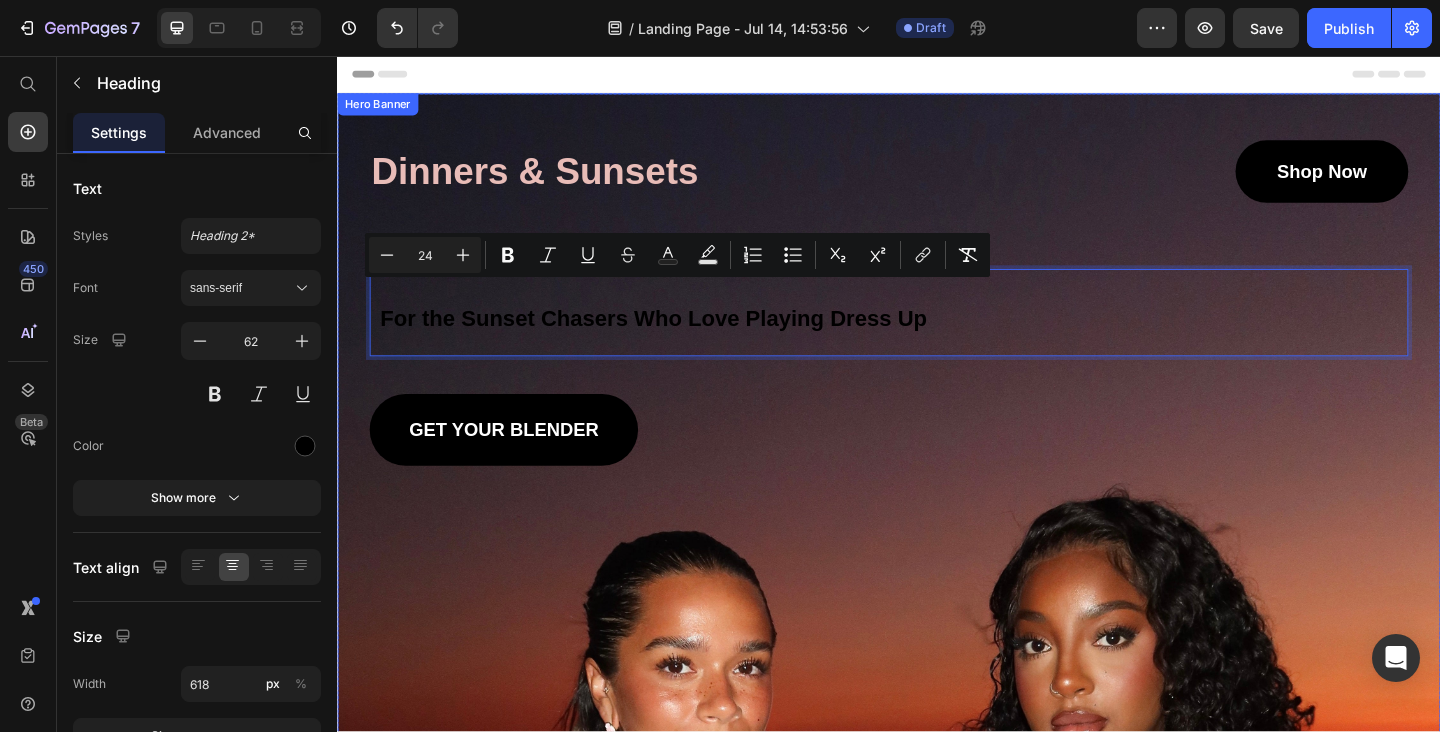 click at bounding box center [937, 997] 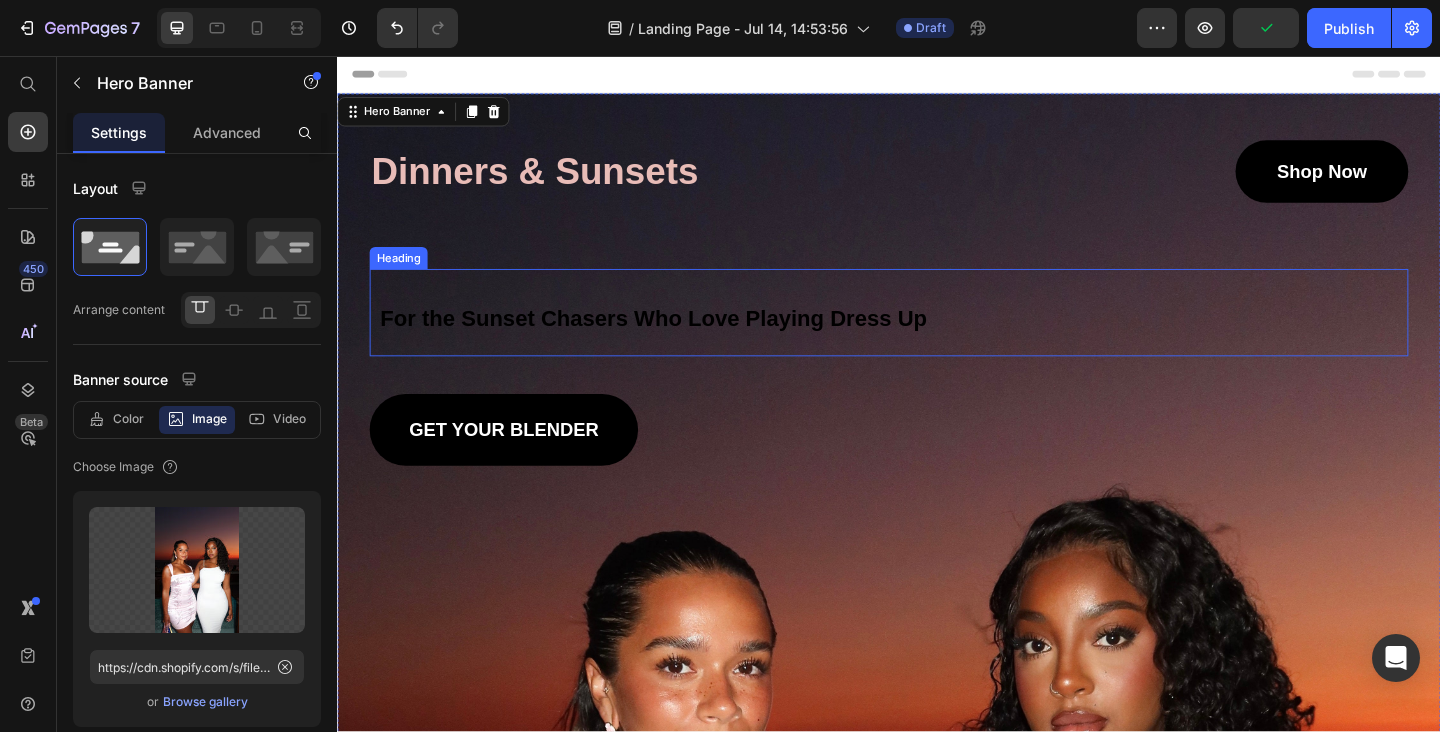 click on "For the Sunset Chasers Who Love Playing Dress Up" at bounding box center (681, 341) 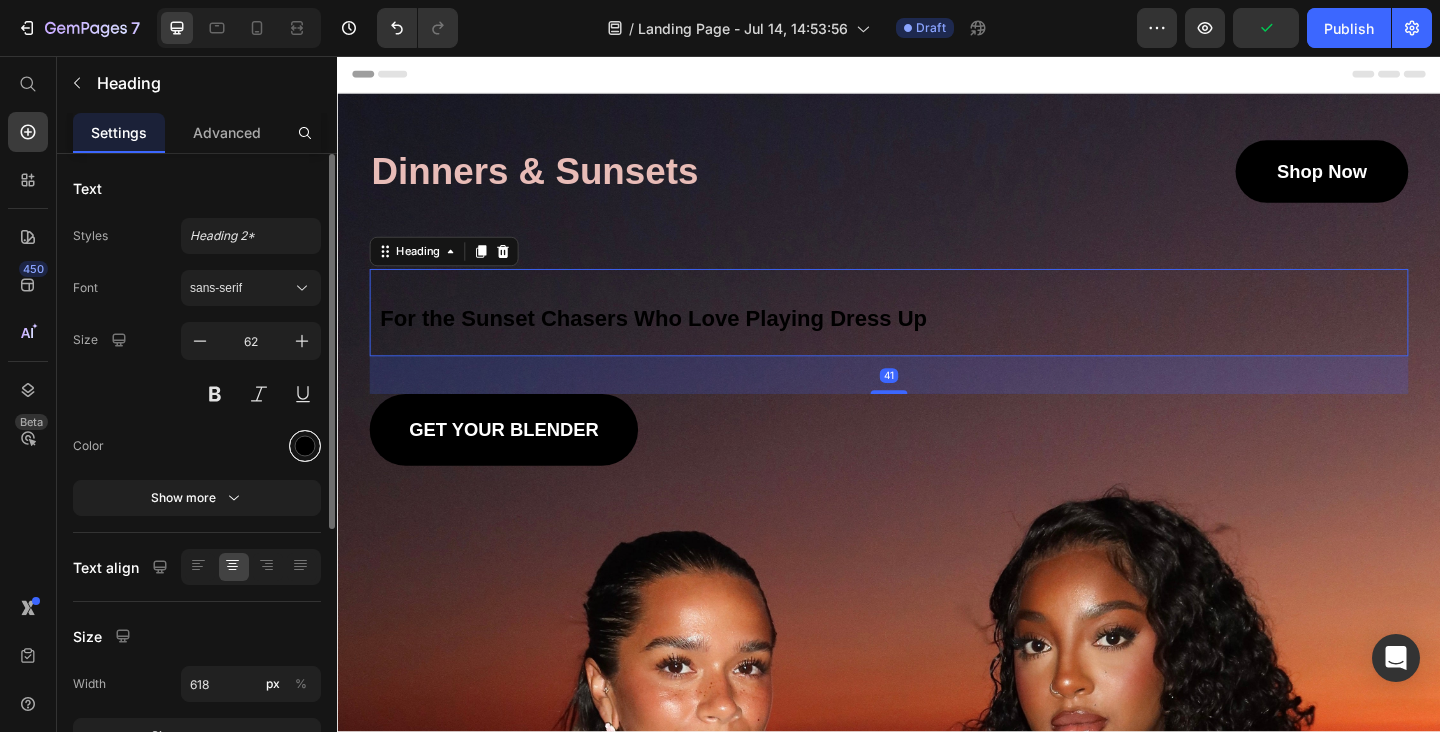 click at bounding box center [305, 446] 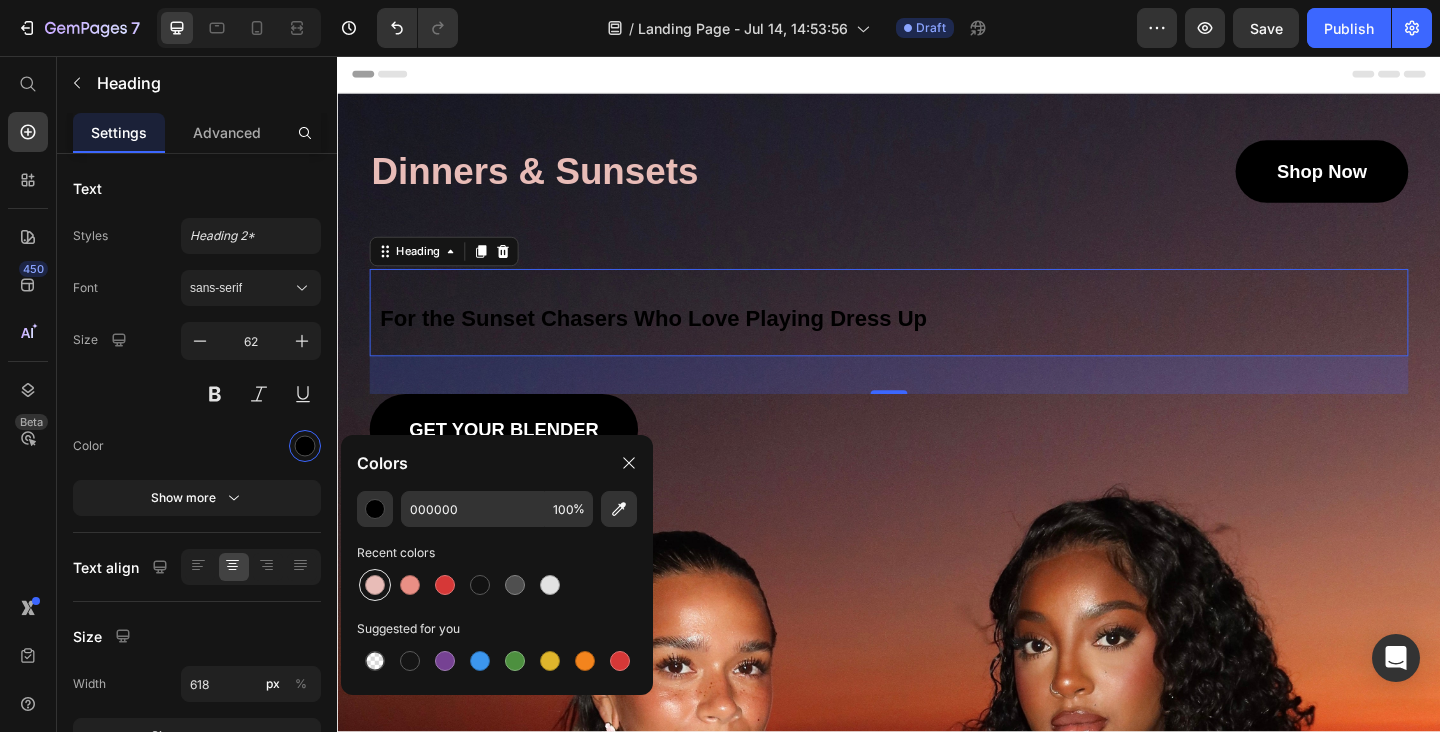 click at bounding box center (375, 585) 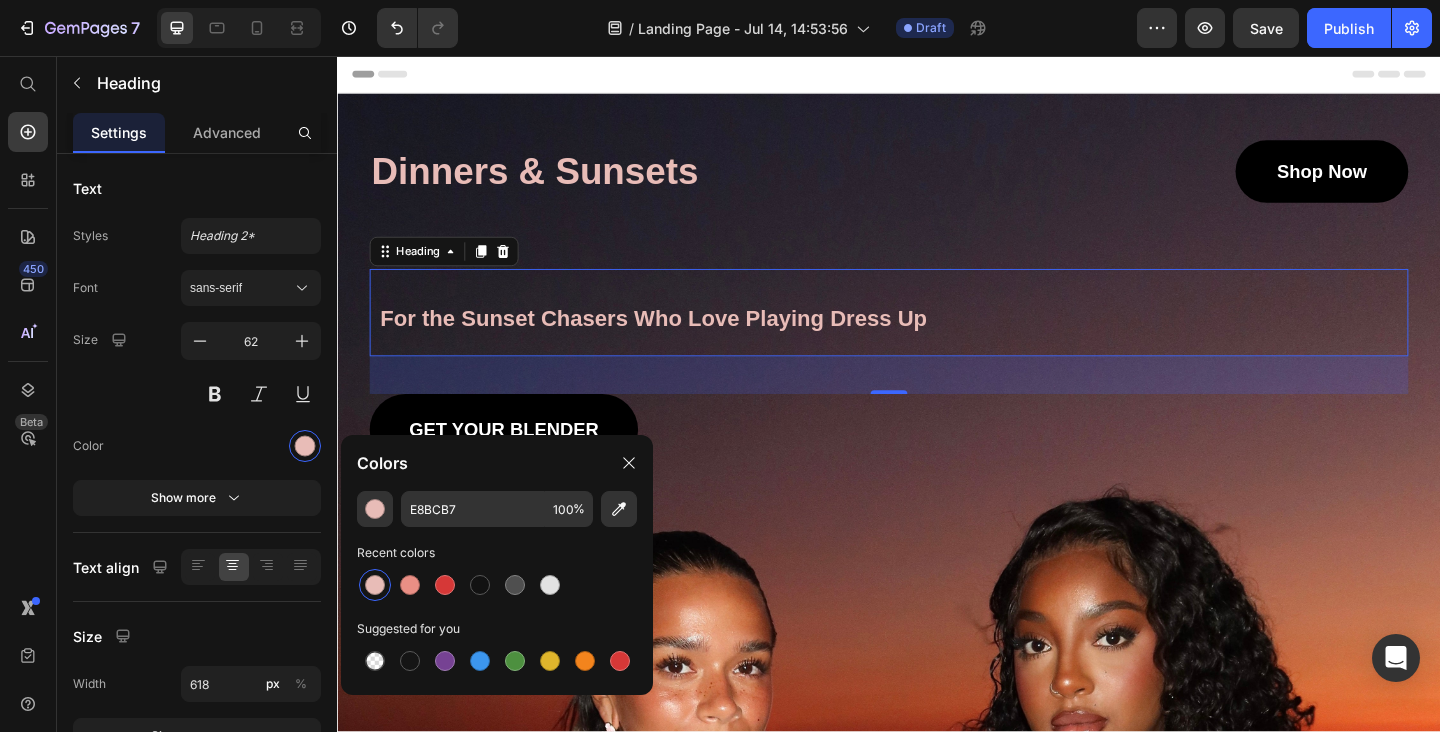 click on "Dinners & Sunsets Heading shop now Button Row ⁠⁠⁠⁠⁠⁠⁠ For the Sunset Chasers Who Love Playing Dress Up Heading   41 GET YOUR BLENDER Button" at bounding box center [937, 325] 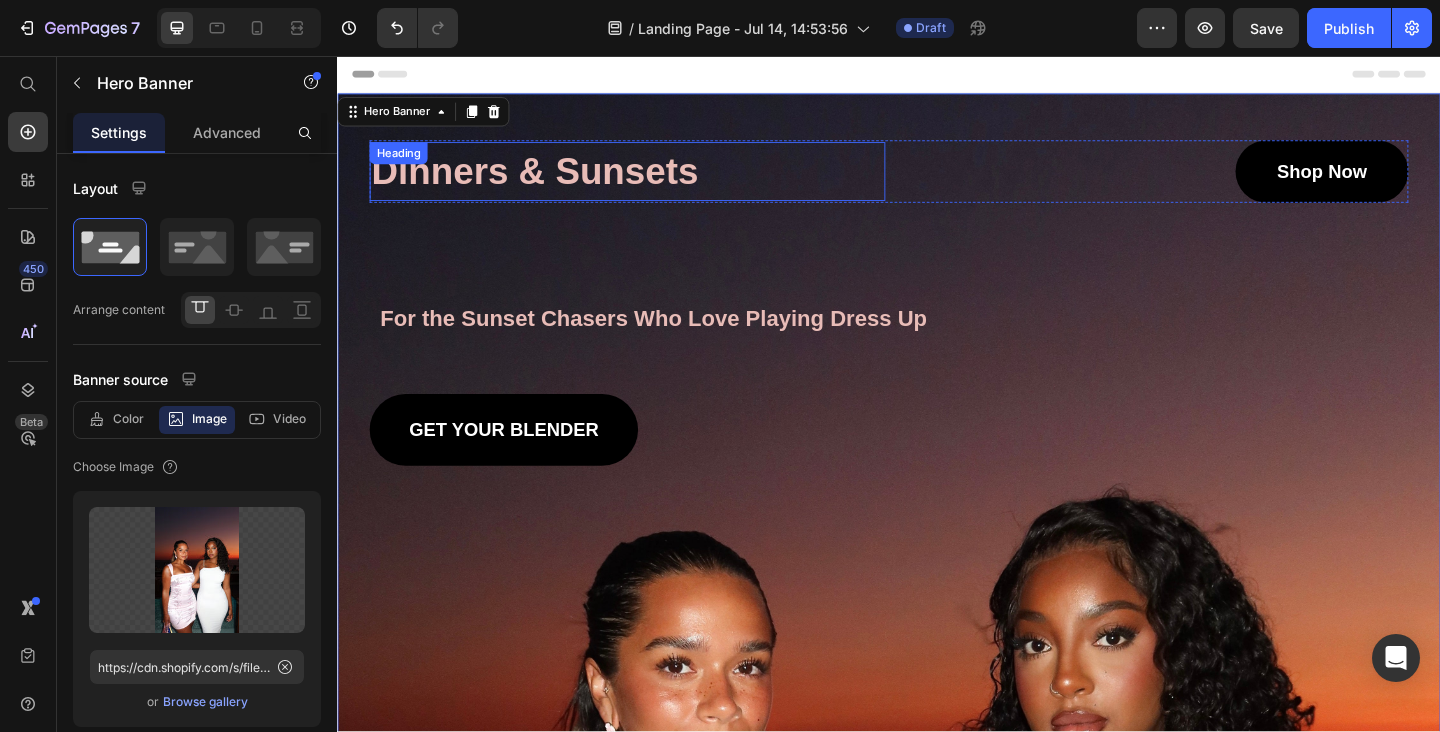 click on "Dinners & Sunsets" at bounding box center [652, 182] 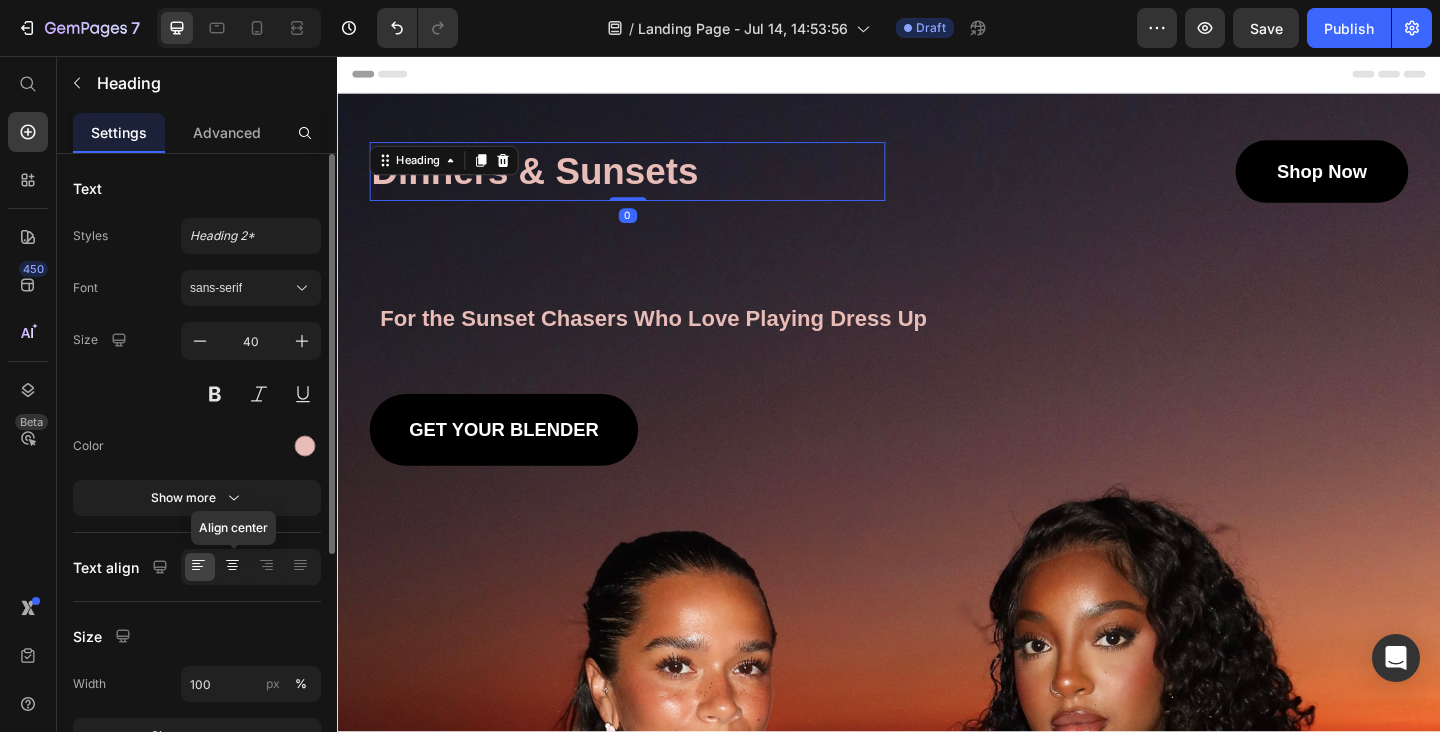 click 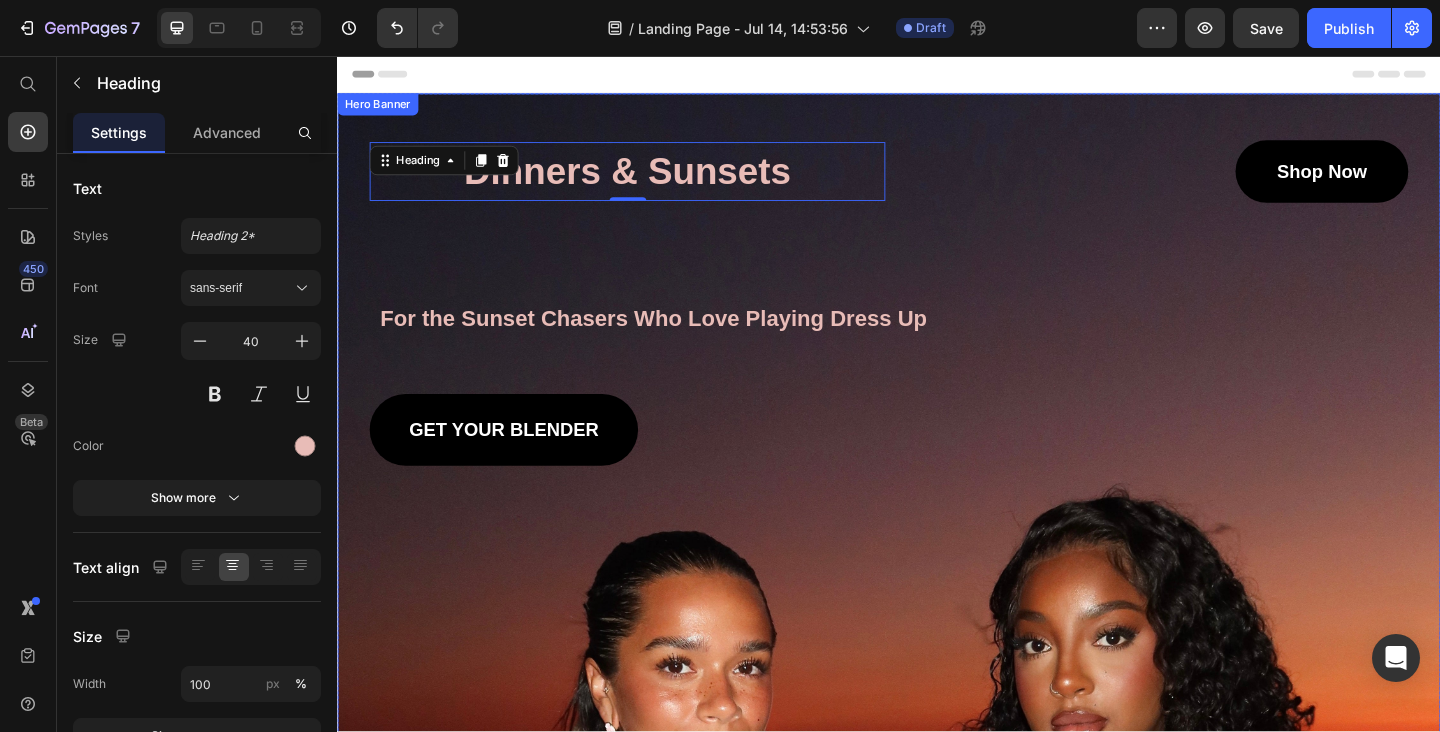 click at bounding box center (937, 997) 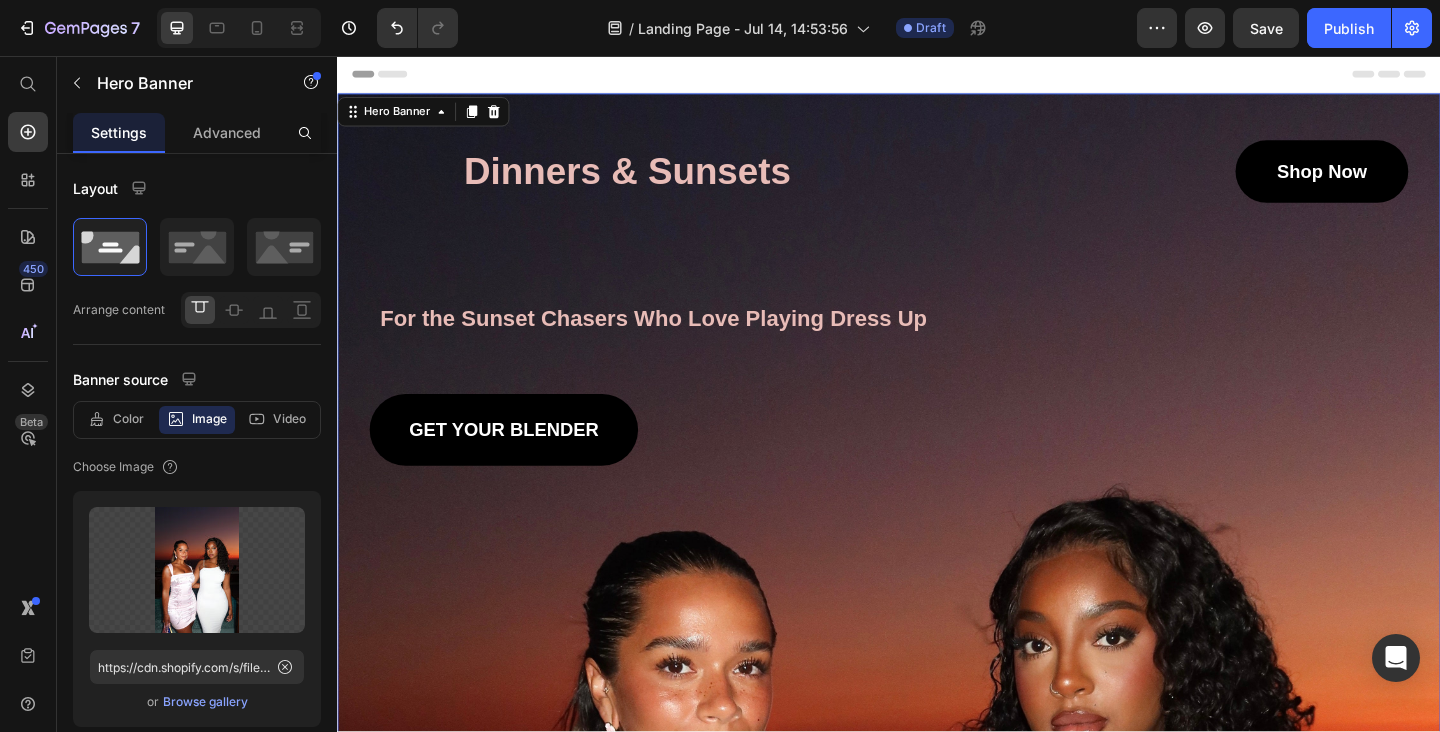 click on "Dinners & Sunsets  Heading shop now Button Row ⁠⁠⁠⁠⁠⁠⁠ For the Sunset Chasers Who Love Playing Dress Up Heading GET YOUR BLENDER Button" at bounding box center [937, 325] 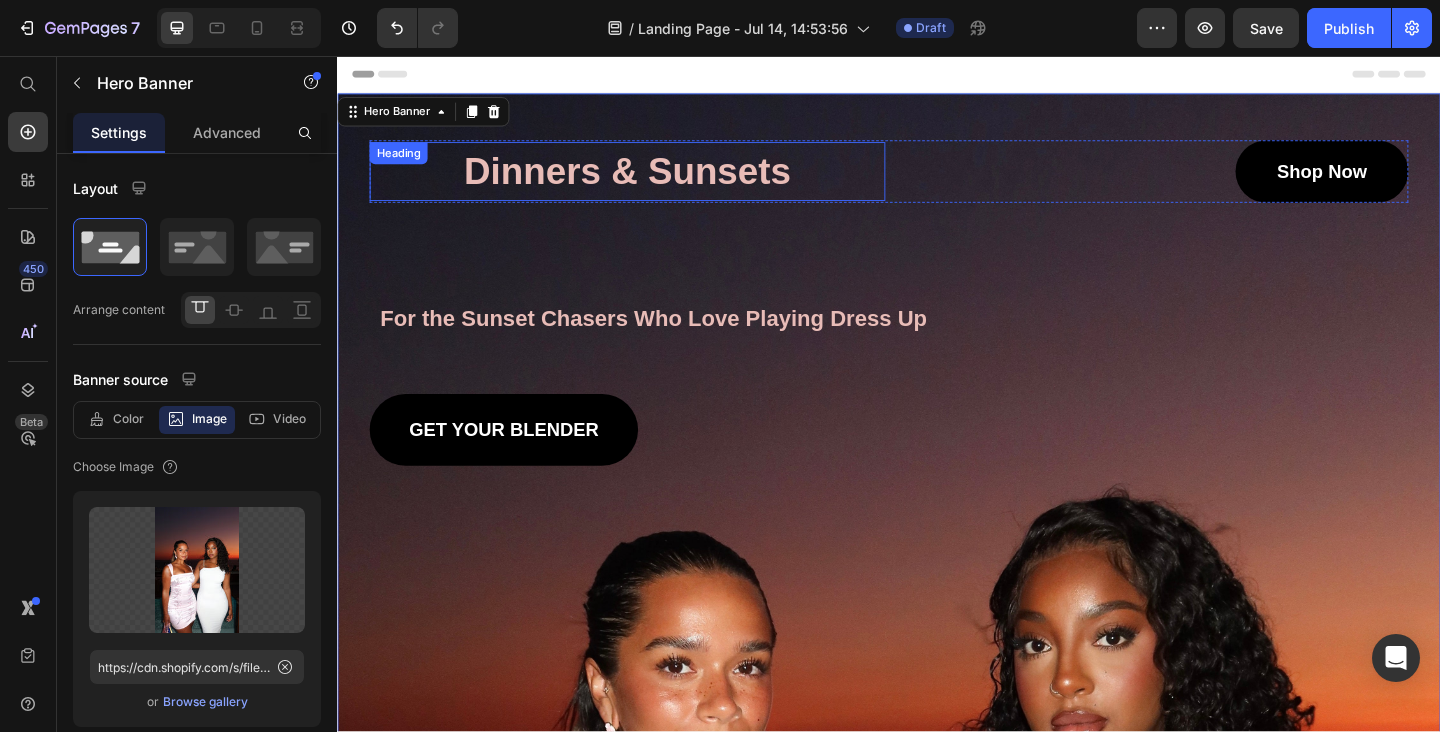 click on "Dinners & Sunsets" at bounding box center (652, 182) 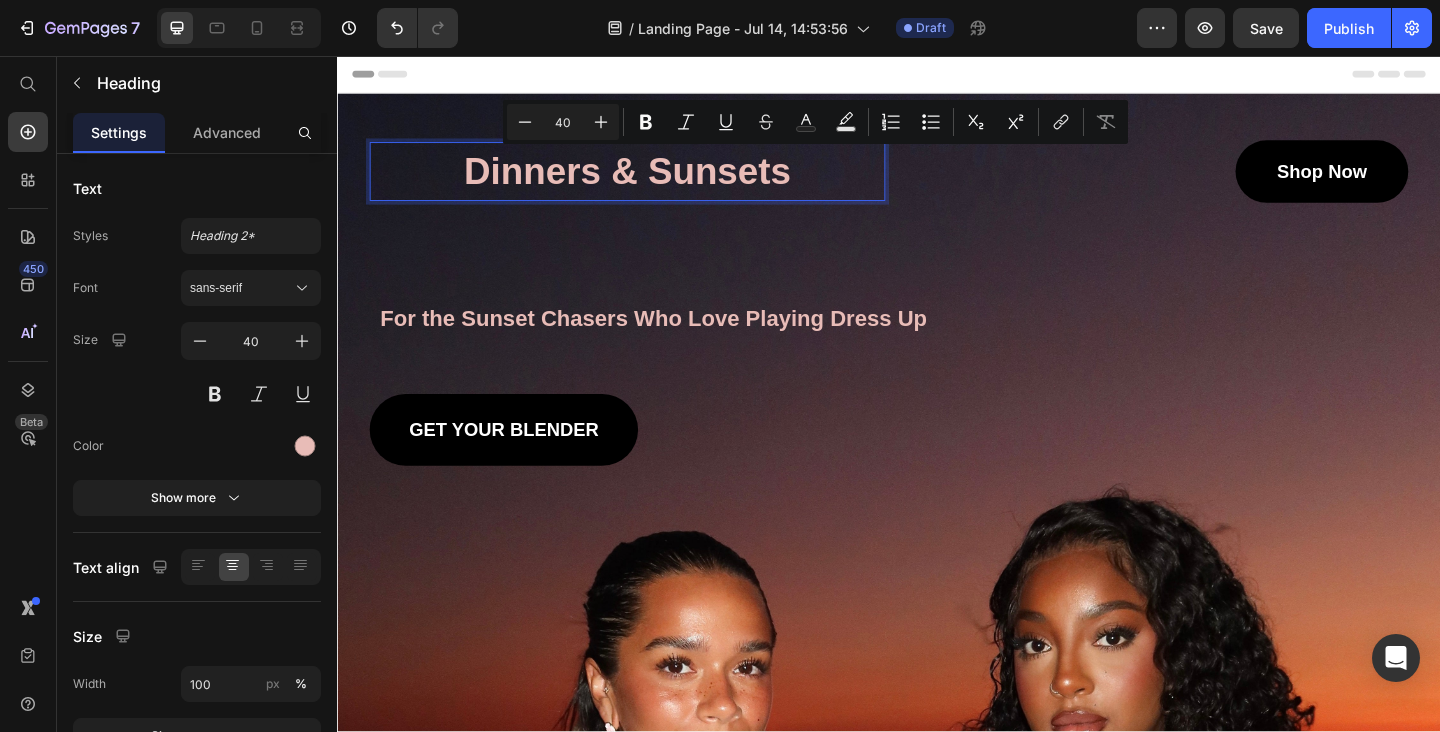 click on "Dinners & Sunsets" at bounding box center [652, 182] 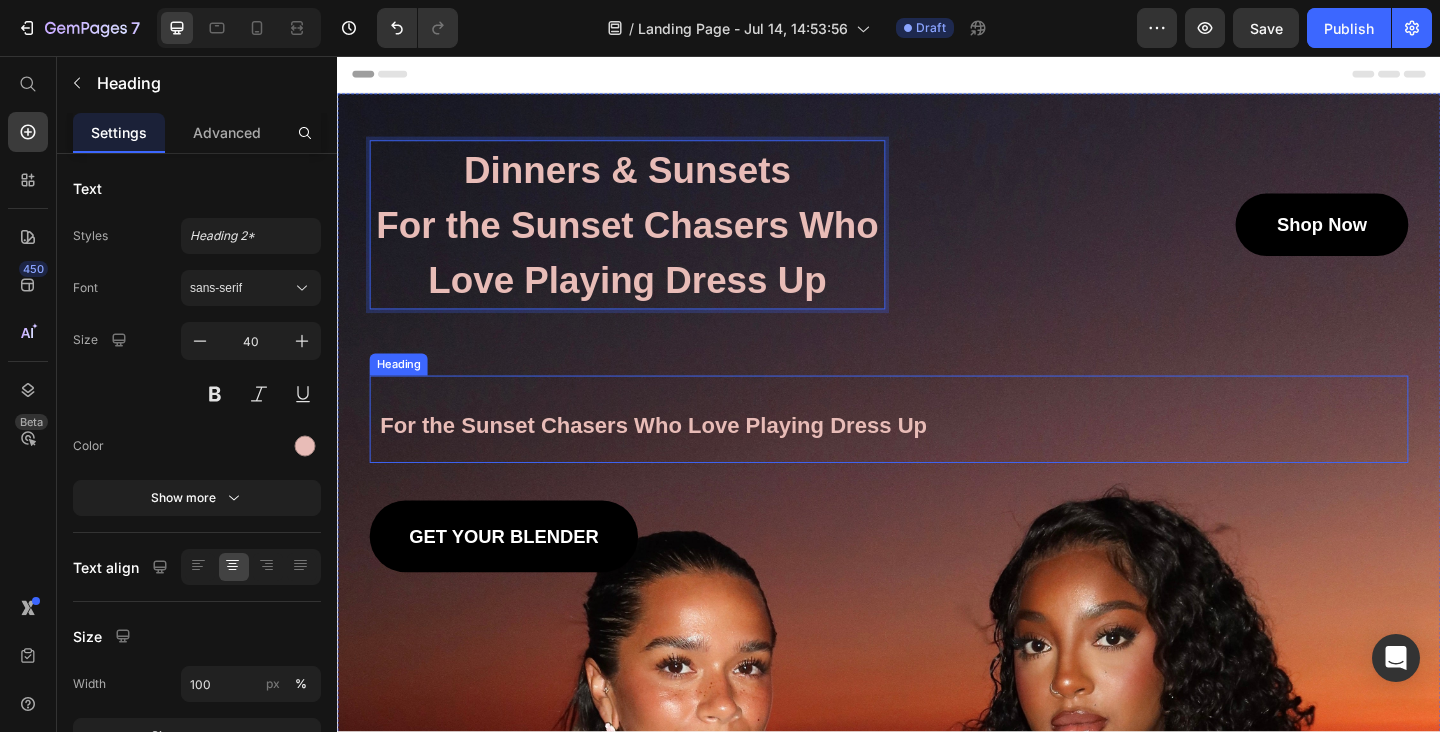 click on "For the Sunset Chasers Who Love Playing Dress Up" at bounding box center (681, 457) 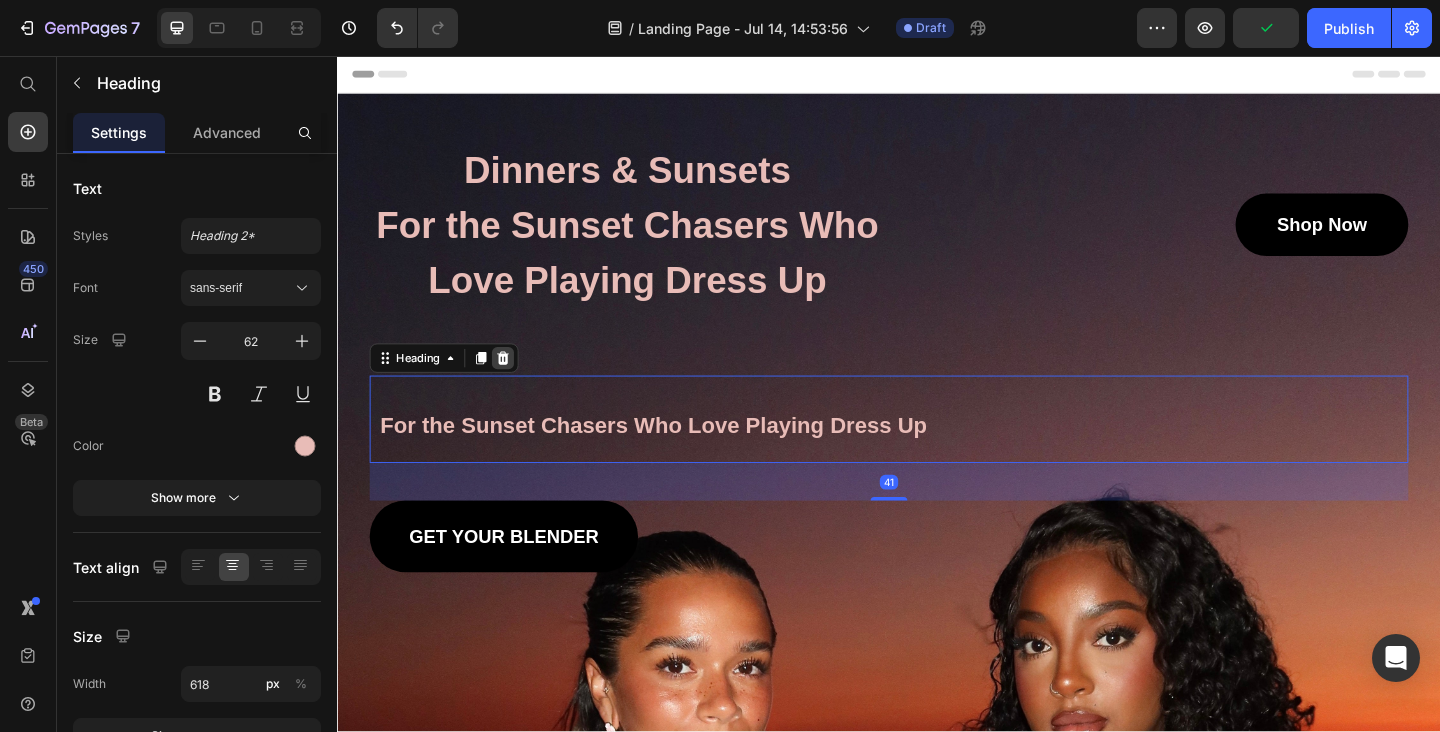 click 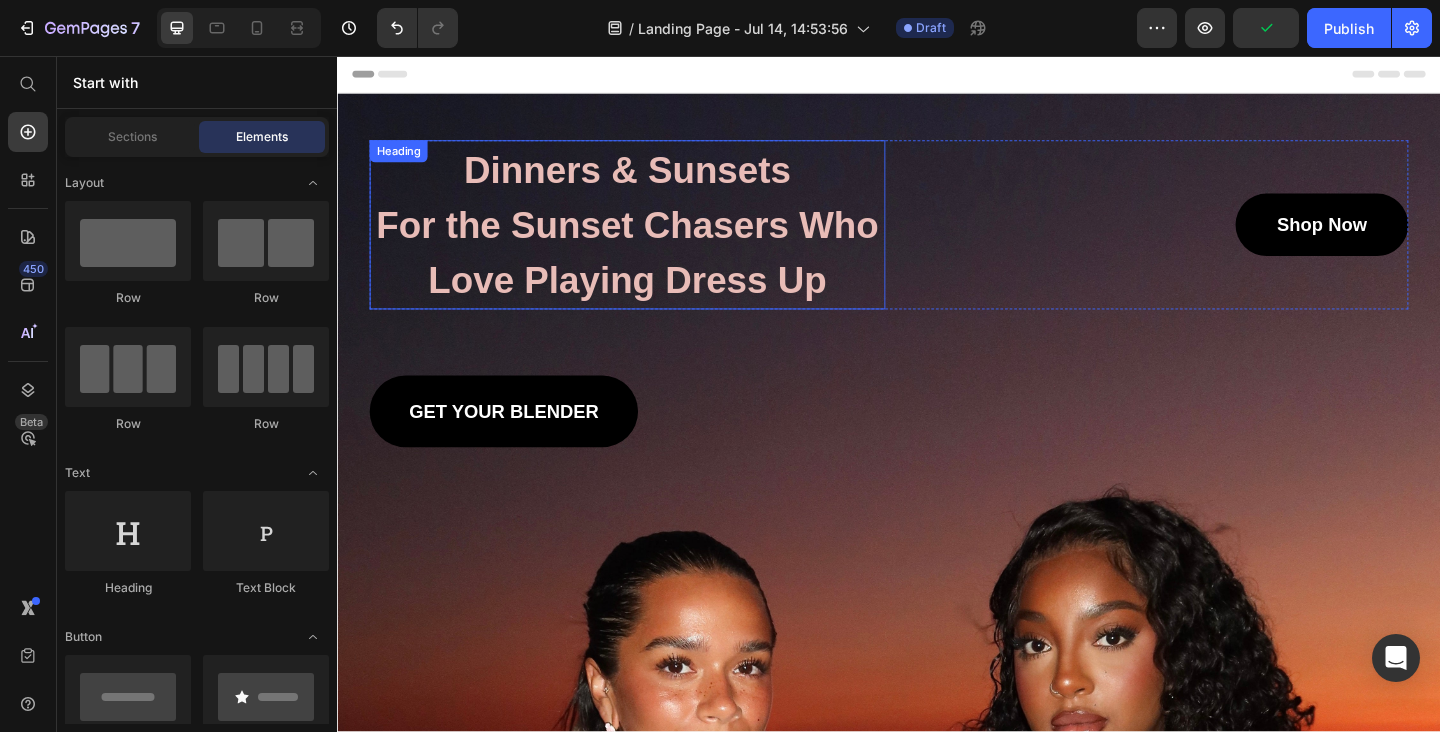 click on "Dinners & Sunsets For the Sunset Chasers Who Love Playing Dress Up" at bounding box center (652, 240) 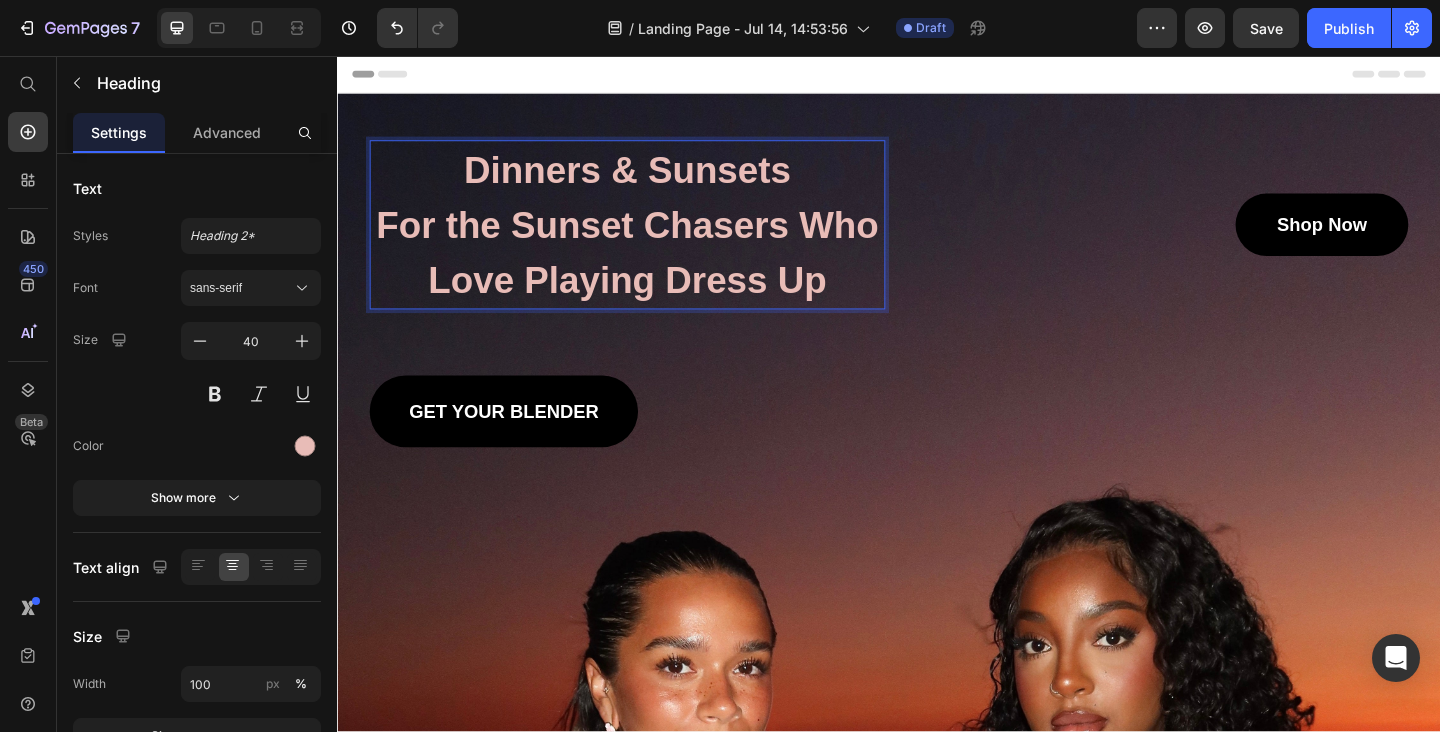 click on "Dinners & Sunsets For the Sunset Chasers Who Love Playing Dress Up" at bounding box center [652, 240] 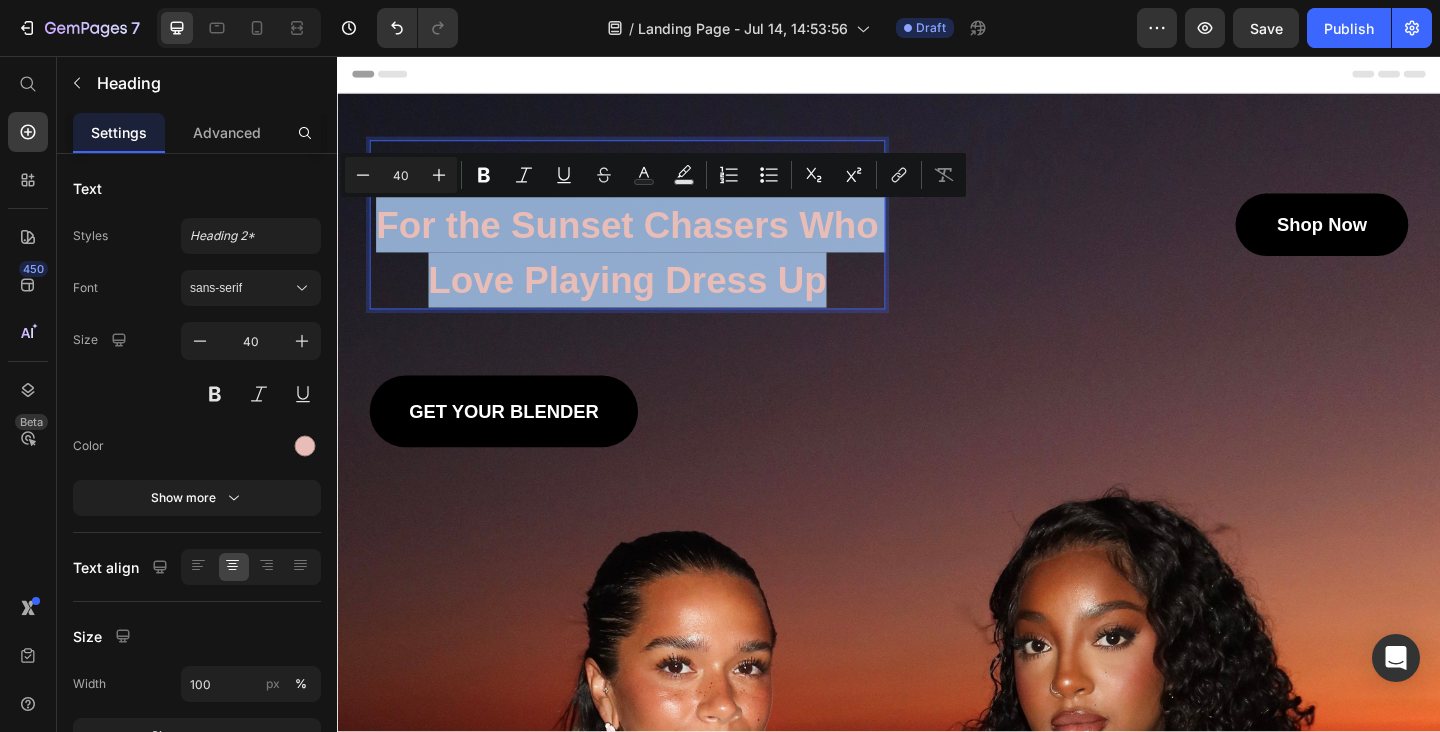drag, startPoint x: 383, startPoint y: 236, endPoint x: 870, endPoint y: 298, distance: 490.93076 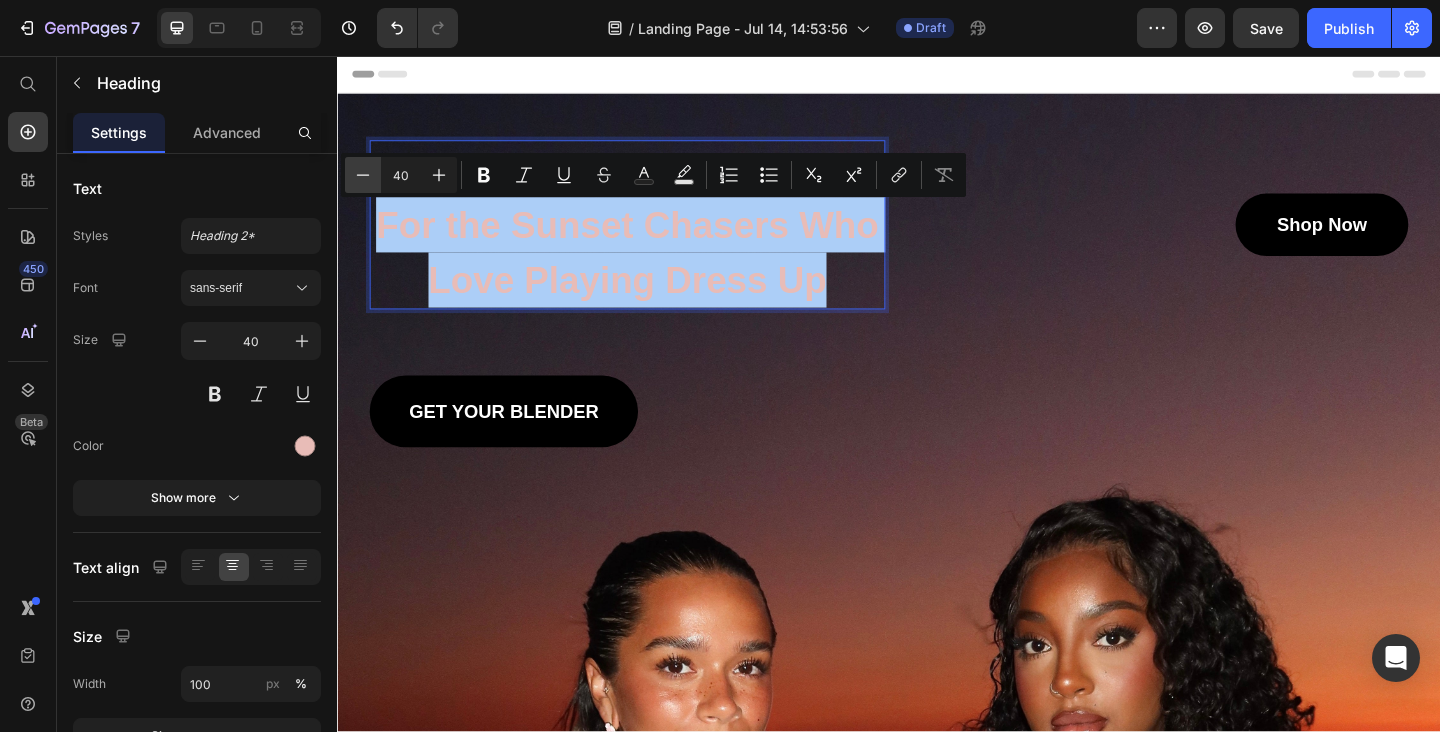 click 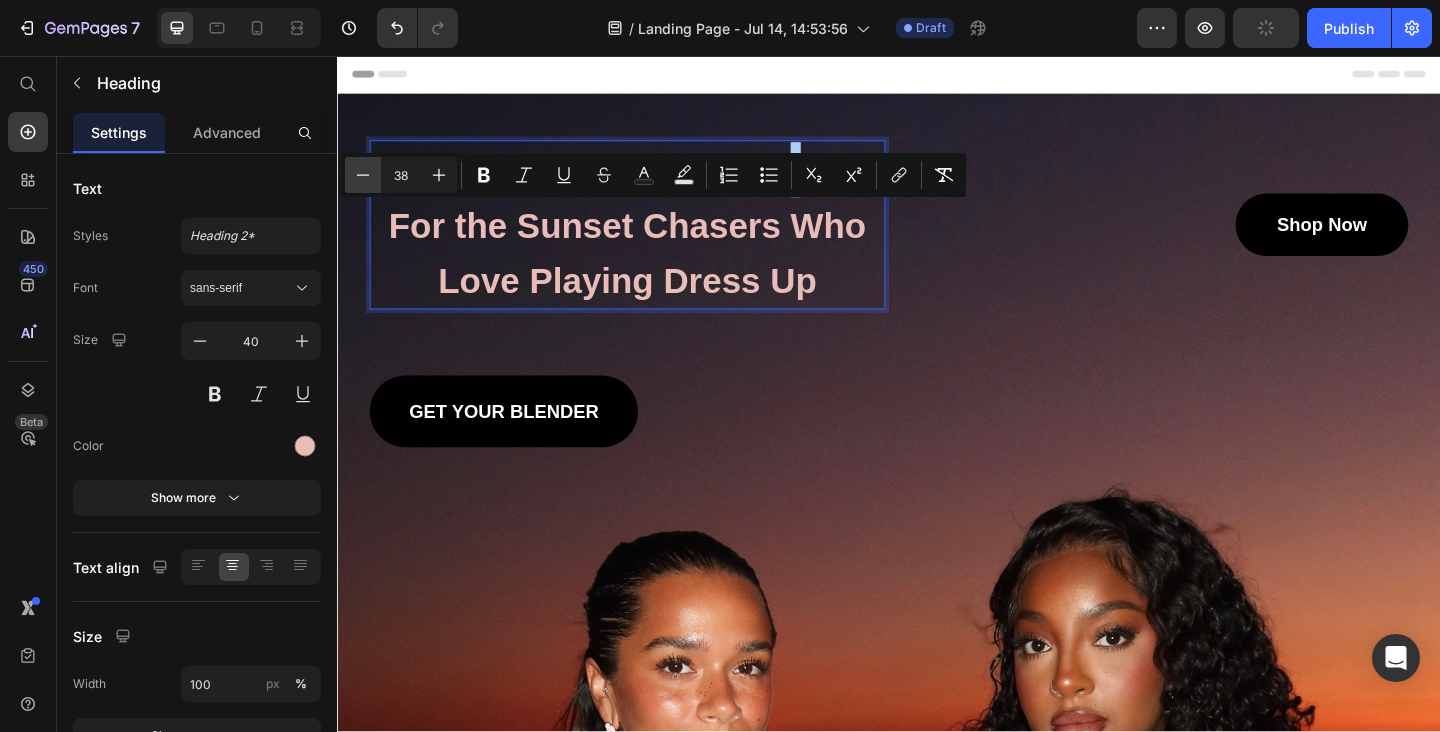 click 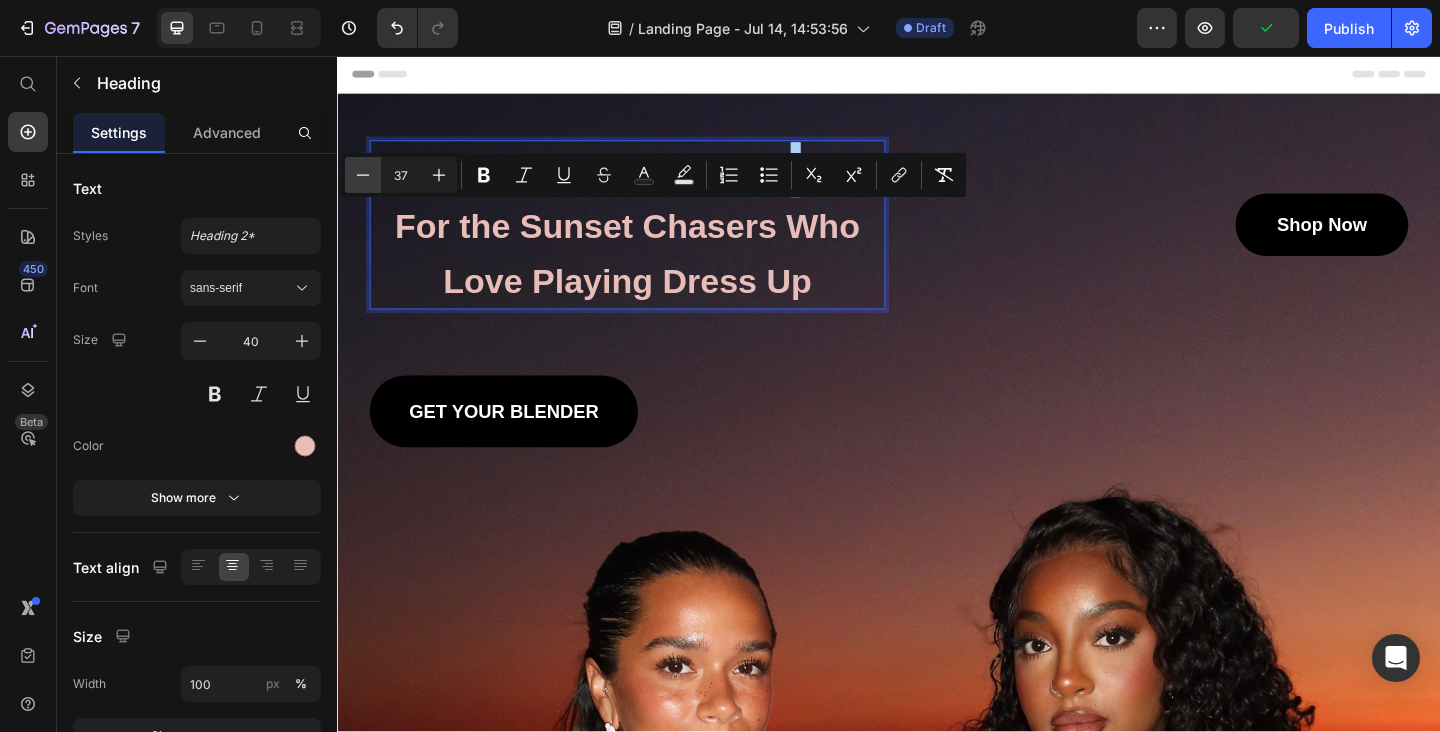 click 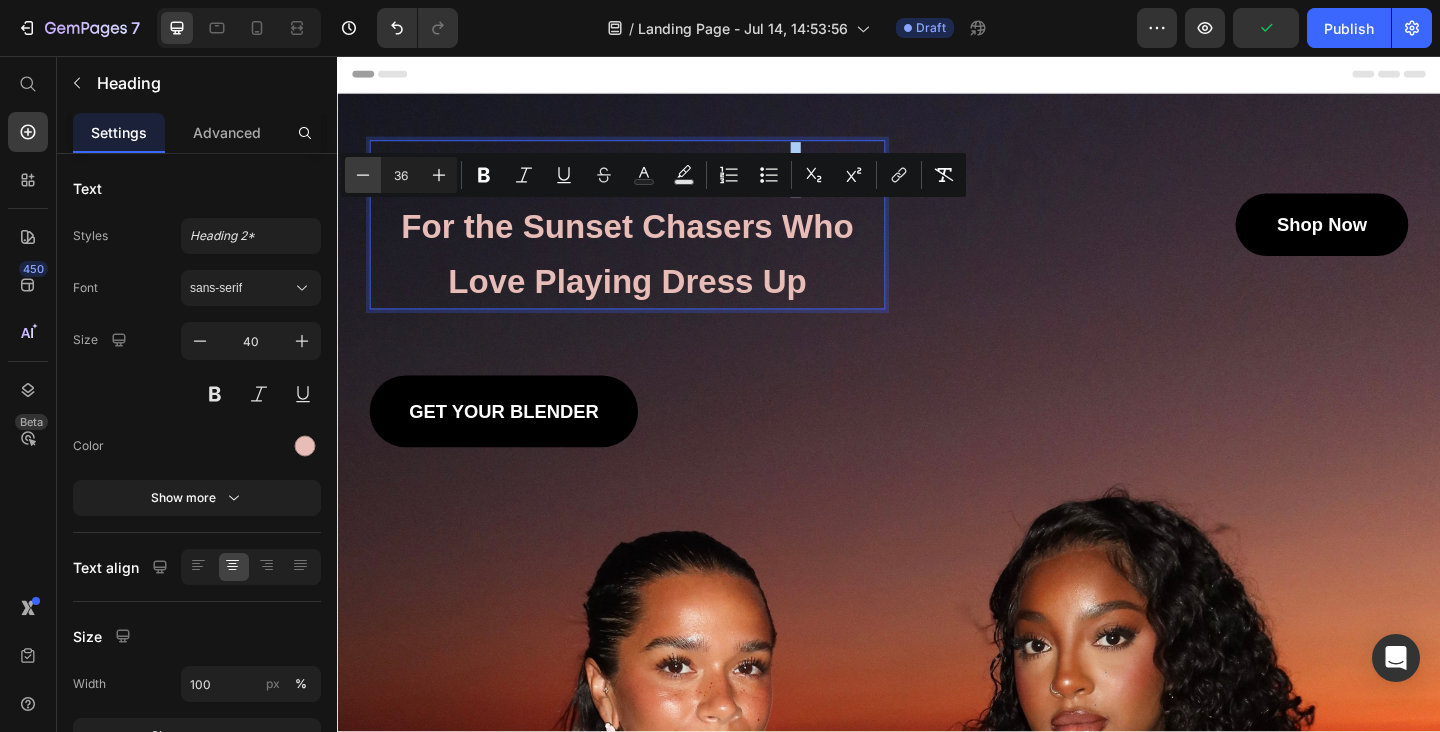 click 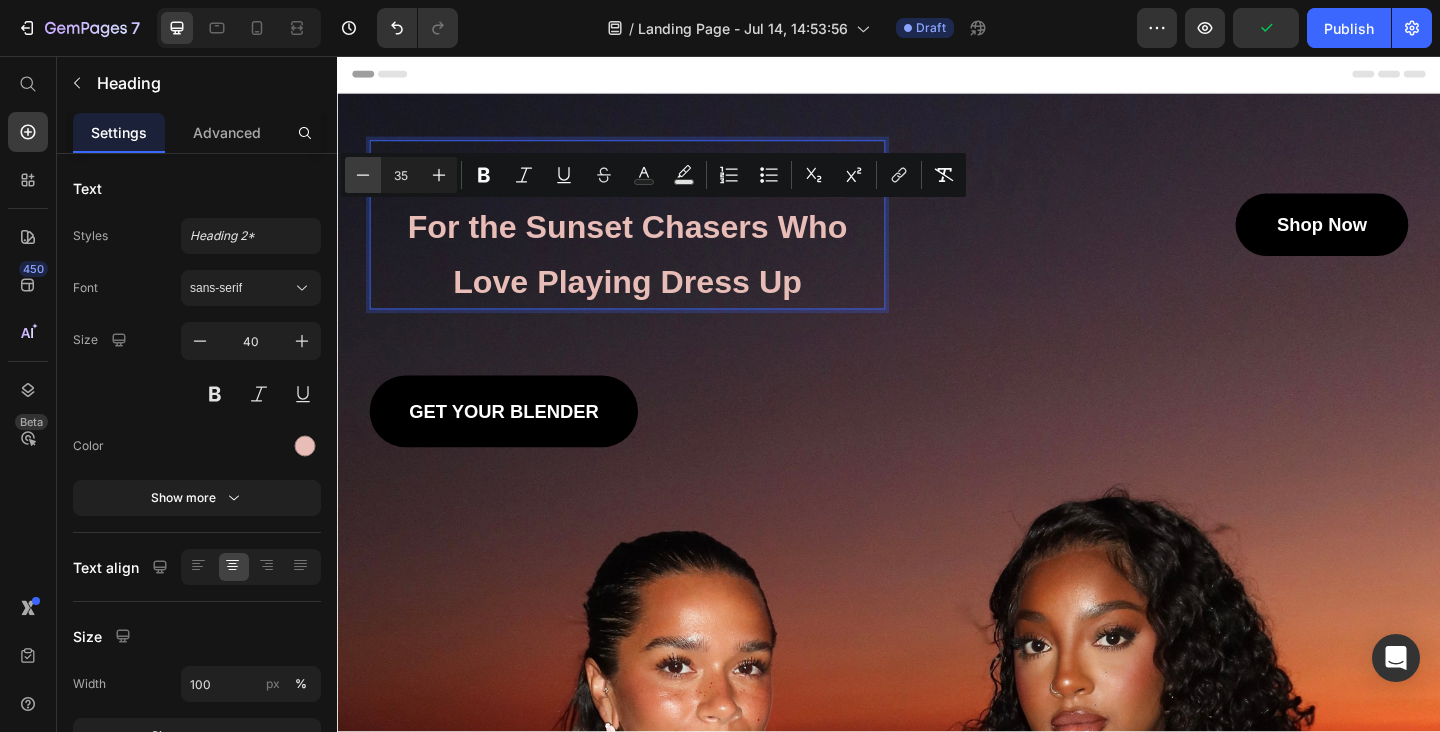 click 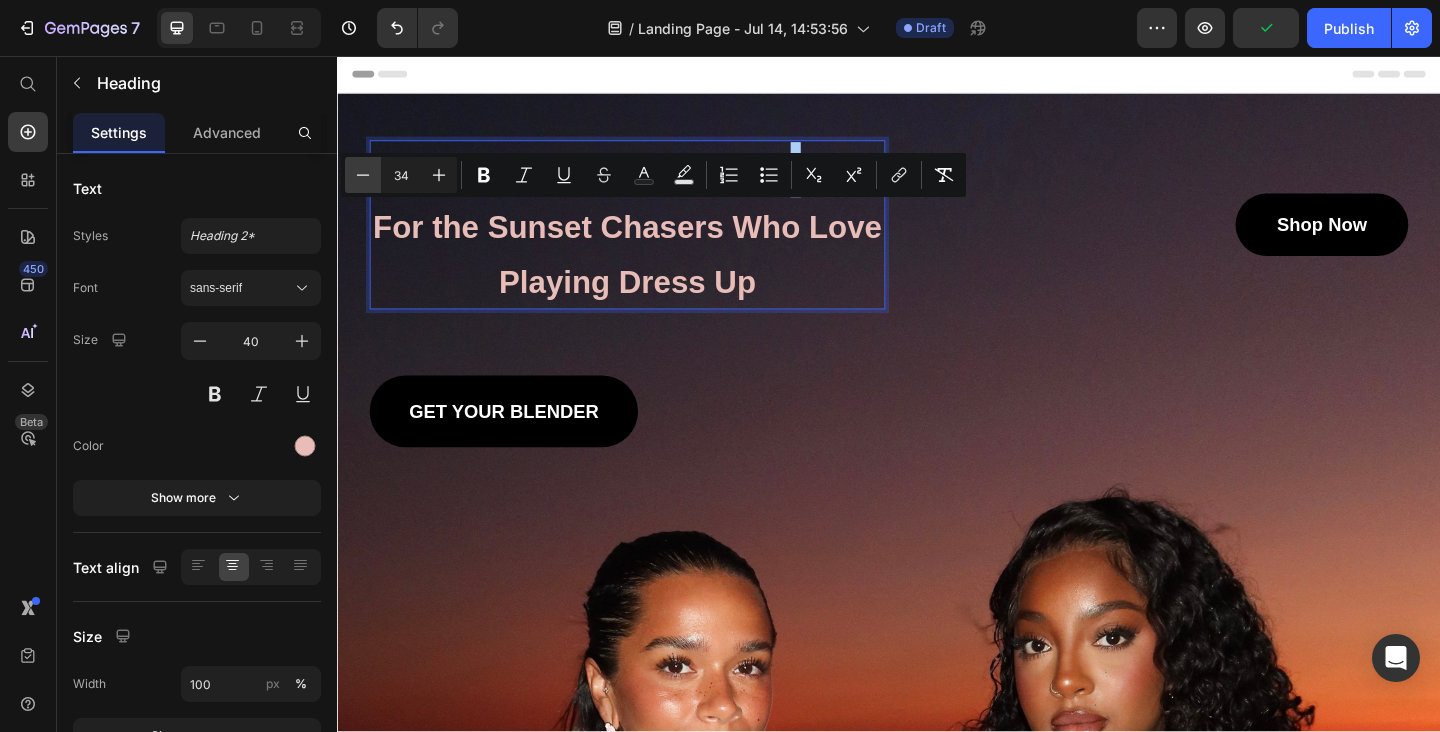 click 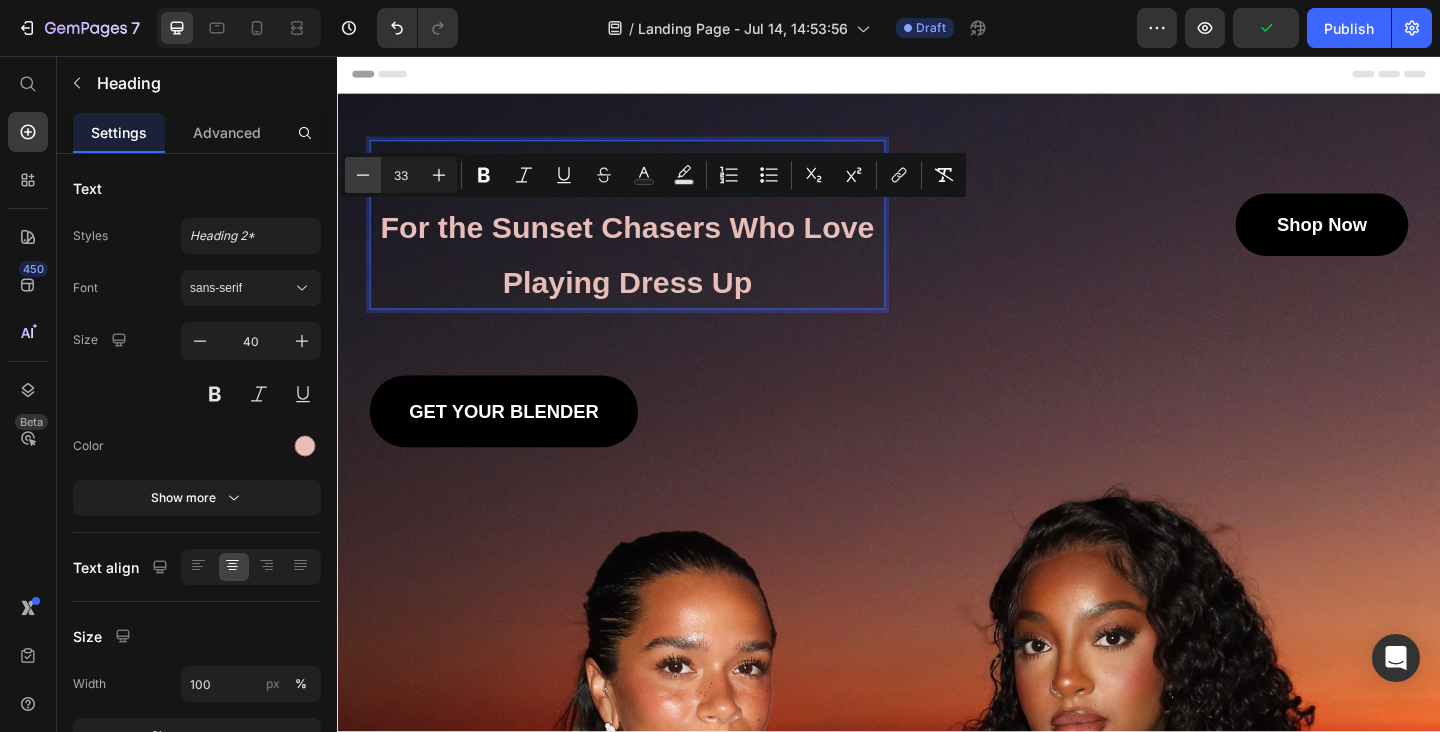 click 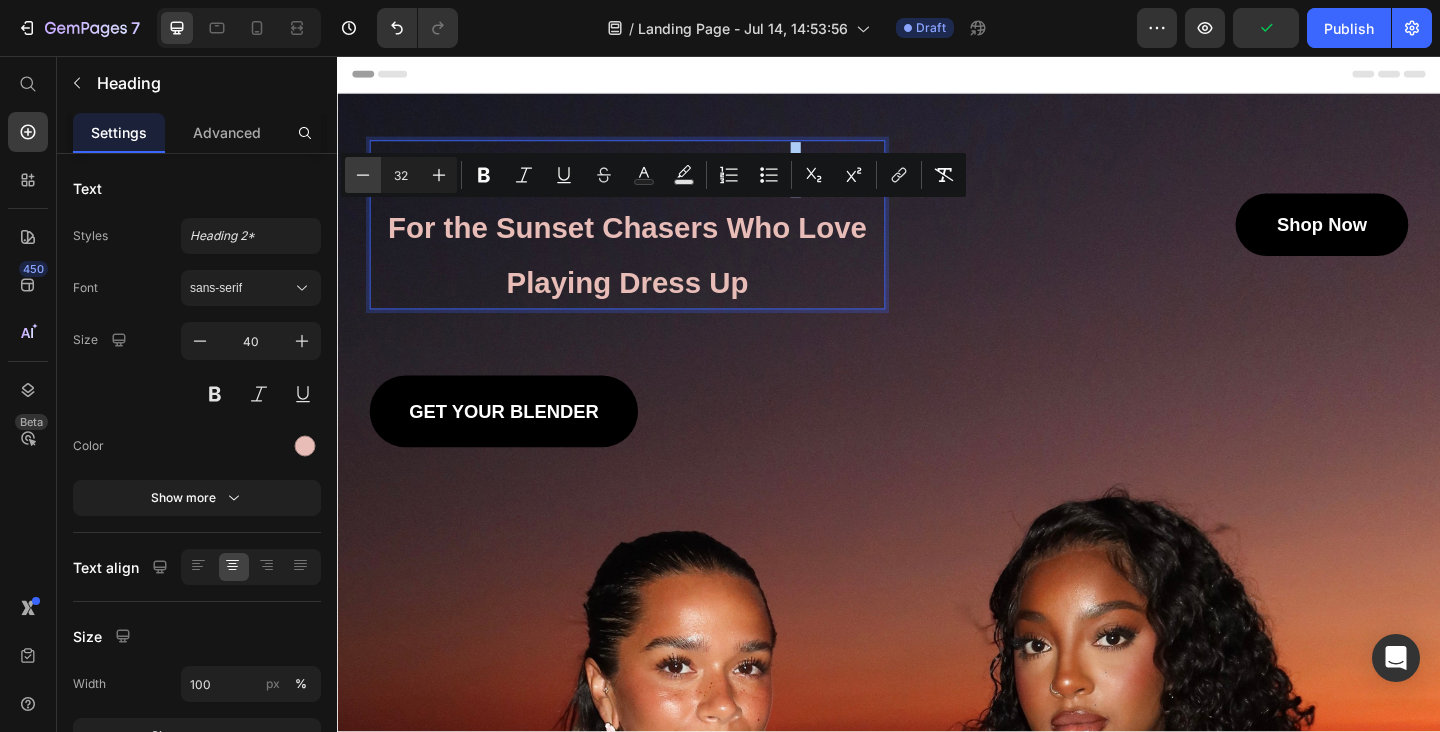 click 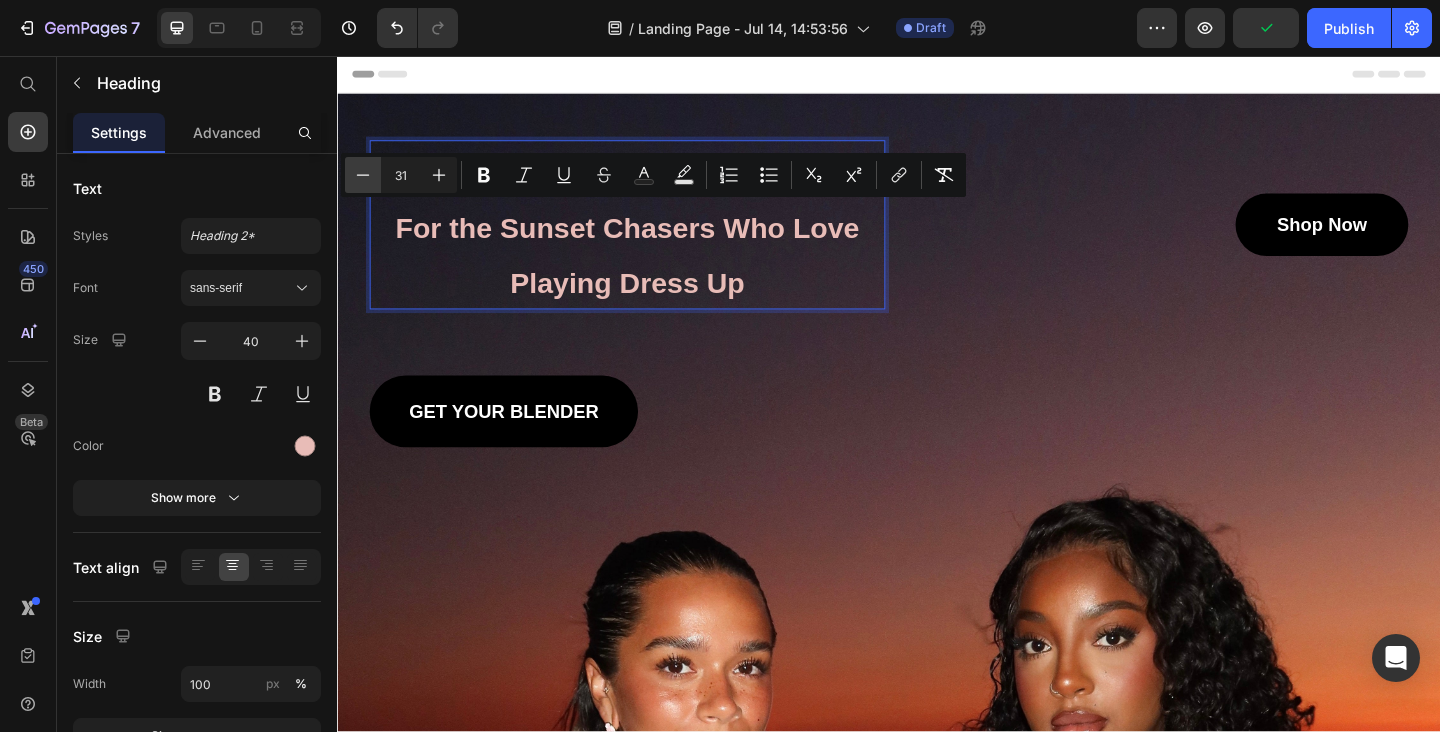 click 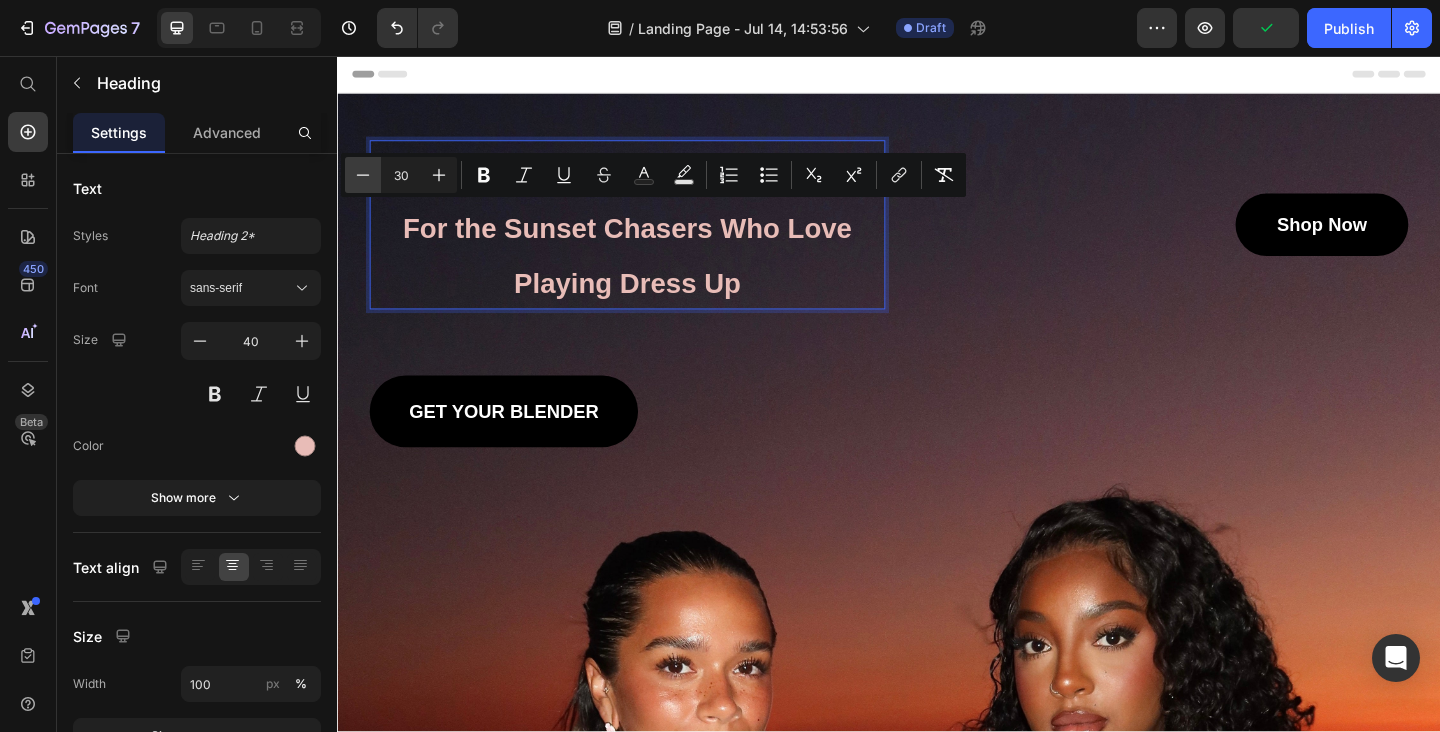click 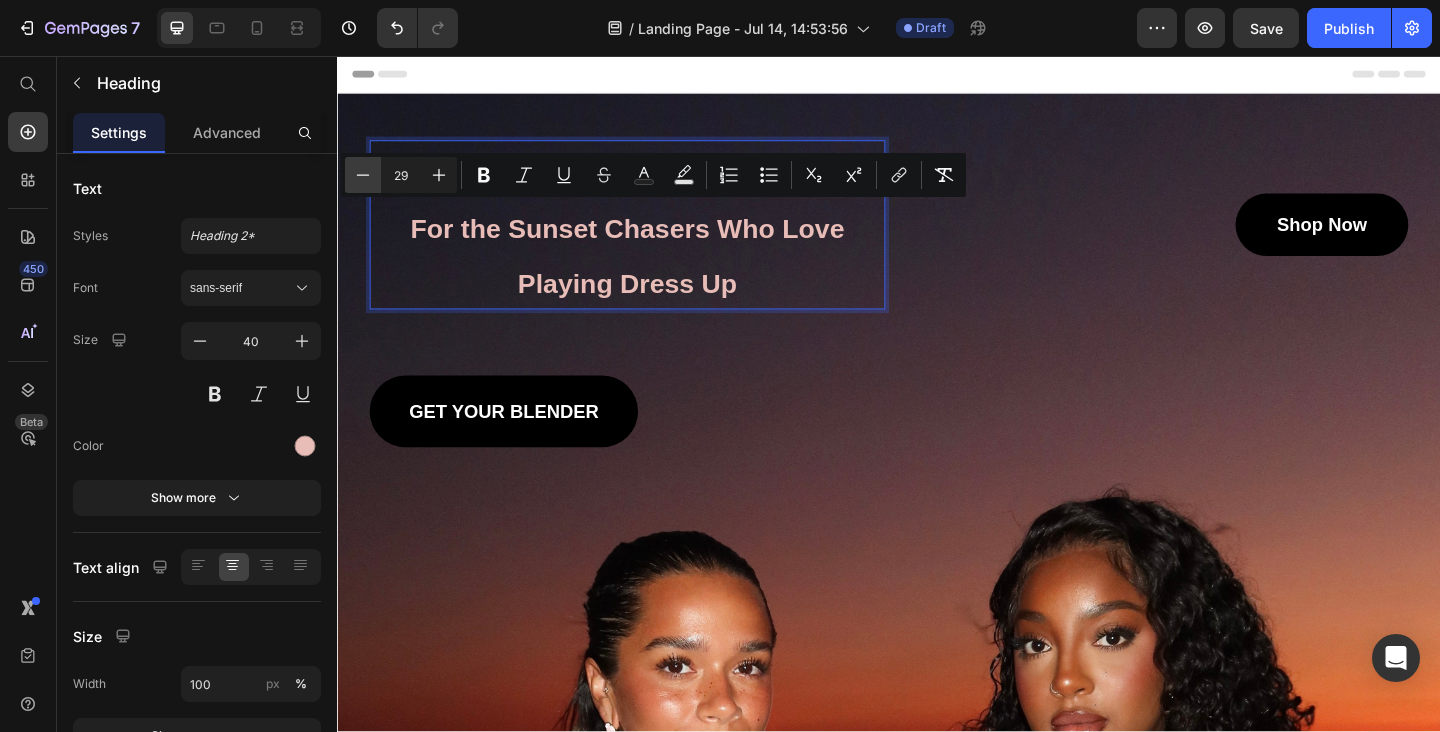 click 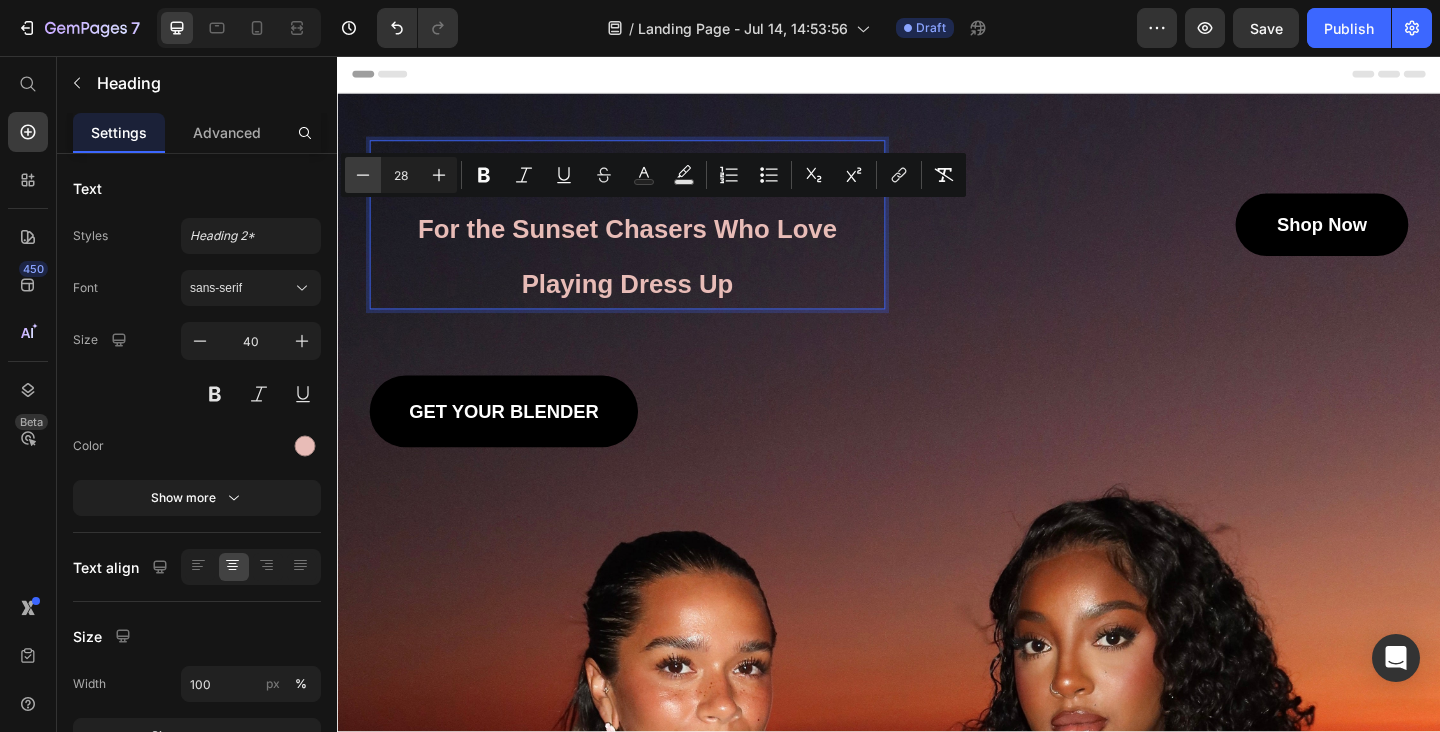 click 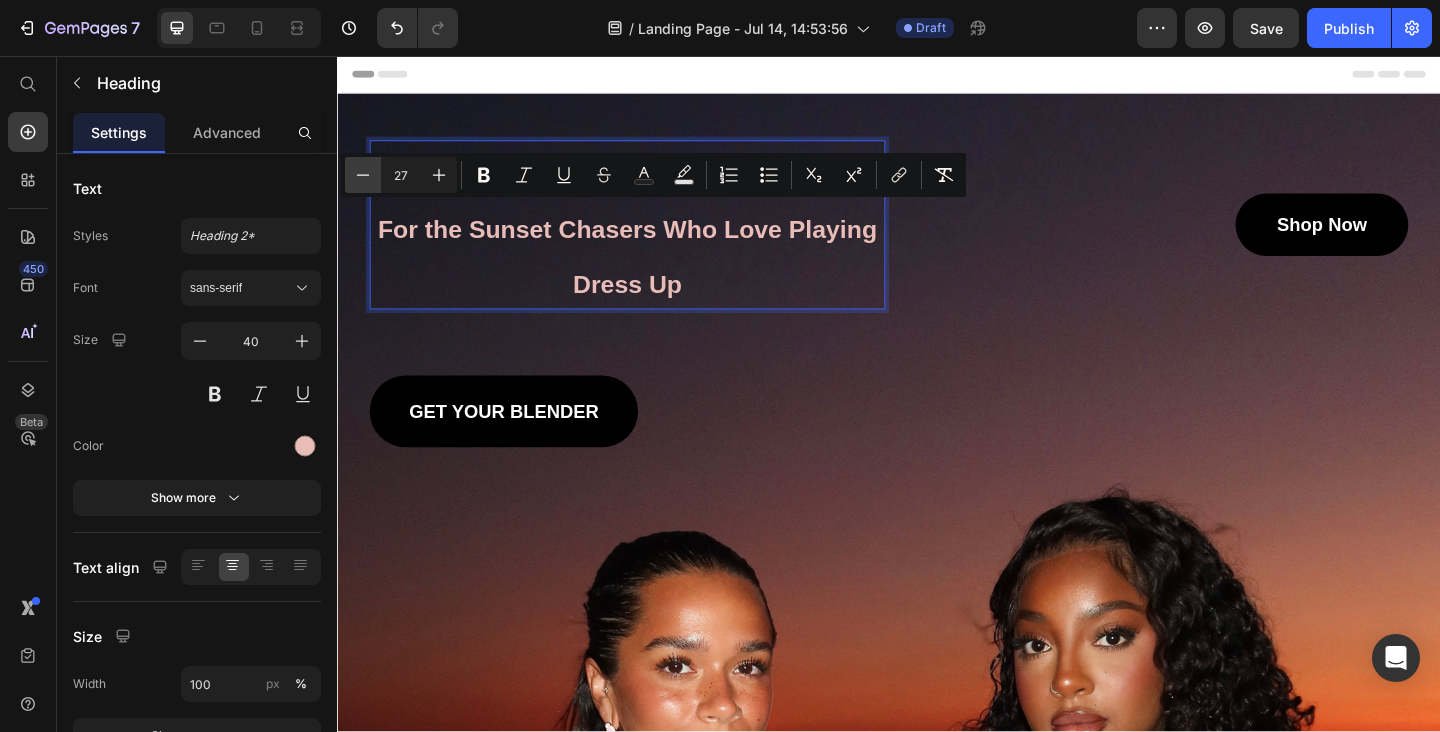 click 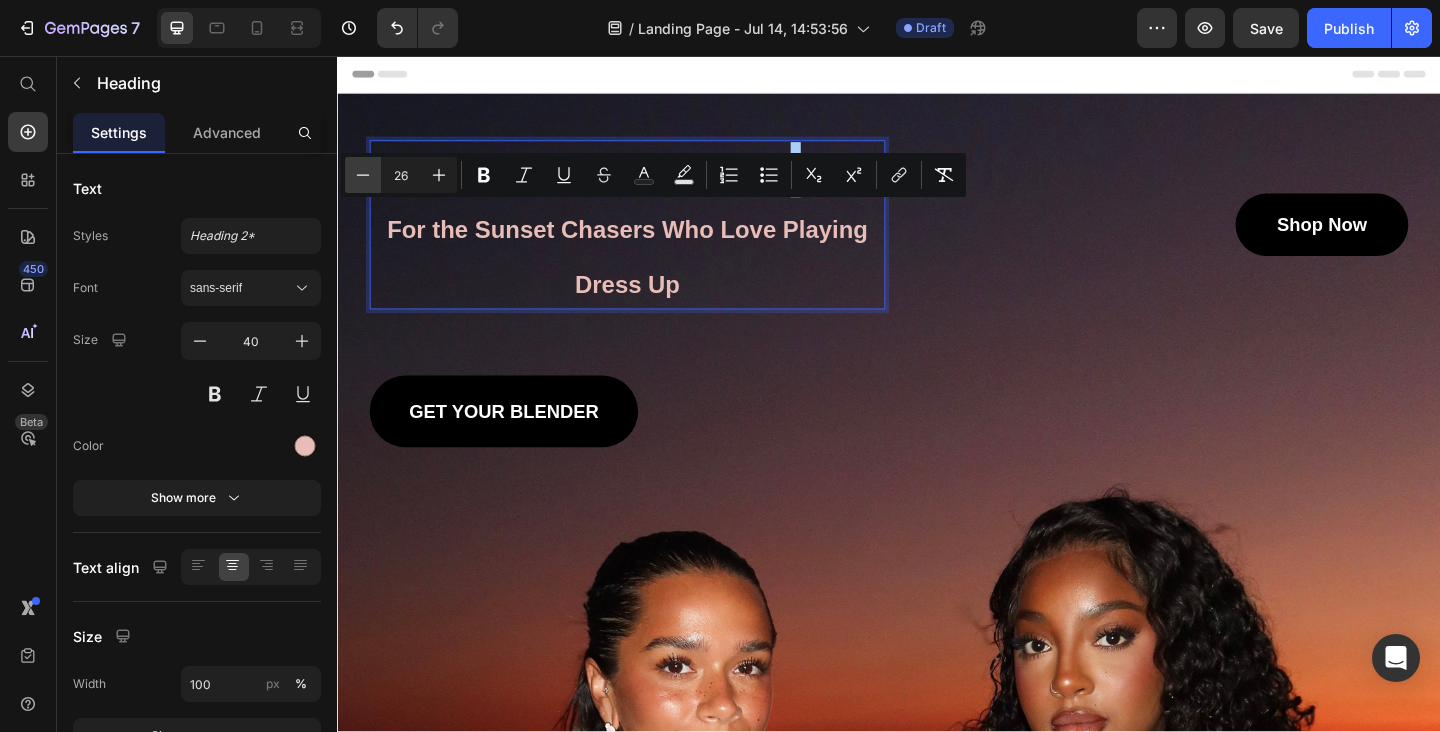 click 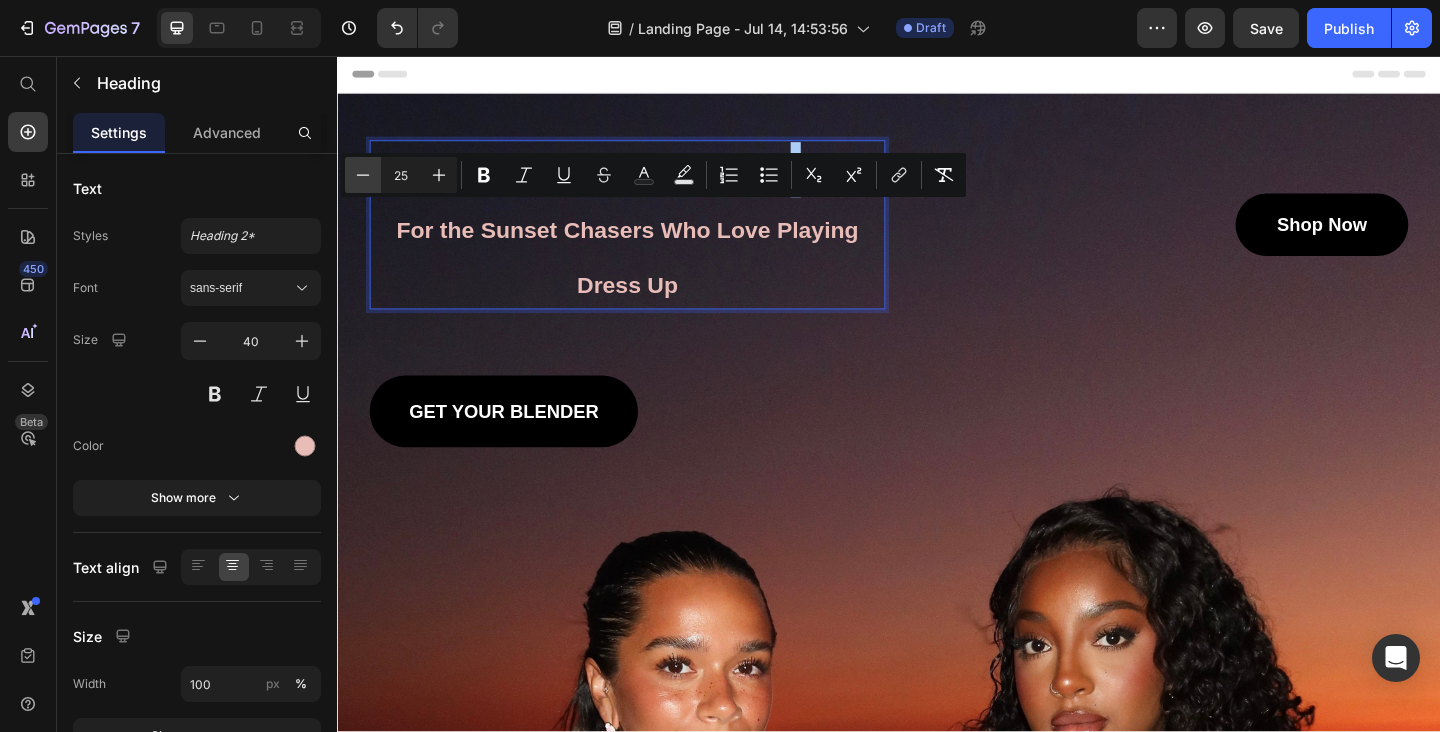 click 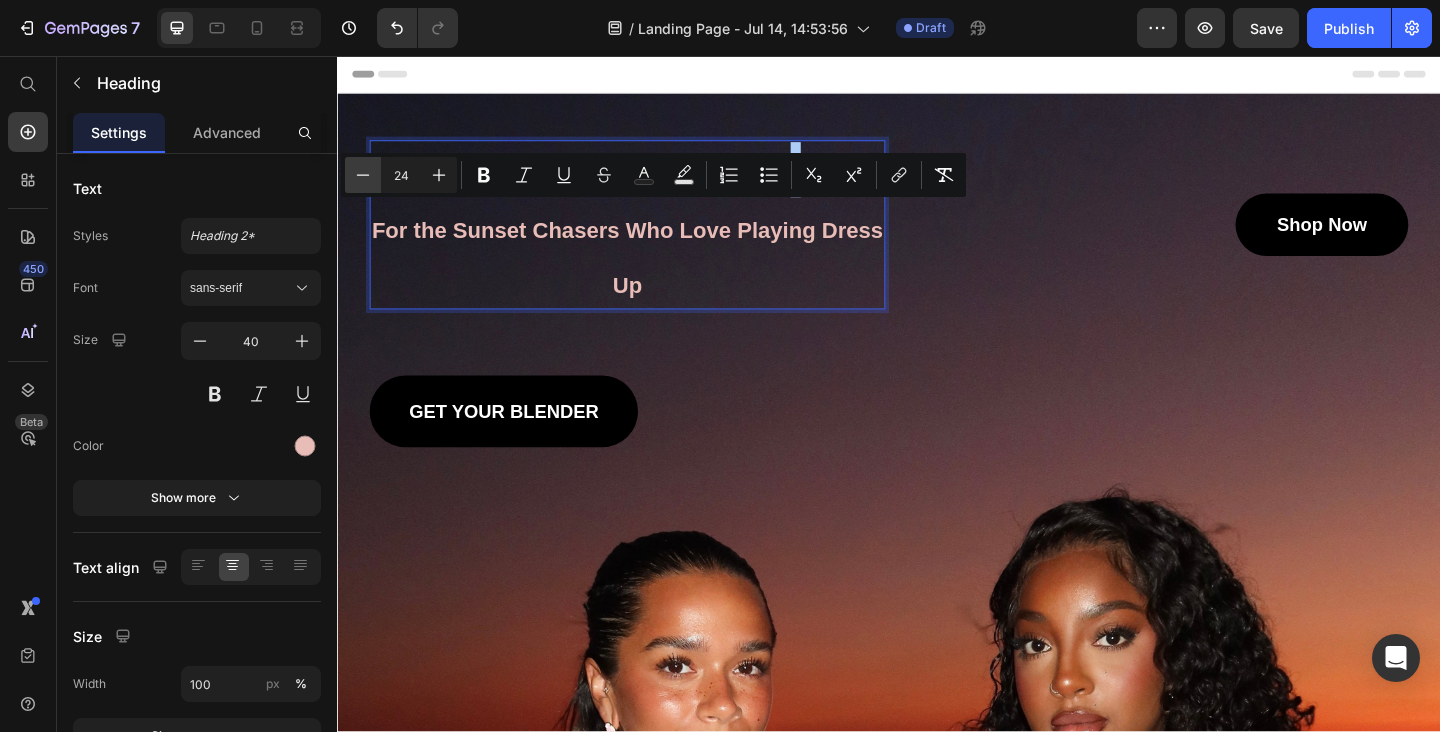 click 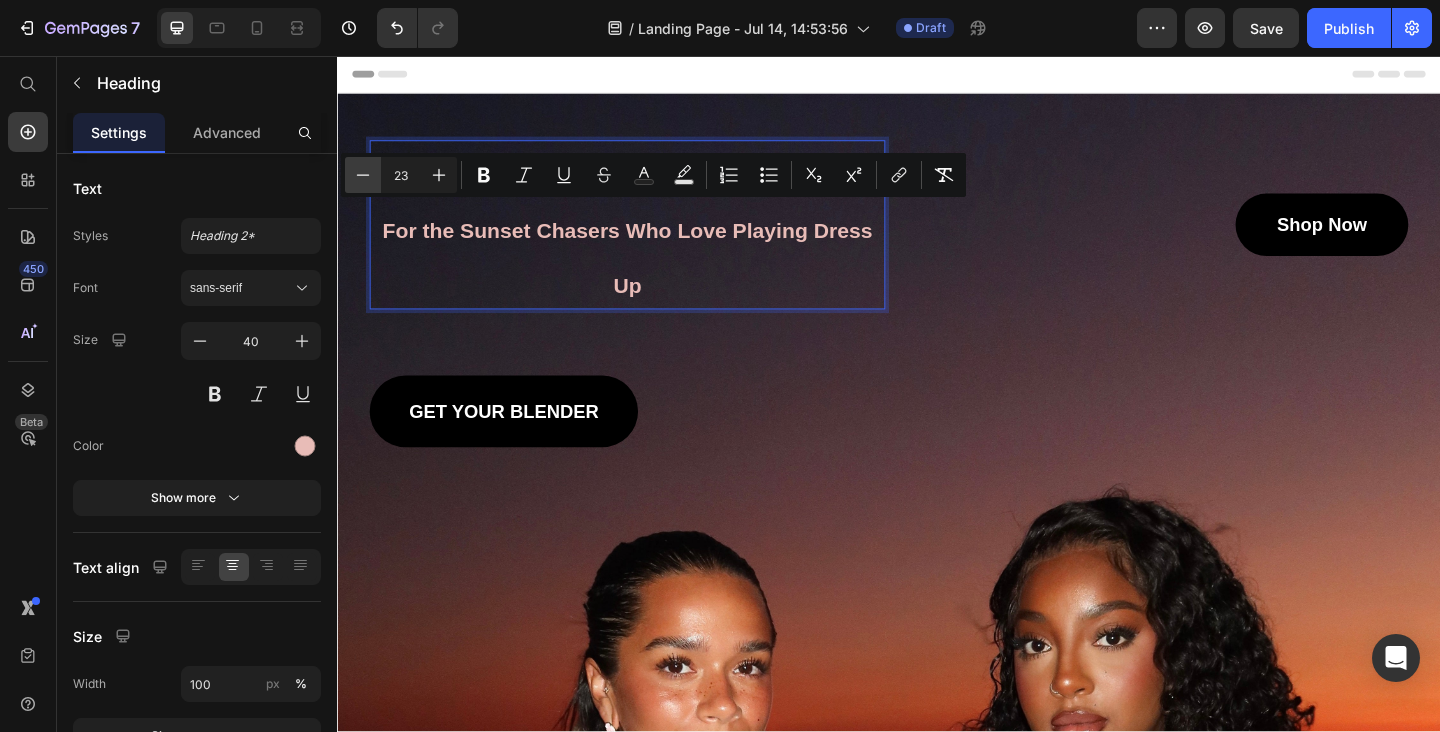 click 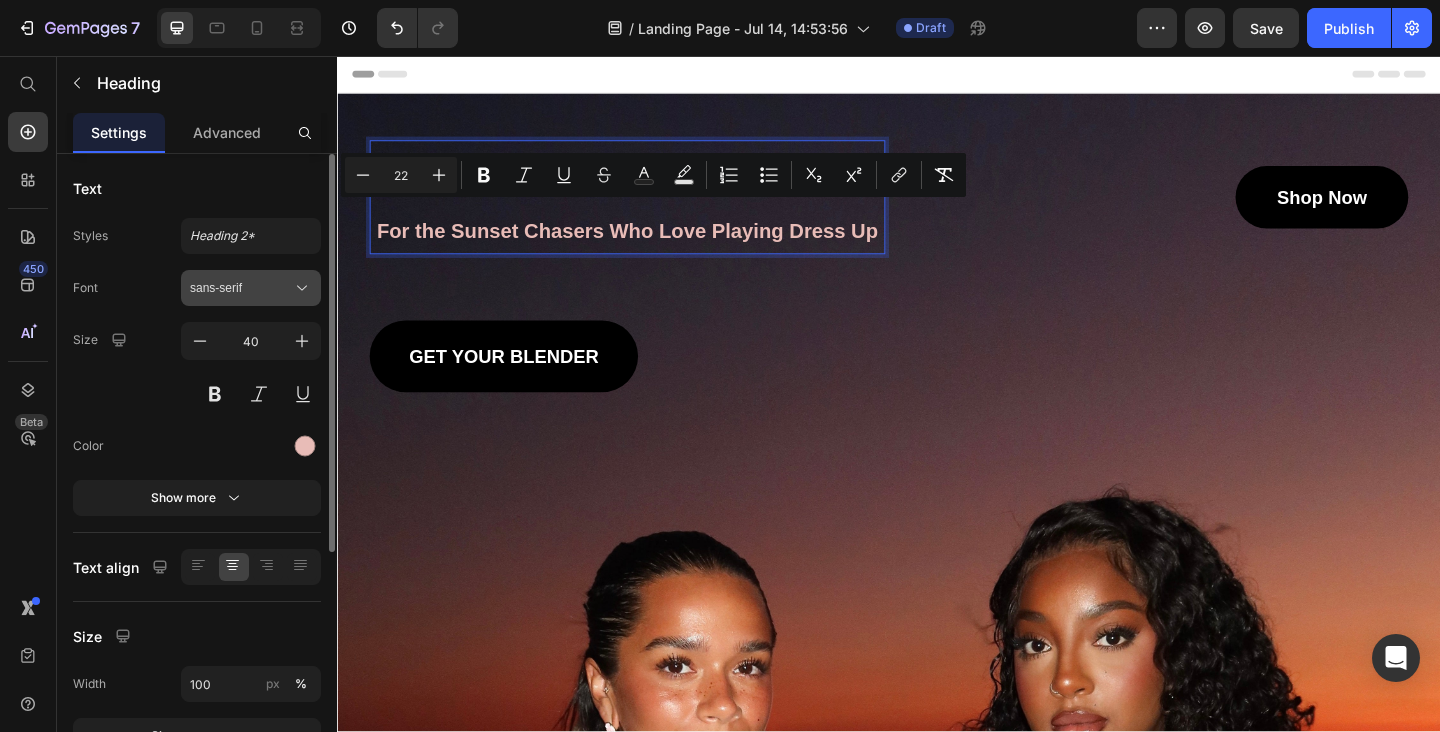 click 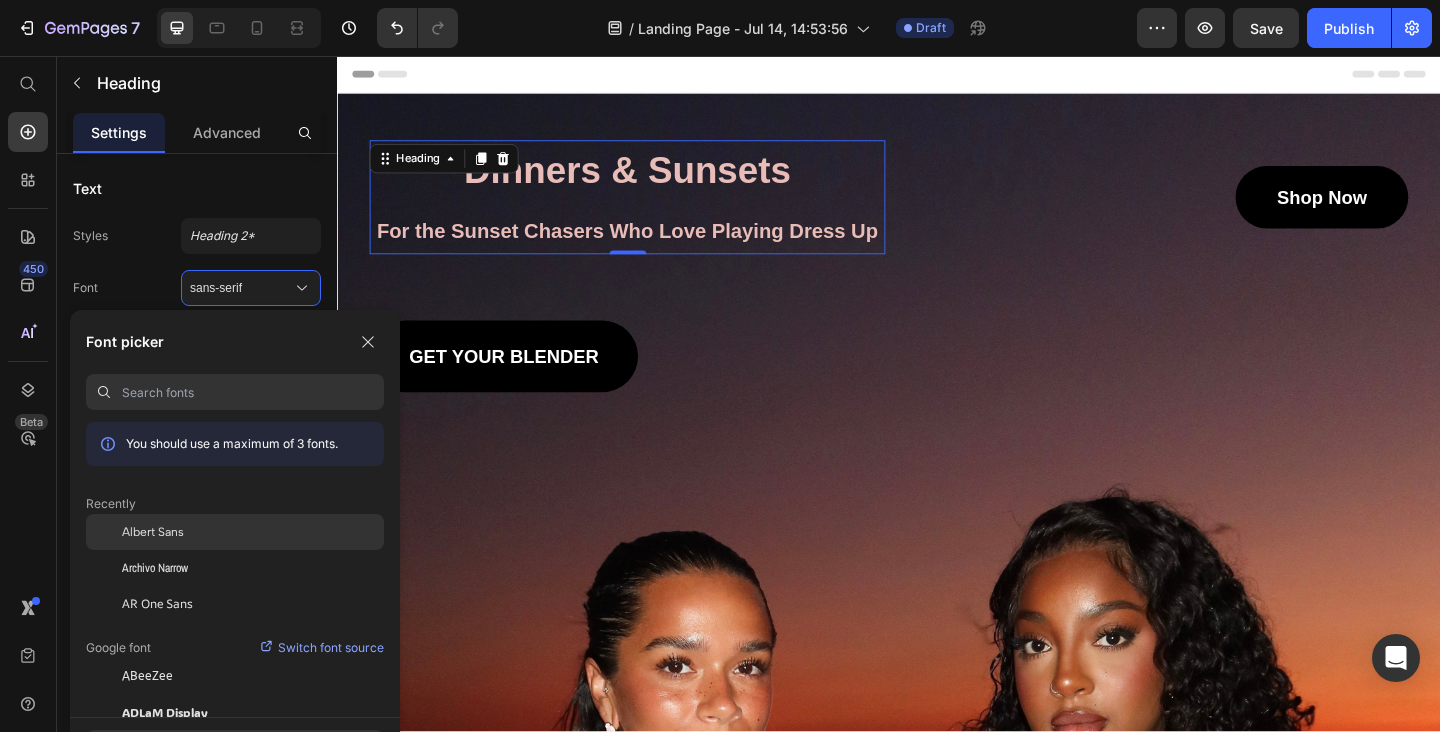 click on "Albert Sans" 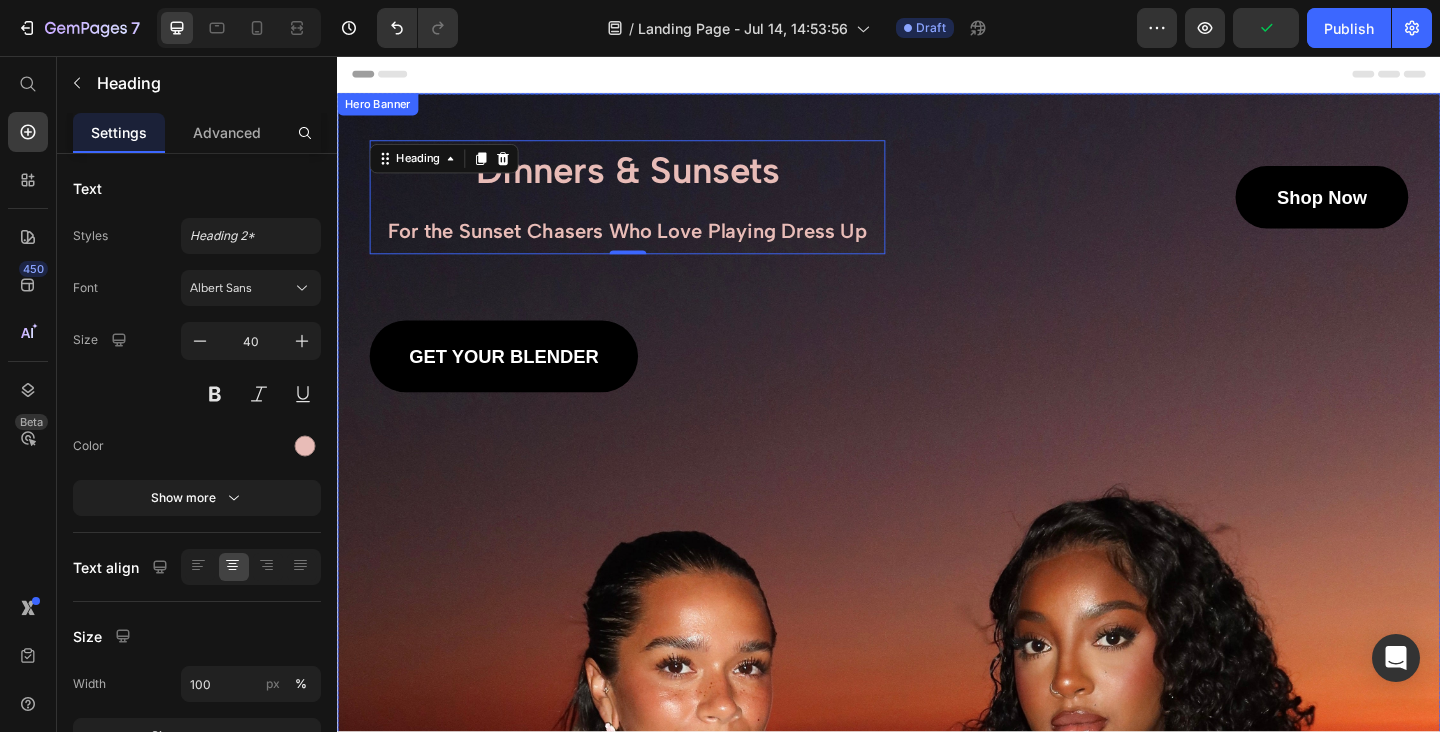 click at bounding box center (937, 997) 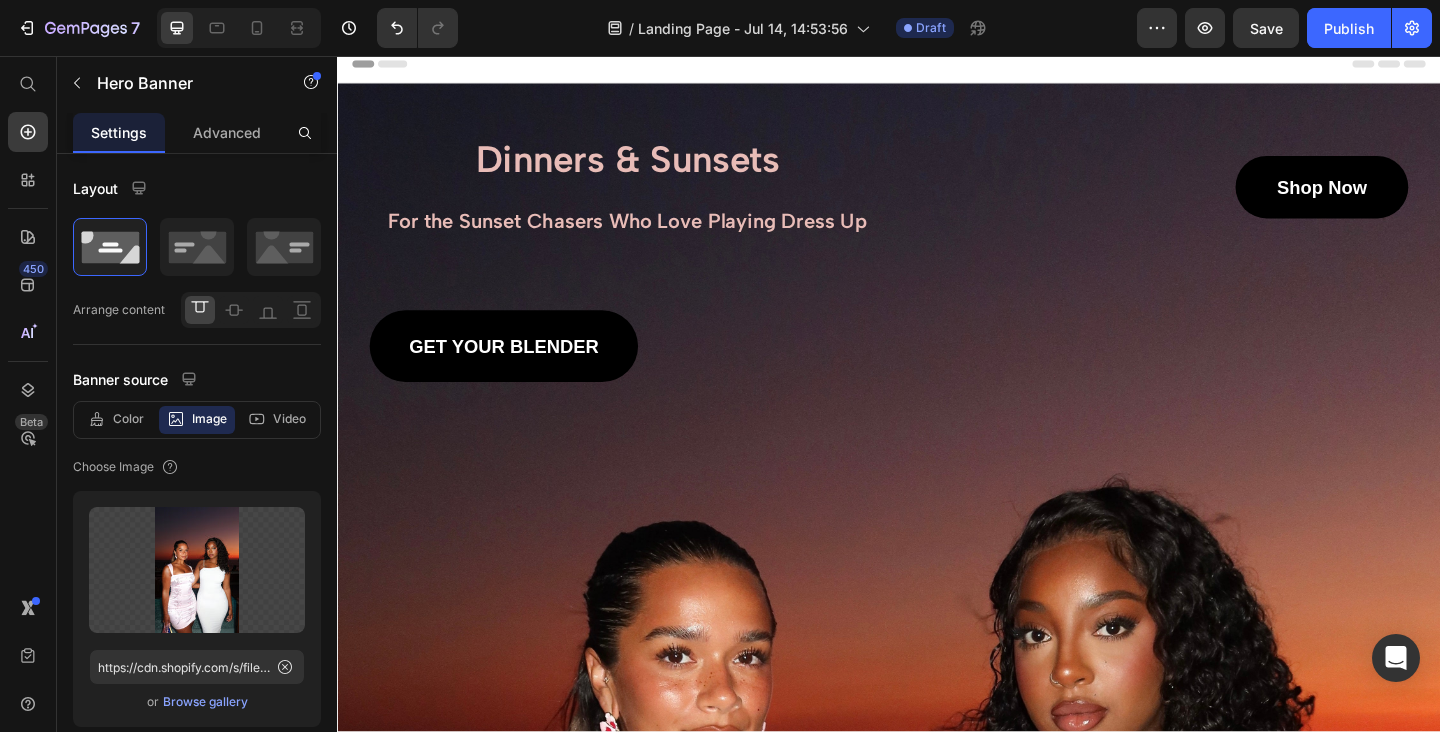scroll, scrollTop: 0, scrollLeft: 0, axis: both 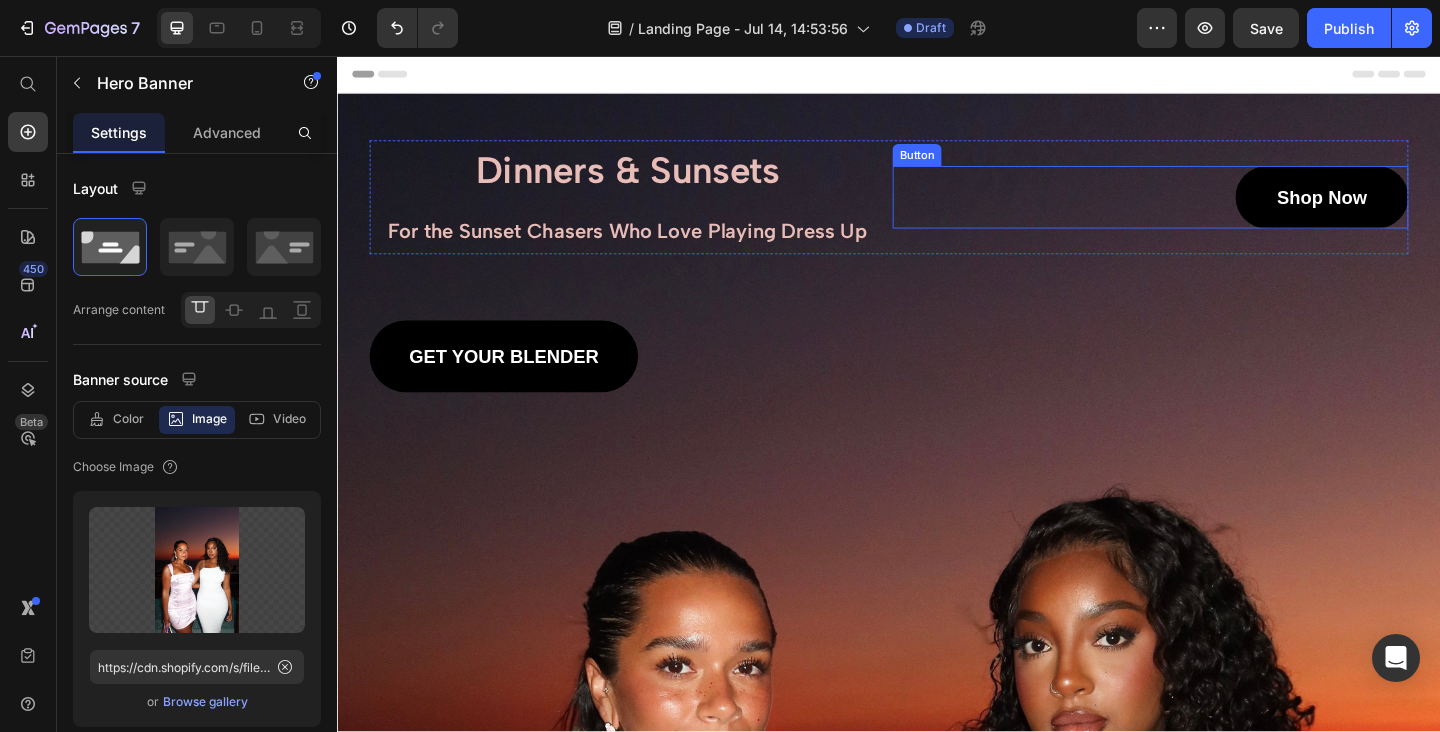 click on "shop now Button" at bounding box center [1221, 210] 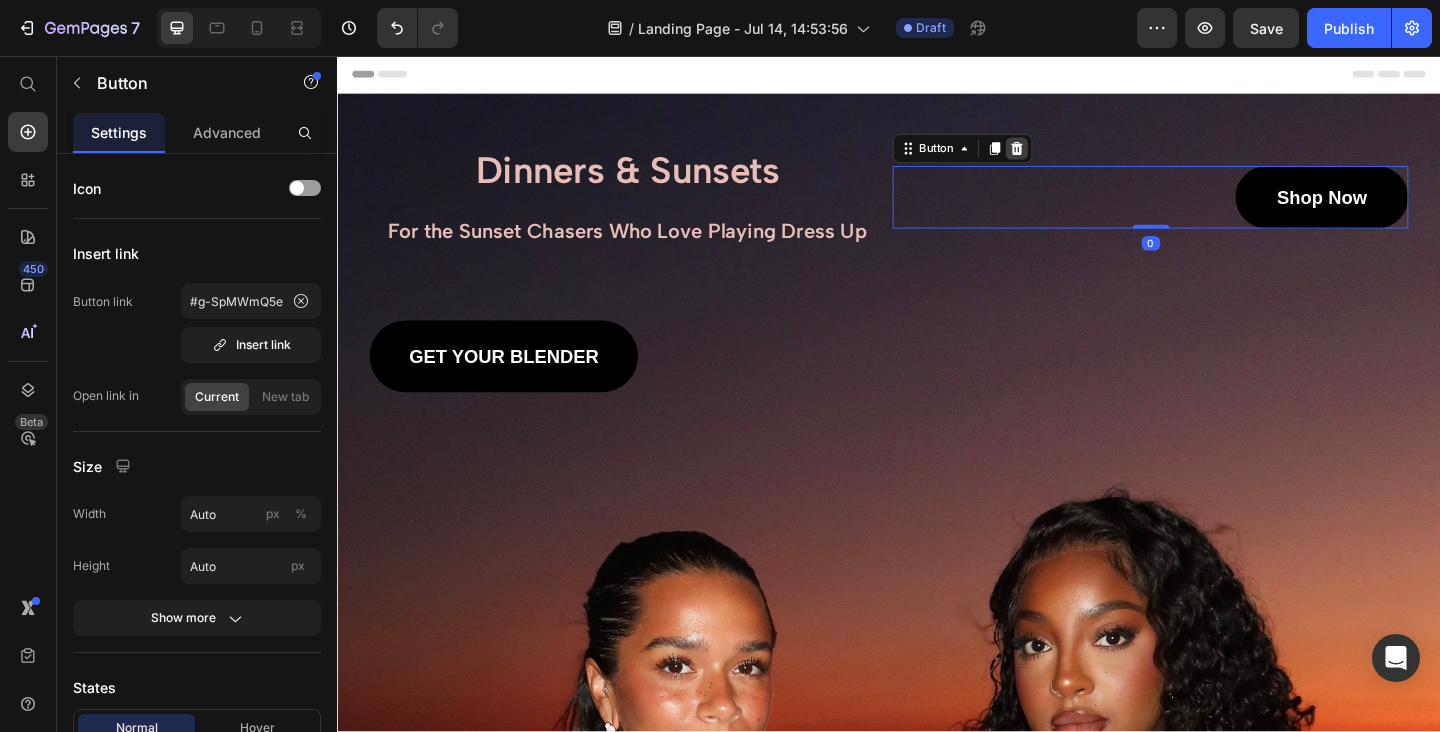 click 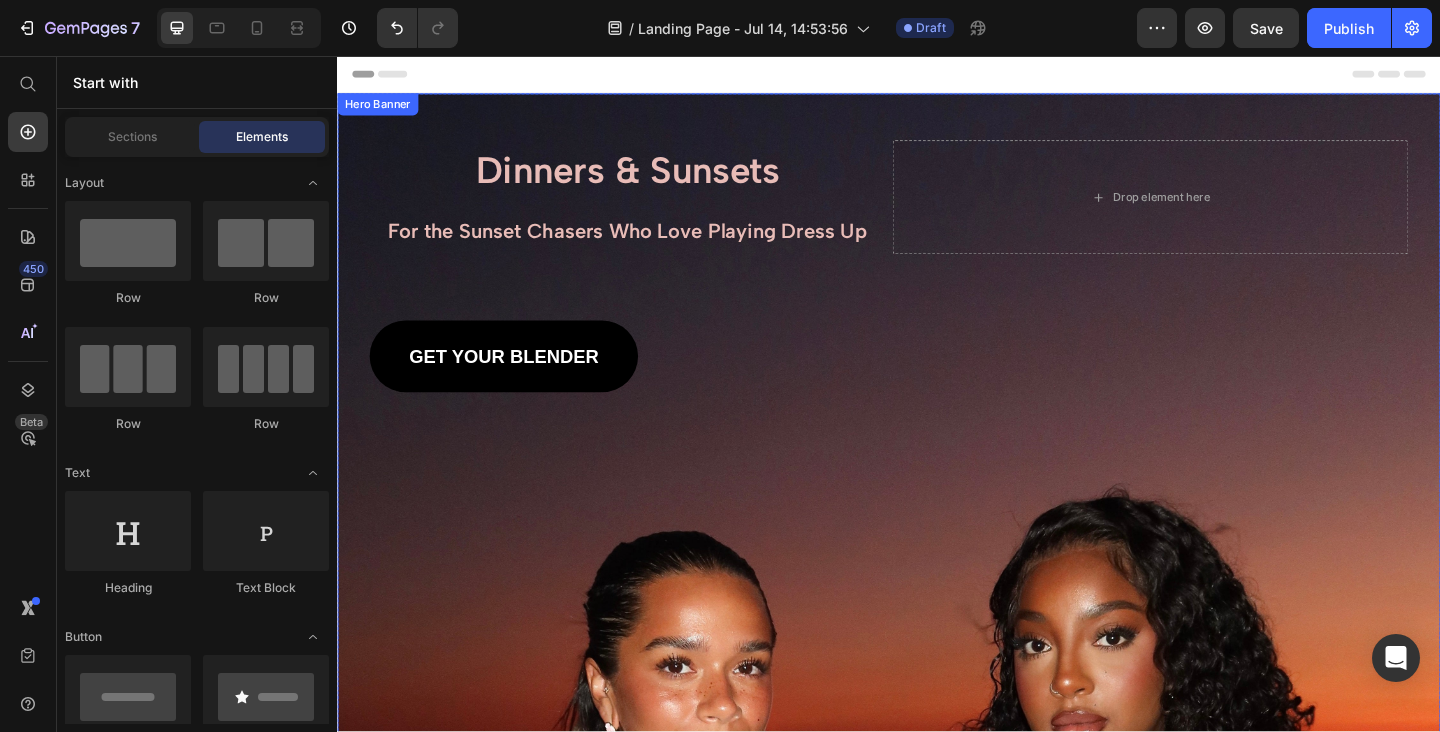 click at bounding box center [937, 997] 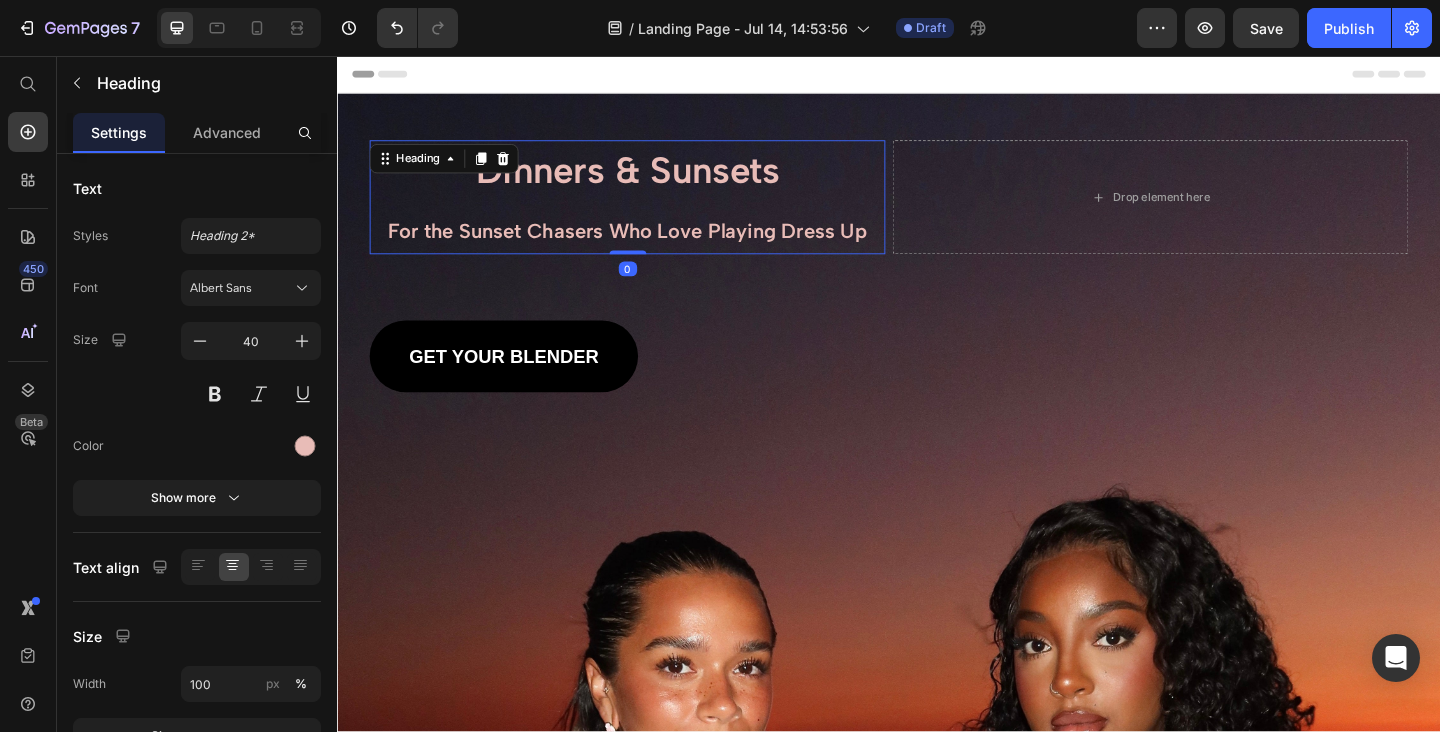 click on "For the Sunset Chasers Who Love Playing Dress Up" at bounding box center (652, 246) 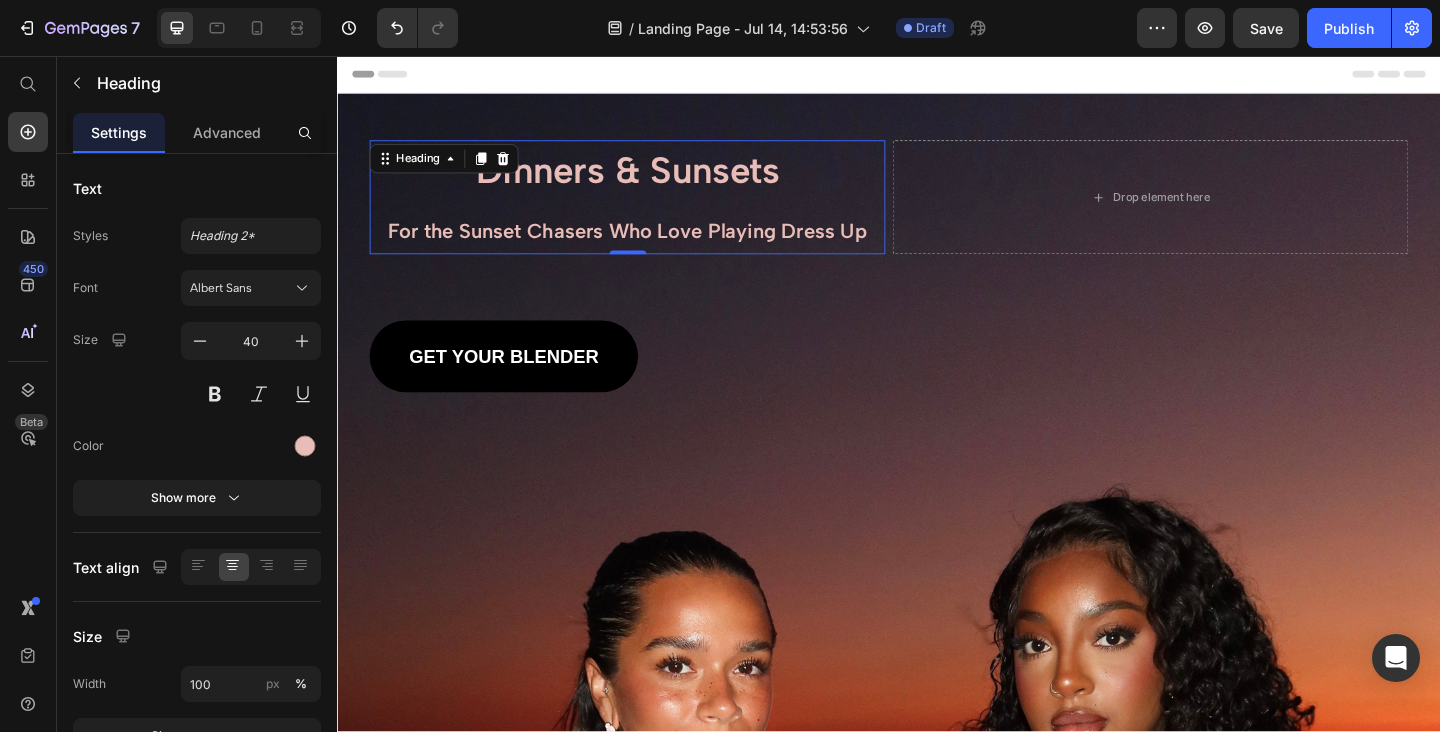 click on "GET YOUR BLENDER Button" at bounding box center [937, 383] 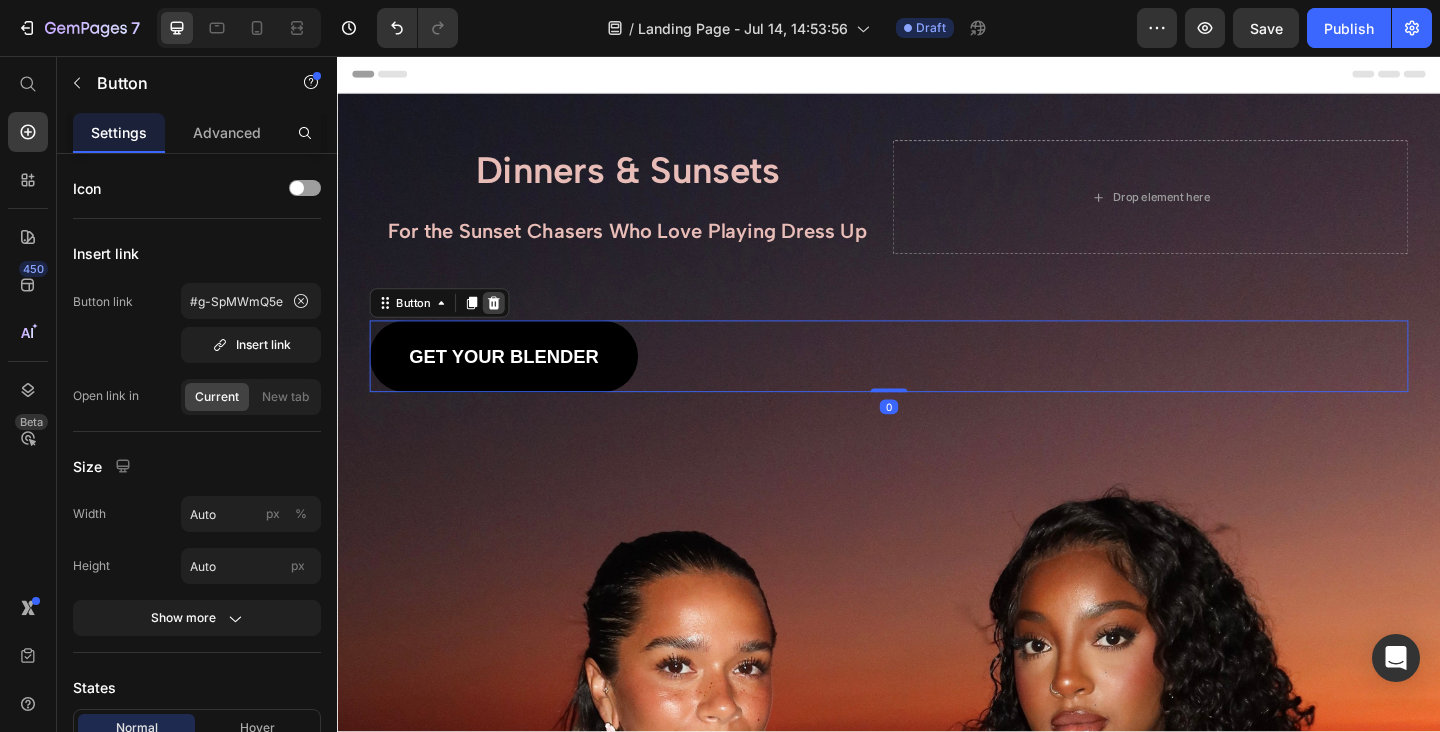 click 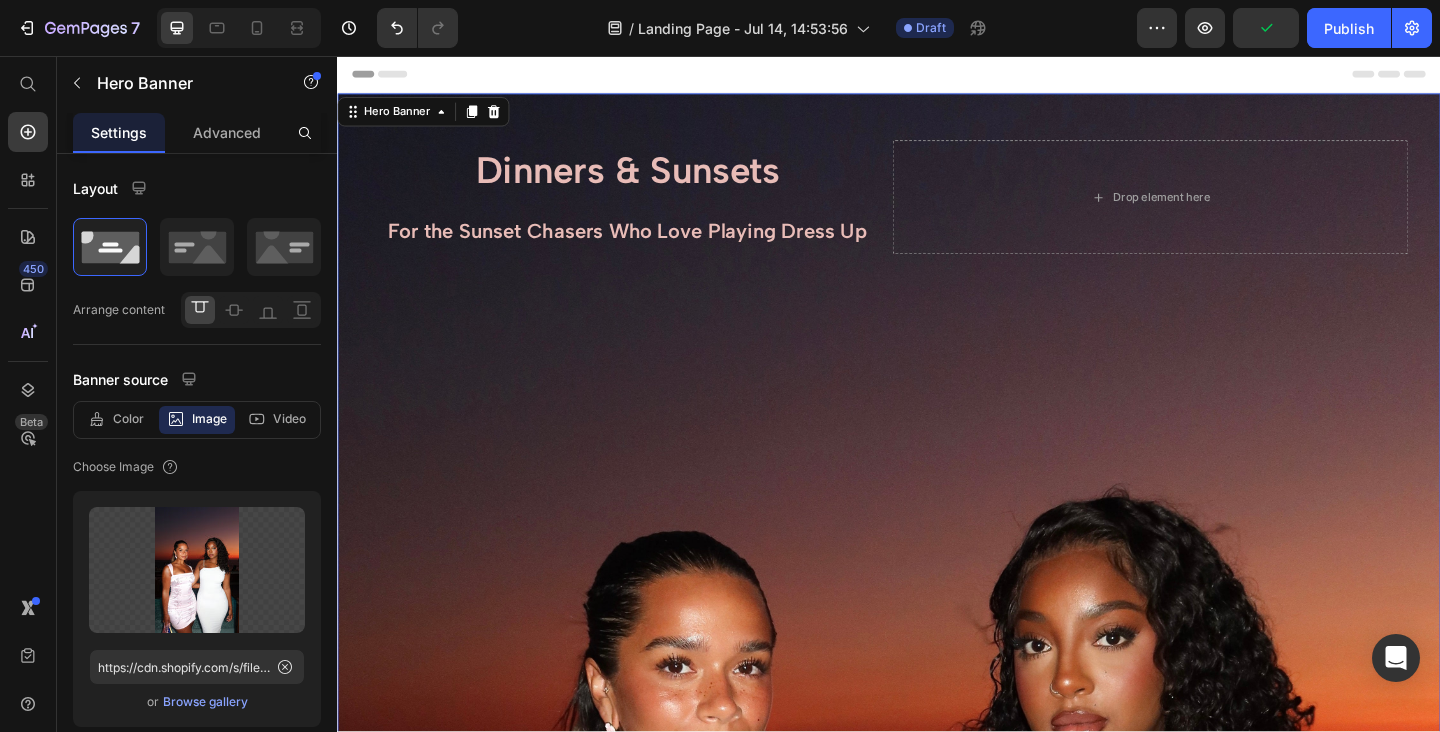 click at bounding box center (937, 997) 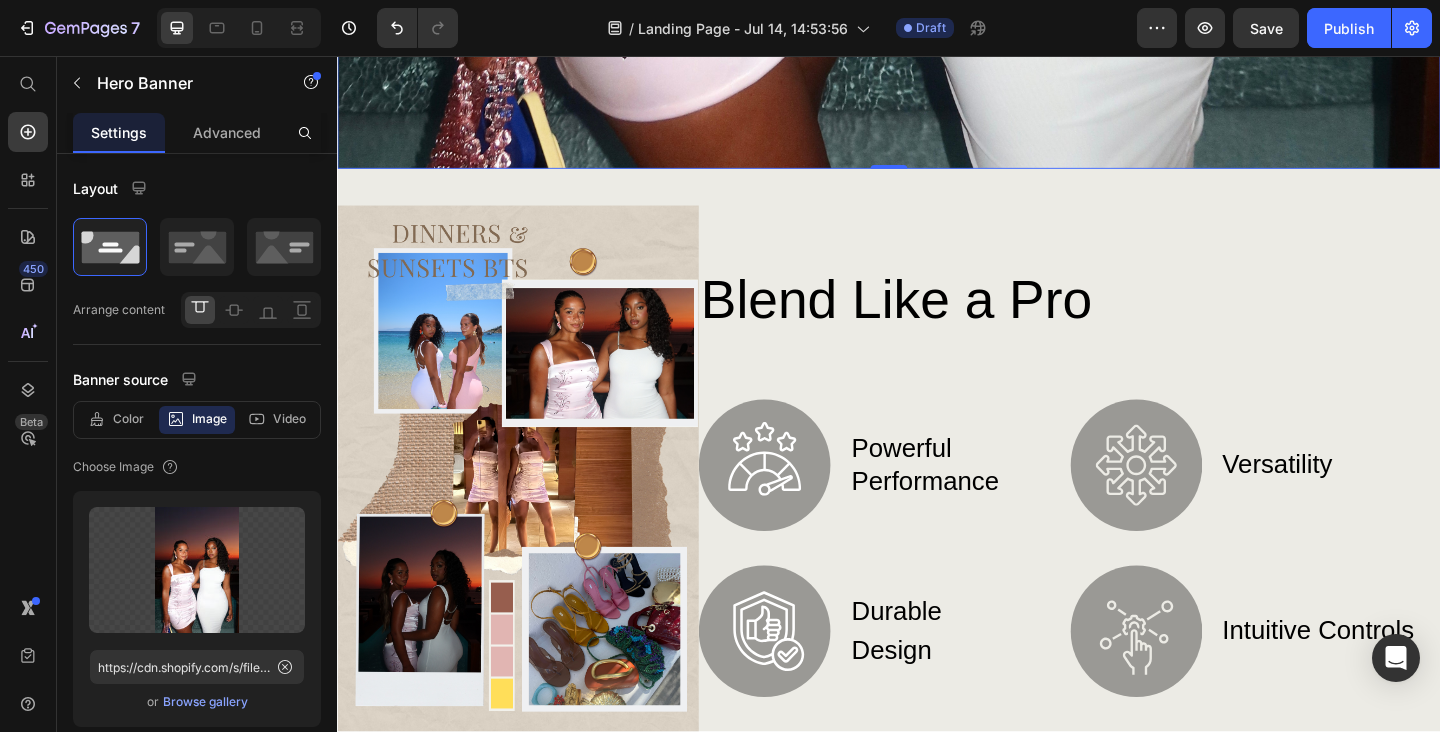 scroll, scrollTop: 1720, scrollLeft: 0, axis: vertical 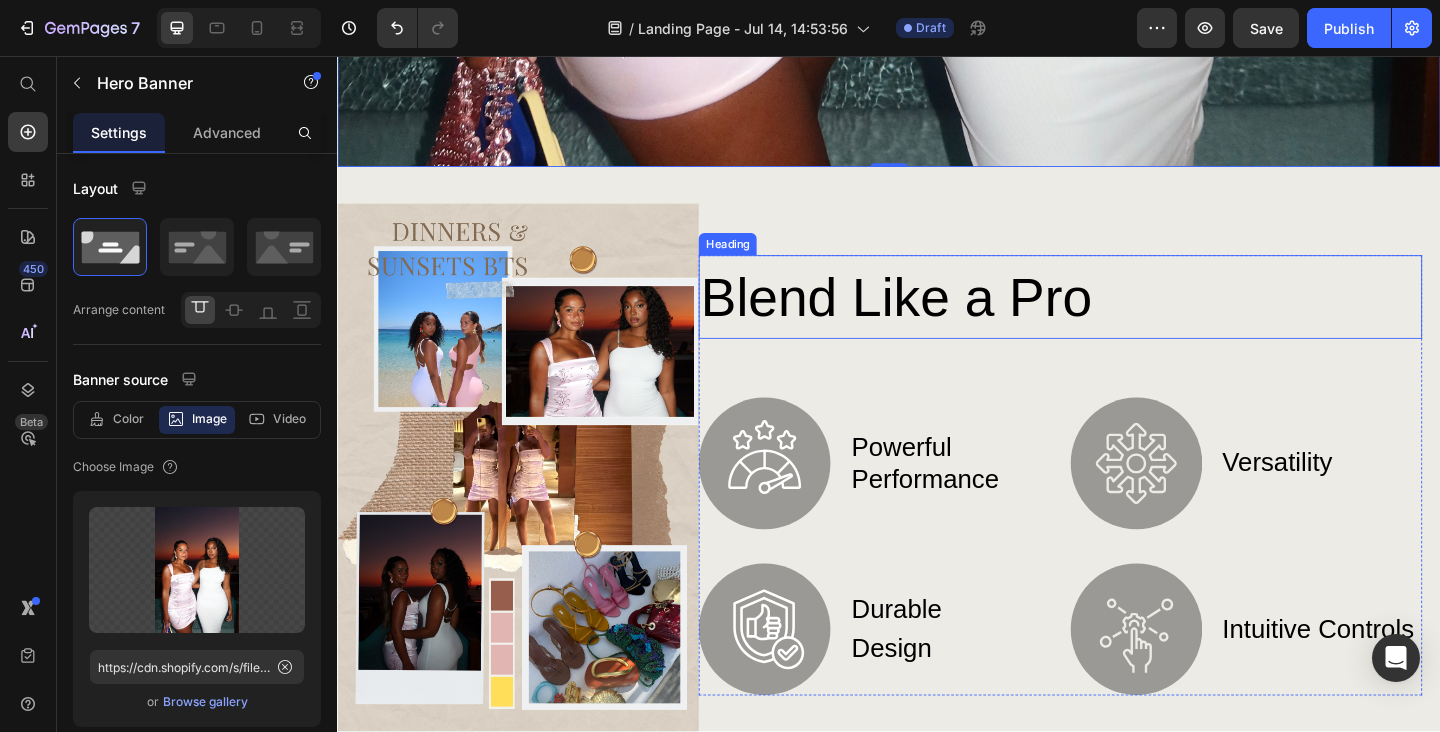 click on "Blend Like a Pro" at bounding box center [1123, 318] 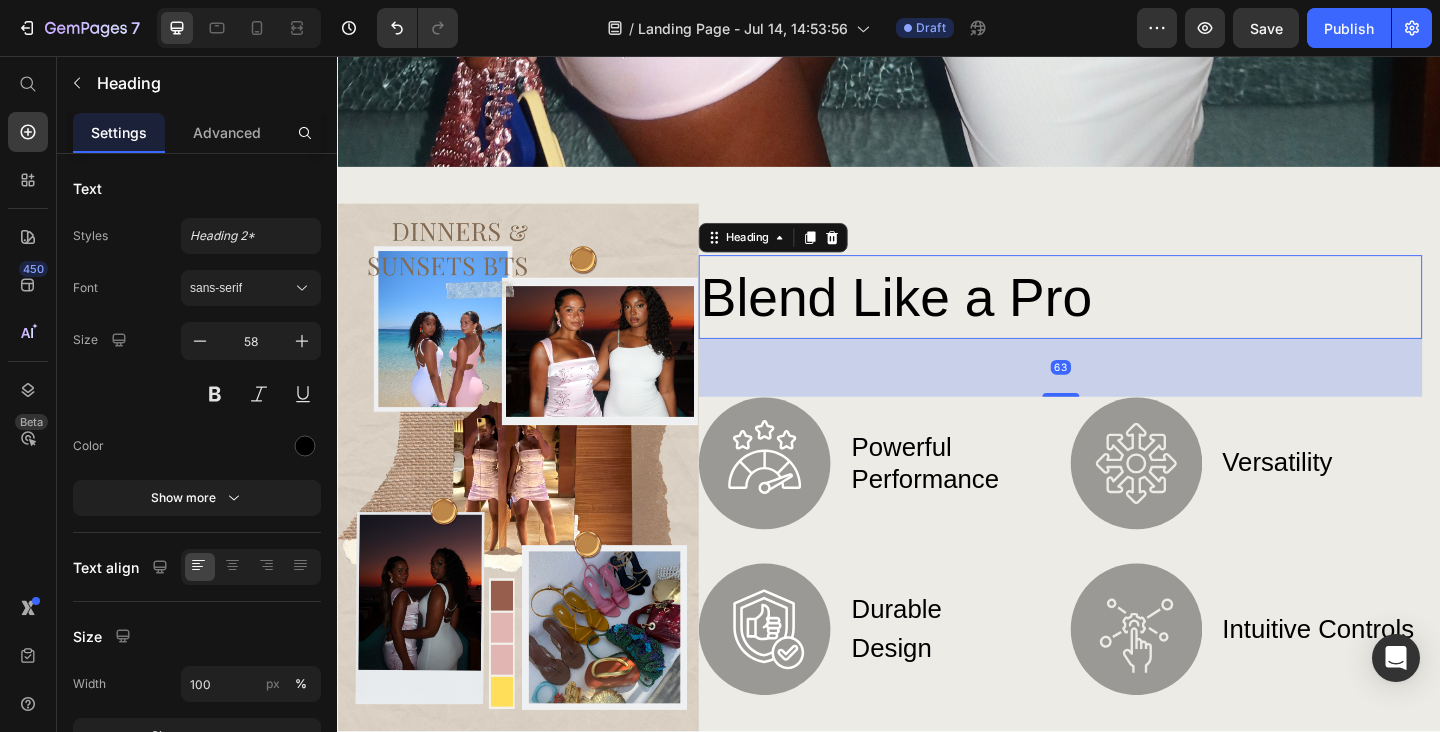 click on "Blend Like a Pro" at bounding box center [1123, 318] 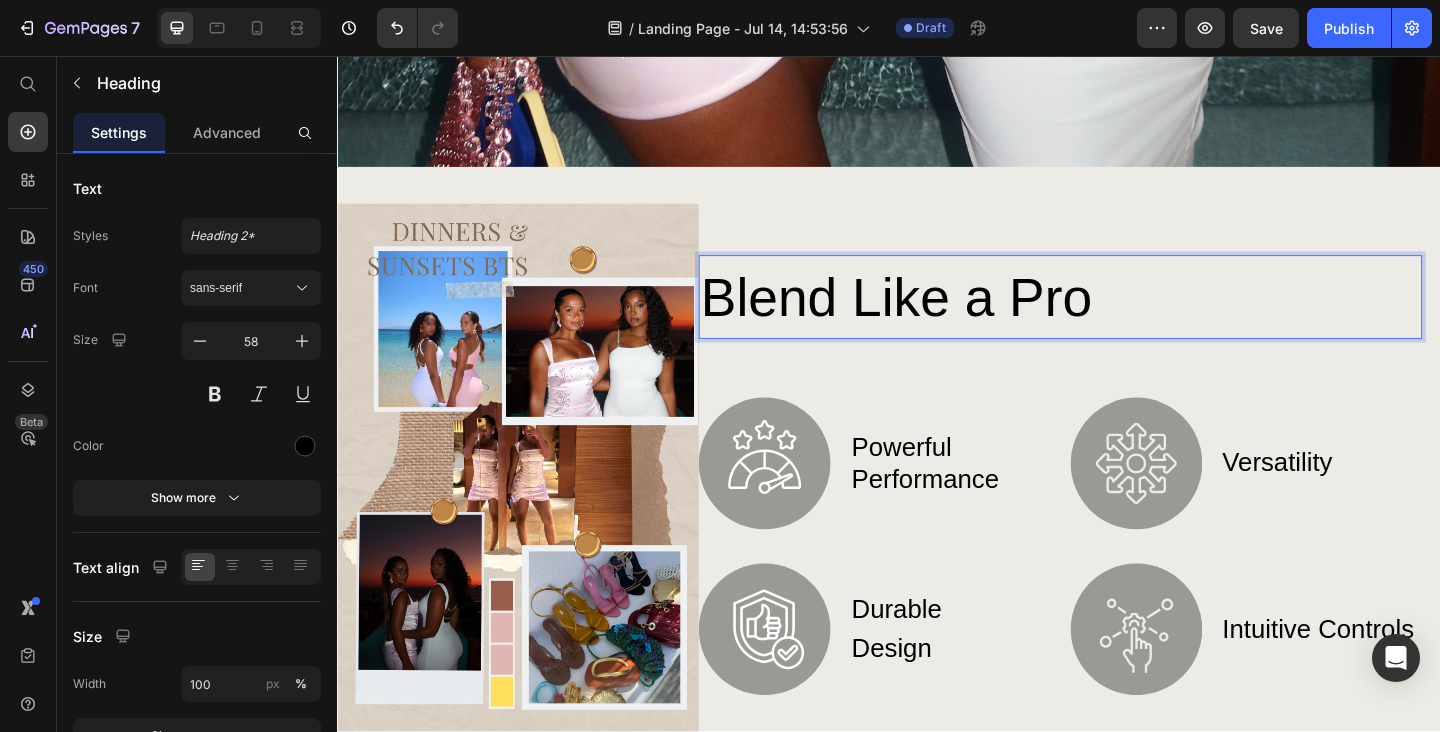 click on "Blend Like a Pro" at bounding box center [1123, 318] 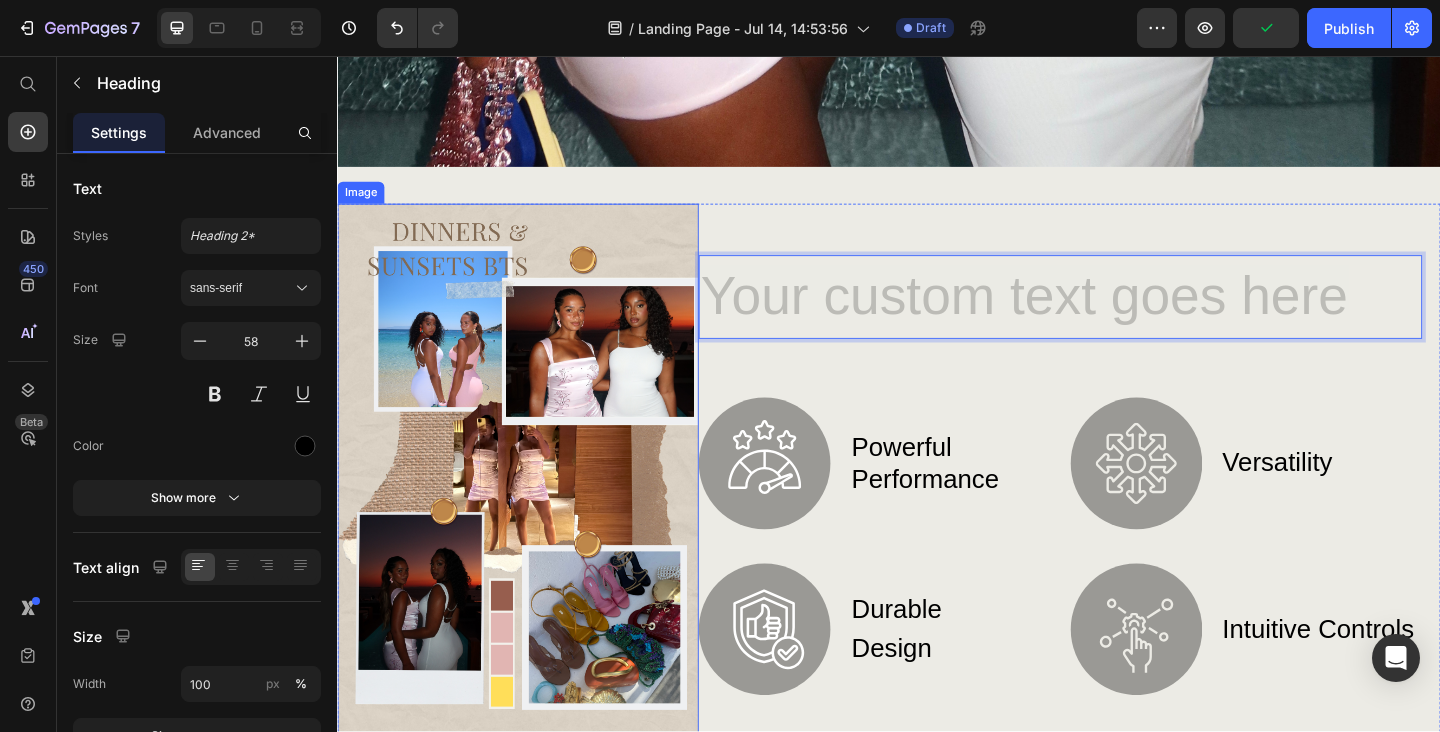 click at bounding box center (533, 512) 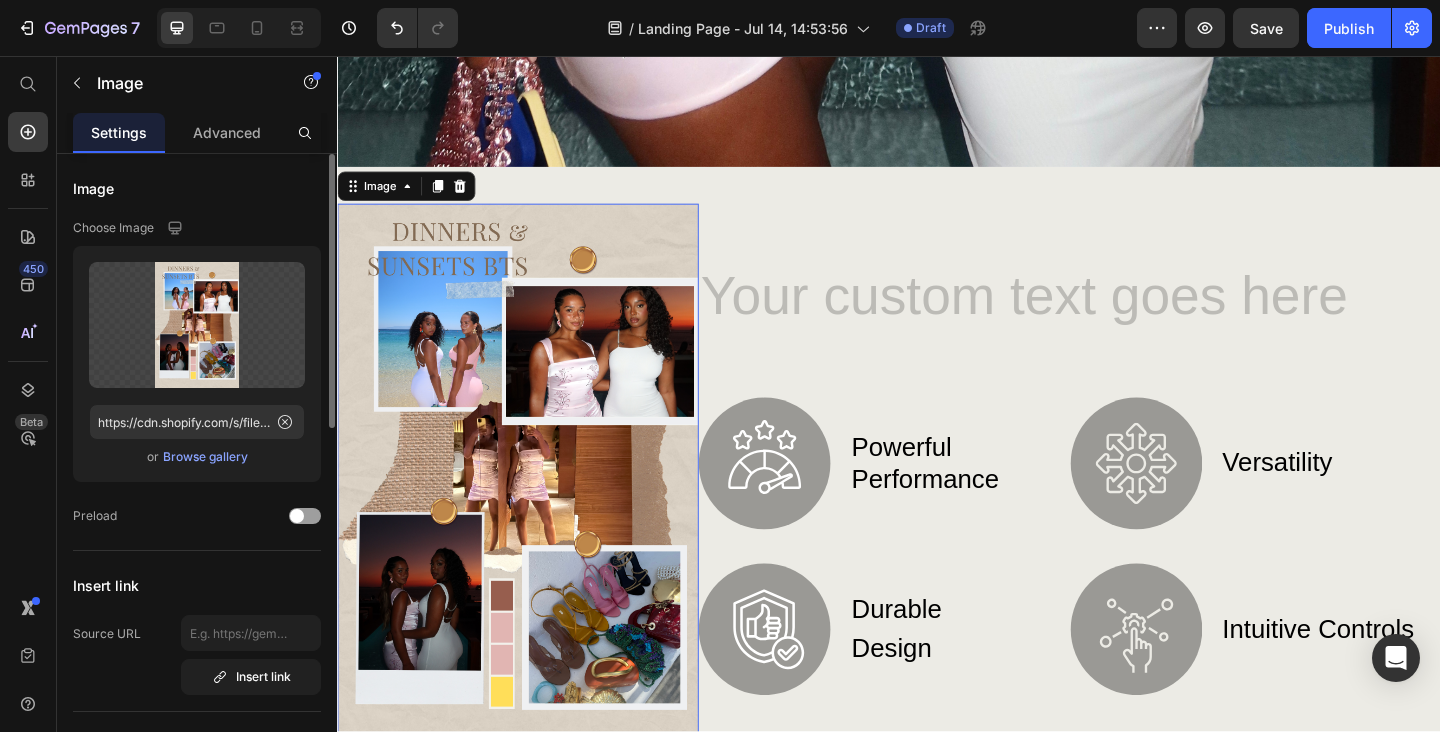 click on "Insert link" at bounding box center [197, 585] 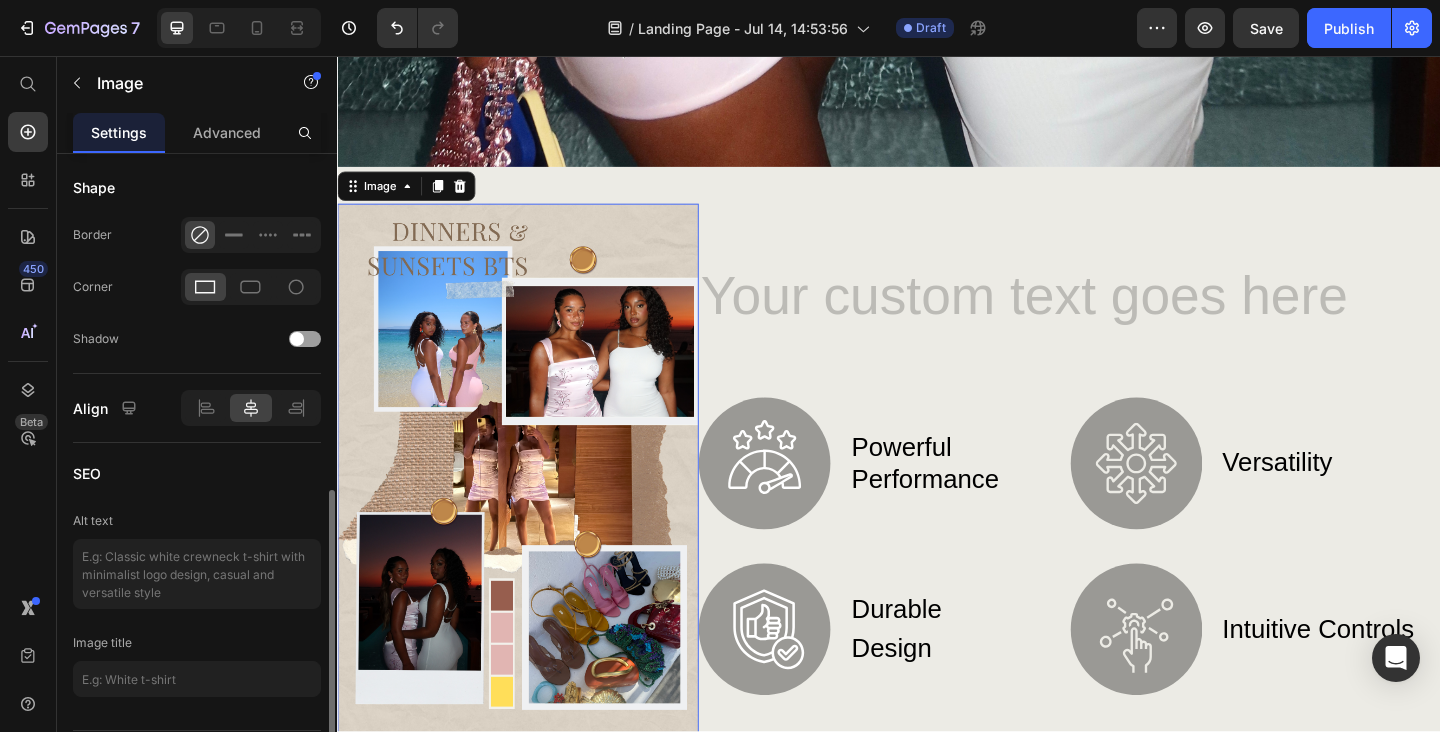 scroll, scrollTop: 836, scrollLeft: 0, axis: vertical 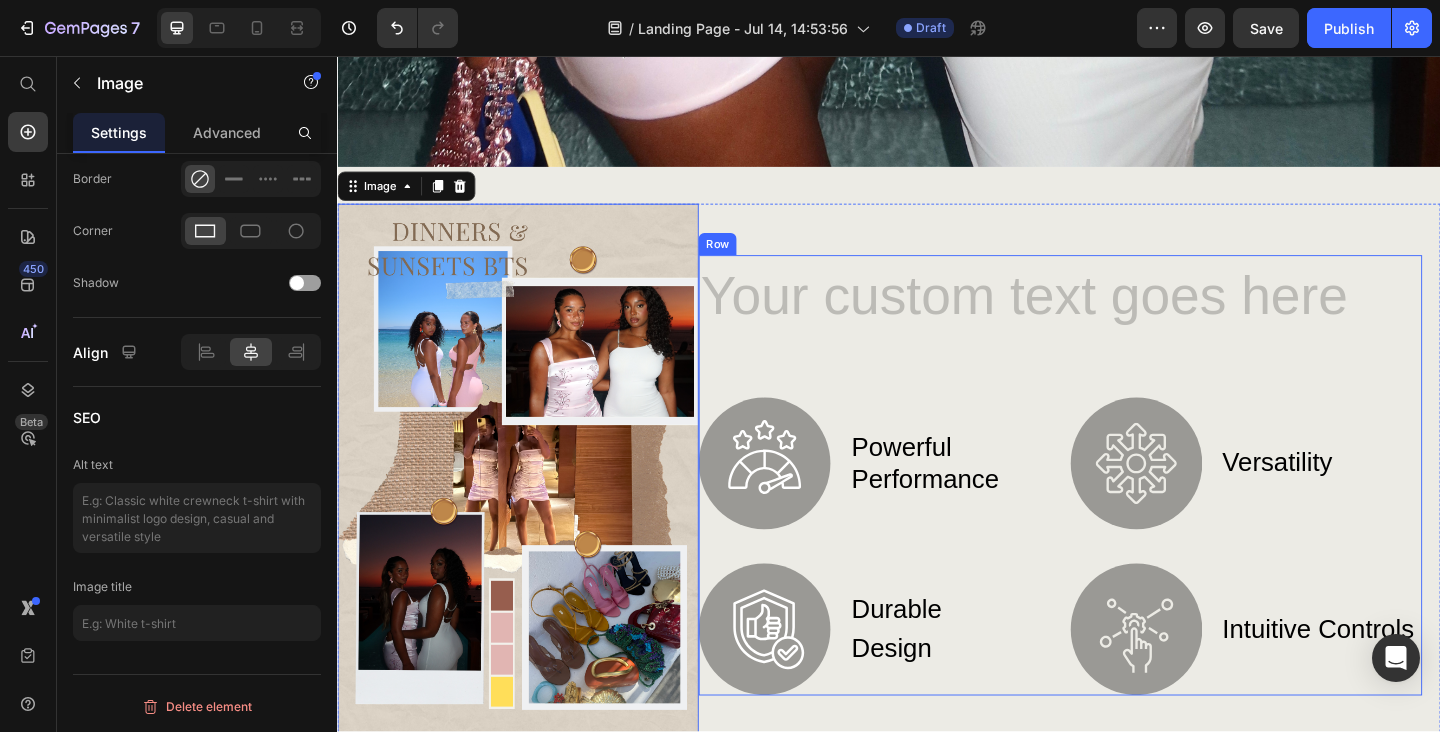click on "Heading Image Powerful Performance Text Block Row Image Durable Design Text Block Row Image Versatility Text Block Row Image Intuitive Controls Text Block Row Row" at bounding box center (1123, 512) 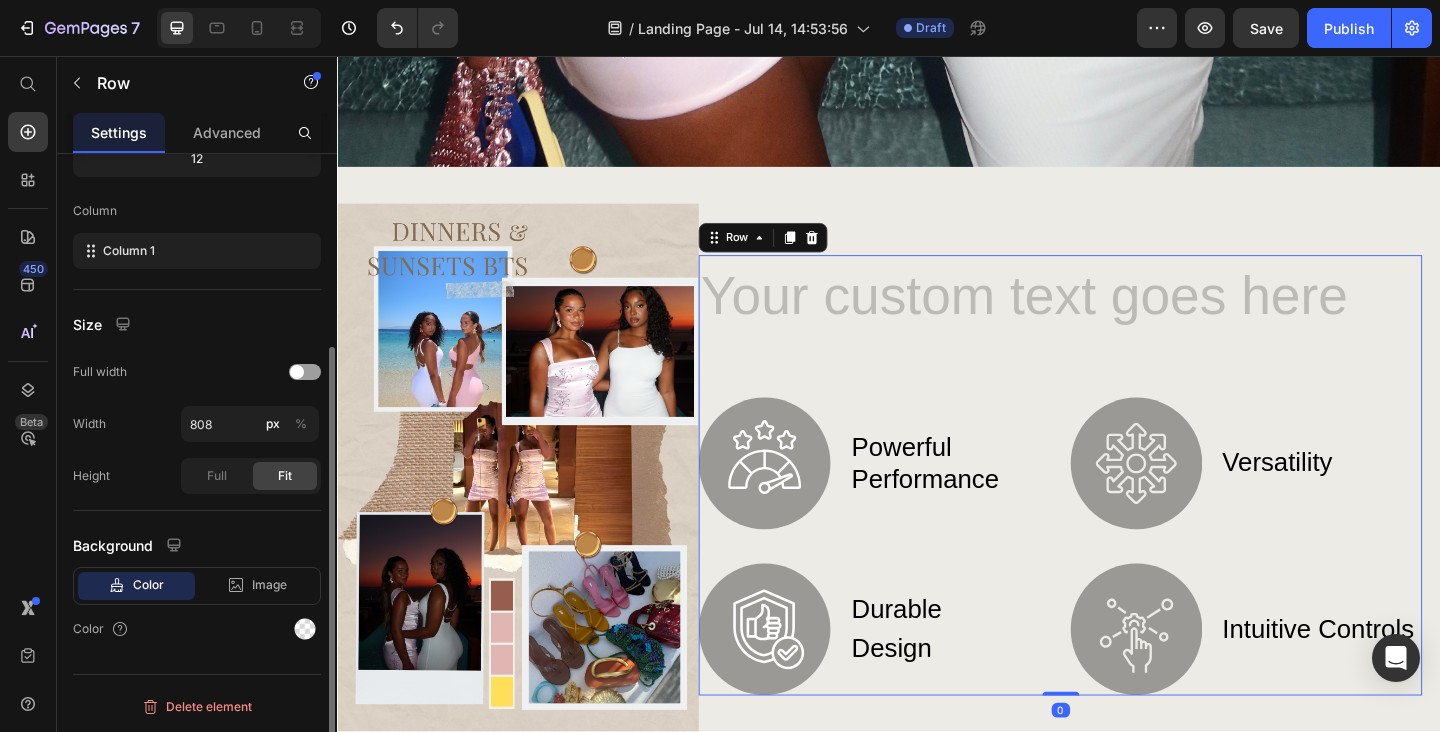 scroll, scrollTop: 0, scrollLeft: 0, axis: both 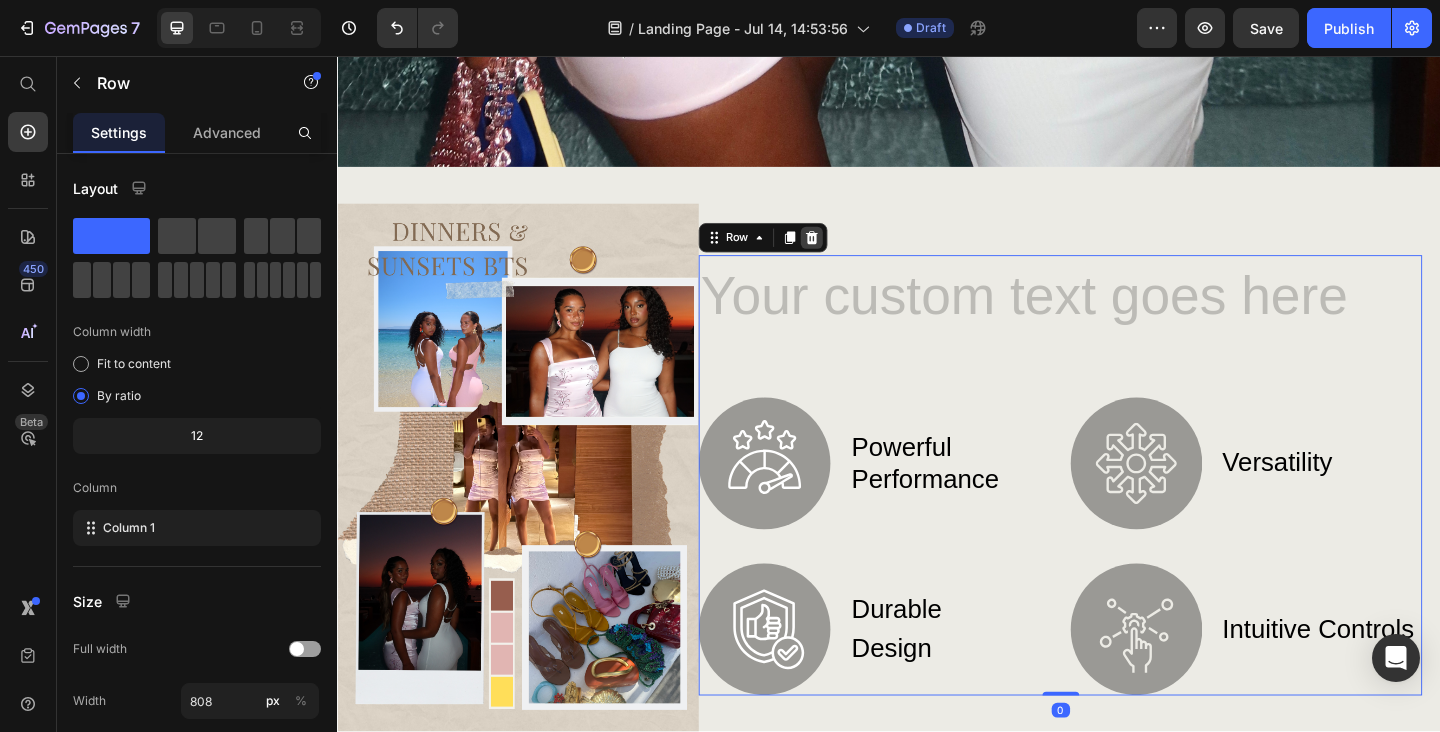 click 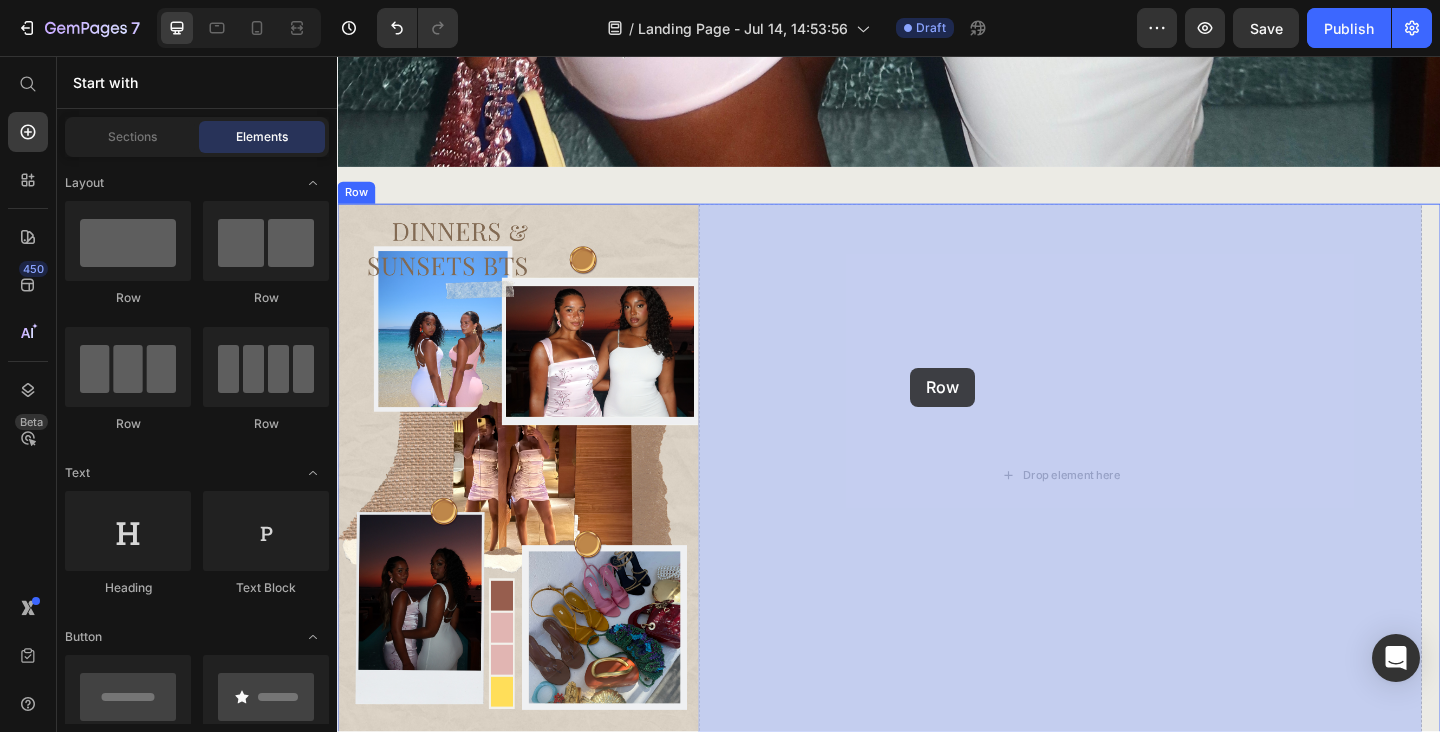 drag, startPoint x: 488, startPoint y: 431, endPoint x: 960, endPoint y: 387, distance: 474.04642 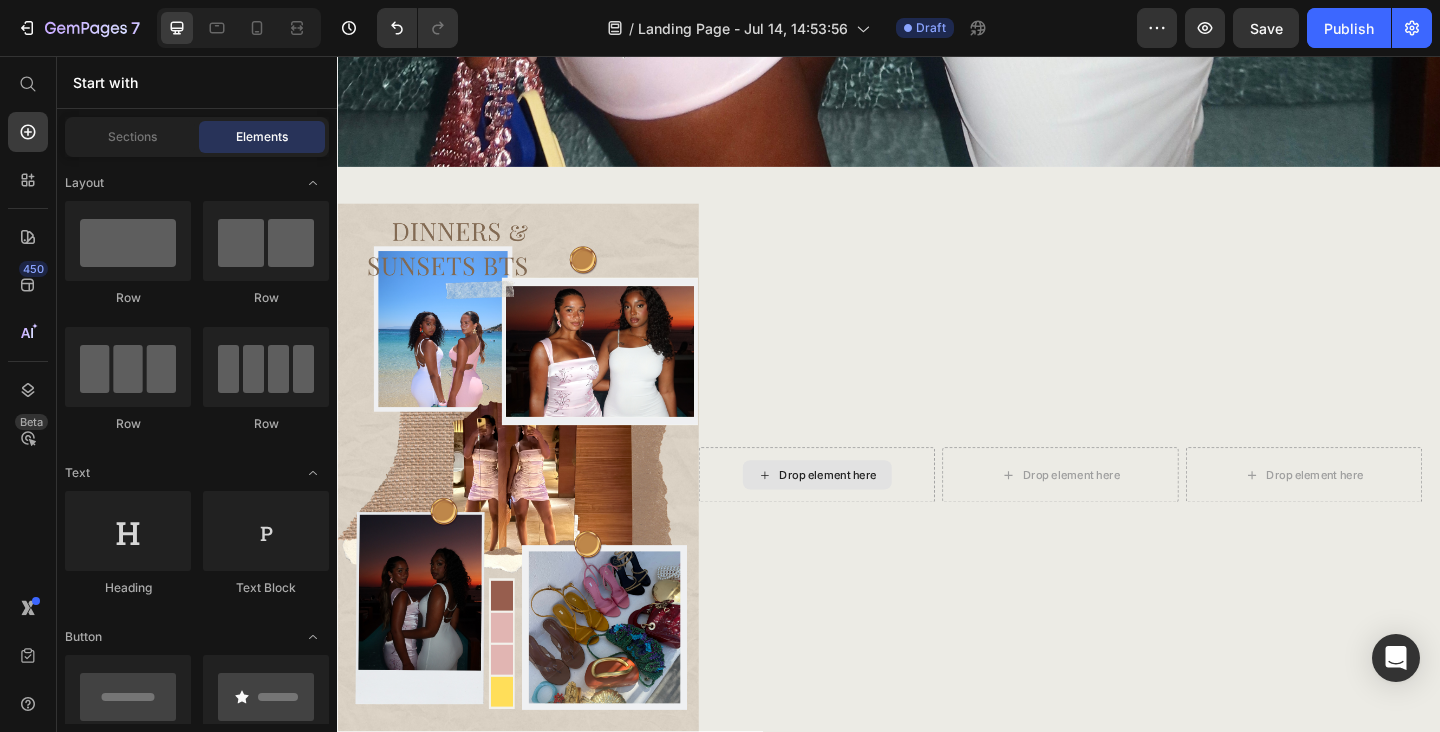 click on "Drop element here" at bounding box center (871, 512) 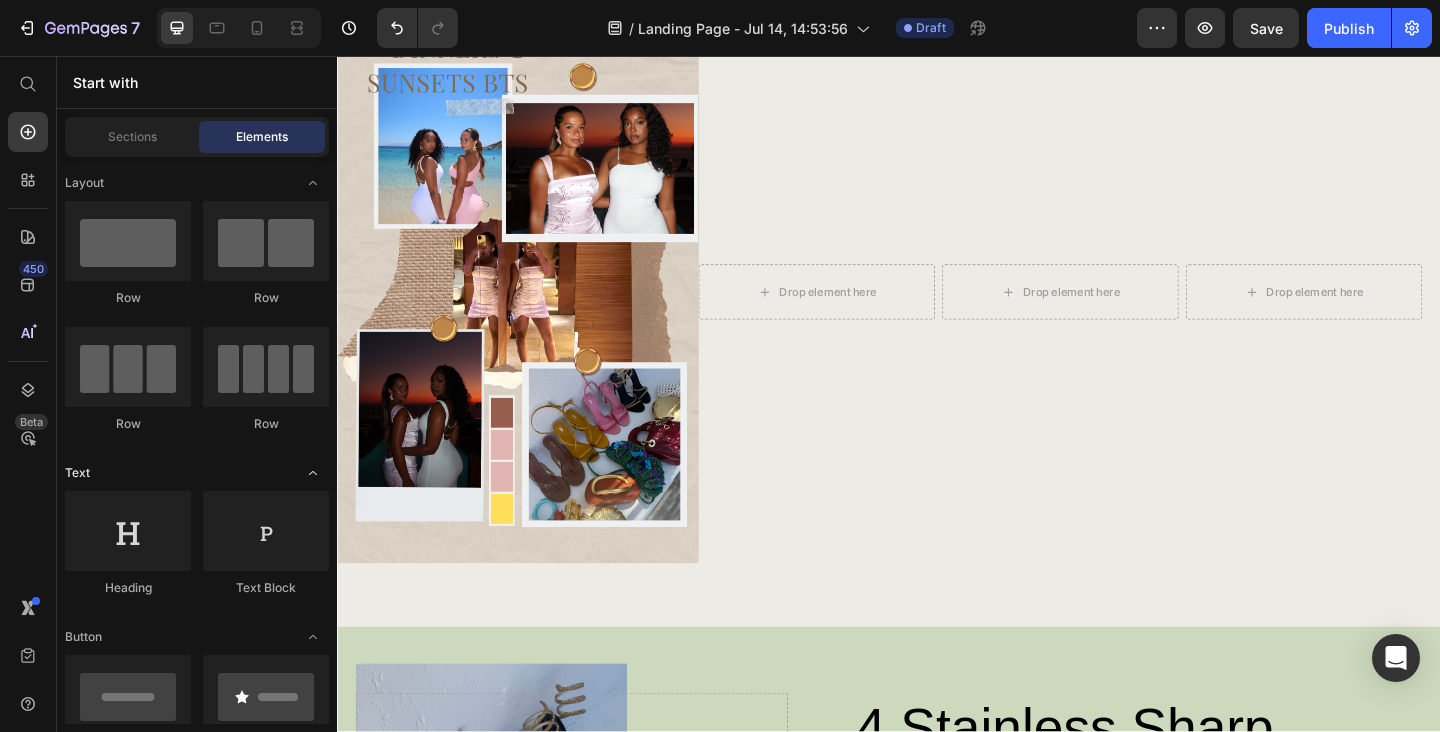scroll, scrollTop: 1920, scrollLeft: 0, axis: vertical 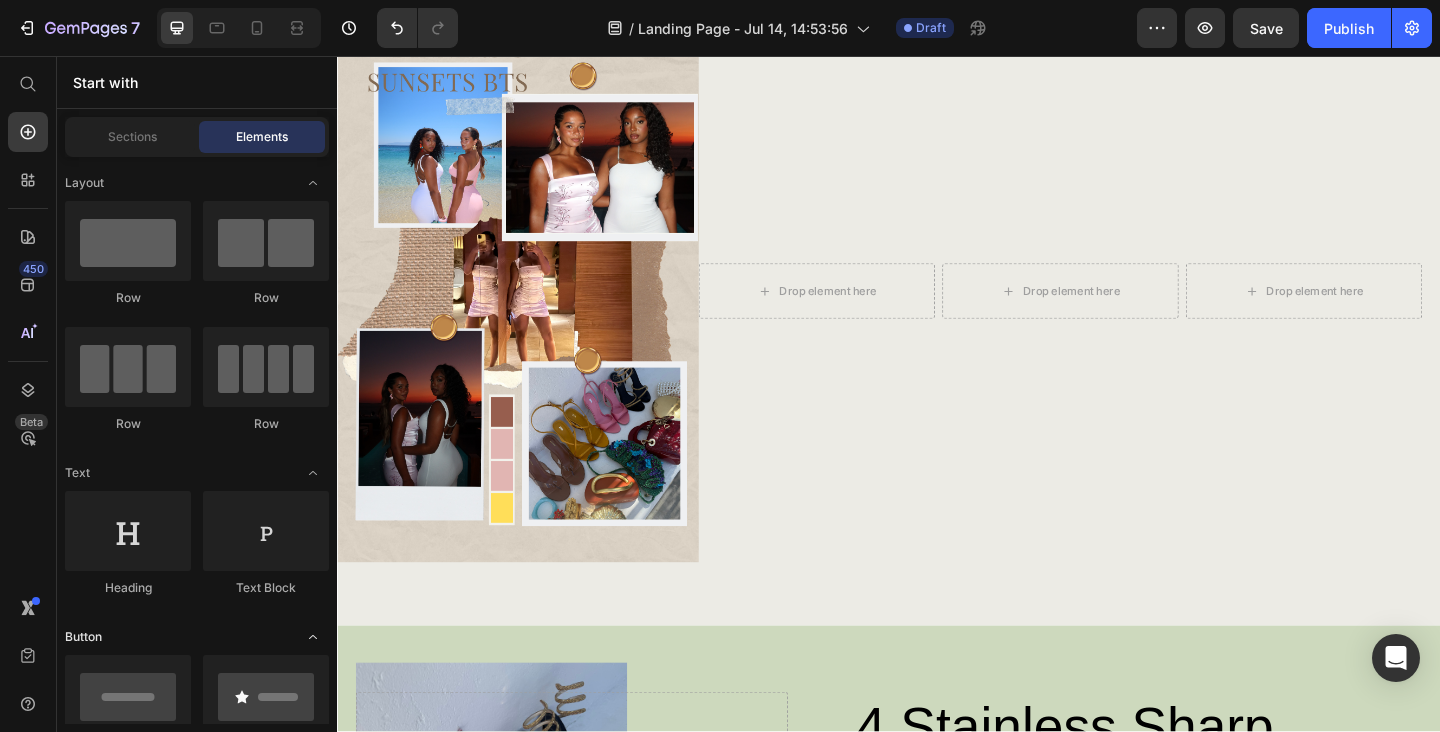 click on "Button" 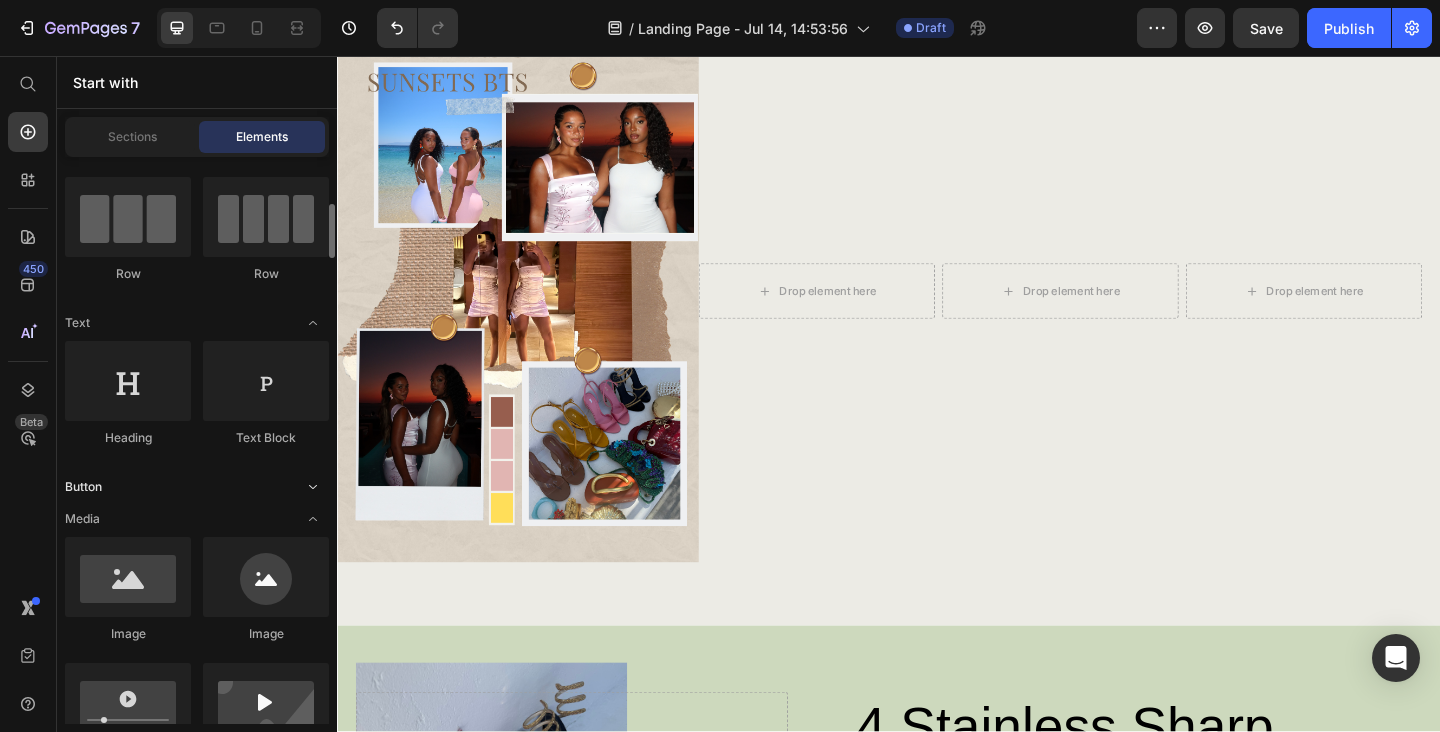 scroll, scrollTop: 180, scrollLeft: 0, axis: vertical 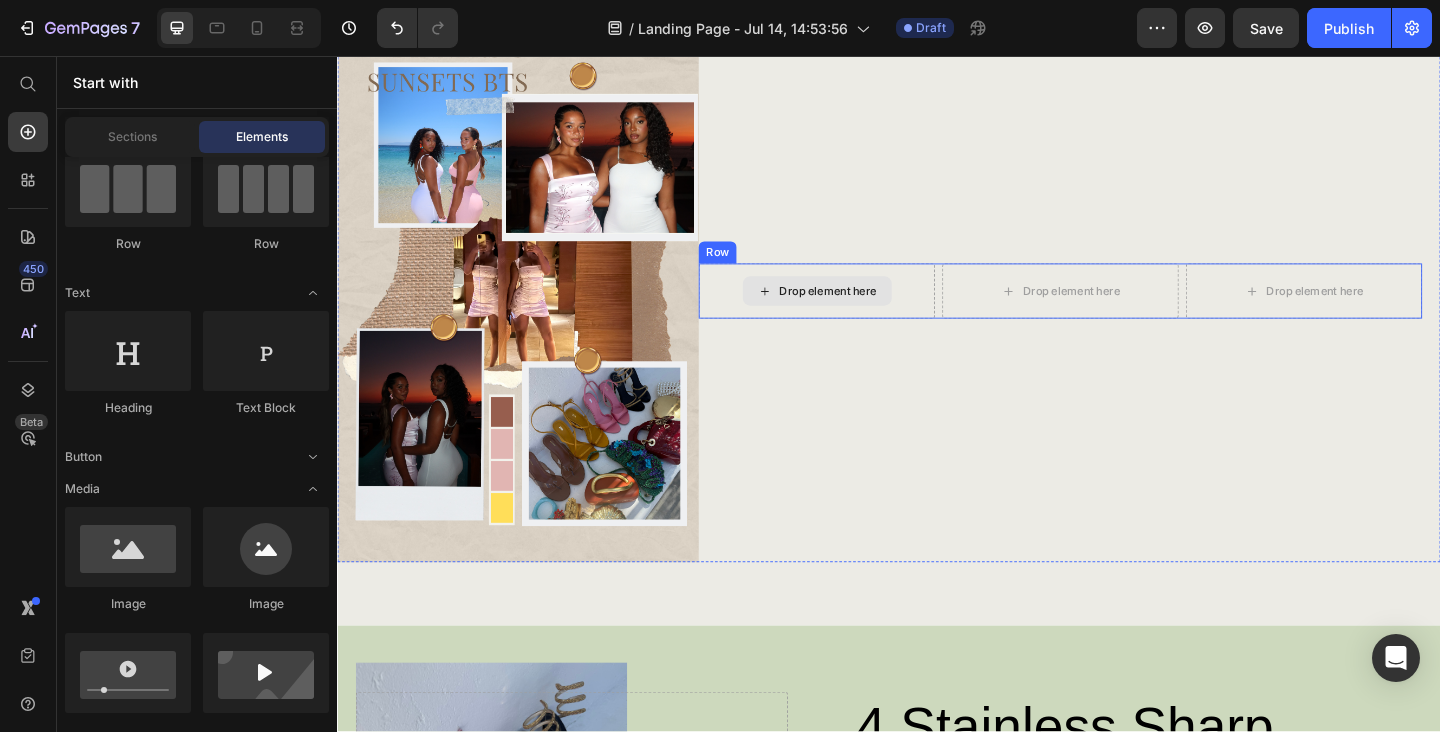 click on "Drop element here" at bounding box center [859, 312] 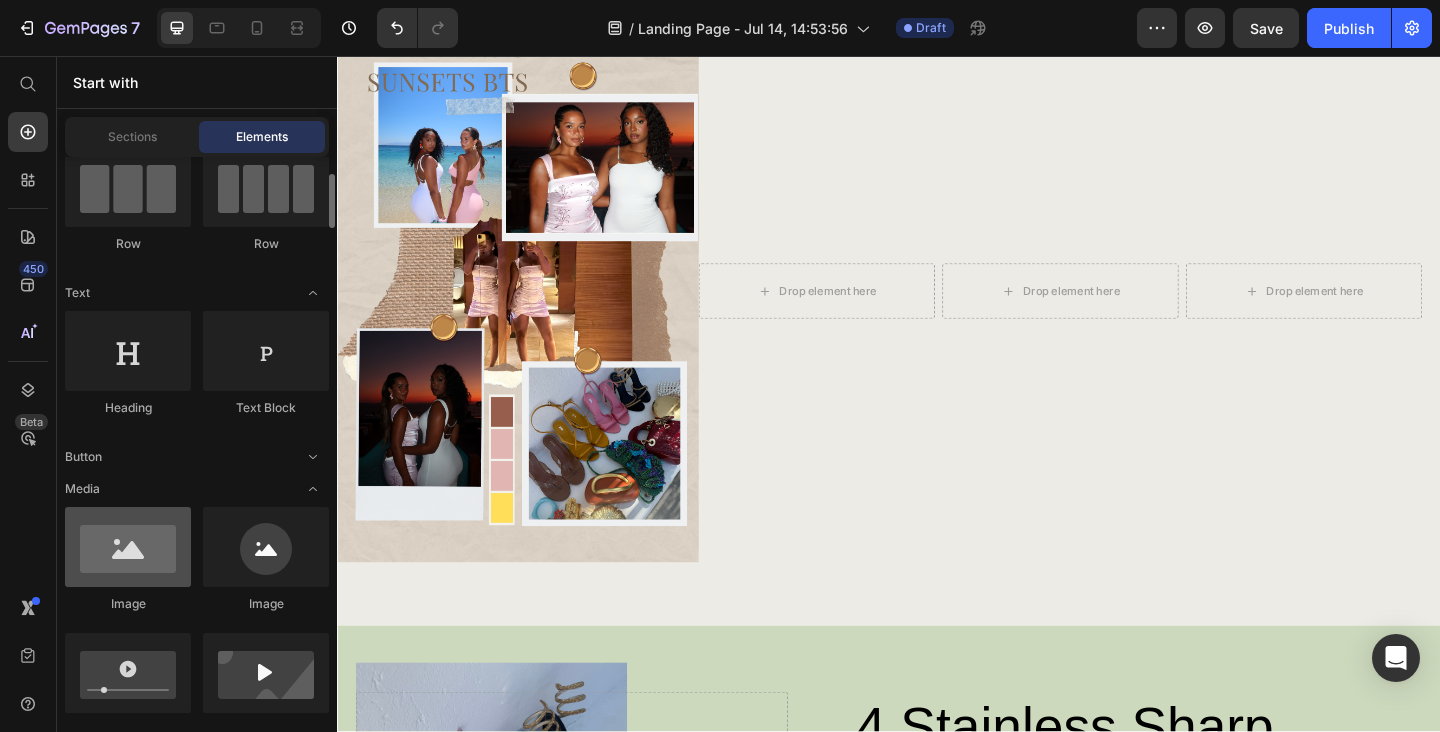 click at bounding box center [128, 547] 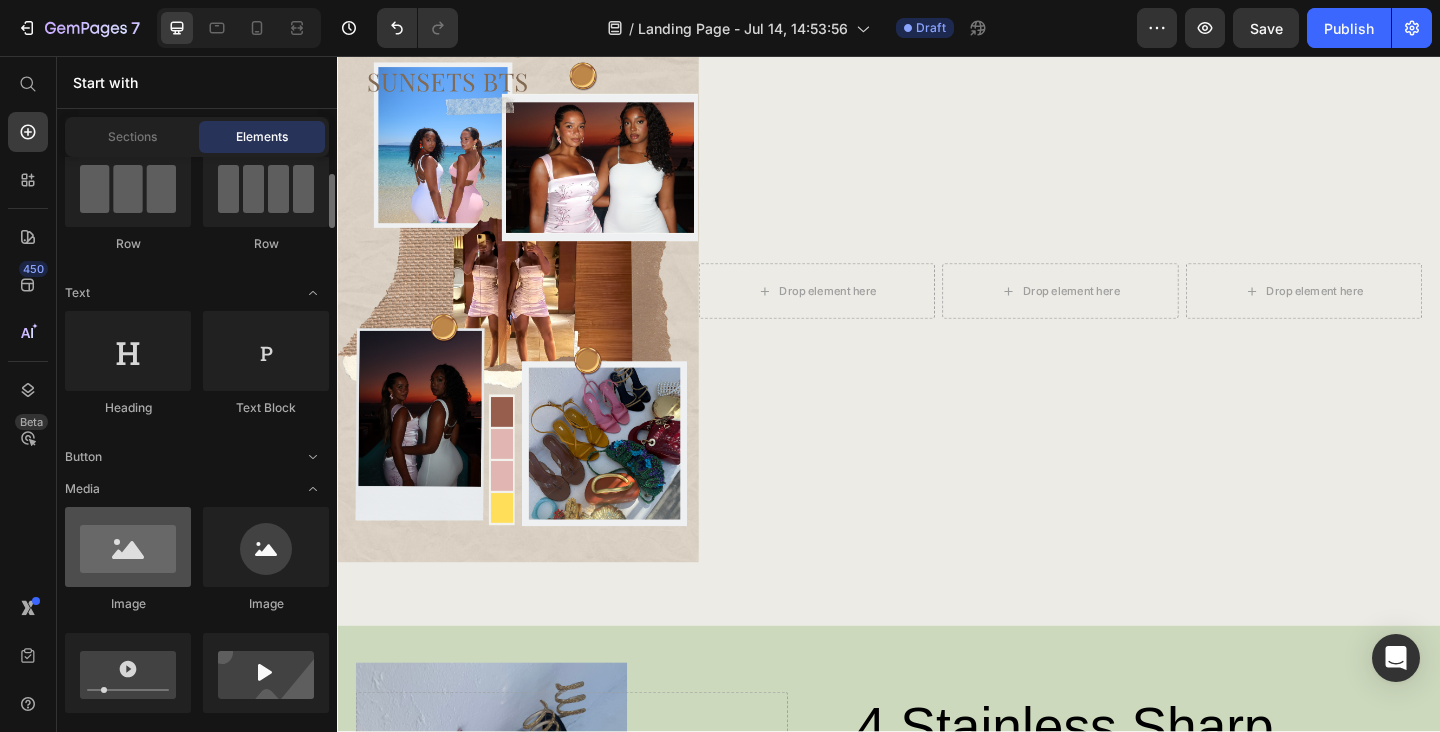 click at bounding box center (128, 547) 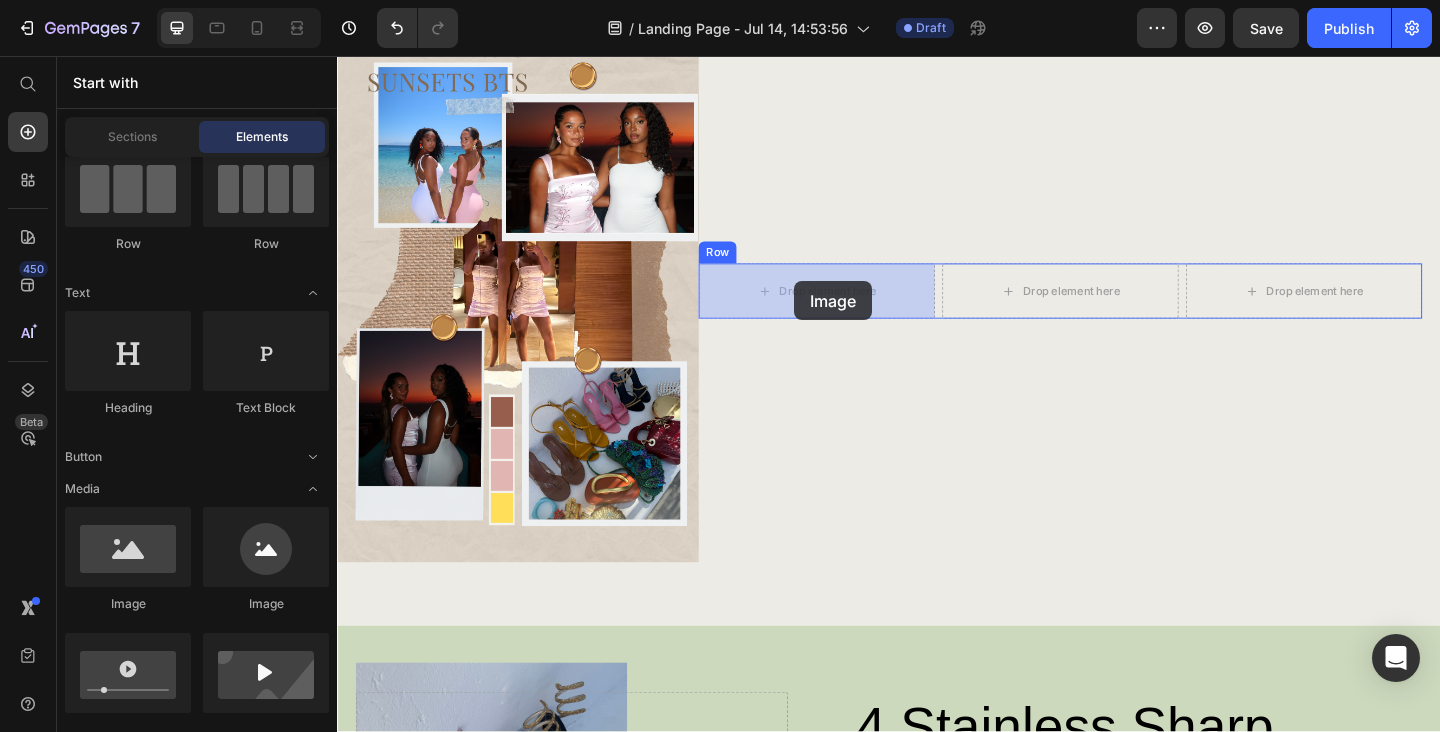 drag, startPoint x: 470, startPoint y: 611, endPoint x: 838, endPoint y: 295, distance: 485.0567 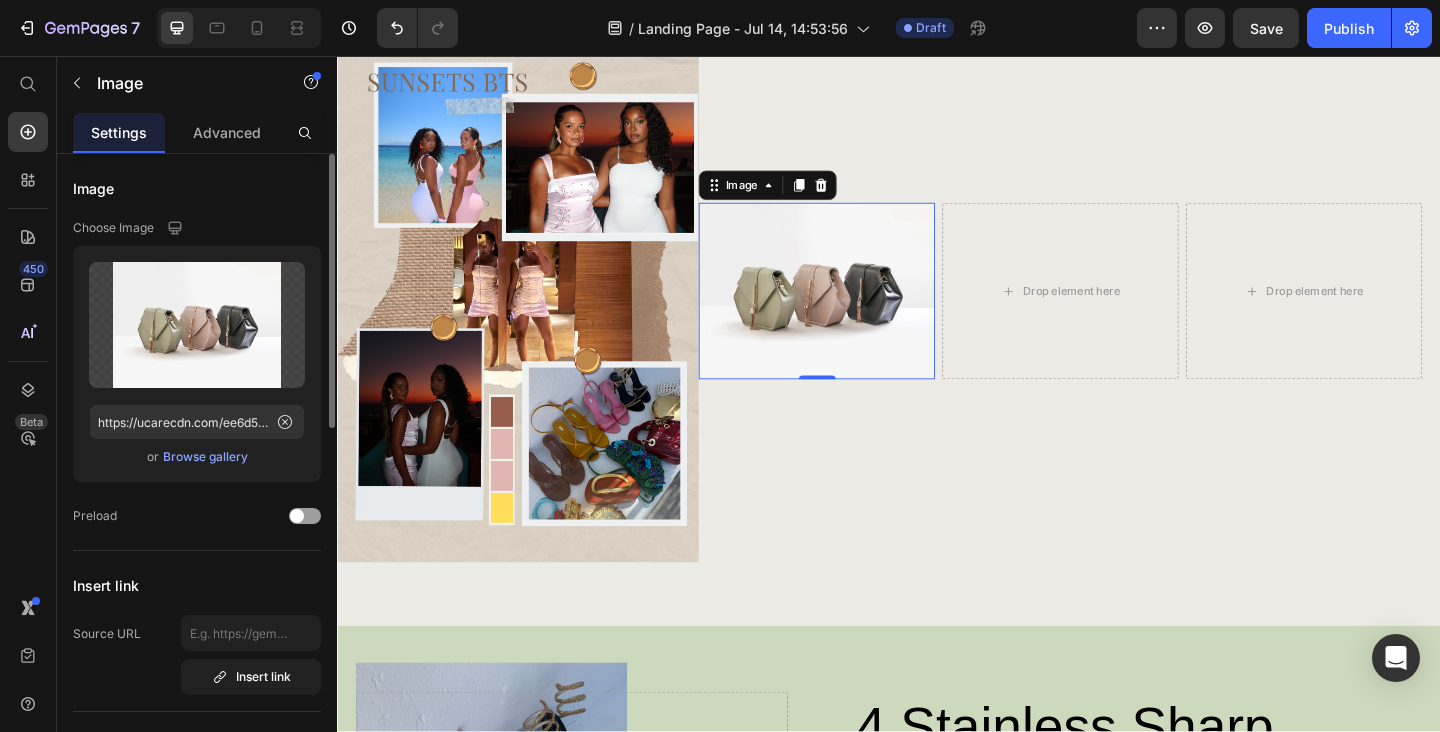 click on "Browse gallery" at bounding box center (205, 457) 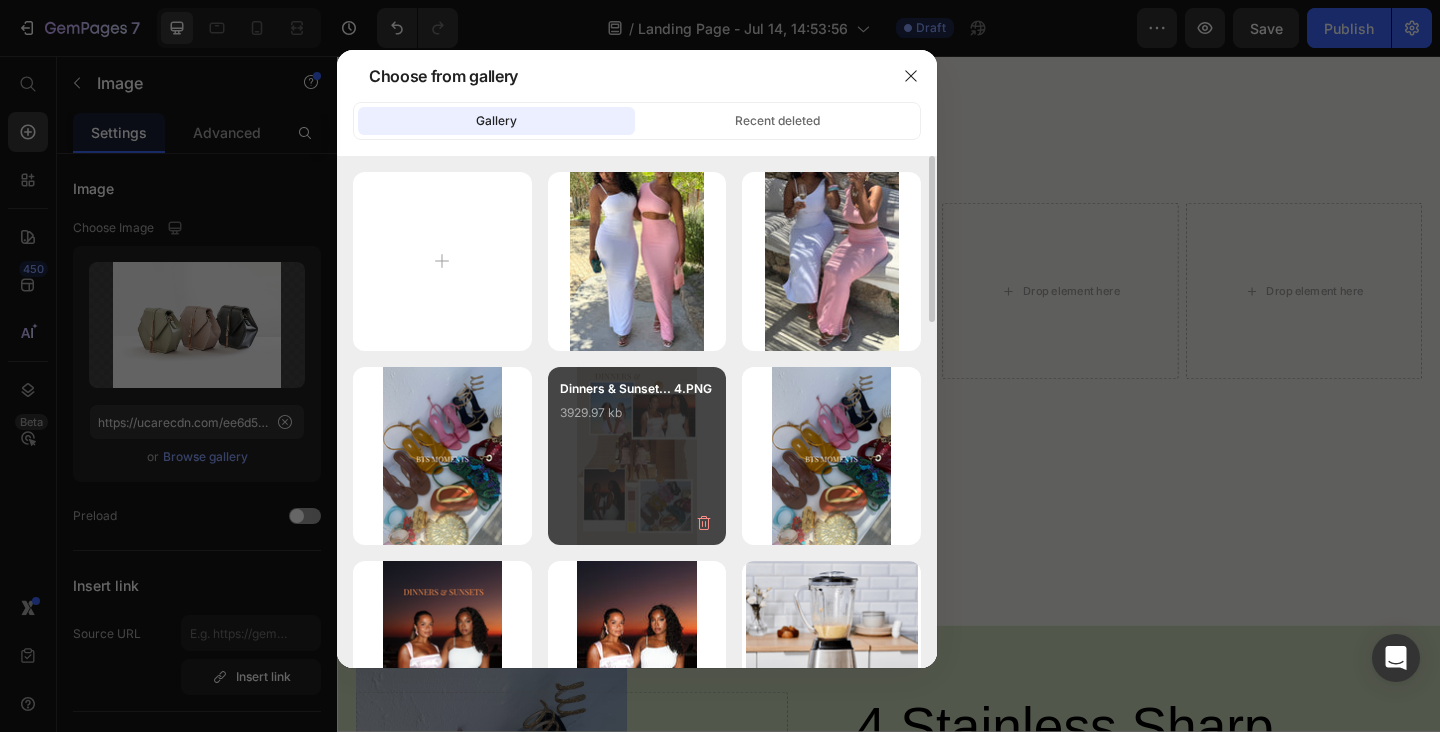 click on "Dinners & Sunset... 4.PNG 3929.97 kb" at bounding box center [637, 419] 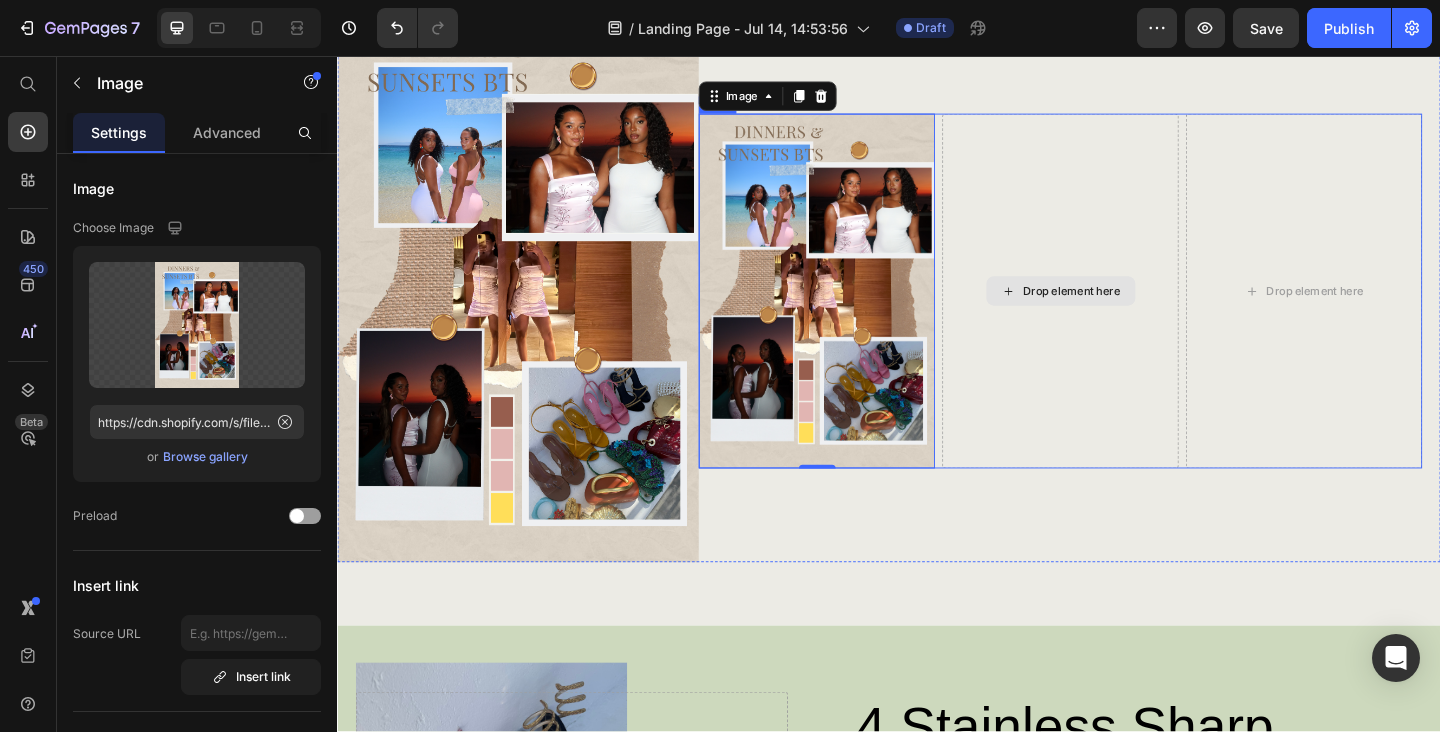 click on "Drop element here" at bounding box center (1136, 312) 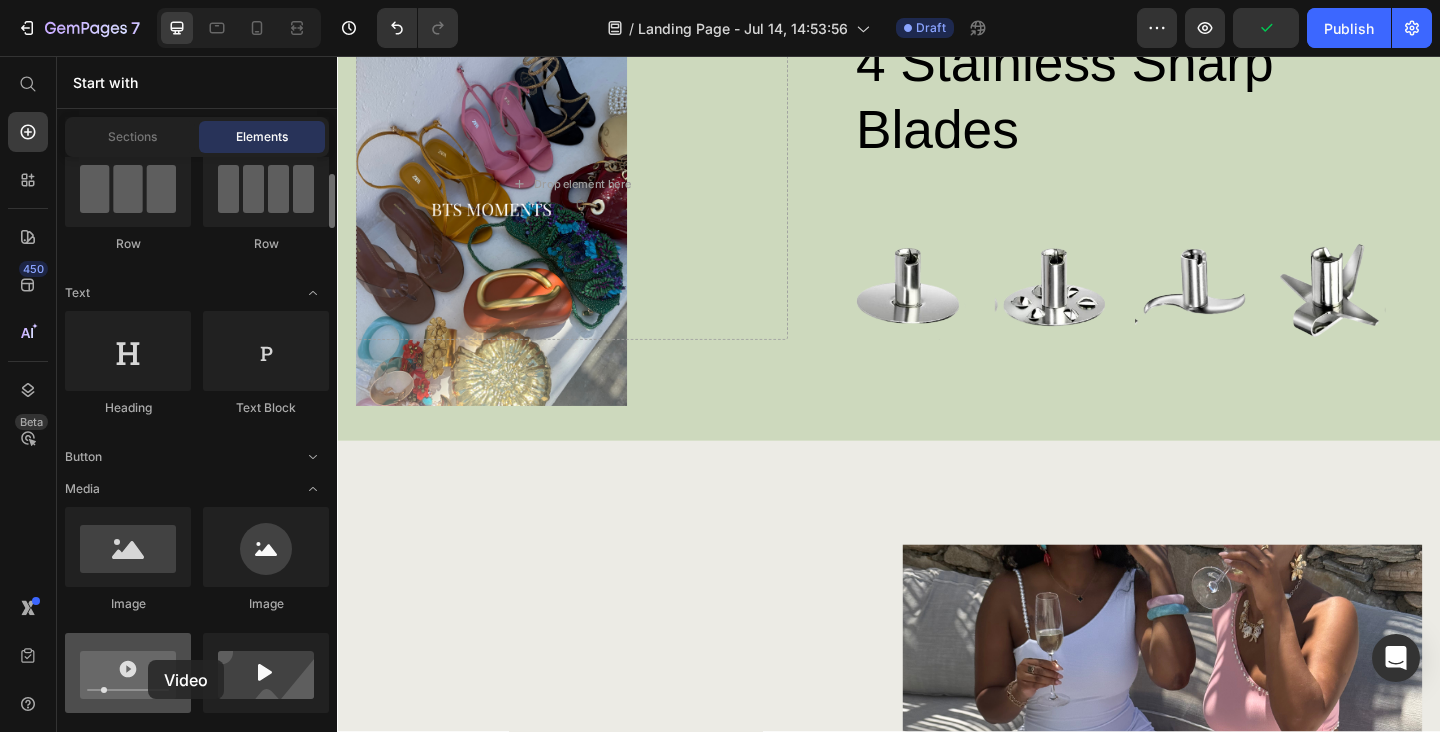 drag, startPoint x: 132, startPoint y: 691, endPoint x: 143, endPoint y: 652, distance: 40.5216 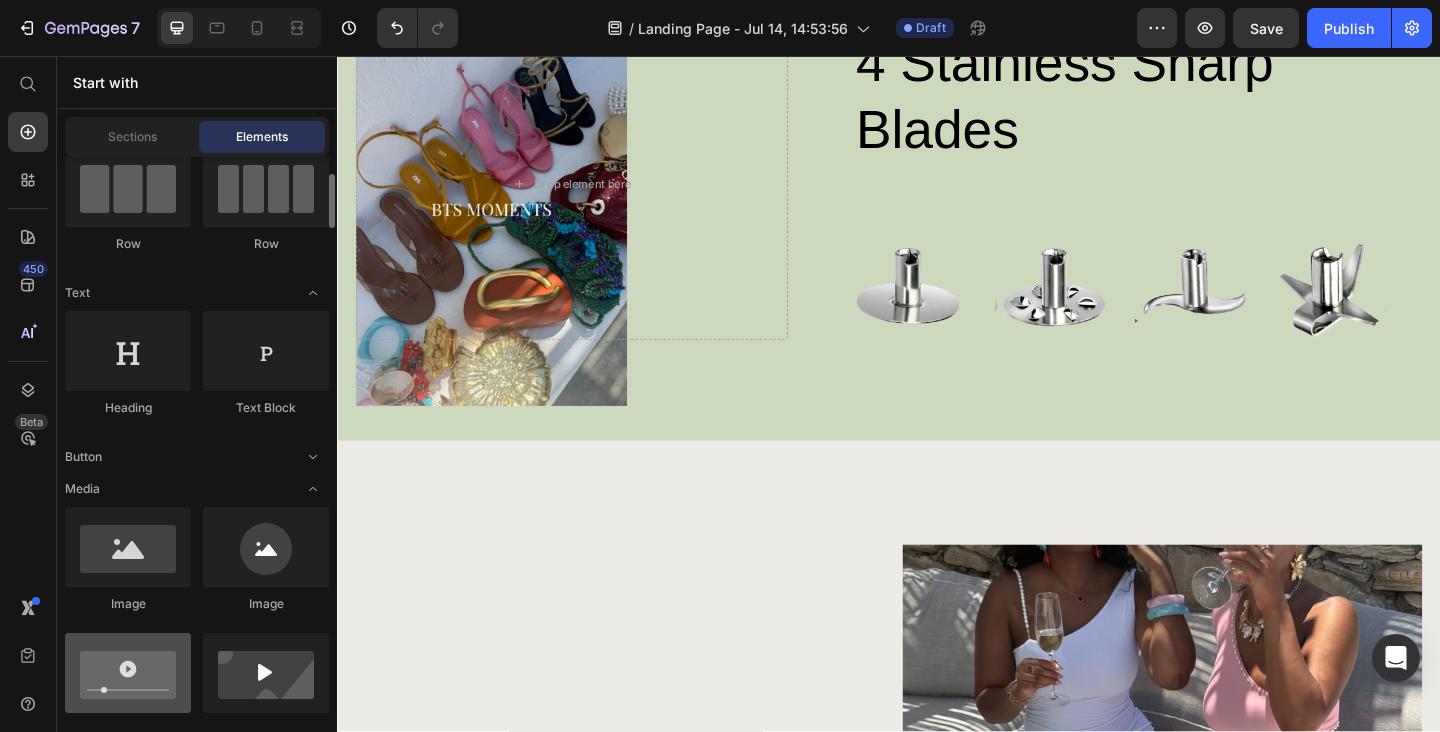 scroll, scrollTop: 2672, scrollLeft: 0, axis: vertical 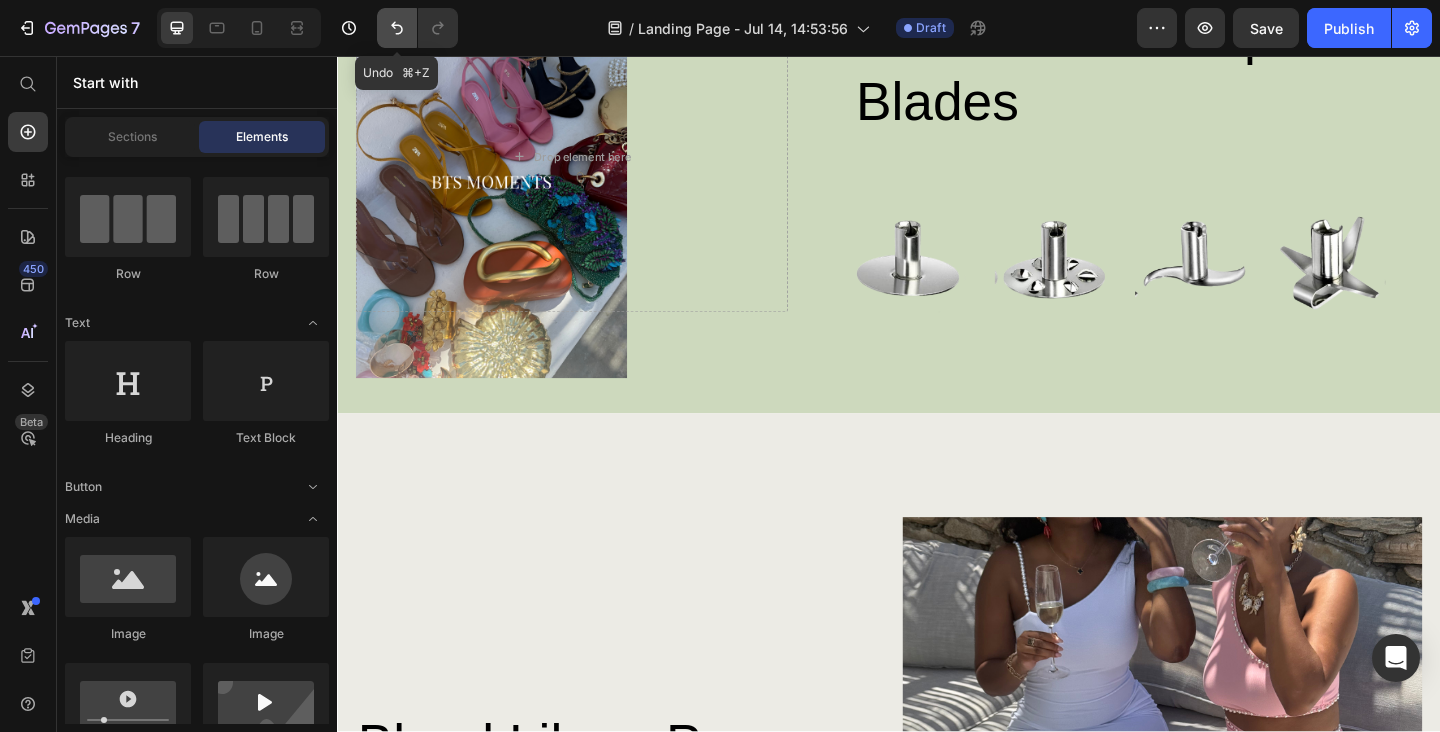 click 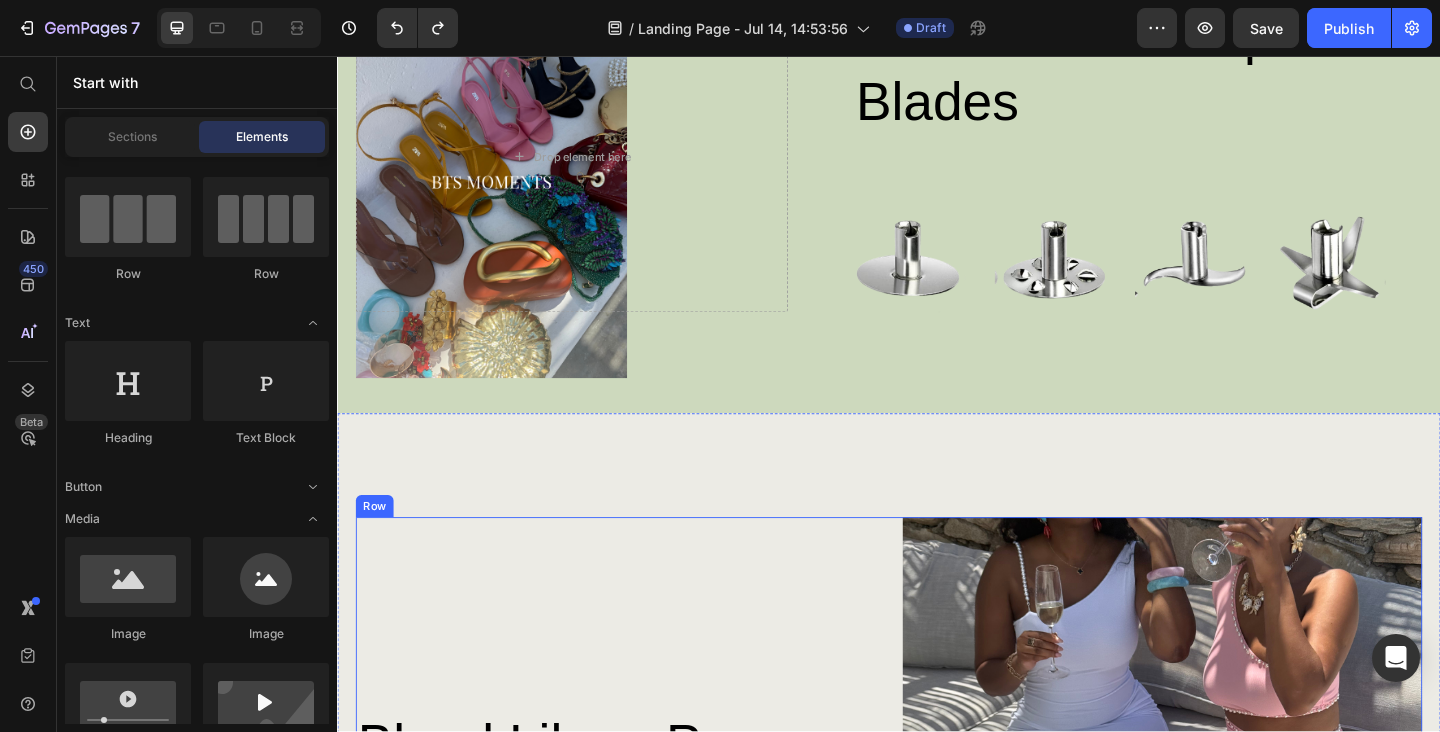 type 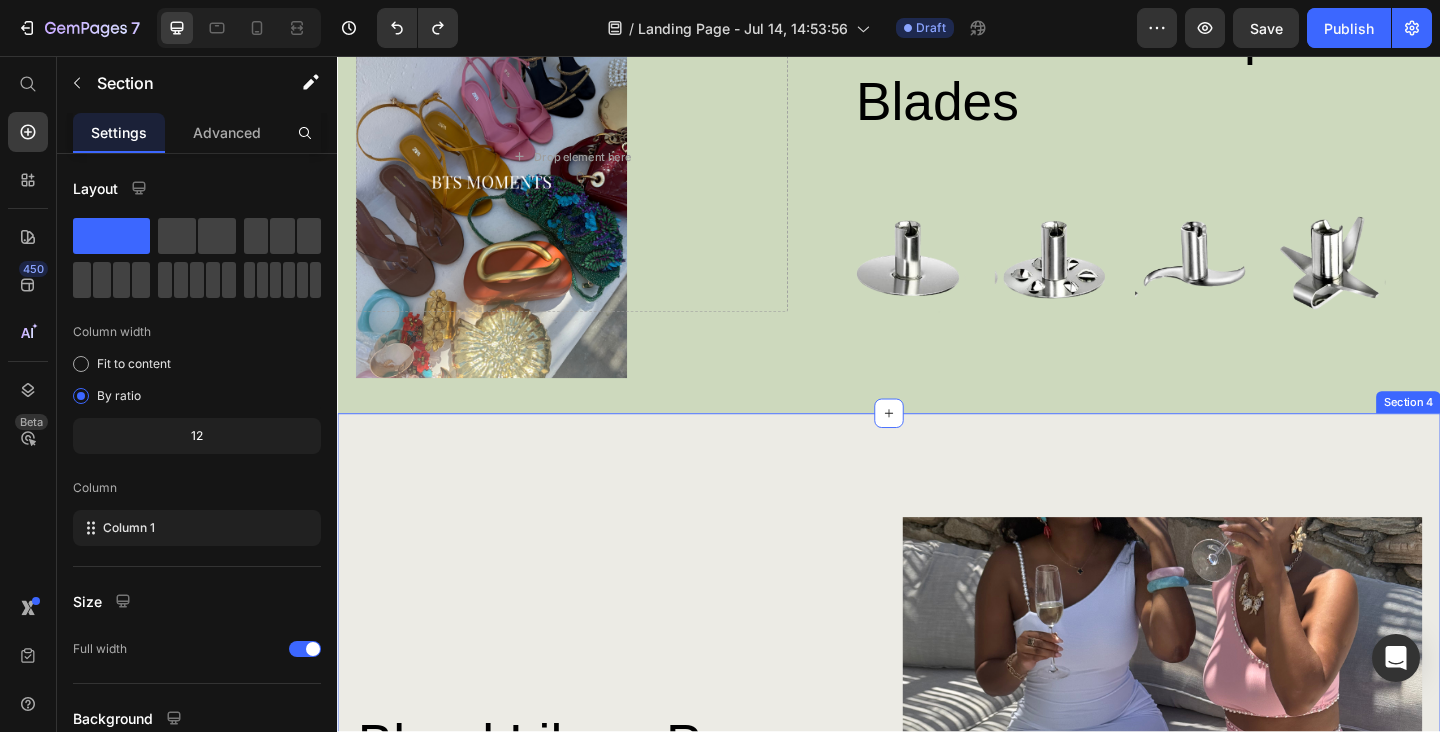 click on "Blend Like a Pro Heading Discover the ultimate kitchen companion with our Blender Mixer, designed to simplify your culinary adventures while delivering unmatched performance and versatility. Text Block GET YOURS NOW Button Image Row Section 4" at bounding box center (937, 923) 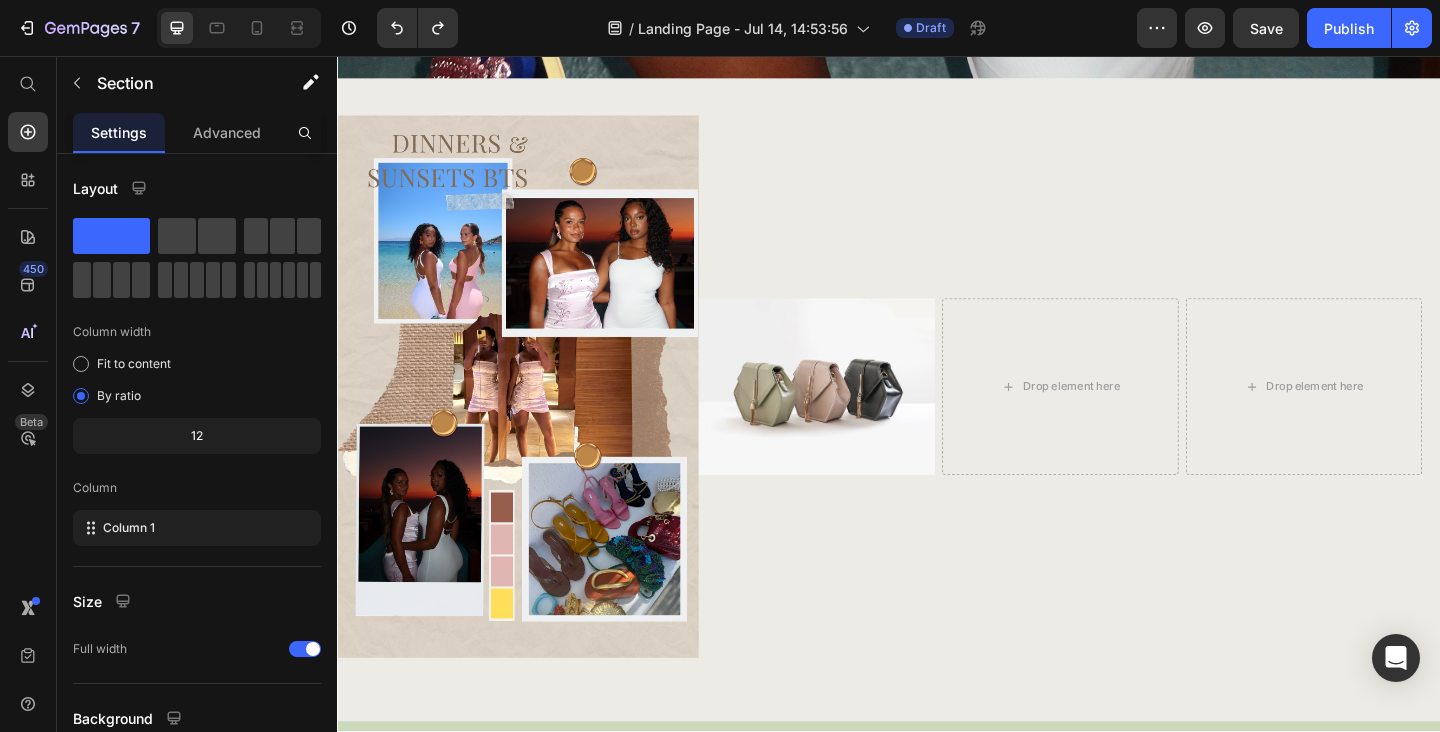 scroll, scrollTop: 1792, scrollLeft: 0, axis: vertical 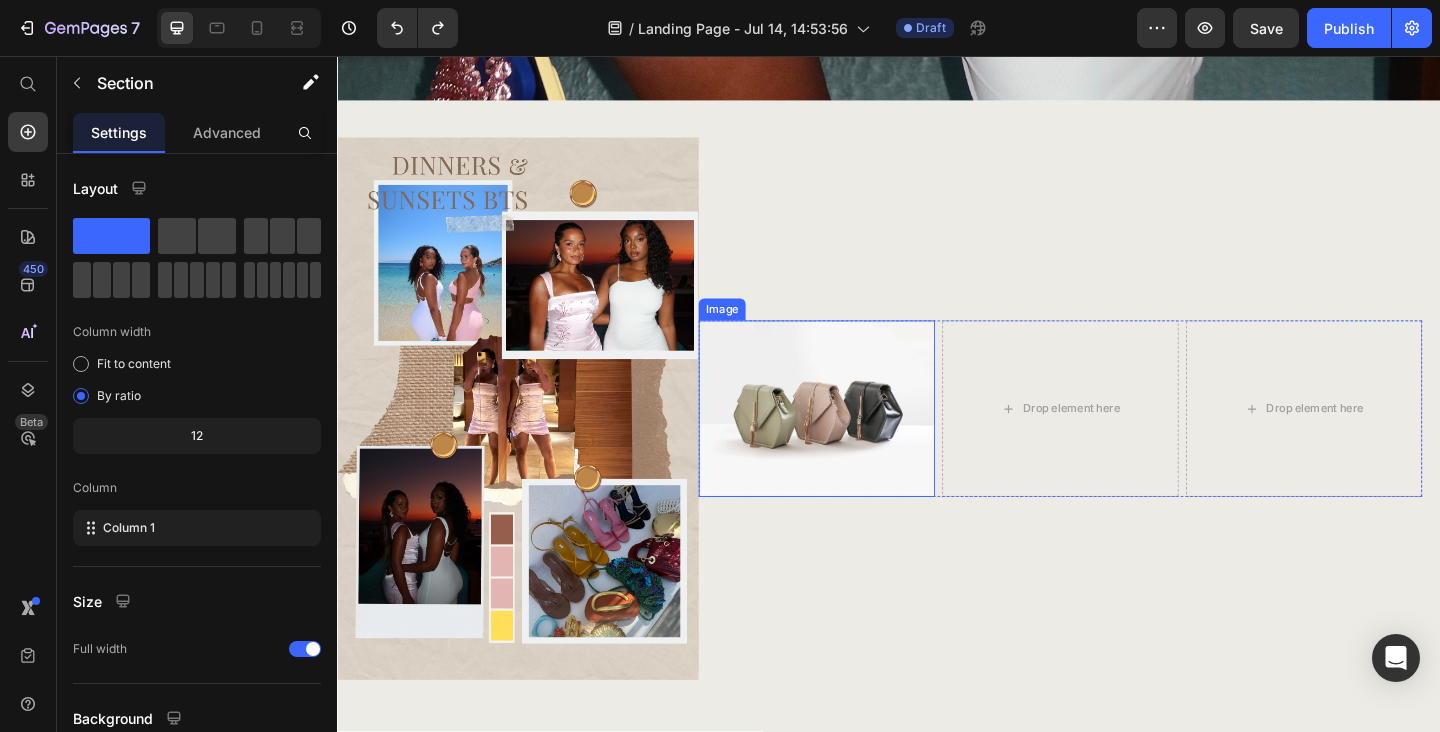 click at bounding box center (858, 440) 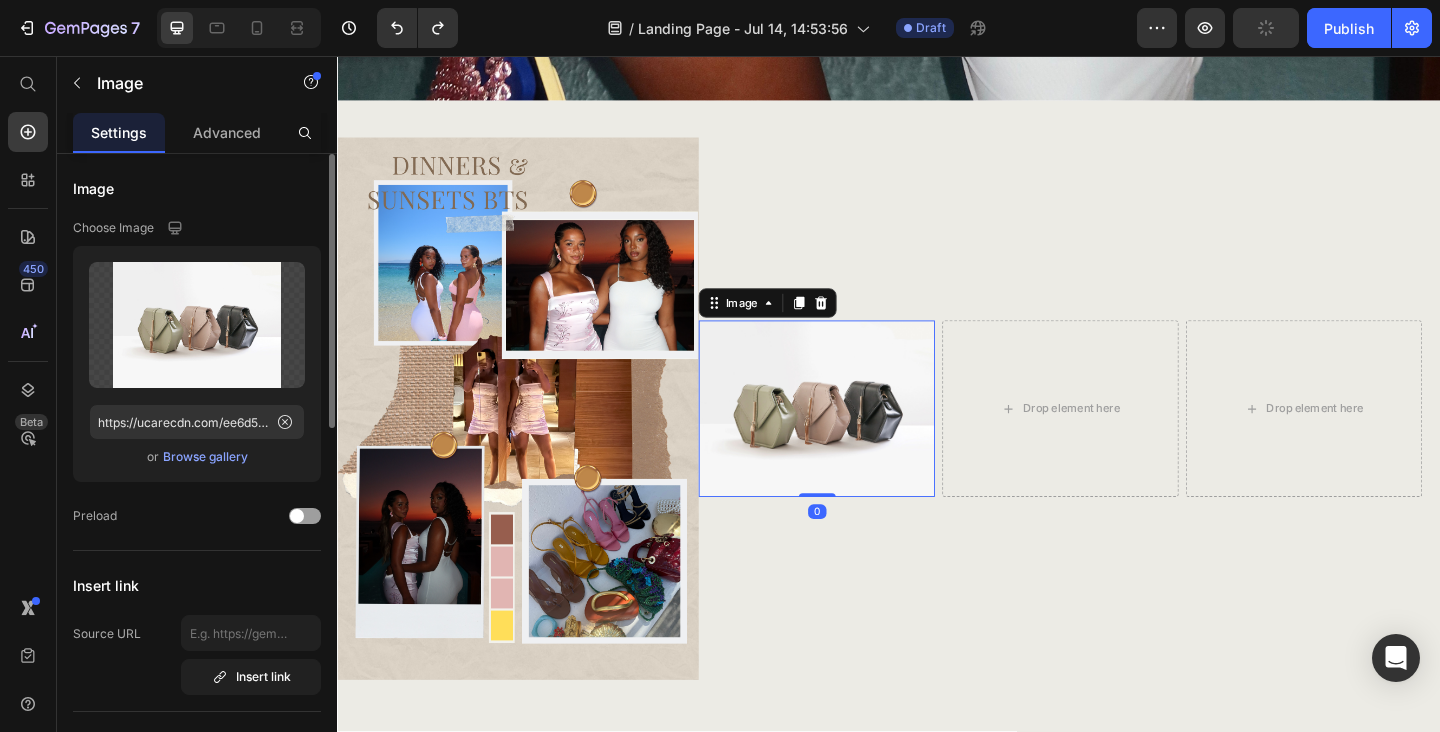 click on "Browse gallery" at bounding box center [205, 457] 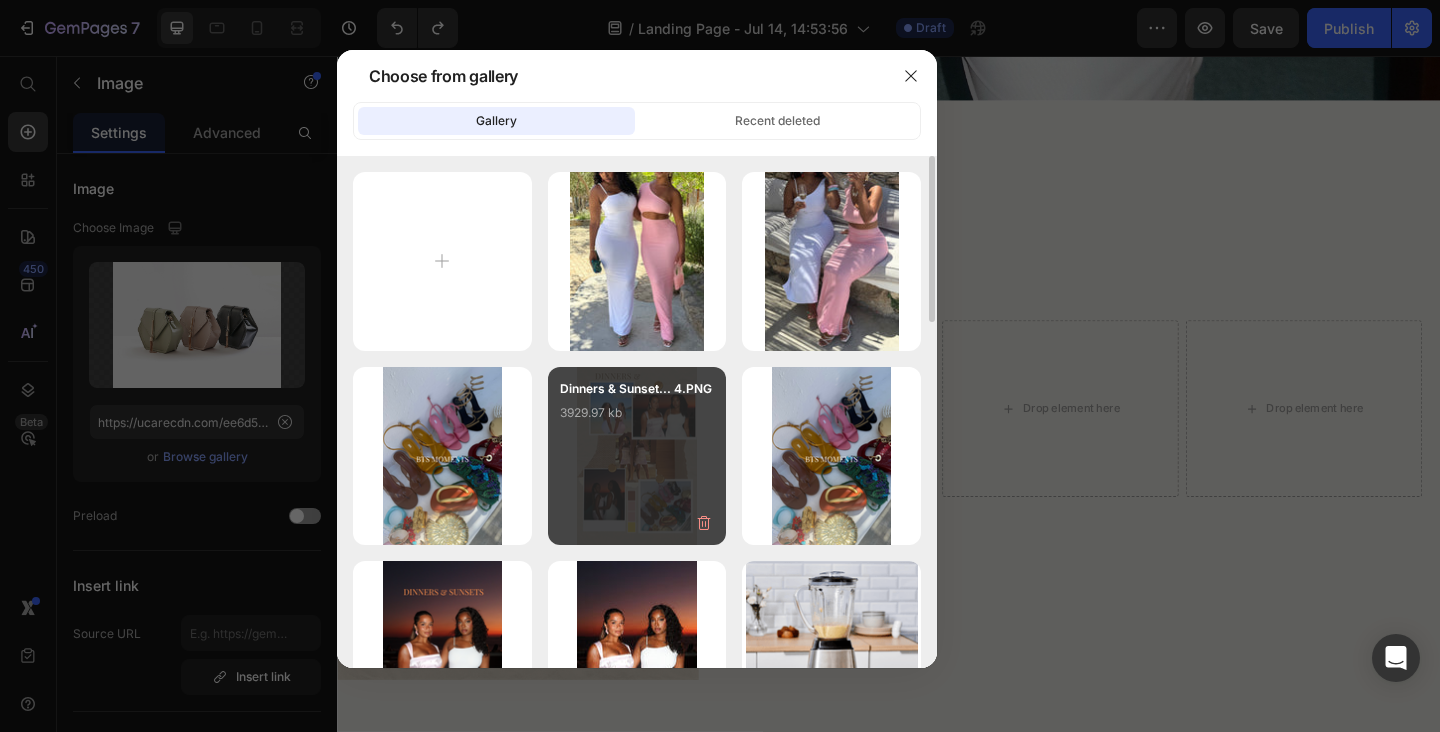 click on "Dinners & Sunset... 4.PNG 3929.97 kb" at bounding box center (637, 456) 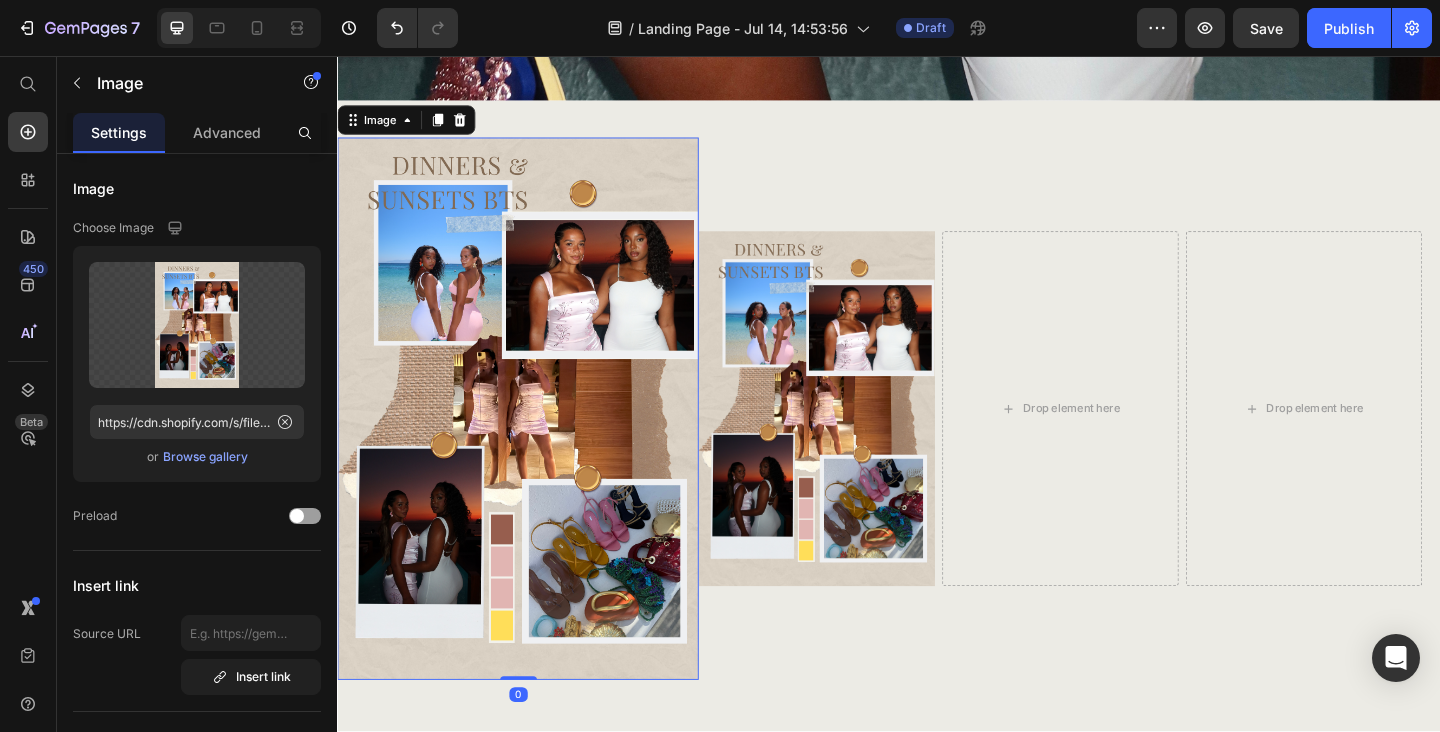 click at bounding box center (533, 440) 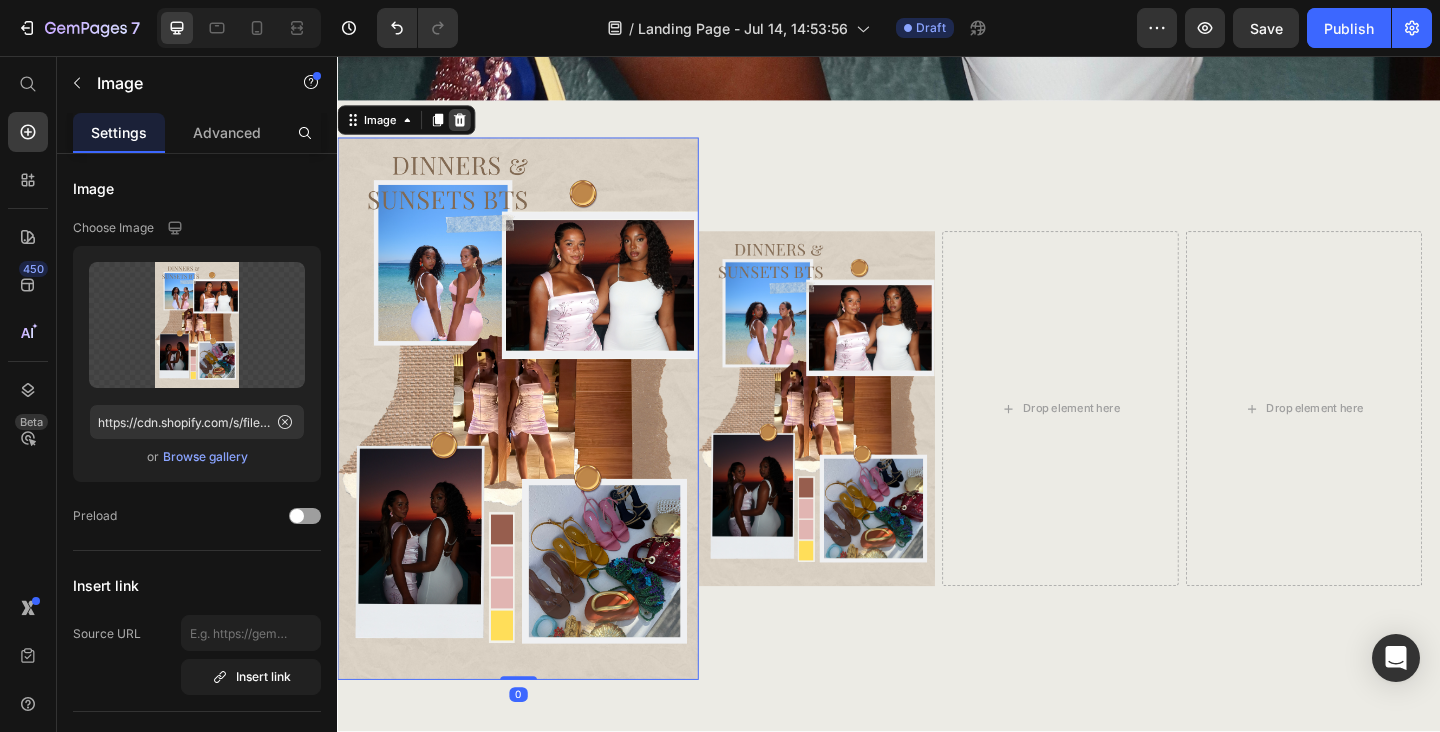 click 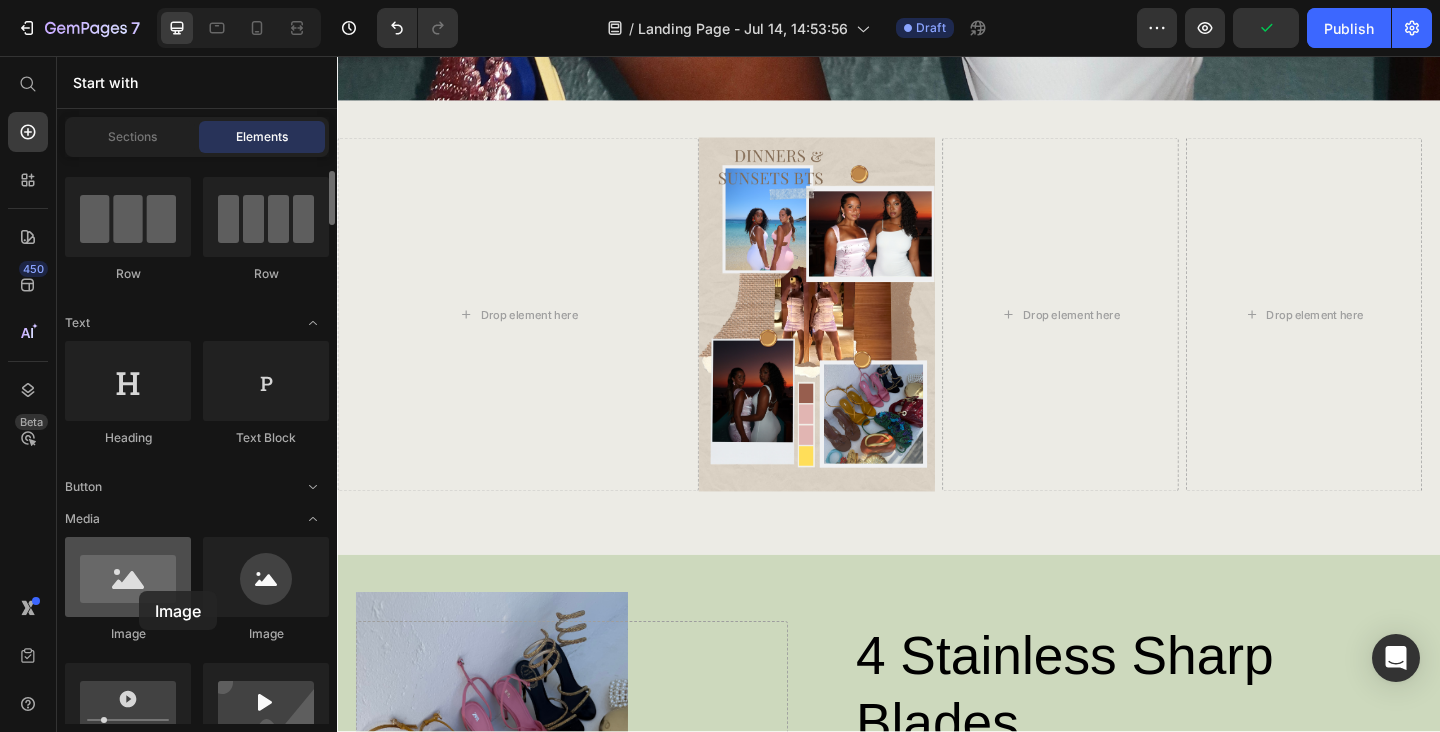 click at bounding box center [128, 577] 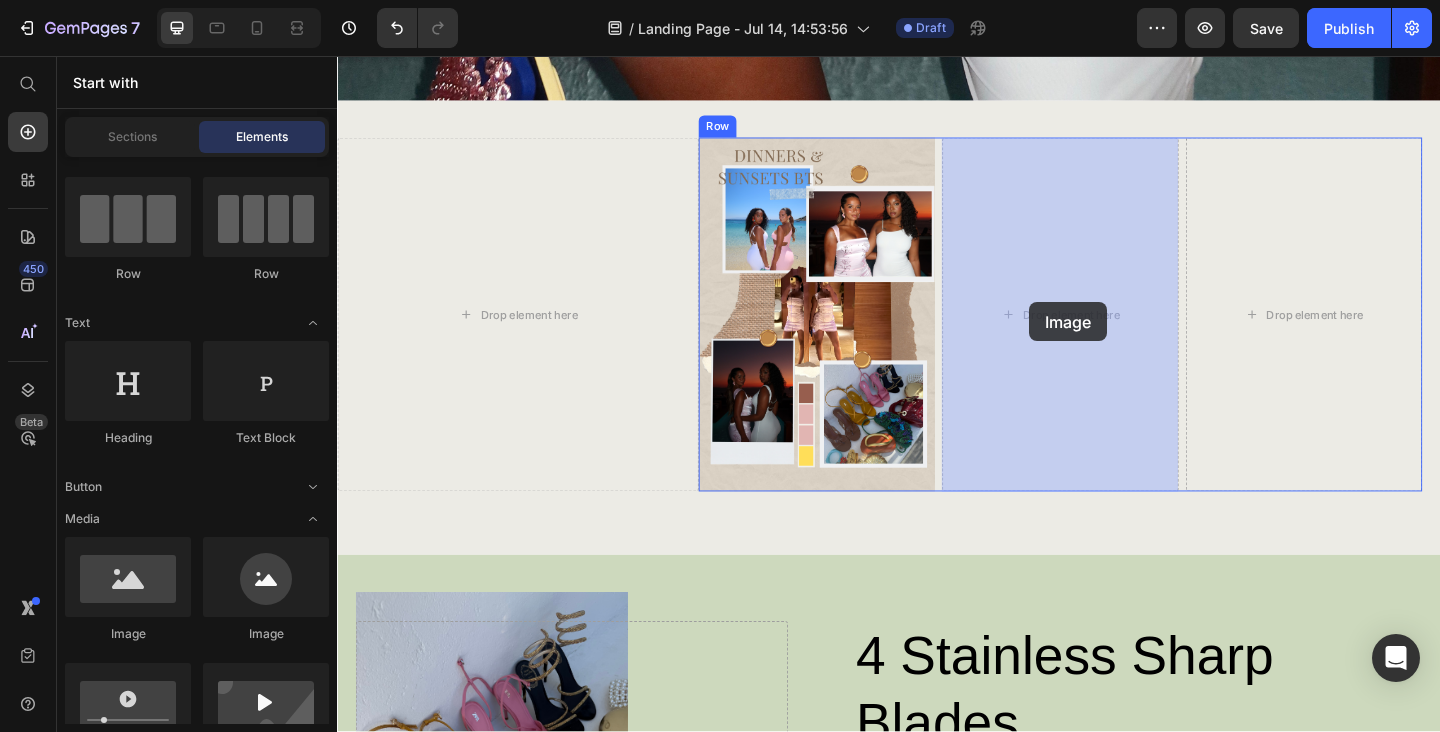 drag, startPoint x: 465, startPoint y: 656, endPoint x: 1090, endPoint y: 324, distance: 707.70685 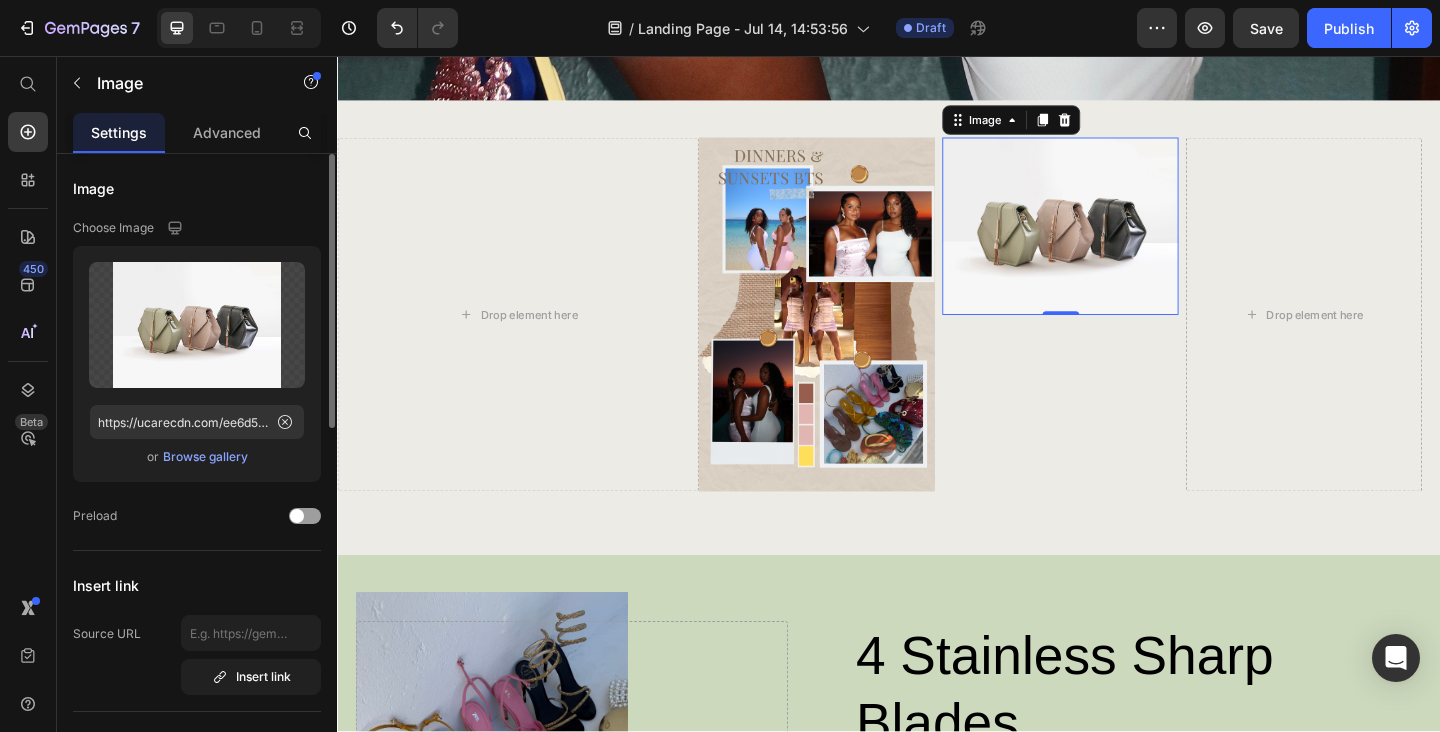 click on "Browse gallery" at bounding box center [205, 457] 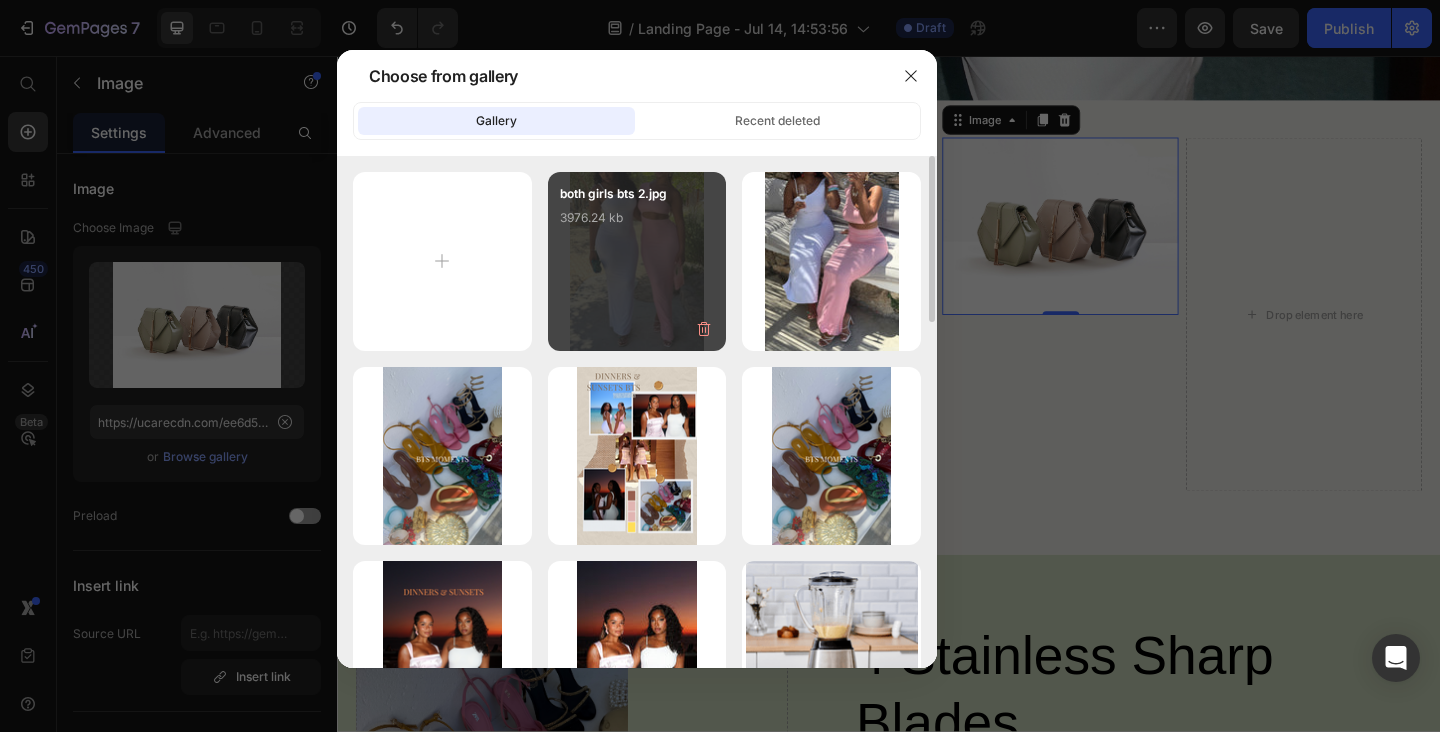 click on "both girls bts 2.jpg 3976.24 kb" at bounding box center [637, 224] 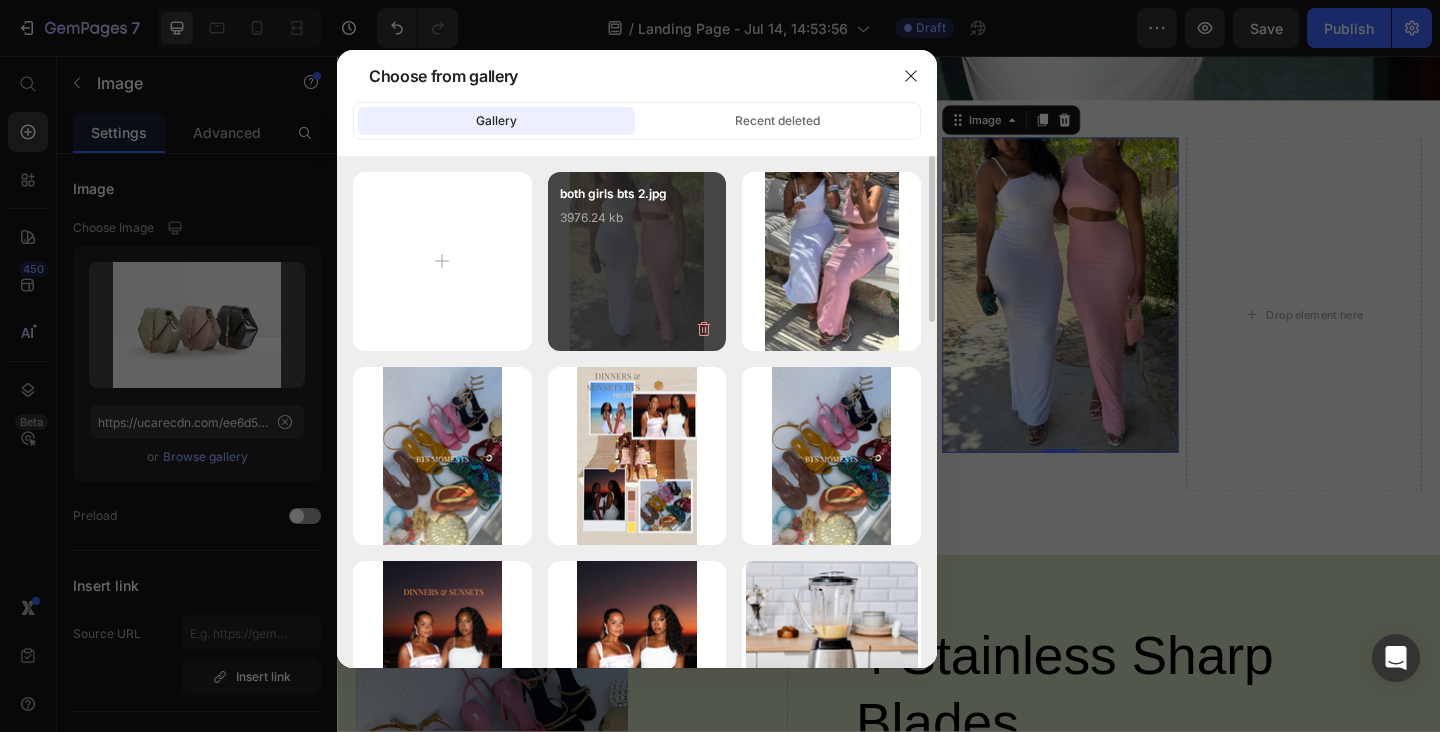 type on "https://cdn.shopify.com/s/files/1/0824/7404/1674/files/gempages_567440088024220753-5e93aed5-6911-449b-af57-009ac782d3d4.jpg" 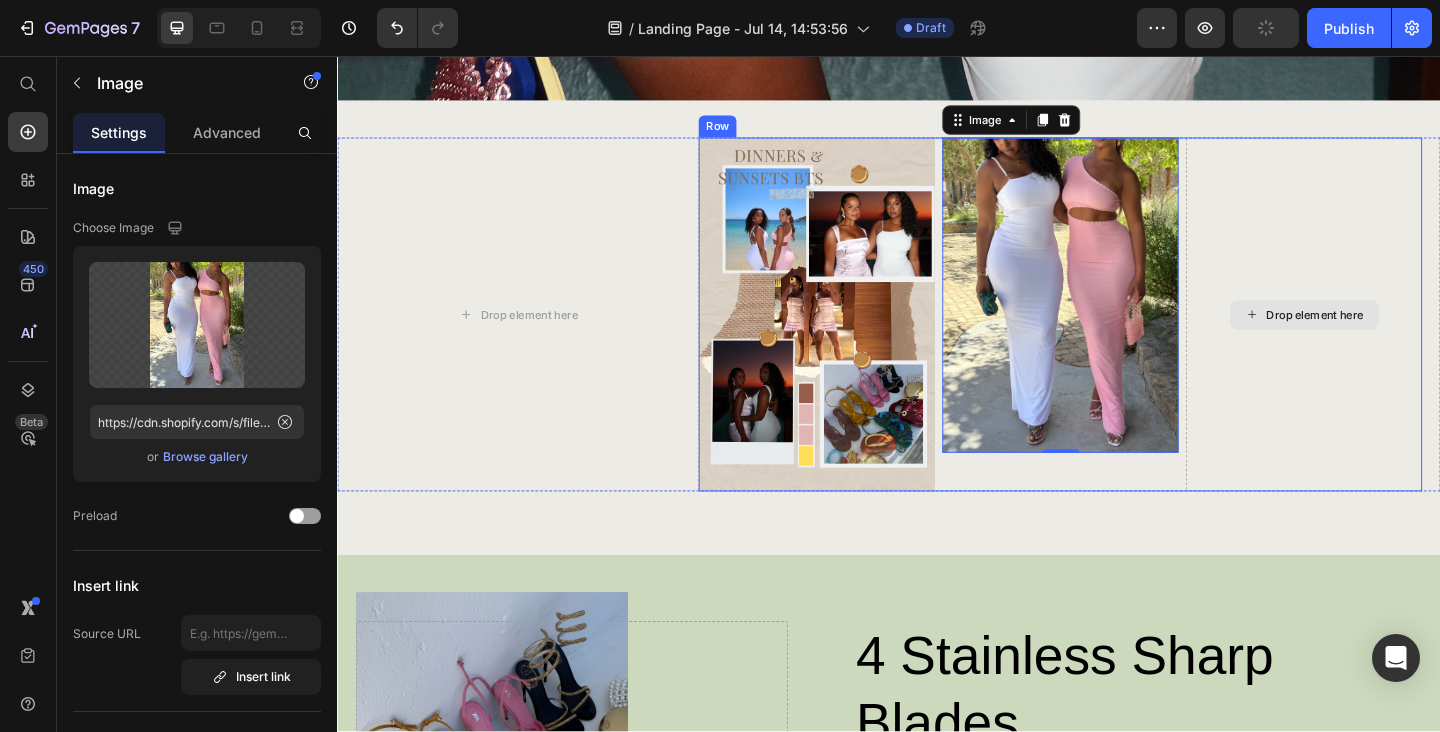 click on "Drop element here" at bounding box center (1388, 337) 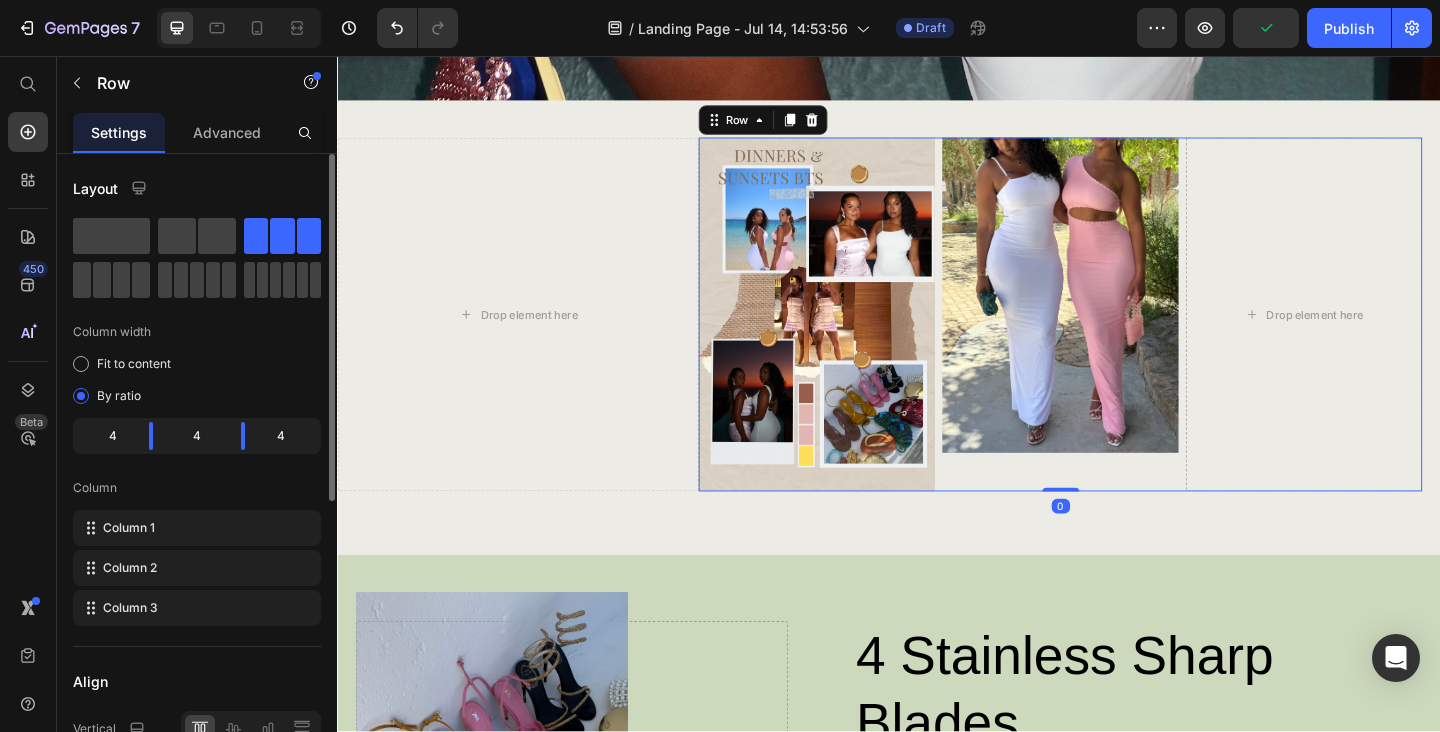 click on "Align" at bounding box center (197, 681) 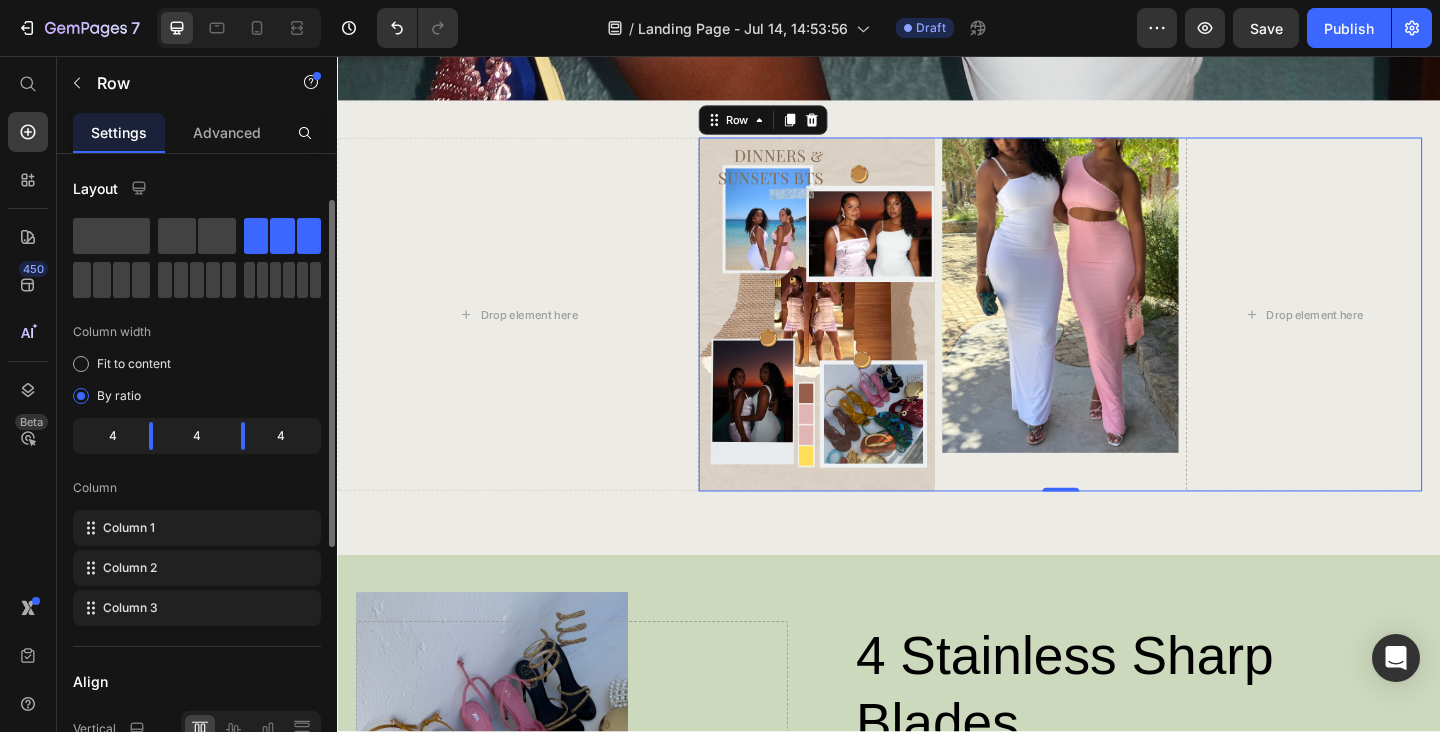 scroll, scrollTop: 30, scrollLeft: 0, axis: vertical 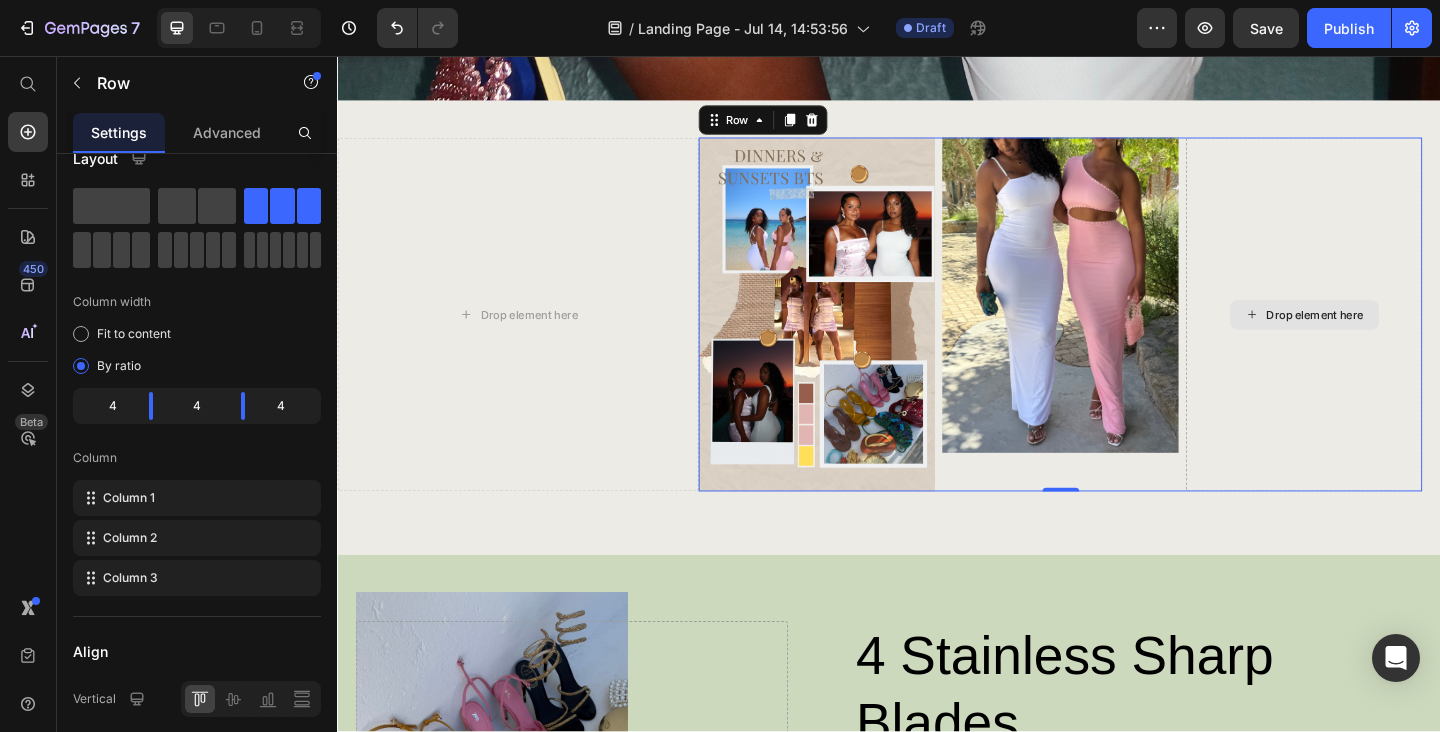 click on "Drop element here" at bounding box center (1388, 337) 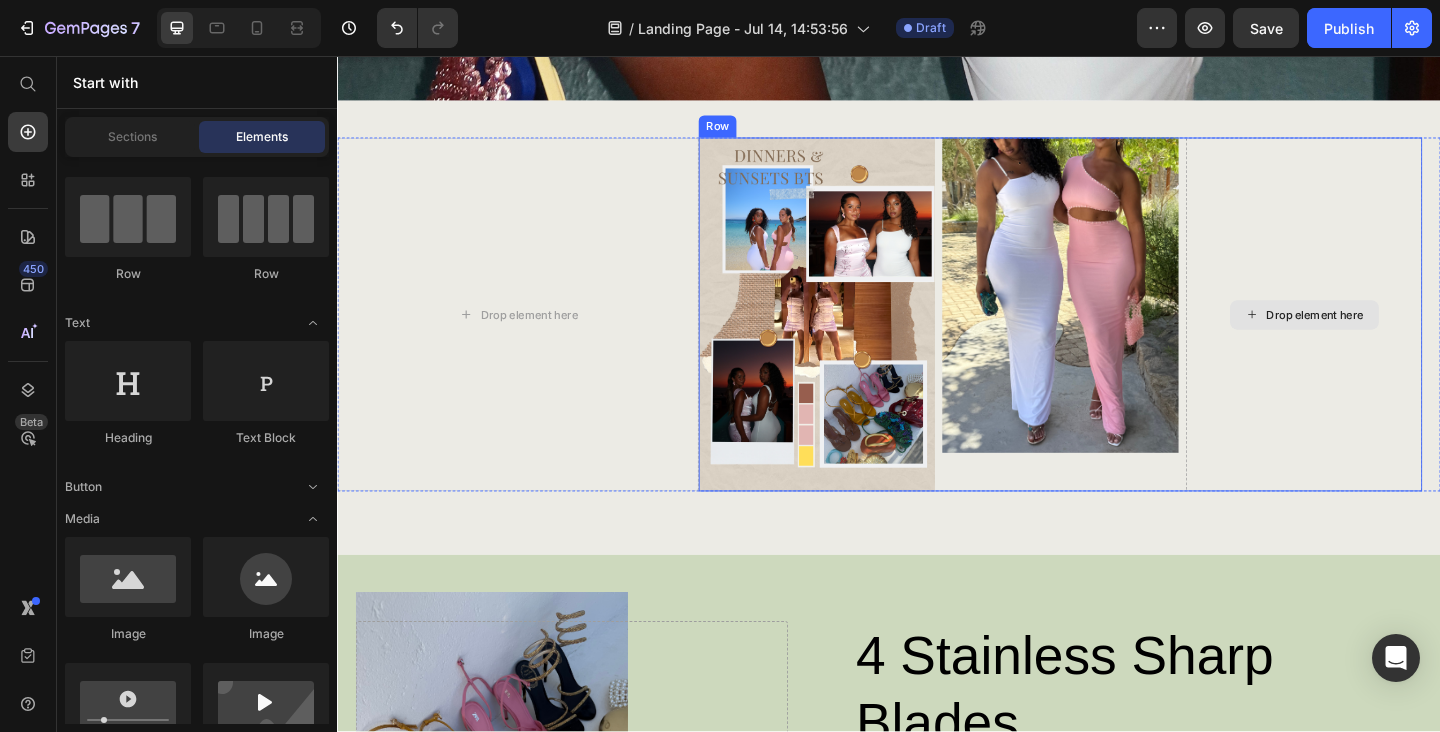 click on "Drop element here" at bounding box center [1401, 338] 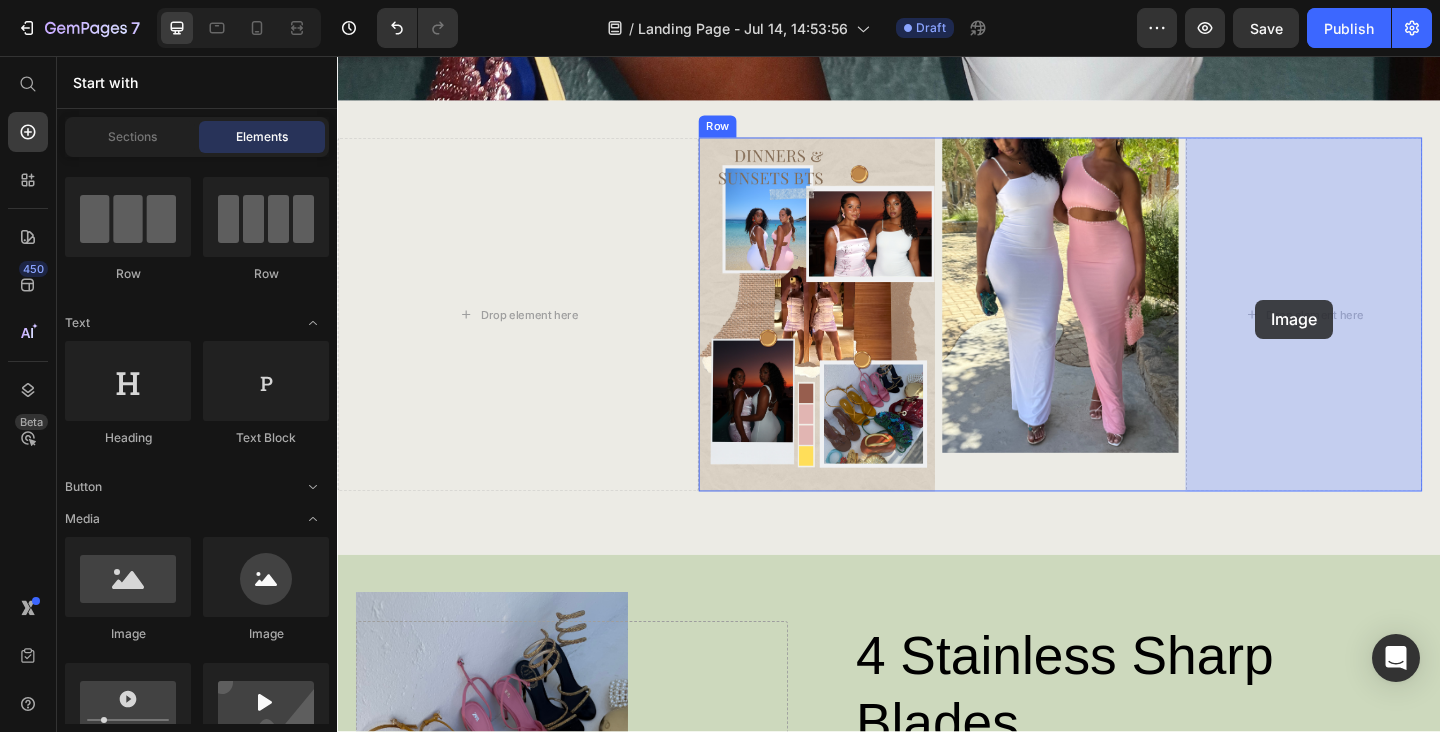 drag, startPoint x: 443, startPoint y: 654, endPoint x: 1336, endPoint y: 320, distance: 953.41754 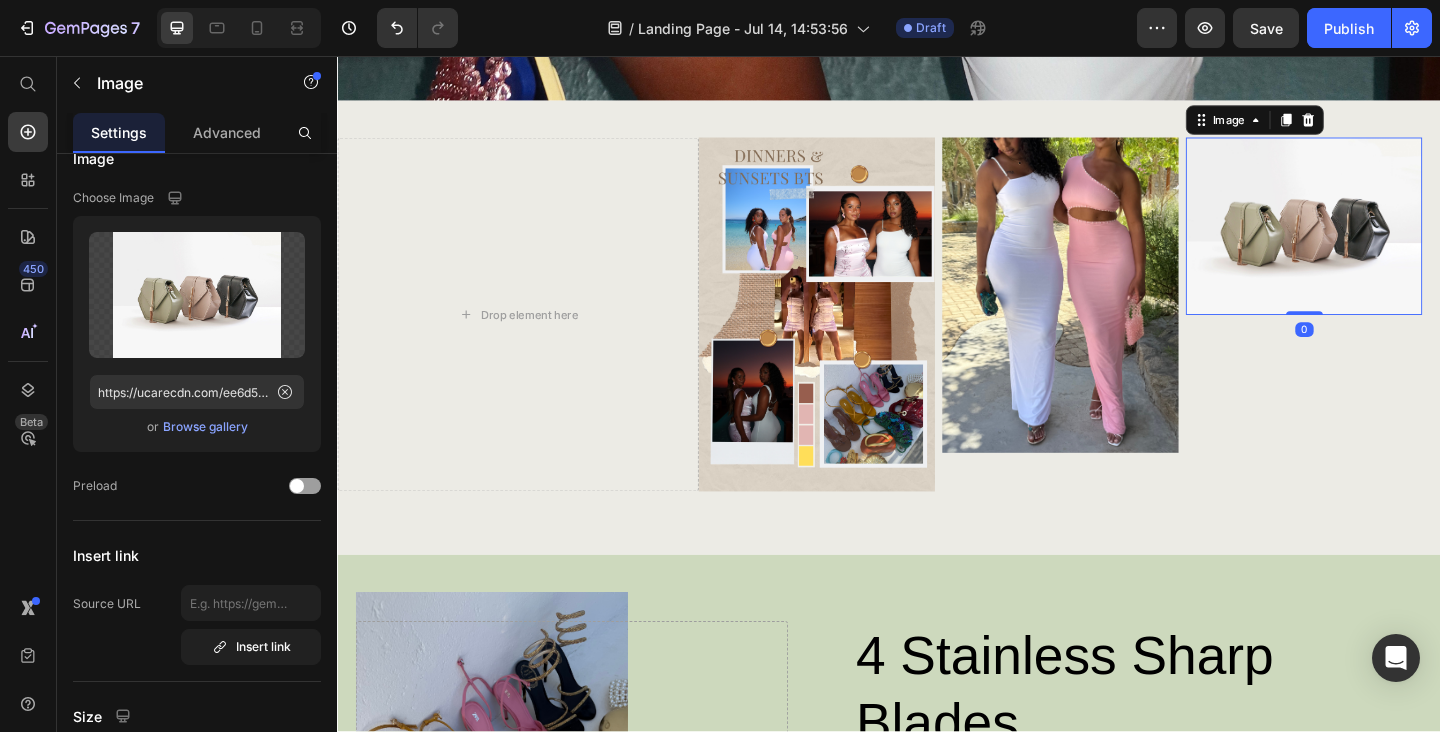 scroll, scrollTop: 0, scrollLeft: 0, axis: both 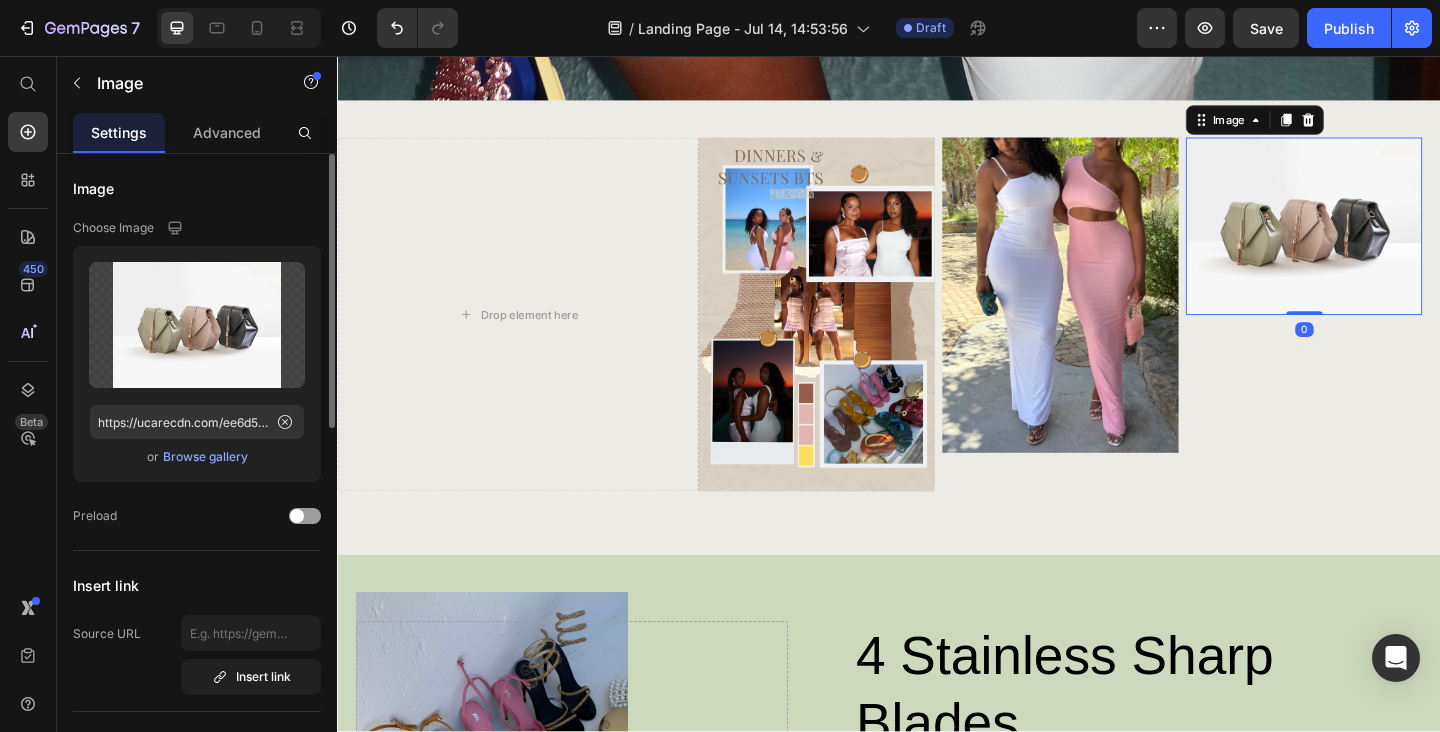 click on "Browse gallery" at bounding box center [205, 457] 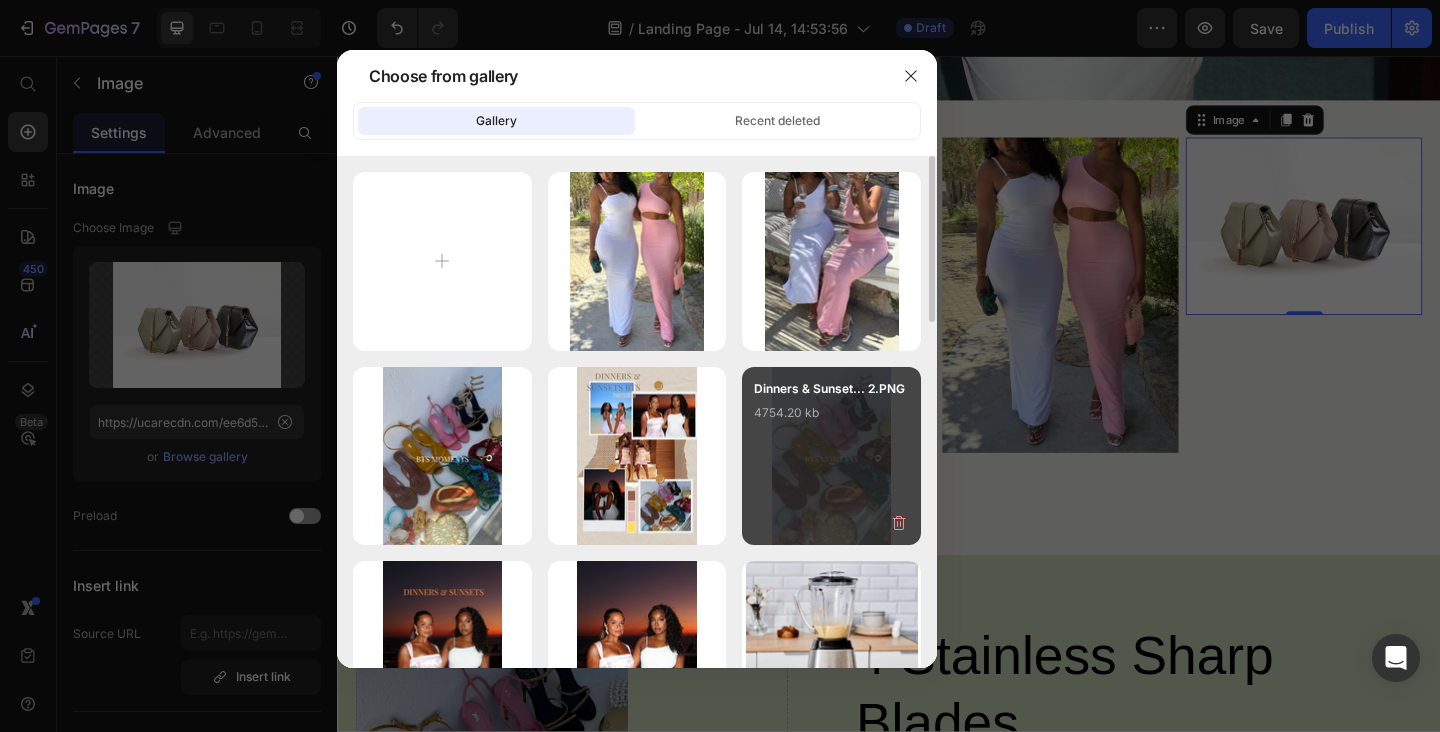 click on "Dinners & Sunset... 2.PNG 4754.20 kb" at bounding box center [831, 419] 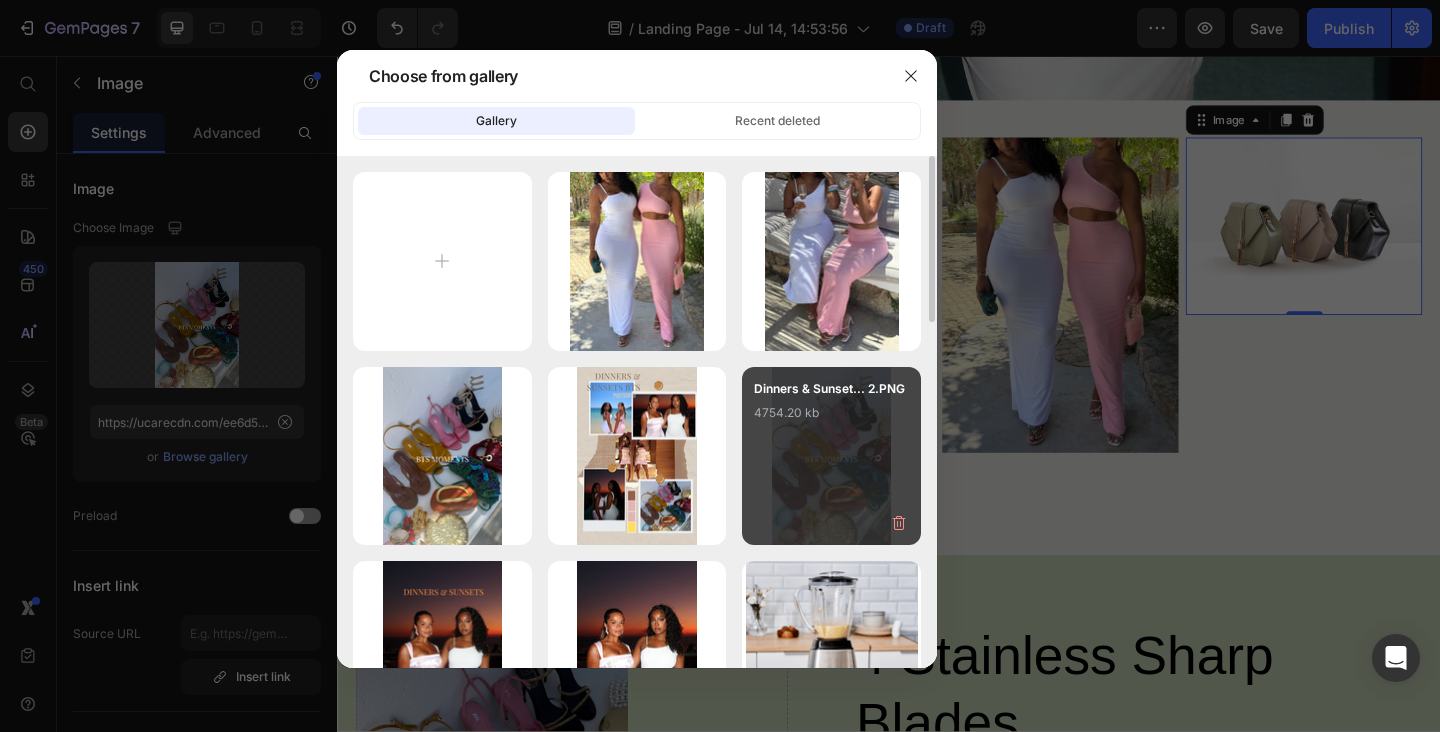 type on "https://cdn.shopify.com/s/files/1/0824/7404/1674/files/gempages_567440088024220753-439b1827-8e7a-475e-9ad2-b3533887bf86.png" 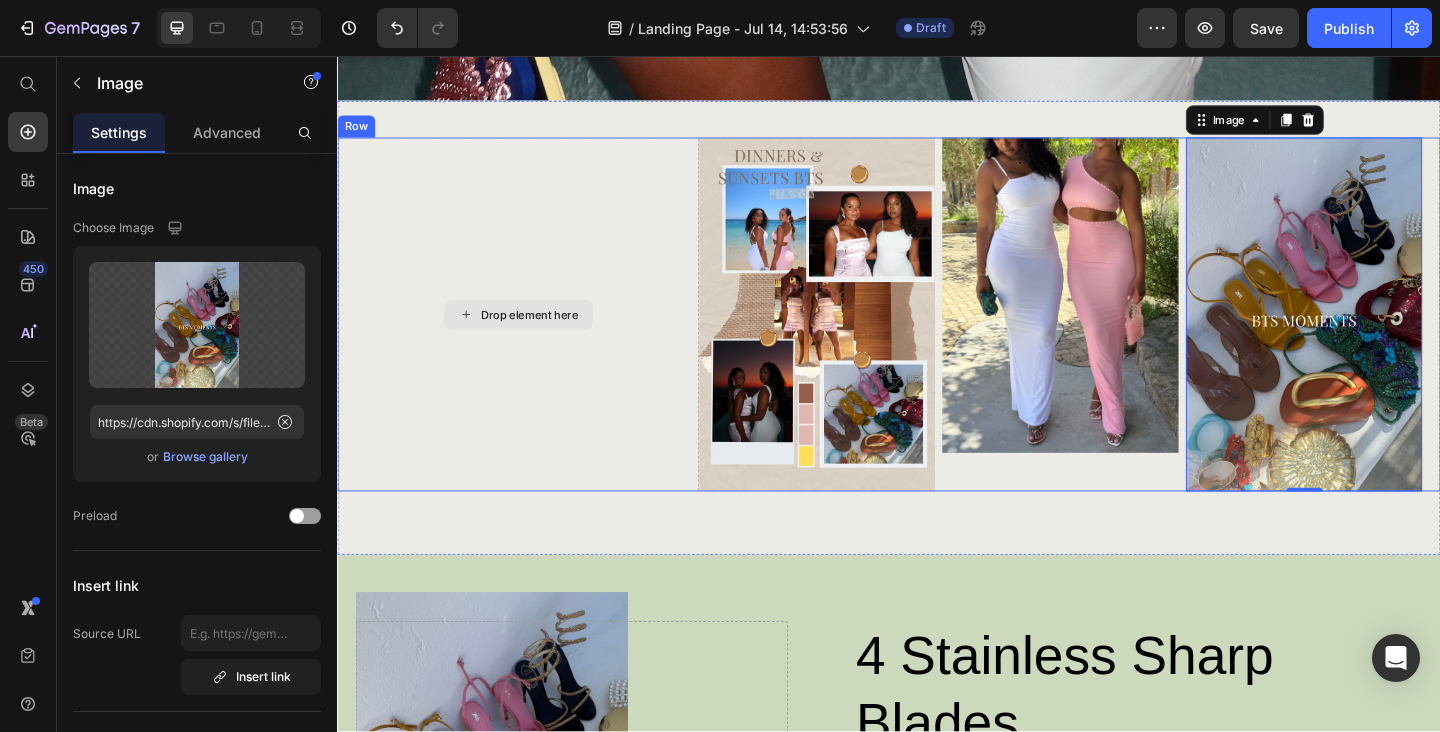 click on "Drop element here" at bounding box center [533, 337] 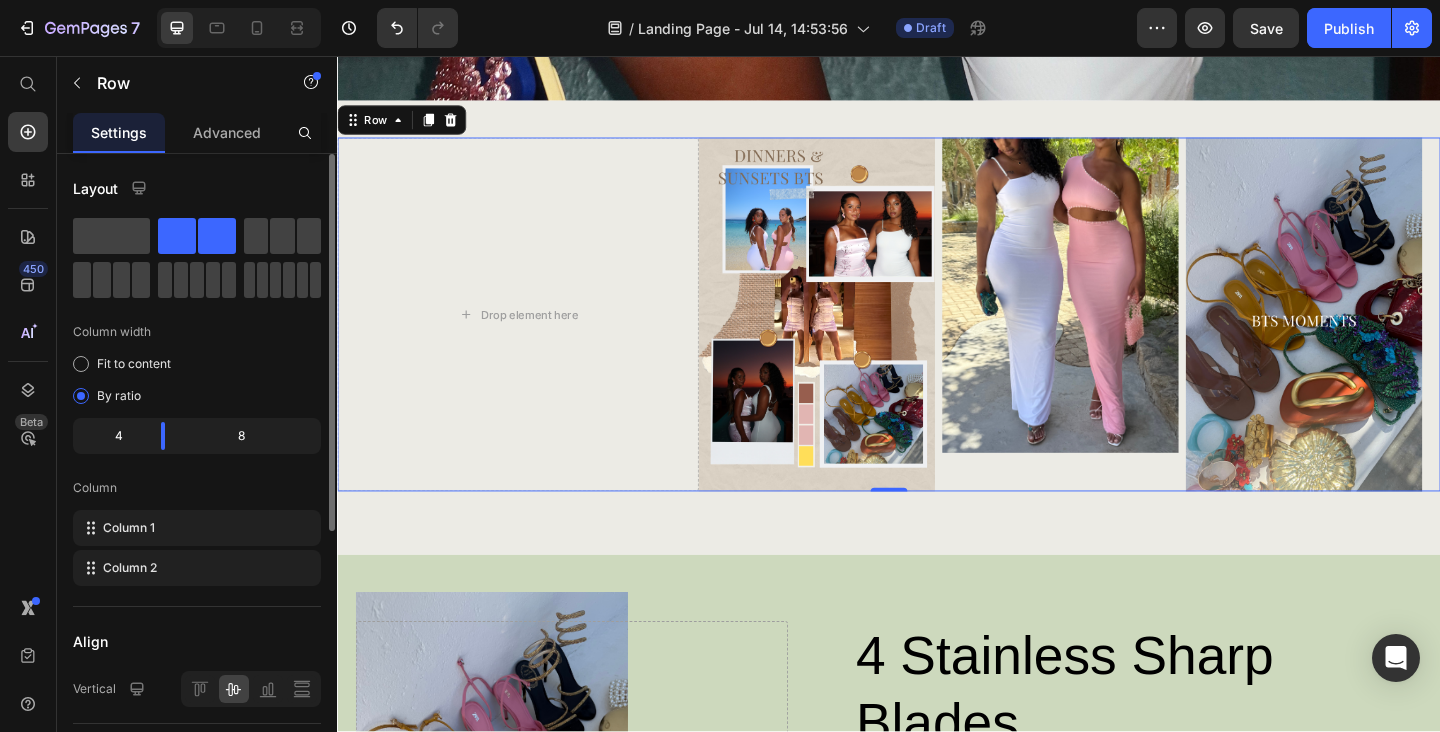 click on "Align" at bounding box center (197, 641) 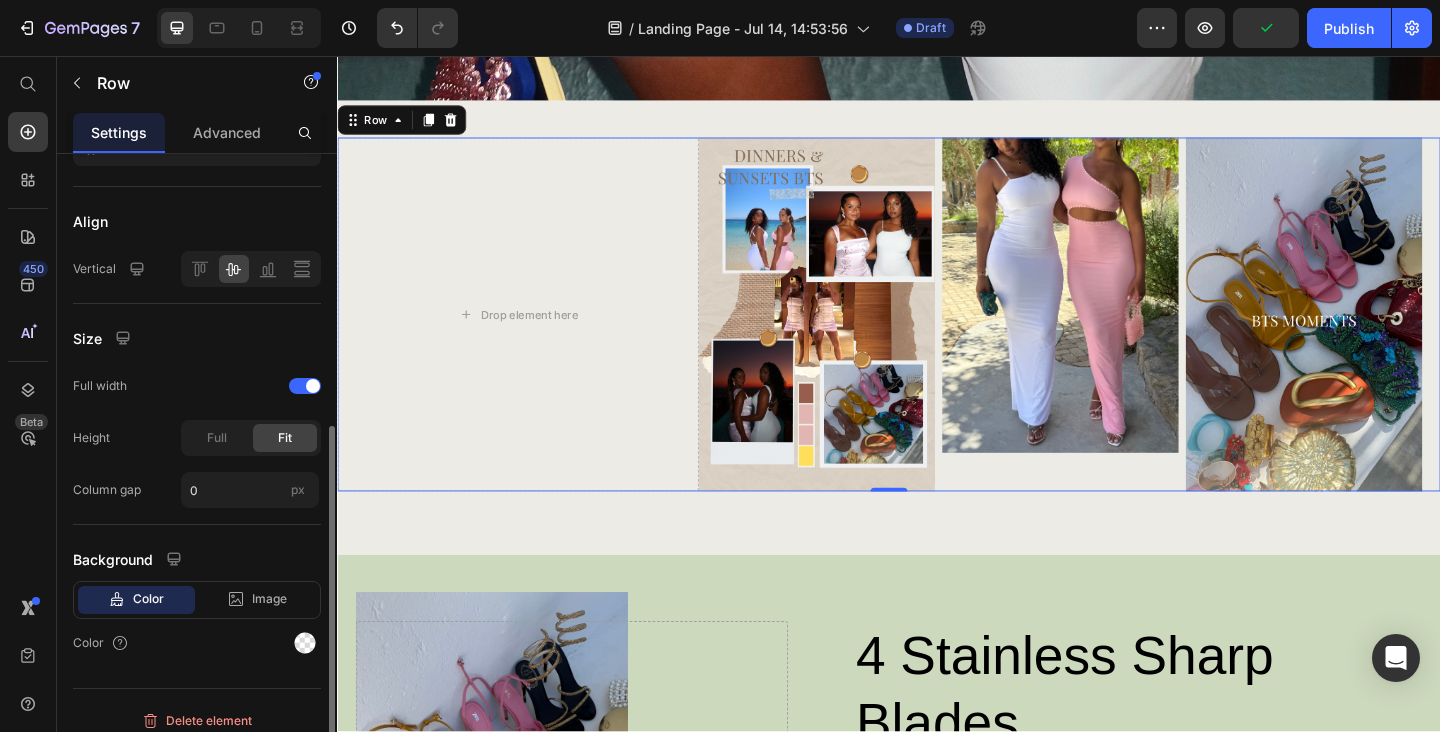 scroll, scrollTop: 434, scrollLeft: 0, axis: vertical 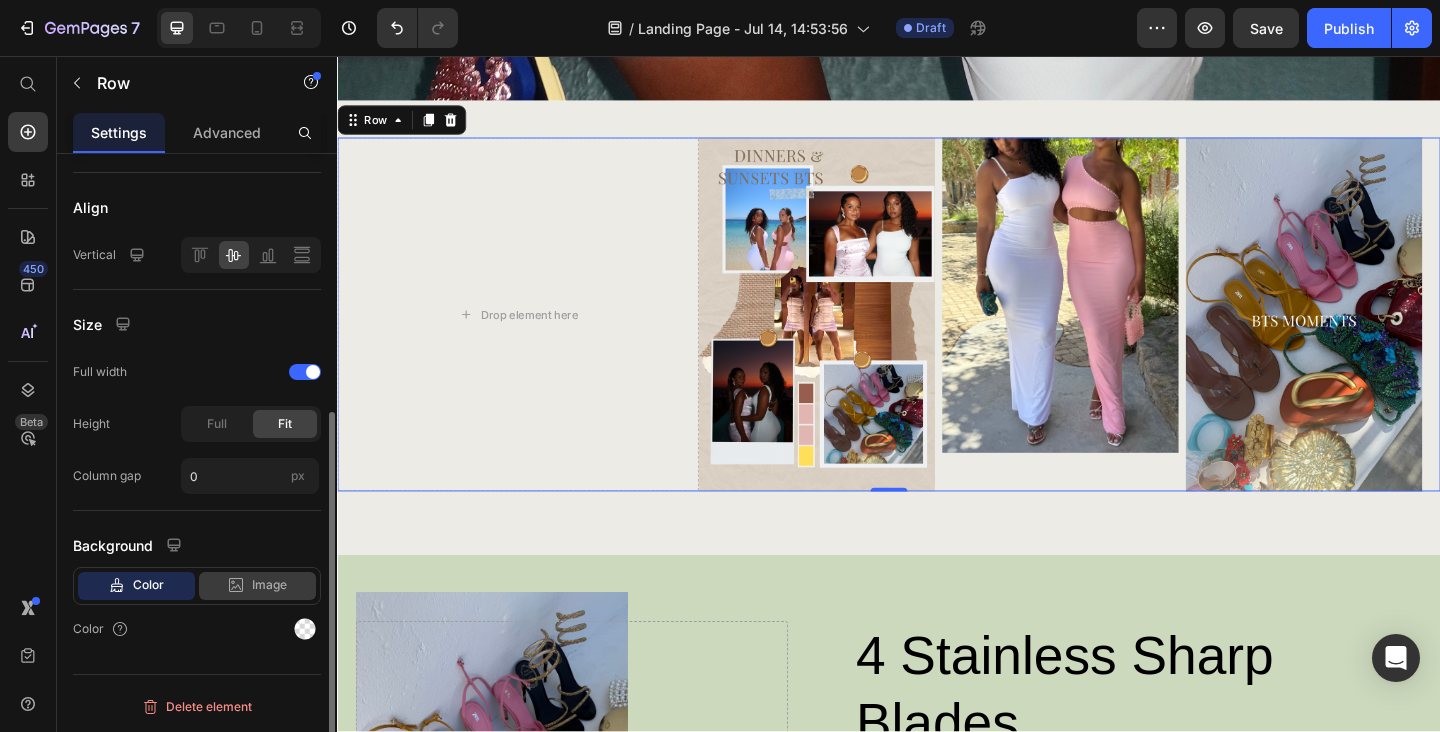 click on "Image" 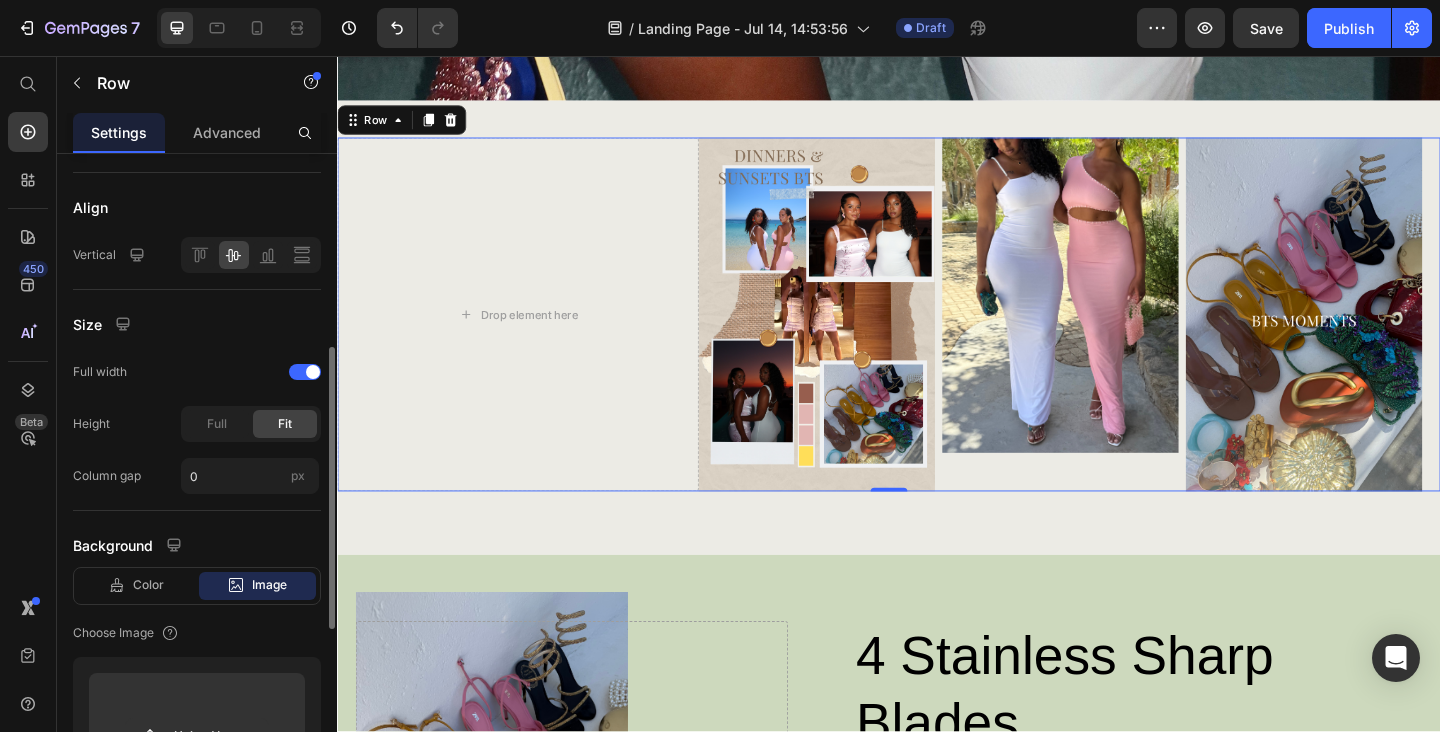 click on "Choose Image" 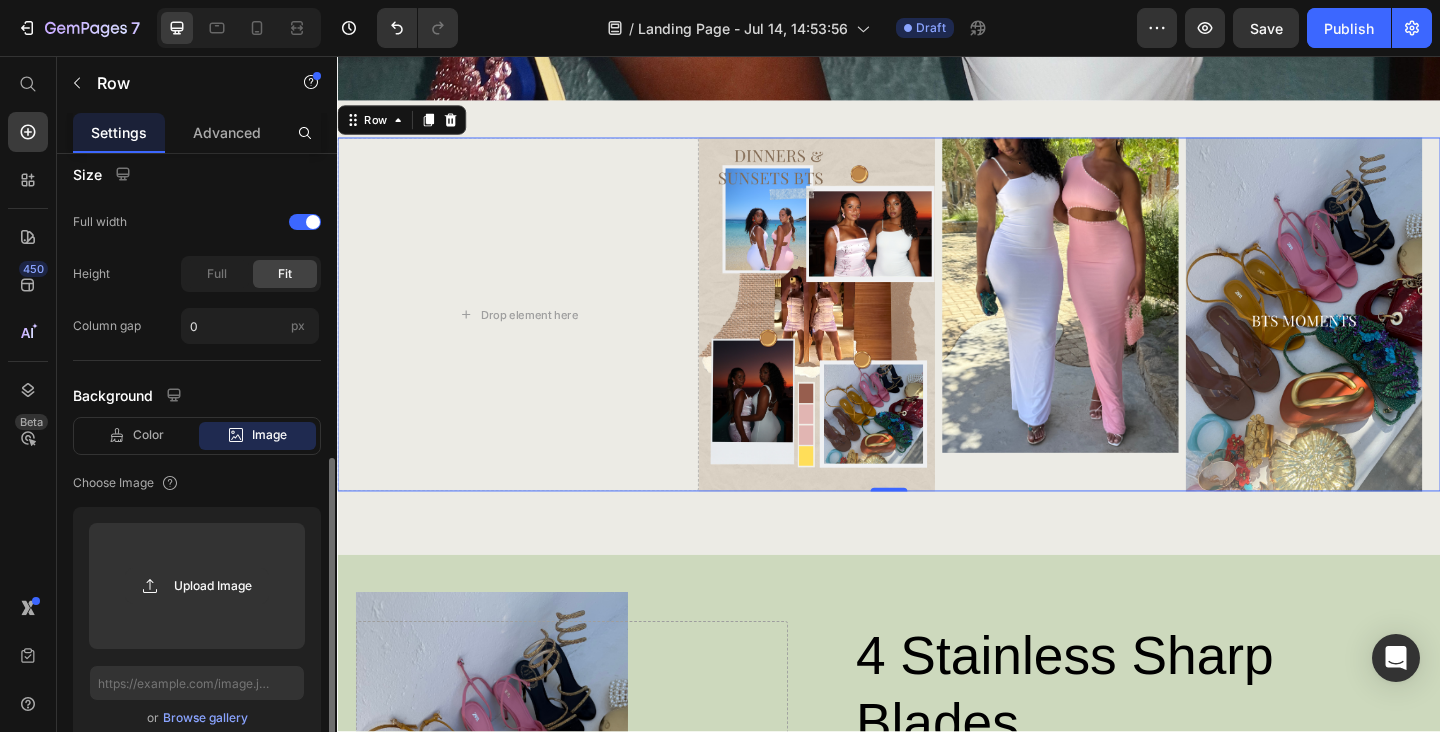 scroll, scrollTop: 614, scrollLeft: 0, axis: vertical 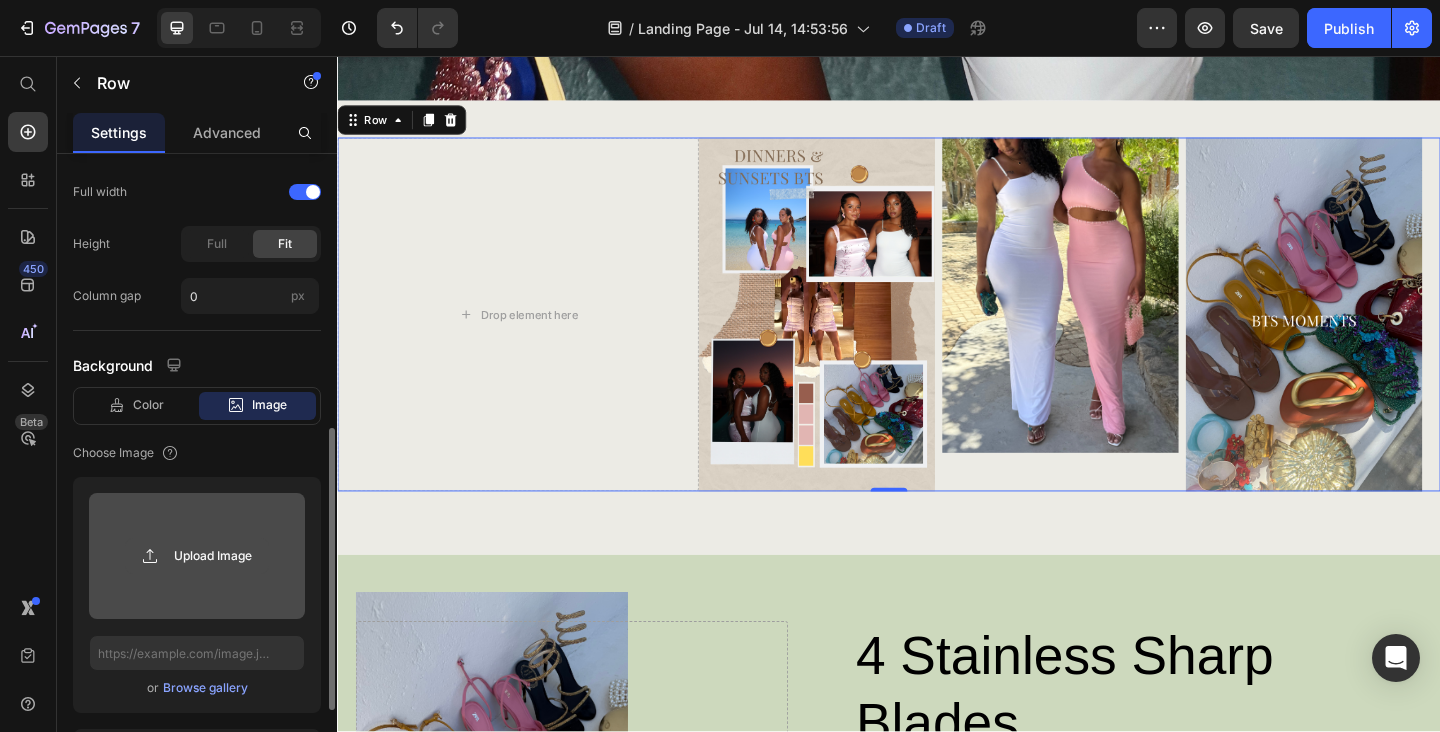 click 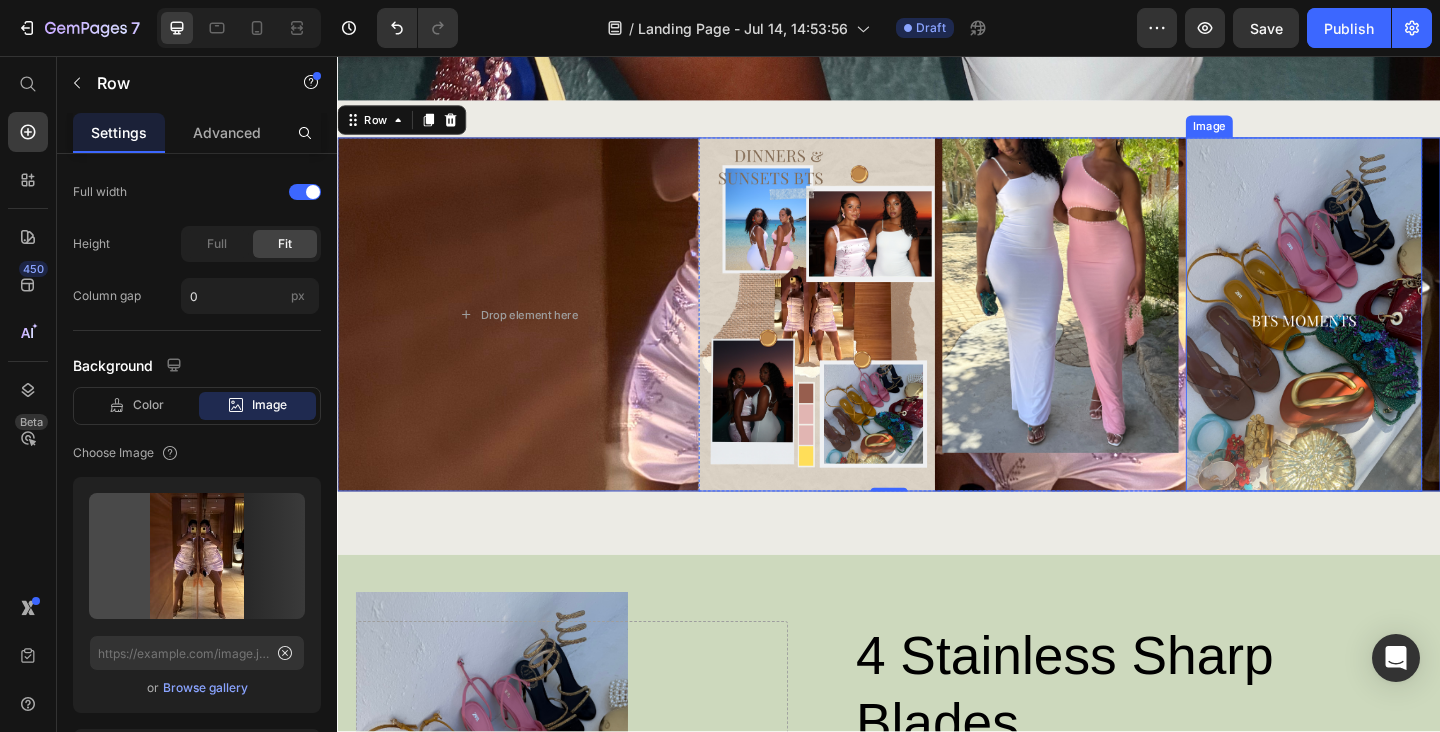 type on "https://cdn.shopify.com/s/files/1/0824/7404/1674/files/gempages_567440088024220753-df7a11d2-00f5-42ef-90d2-553ee33f3d45.jpg" 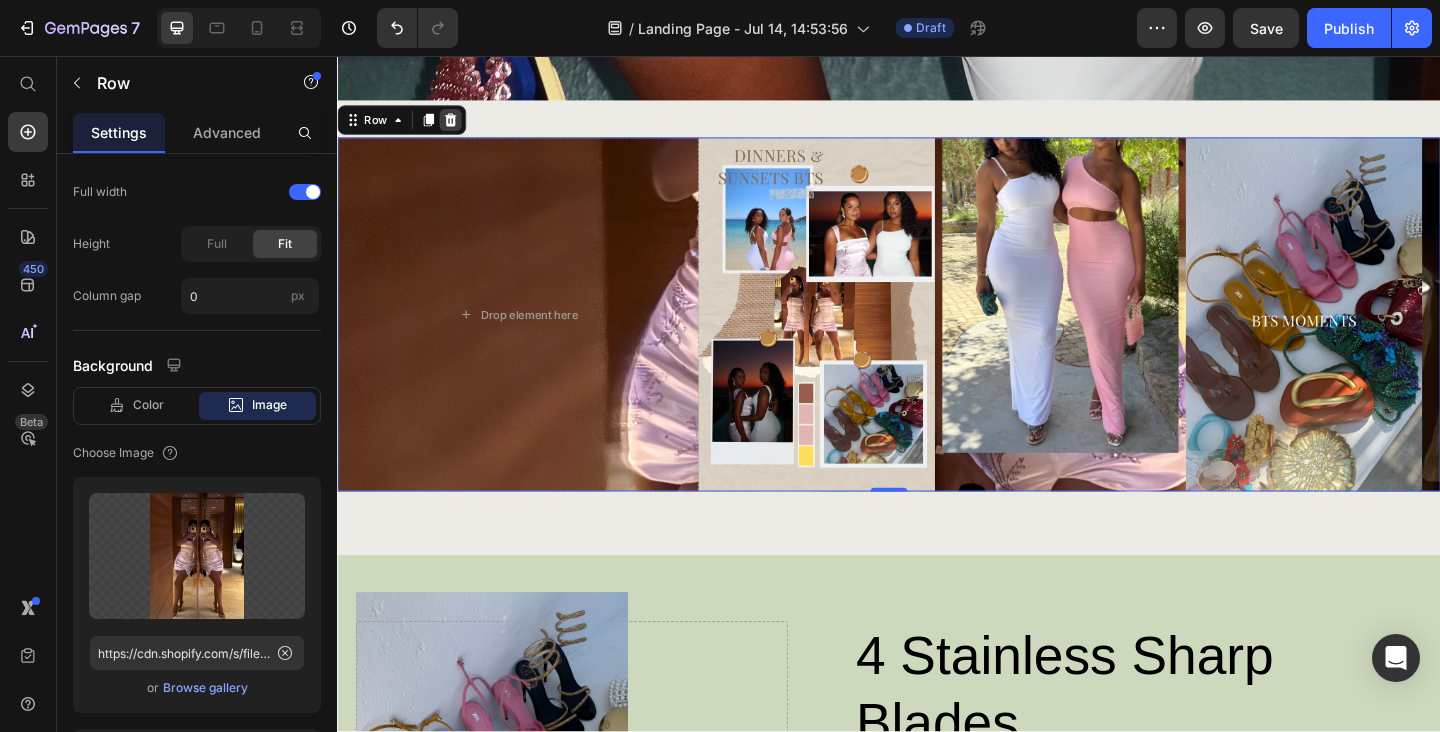 click 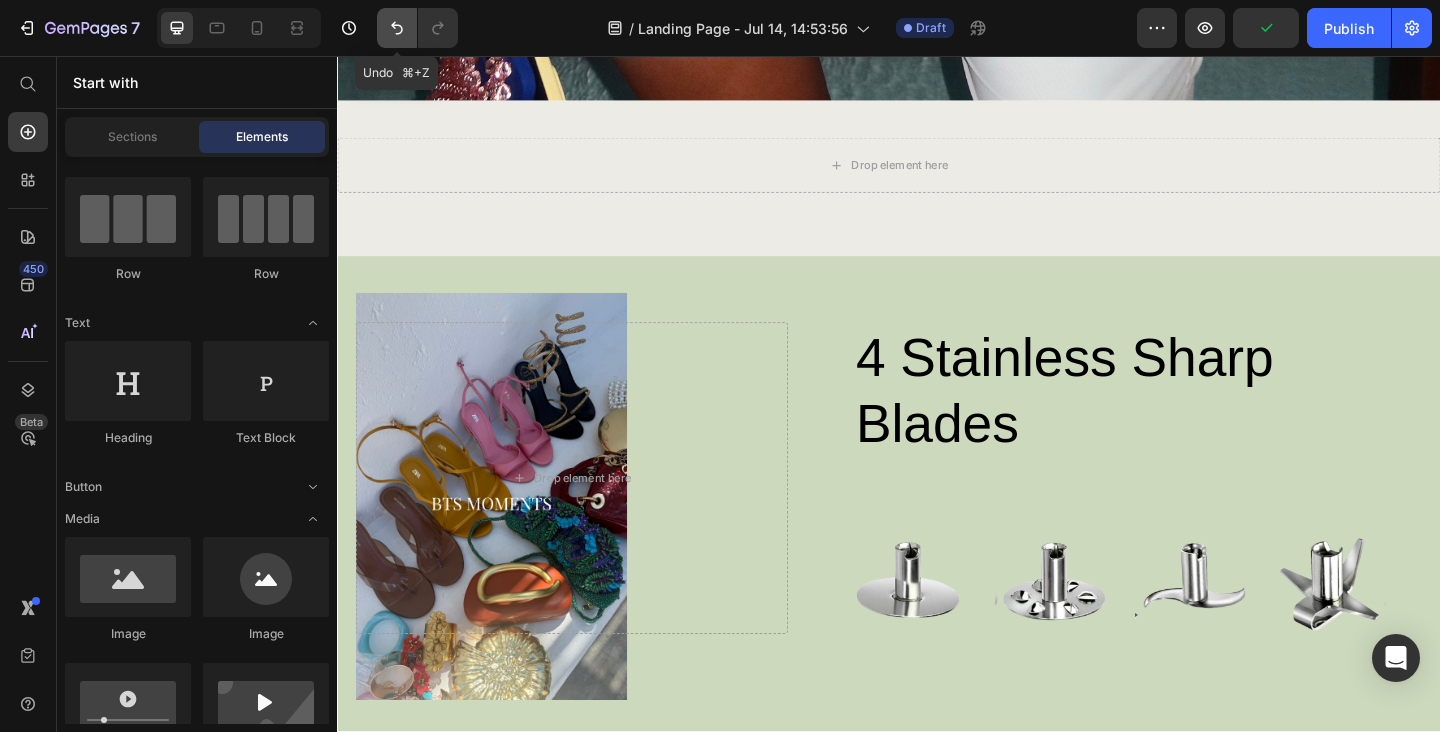click 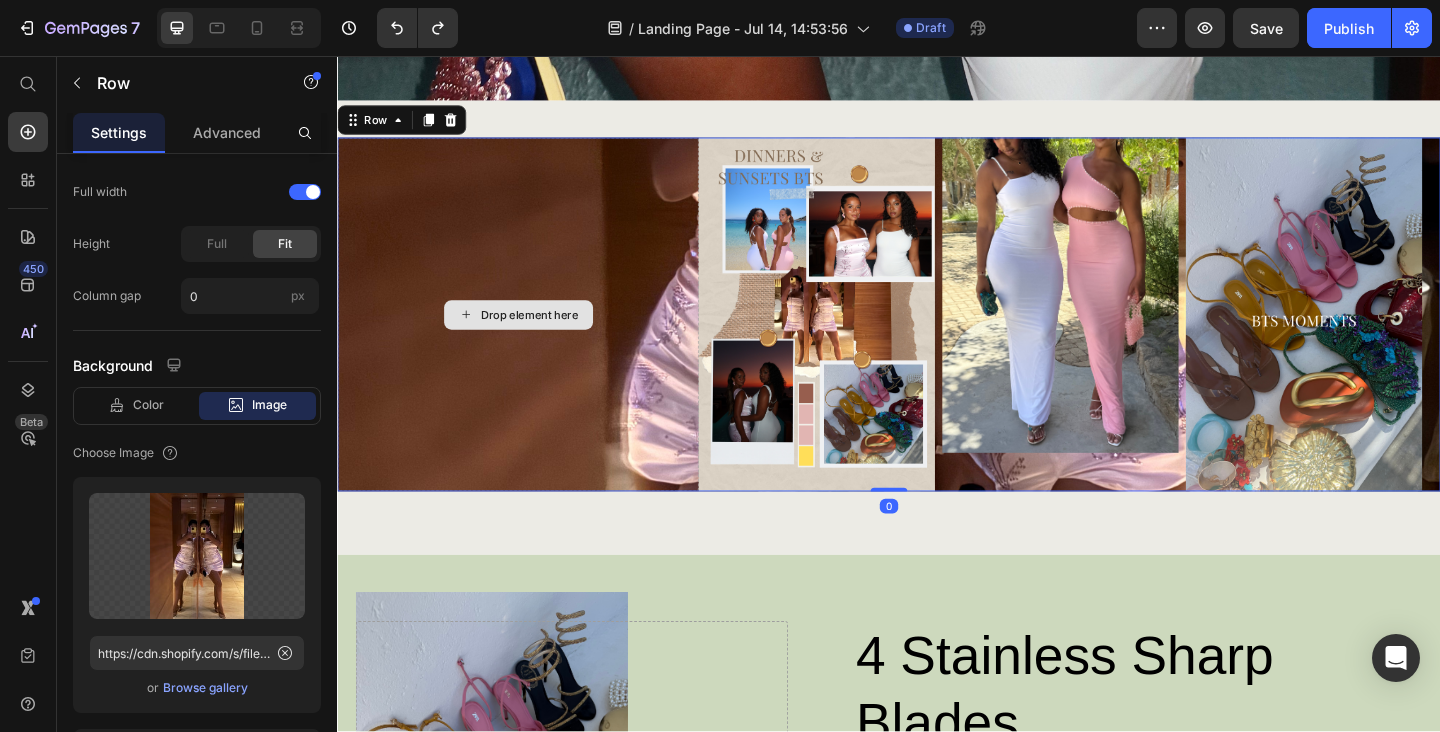 click on "Drop element here" at bounding box center [533, 337] 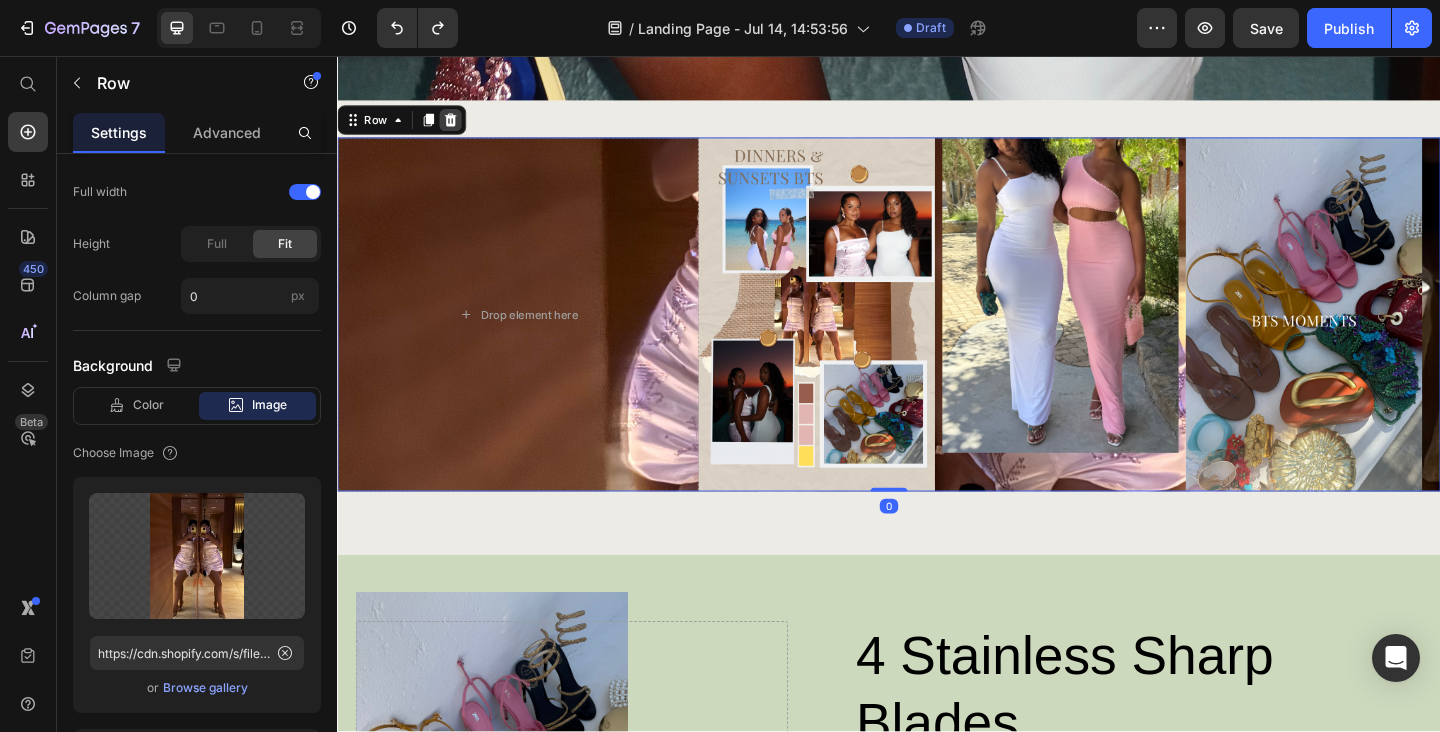 click 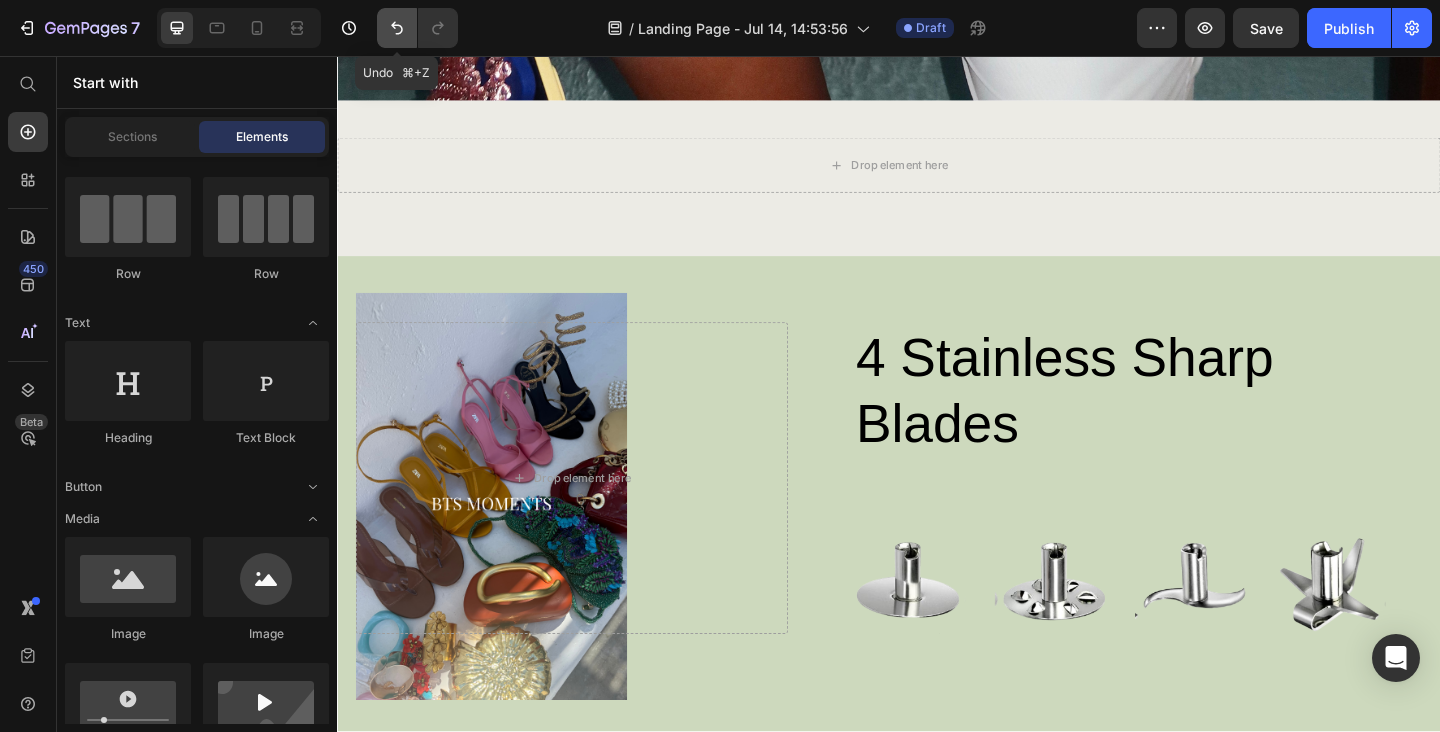 click 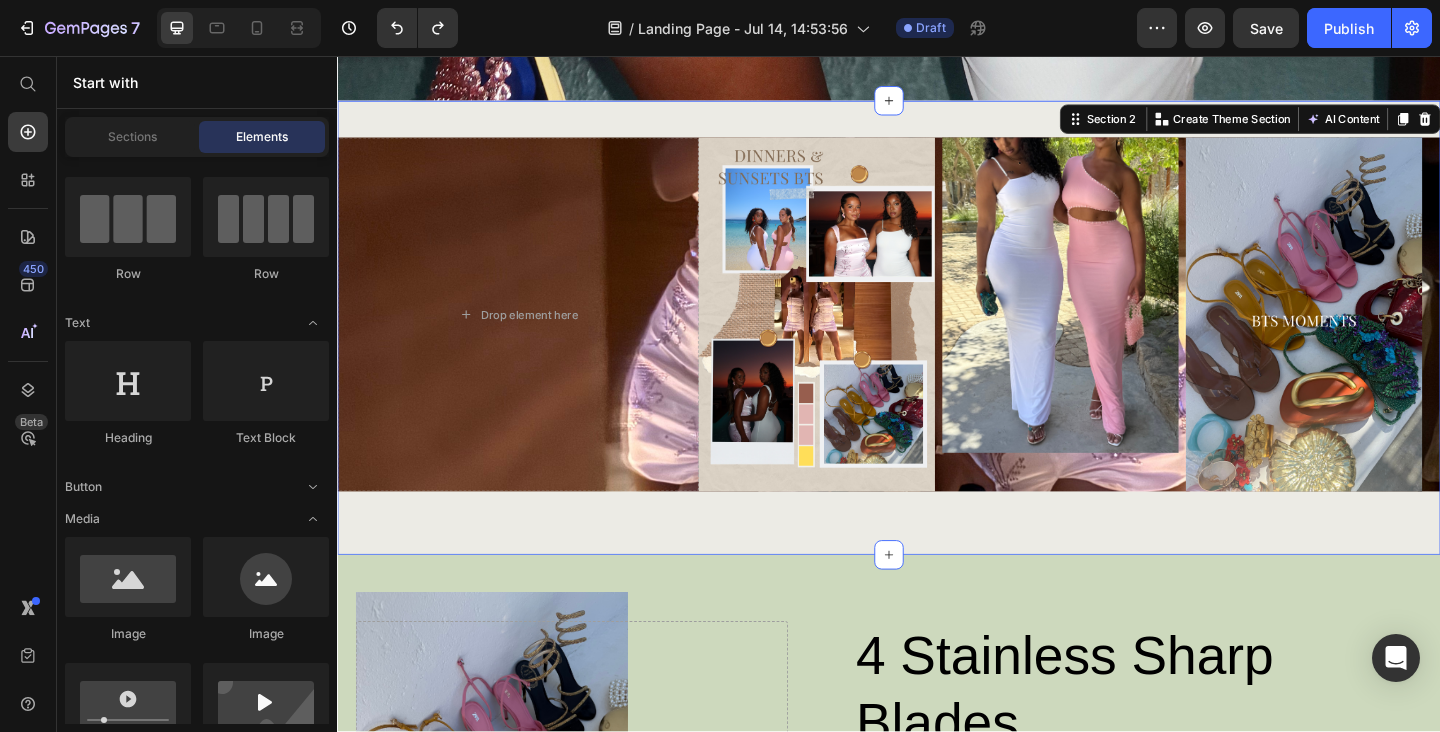 click on "Drop element here Image Image Image Row Row Section 2   You can create reusable sections Create Theme Section AI Content Write with GemAI What would you like to describe here? Tone and Voice Persuasive Product Show more Generate" at bounding box center (937, 352) 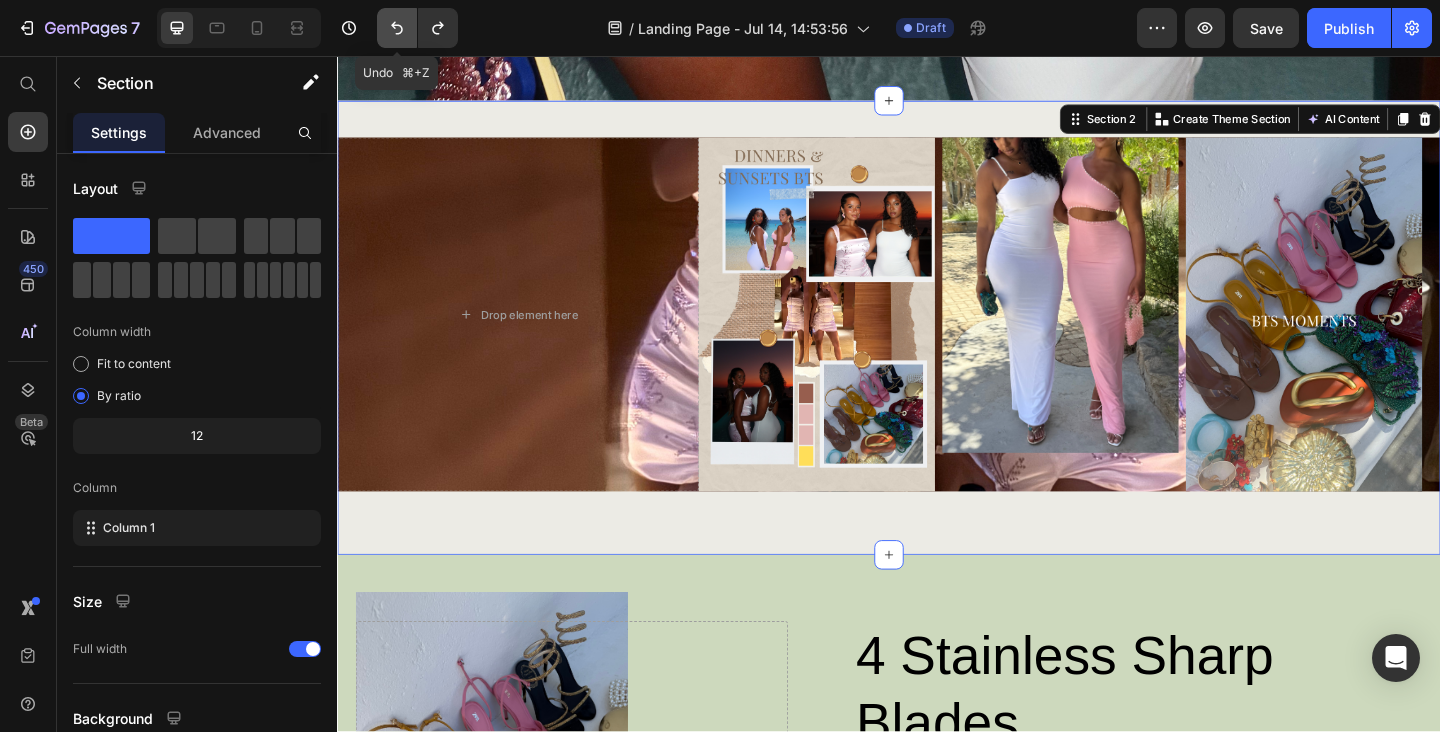 click 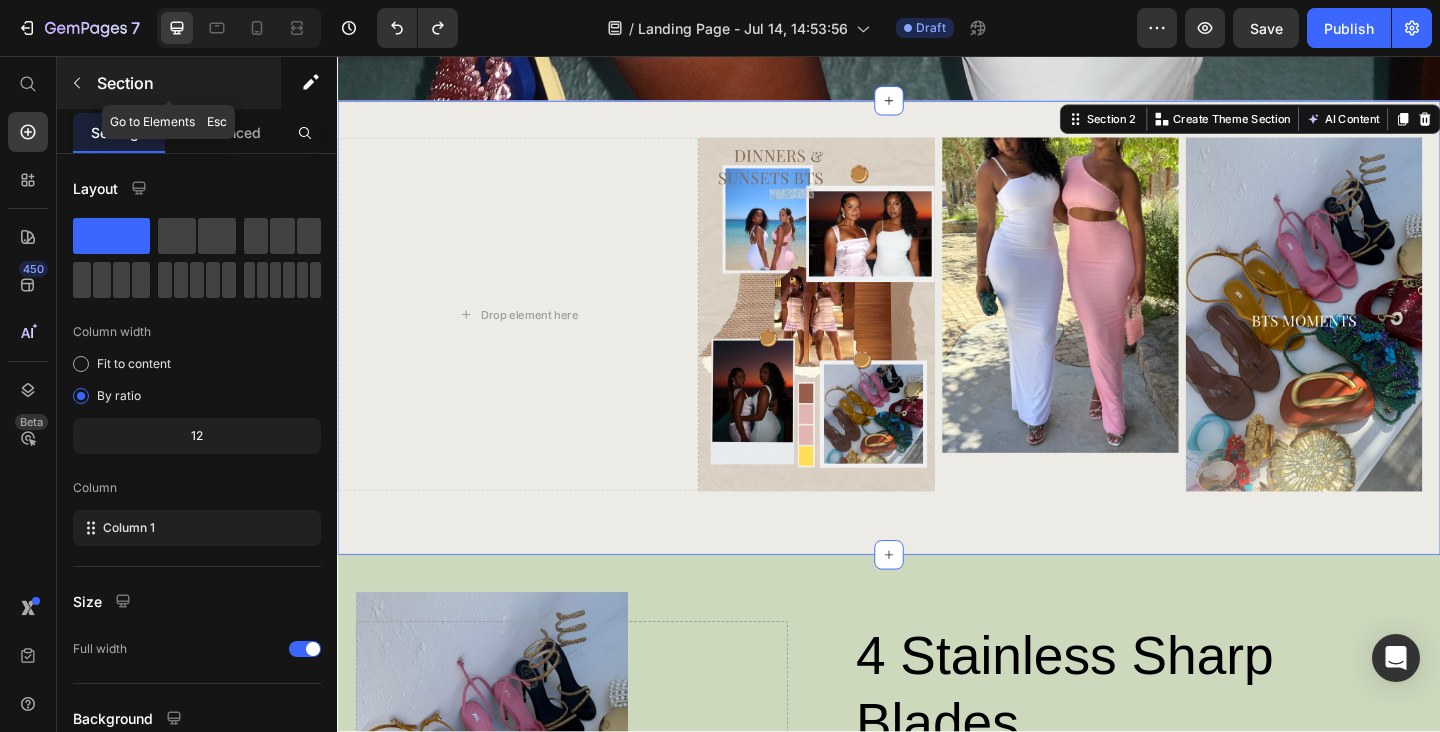 click 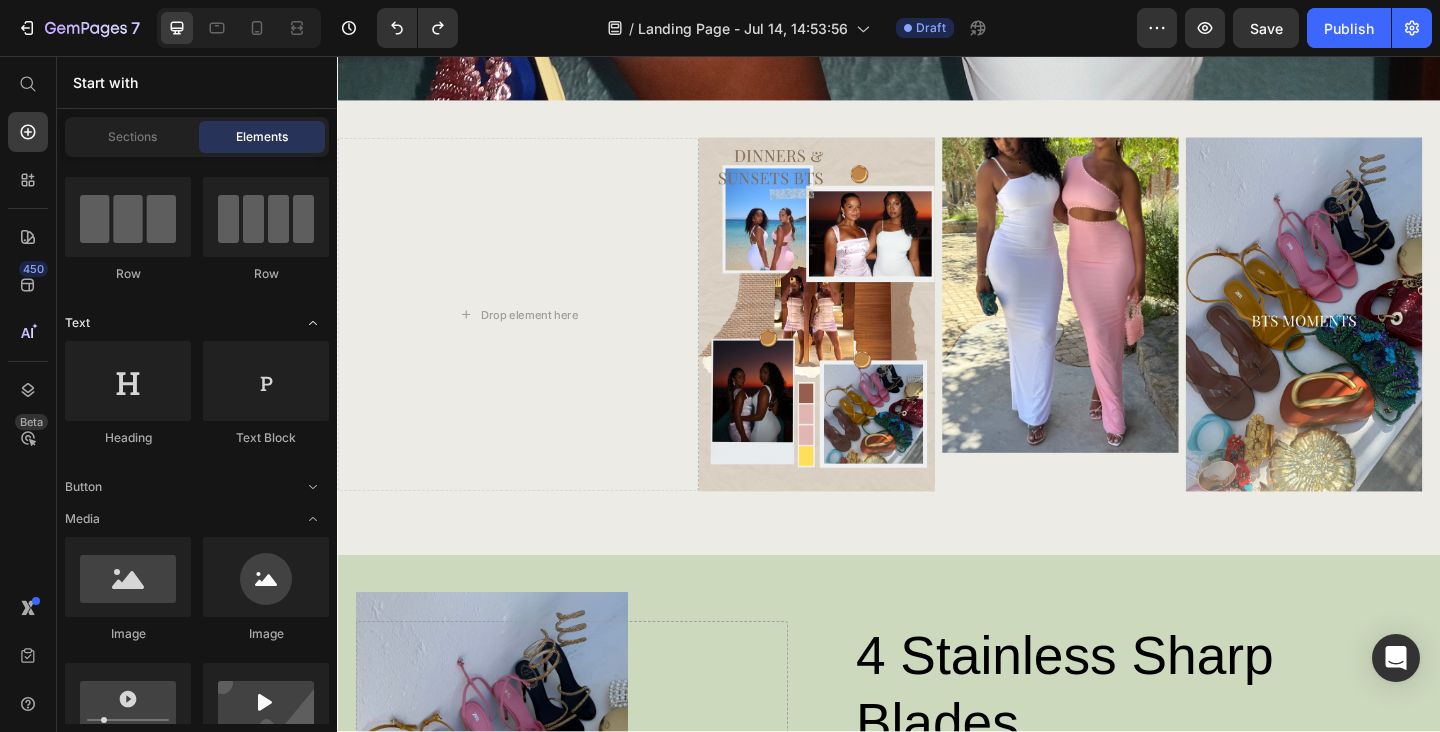 click on "Text" 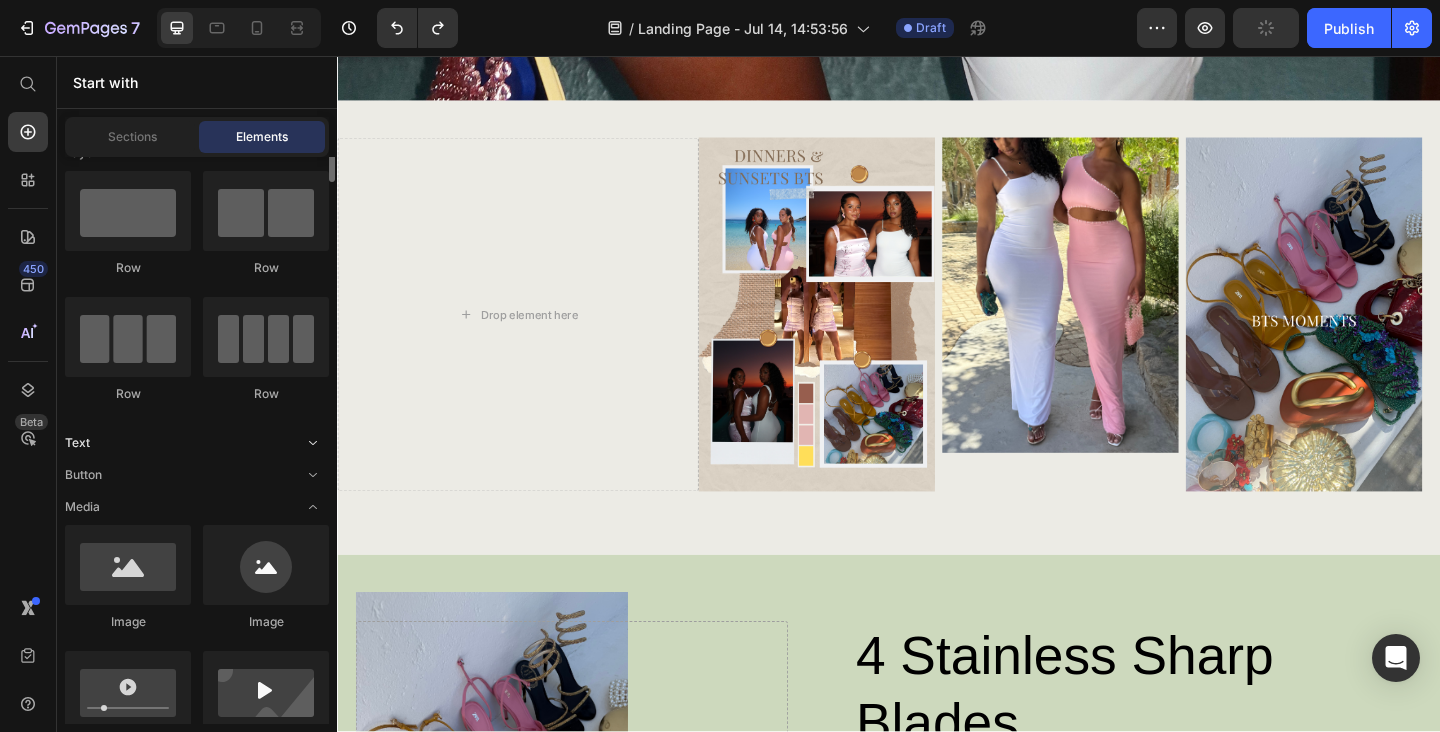 scroll, scrollTop: 0, scrollLeft: 0, axis: both 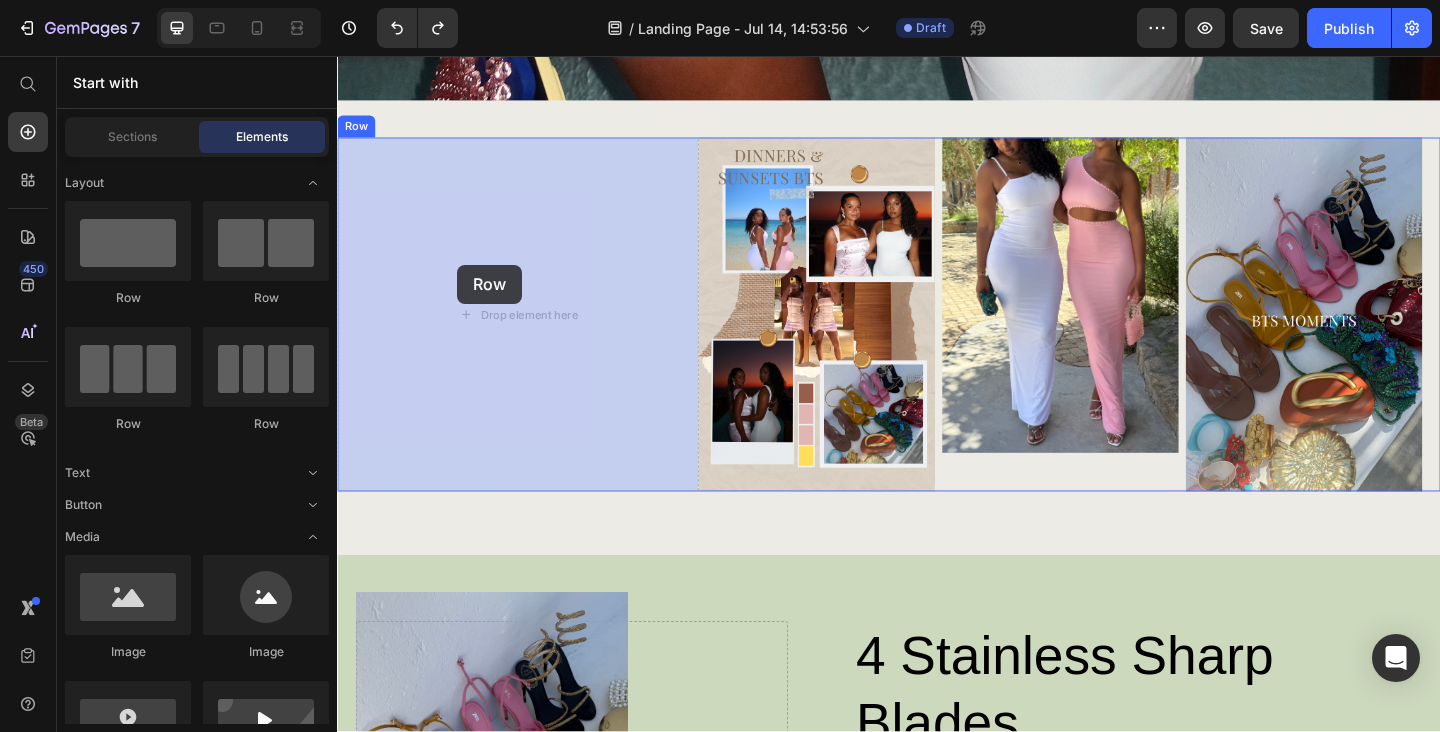 drag, startPoint x: 590, startPoint y: 312, endPoint x: 466, endPoint y: 279, distance: 128.31601 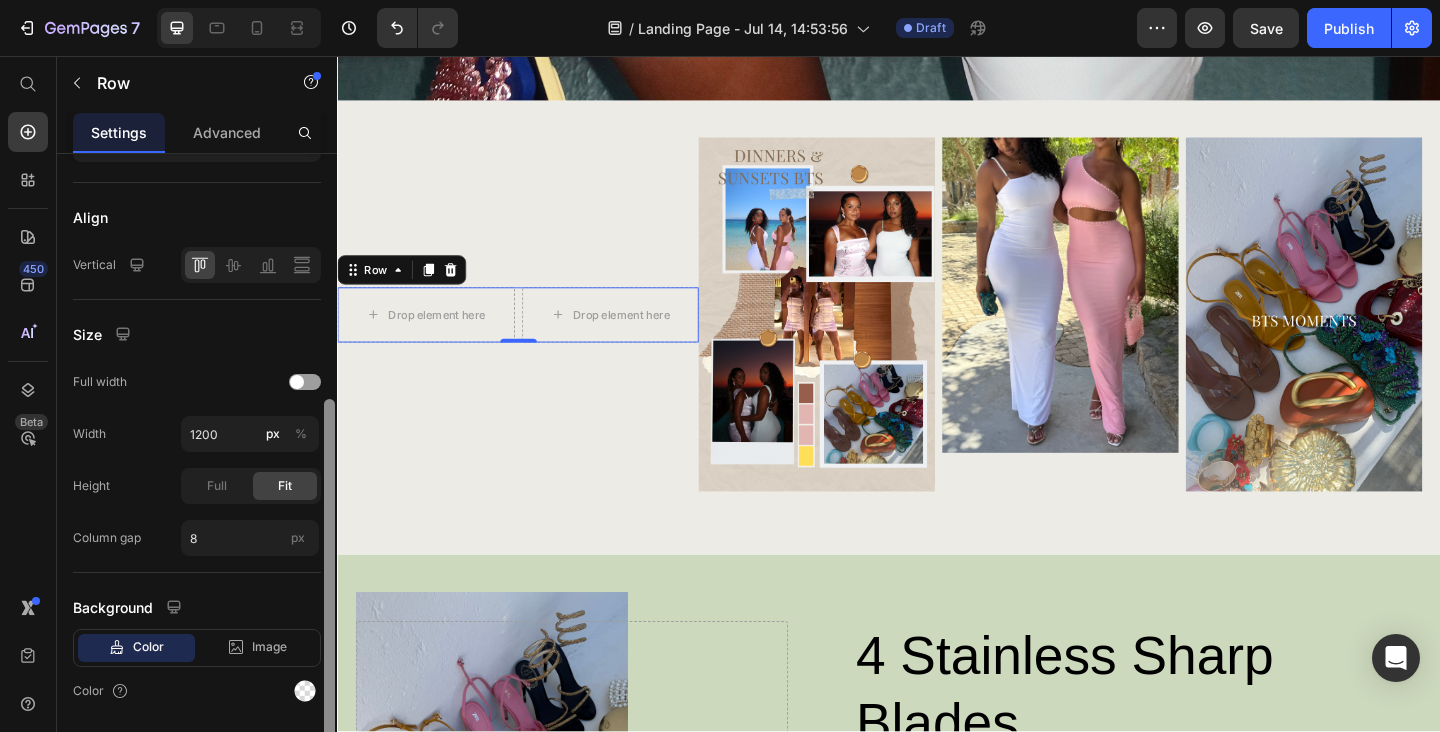 scroll, scrollTop: 427, scrollLeft: 0, axis: vertical 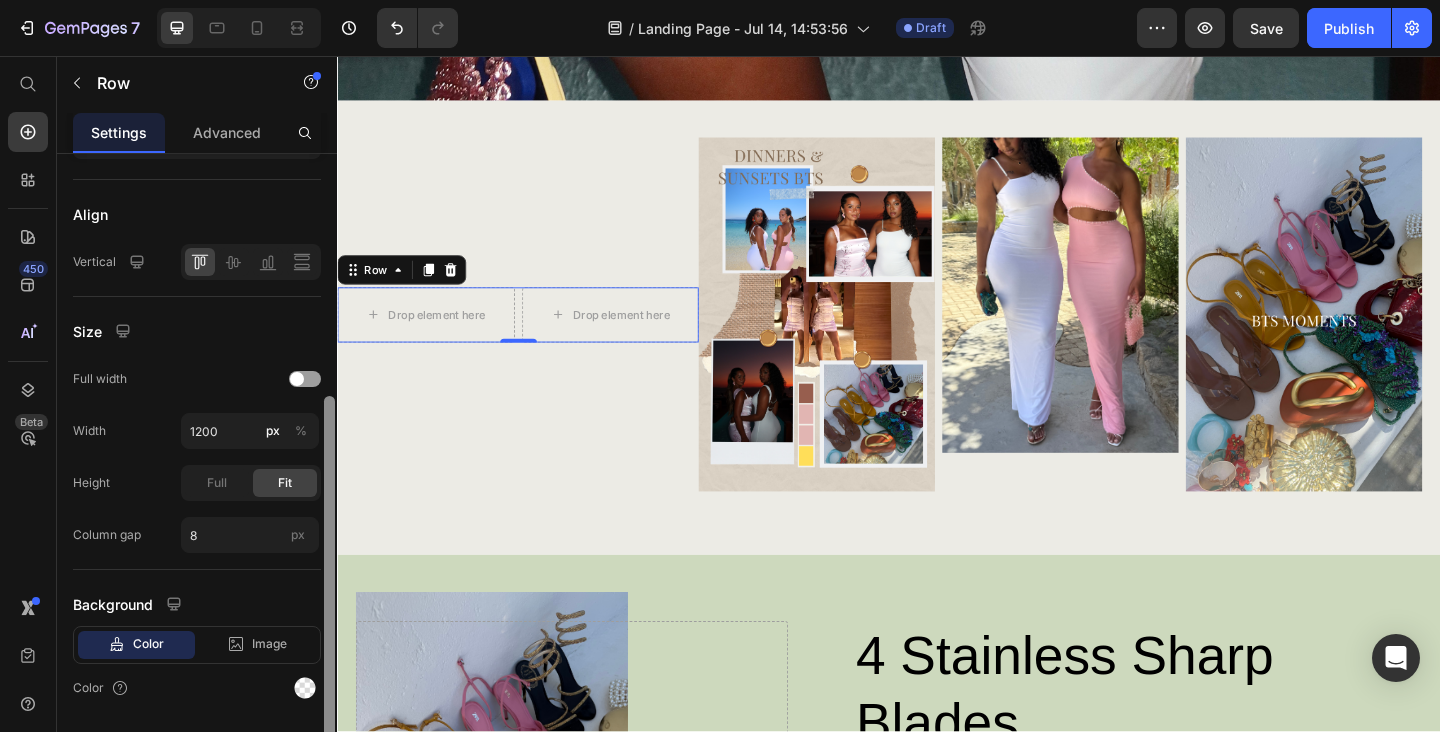 drag, startPoint x: 329, startPoint y: 488, endPoint x: 310, endPoint y: 731, distance: 243.74167 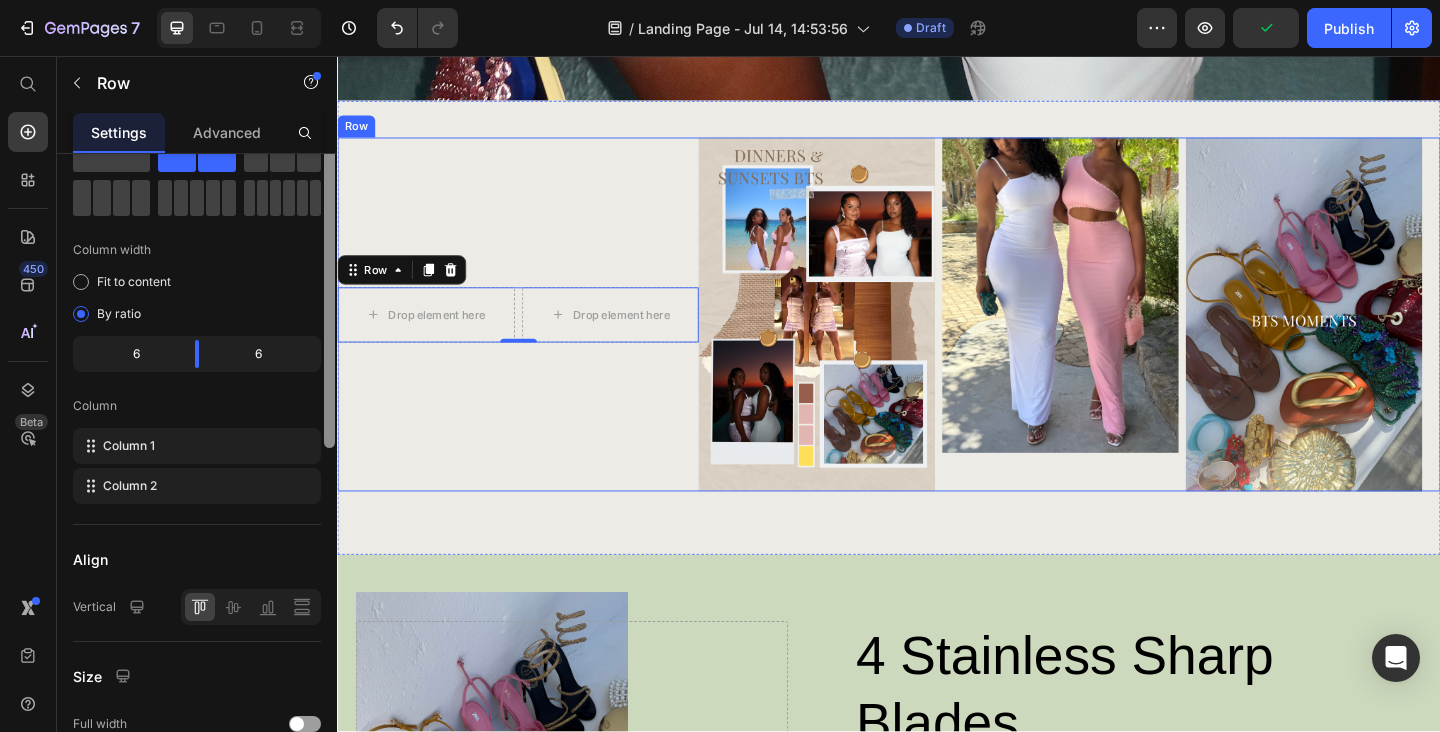drag, startPoint x: 329, startPoint y: 641, endPoint x: 336, endPoint y: 404, distance: 237.10335 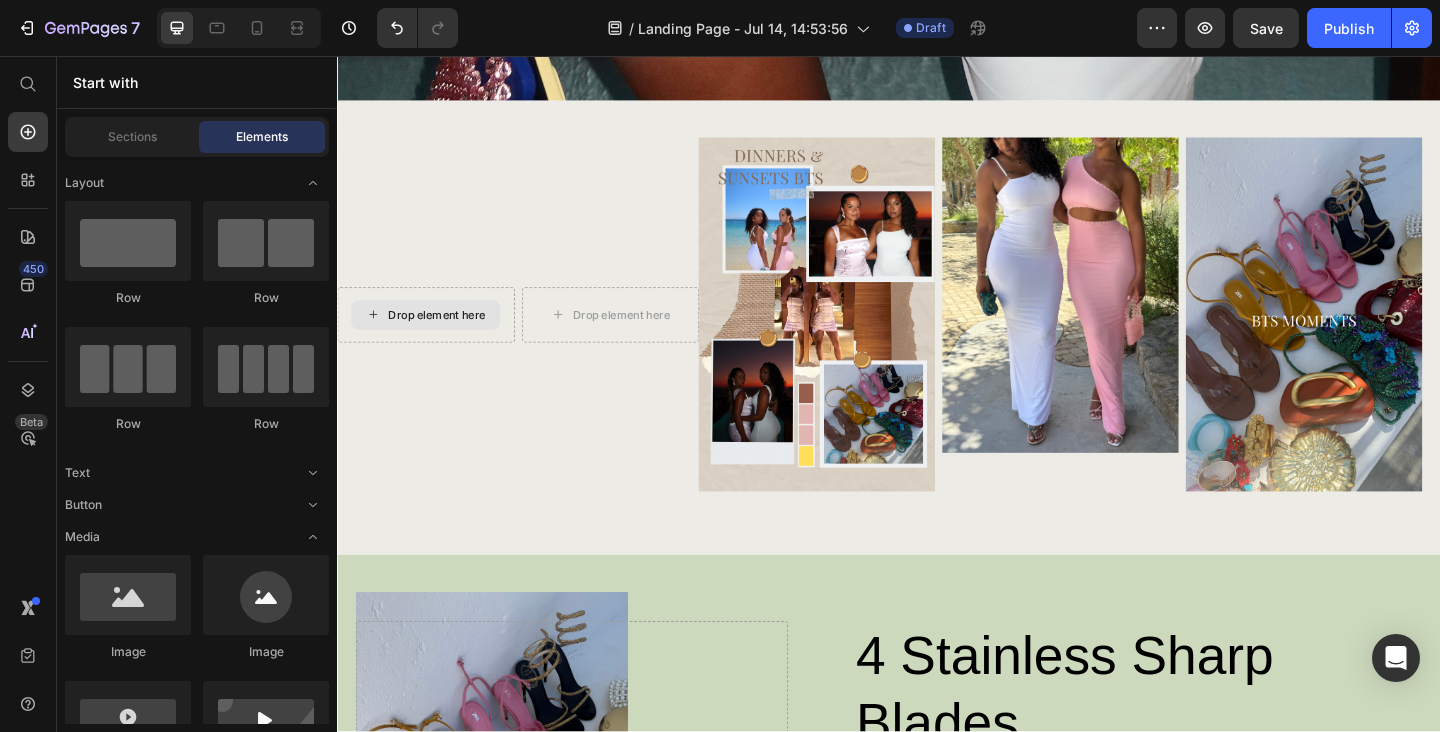 click on "Drop element here" at bounding box center (445, 338) 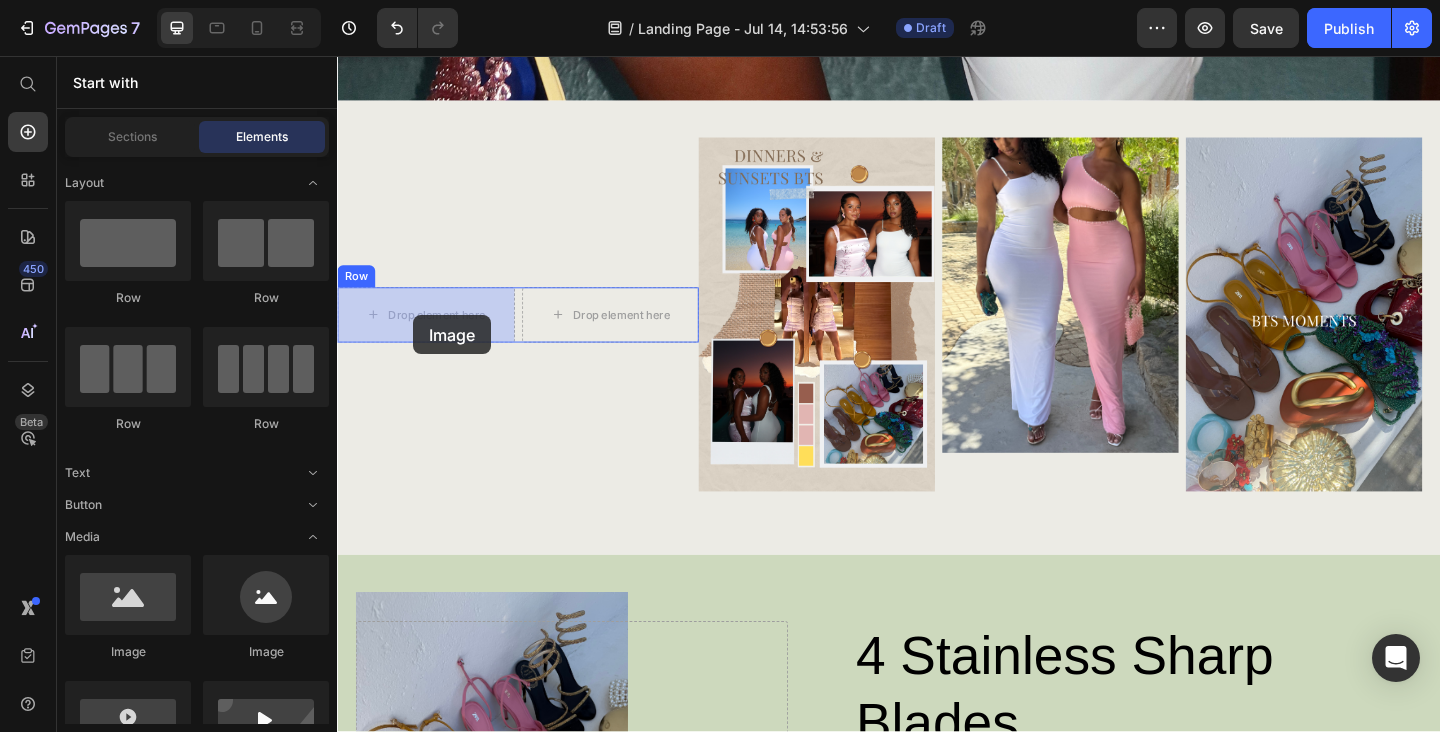 drag, startPoint x: 479, startPoint y: 656, endPoint x: 419, endPoint y: 337, distance: 324.5936 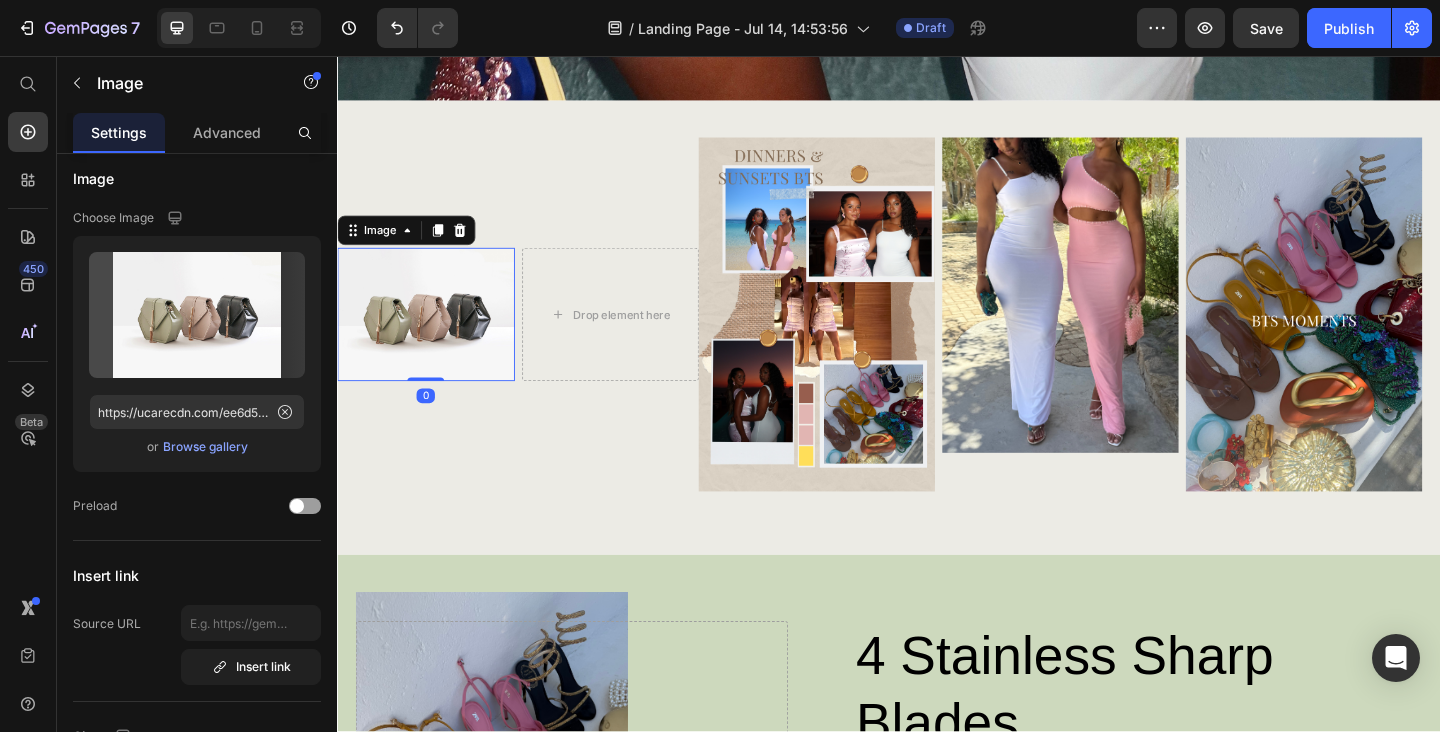 scroll, scrollTop: 0, scrollLeft: 0, axis: both 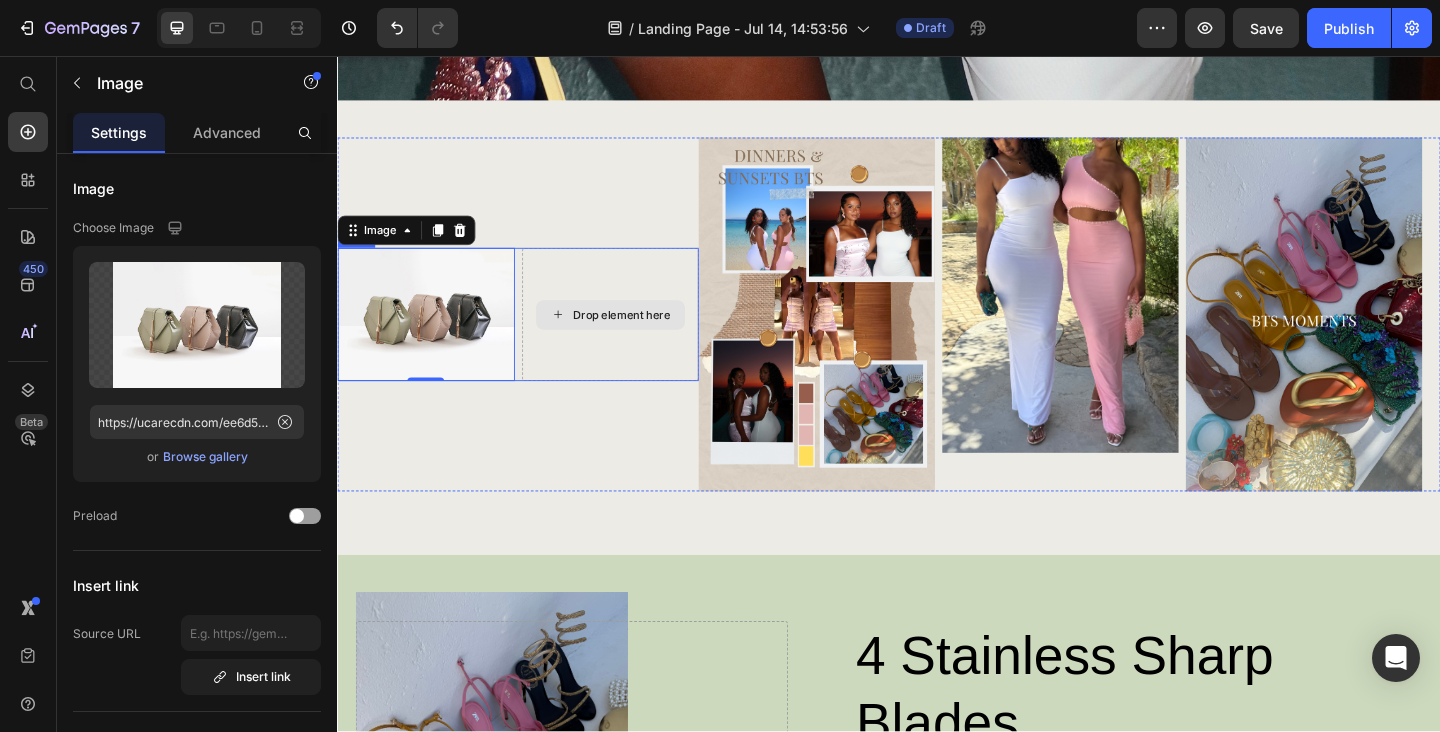 click on "Drop element here" at bounding box center (634, 338) 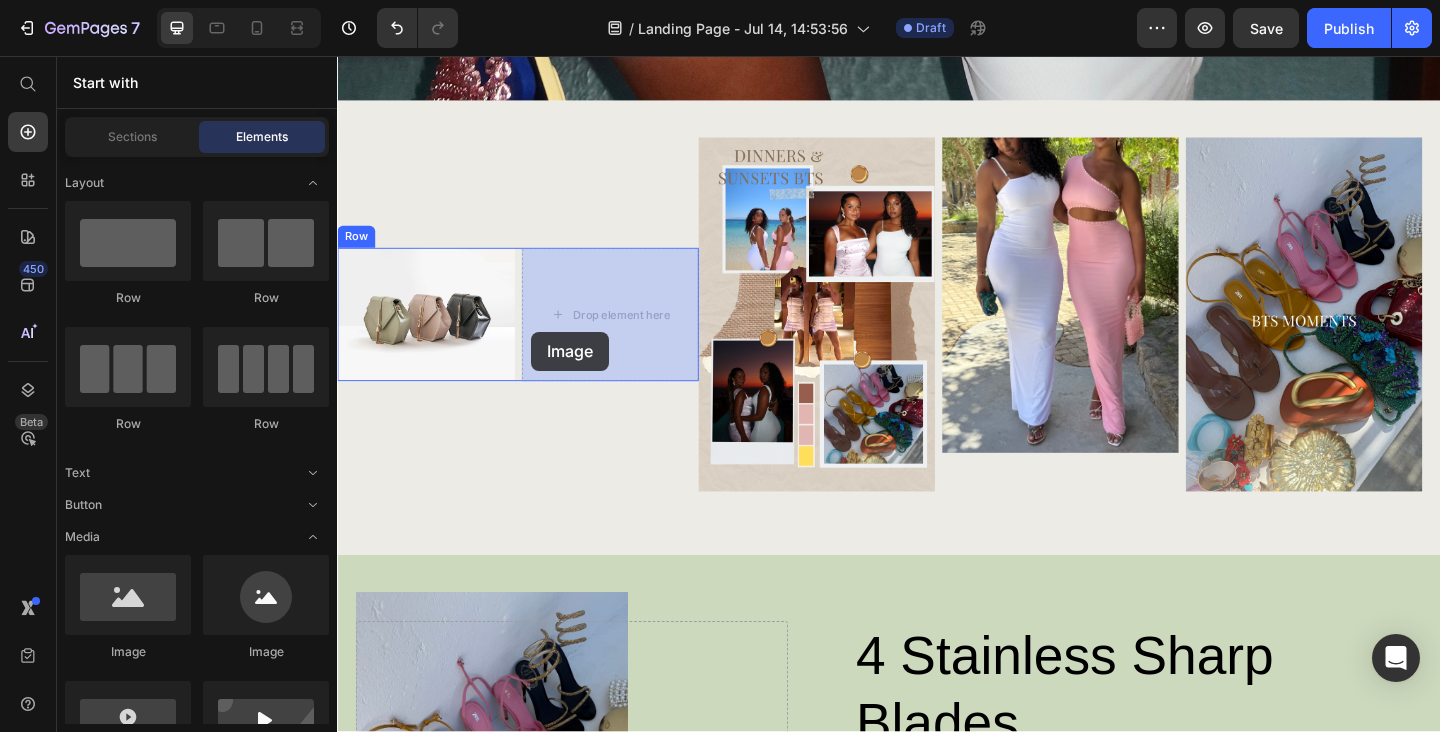drag, startPoint x: 480, startPoint y: 671, endPoint x: 545, endPoint y: 351, distance: 326.53485 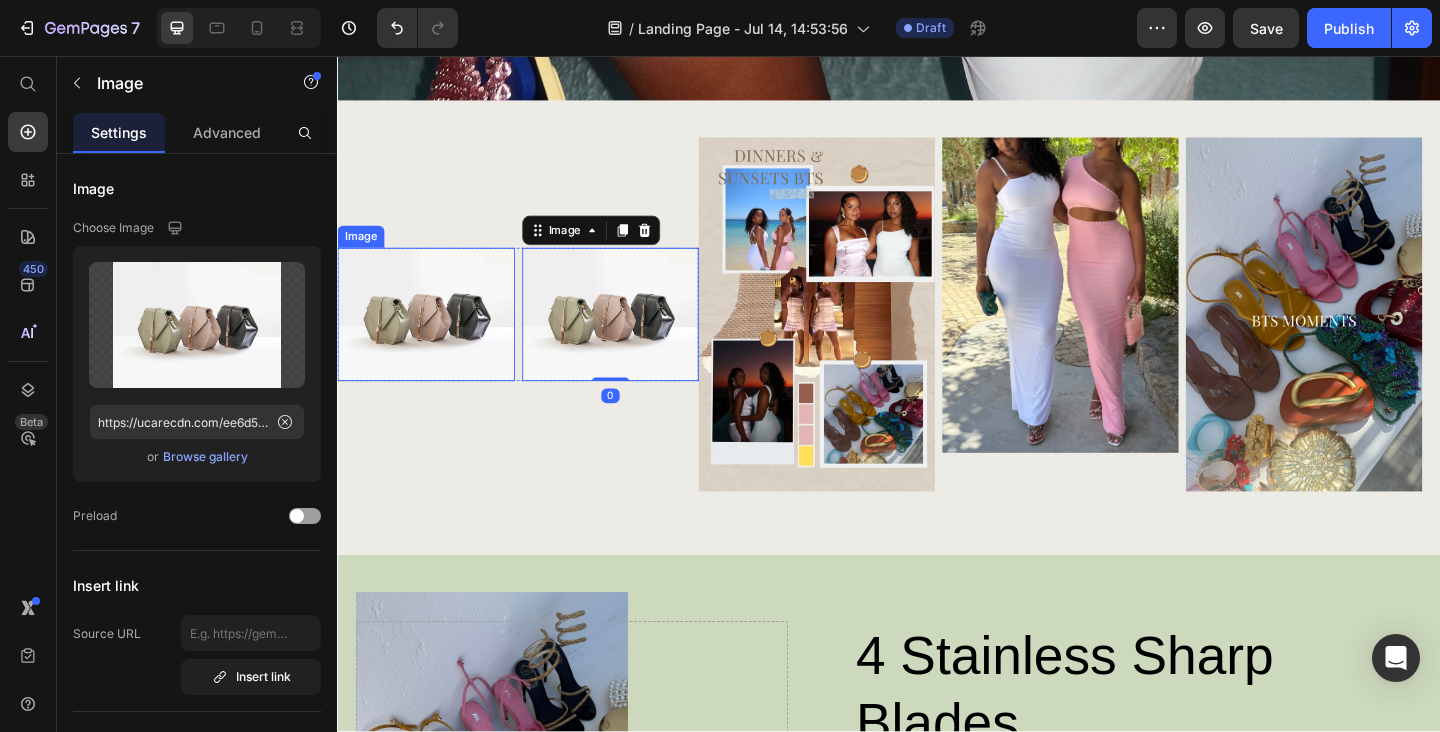 click at bounding box center (433, 337) 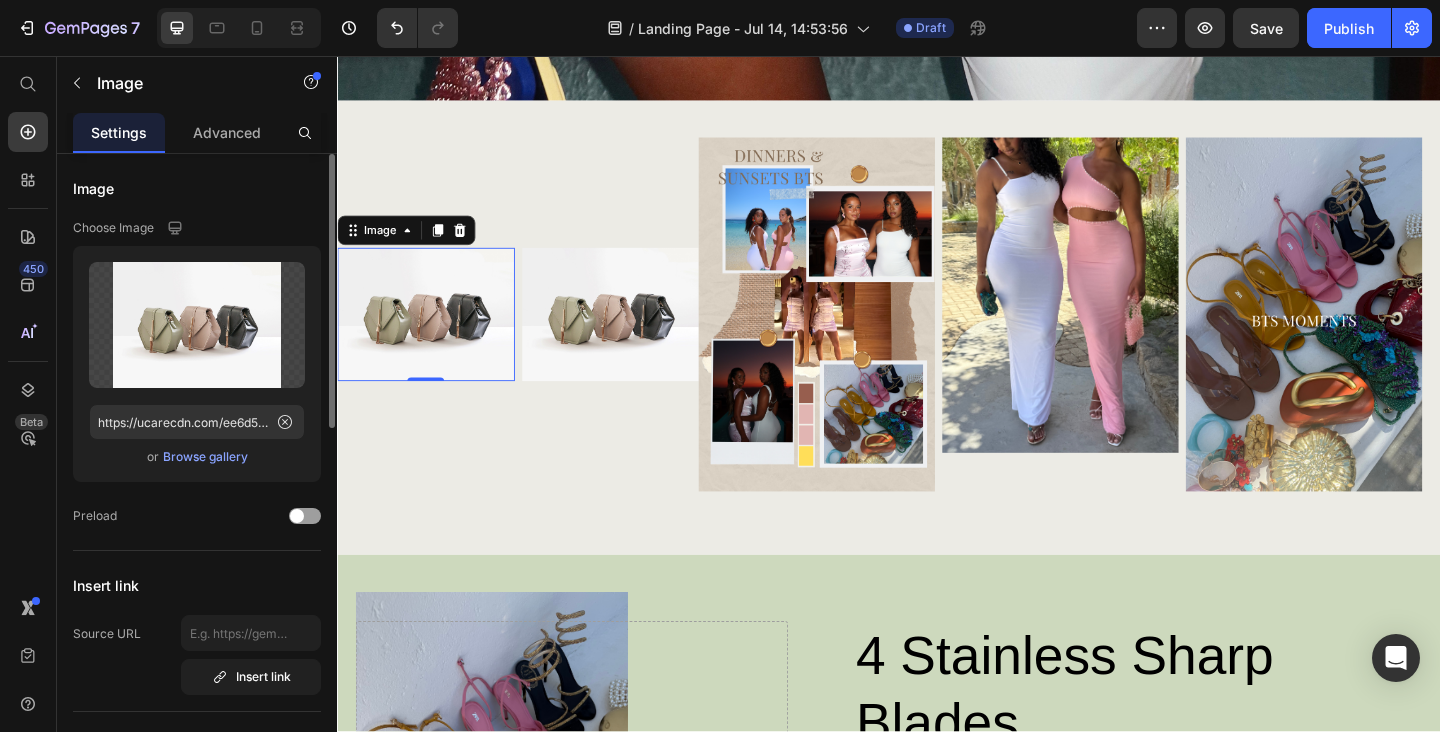 click on "Browse gallery" at bounding box center [205, 457] 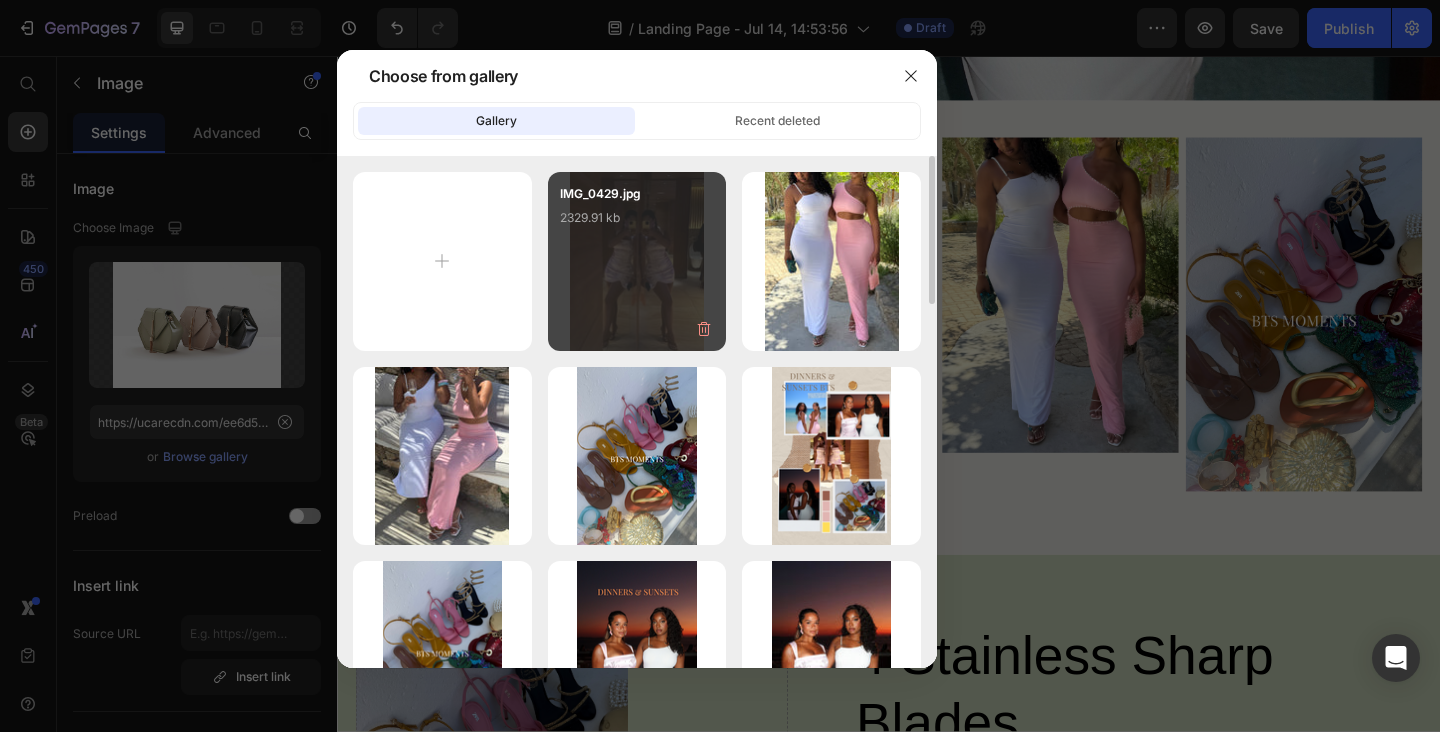 click on "IMG_0429.jpg 2329.91 kb" at bounding box center [637, 224] 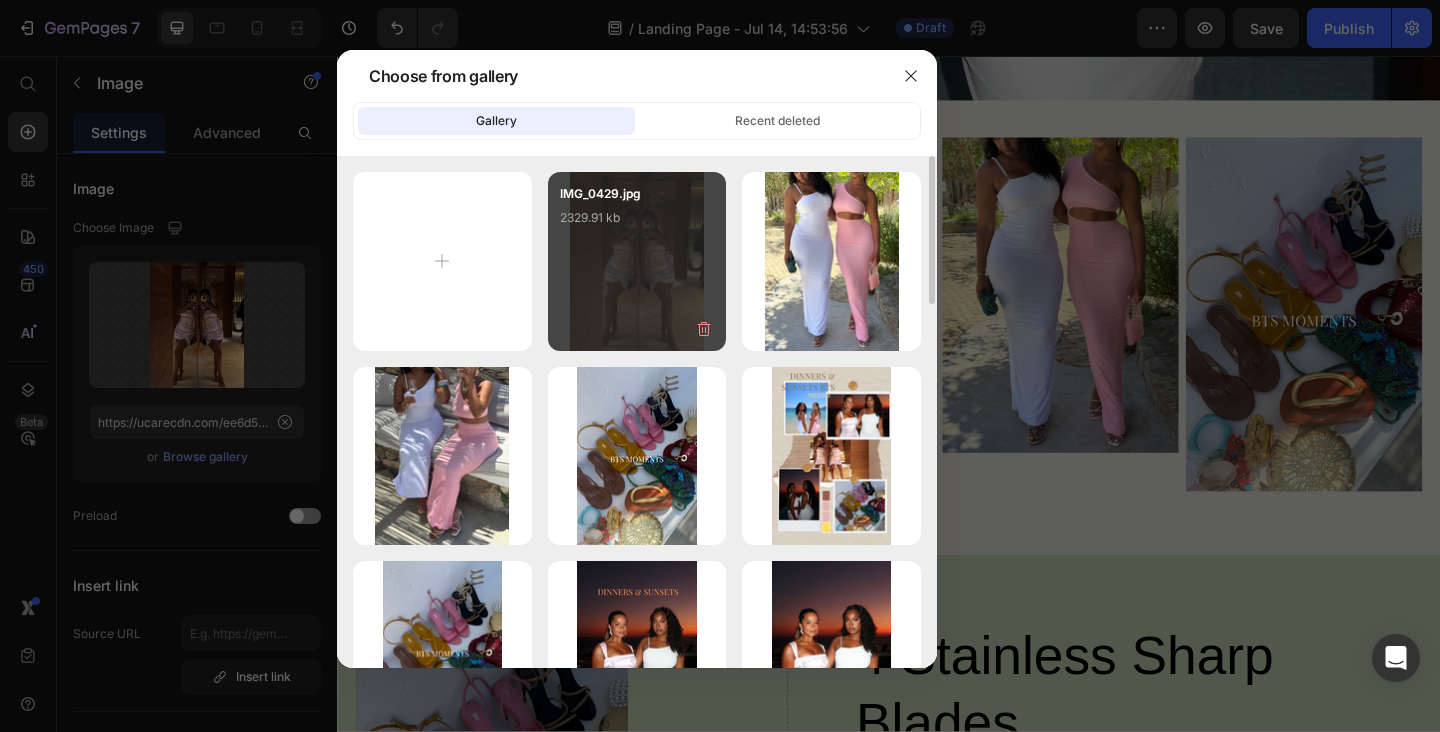 type on "https://cdn.shopify.com/s/files/1/0824/7404/1674/files/gempages_567440088024220753-df7a11d2-00f5-42ef-90d2-553ee33f3d45.jpg" 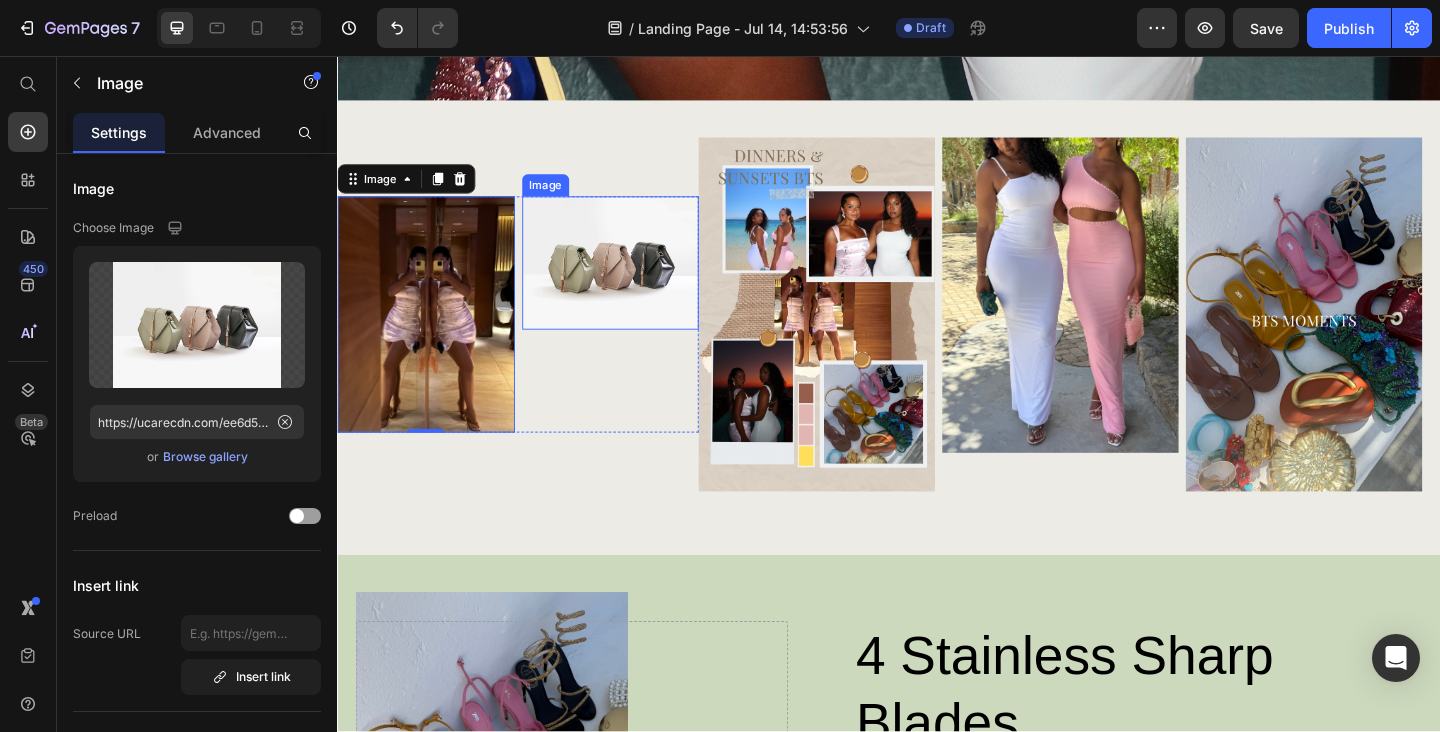 click at bounding box center (634, 281) 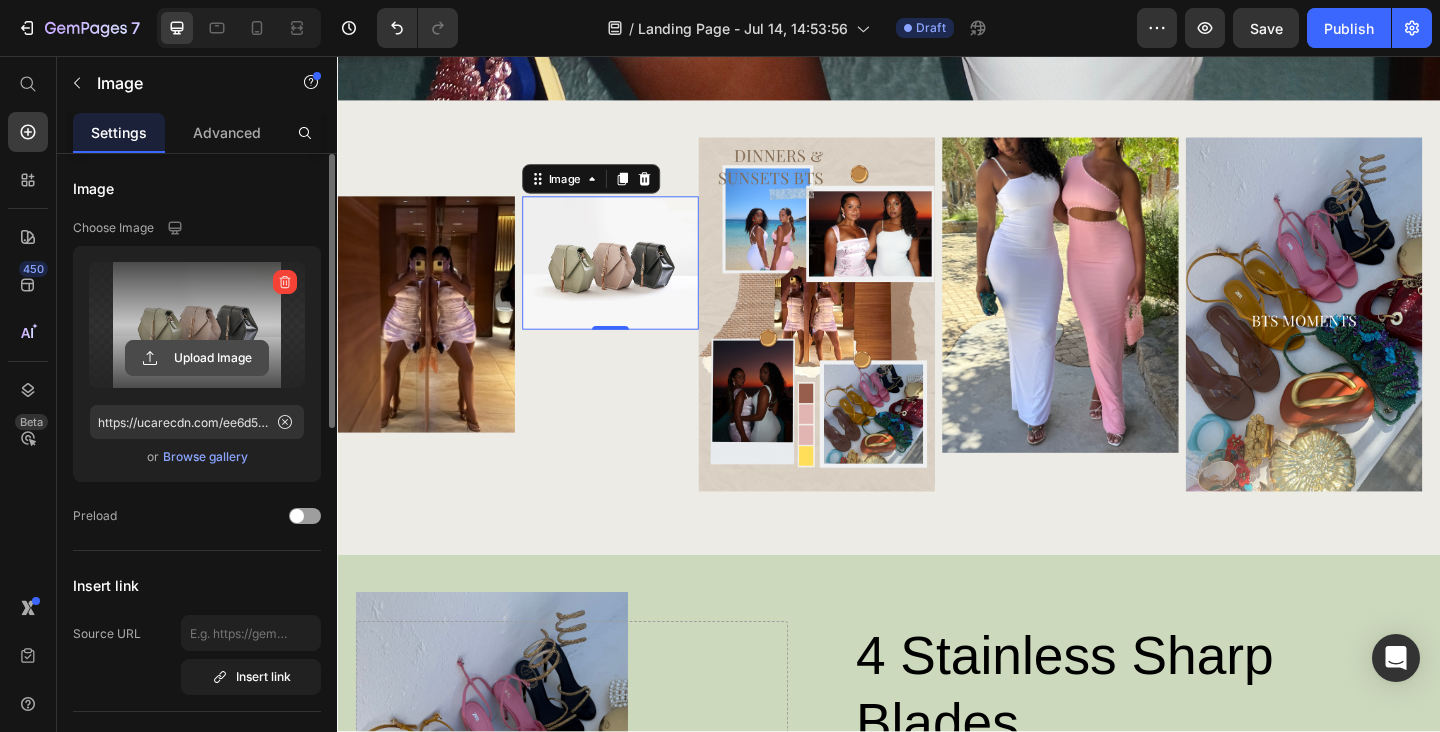 click 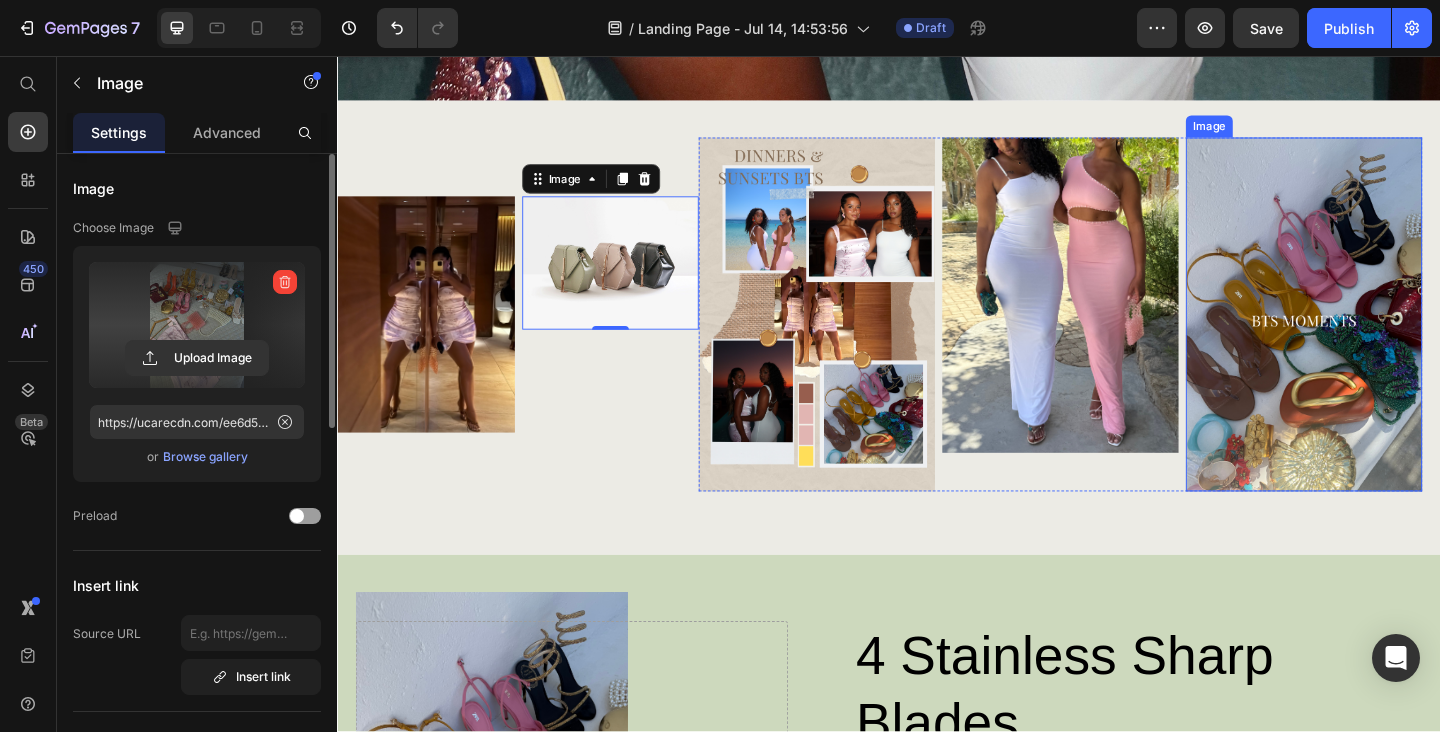 type on "https://cdn.shopify.com/s/files/1/0824/7404/1674/files/gempages_567440088024220753-859d7a5a-d5ca-4a3a-9c09-9073cd19ee73.jpg" 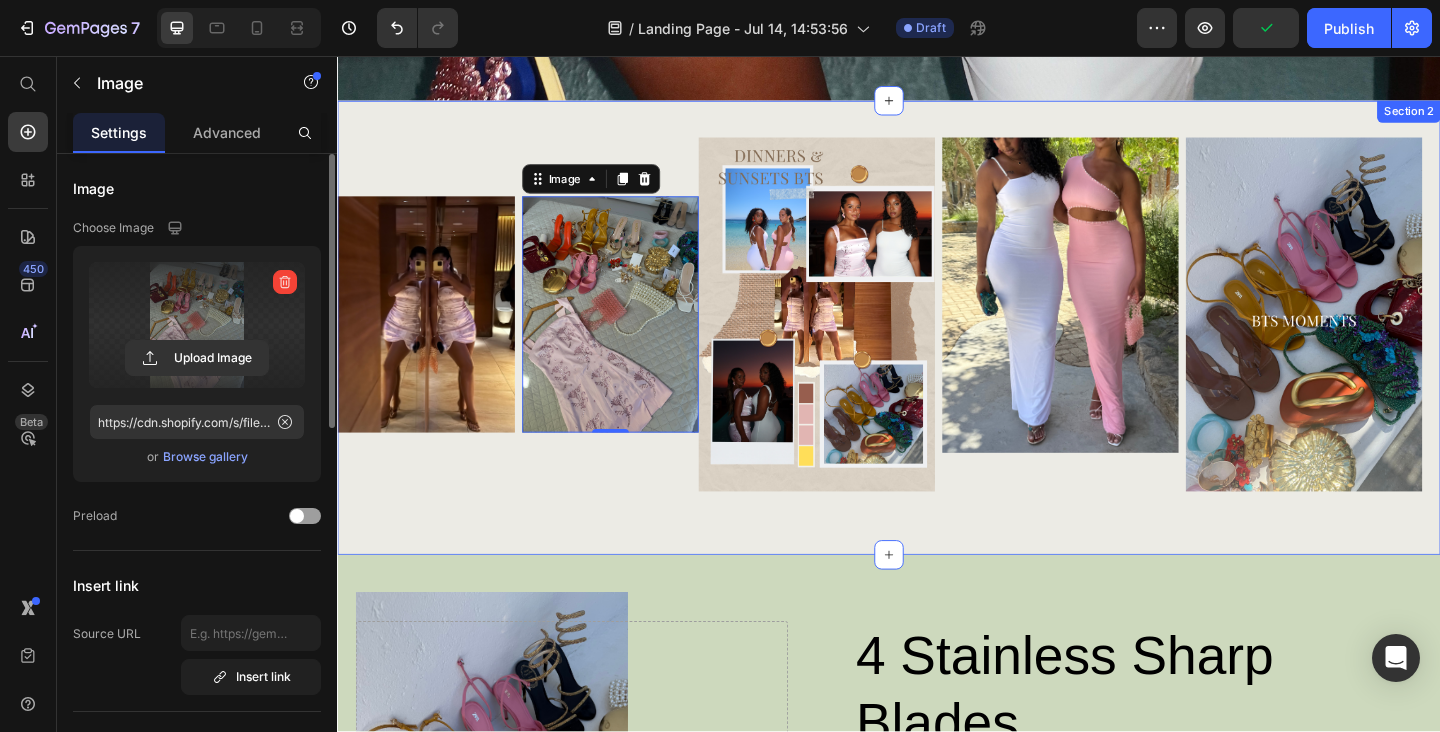 click on "Image Image   0 Row Image Image Image Row Row Section 2" at bounding box center [937, 352] 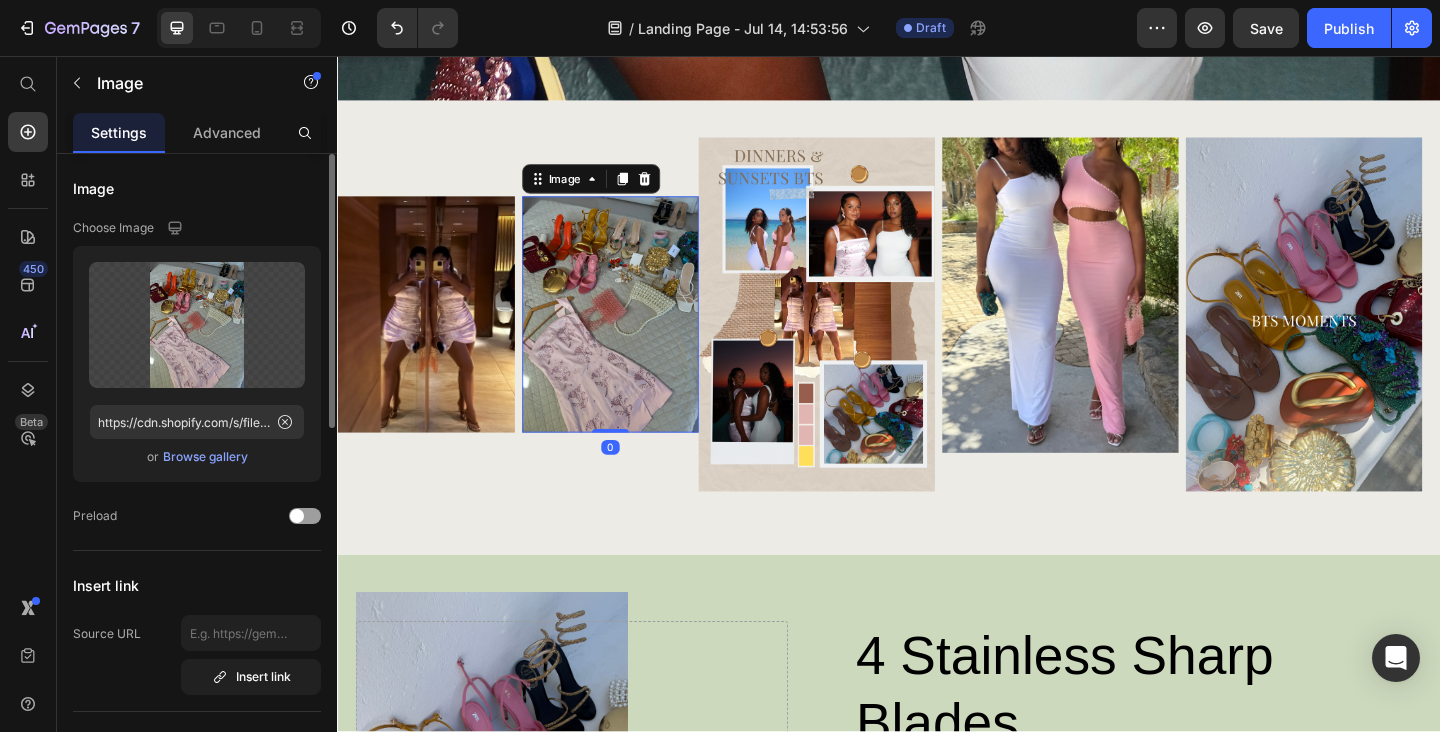 click at bounding box center [634, 337] 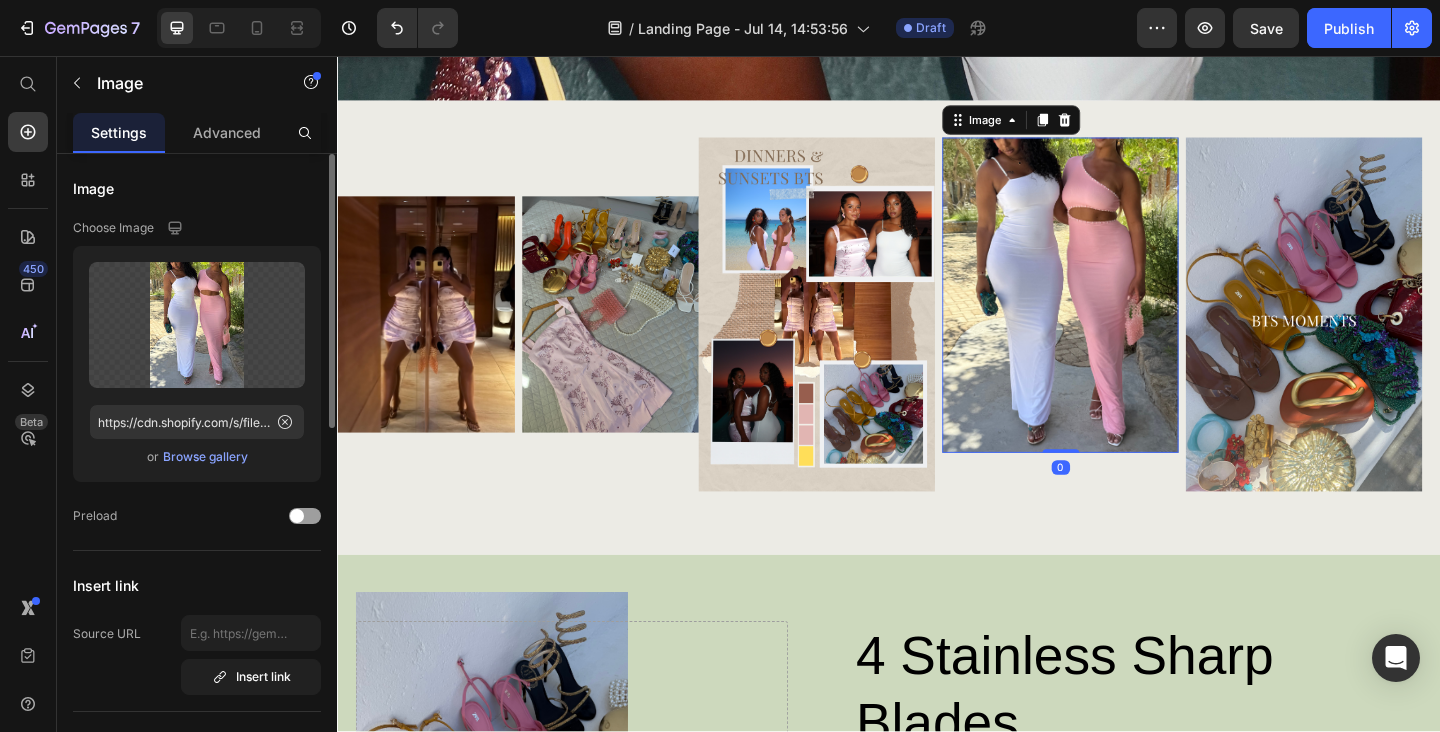 click at bounding box center (1123, 316) 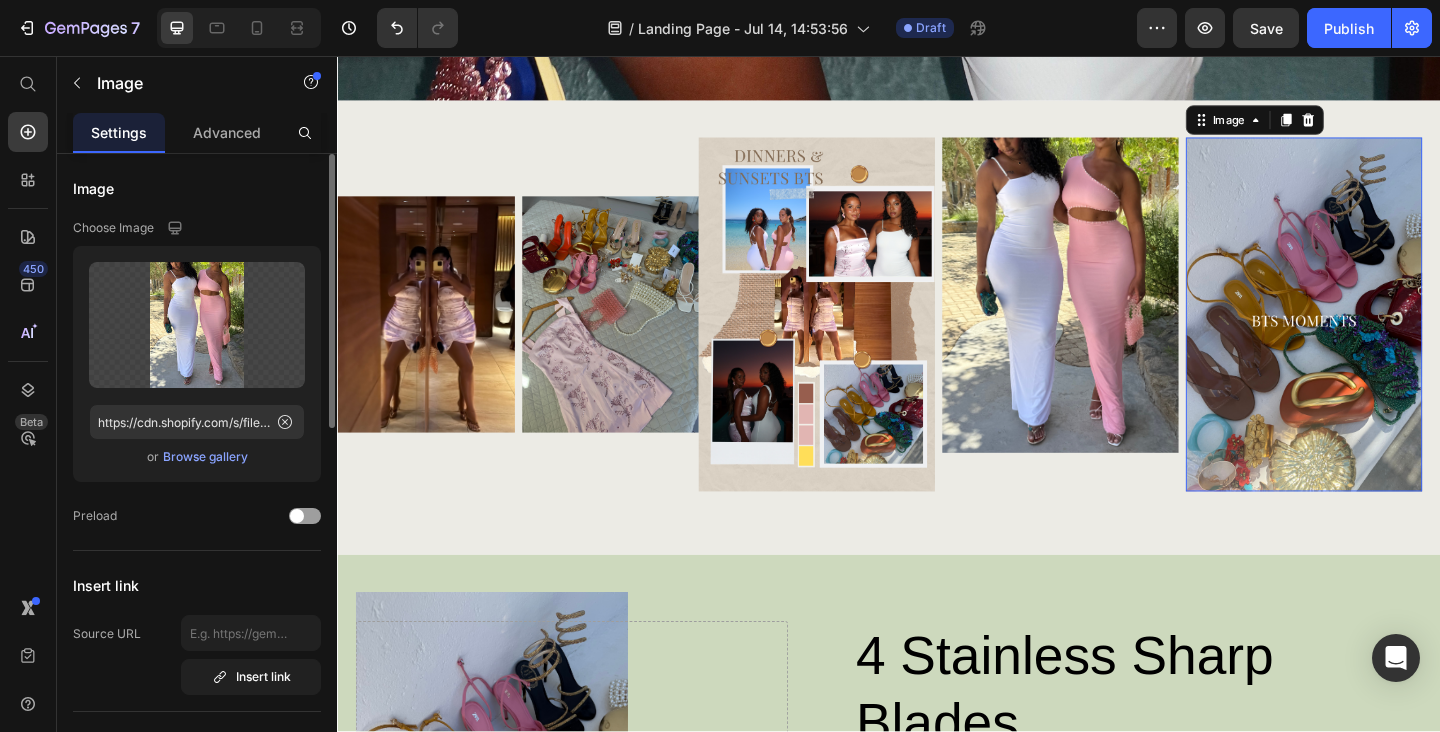 click at bounding box center [1388, 337] 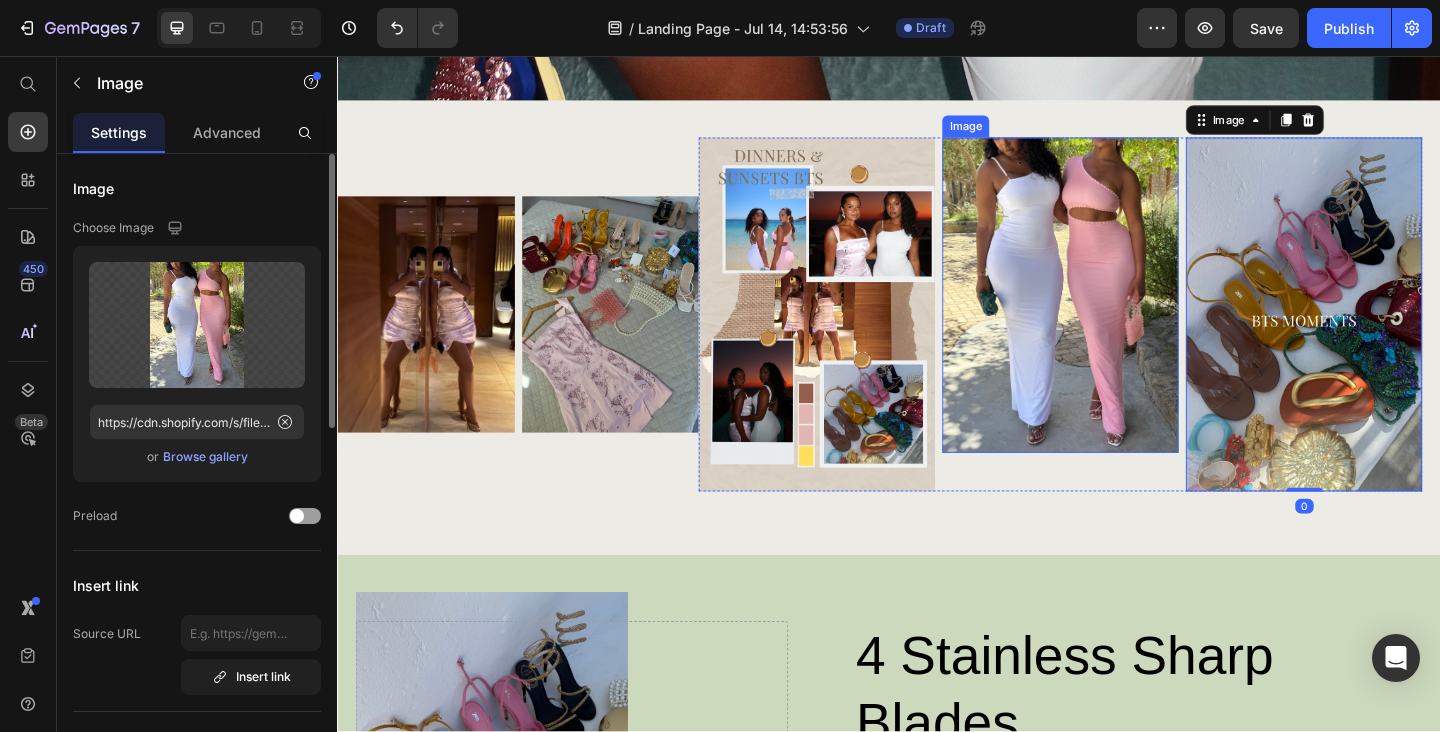 click at bounding box center (1123, 316) 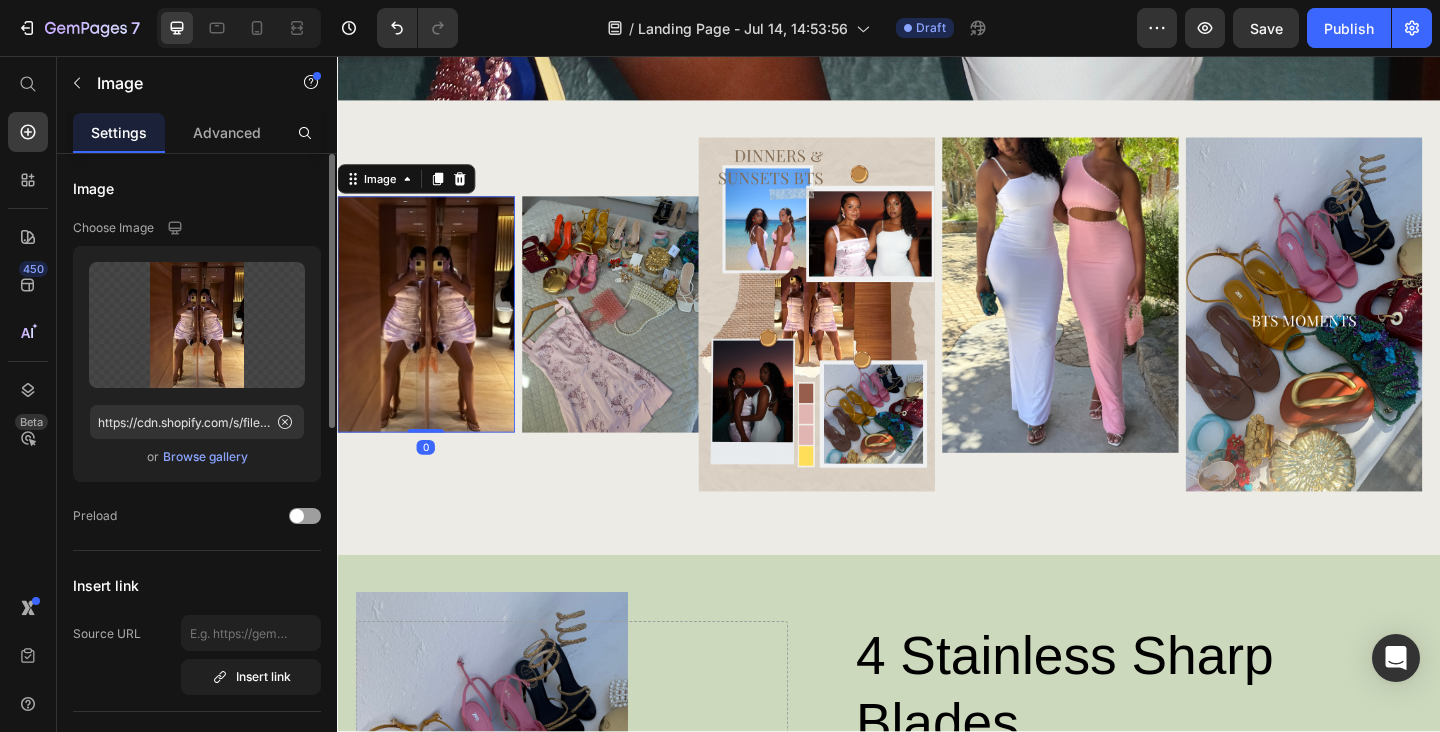 click at bounding box center [433, 337] 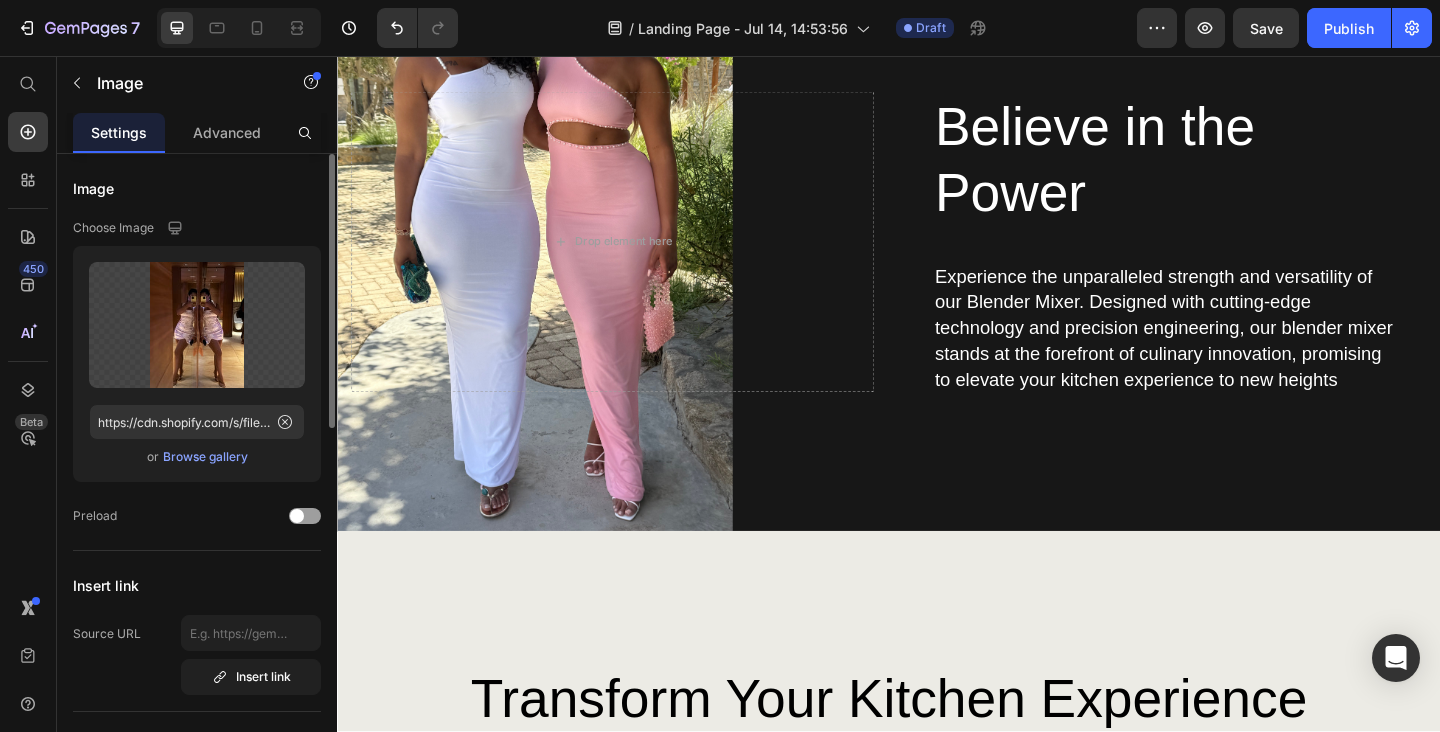 scroll, scrollTop: 3872, scrollLeft: 0, axis: vertical 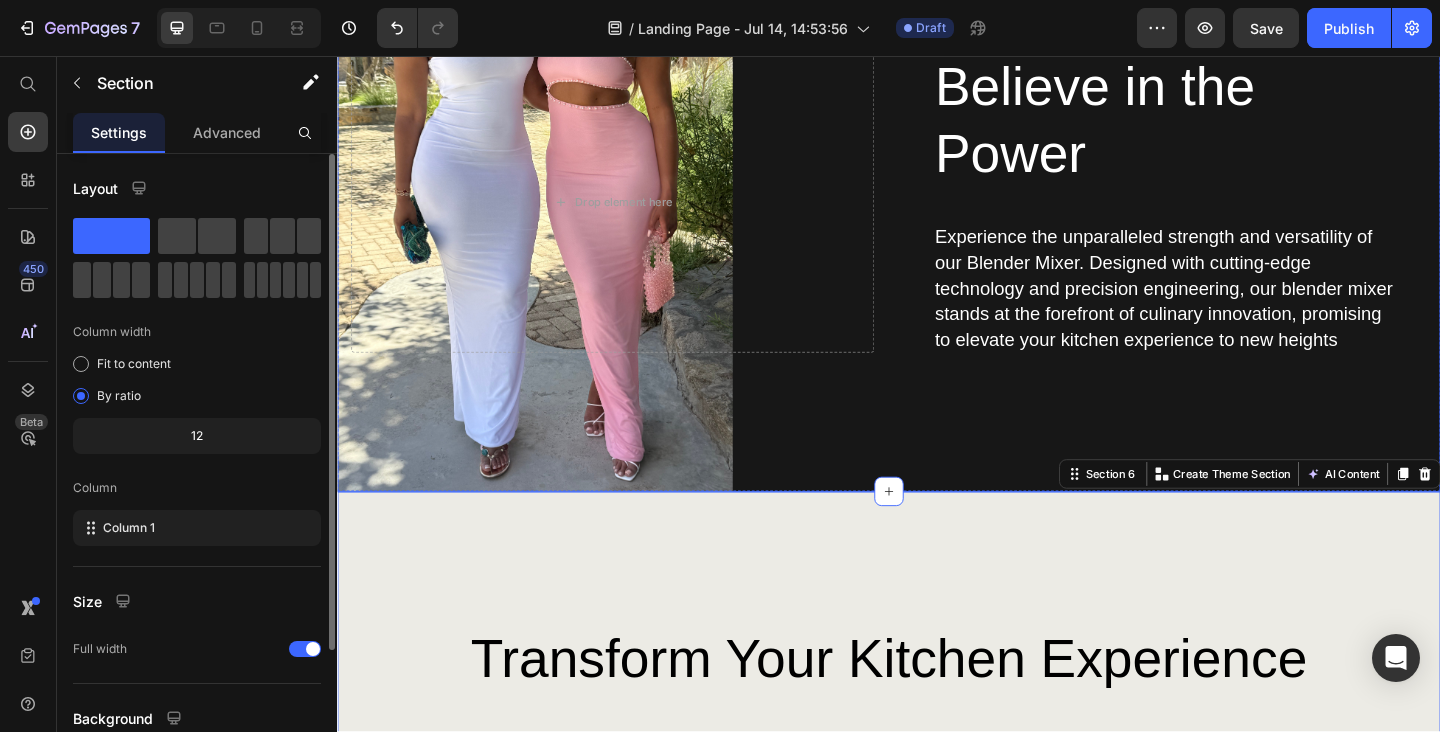 click on "Believe in the Power Heading Experience the unparalleled strength and versatility of our Blender Mixer. Designed with cutting-edge technology and precision engineering, our blender mixer stands at the forefront of culinary innovation, promising to elevate your kitchen experience to new heights Text Block Row
Drop element here" at bounding box center (937, 244) 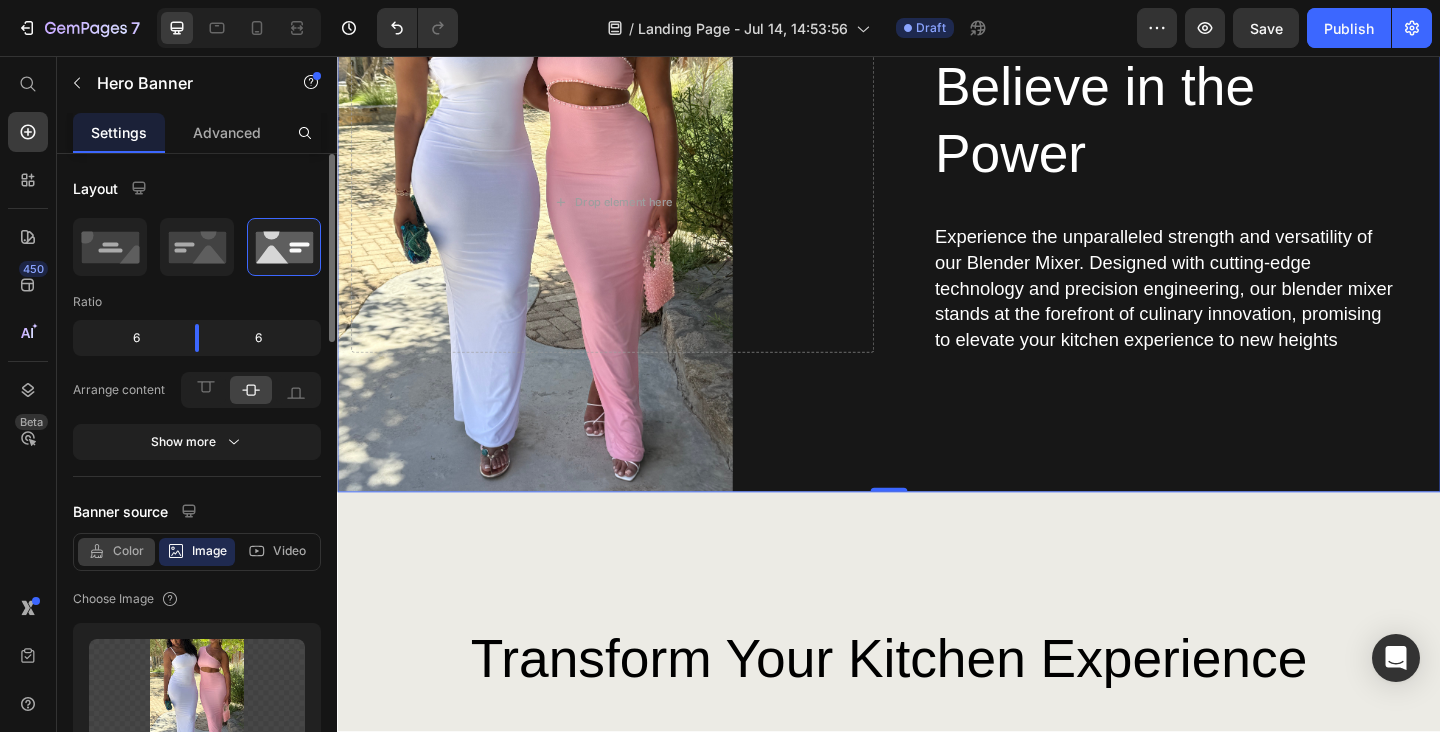 click on "Color" 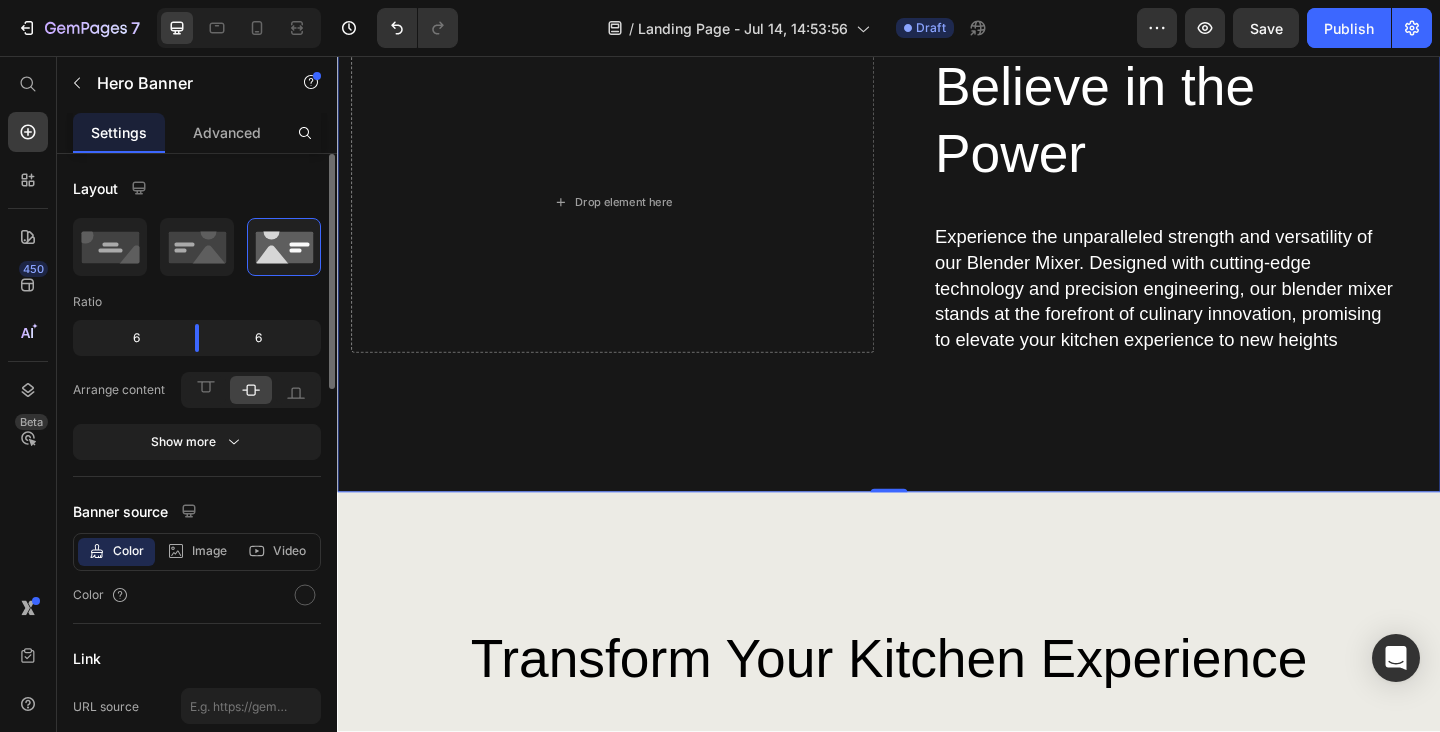 click on "Color" 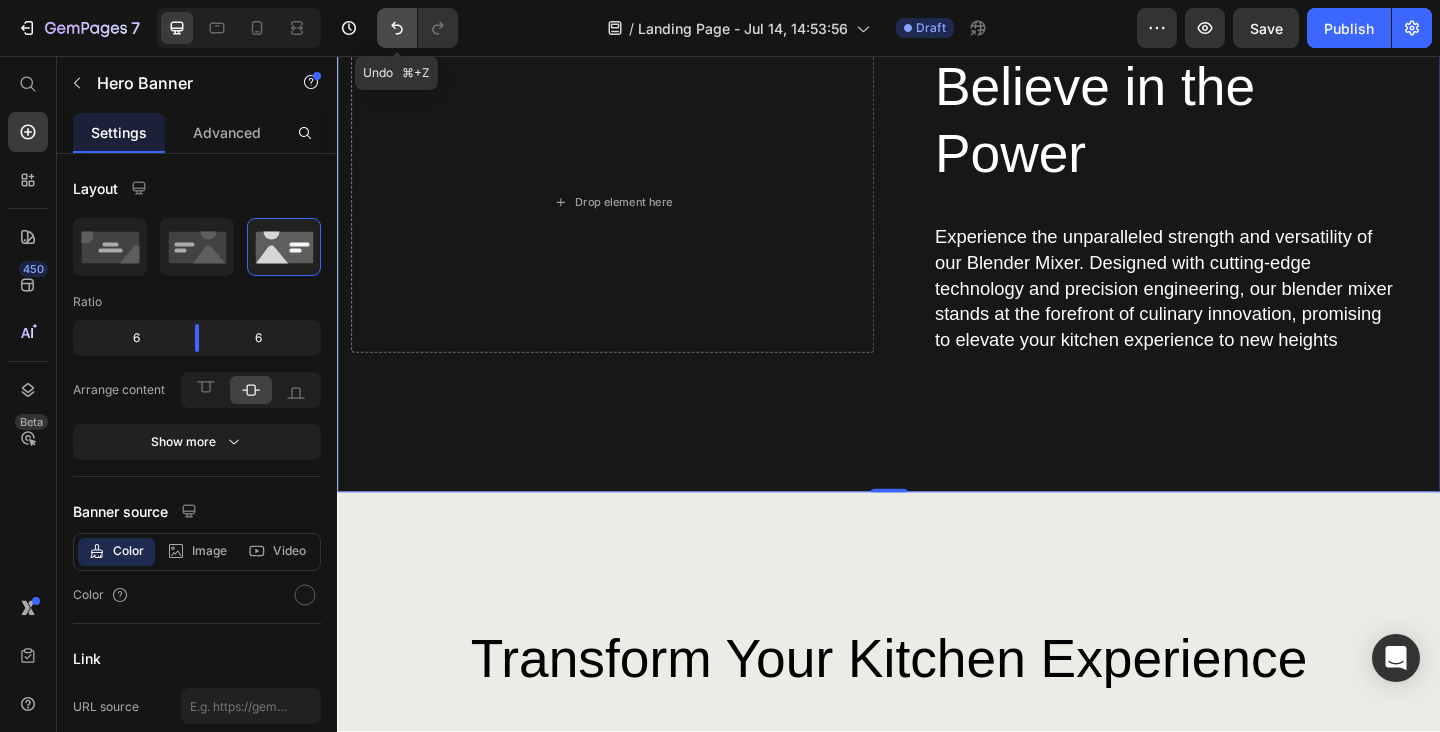 click 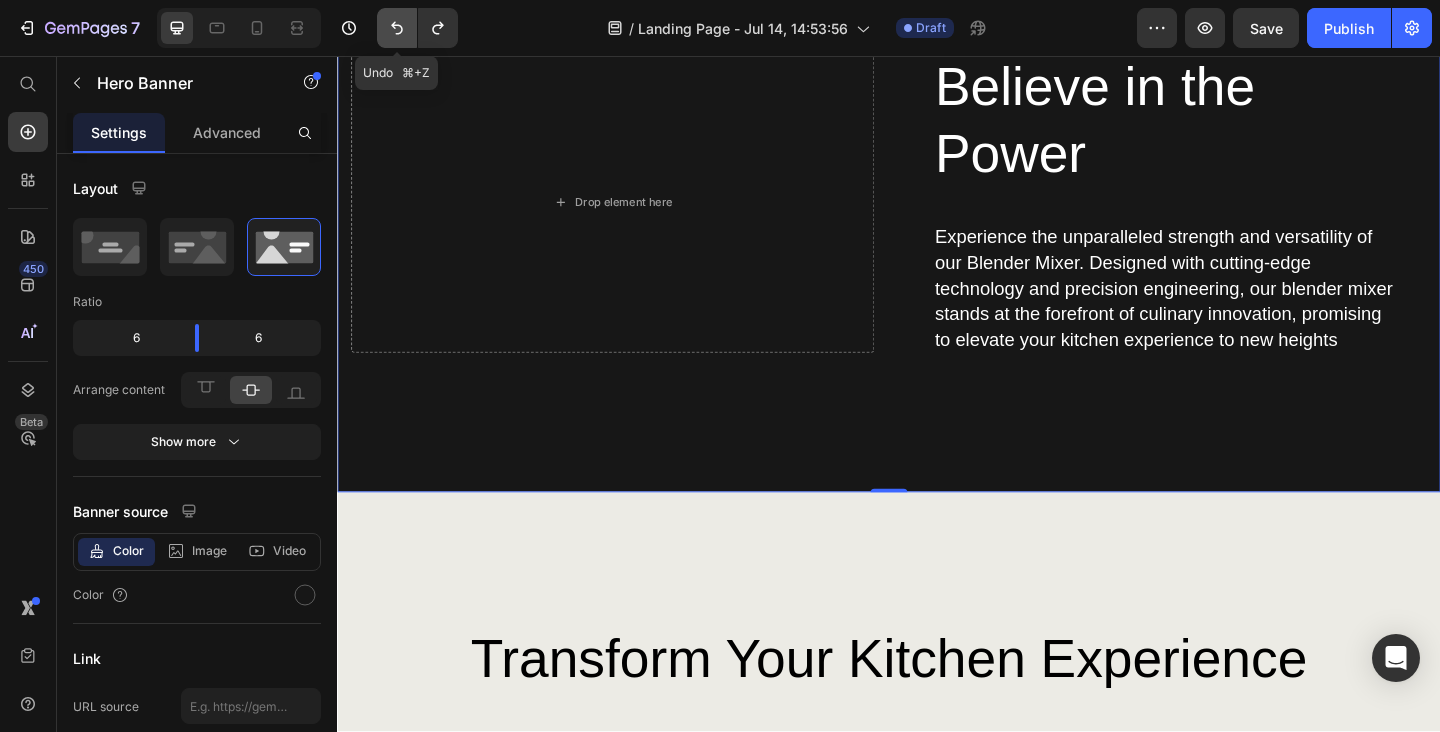 click 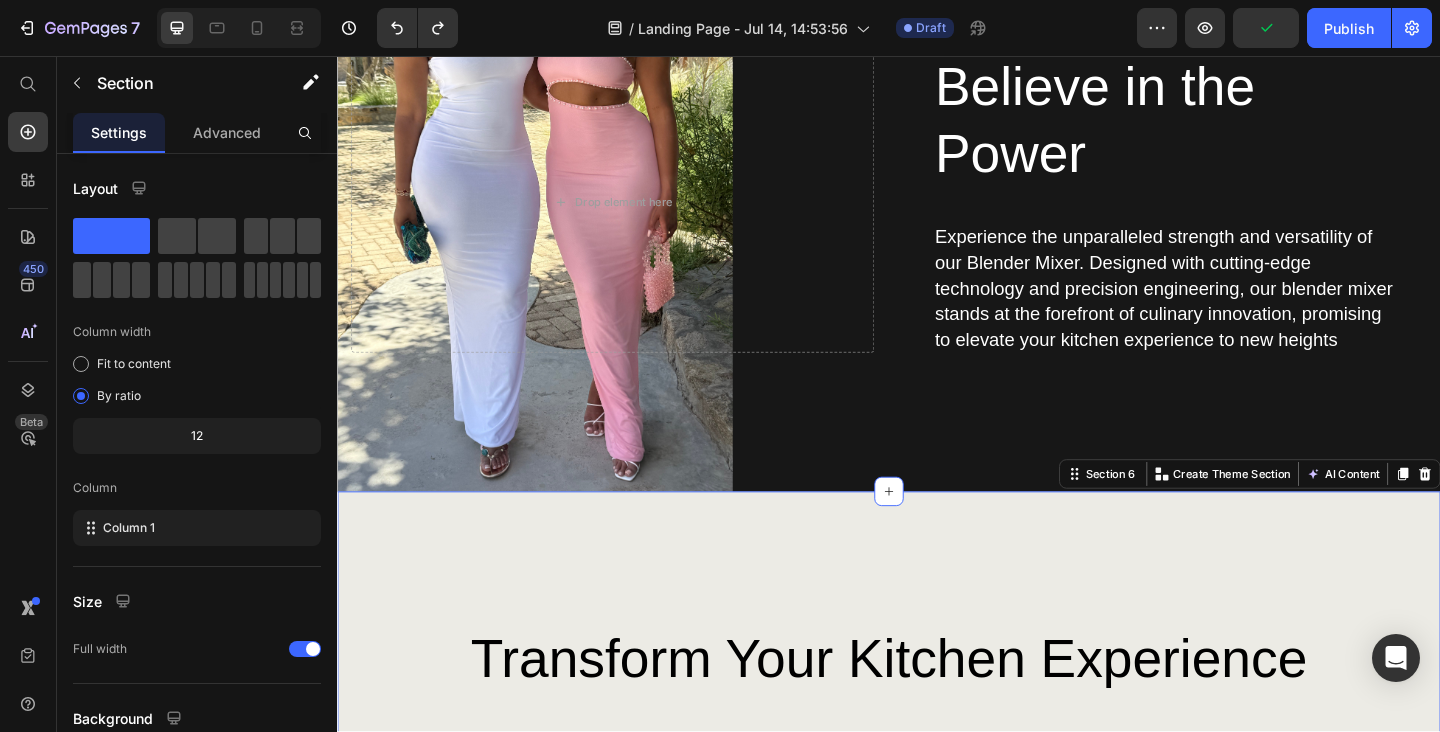 click on "transform your kitchen experience Heading Image Time-Saving Heading Prepare meals faster with our efficient blending and mixing solutions. Text Block Image Healthy Living Heading Create nutritious smoothies and shakes effortlessly. Text Block Image Professional Results Heading Achieve restaurant-quality results at home or in your business. Text Block Image User-Friendly Heading Intuitive controls and ergonomic design ensure ease of use for everyone. Text Block Row Row Loved by others Heading Image
Icon I've used many blenders before, but none compare to the power and versatility of Gem Blend Blender Mixer. It handles everything from smoothies to sauces effortlessly! Text Block Image Marrira Heading Row Row Row Row Section 6   You can create reusable sections Create Theme Section AI Content Write with GemAI What would you like to describe here? Tone and Voice Persuasive Product Cut Out Pearl Mini Dress Show more Generate" at bounding box center [937, 1069] 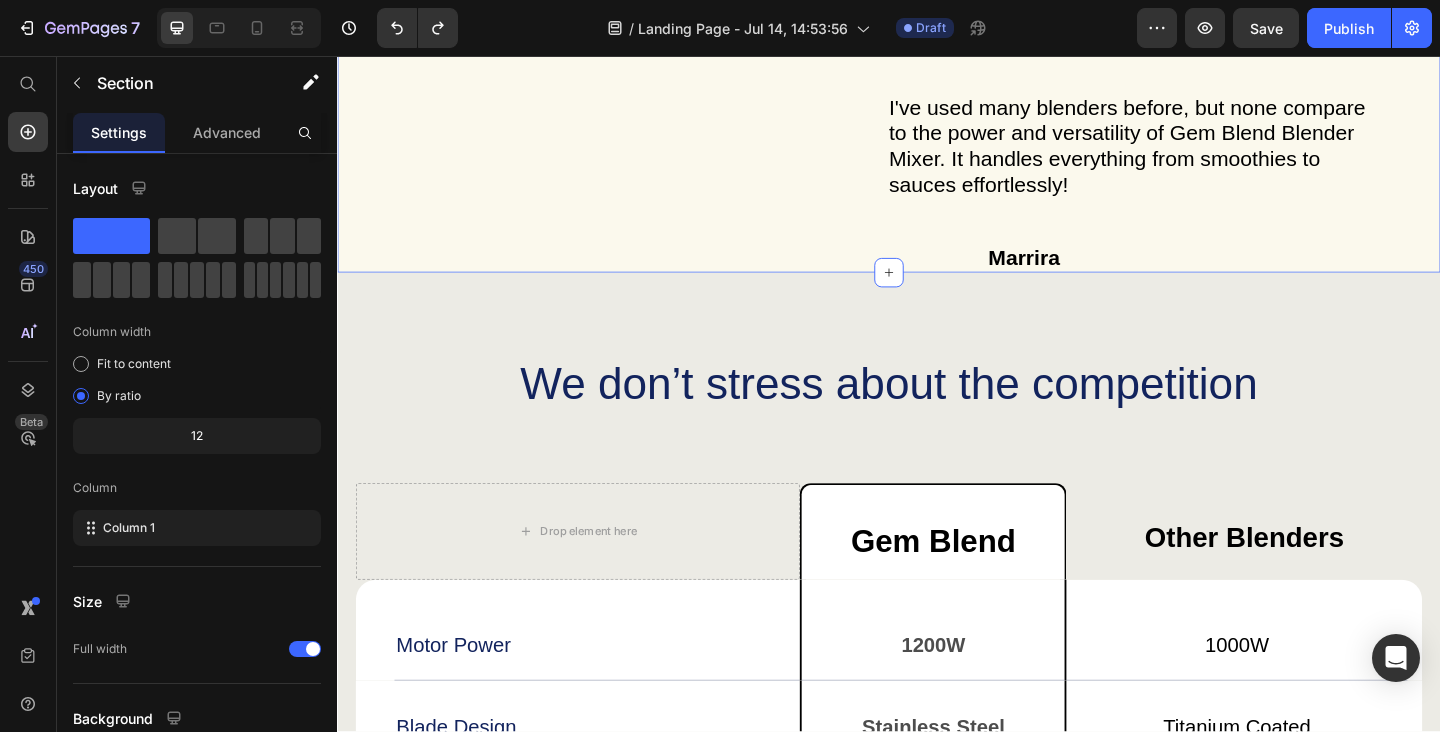 scroll, scrollTop: 5232, scrollLeft: 0, axis: vertical 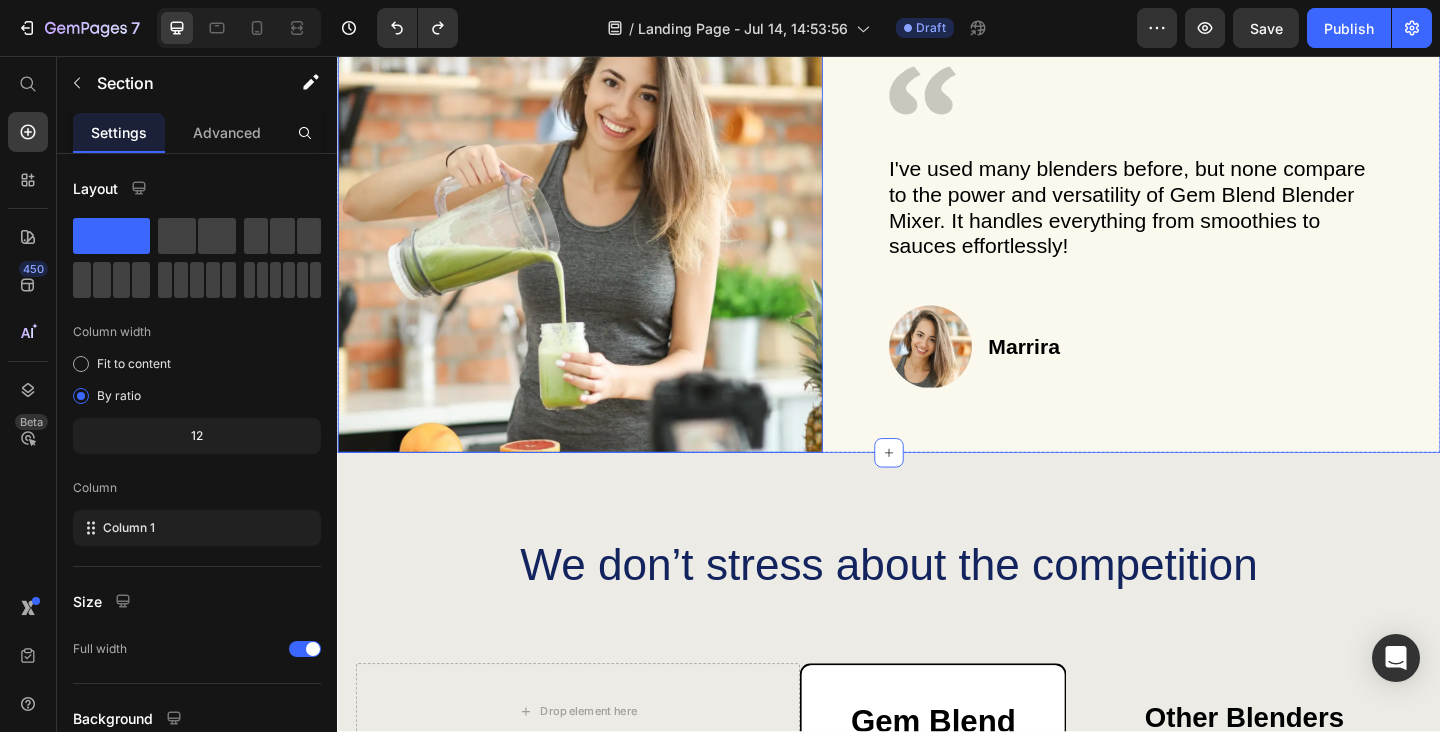 click at bounding box center [601, 237] 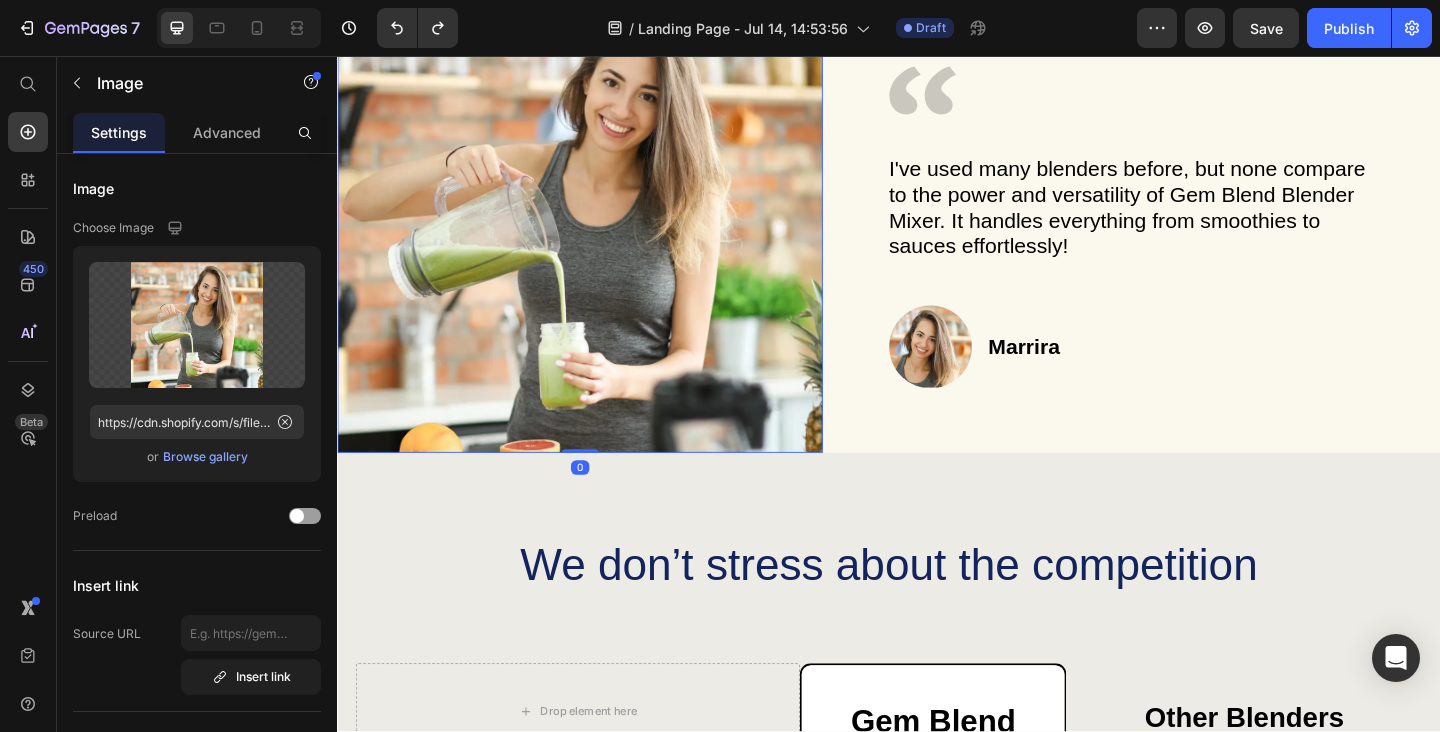 click on "Browse gallery" at bounding box center [205, 457] 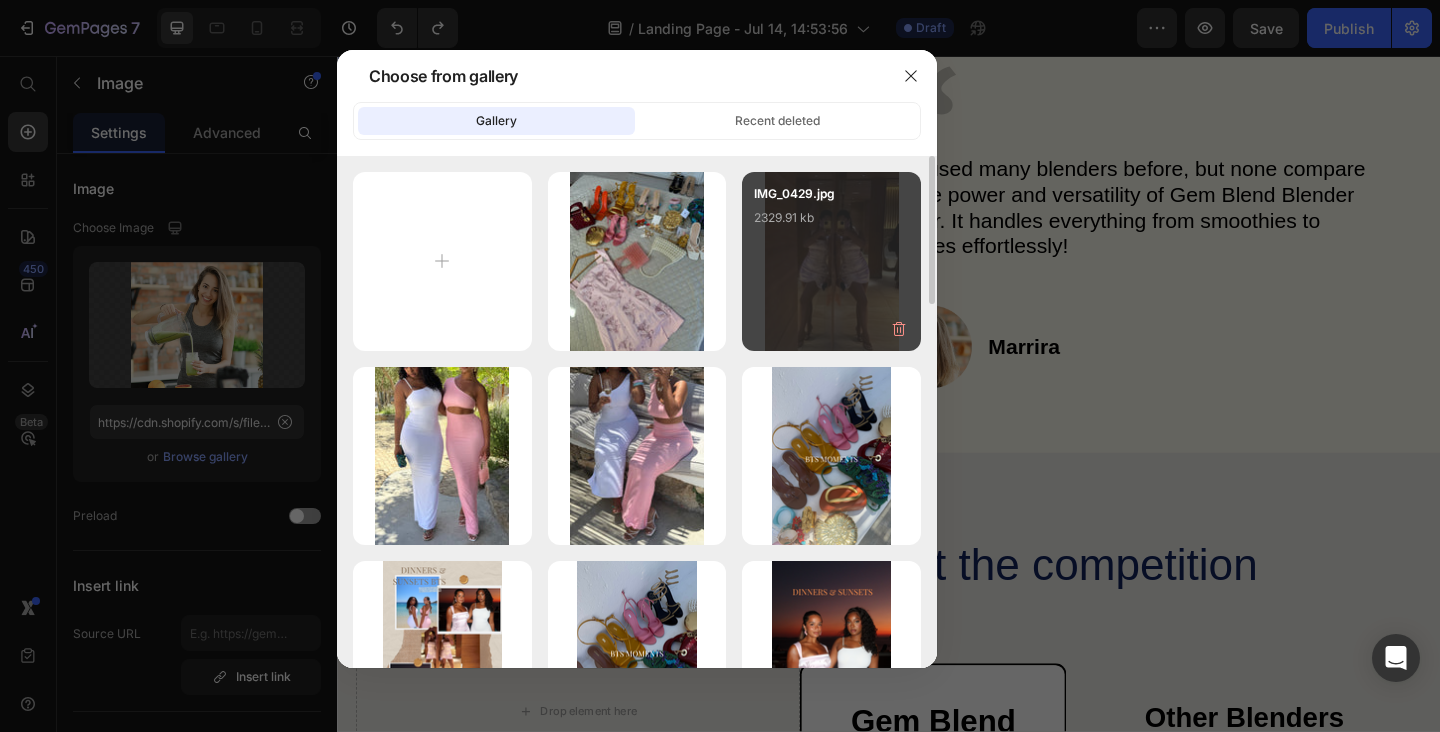 click on "IMG_0429.jpg 2329.91 kb" at bounding box center [831, 261] 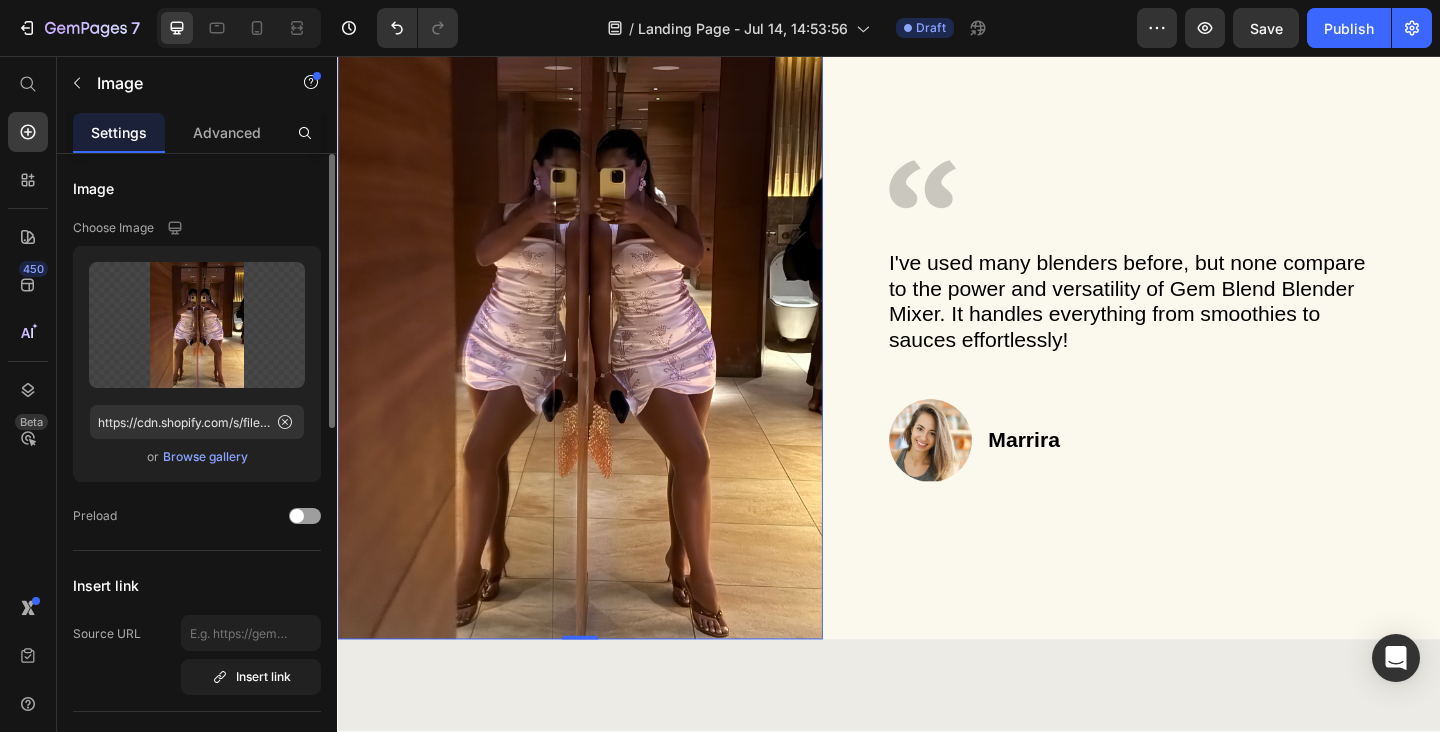 click on "Browse gallery" at bounding box center [205, 457] 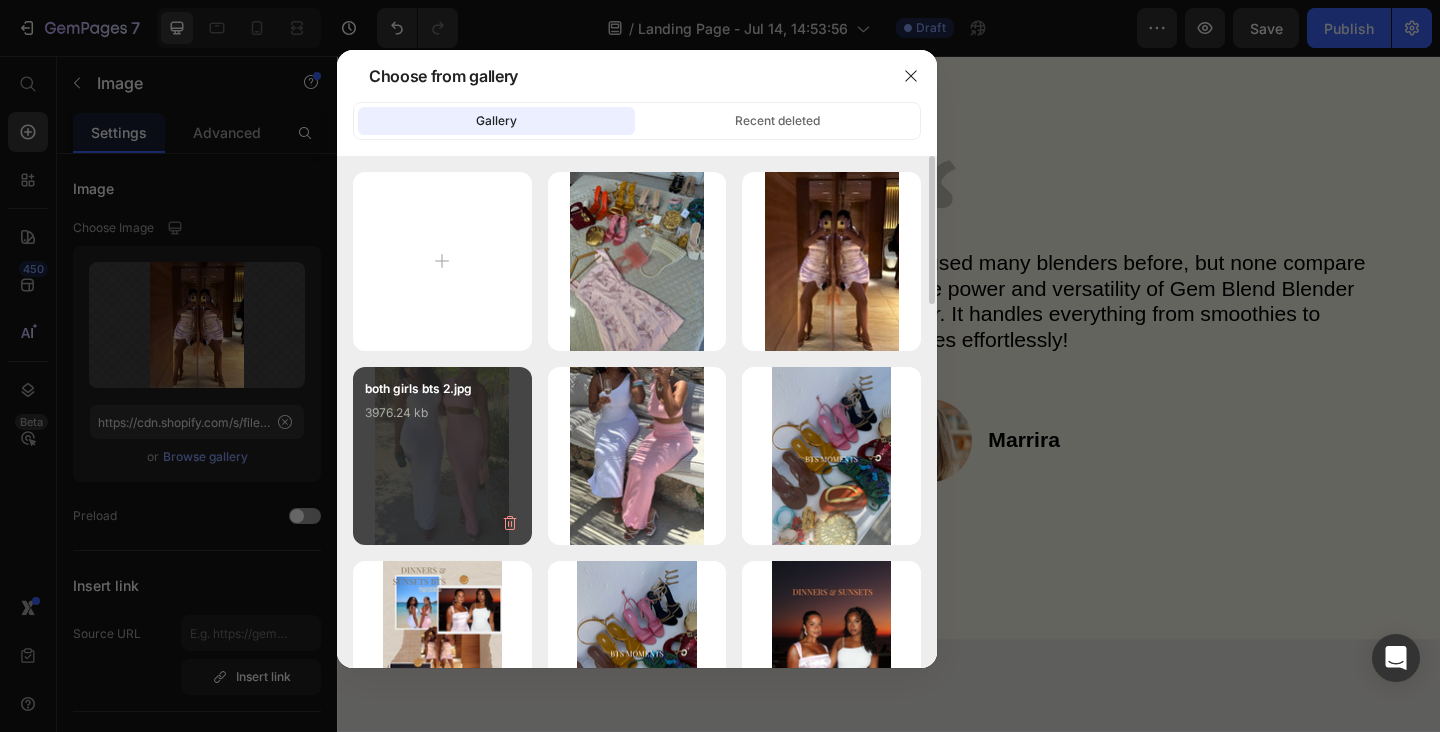 click on "both girls bts 2.jpg 3976.24 kb" at bounding box center (442, 419) 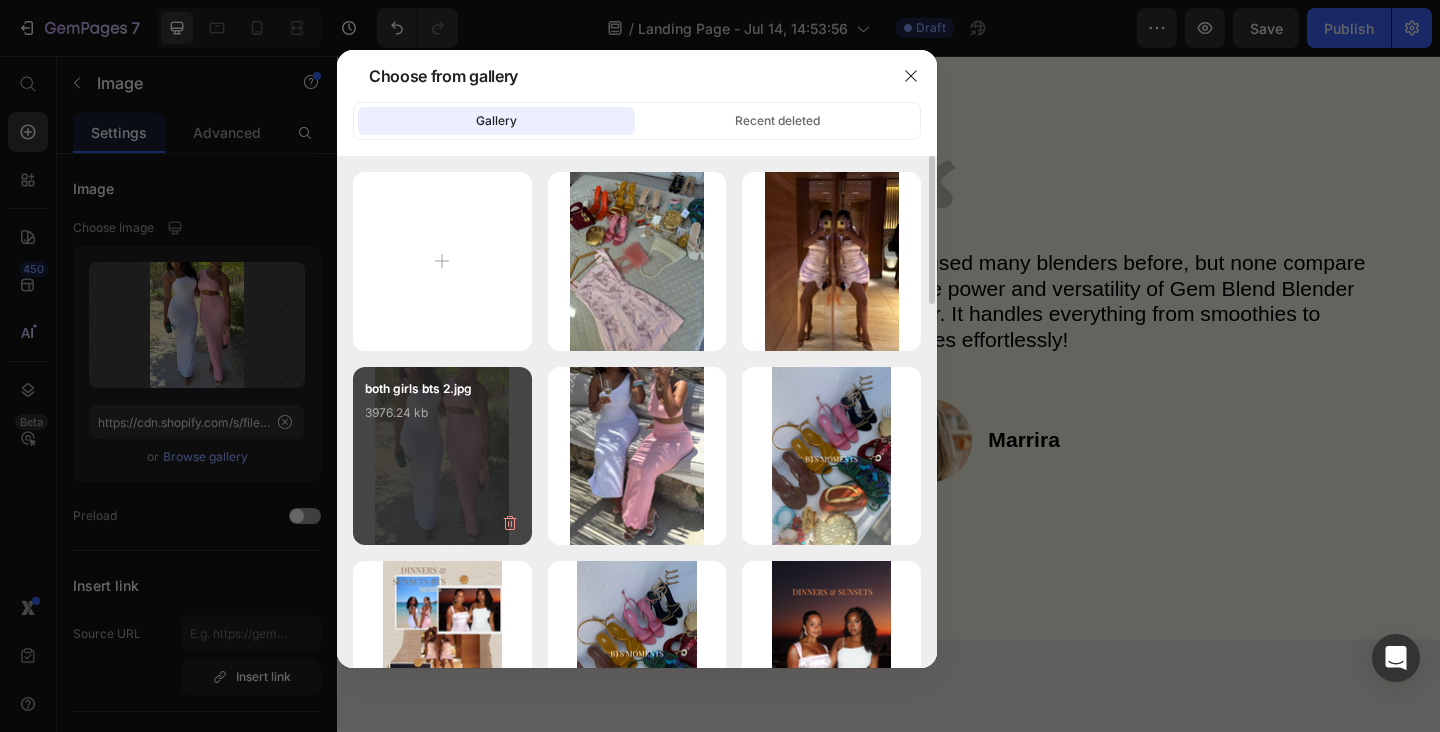 type on "https://cdn.shopify.com/s/files/1/0824/7404/1674/files/gempages_567440088024220753-5e93aed5-6911-449b-af57-009ac782d3d4.jpg" 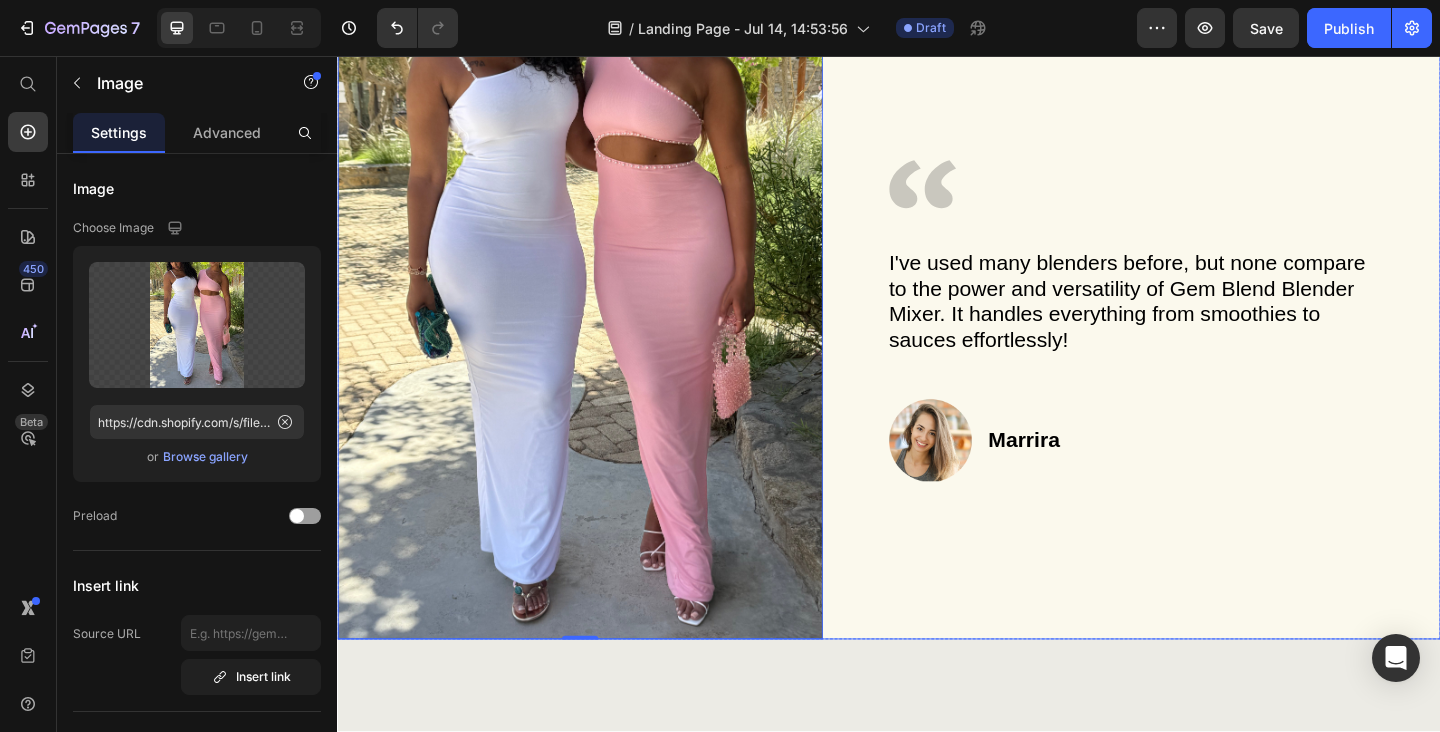 click on "Icon I've used many blenders before, but none compare to the power and versatility of Gem Blend Blender Mixer. It handles everything from smoothies to sauces effortlessly! Text Block Image Marrira Heading Row Row" at bounding box center (1237, 339) 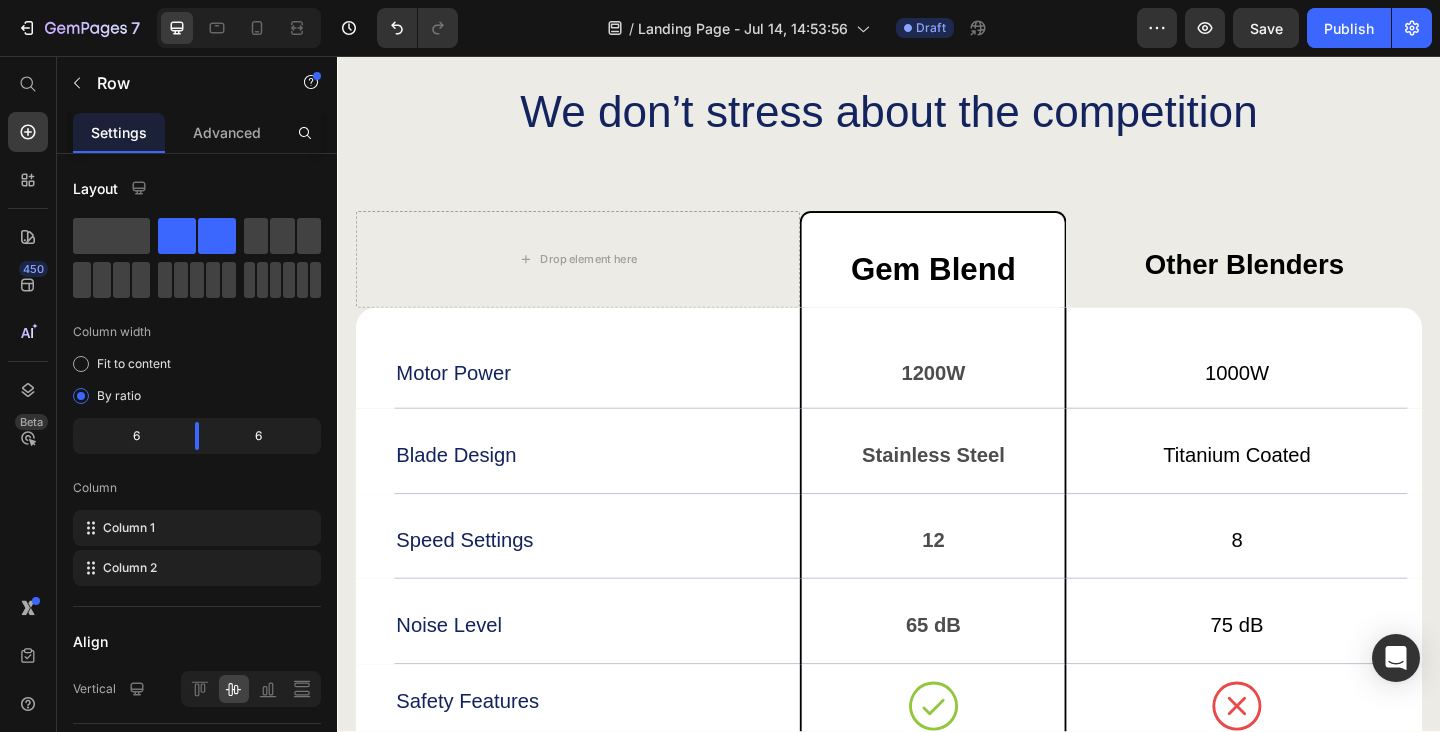 scroll, scrollTop: 5952, scrollLeft: 0, axis: vertical 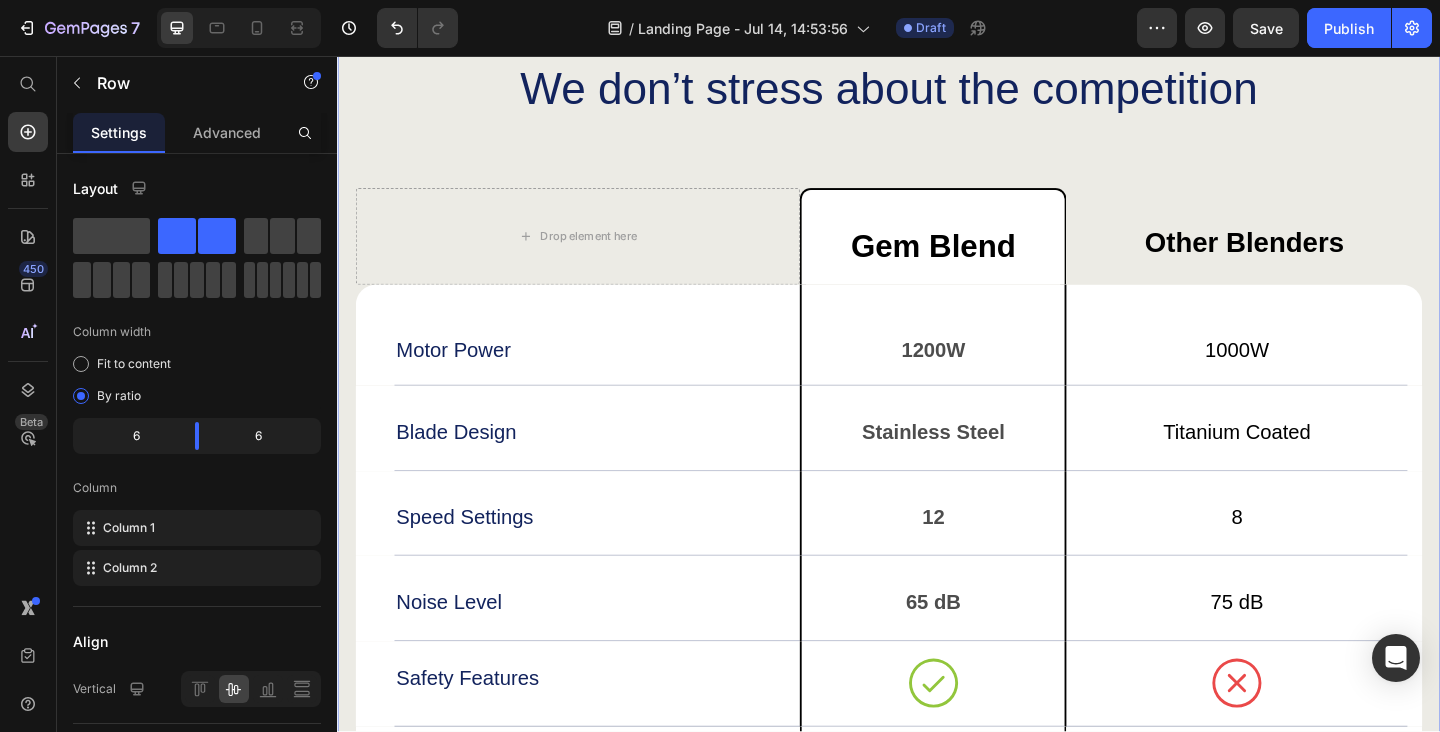 click on "We don’t stress about the competition Heading
Drop element here Gem Blend Text Block Other Blenders Text Block Row Motor Power Text Block 1200W Text Block Row 1000W Text Block Row Blade Design Text Block Stainless Steel Text Block Row Titanium Coated Text Block Row Speed Settings Text Block 12 Text Block Row 8 Text Block Row Noise Level Text Block 65 dB Text Block Row 75 dB Text Block Row Safety Features Text Block
Icon Row
Icon Row Row Cleaning Ease Text Block
Icon Row
Icon Row Row Row Row Section 7" at bounding box center (937, 518) 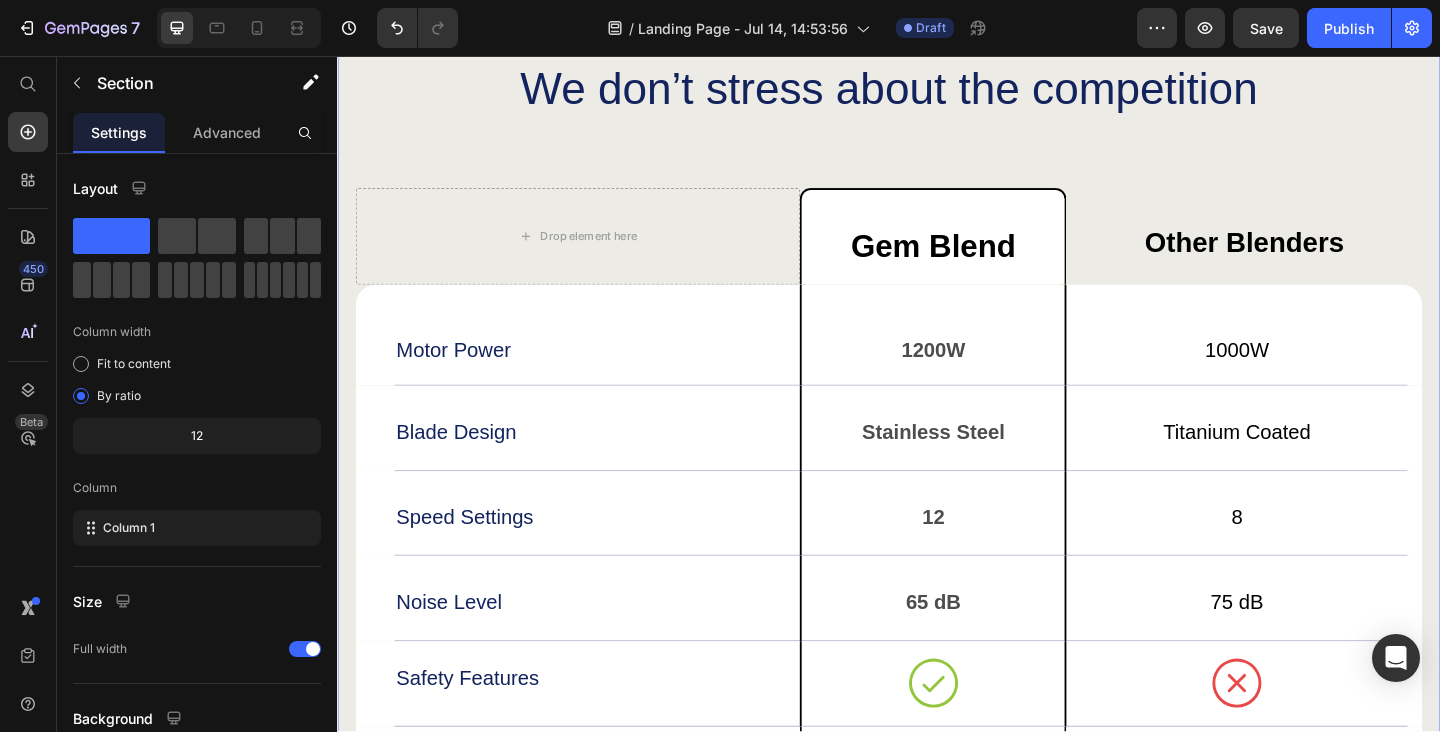 click 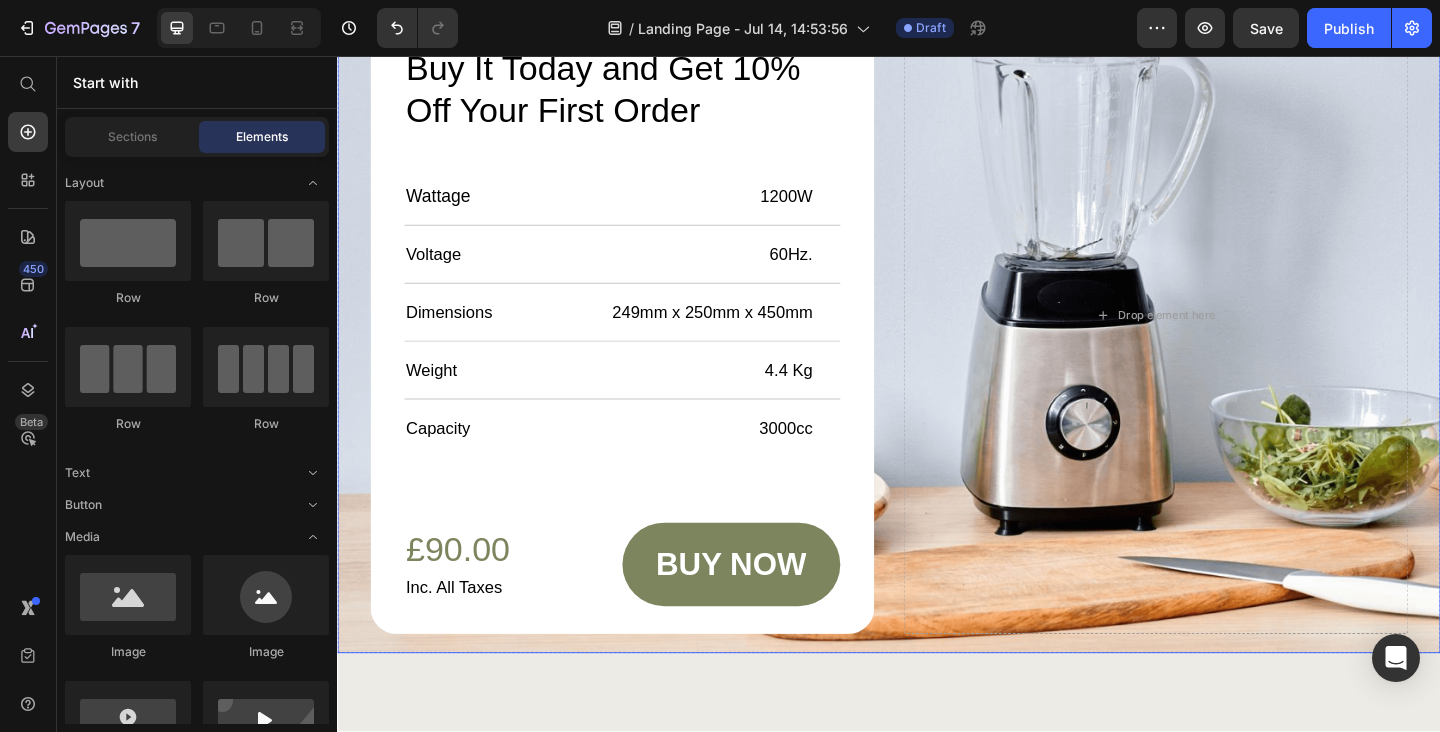 click at bounding box center (937, 338) 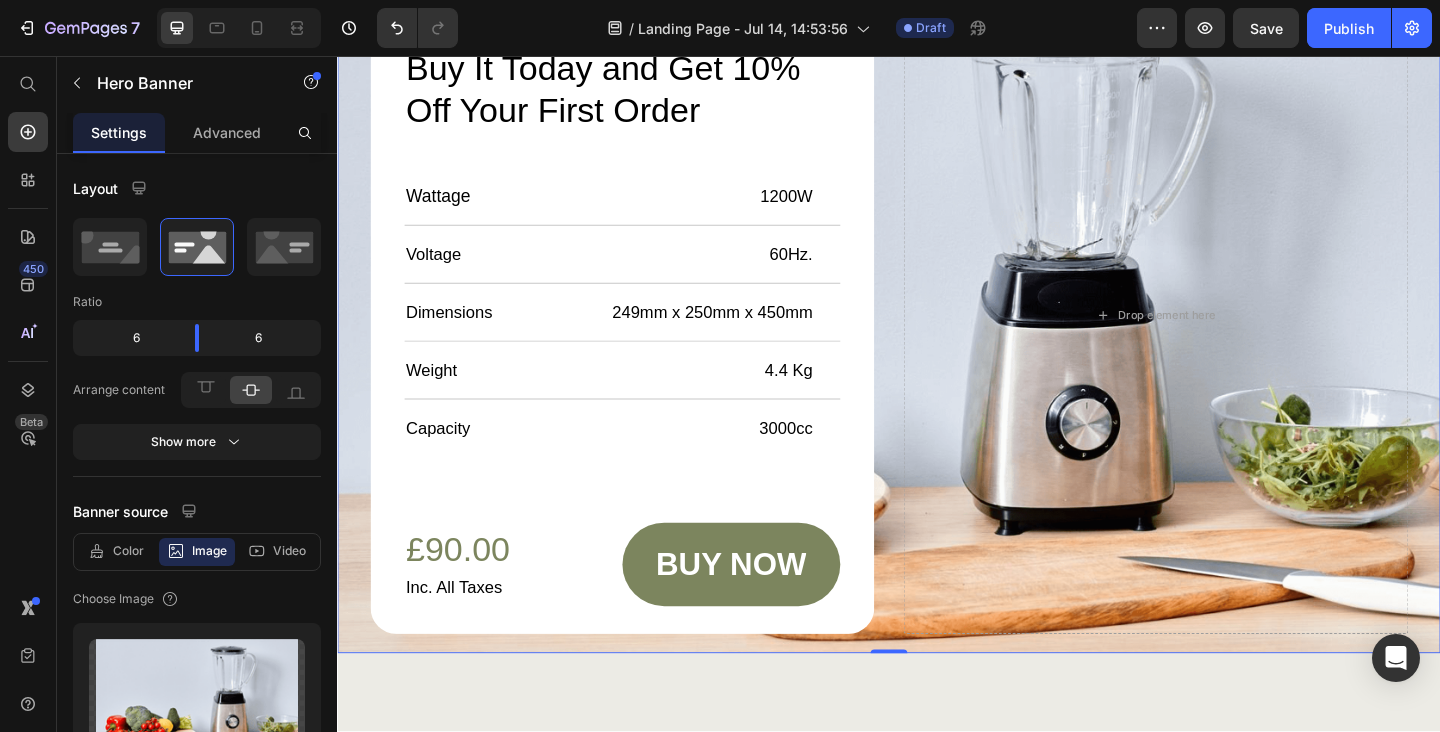 click 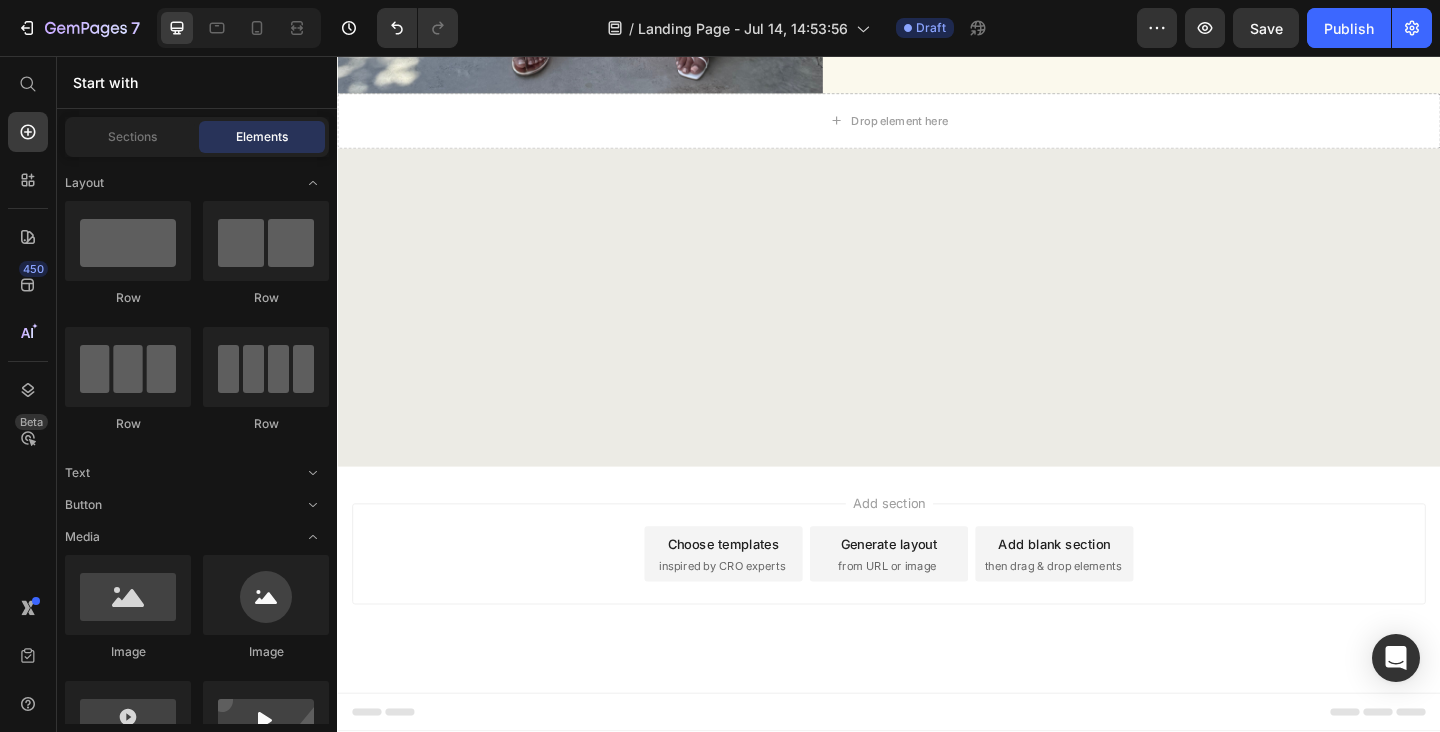 click at bounding box center [937, 375] 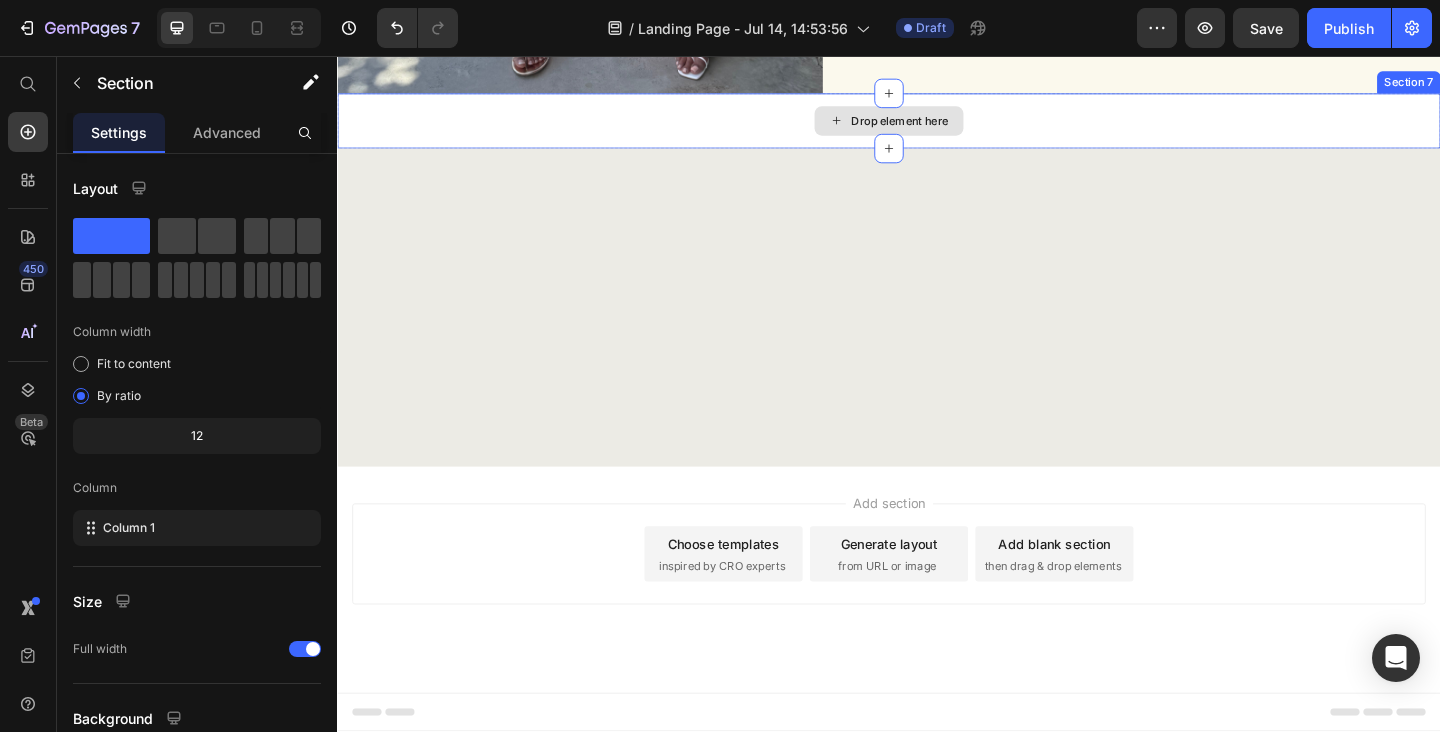 click on "Drop element here" at bounding box center (937, 127) 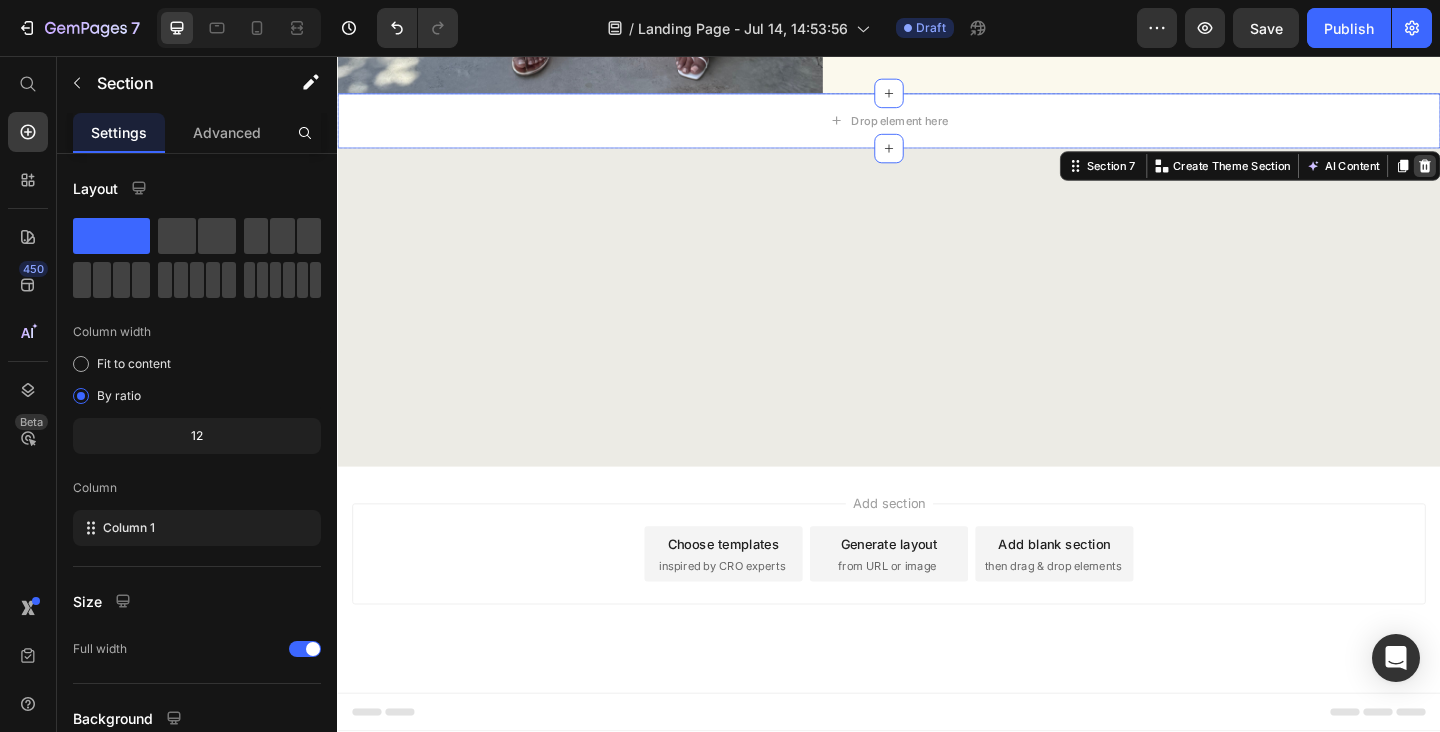 click 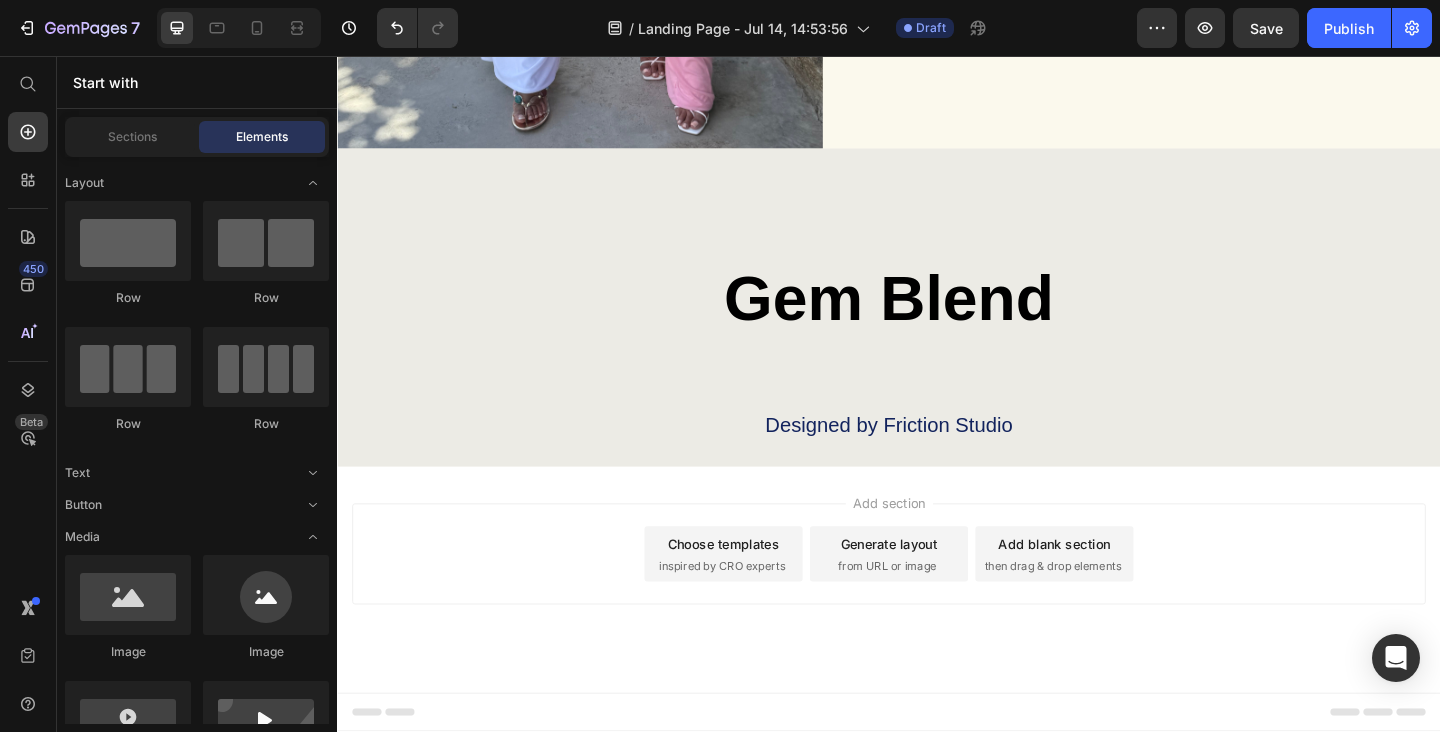 scroll, scrollTop: 5910, scrollLeft: 0, axis: vertical 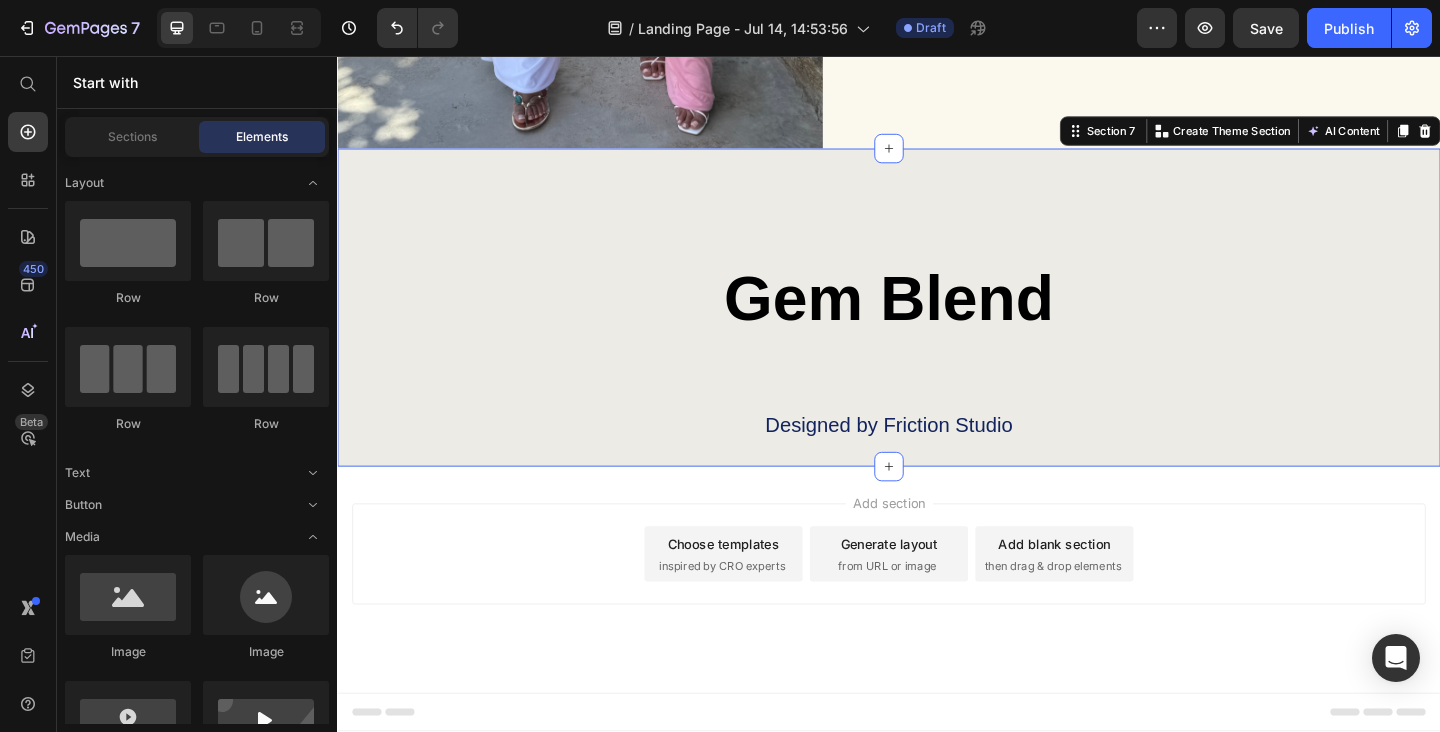 click on "Gem Blend Heading Designed by Friction Studio Text Block Row Section 7   You can create reusable sections Create Theme Section AI Content Write with GemAI What would you like to describe here? Tone and Voice Persuasive Product Show more Generate" at bounding box center (937, 330) 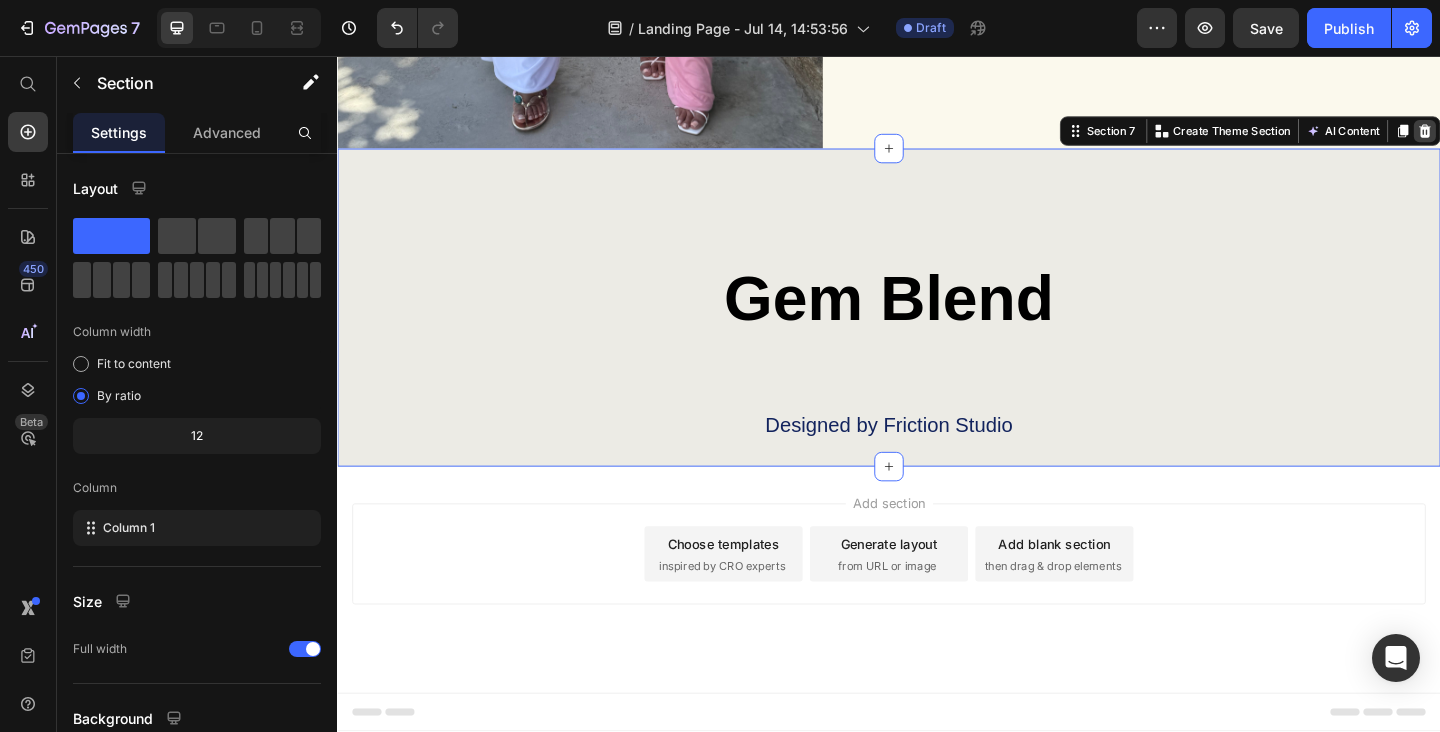 click 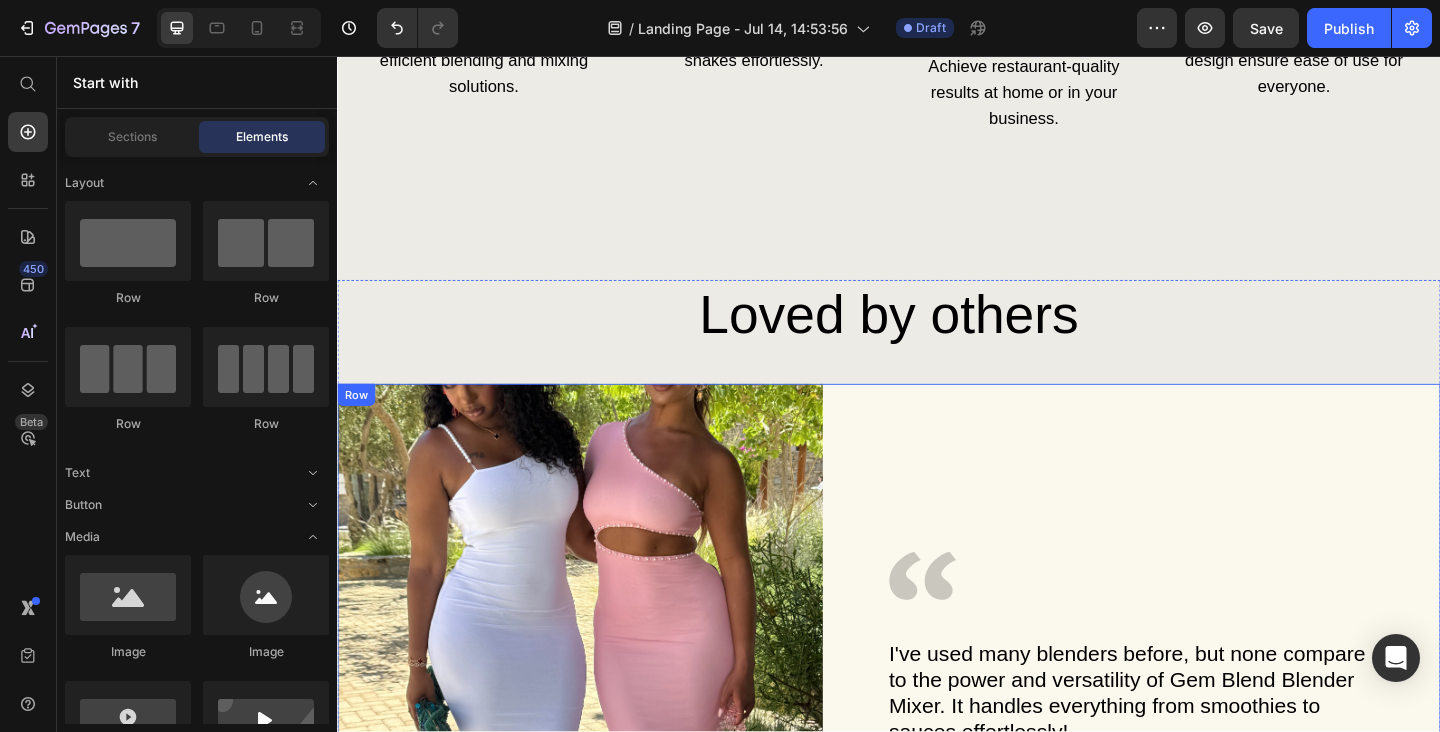 scroll, scrollTop: 4803, scrollLeft: 0, axis: vertical 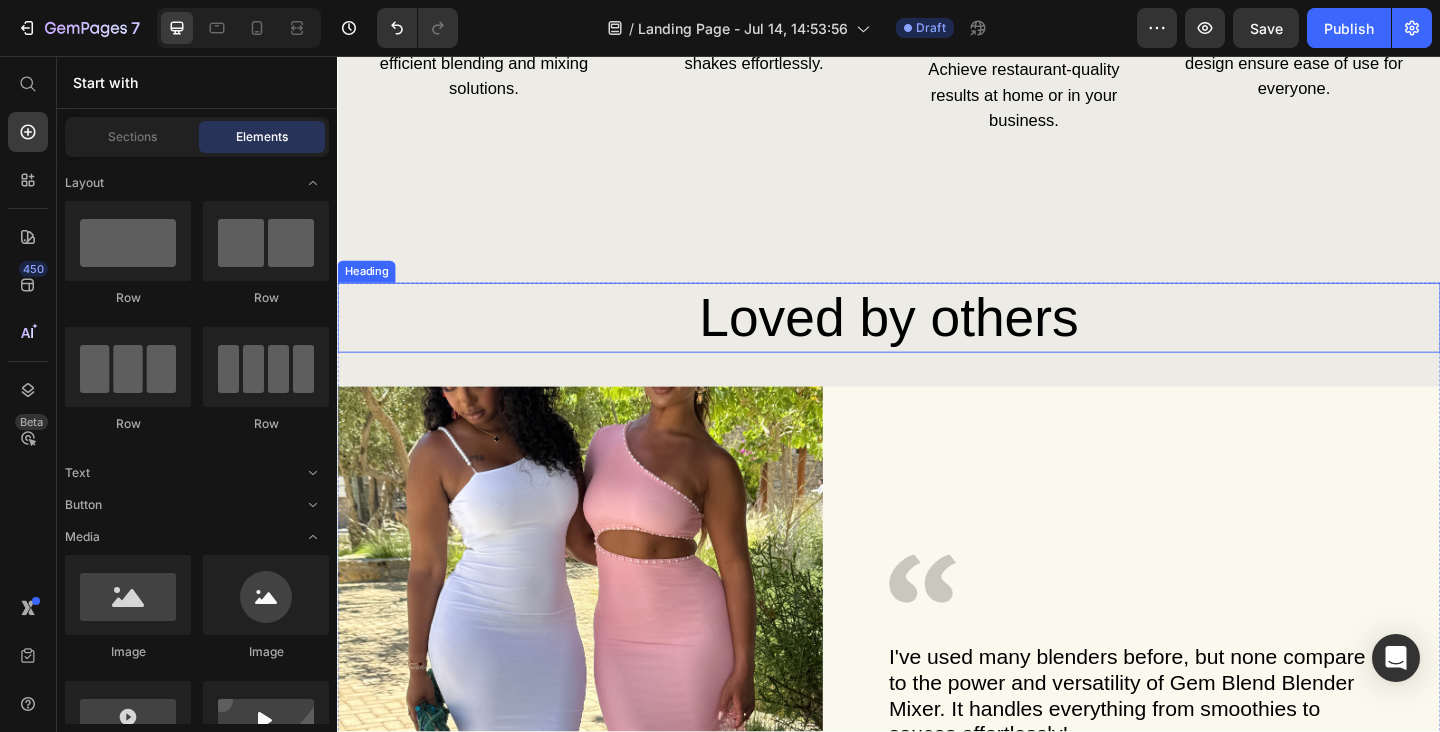 click on "Loved by others" at bounding box center (937, 341) 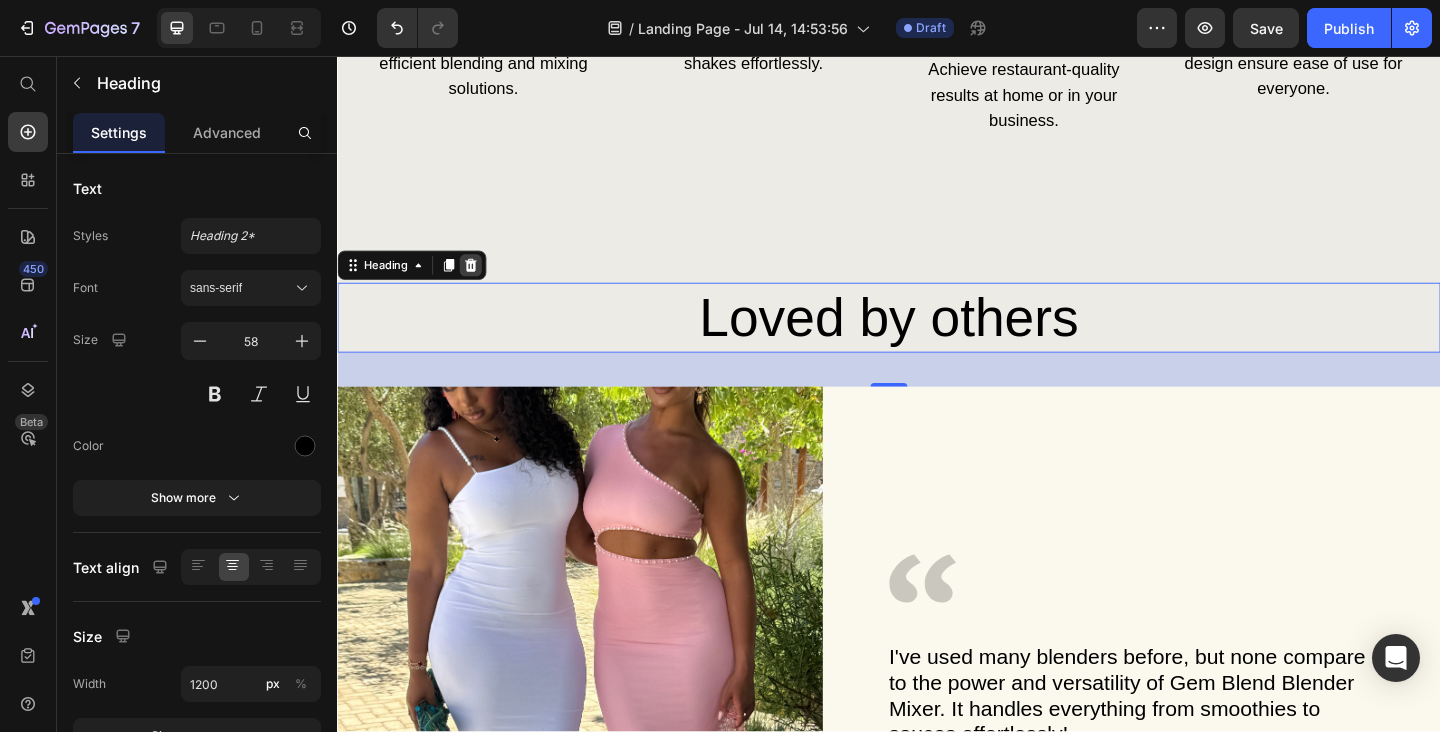 click 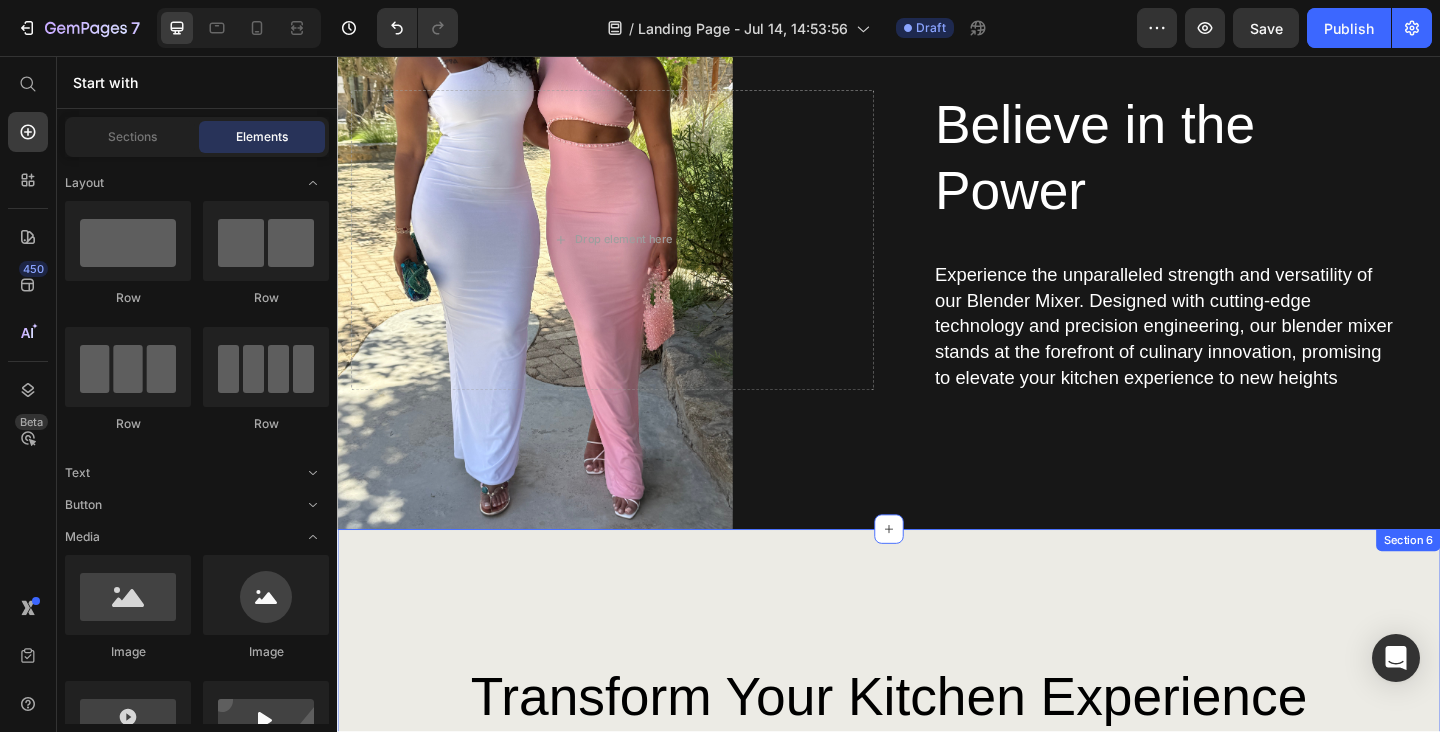 scroll, scrollTop: 3843, scrollLeft: 0, axis: vertical 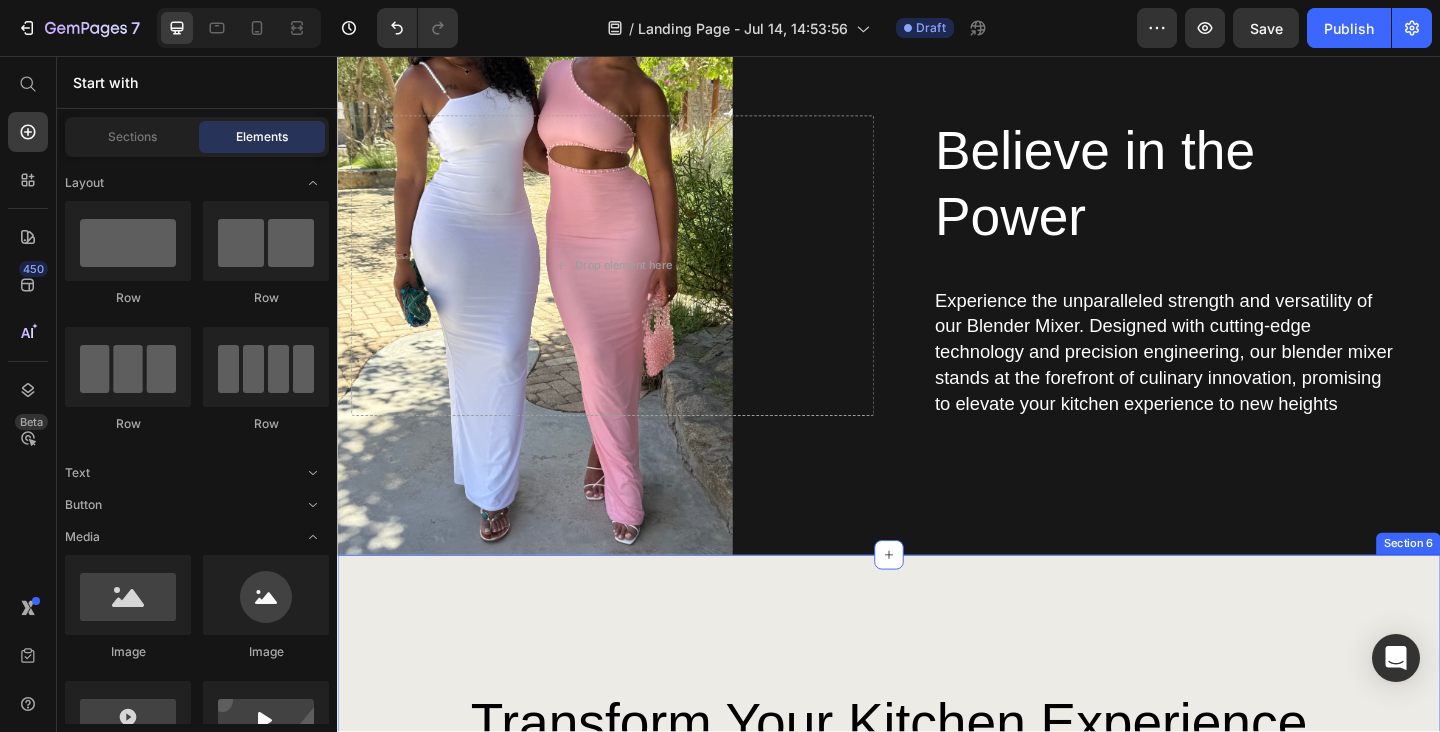 click on "transform your kitchen experience Heading Image Time-Saving Heading Prepare meals faster with our efficient blending and mixing solutions. Text Block Image Healthy Living Heading Create nutritious smoothies and shakes effortlessly. Text Block Image Professional Results Heading Achieve restaurant-quality results at home or in your business. Text Block Image User-Friendly Heading Intuitive controls and ergonomic design ensure ease of use for everyone. Text Block Row Row Image
Icon I've used many blenders before, but none compare to the power and versatility of Gem Blend Blender Mixer. It handles everything from smoothies to sauces effortlessly! Text Block Image Marrira Heading Row Row Row Row Section 6" at bounding box center [937, 1283] 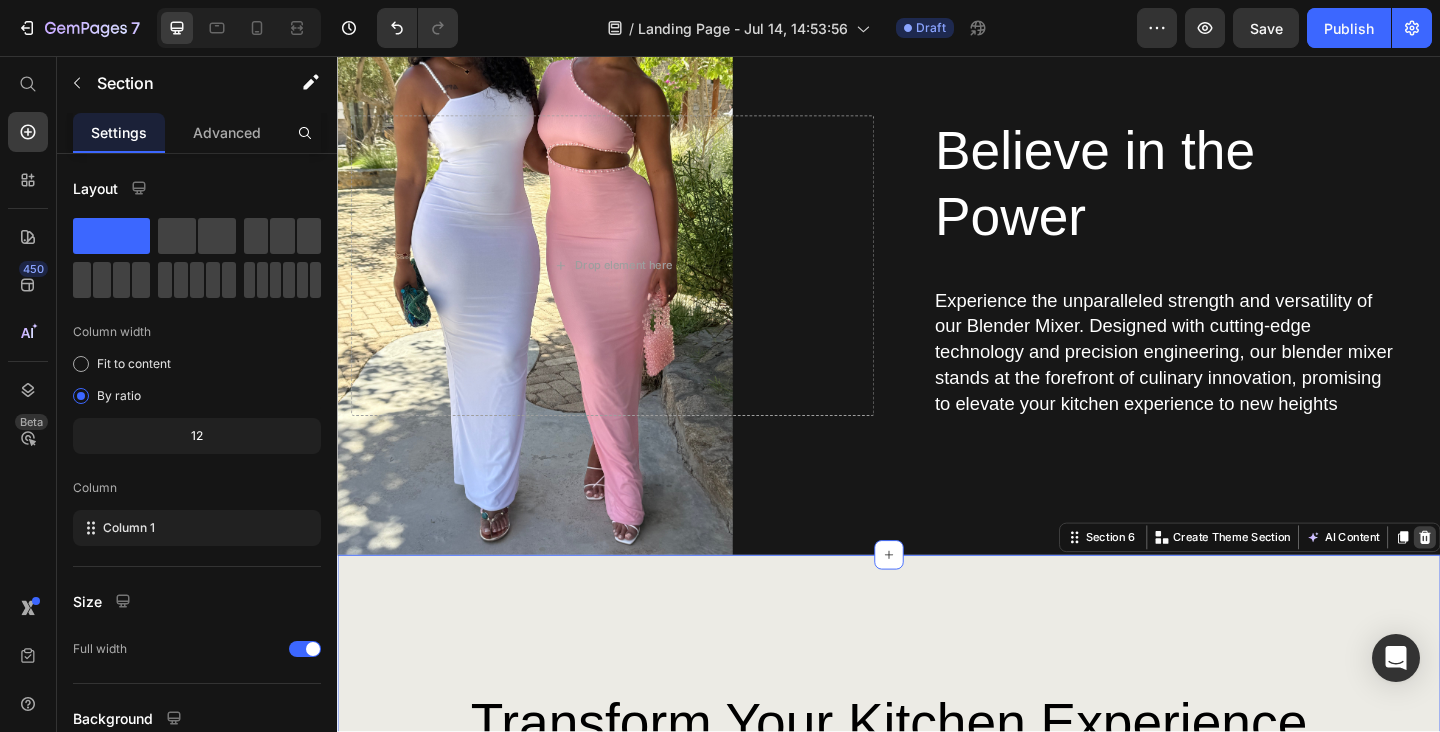 click 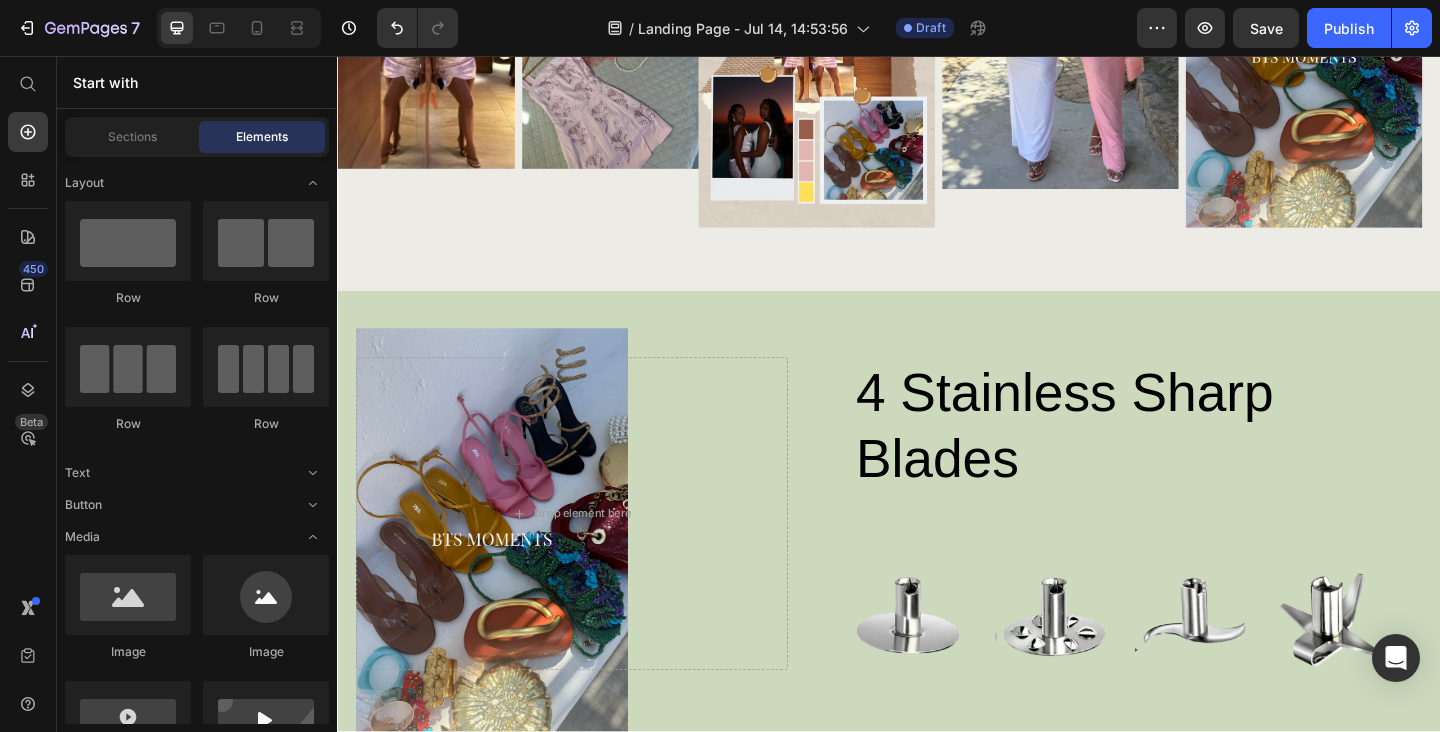 scroll, scrollTop: 1891, scrollLeft: 0, axis: vertical 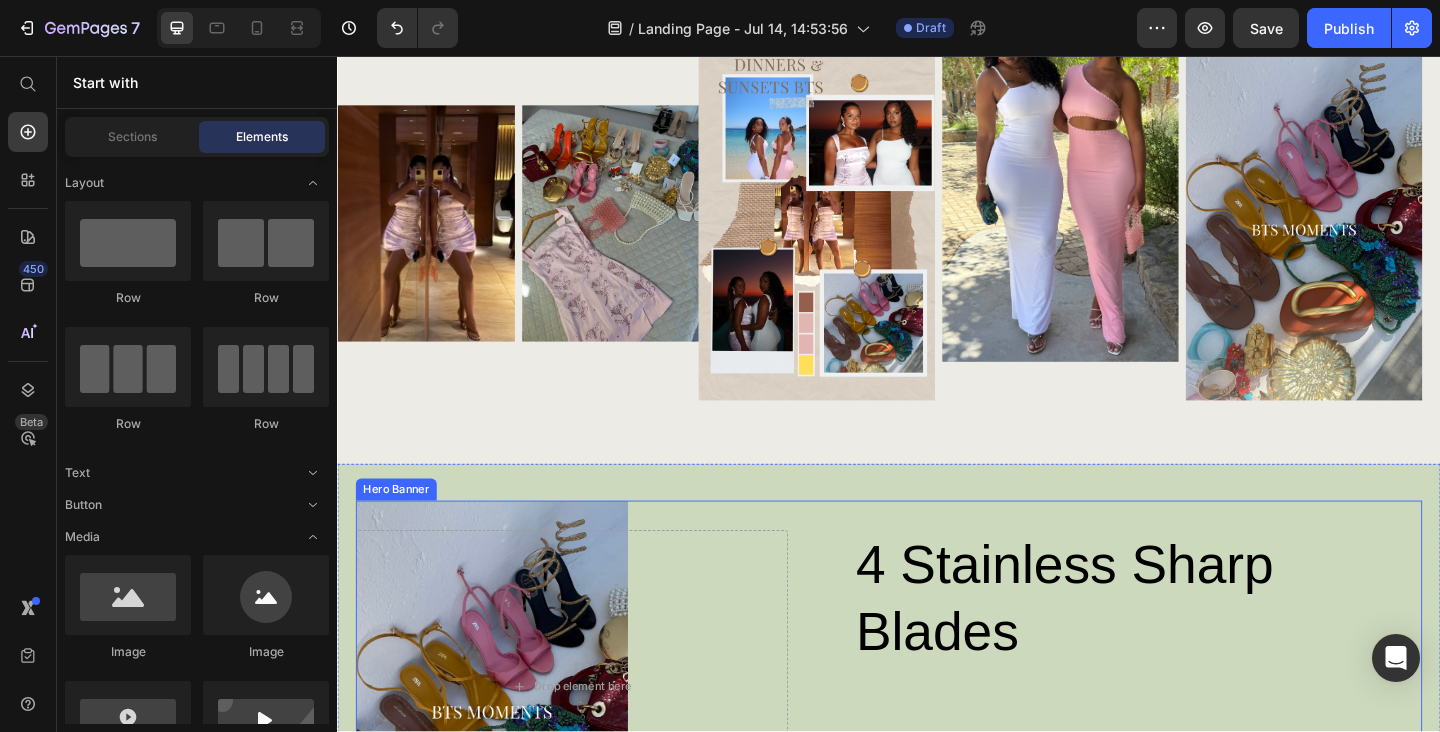click on "4 stainless sharp blades Heading Image Image Image Image Row Row
Drop element here" at bounding box center [937, 761] 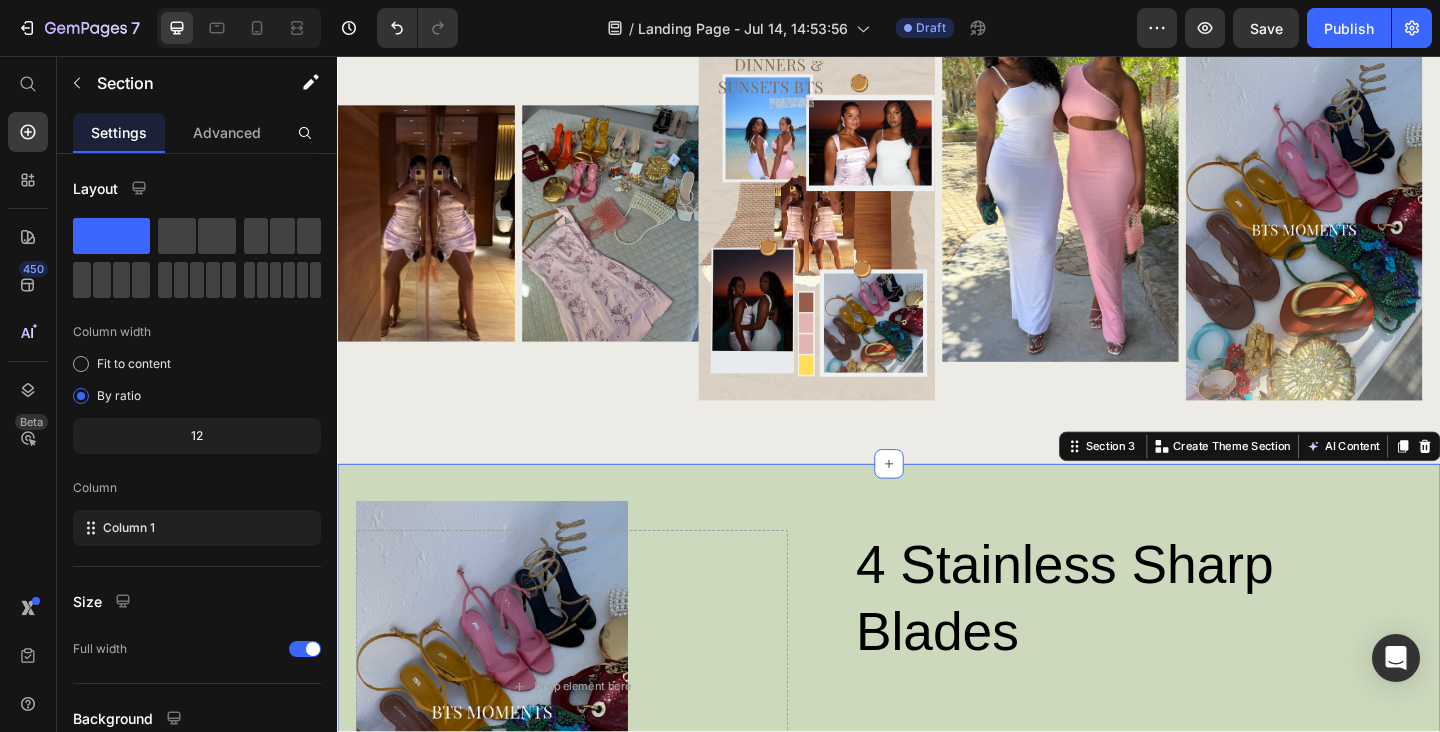 click on "4 stainless sharp blades Heading Image Image Image Image Row Row
Drop element here Hero Banner Section 3   You can create reusable sections Create Theme Section AI Content Write with GemAI What would you like to describe here? Tone and Voice Persuasive Product Show more Generate" at bounding box center (937, 760) 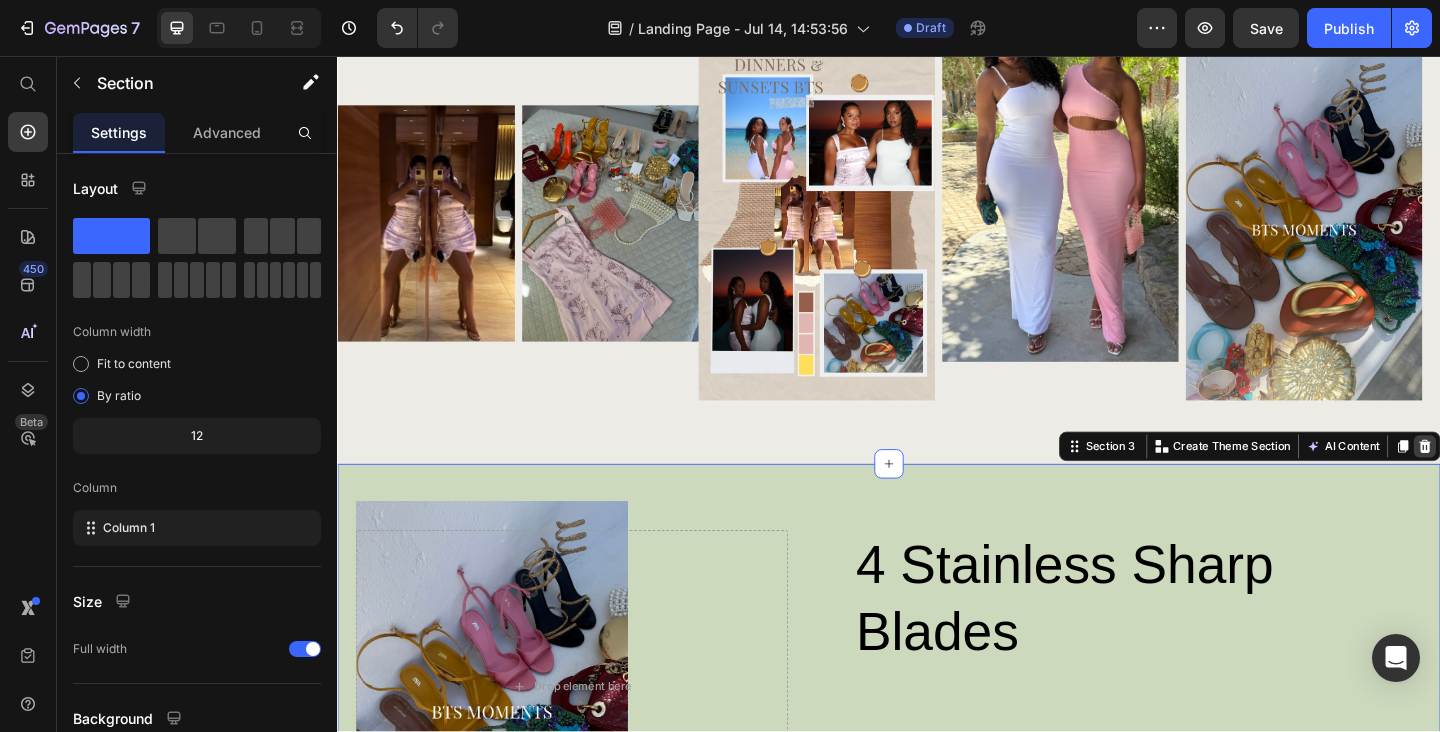 click 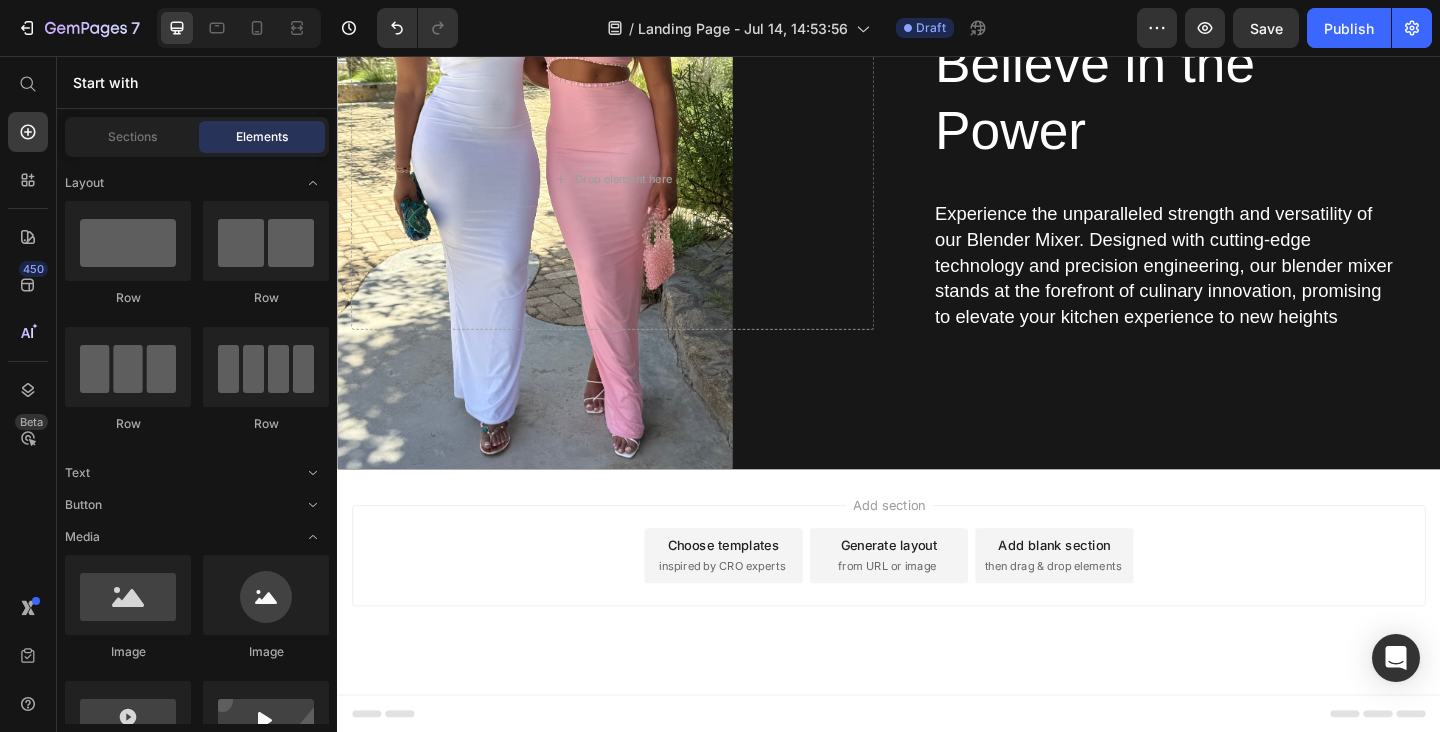 scroll, scrollTop: 3417, scrollLeft: 0, axis: vertical 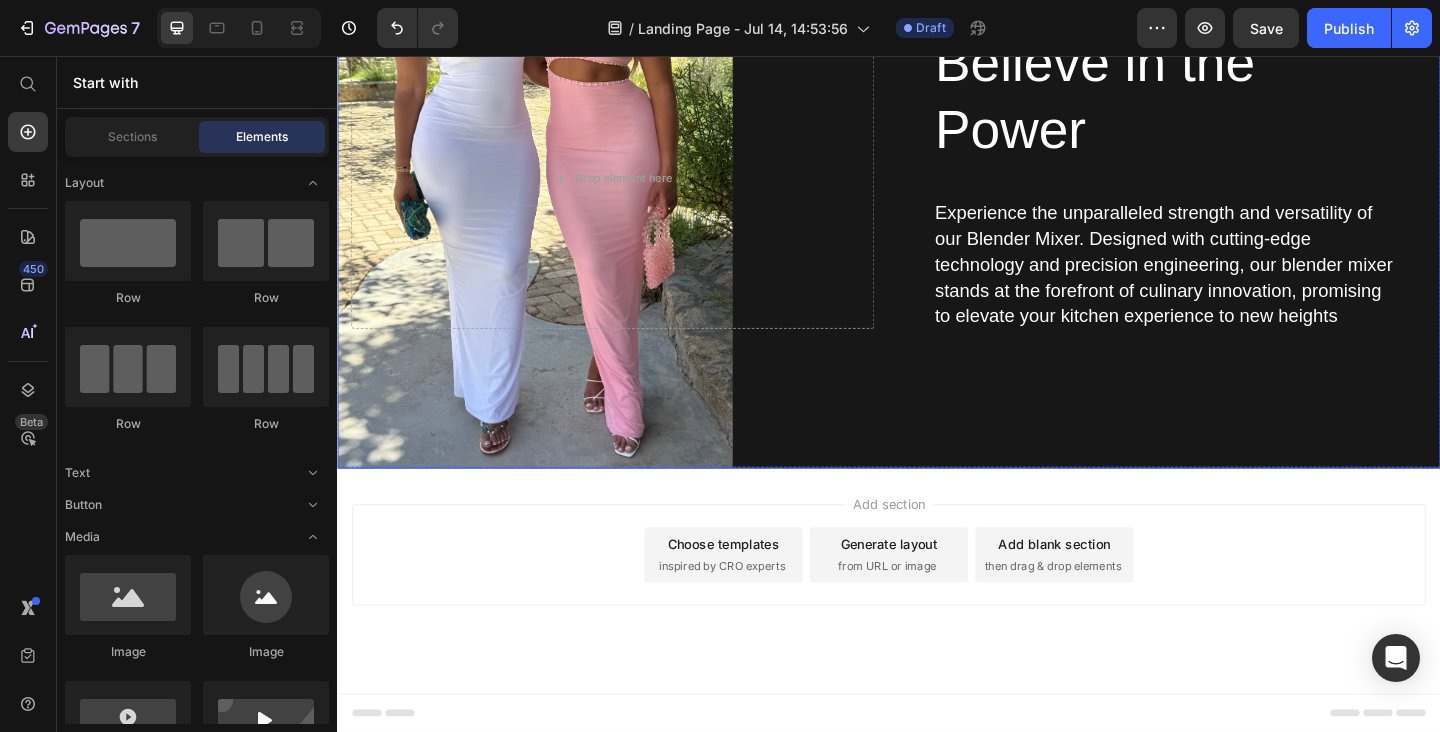 click on "Believe in the Power Heading Experience the unparalleled strength and versatility of our Blender Mixer. Designed with cutting-edge technology and precision engineering, our blender mixer stands at the forefront of culinary innovation, promising to elevate your kitchen experience to new heights Text Block Row
Drop element here" at bounding box center [937, 218] 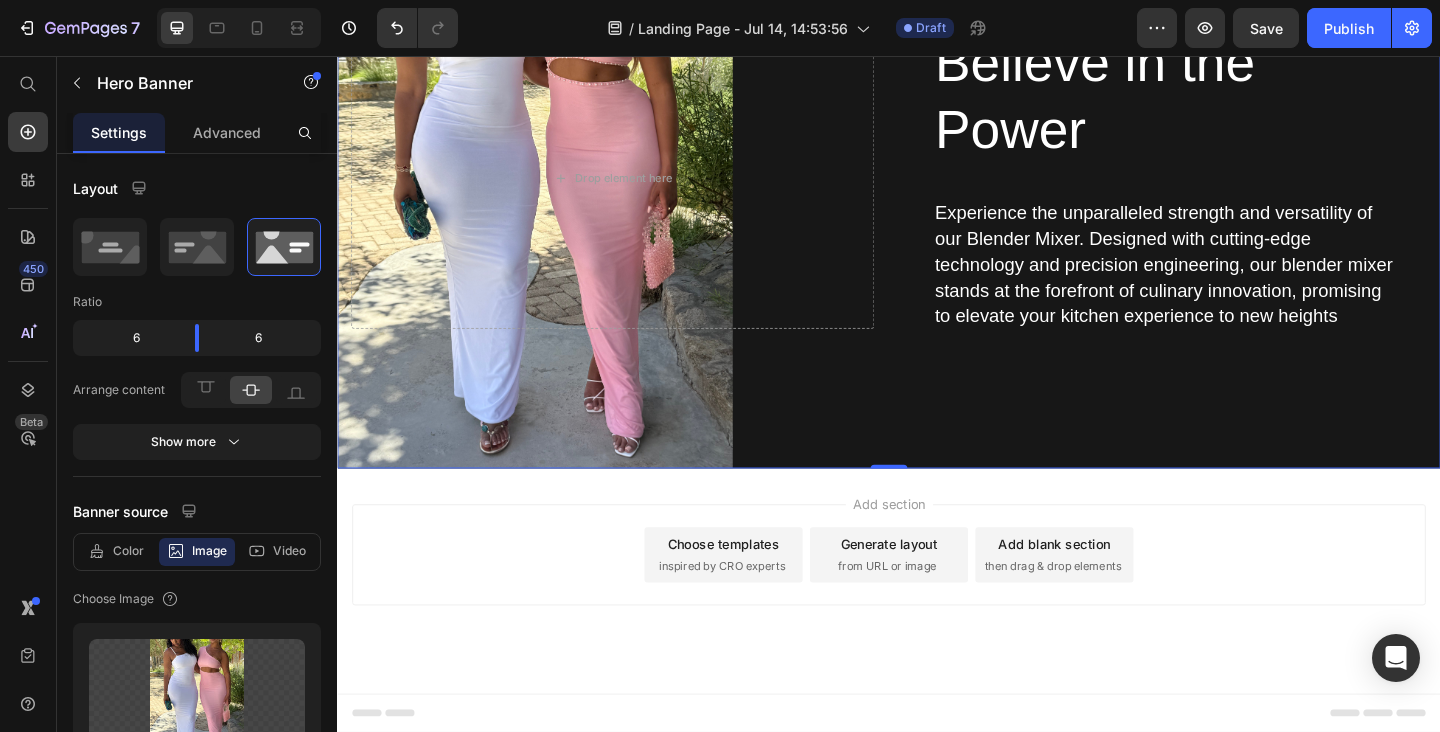click on "Believe in the Power Heading Experience the unparalleled strength and versatility of our Blender Mixer. Designed with cutting-edge technology and precision engineering, our blender mixer stands at the forefront of culinary innovation, promising to elevate your kitchen experience to new heights Text Block Row
Drop element here" at bounding box center (937, 218) 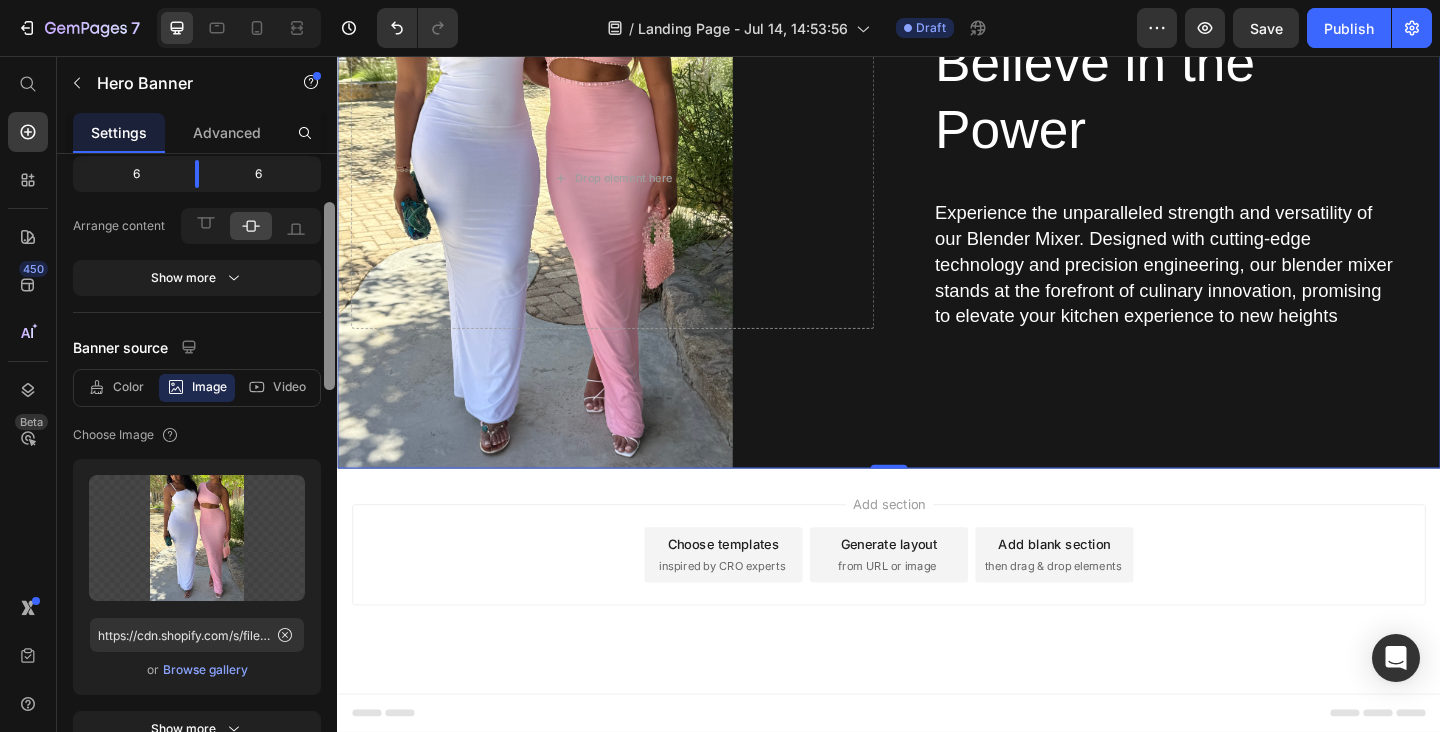 scroll, scrollTop: 519, scrollLeft: 0, axis: vertical 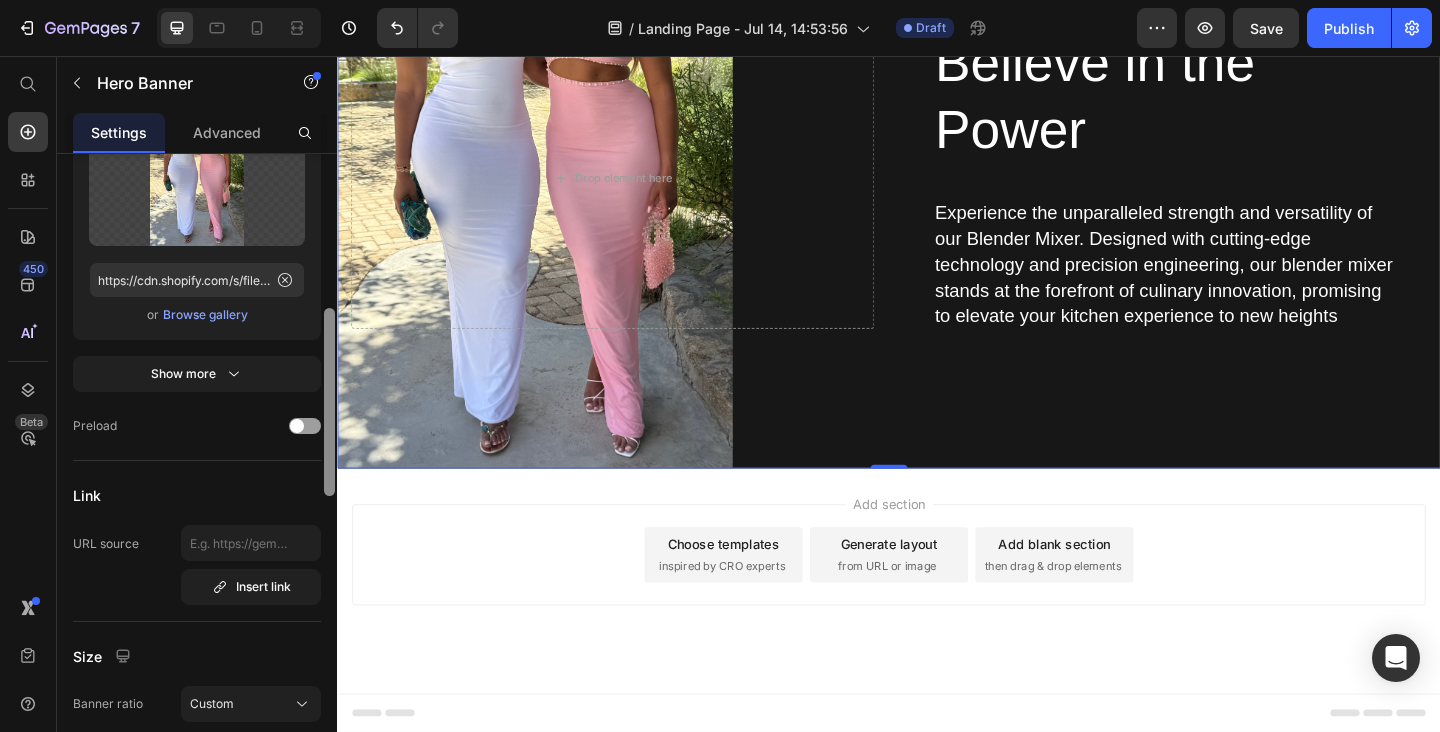drag, startPoint x: 670, startPoint y: 267, endPoint x: 344, endPoint y: 421, distance: 360.54404 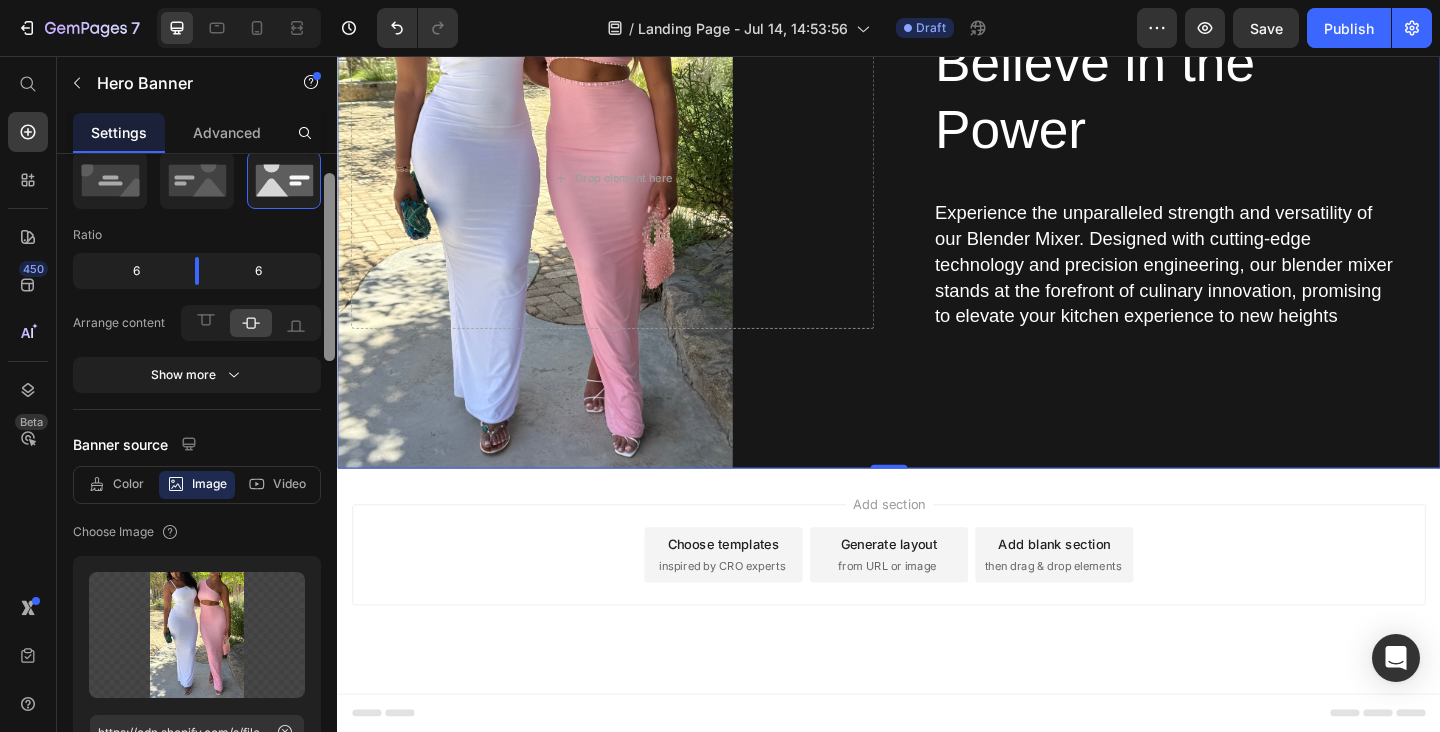 scroll, scrollTop: 0, scrollLeft: 0, axis: both 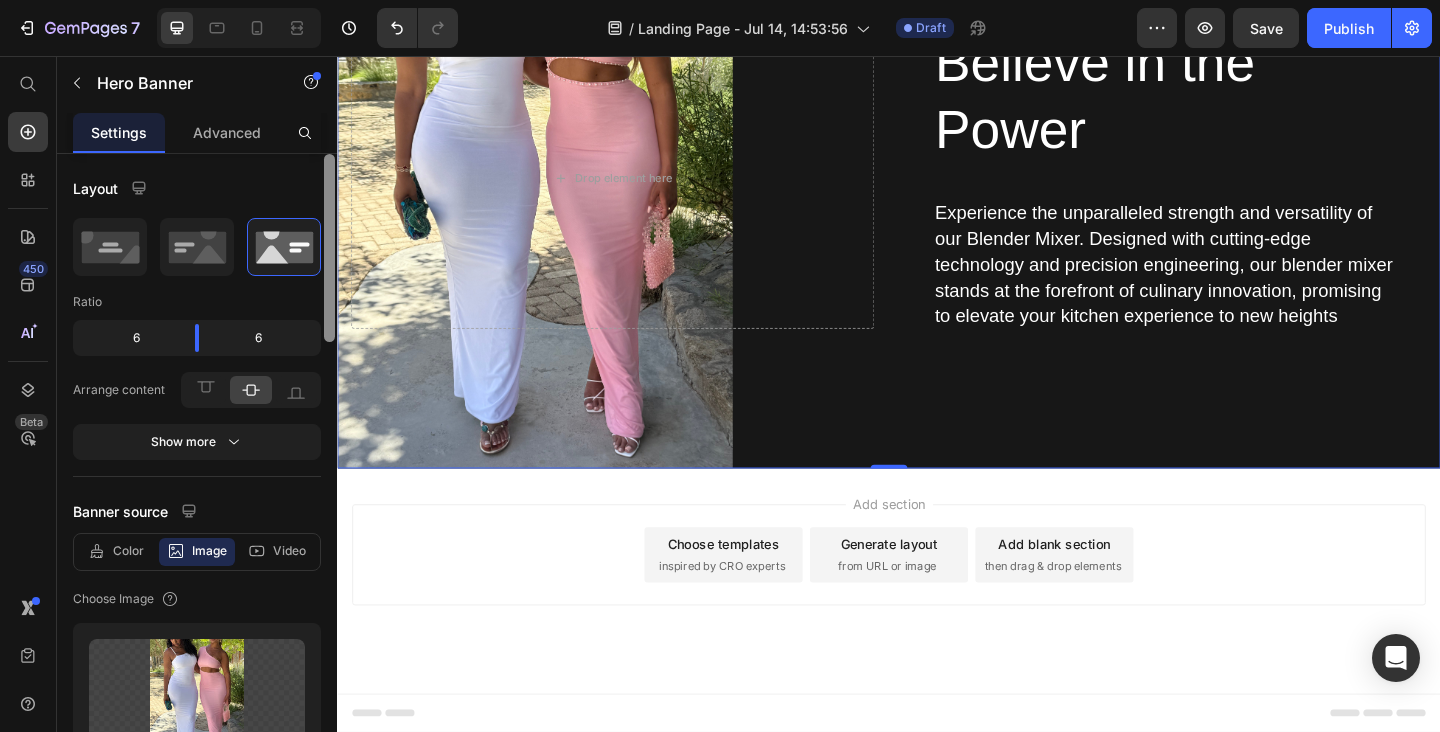 click on "Add section Choose templates inspired by CRO experts Generate layout from URL or image Add blank section then drag & drop elements" at bounding box center (937, 627) 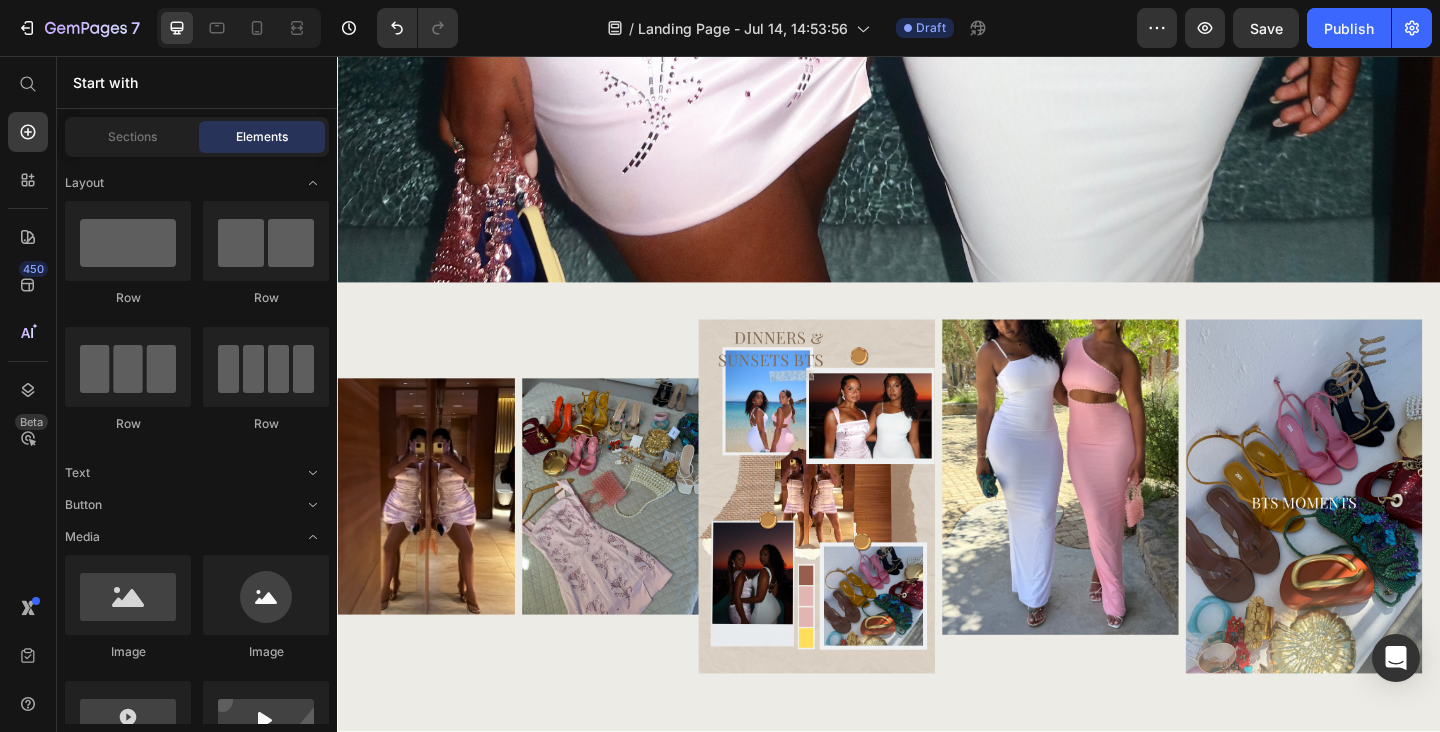 scroll, scrollTop: 1577, scrollLeft: 0, axis: vertical 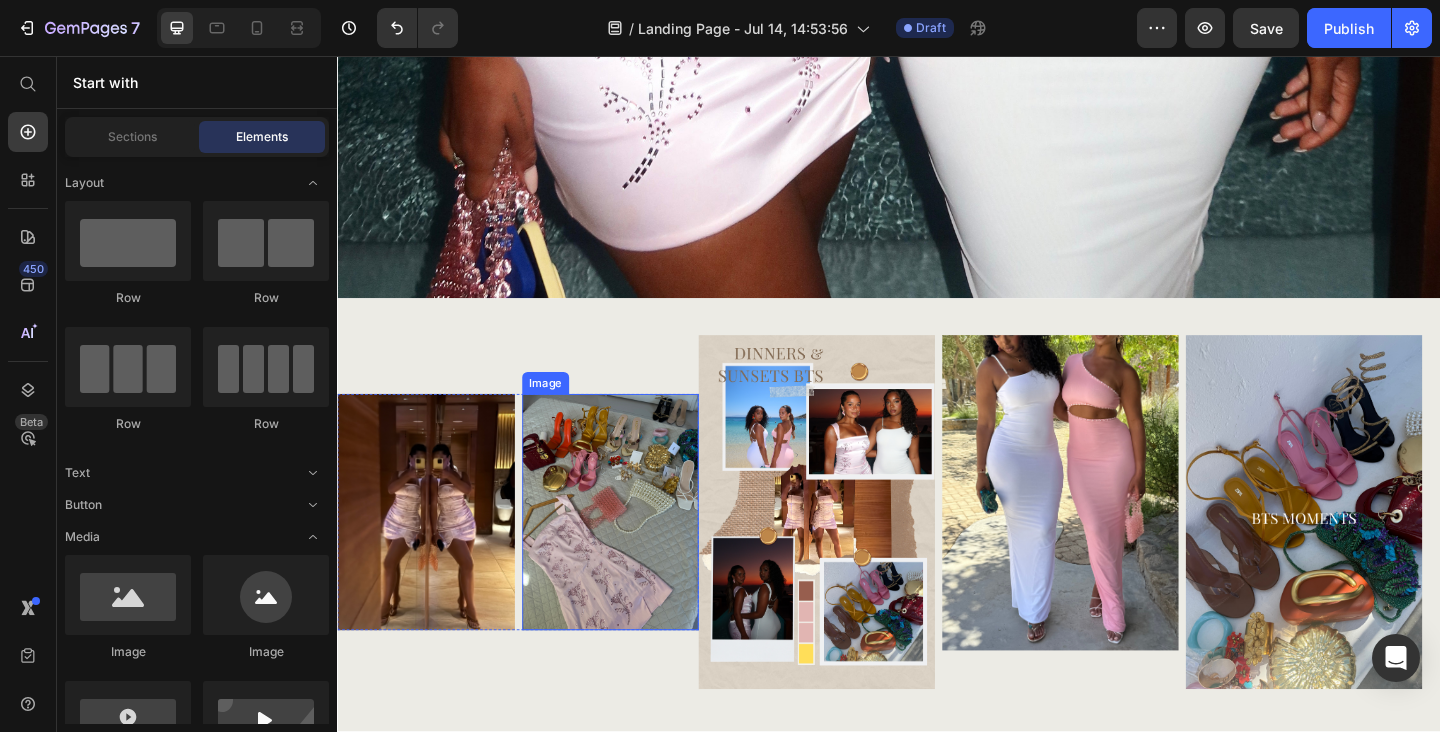 click at bounding box center (634, 552) 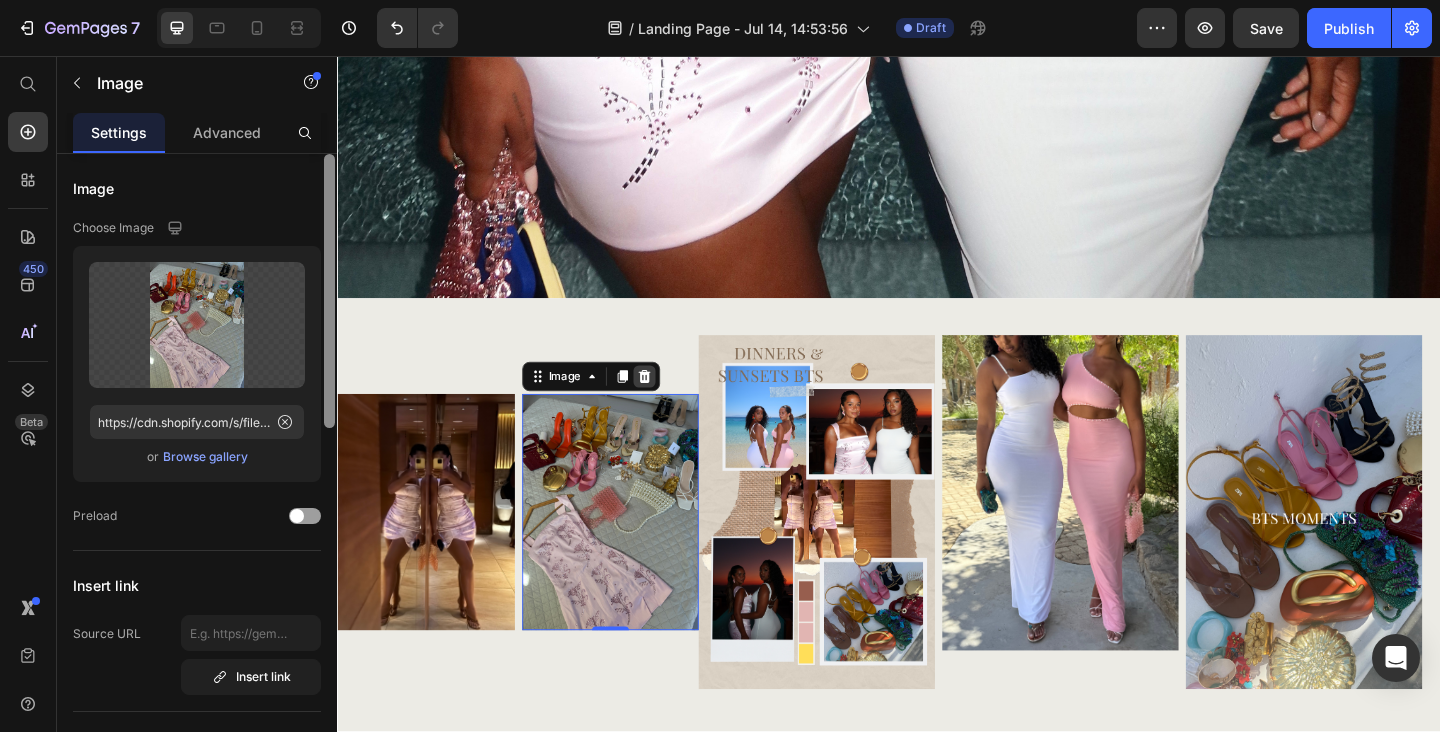 click 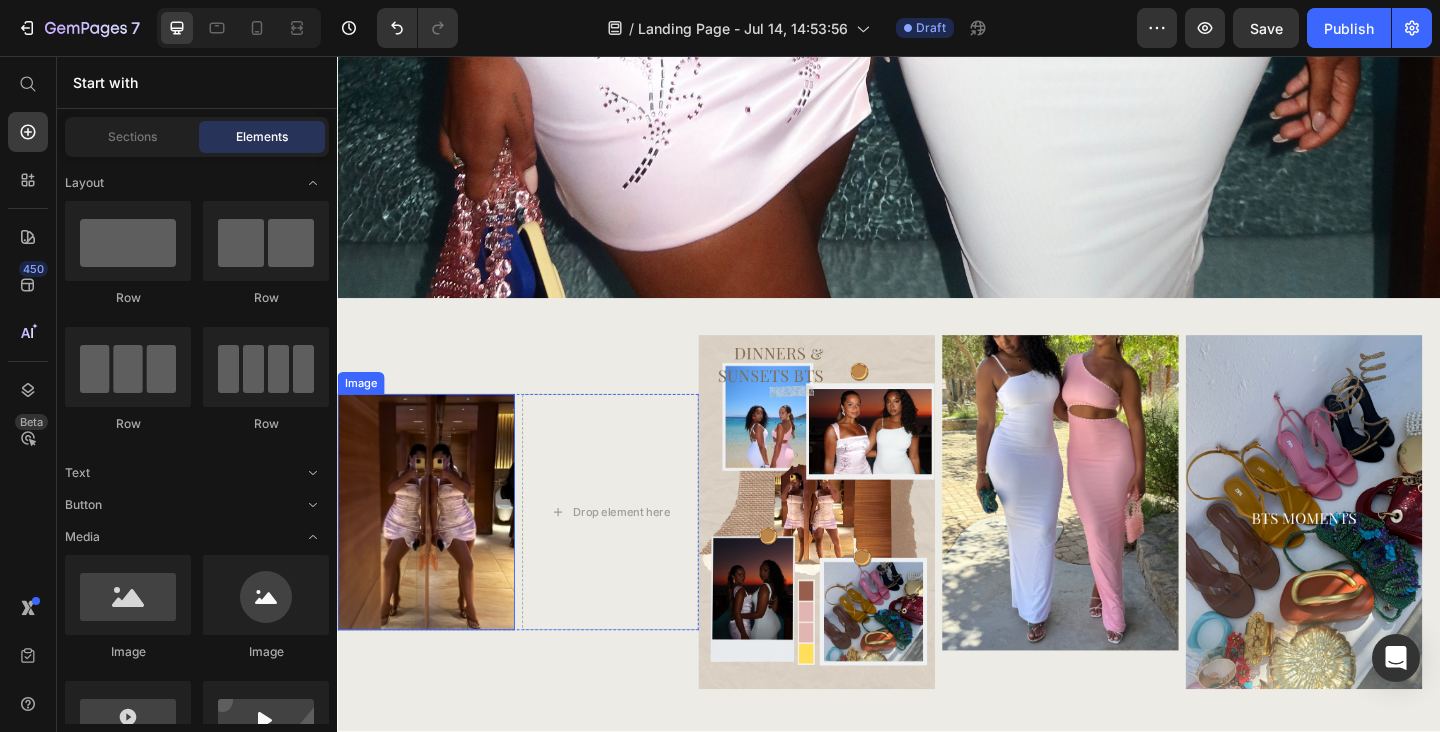 click at bounding box center [433, 552] 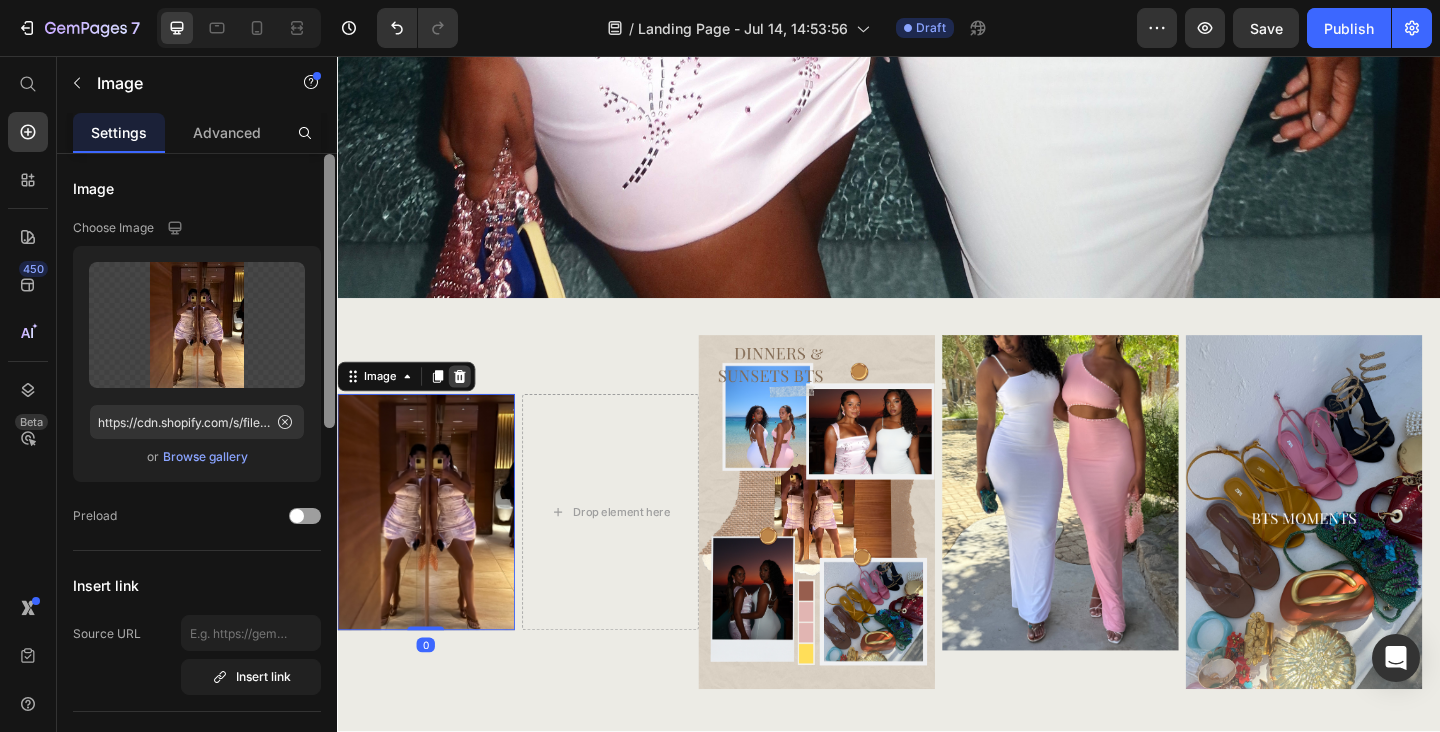 click 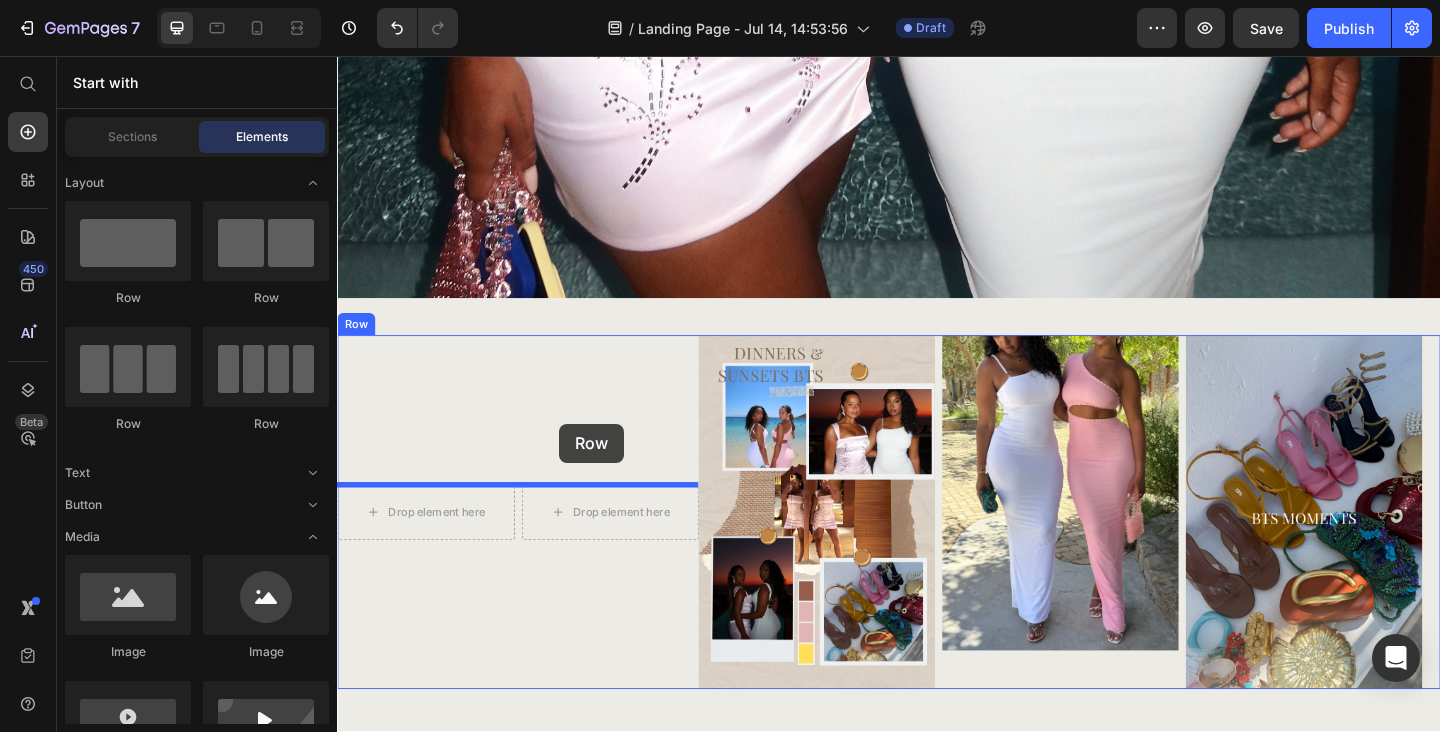 drag, startPoint x: 461, startPoint y: 444, endPoint x: 574, endPoint y: 448, distance: 113.07078 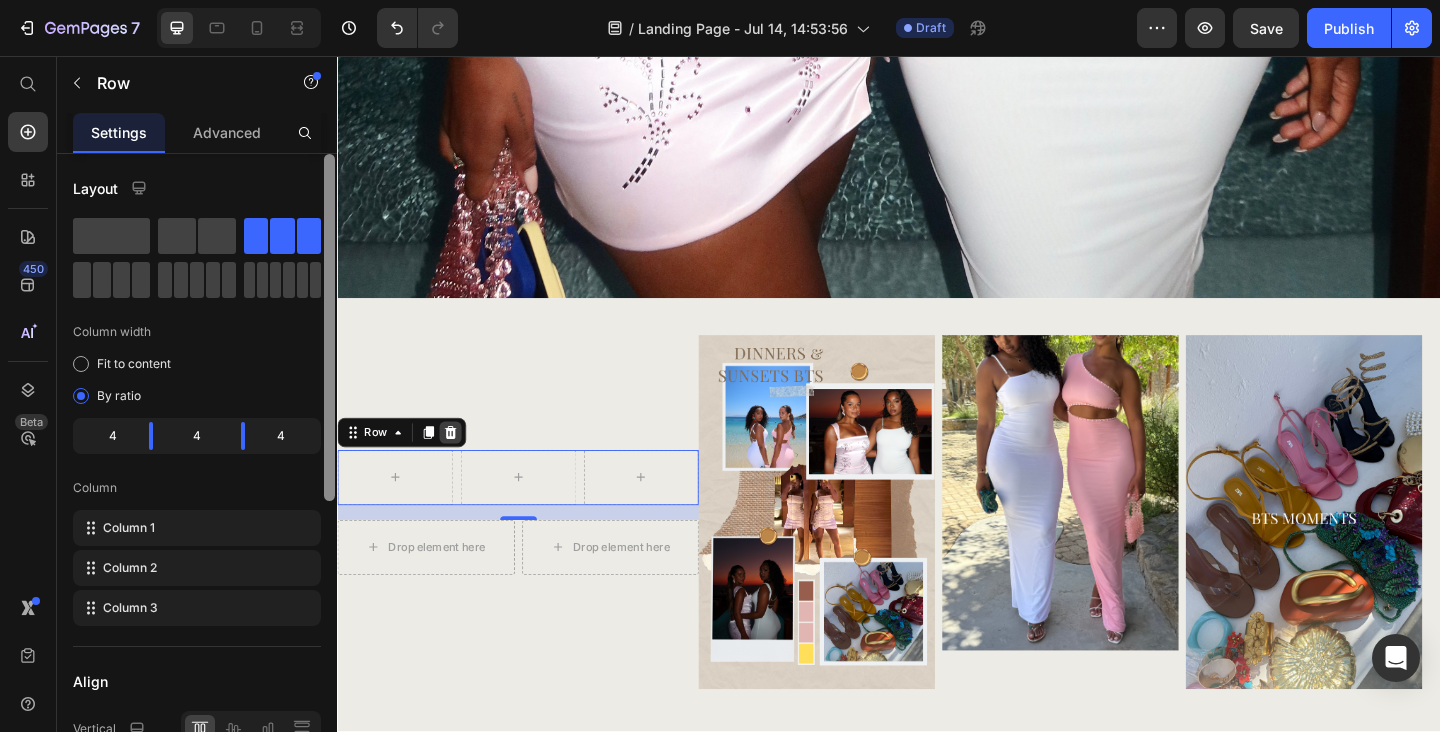 click at bounding box center (460, 466) 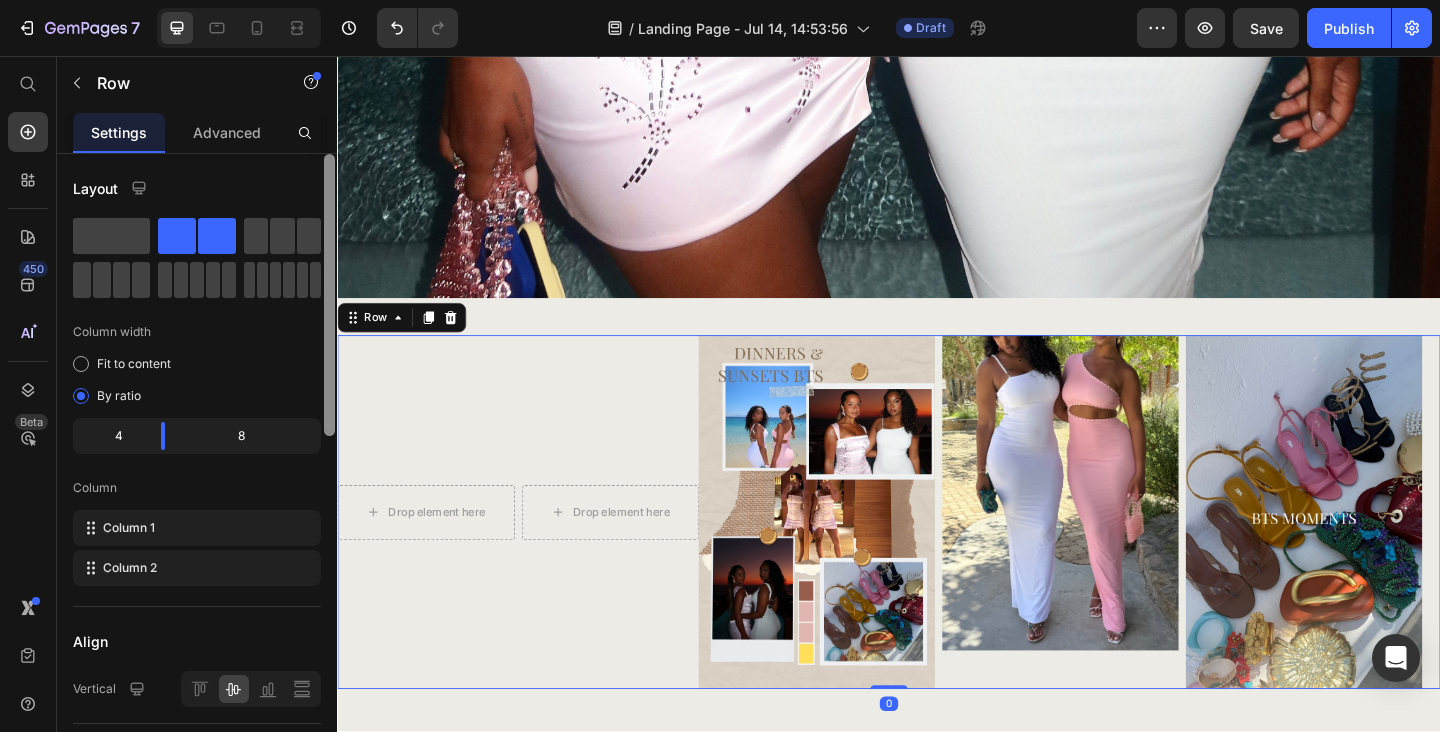 click on "Drop element here
Drop element here Row" at bounding box center [533, 552] 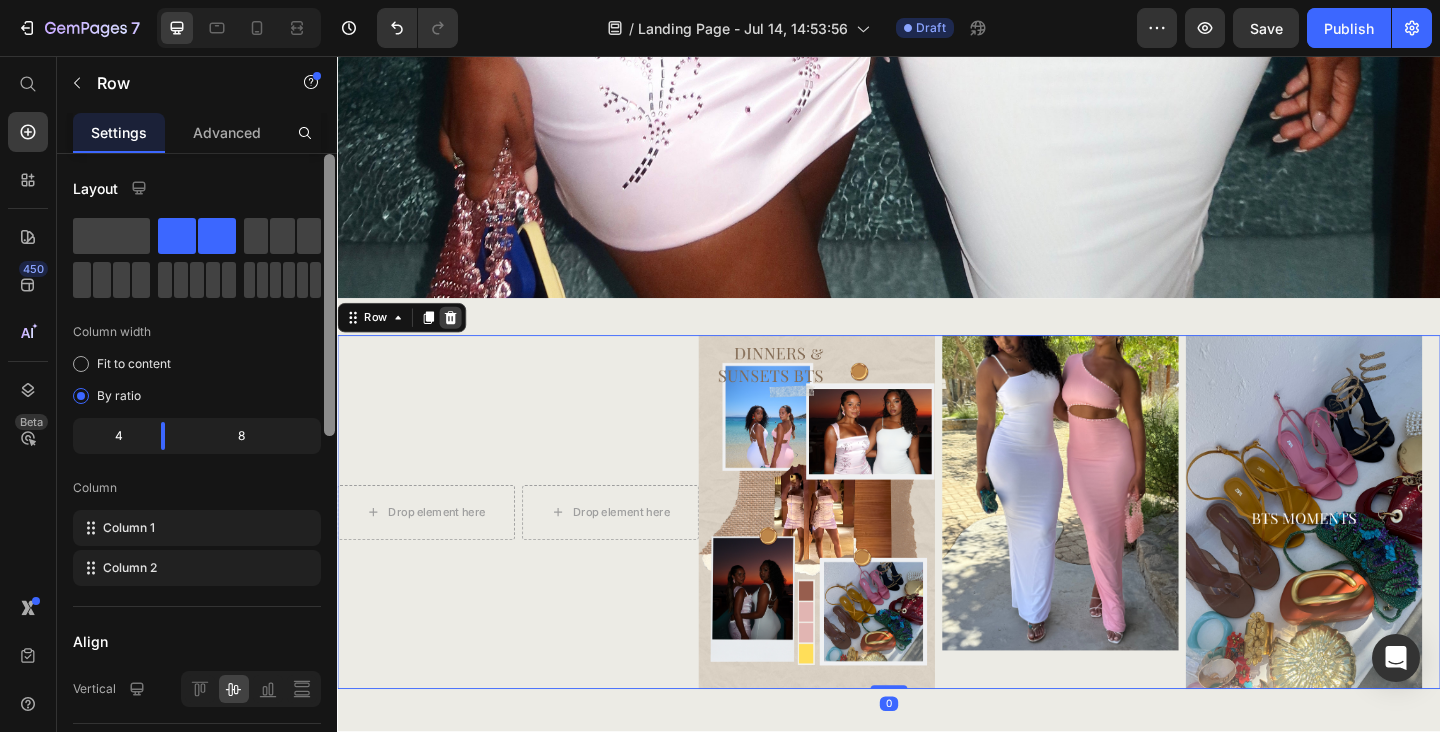 click 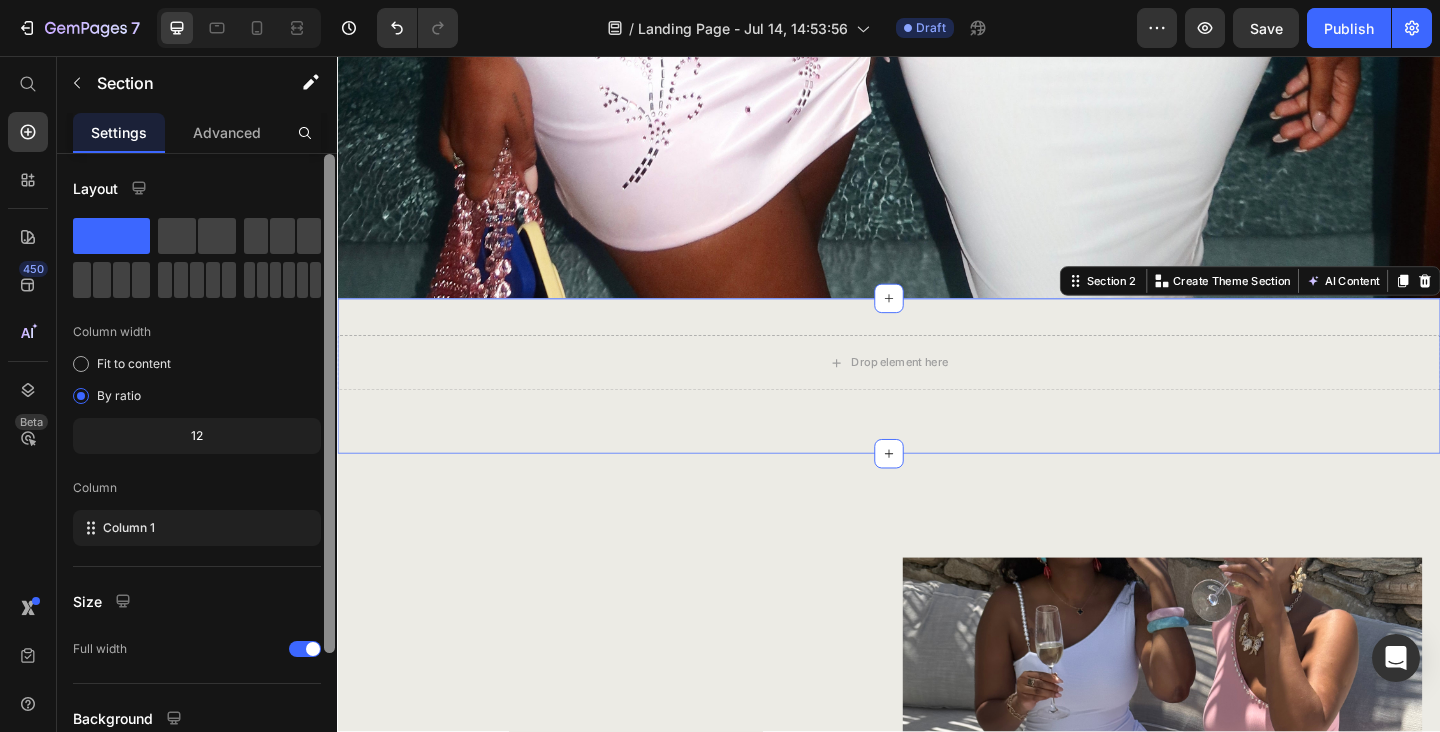 click on "Drop element here Section 2   You can create reusable sections Create Theme Section AI Content Write with GemAI What would you like to describe here? Tone and Voice Persuasive Product Cut Out Pearl Mini Dress Show more Generate" at bounding box center (937, 404) 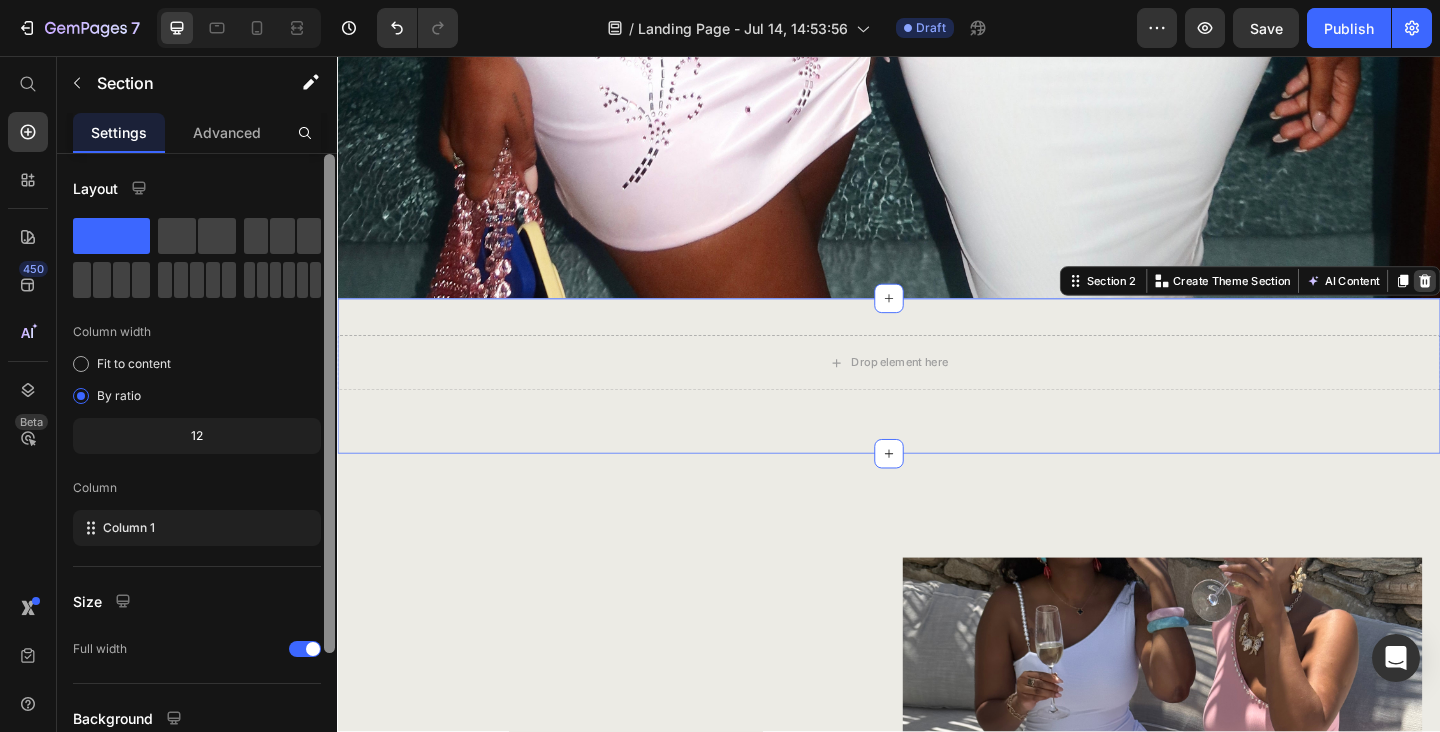 click 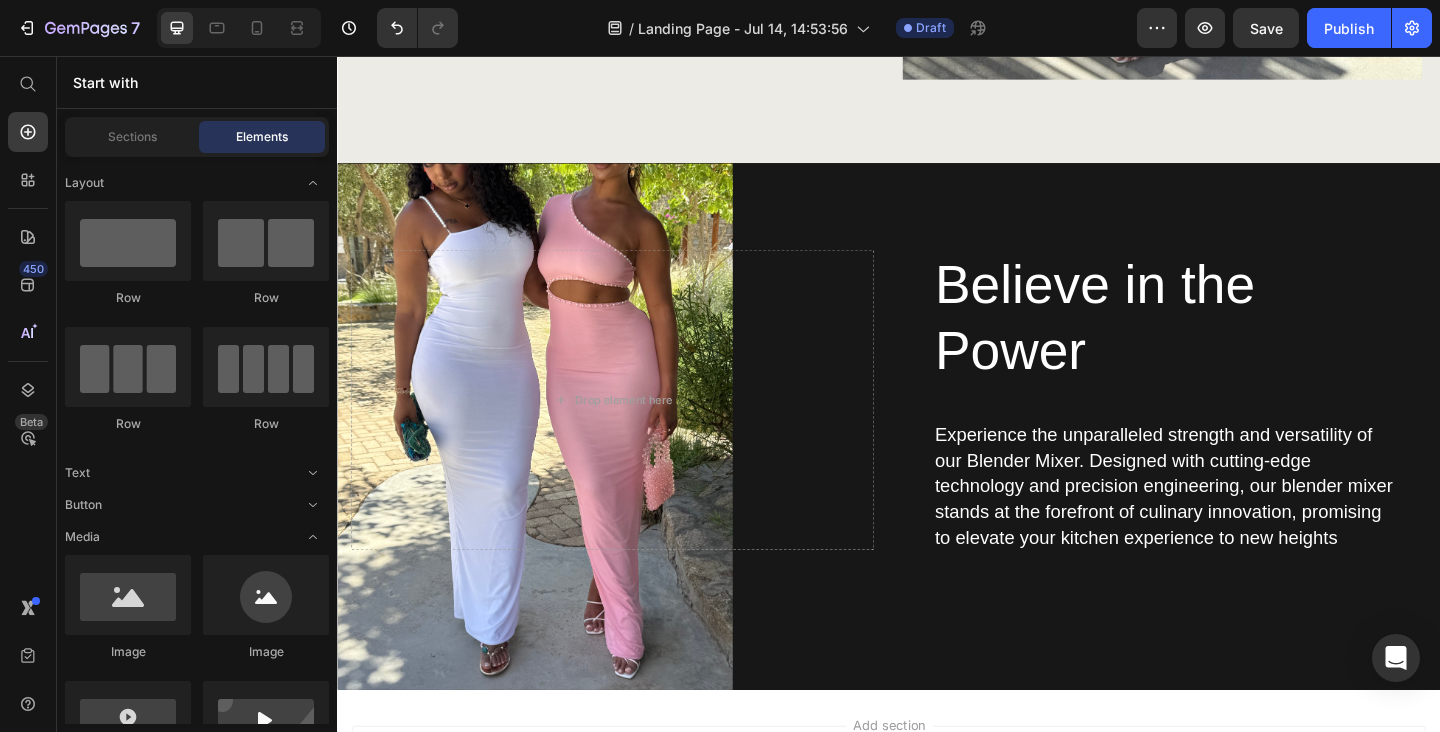 scroll, scrollTop: 2680, scrollLeft: 0, axis: vertical 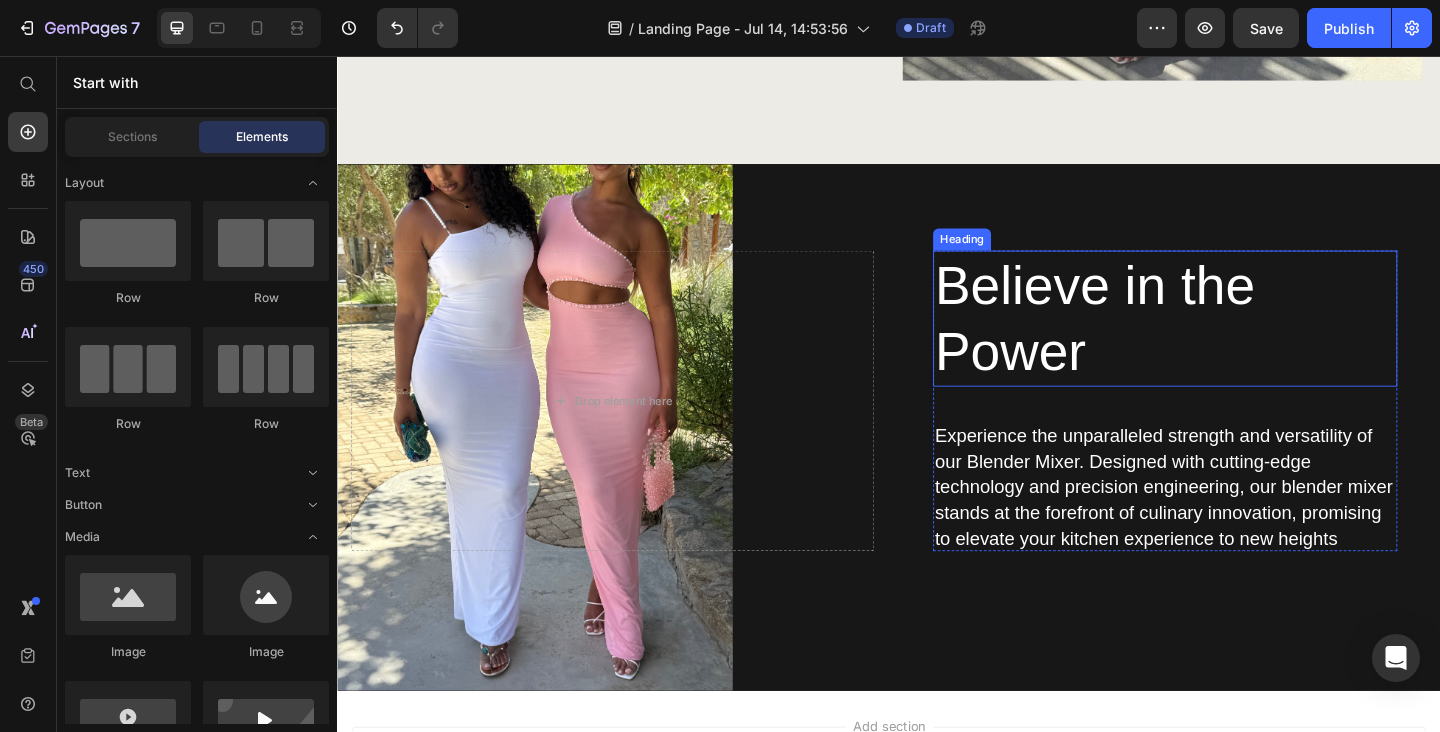 click on "Believe in the Power" at bounding box center (1237, 342) 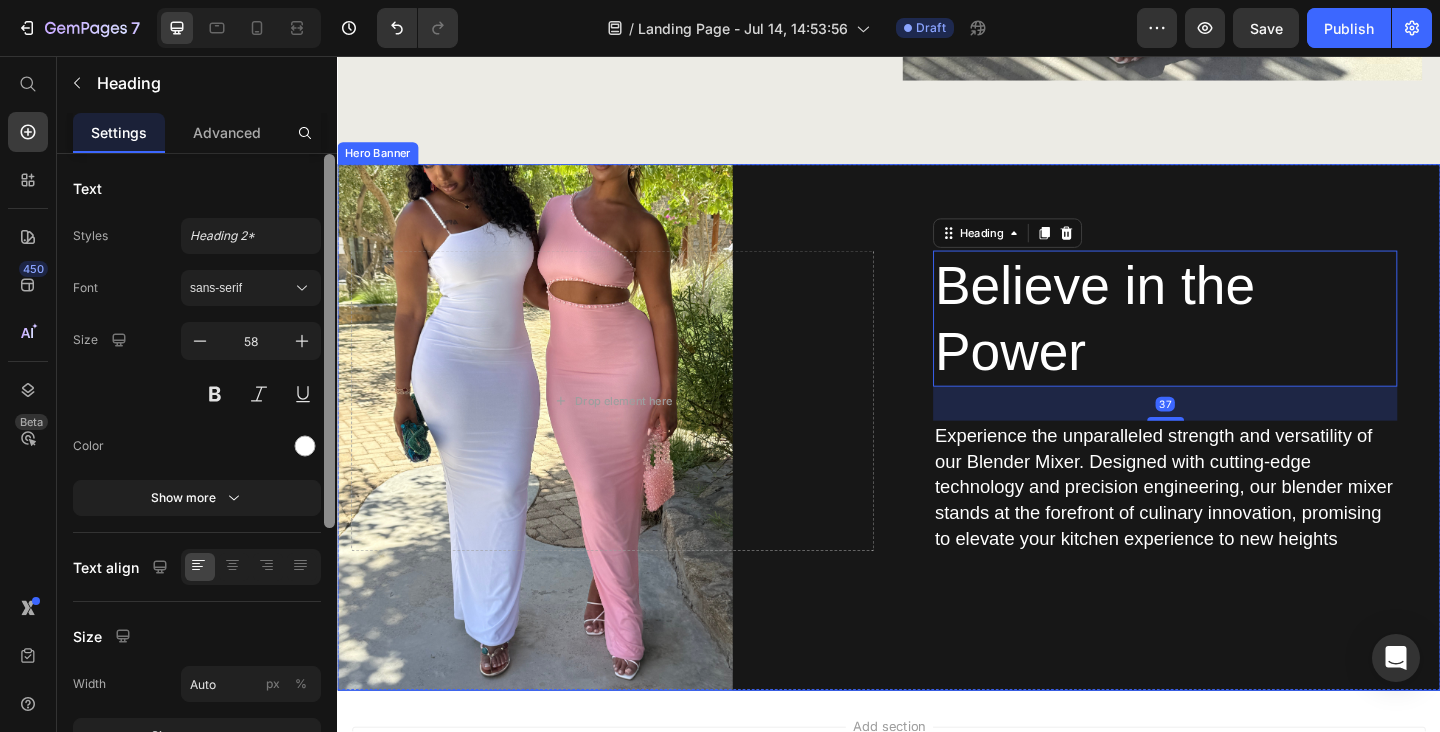 click on "Believe in the Power Heading   37 Experience the unparalleled strength and versatility of our Blender Mixer. Designed with cutting-edge technology and precision engineering, our blender mixer stands at the forefront of culinary innovation, promising to elevate your kitchen experience to new heights Text Block Row
Drop element here" at bounding box center (937, 460) 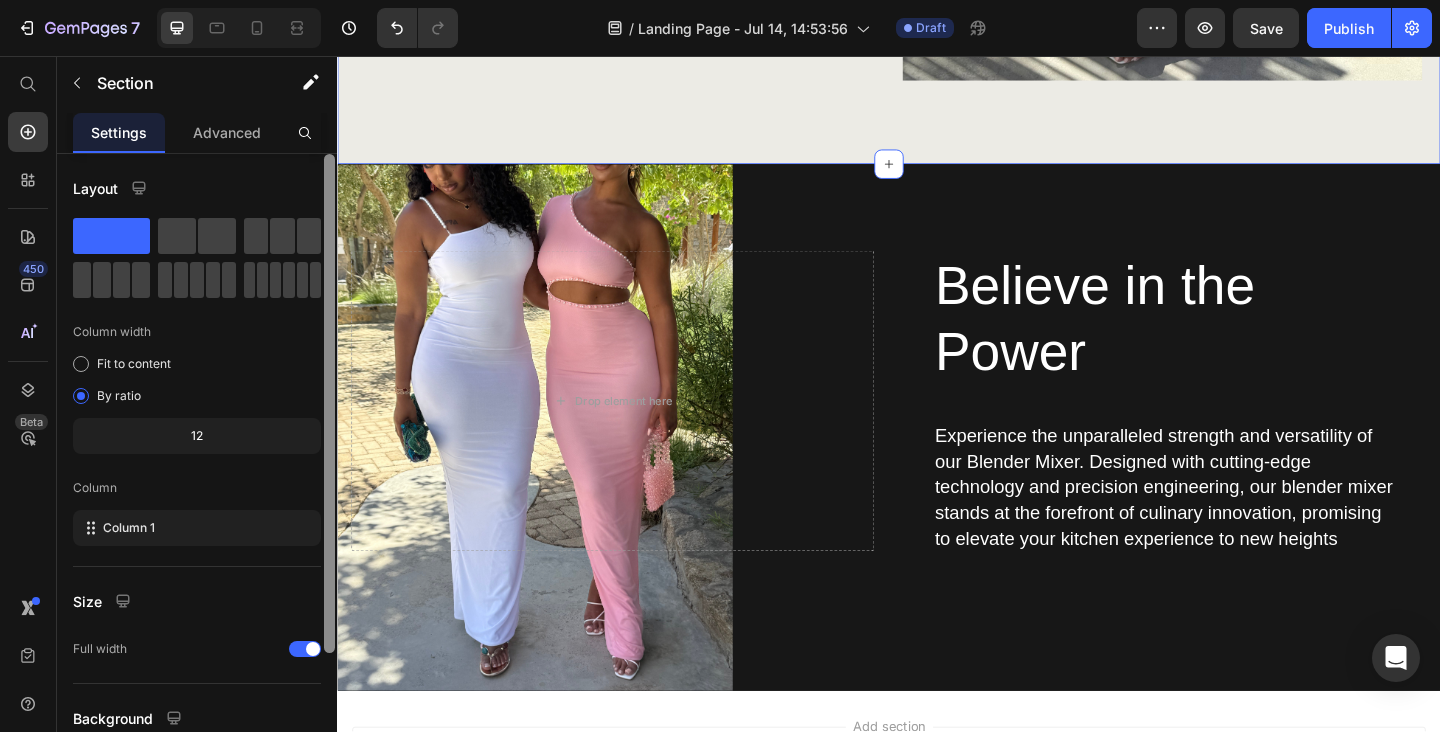 click on "Blend Like a Pro Heading Discover the ultimate kitchen companion with our Blender Mixer, designed to simplify your culinary adventures while delivering unmatched performance and versatility. Text Block GET YOURS NOW Button Image Row Section 2   You can create reusable sections Create Theme Section AI Content Write with GemAI What would you like to describe here? Tone and Voice Persuasive Product Cut Out Pearl Mini Dress Show more Generate" at bounding box center (937, -305) 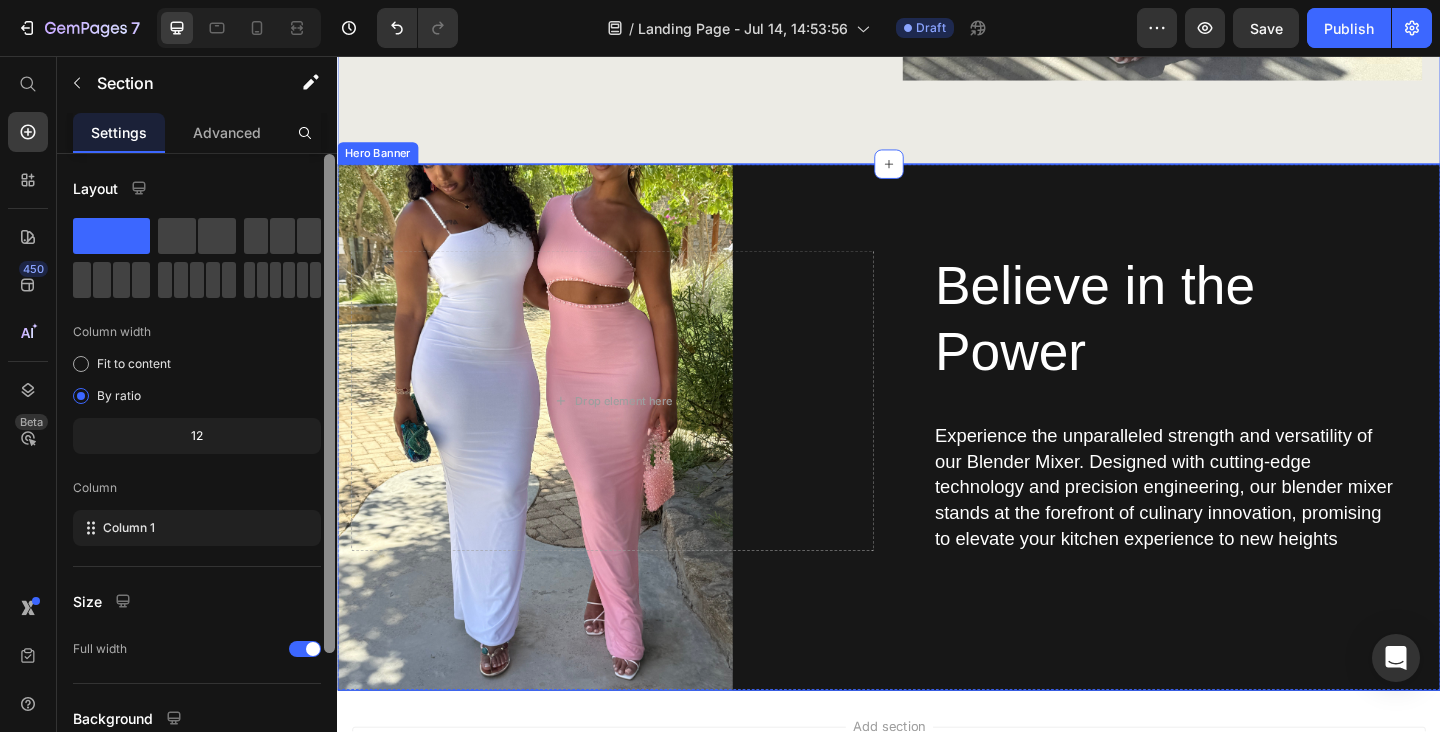 click on "Believe in the Power Heading Experience the unparalleled strength and versatility of our Blender Mixer. Designed with cutting-edge technology and precision engineering, our blender mixer stands at the forefront of culinary innovation, promising to elevate your kitchen experience to new heights Text Block Row
Drop element here" at bounding box center [937, 460] 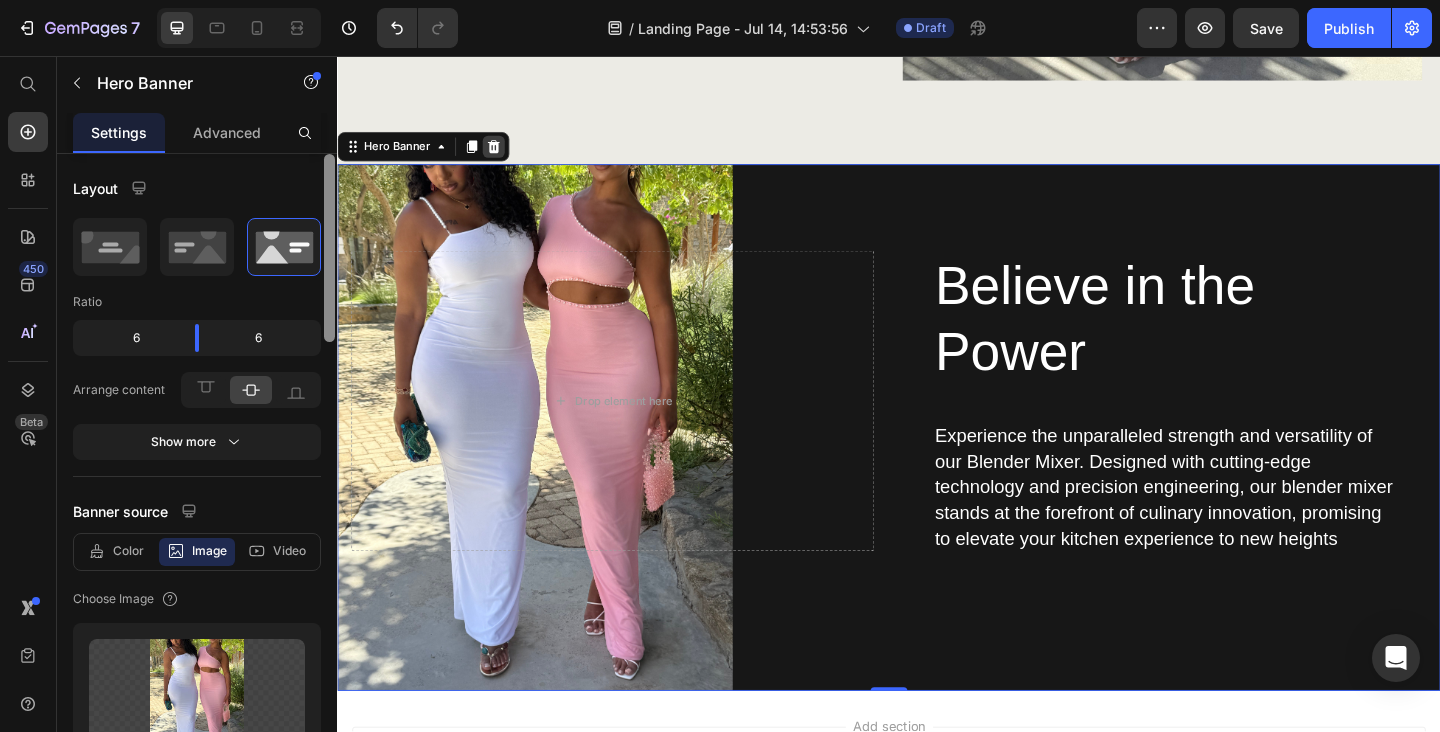click 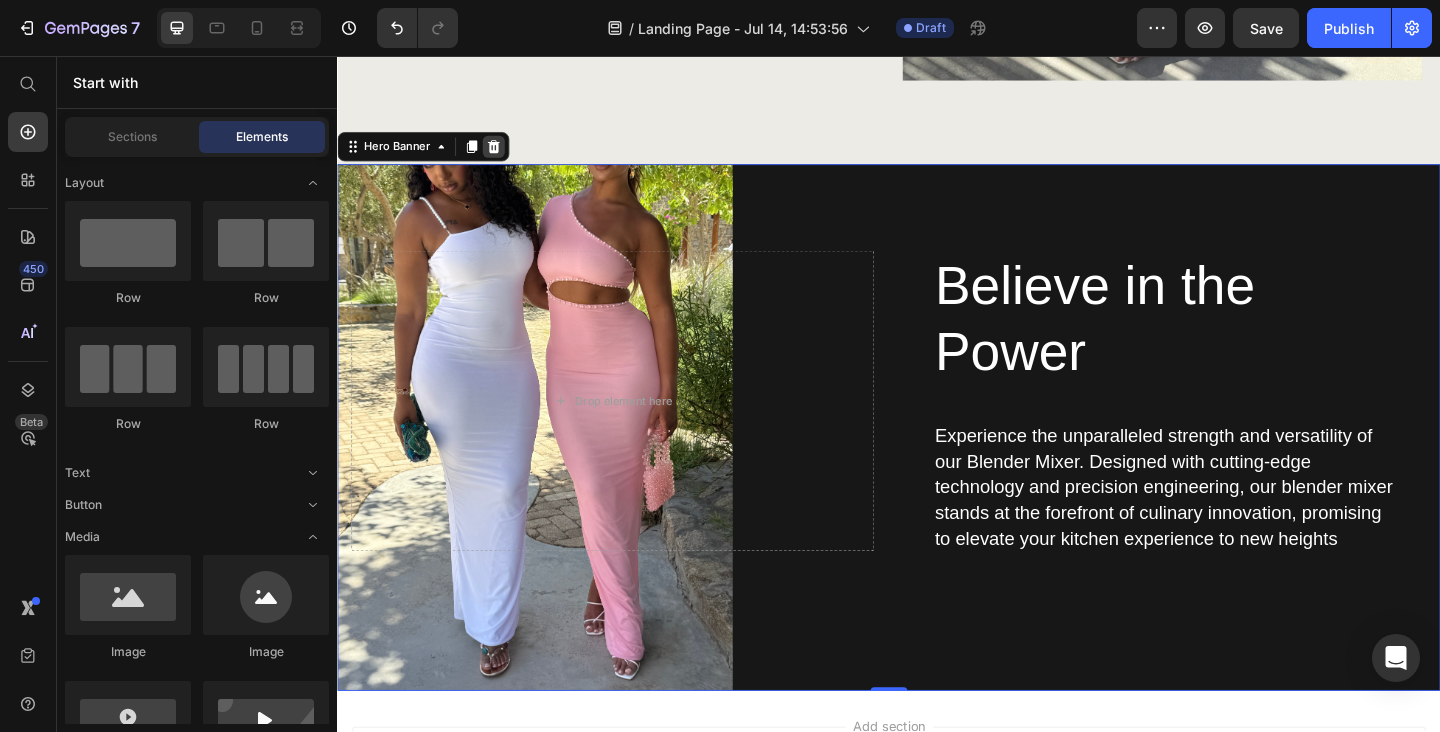 scroll, scrollTop: 2411, scrollLeft: 0, axis: vertical 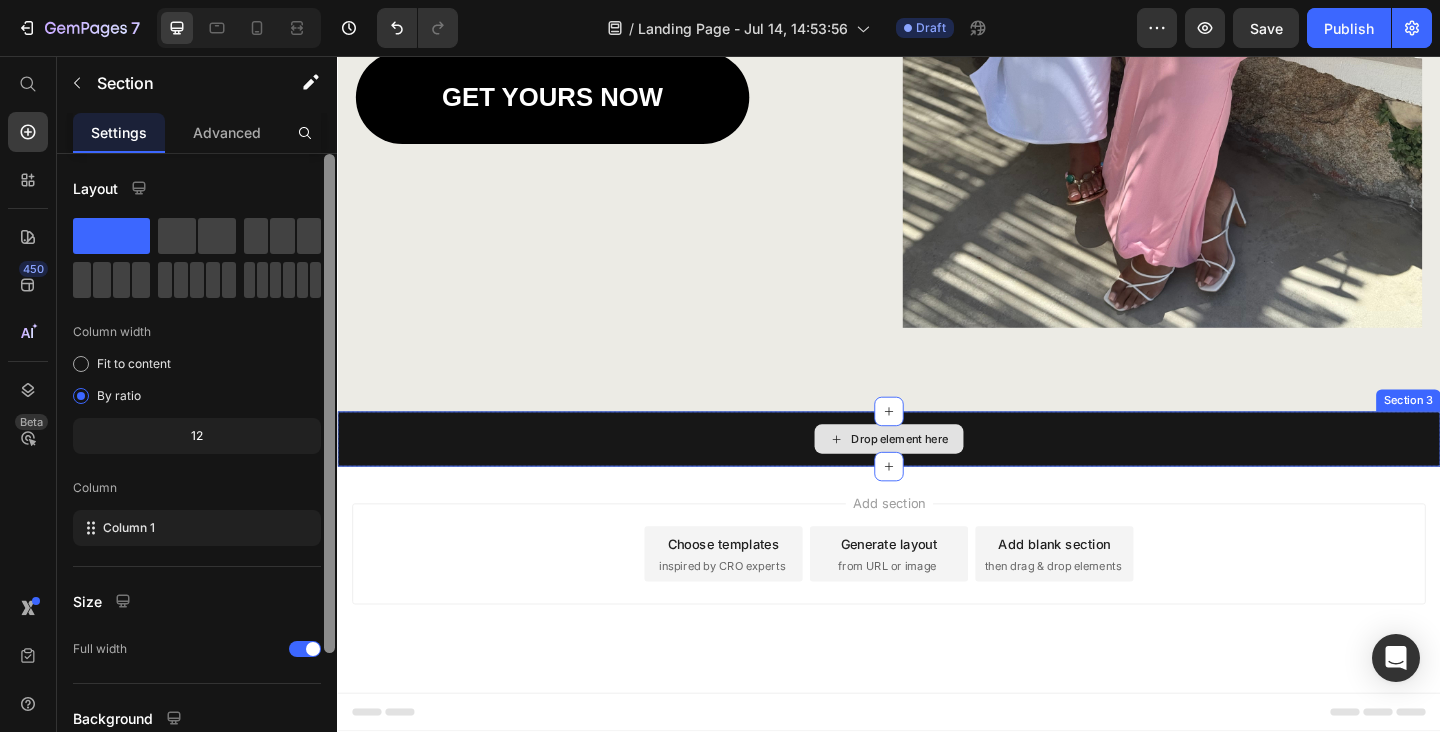 click on "Drop element here" at bounding box center (937, 473) 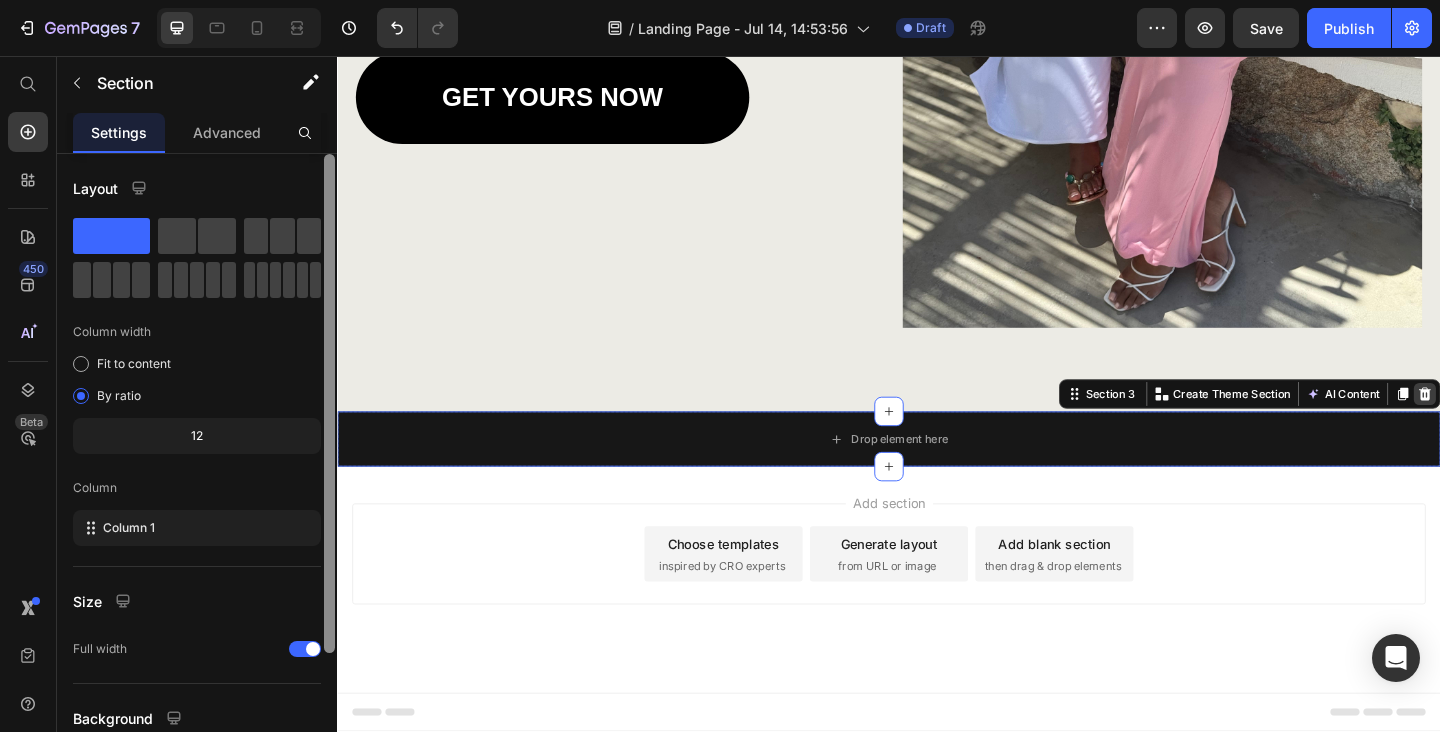 click 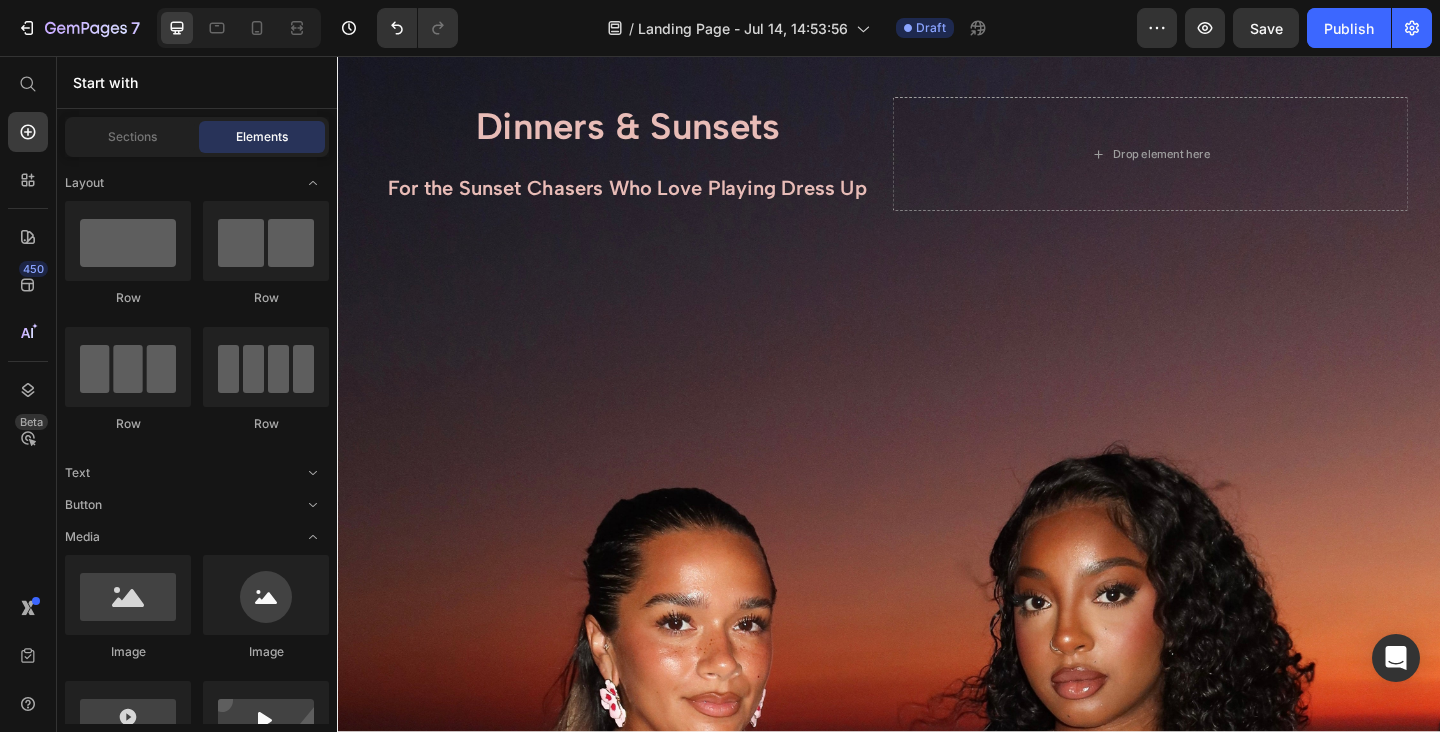 scroll, scrollTop: 0, scrollLeft: 0, axis: both 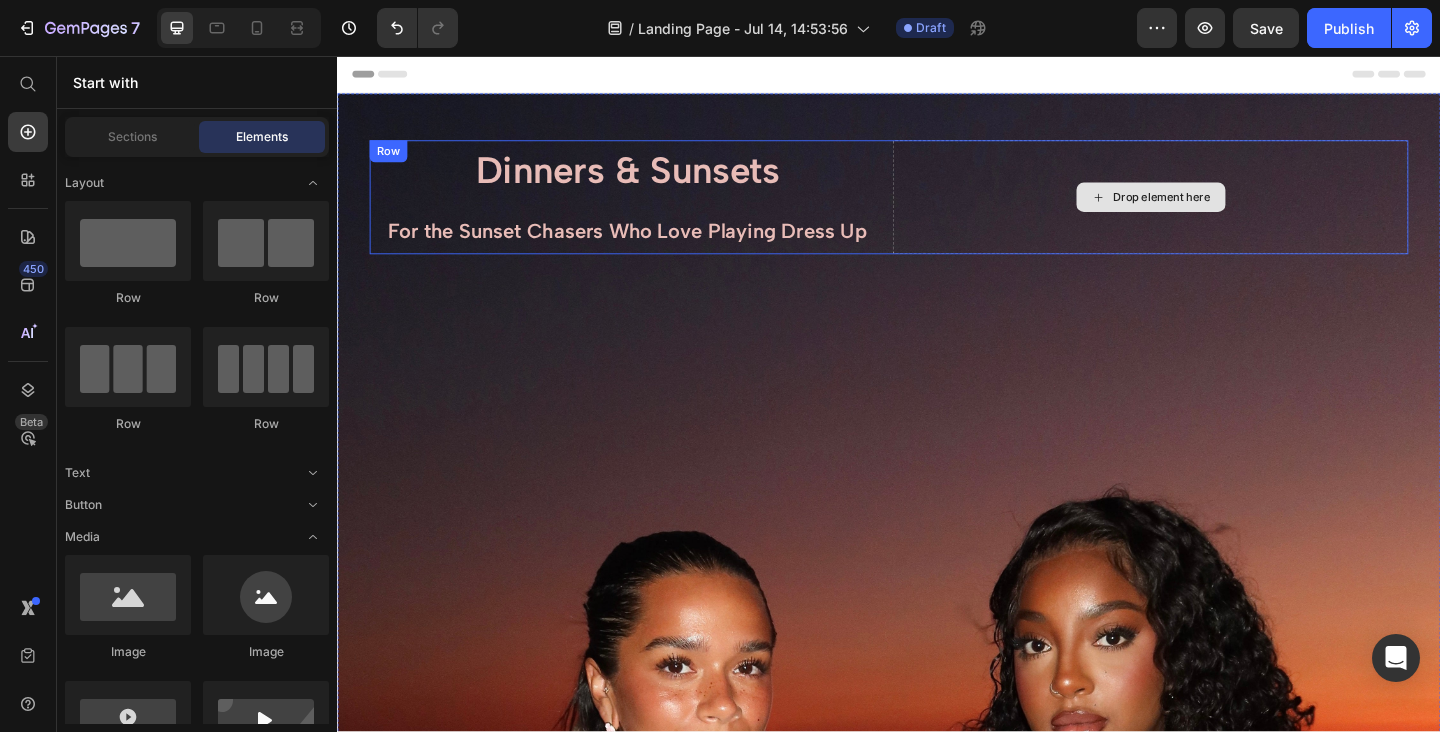 click on "Drop element here" at bounding box center [1234, 210] 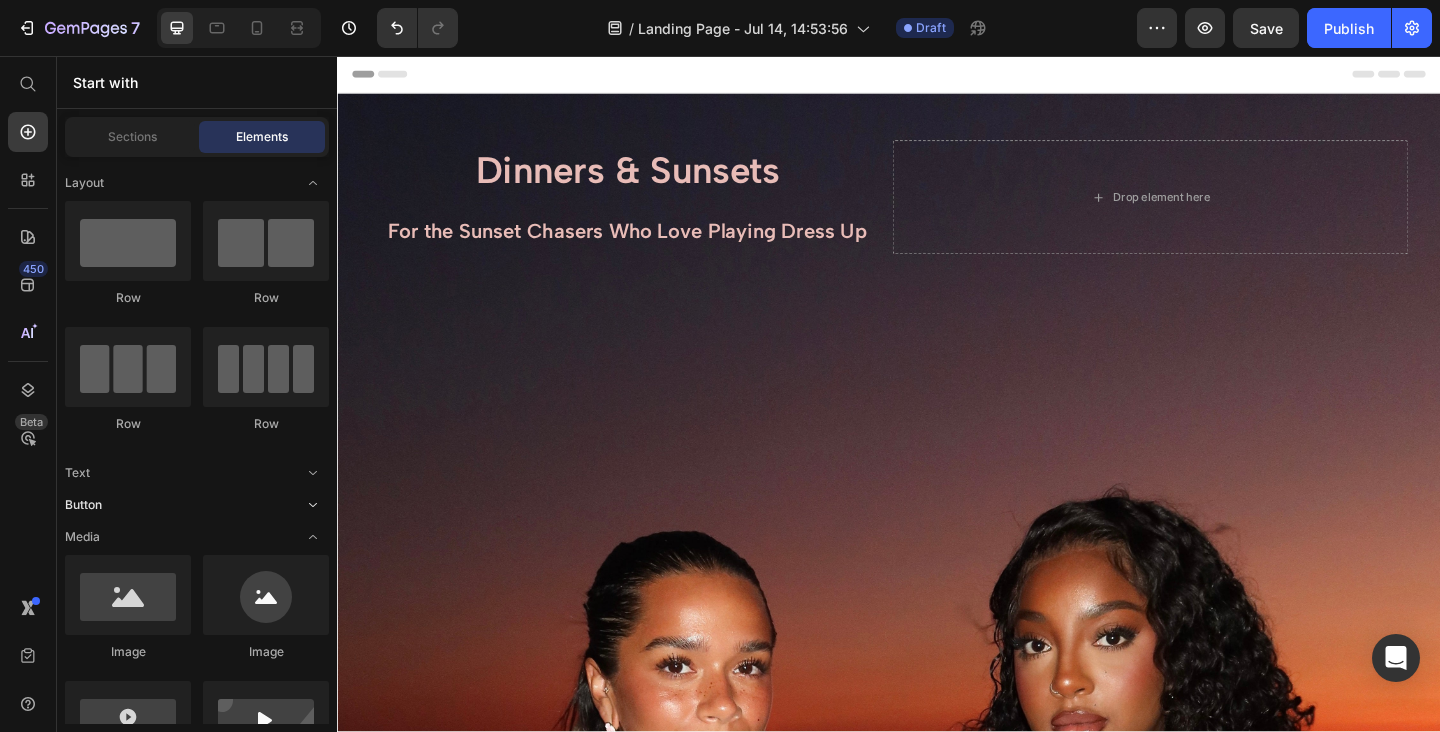 click 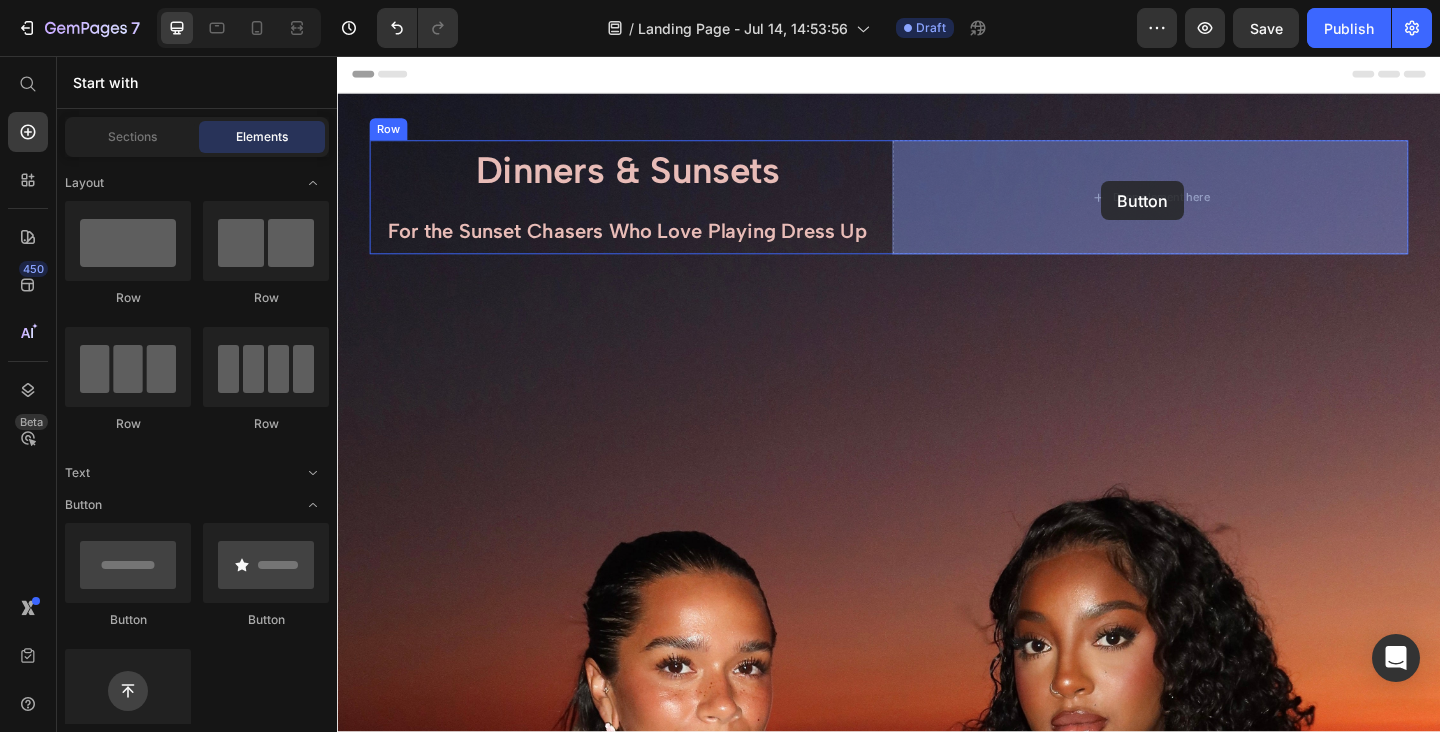drag, startPoint x: 482, startPoint y: 626, endPoint x: 1168, endPoint y: 183, distance: 816.6058 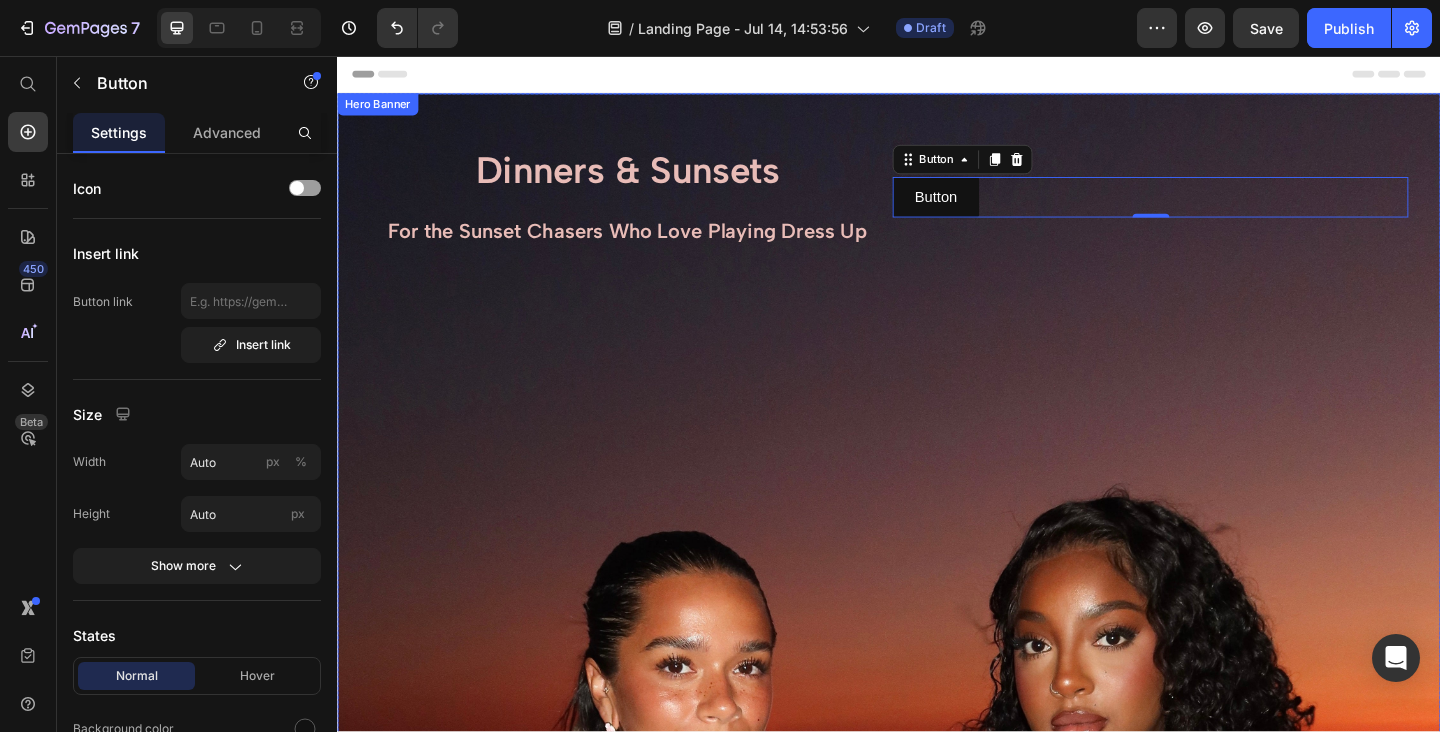 click on "Dinners & Sunsets For the Sunset Chasers Who Love Playing Dress Up Heading Button Button   0 Row" at bounding box center (937, 246) 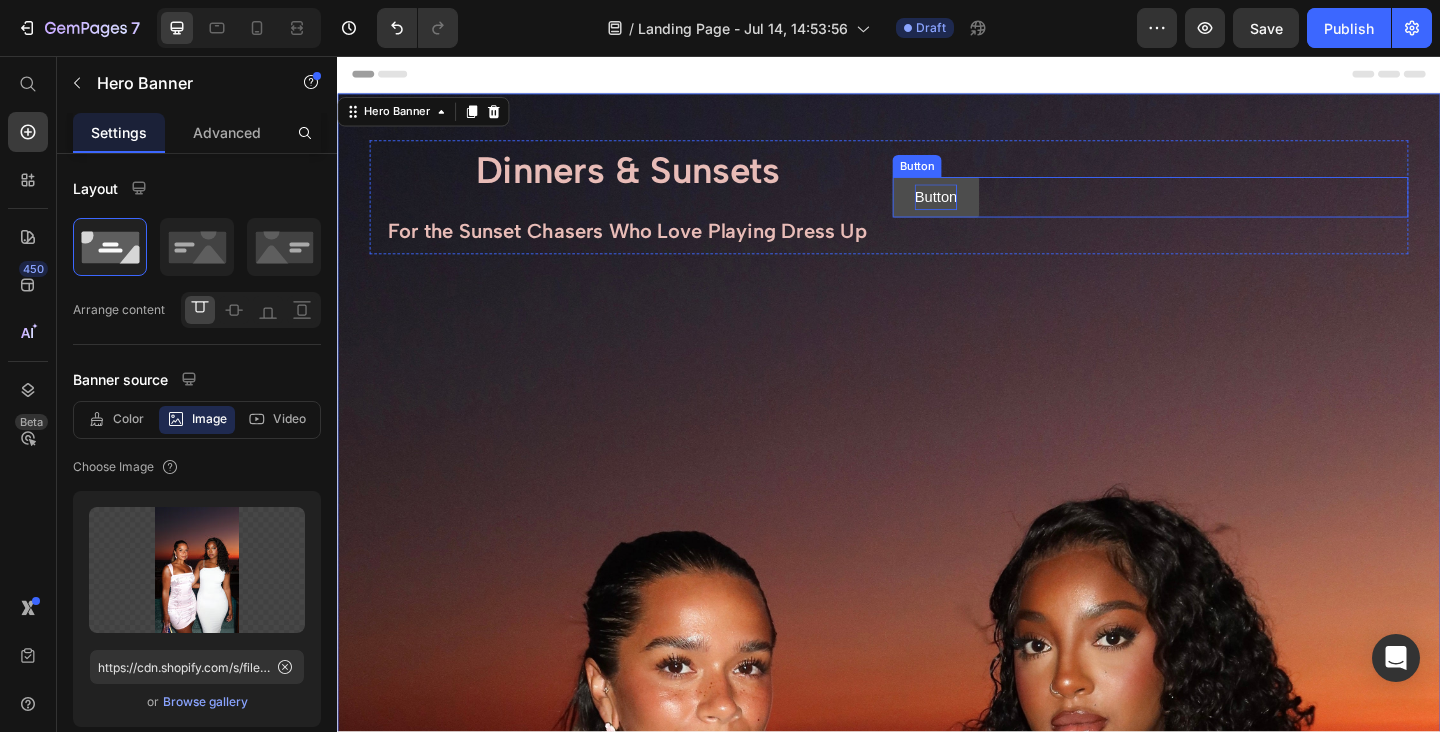click on "Button" at bounding box center (988, 210) 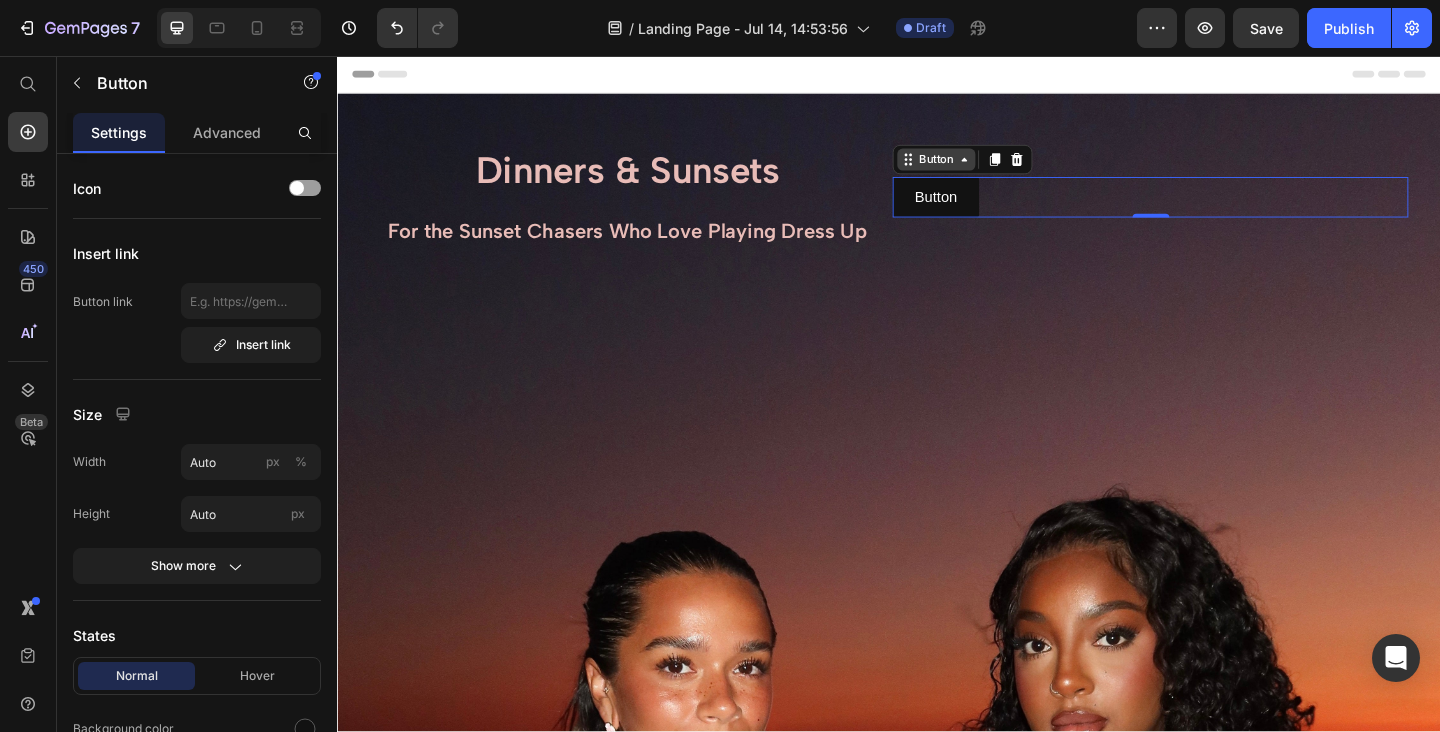 click 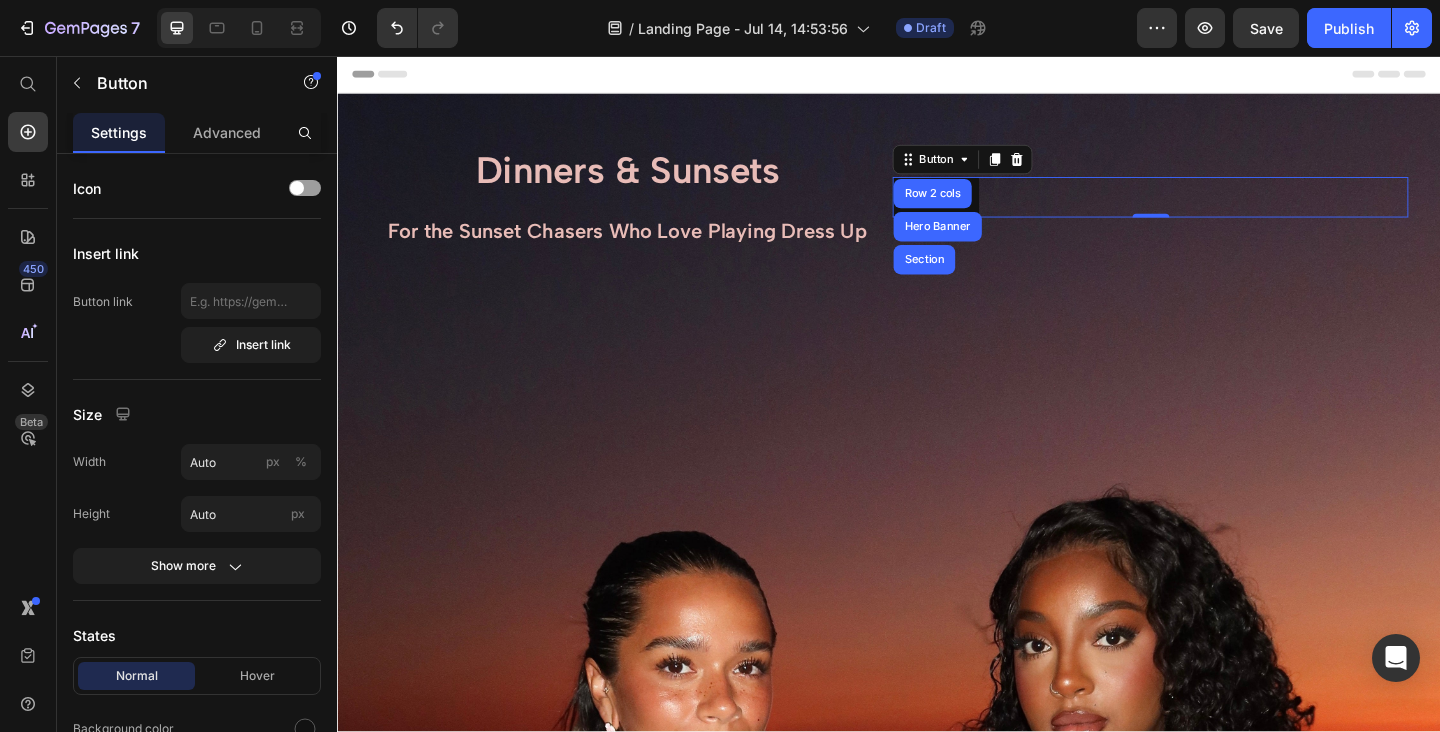 click on "Dinners & Sunsets For the Sunset Chasers Who Love Playing Dress Up Heading Button Button Row 2 cols Hero Banner Section   0 Row" at bounding box center [937, 246] 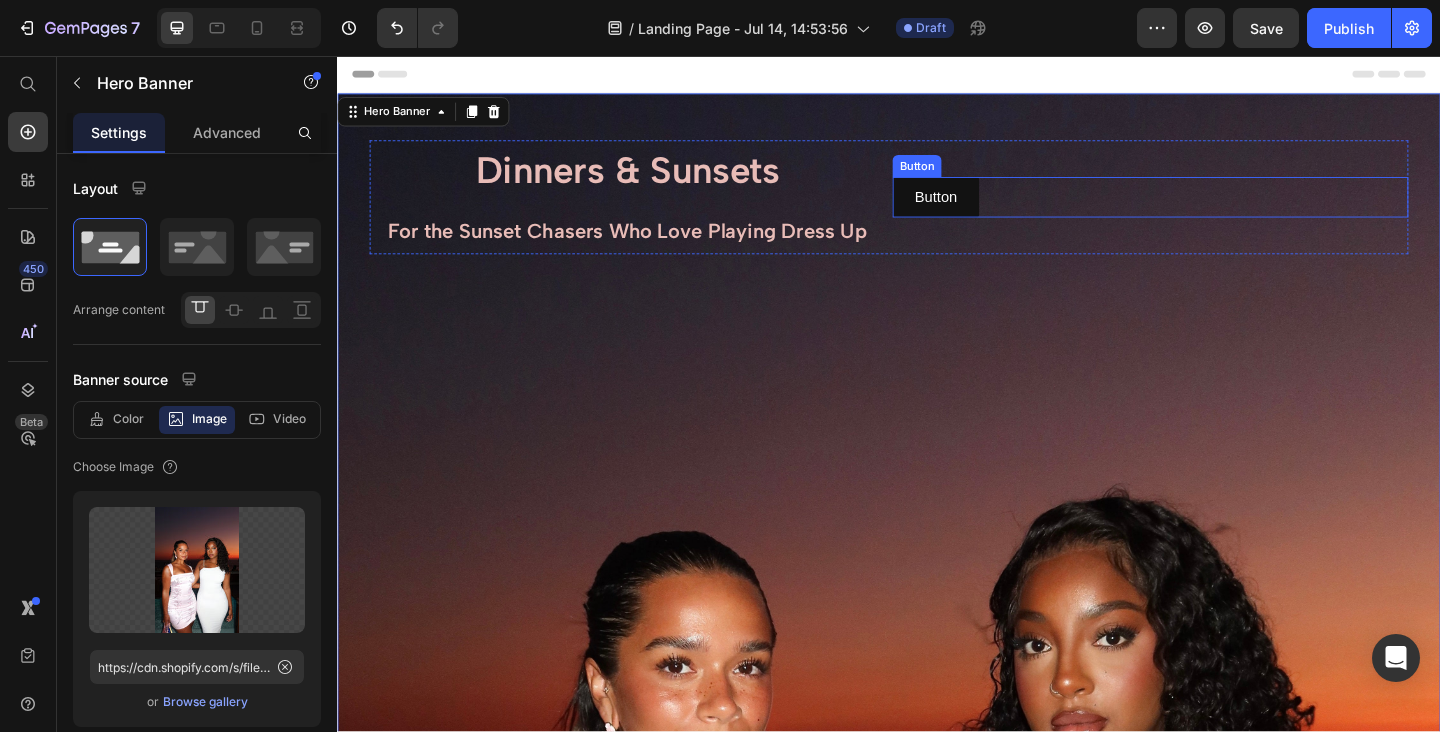 click on "Button Button" at bounding box center [1221, 210] 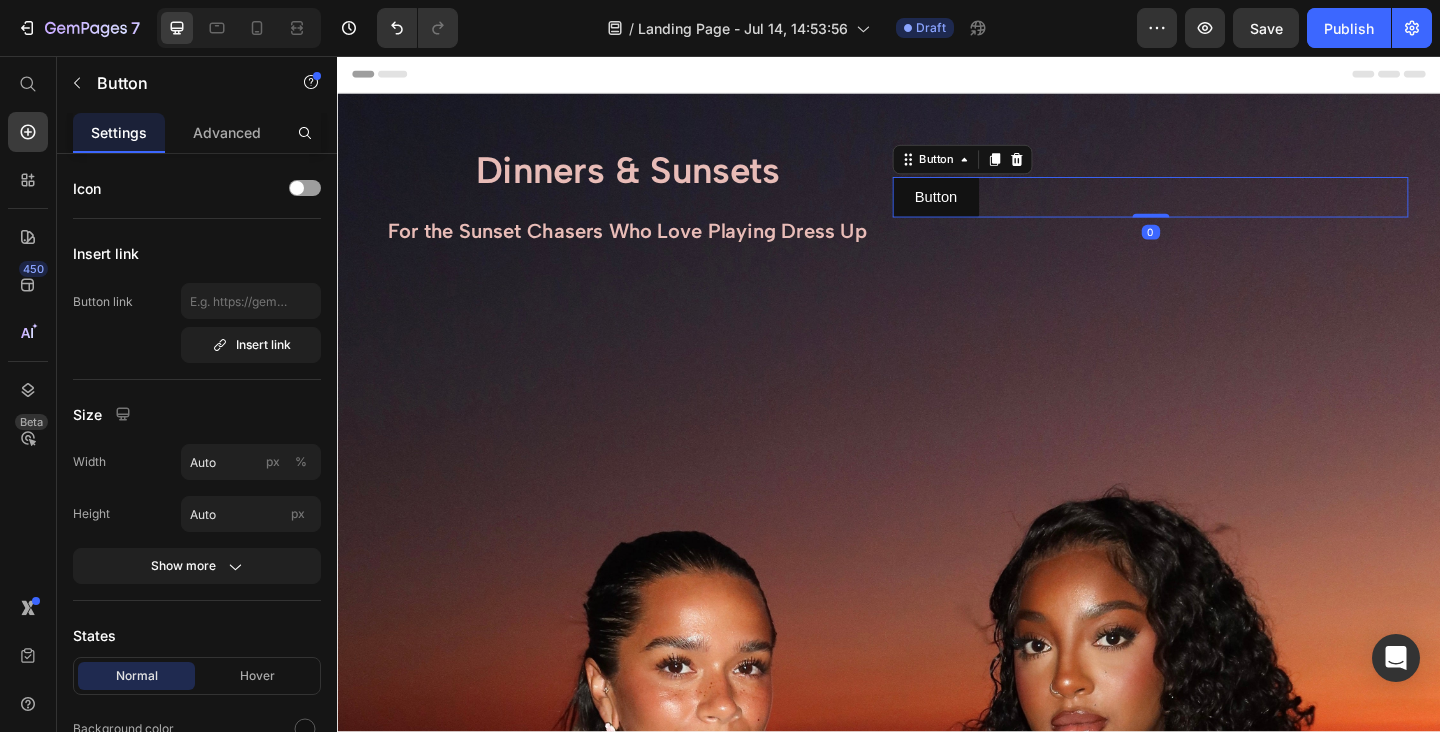 click on "Button Button   0" at bounding box center (1221, 210) 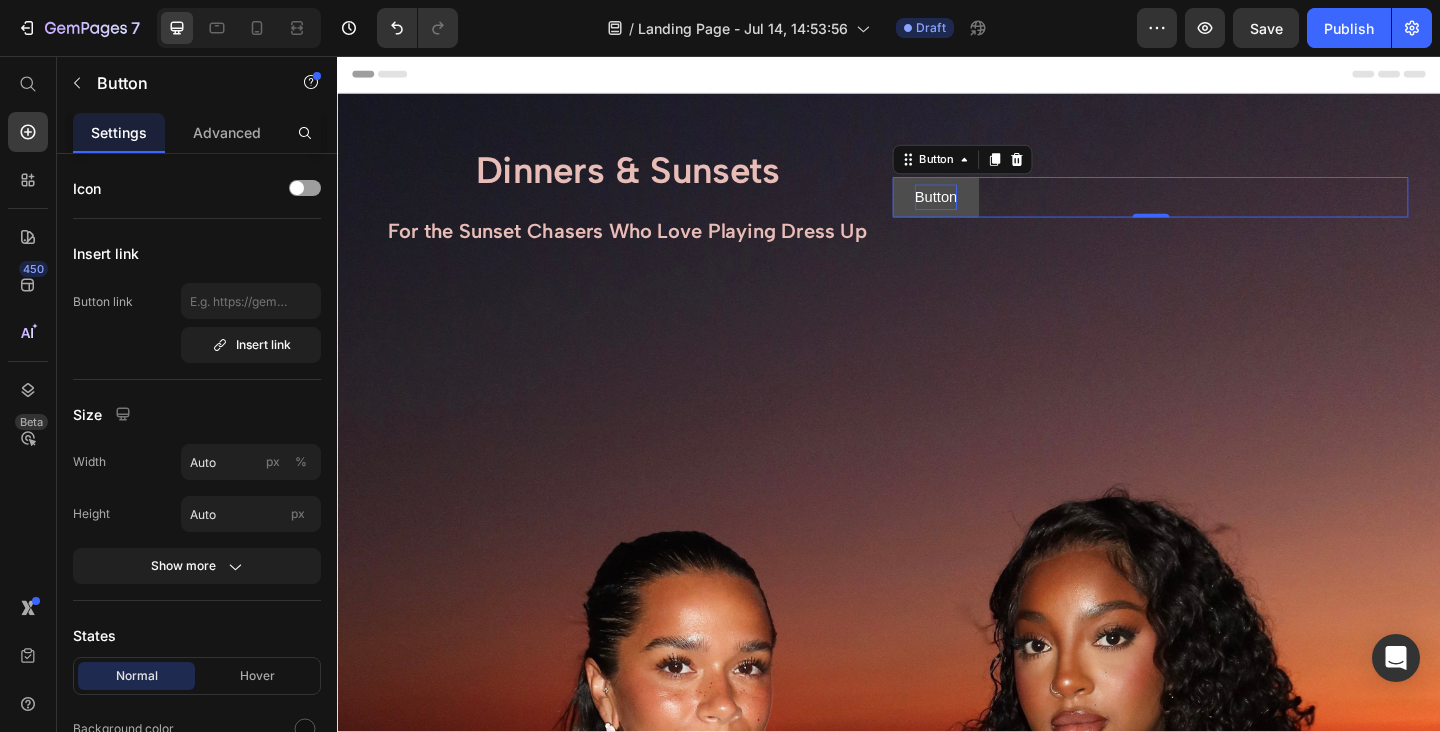 click on "Button" at bounding box center (988, 210) 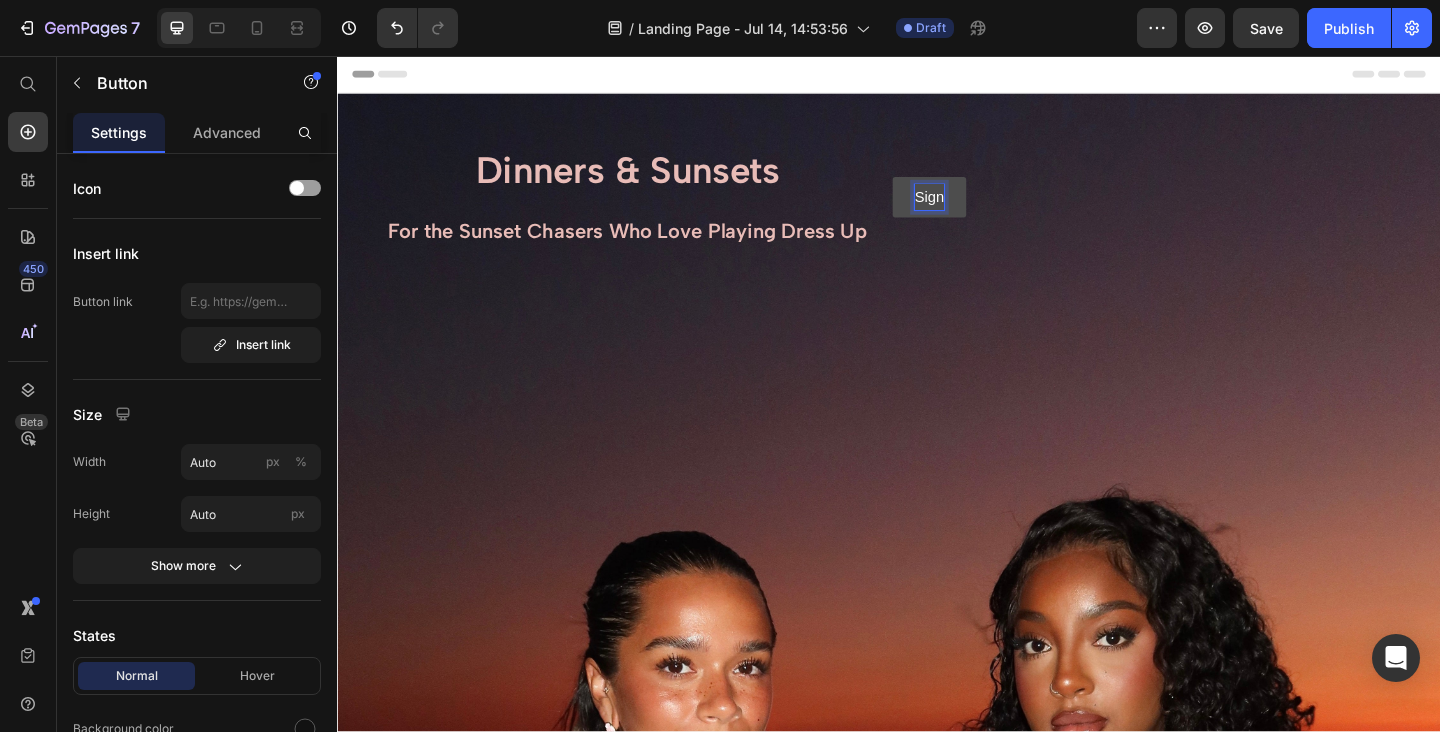 click on "Sign" at bounding box center (981, 210) 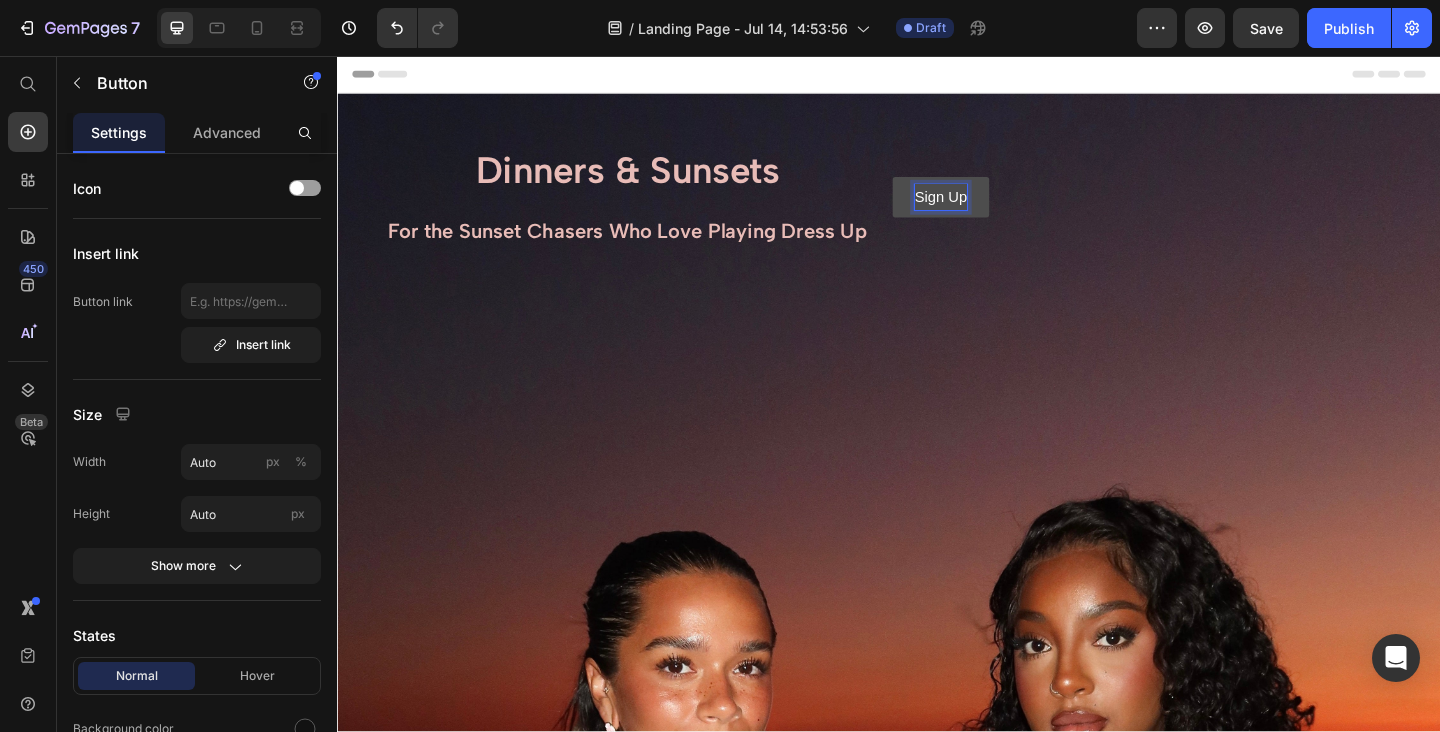 click on "Sign Up" at bounding box center [993, 210] 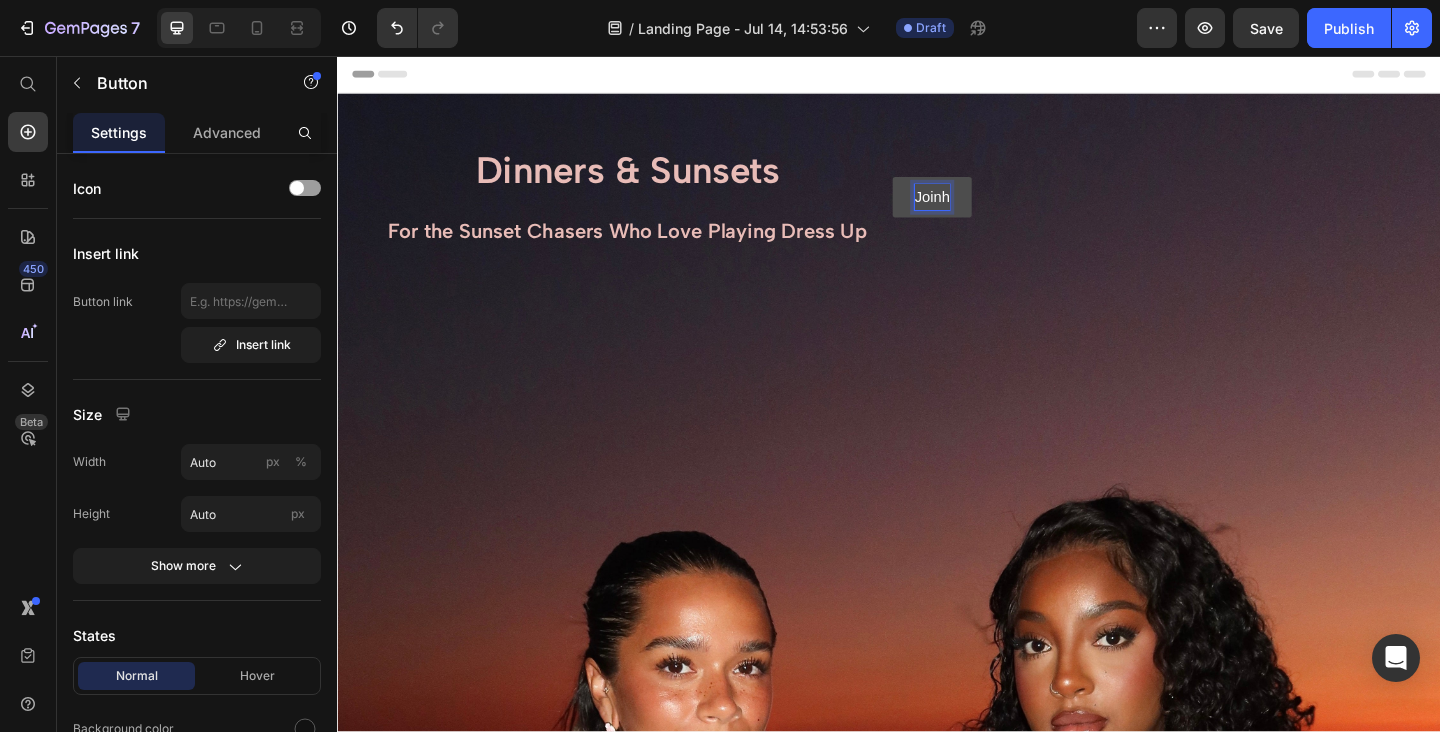 click on "Joinh" at bounding box center [984, 210] 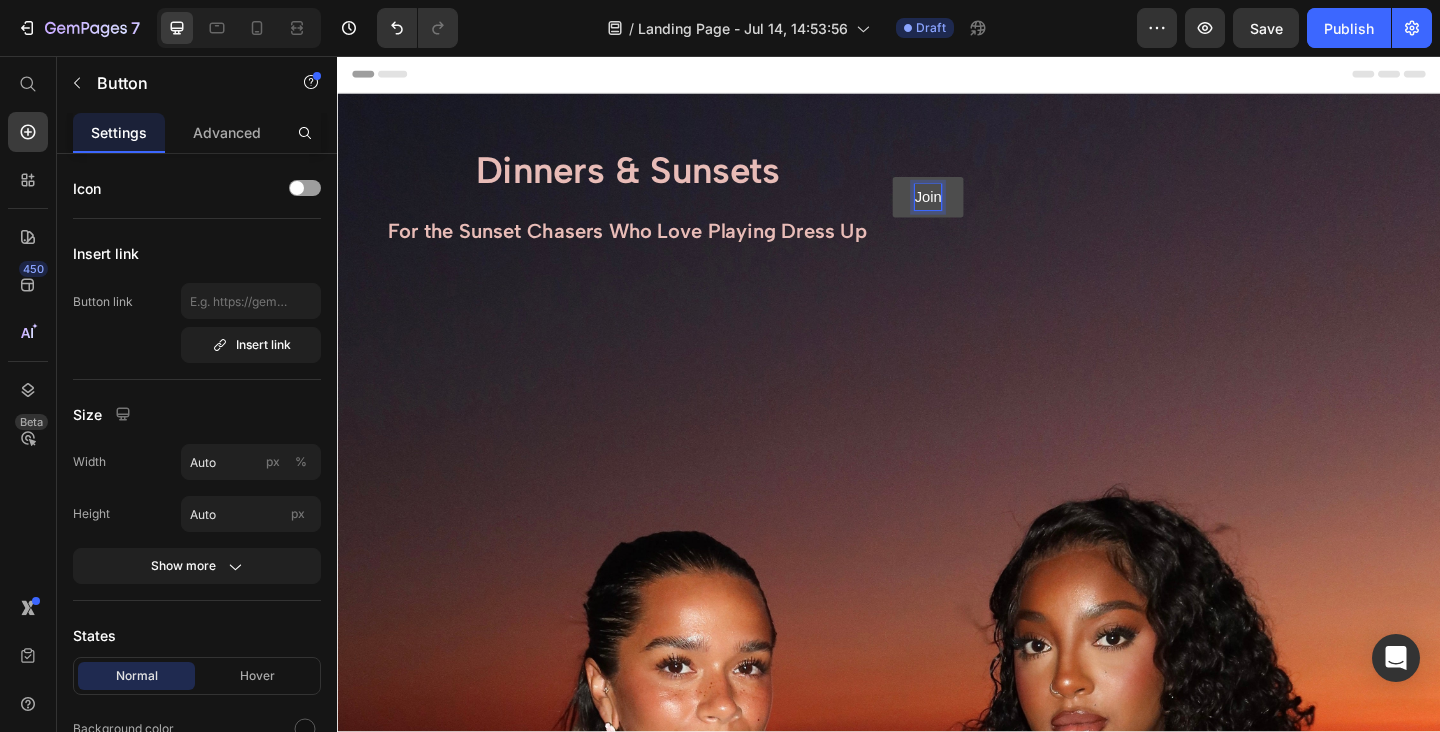 click on "Join" at bounding box center (979, 210) 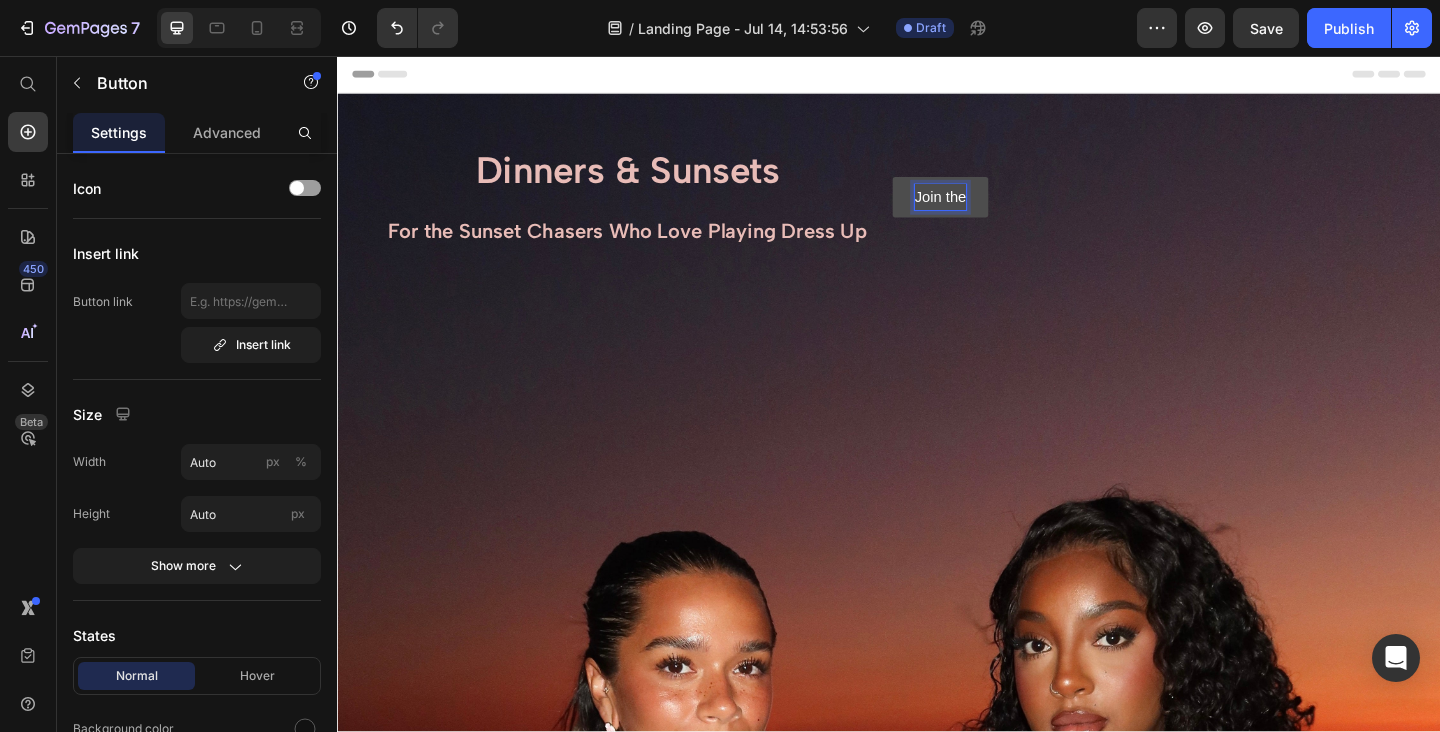 click on "Join the" at bounding box center [993, 210] 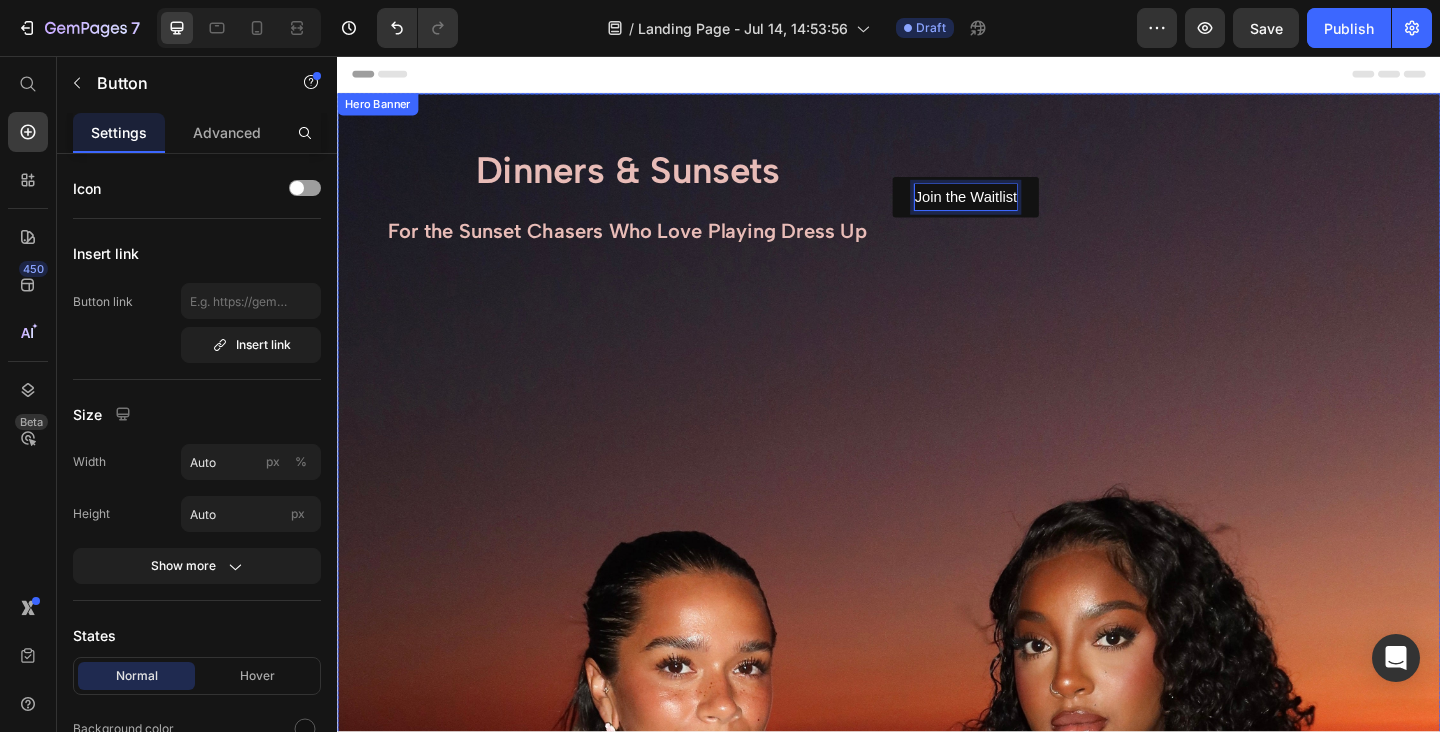 click on "Dinners & Sunsets  For the Sunset Chasers Who Love Playing Dress Up Heading Join the Waitlist Button   0 Row" at bounding box center [937, 246] 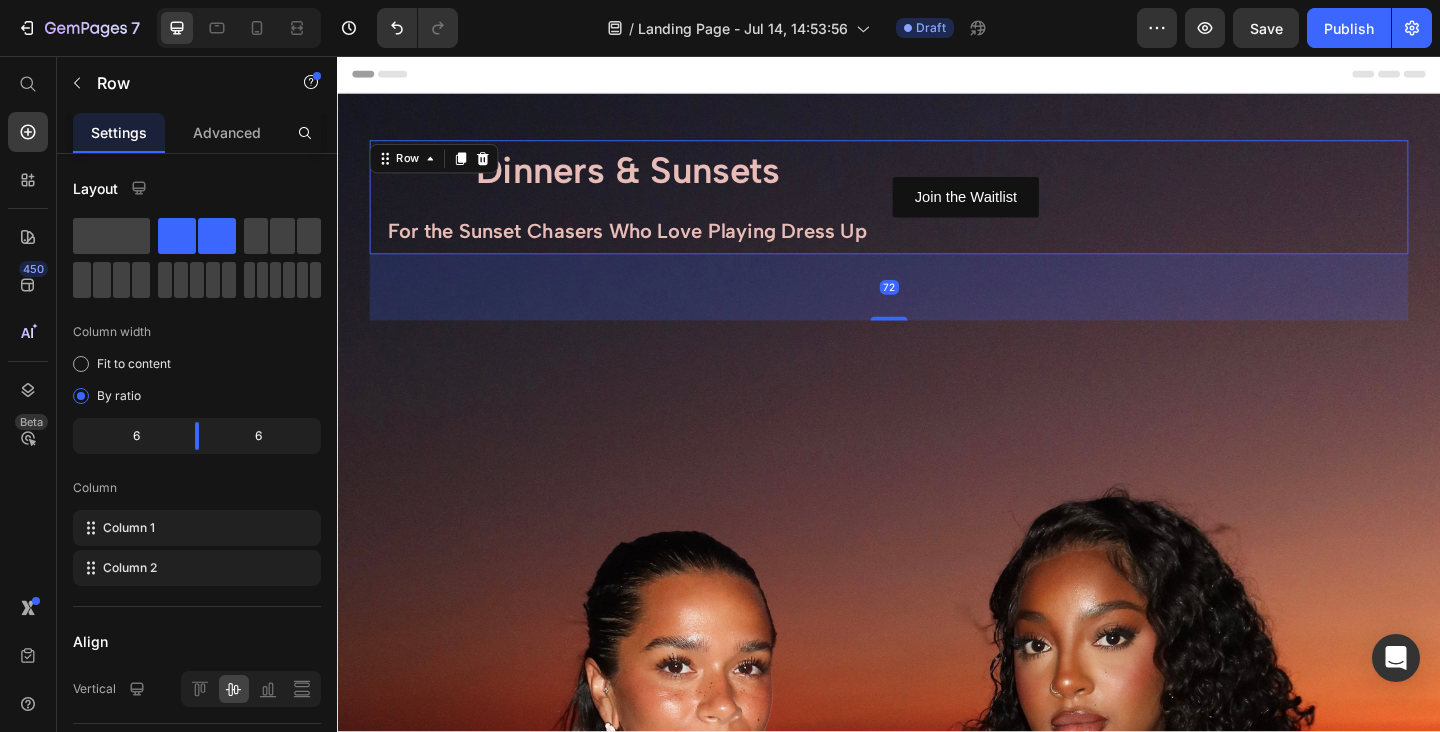 click on "Join the Waitlist Button" at bounding box center (1221, 210) 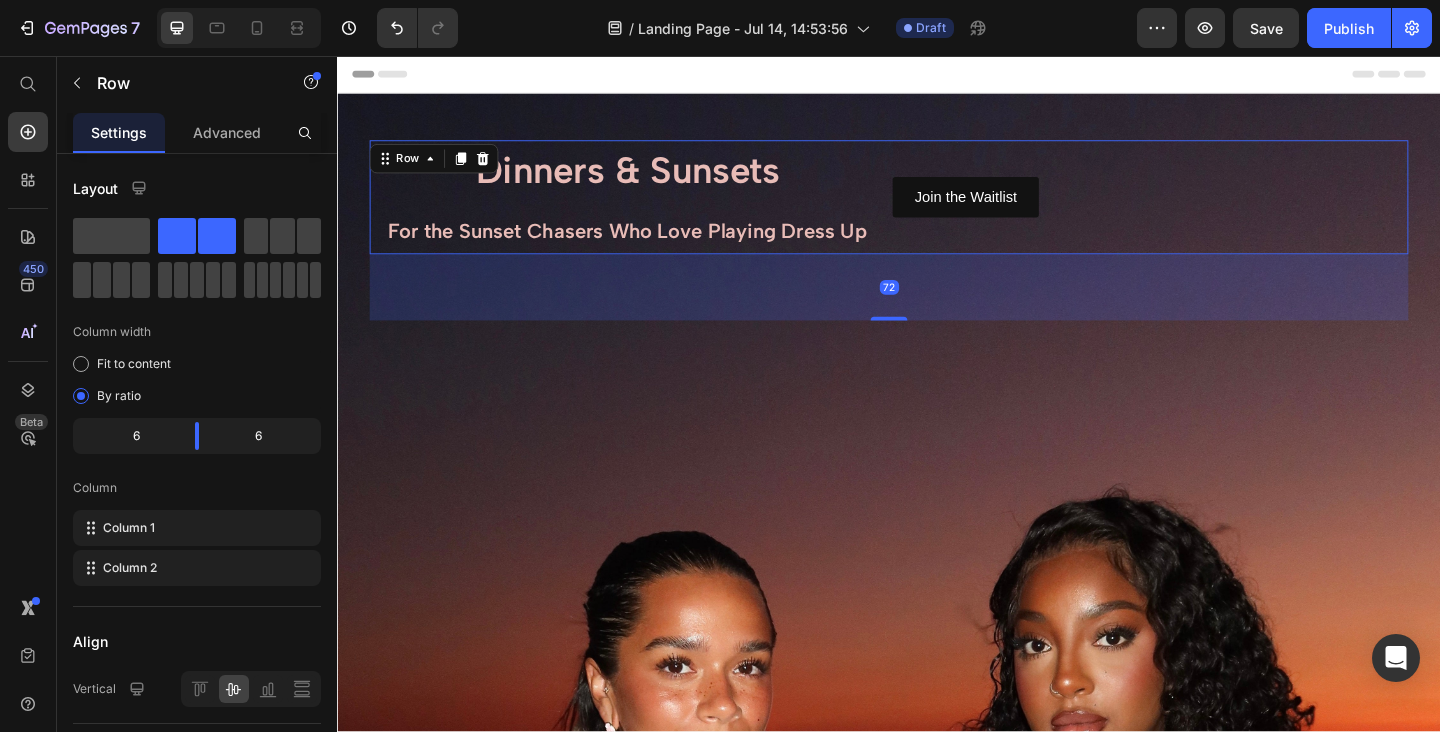 click on "72" at bounding box center (937, 308) 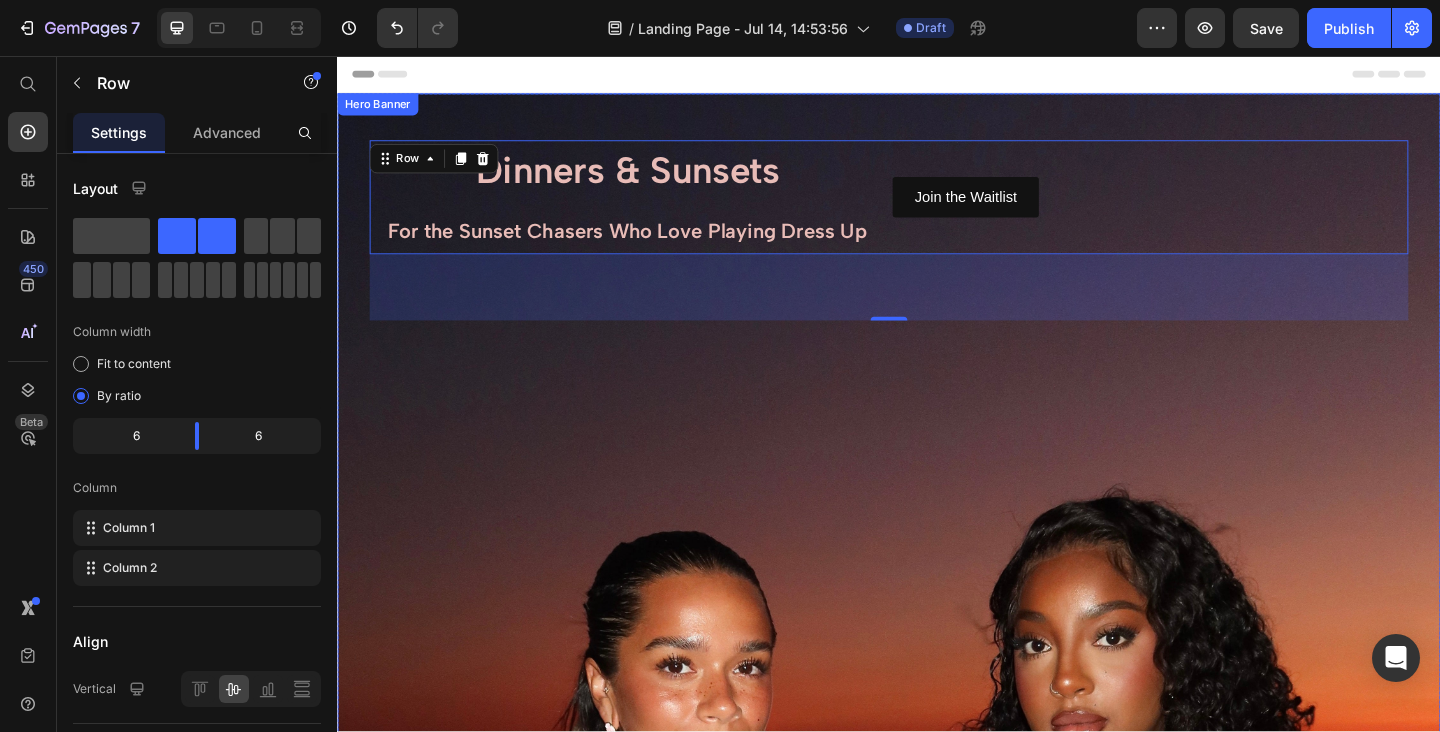 click at bounding box center (937, 997) 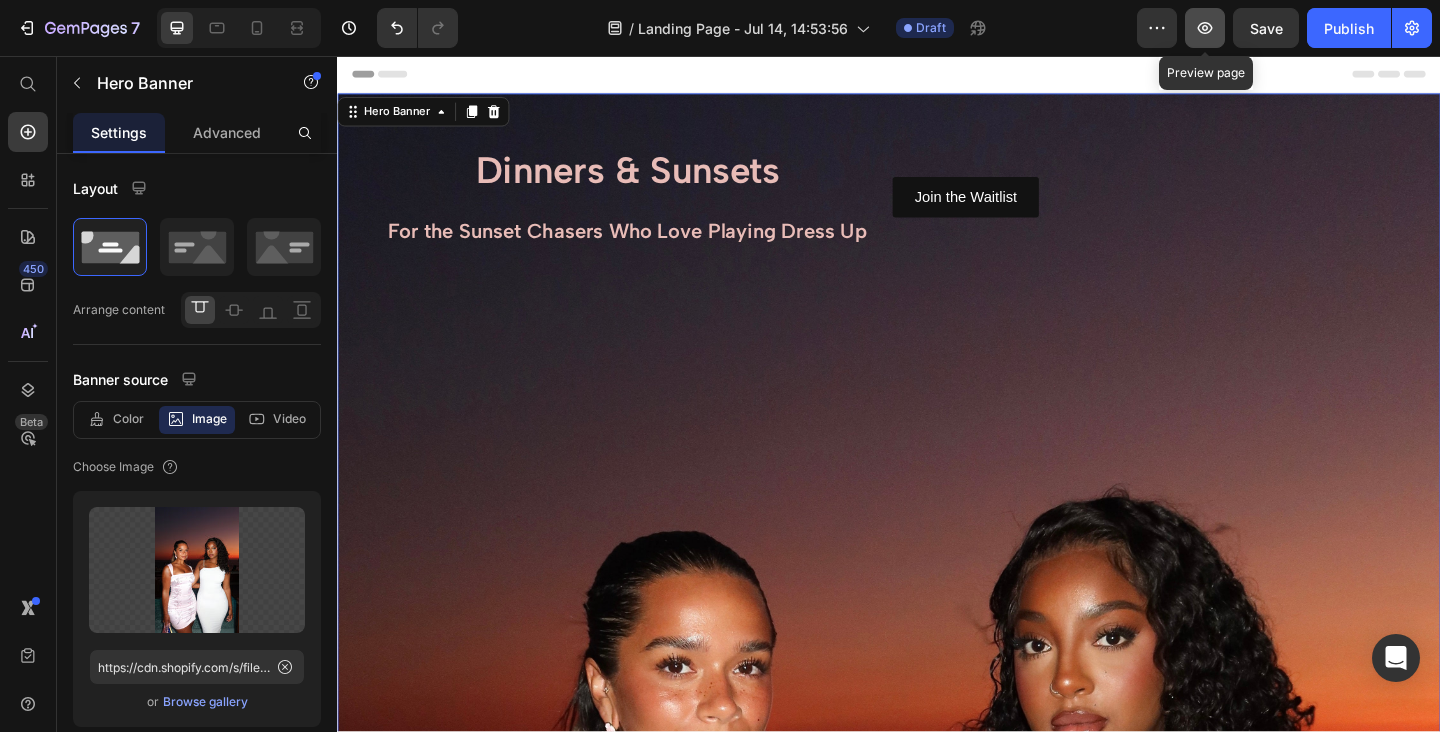 click 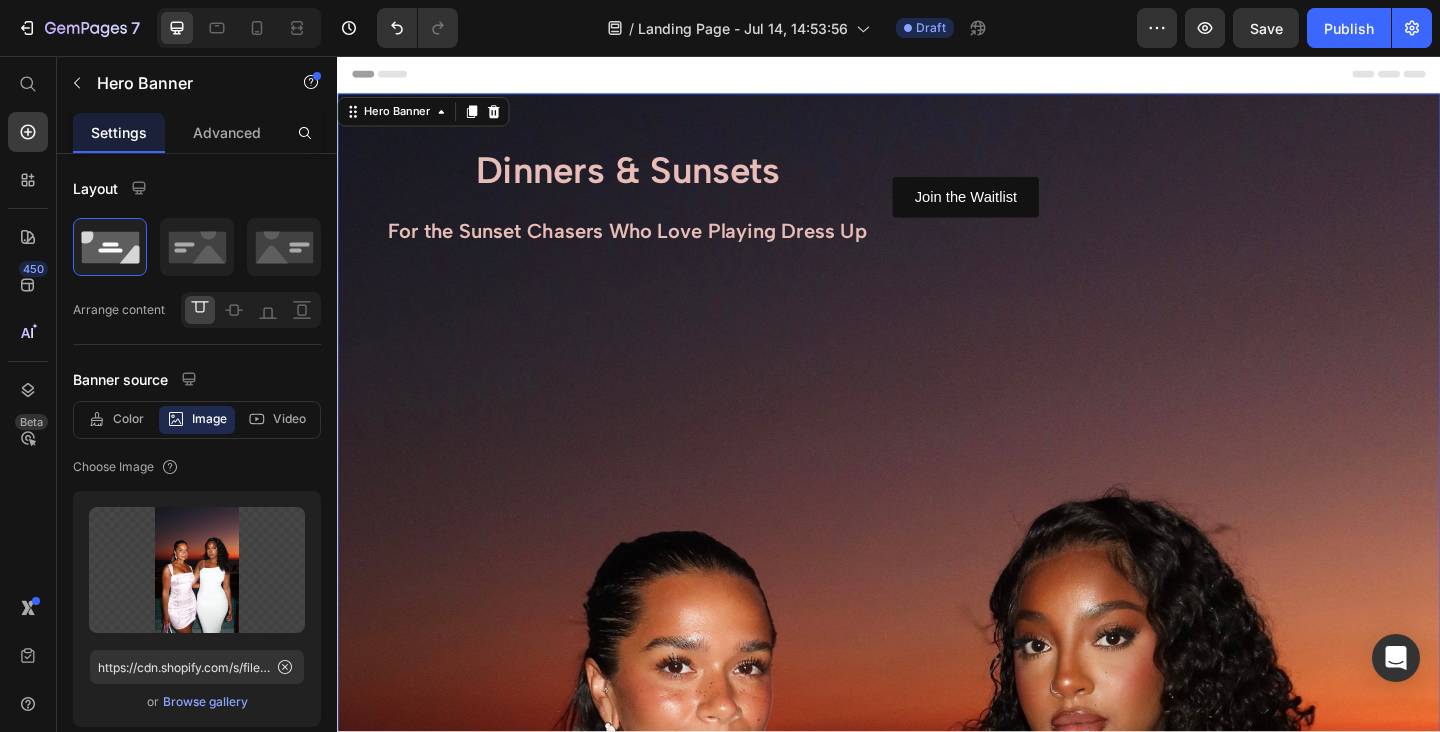 type 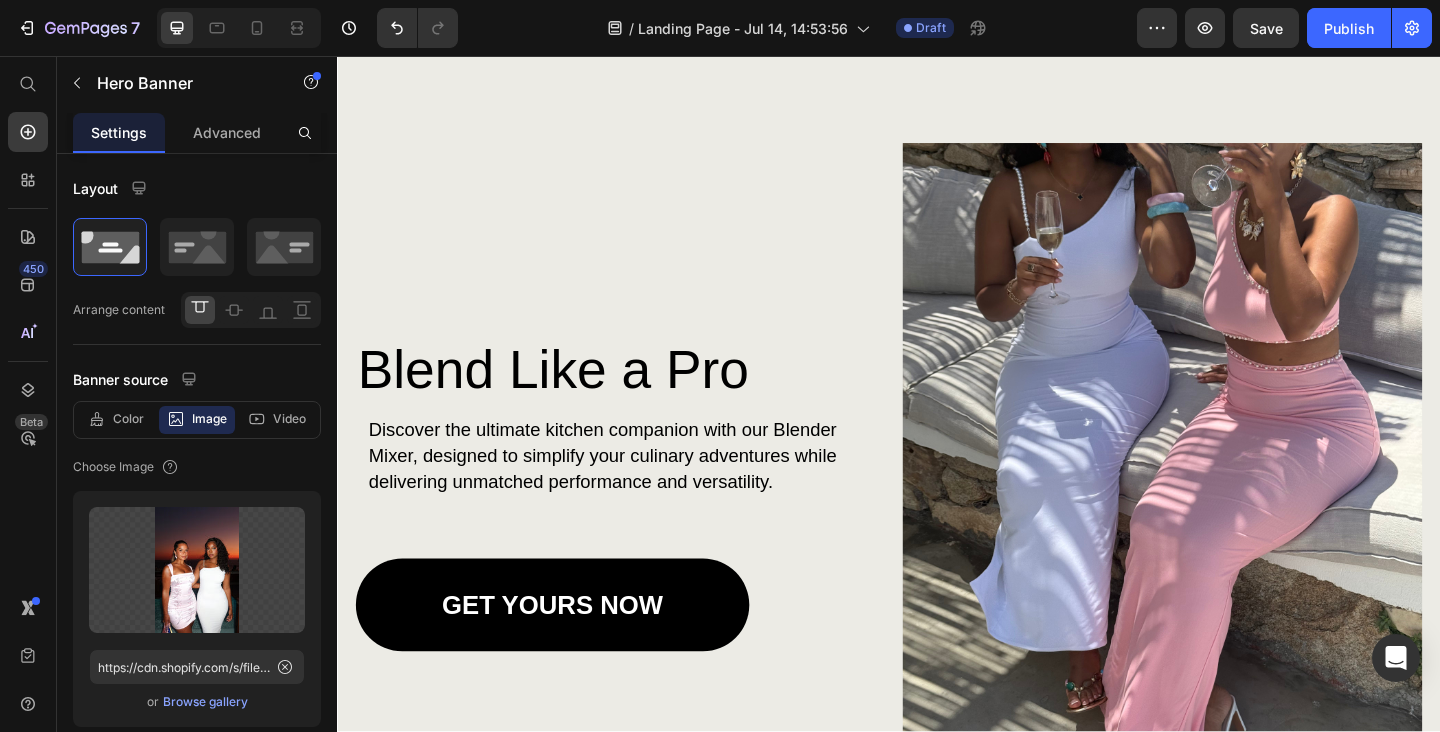 scroll, scrollTop: 1880, scrollLeft: 0, axis: vertical 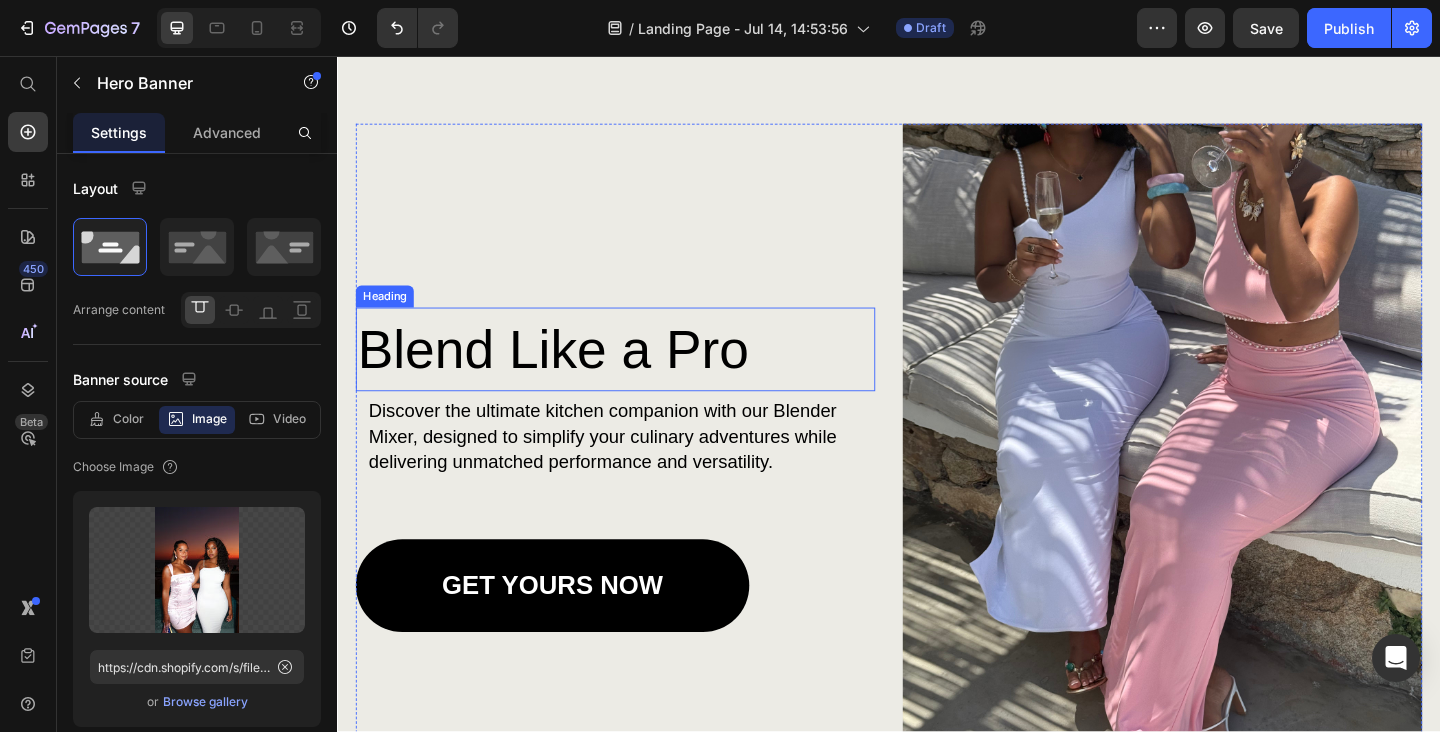 click on "Blend Like a Pro" at bounding box center [639, 375] 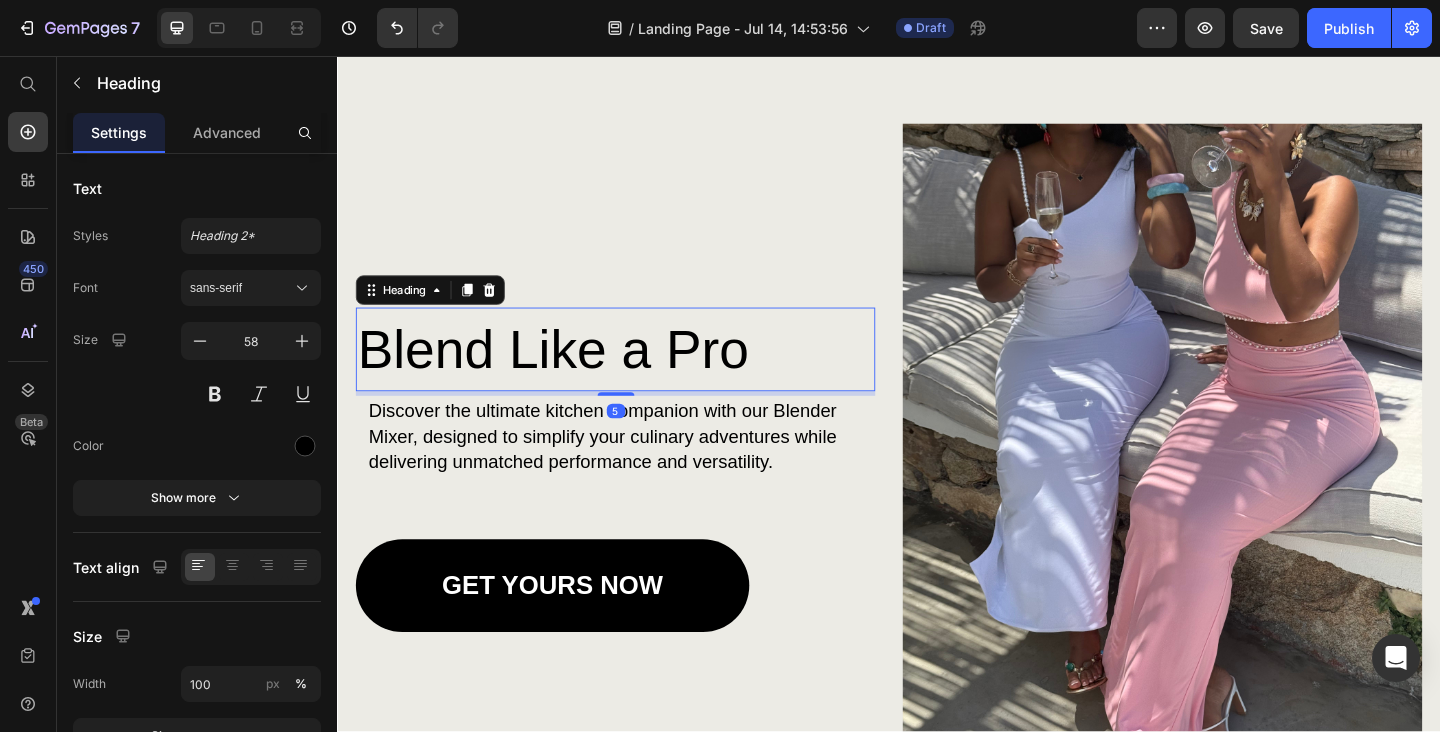 click on "Blend Like a Pro" at bounding box center (639, 375) 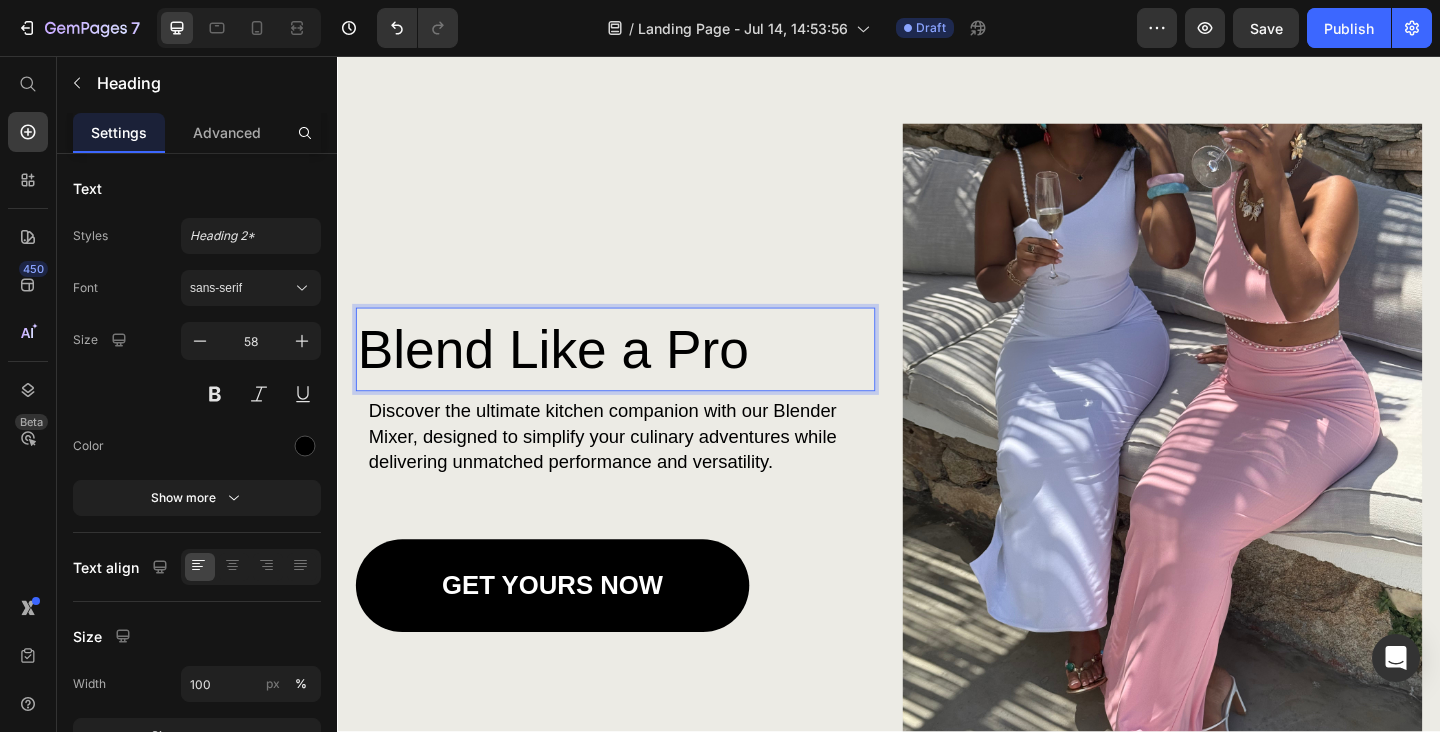 click on "Blend Like a Pro" at bounding box center [639, 375] 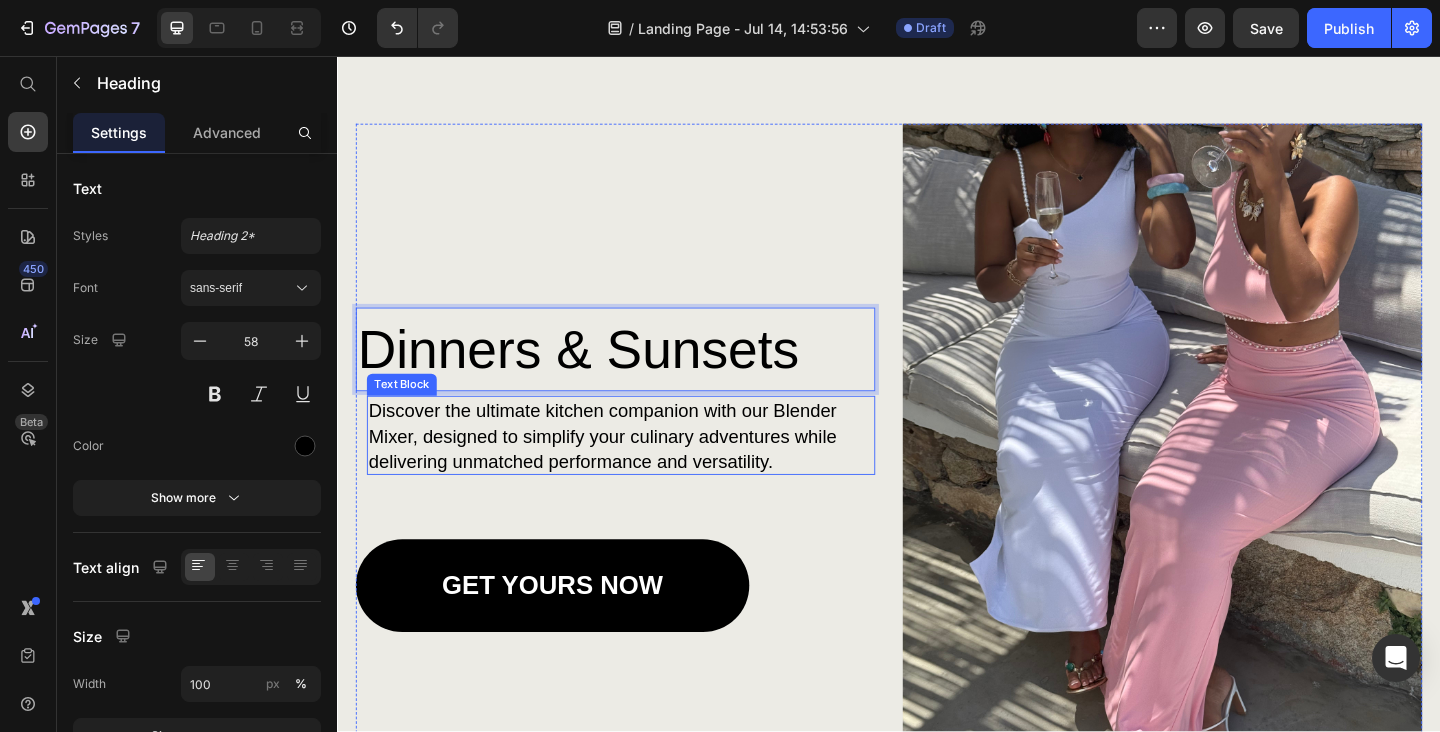 click on "Discover the ultimate kitchen companion with our Blender Mixer, designed to simplify your culinary adventures while delivering unmatched performance and versatility." at bounding box center [635, 470] 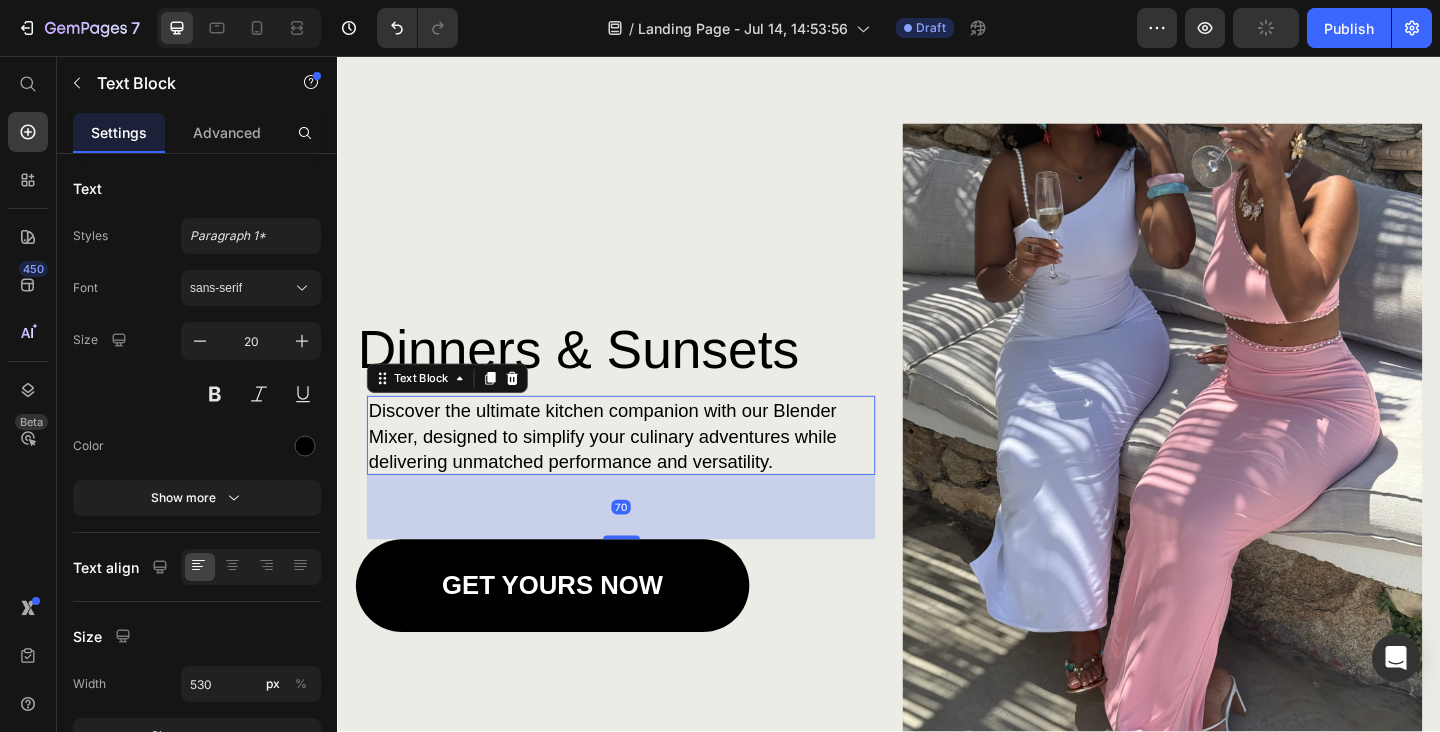 click on "Discover the ultimate kitchen companion with our Blender Mixer, designed to simplify your culinary adventures while delivering unmatched performance and versatility." at bounding box center (635, 470) 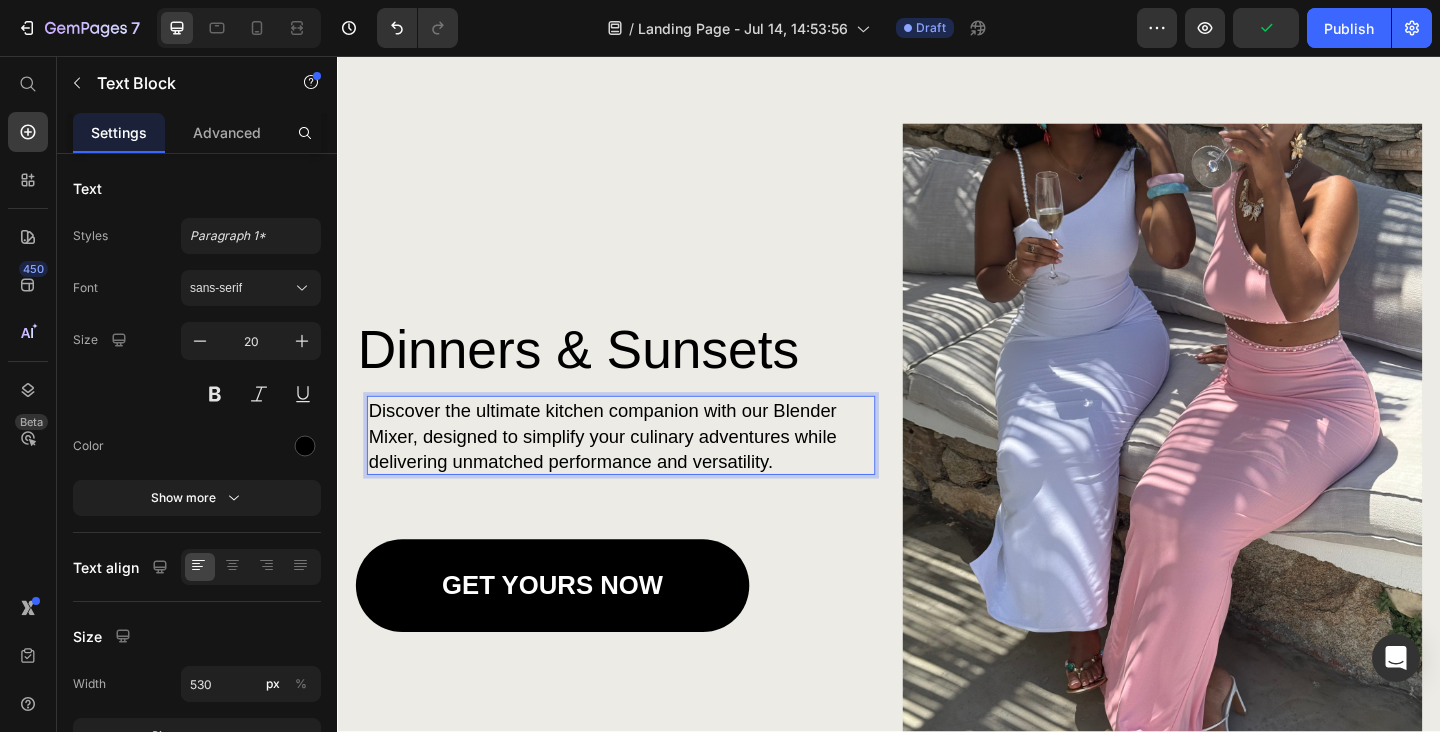 click on "Discover the ultimate kitchen companion with our Blender Mixer, designed to simplify your culinary adventures while delivering unmatched performance and versatility." at bounding box center (635, 470) 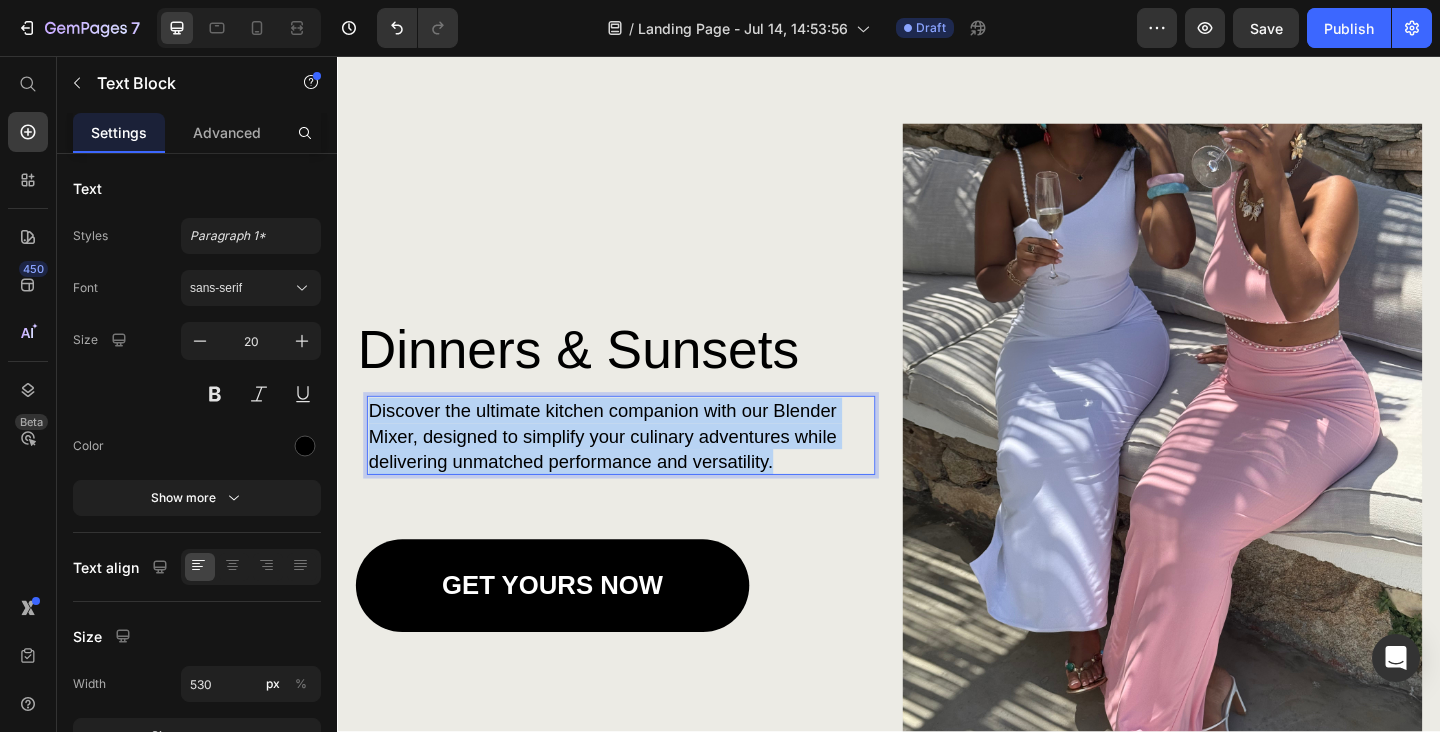 drag, startPoint x: 815, startPoint y: 500, endPoint x: 373, endPoint y: 441, distance: 445.9204 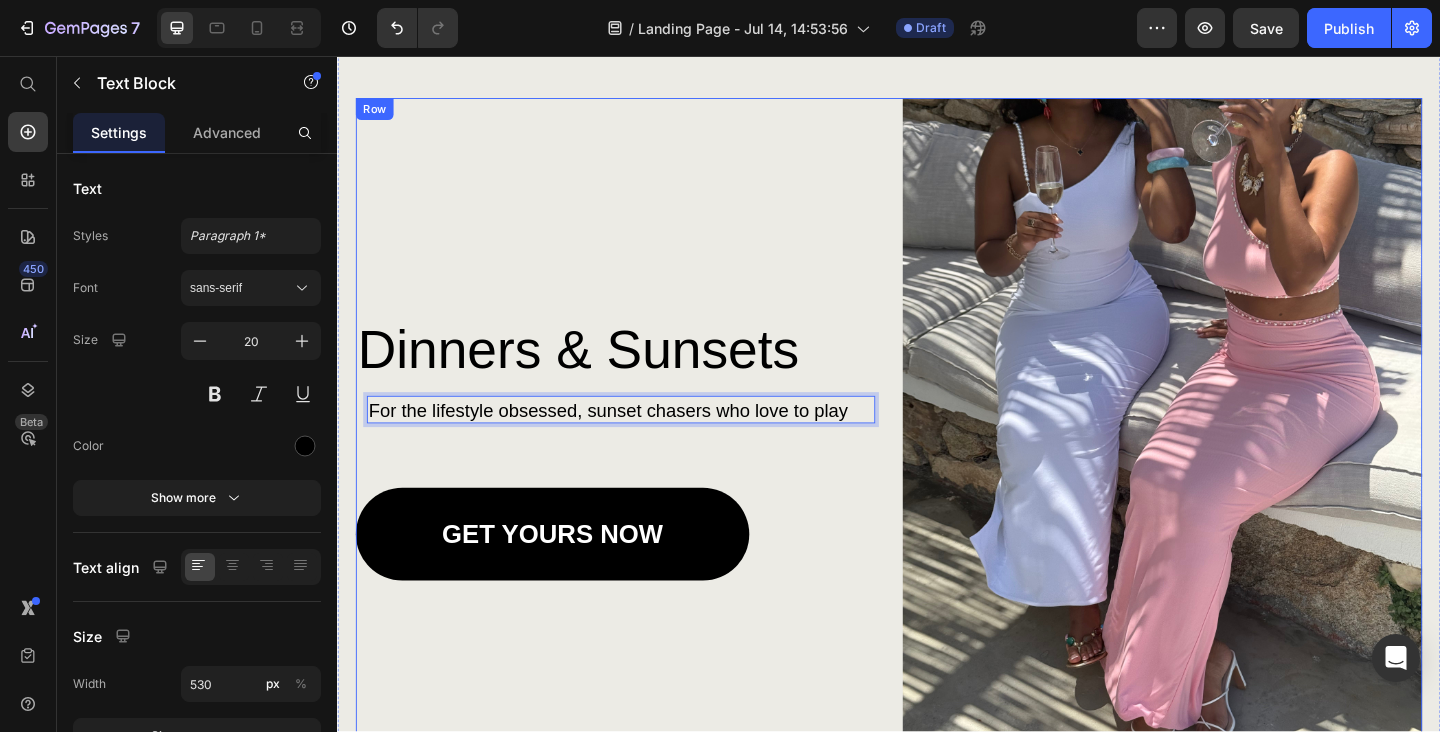 scroll, scrollTop: 1894, scrollLeft: 0, axis: vertical 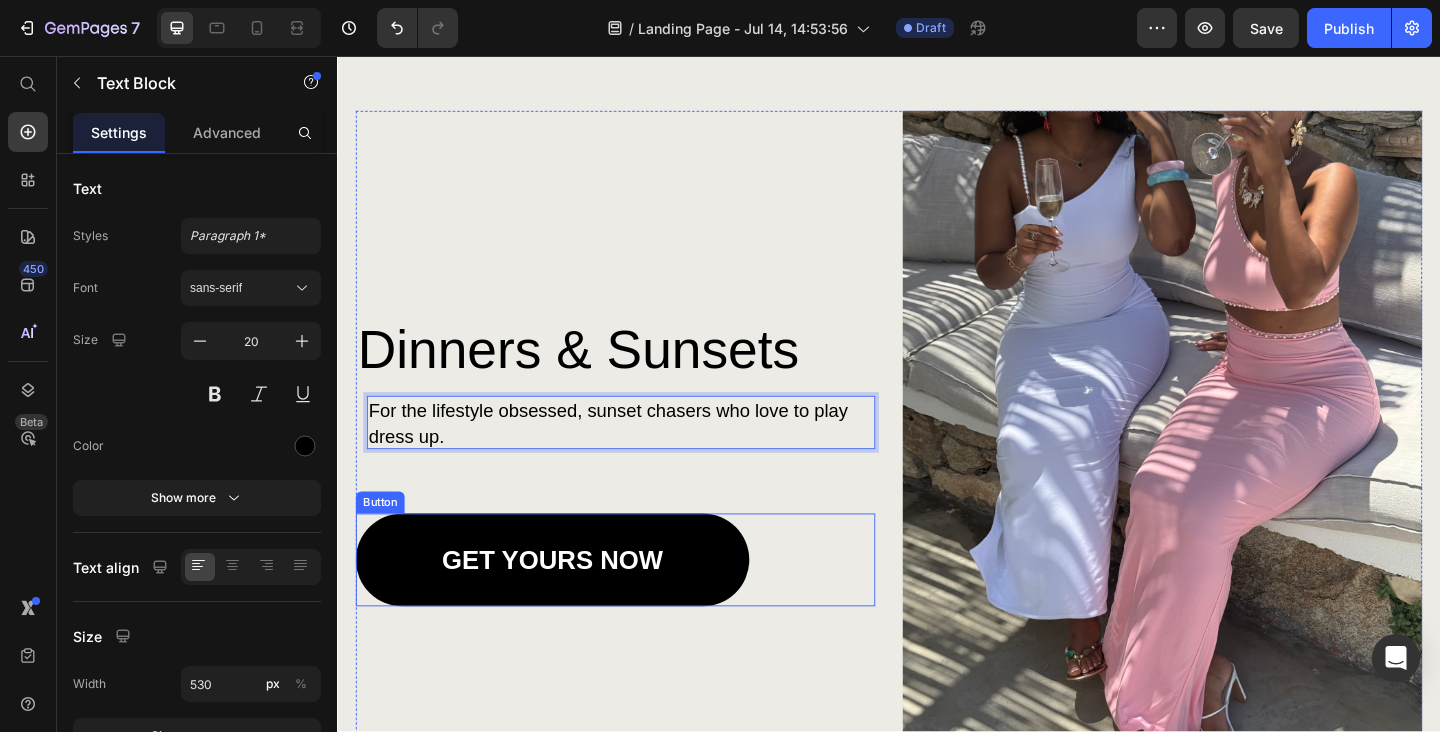 click on "GET YOURS NOW" at bounding box center [571, 604] 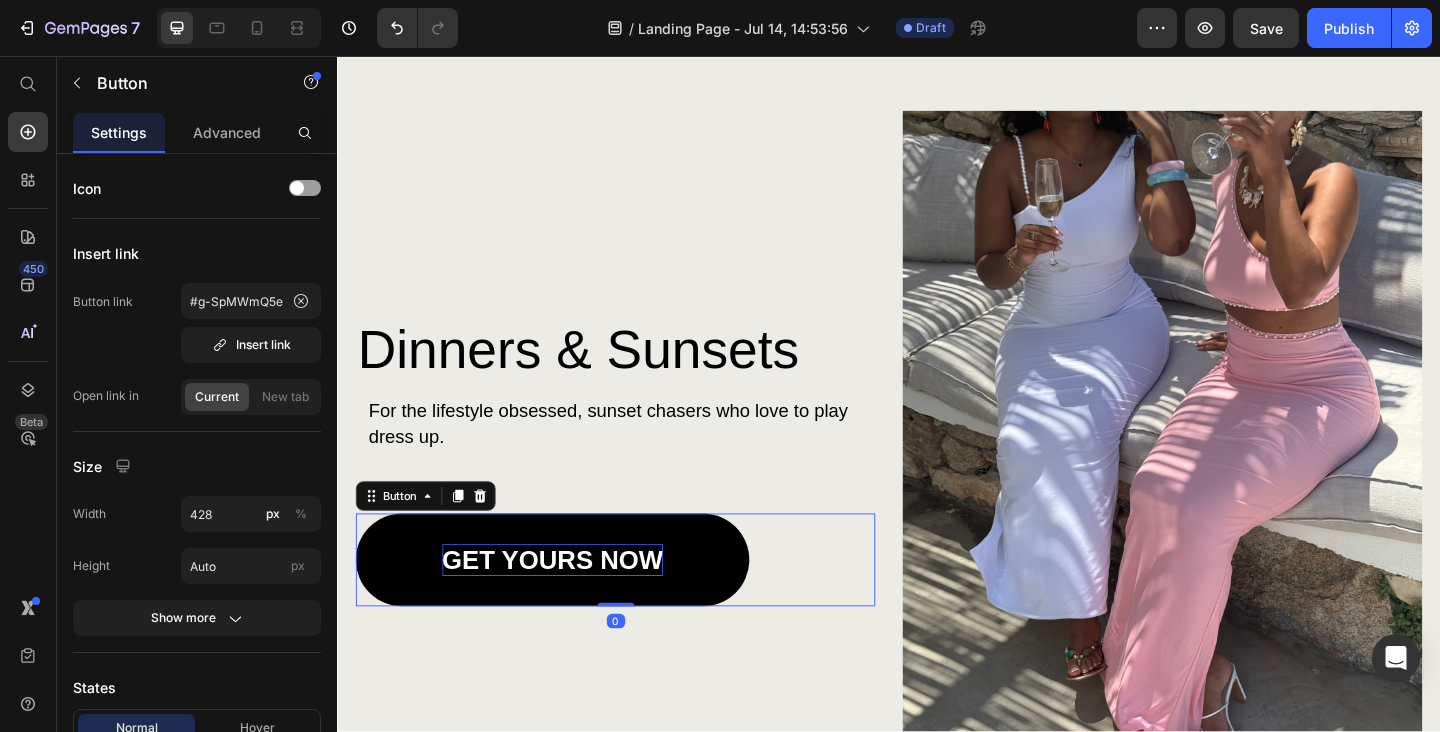 click on "GET YOURS NOW" at bounding box center [571, 604] 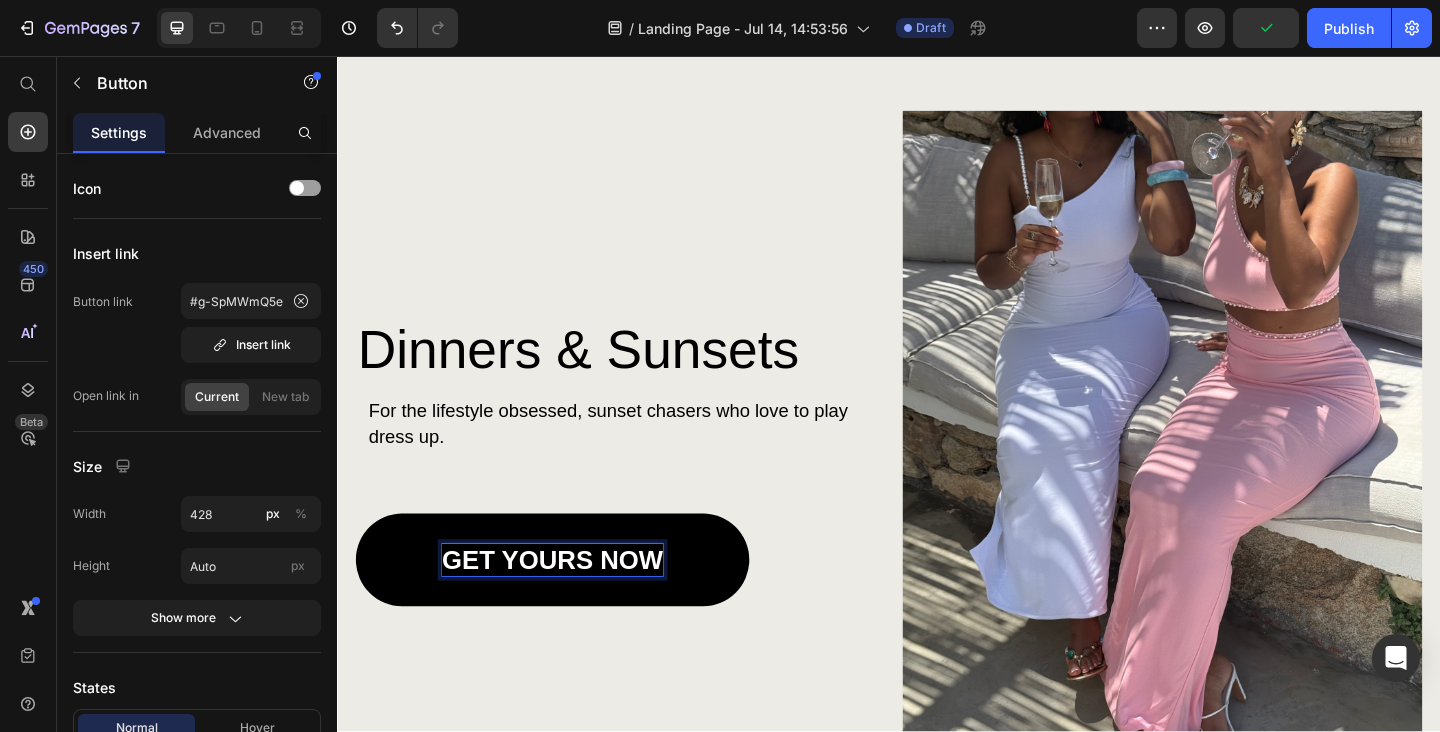 click on "GET YOURS NOW" at bounding box center (571, 604) 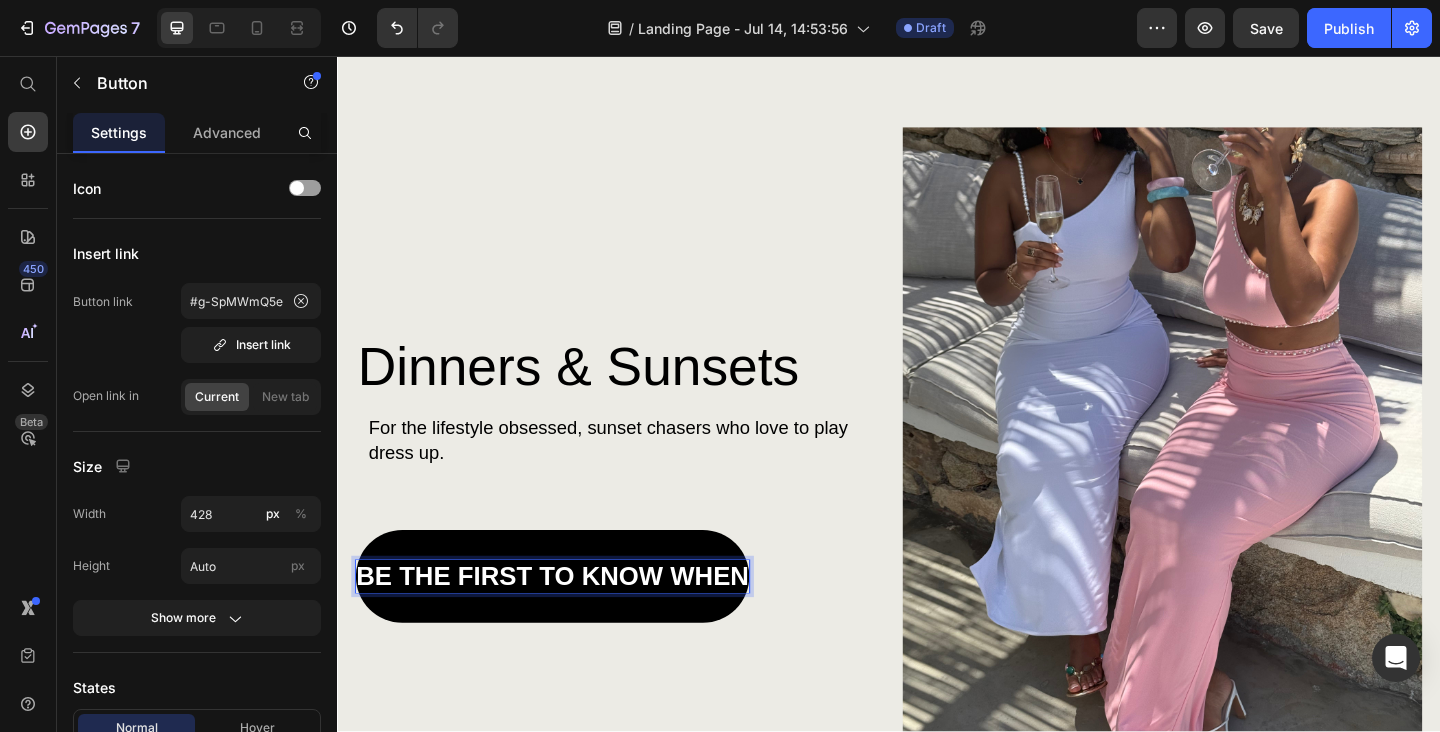 scroll, scrollTop: 1894, scrollLeft: 0, axis: vertical 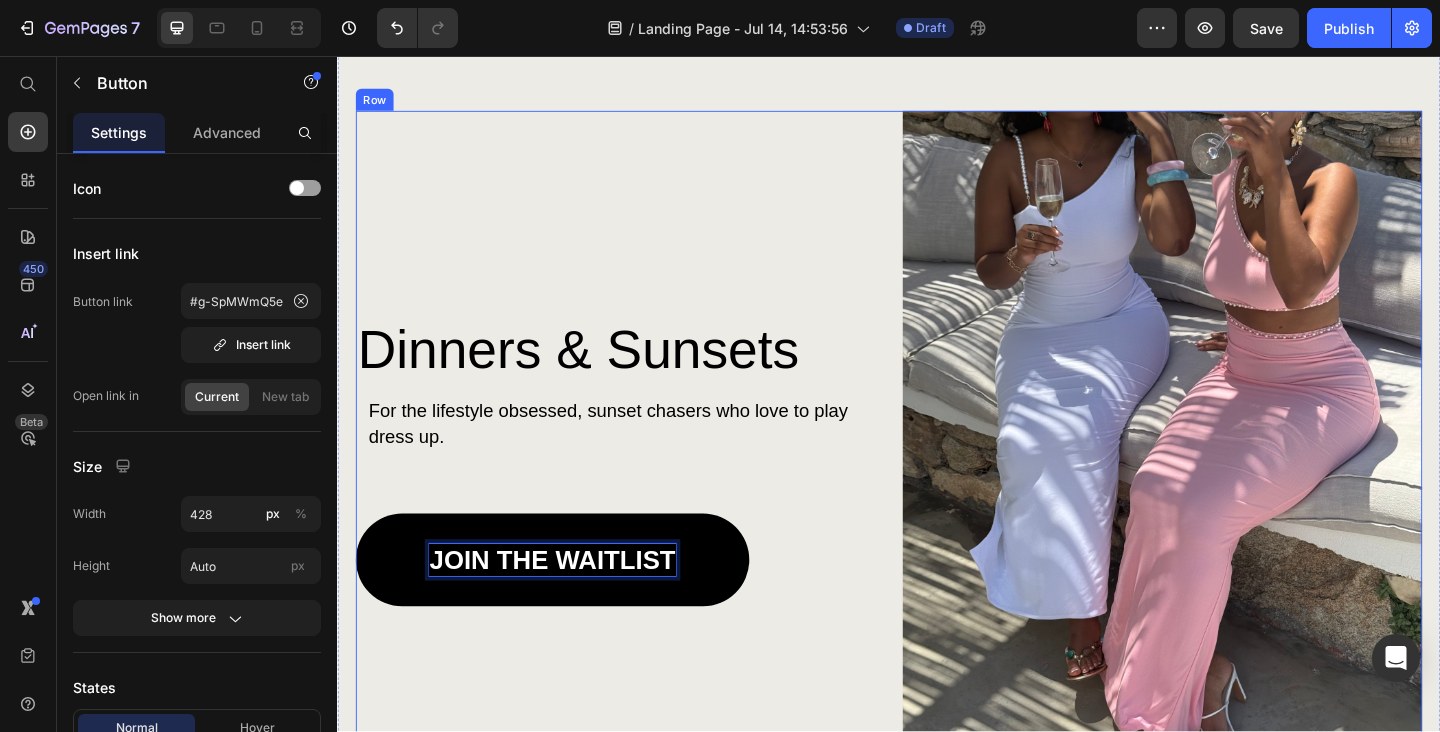 click on "Dinners & Sunsets  Heading For the lifestyle obsessed, sunset chasers who love to play dress up. Text Block JOIN THE WAITLIST Button   0" at bounding box center (639, 492) 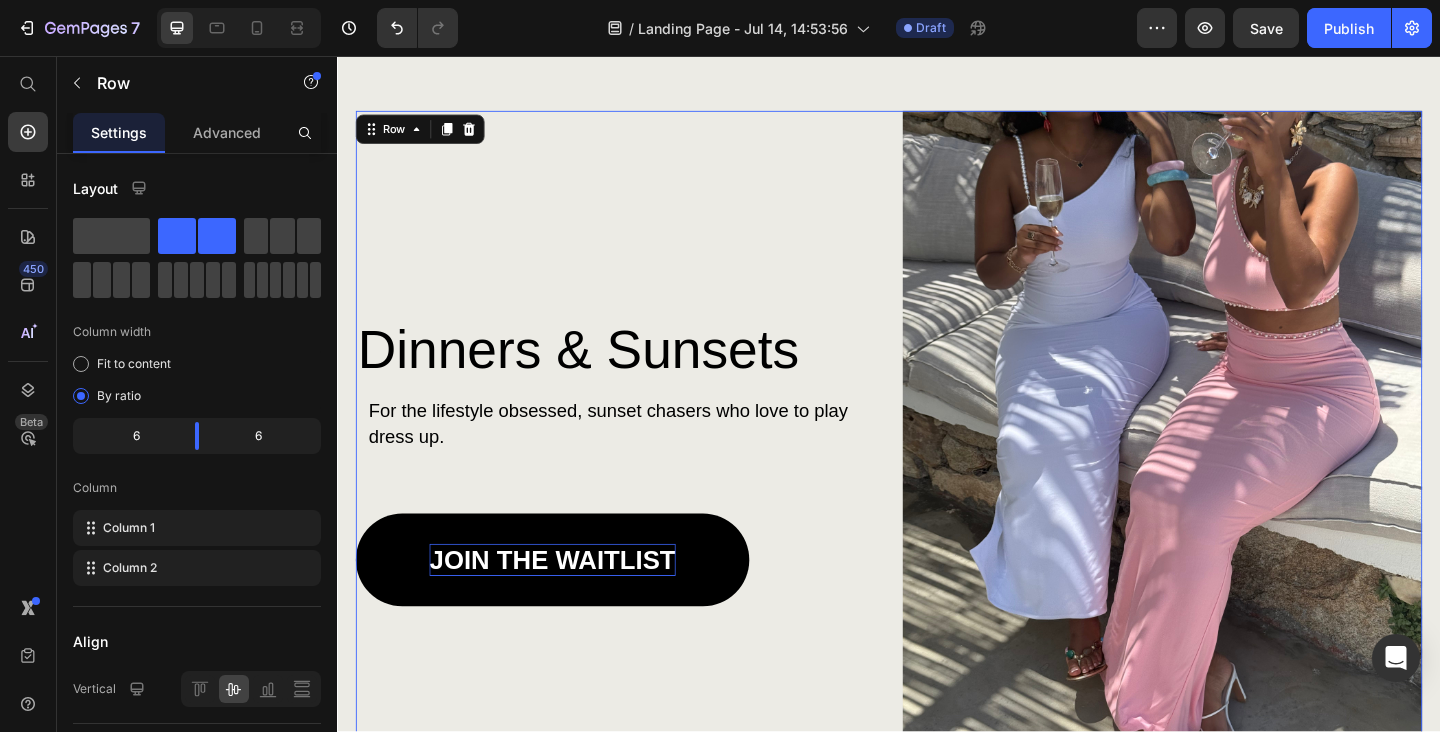 click on "Dinners & Sunsets For the lifestyle obsessed, sunset chasers who love to play dress up. Text Block JOIN THE WAITLIST Button" at bounding box center [639, 492] 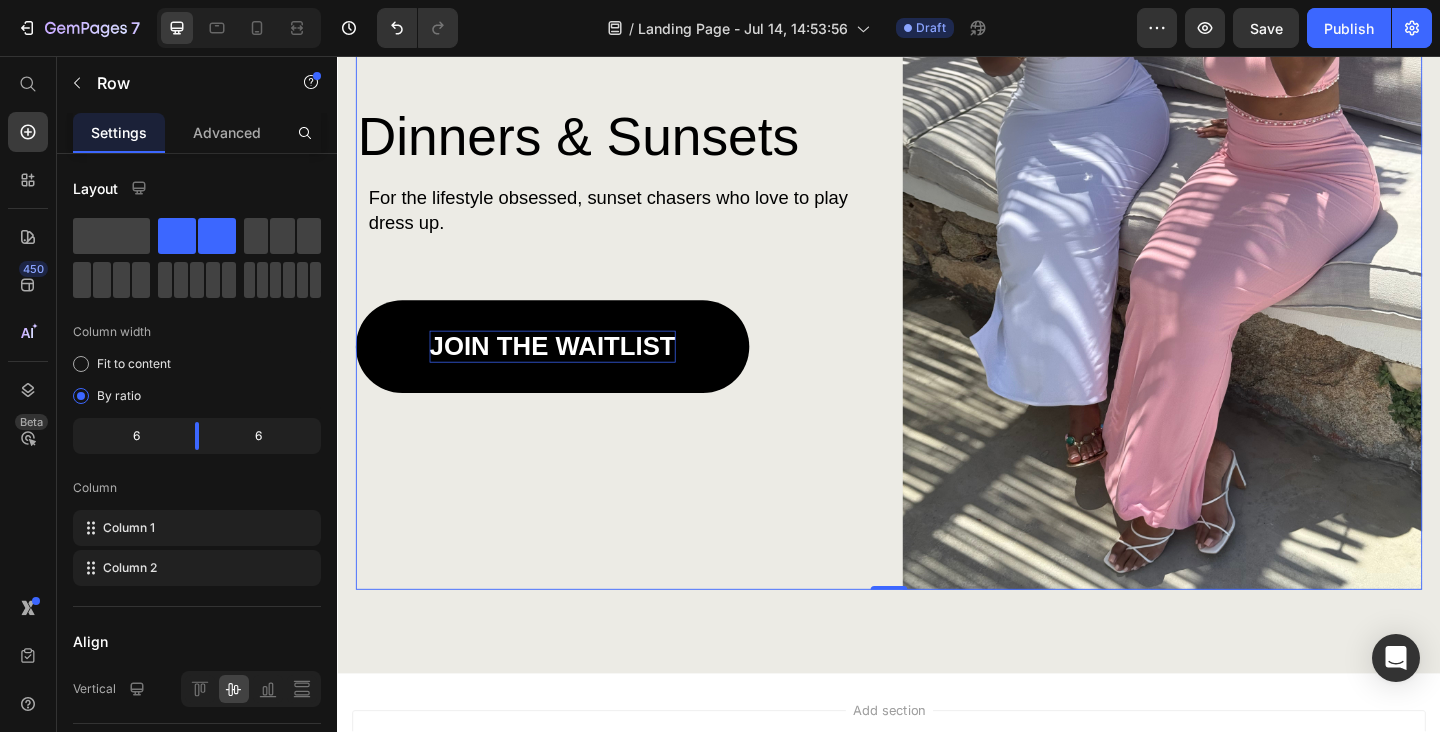 scroll, scrollTop: 2174, scrollLeft: 0, axis: vertical 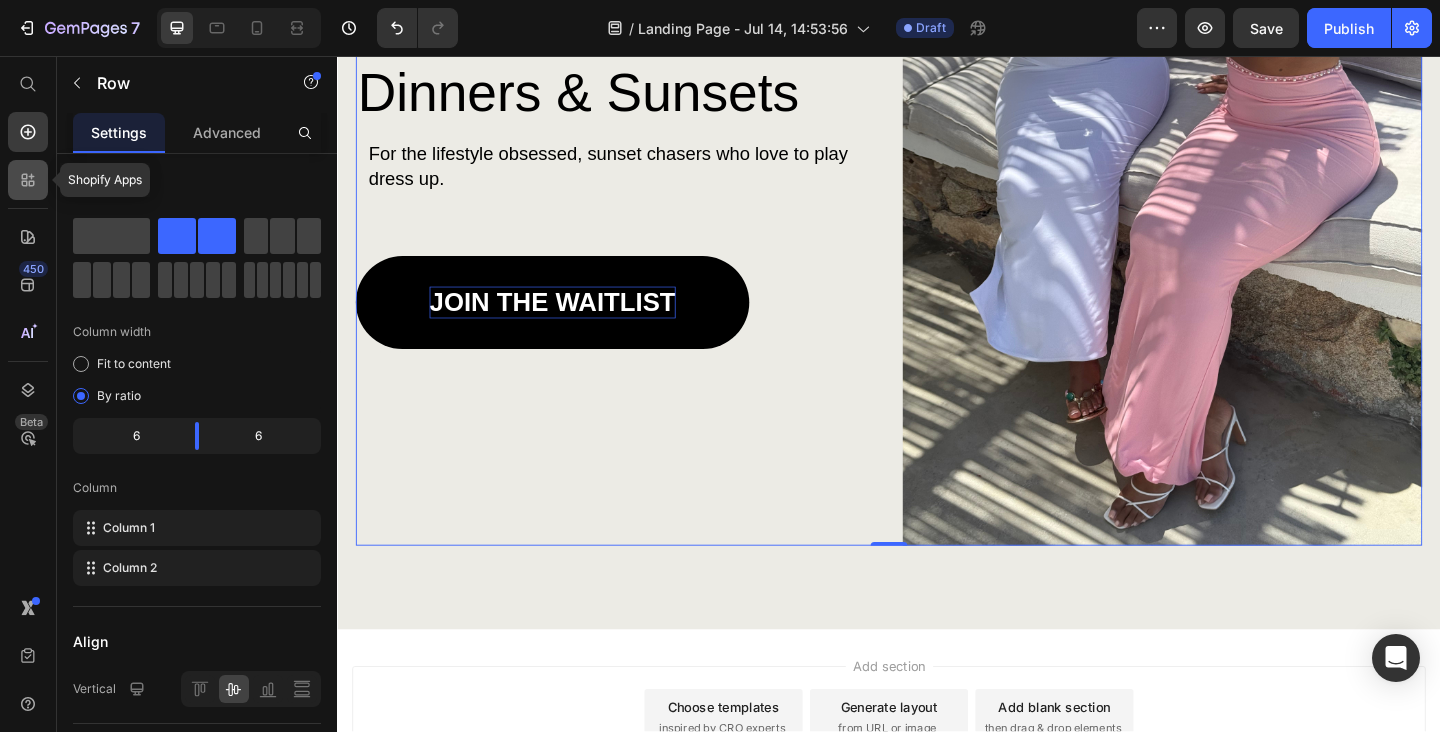 click 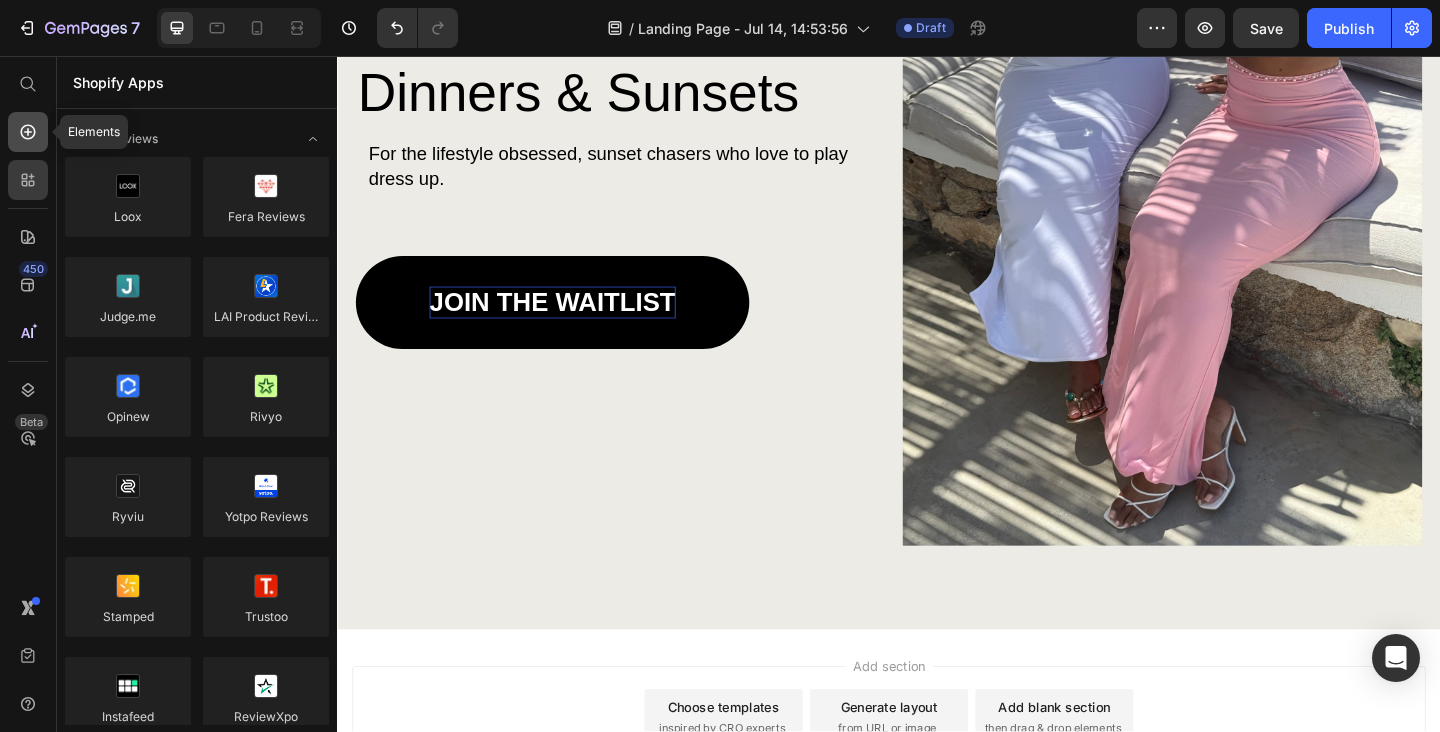 click 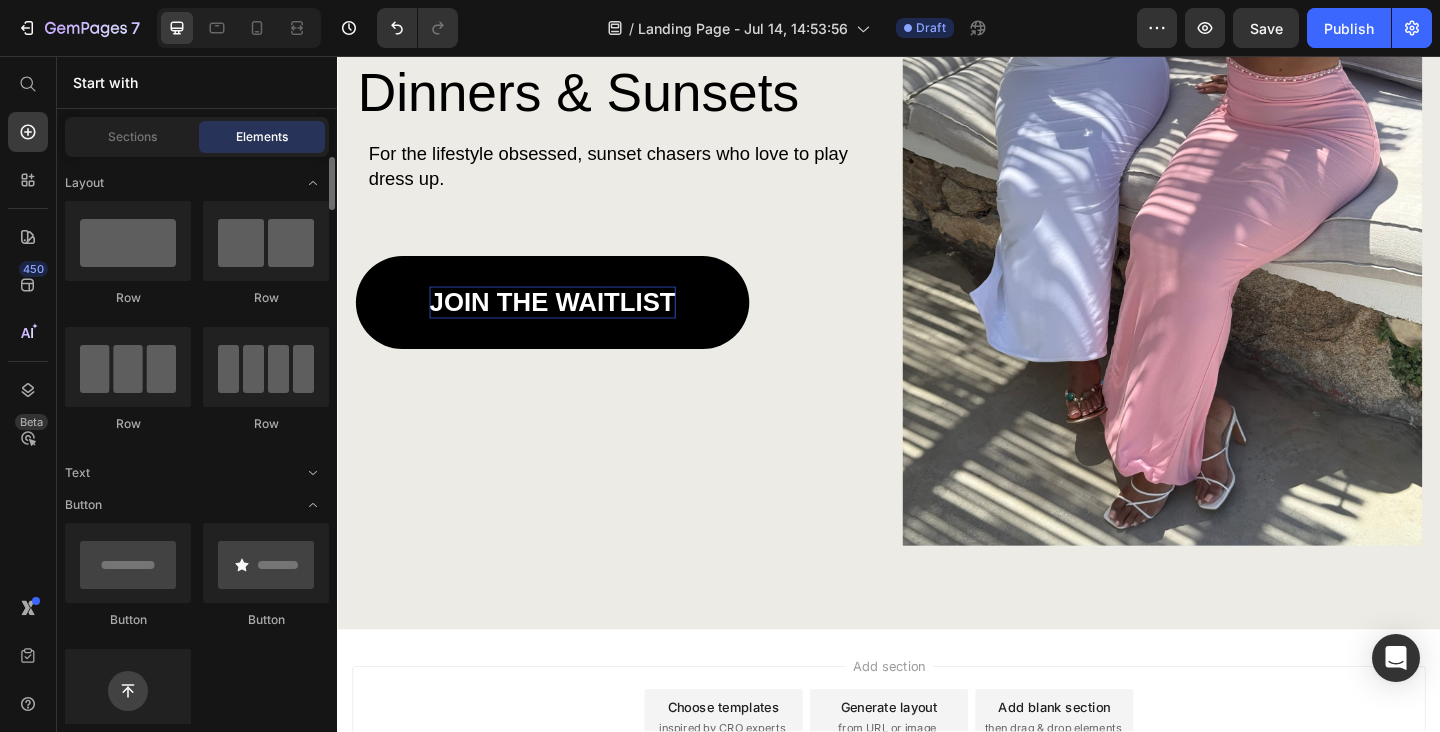 click on "Layout
Row
Row
Row
Row Text Button
Button
Button
Sticky Back to top Media
Image
Image
Video
Video Banner
Hero Banner" at bounding box center (197, 3180) 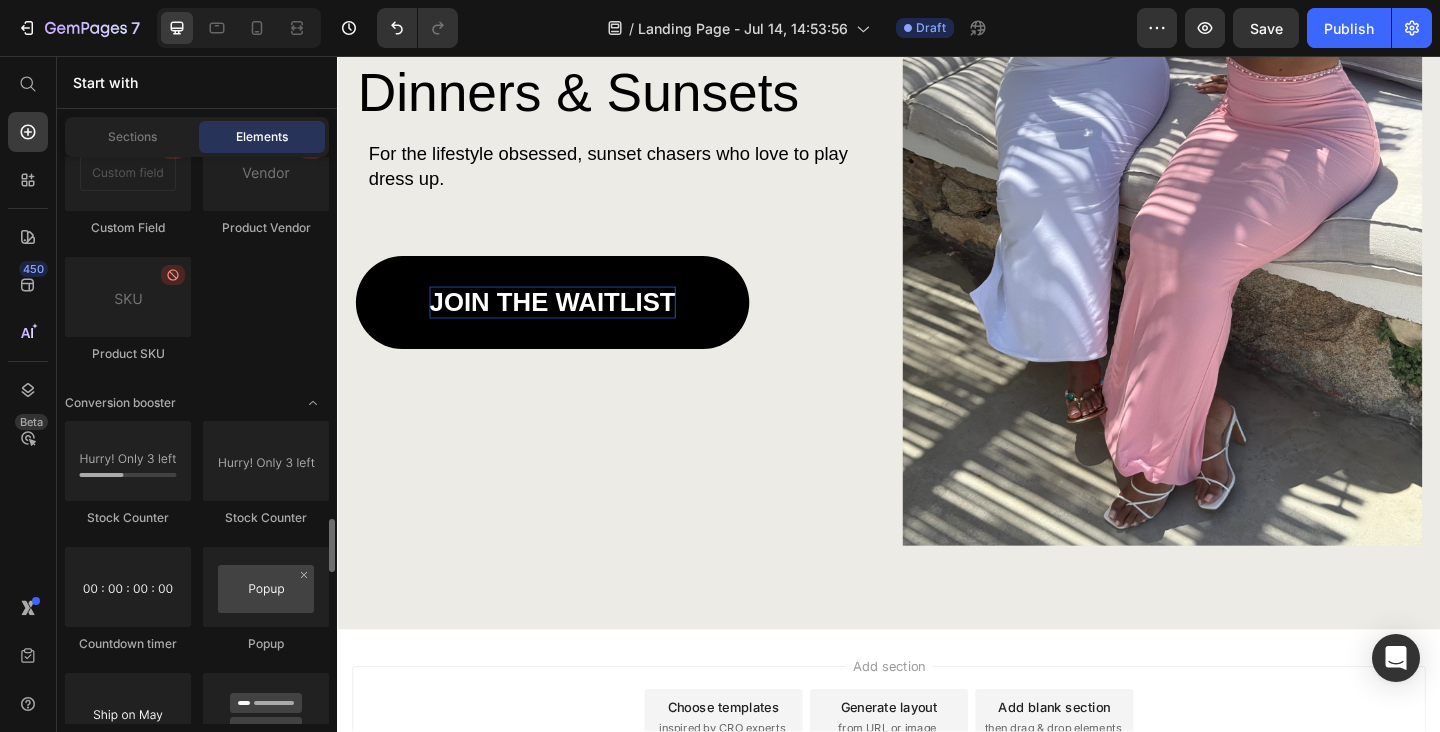 scroll, scrollTop: 3900, scrollLeft: 0, axis: vertical 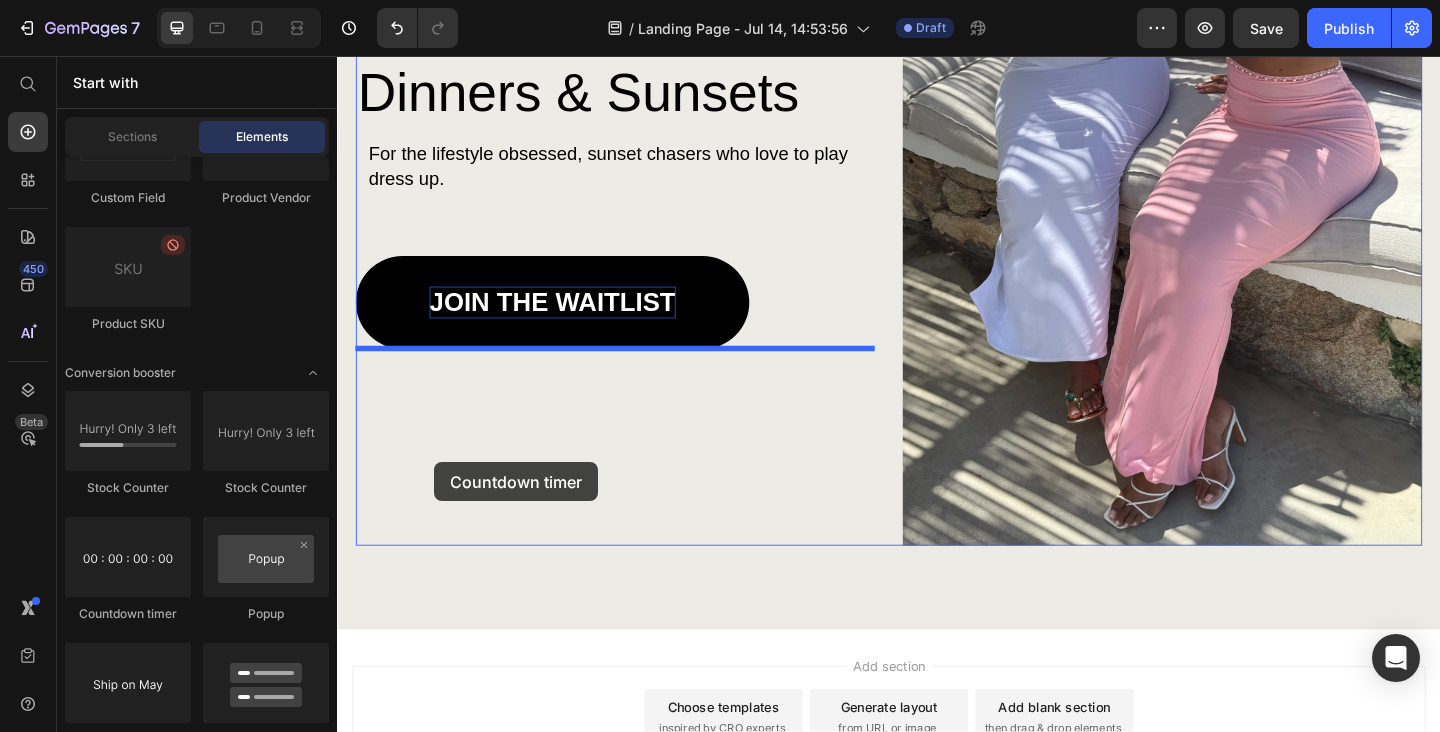 drag, startPoint x: 447, startPoint y: 632, endPoint x: 441, endPoint y: 494, distance: 138.13037 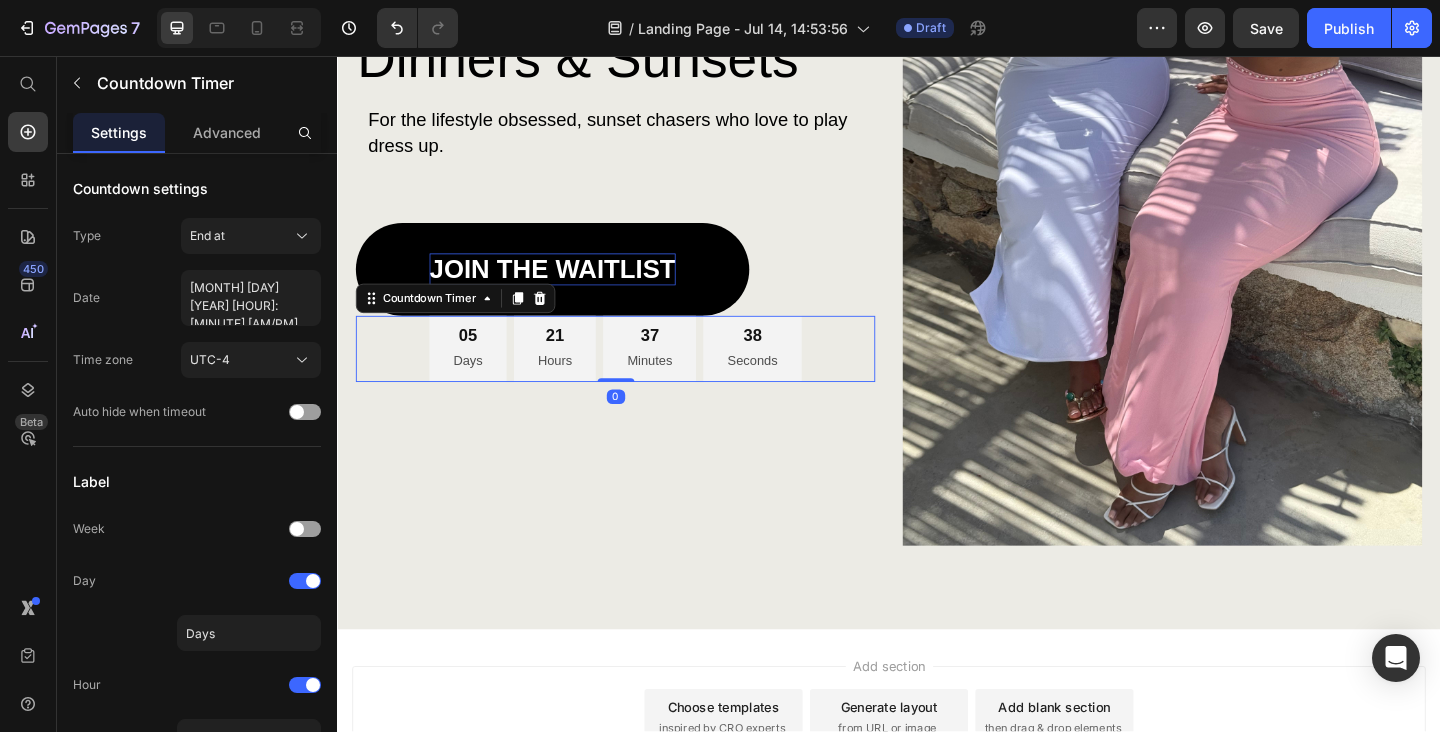 scroll, scrollTop: 2138, scrollLeft: 0, axis: vertical 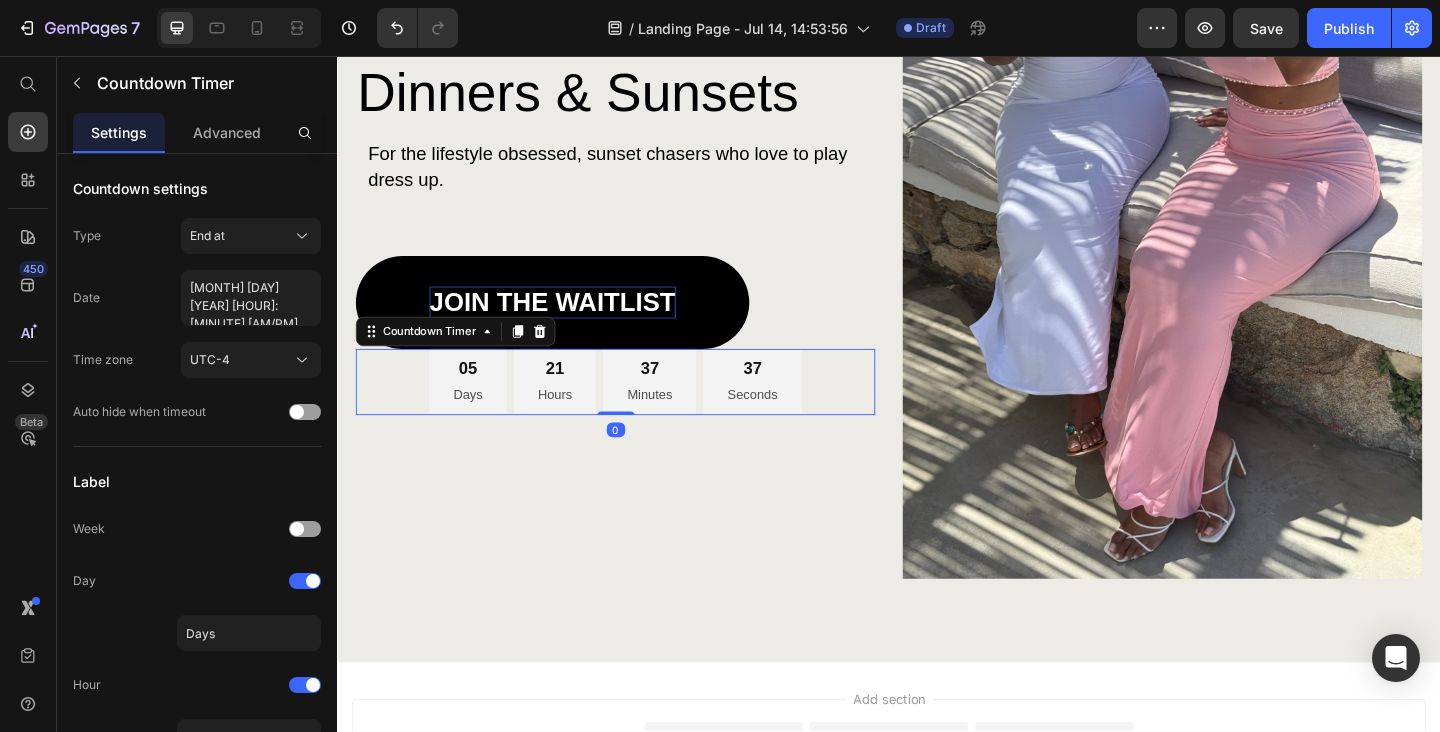 click on "05" at bounding box center [479, 396] 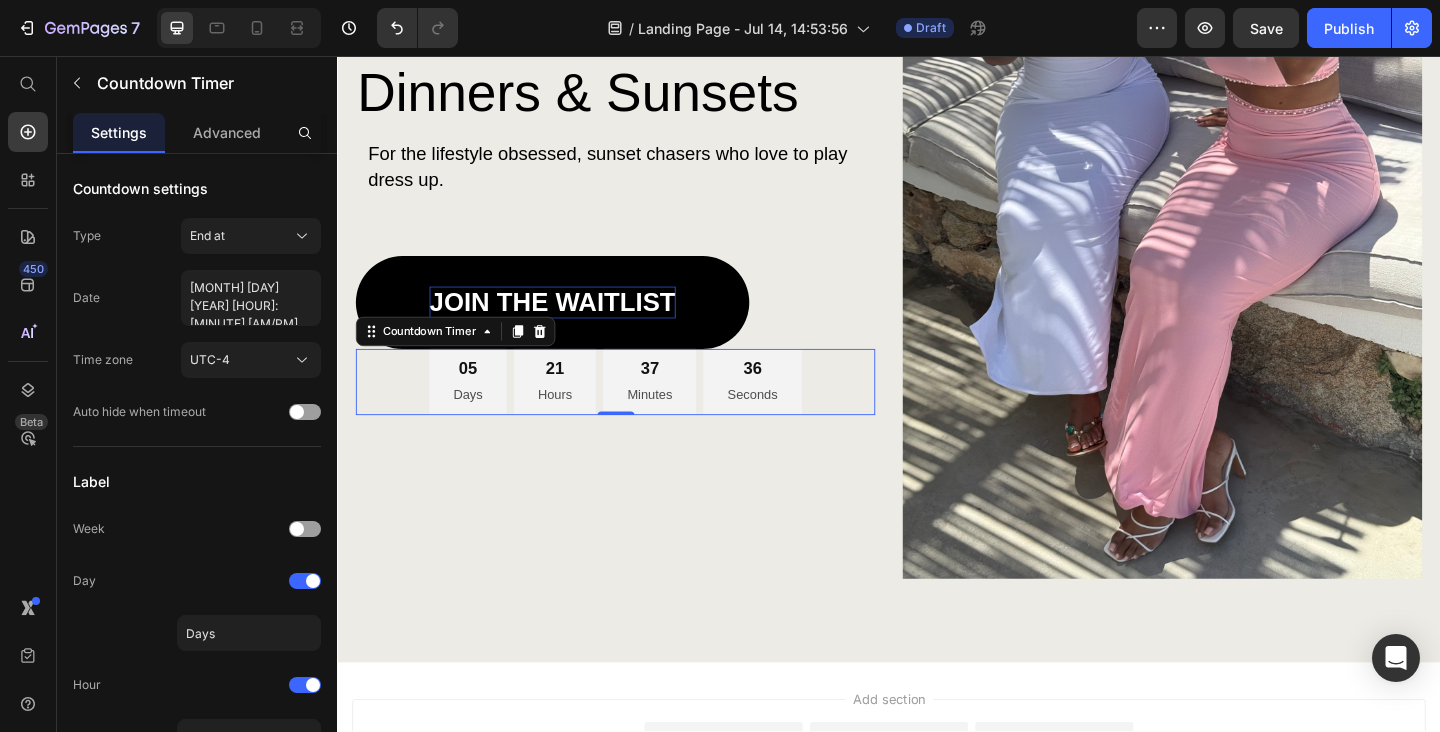 click on "05" at bounding box center [479, 396] 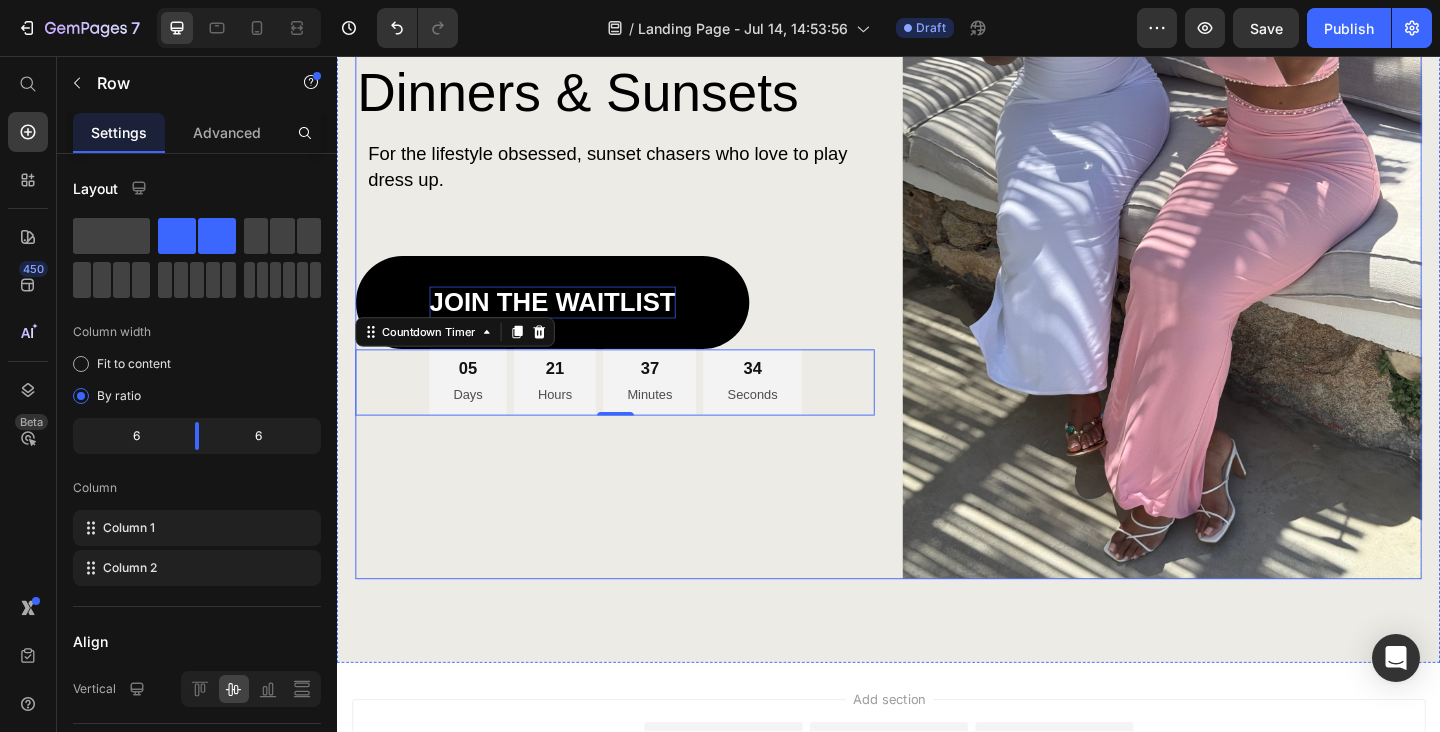 click on "Dinners & Sunsets  Heading For the lifestyle obsessed, sunset chasers who love to play dress up. Text Block JOIN THE WAITLIST Button 05 Days 21 Hours 37 Minutes 34 Seconds Countdown Timer   0" at bounding box center [639, 248] 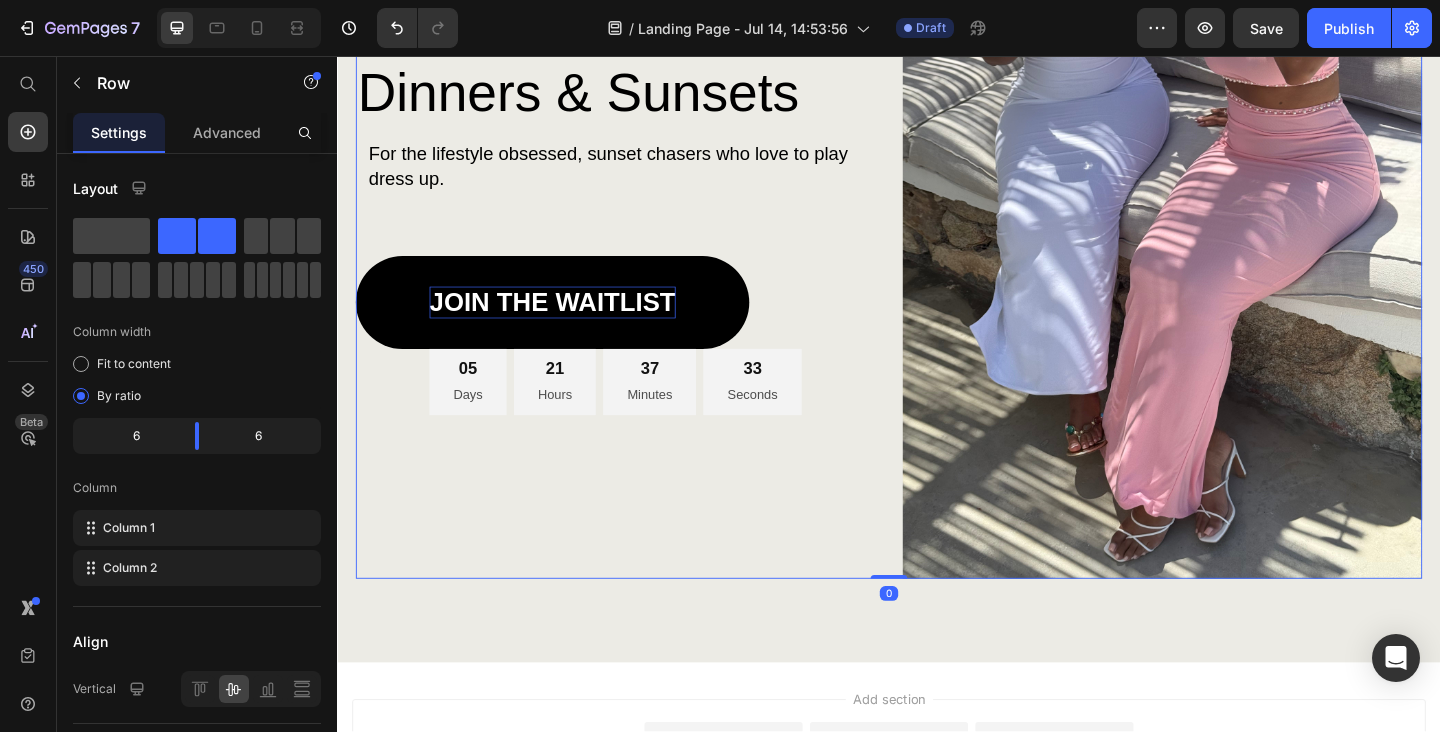 click on "05 Days" at bounding box center (479, 411) 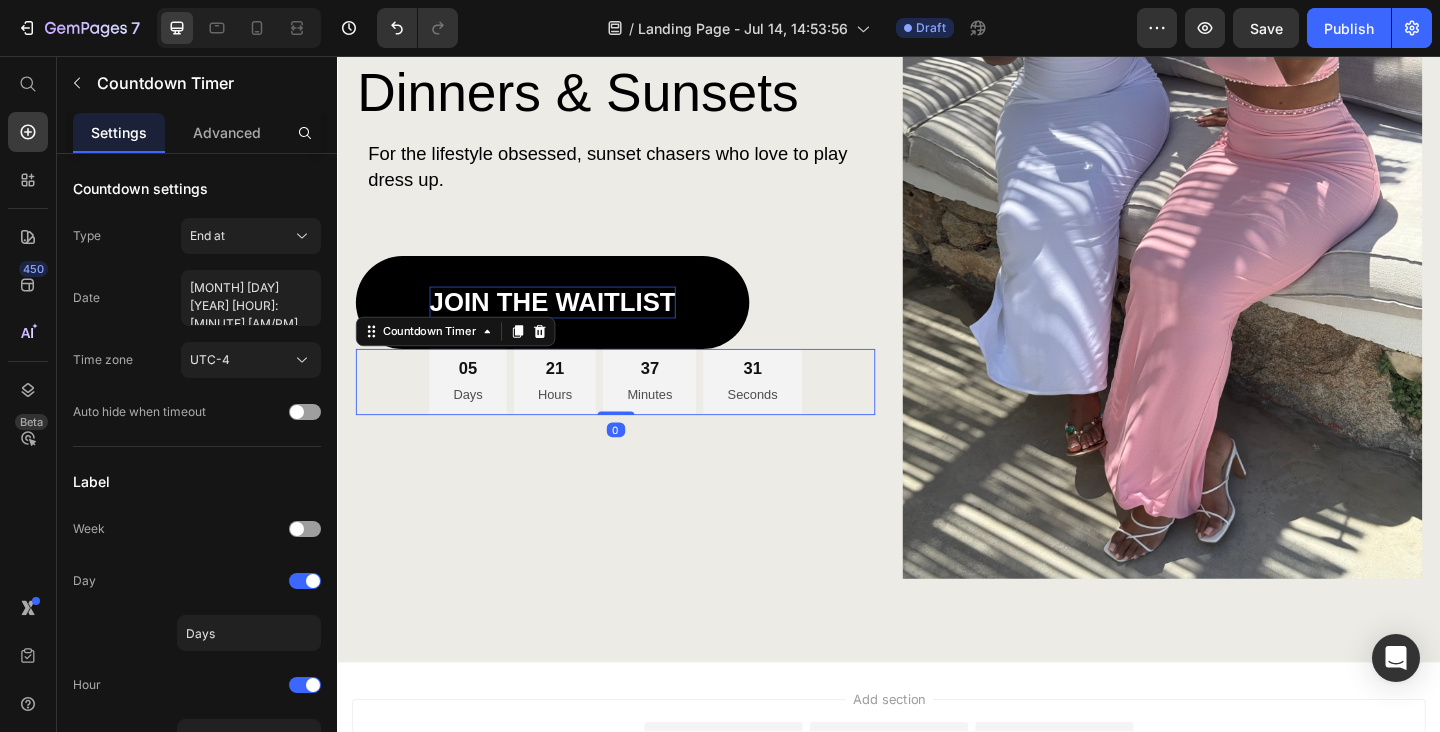click on "05" at bounding box center [479, 396] 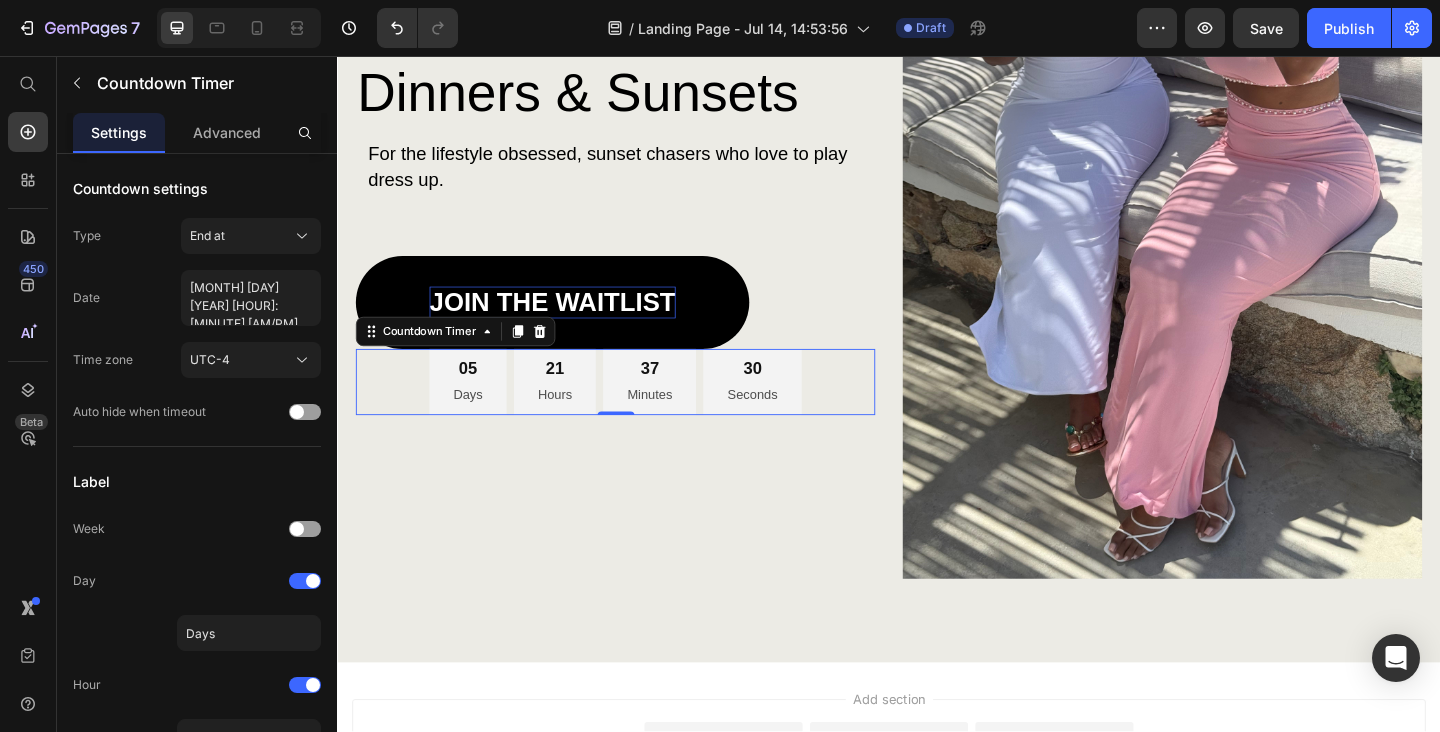 click on "05" at bounding box center [479, 396] 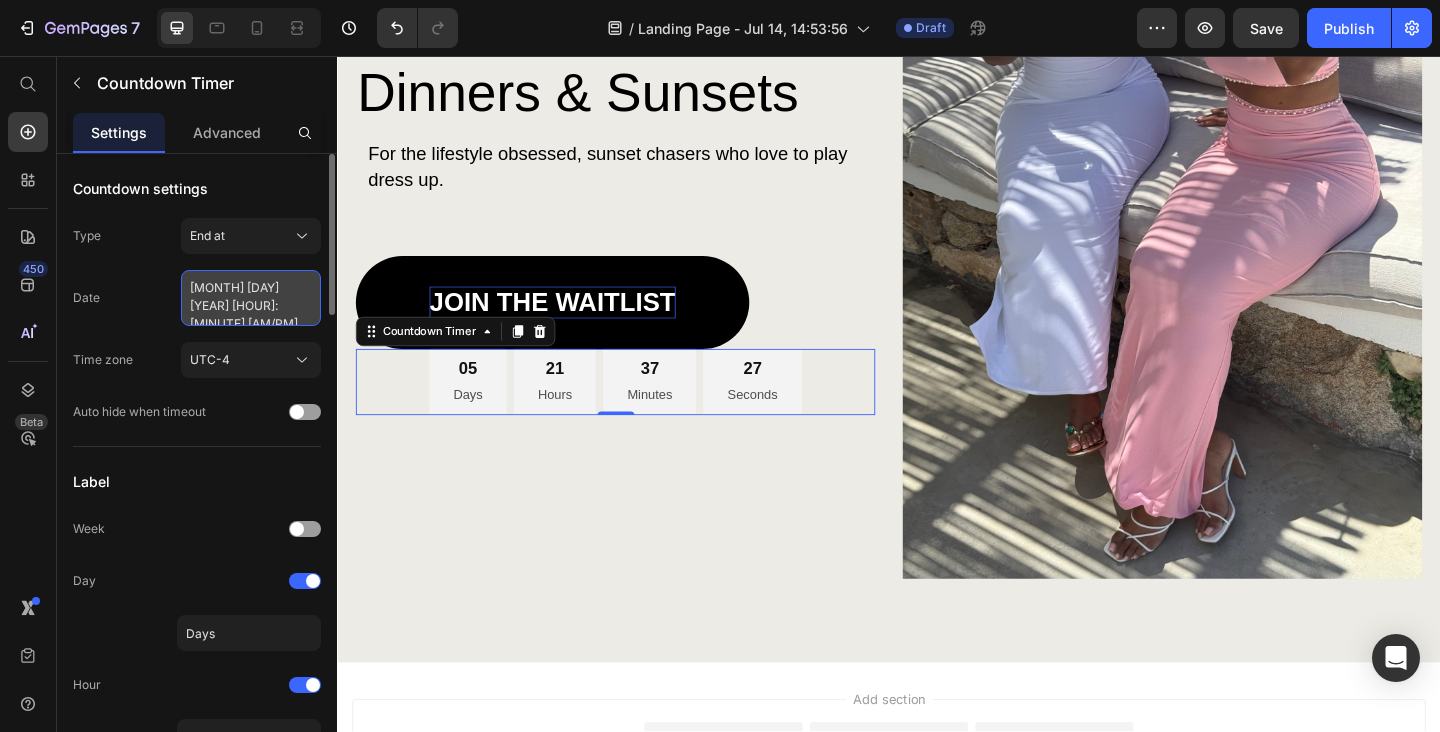 click on "[MONTH] [DAY] [YEAR] [HOUR]:[MINUTE] [AM/PM]" at bounding box center (251, 298) 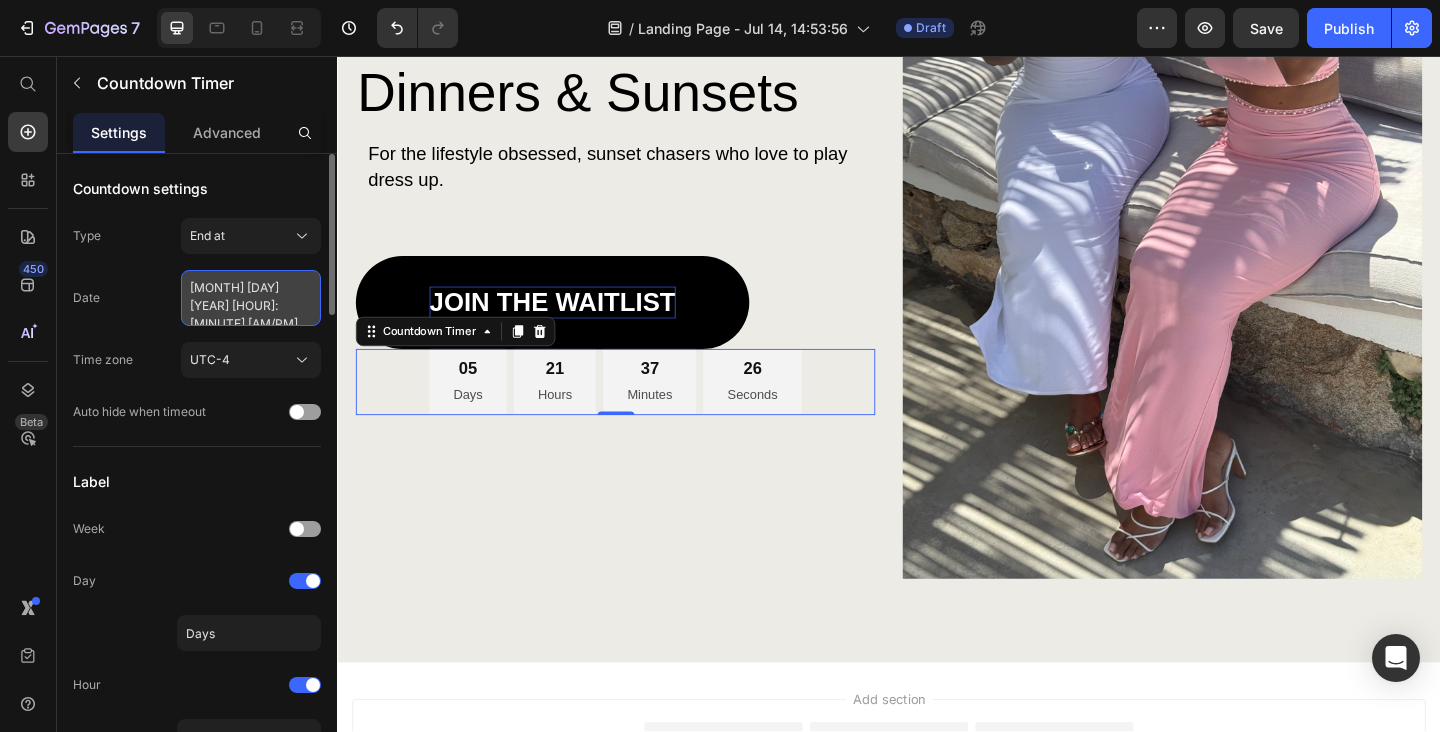 select on "8" 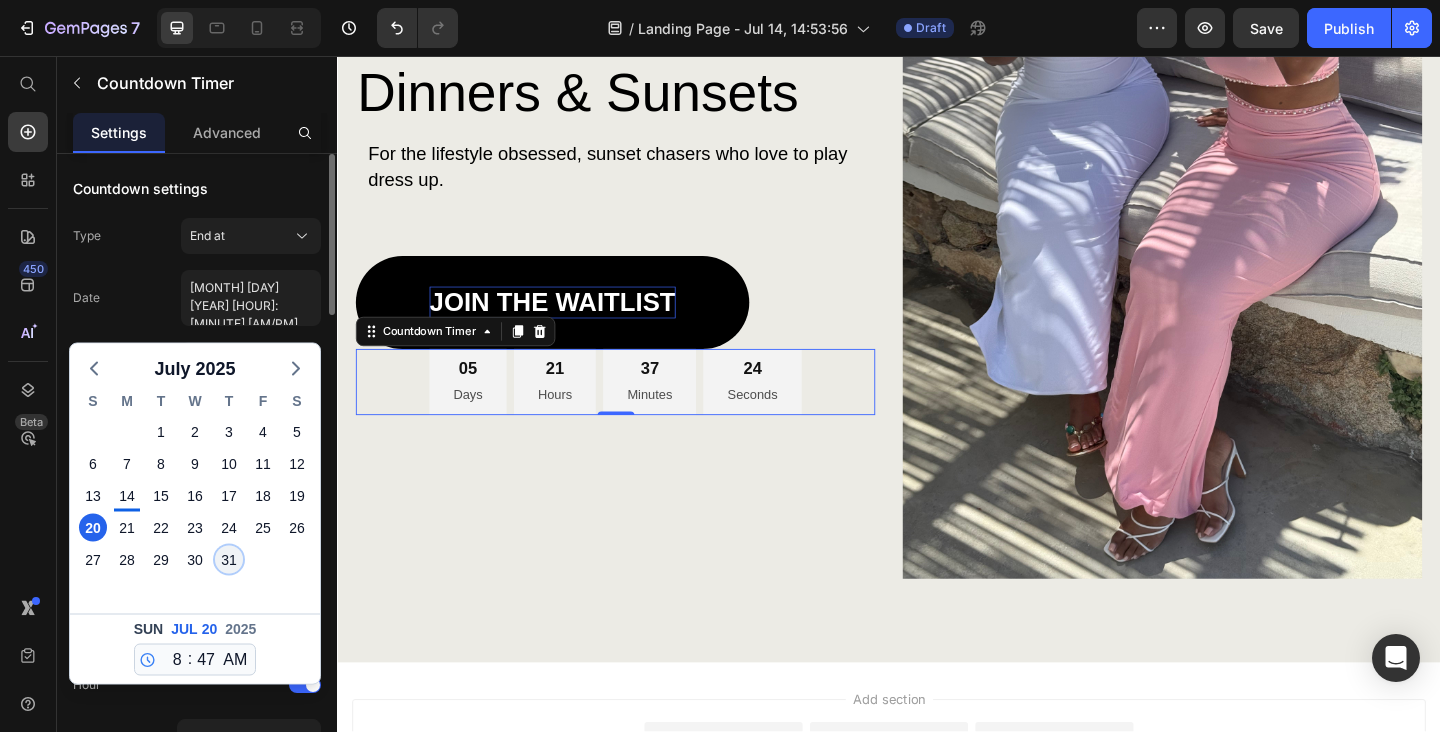 click on "31" 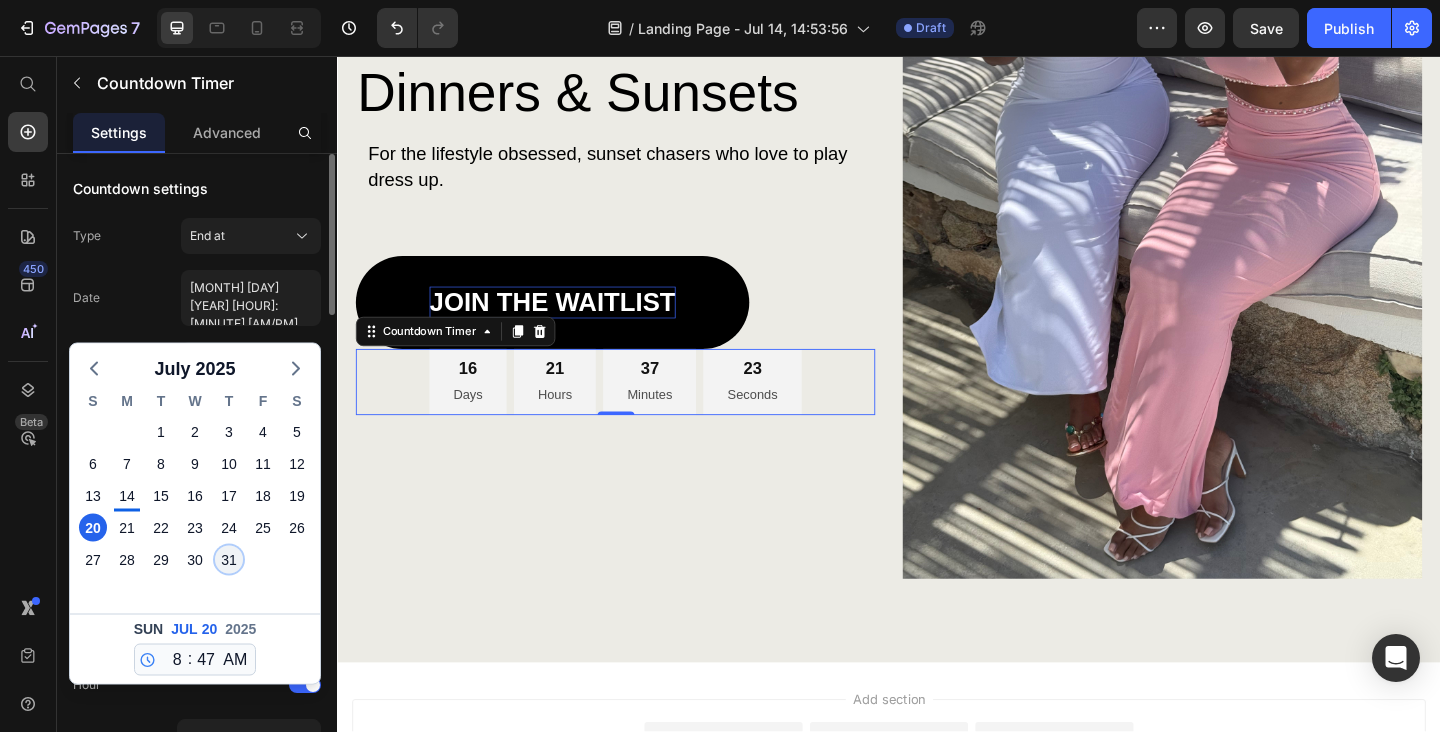 type on "[MONTH] [DAY] [YEAR] [HOUR]:[MINUTE] [AM/PM]" 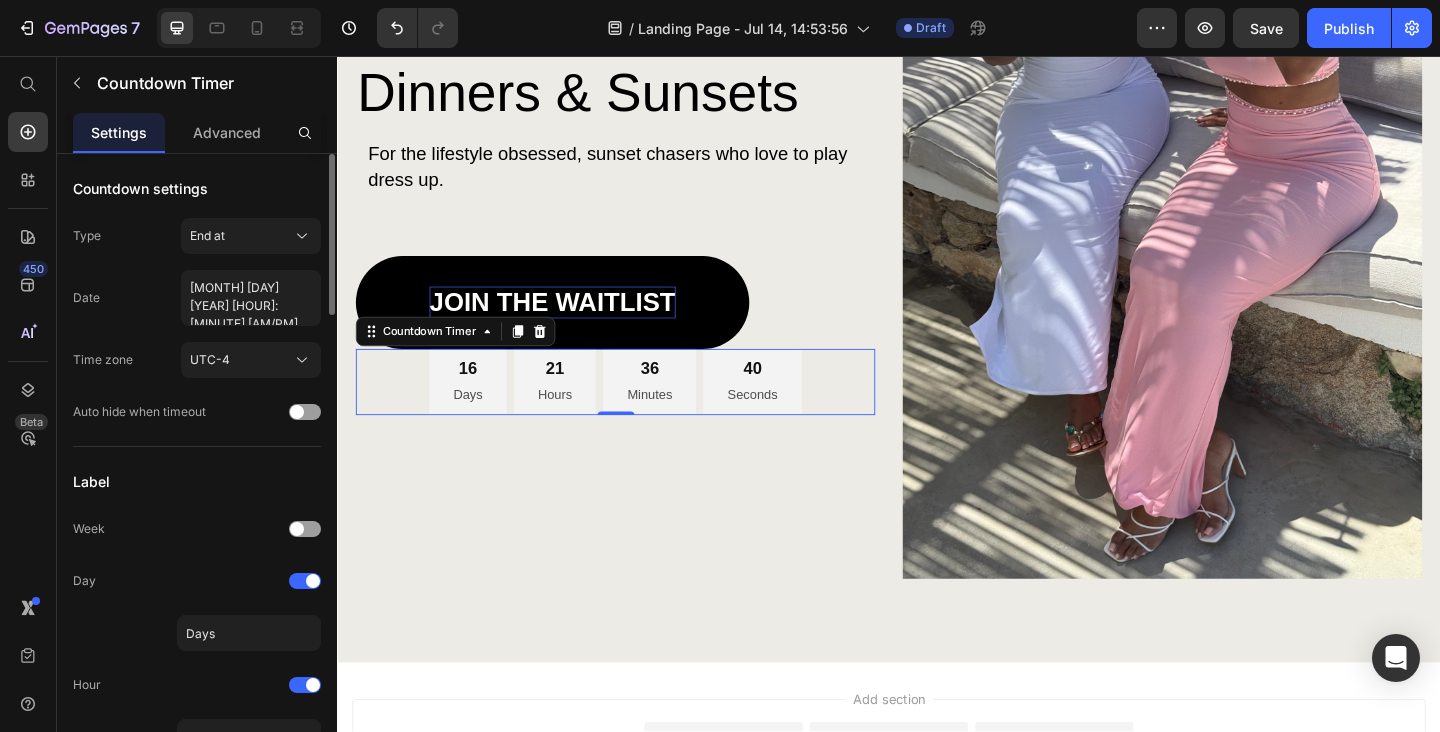 click on "Add section Choose templates inspired by CRO experts Generate layout from URL or image Add blank section then drag & drop elements" at bounding box center (937, 839) 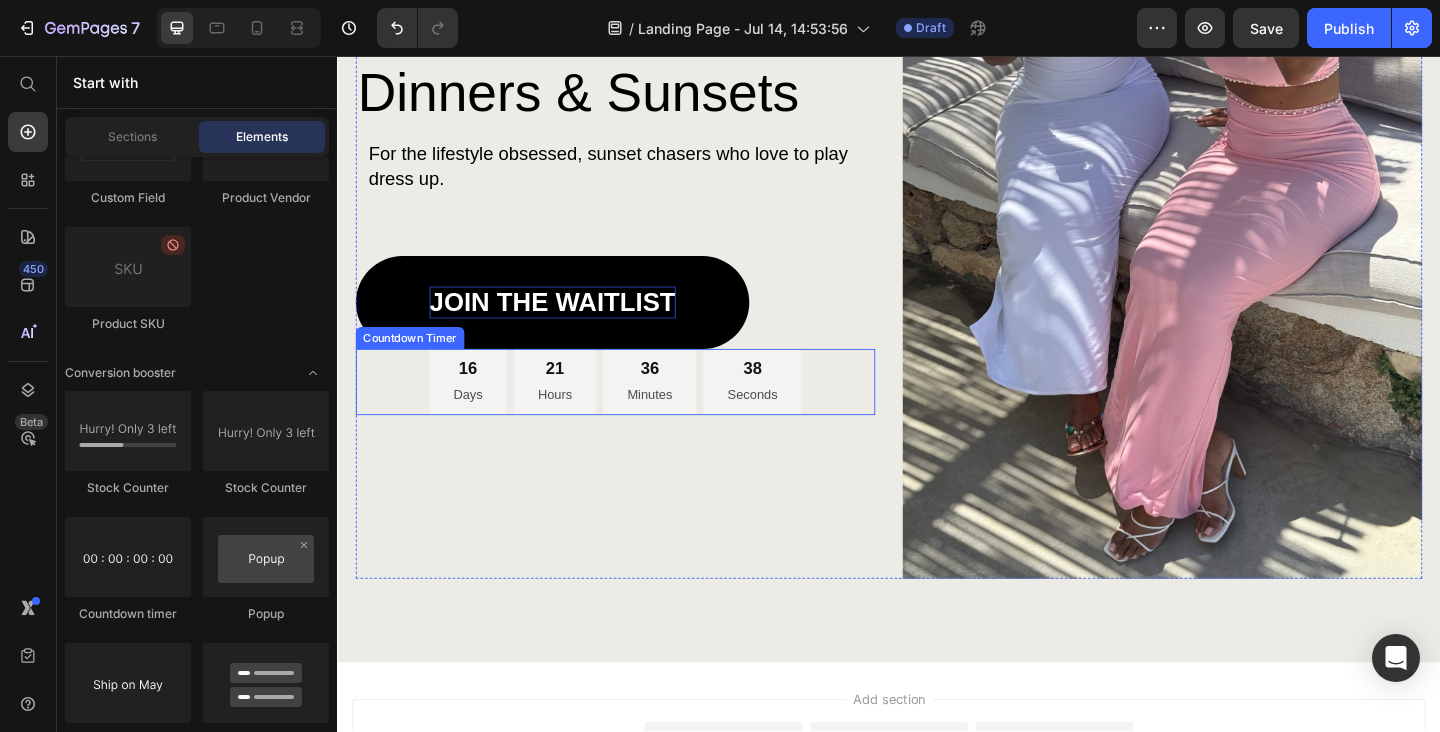 click on "Seconds" at bounding box center (788, 424) 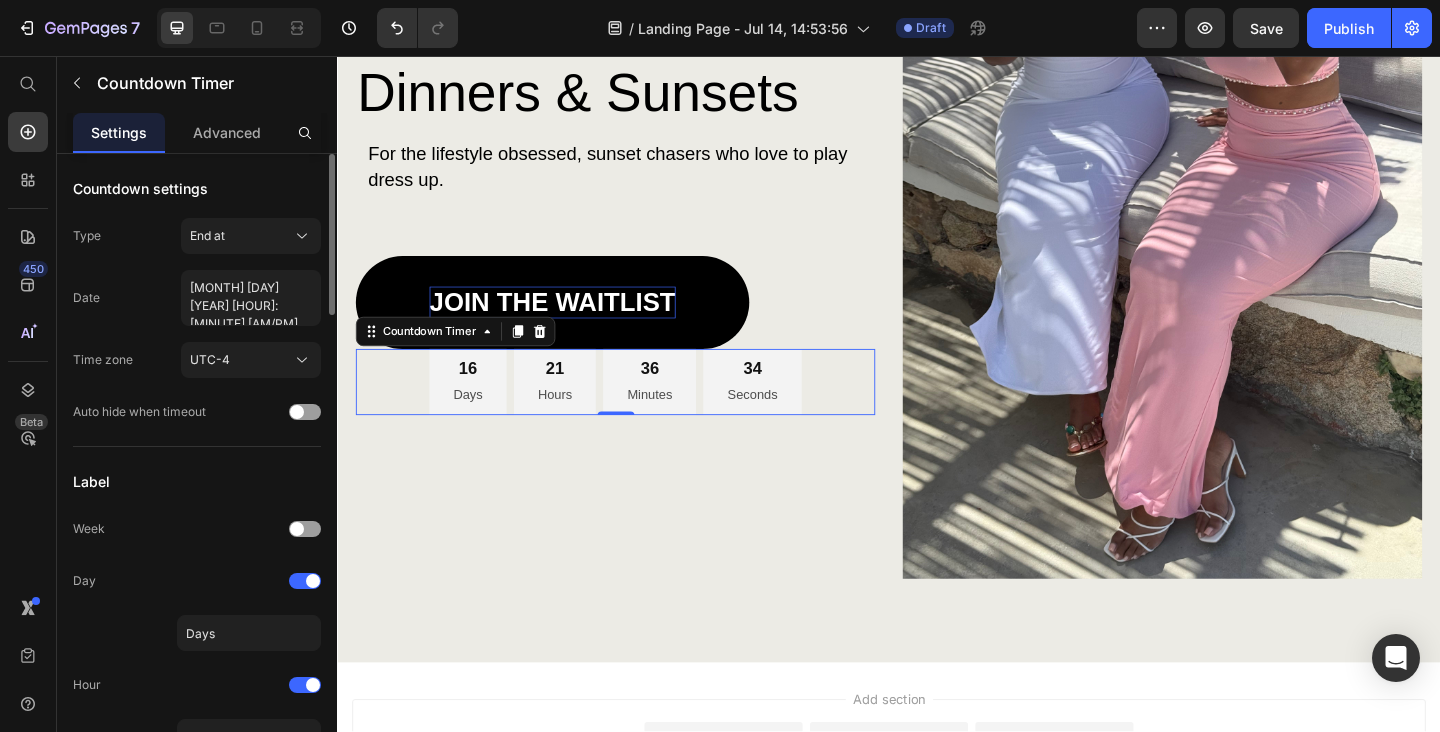 click on "[NUMBER] Days [NUMBER] Hours [NUMBER] Minutes [NUMBER] Seconds" at bounding box center [639, 411] 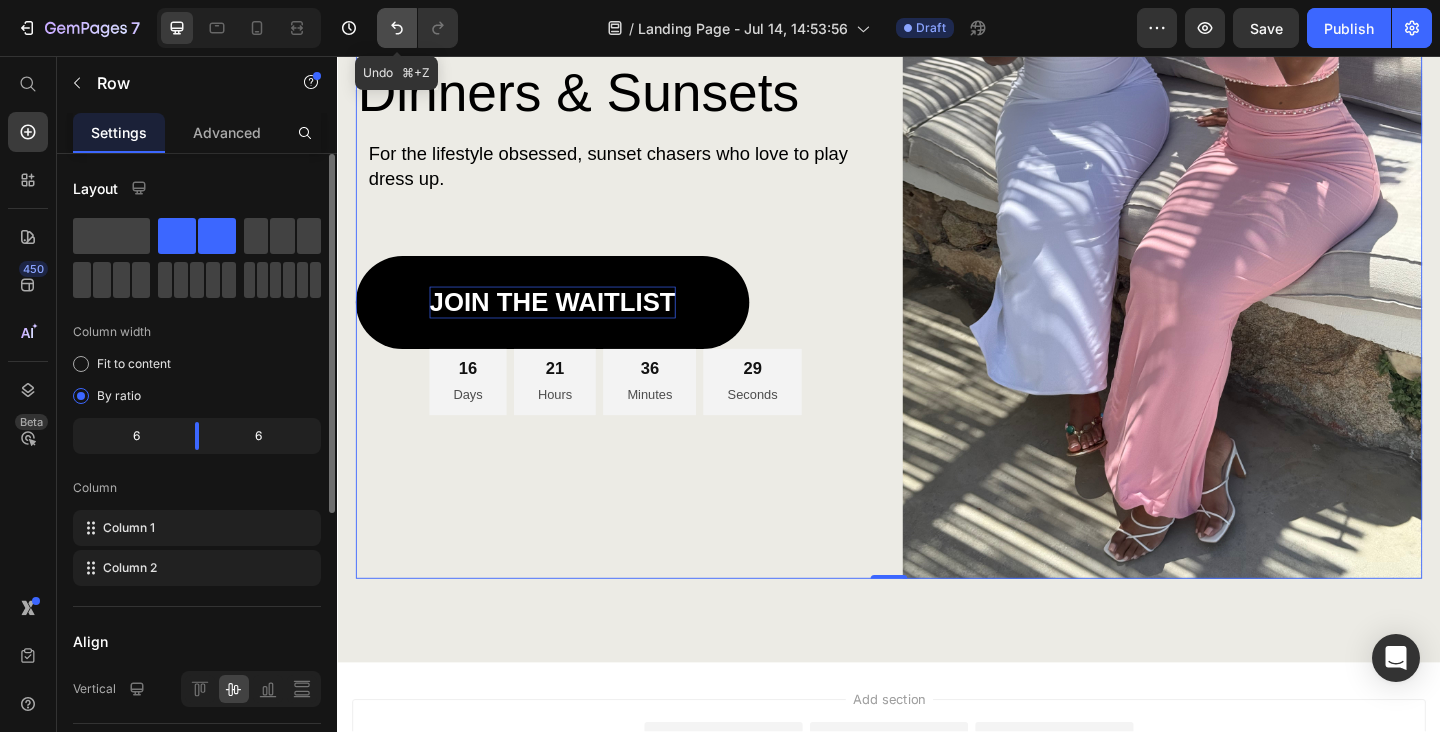 click 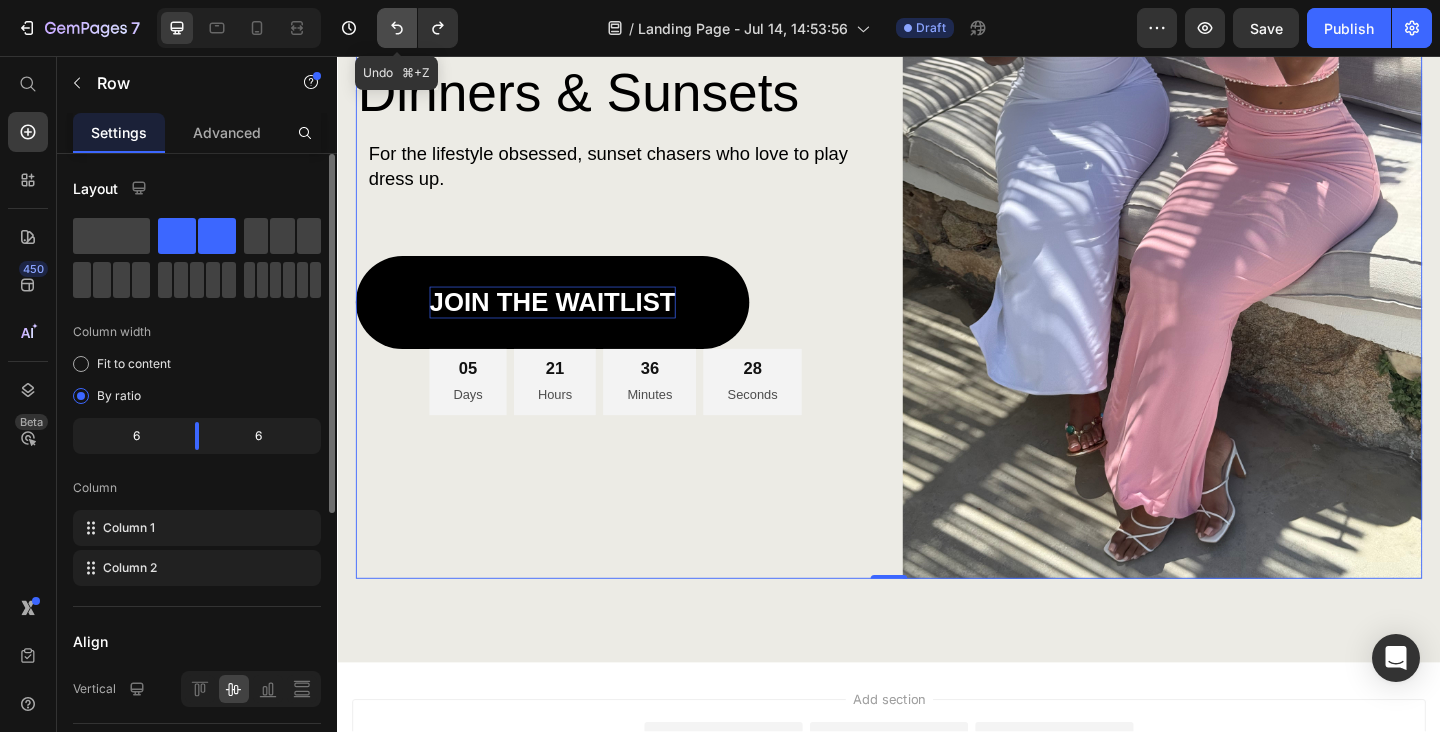 click 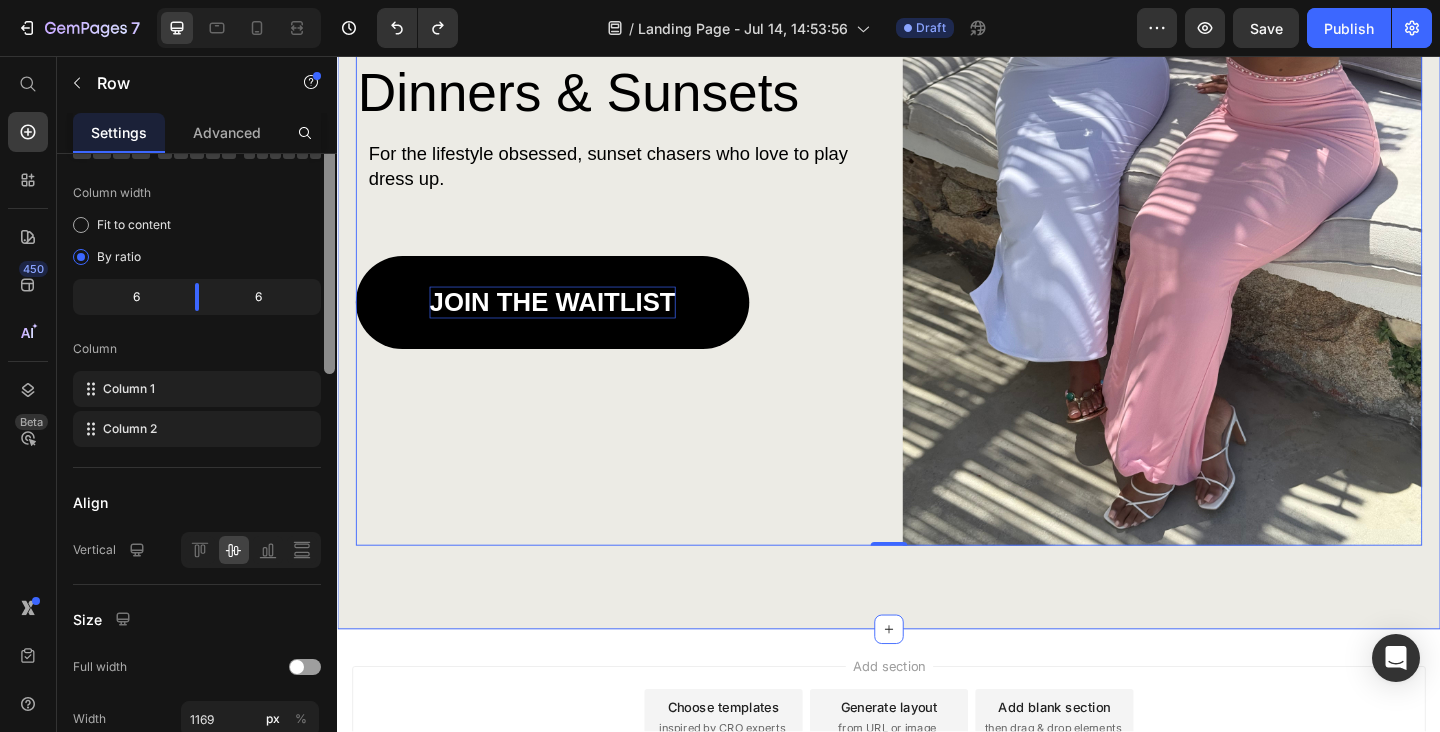 scroll, scrollTop: 0, scrollLeft: 0, axis: both 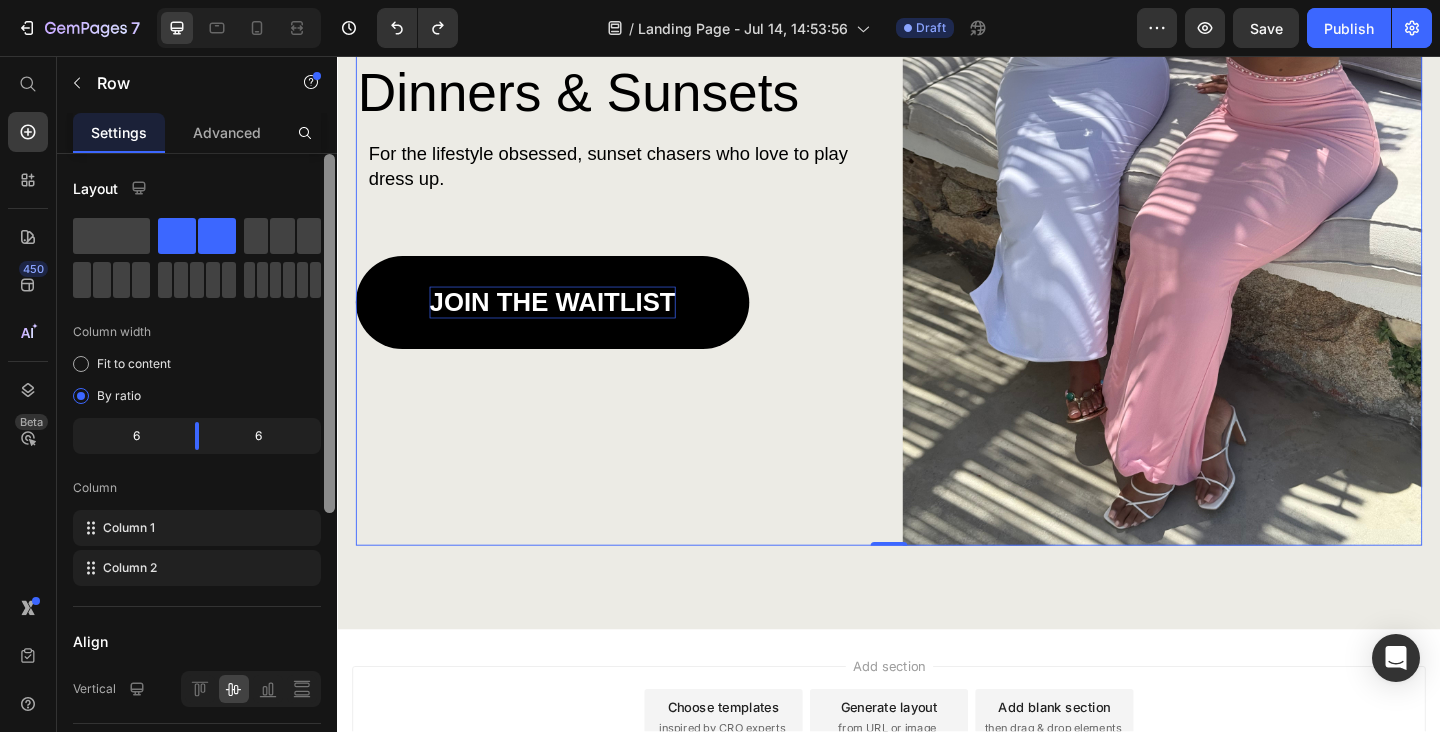 drag, startPoint x: 330, startPoint y: 403, endPoint x: 334, endPoint y: 373, distance: 30.265491 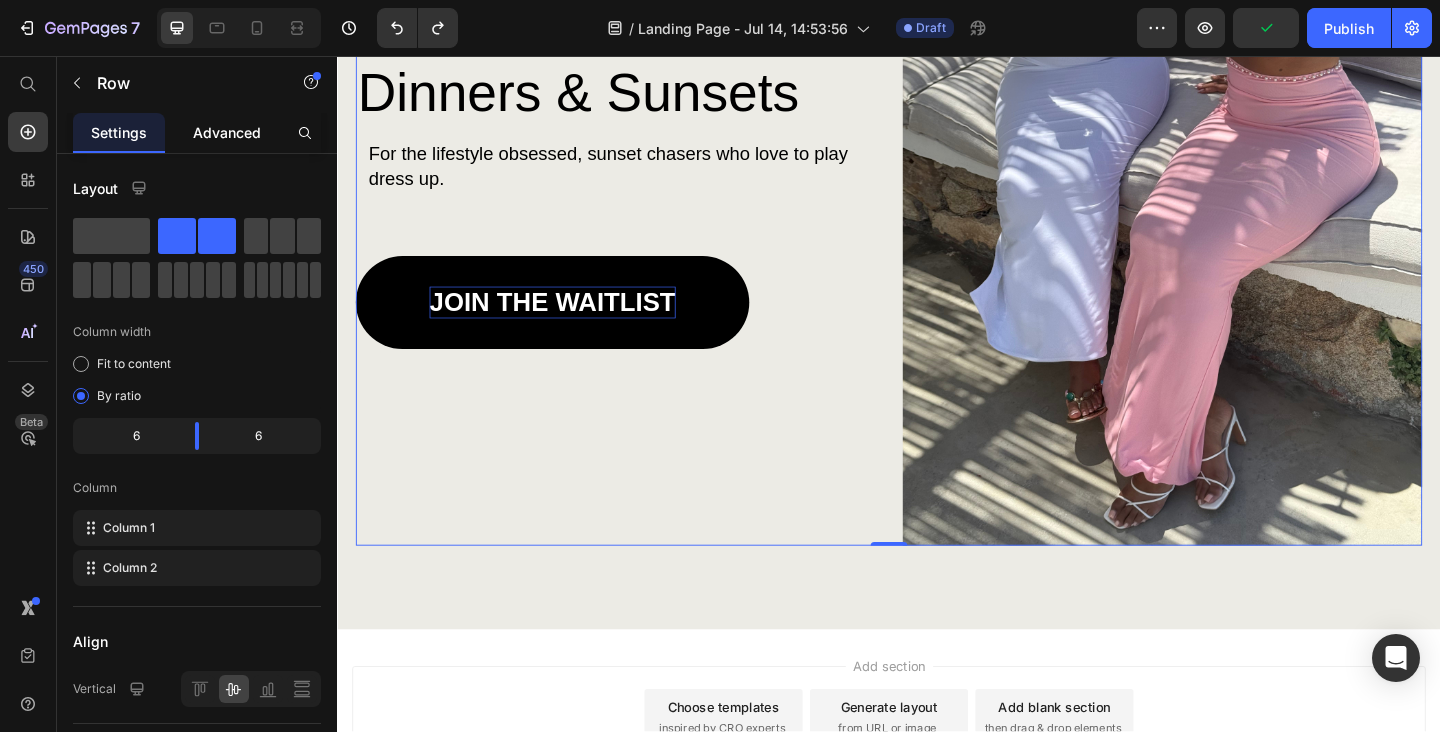click on "Advanced" 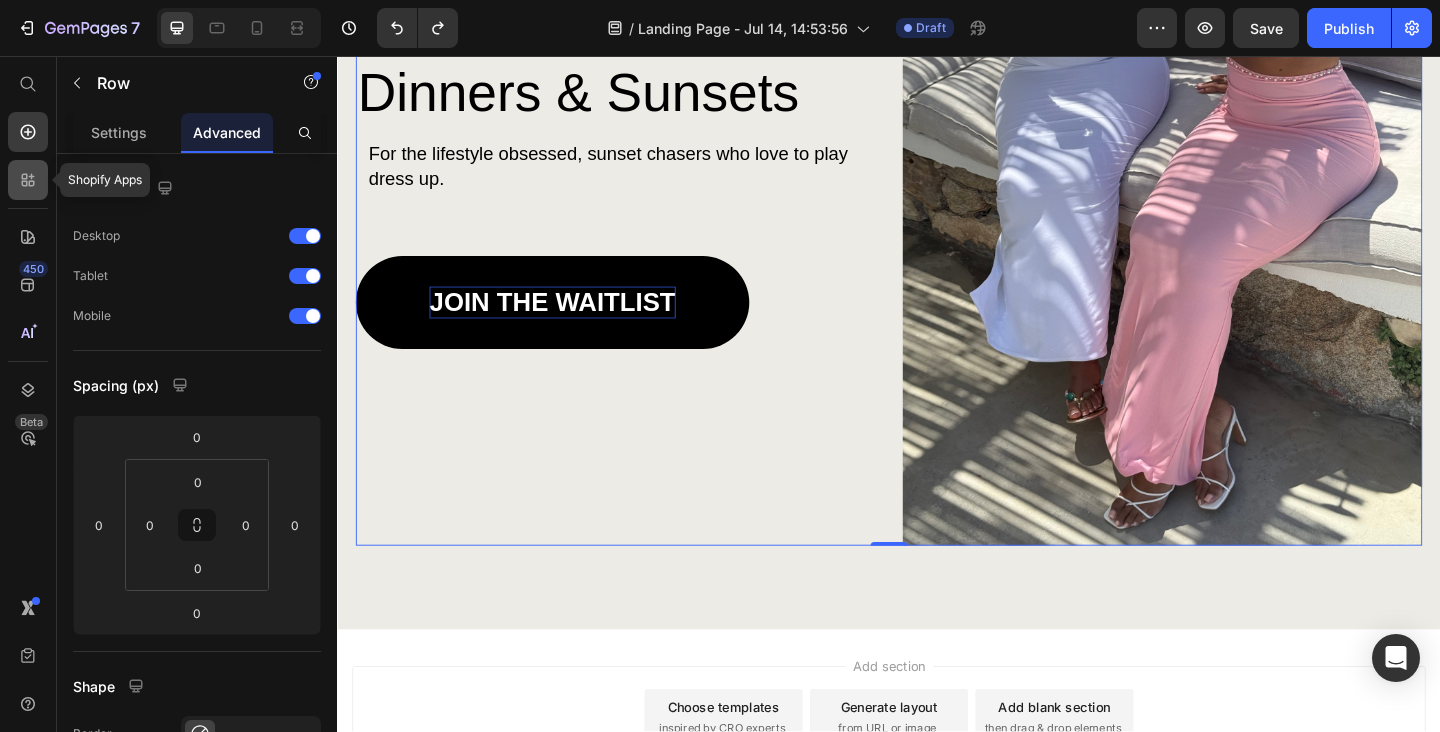 click 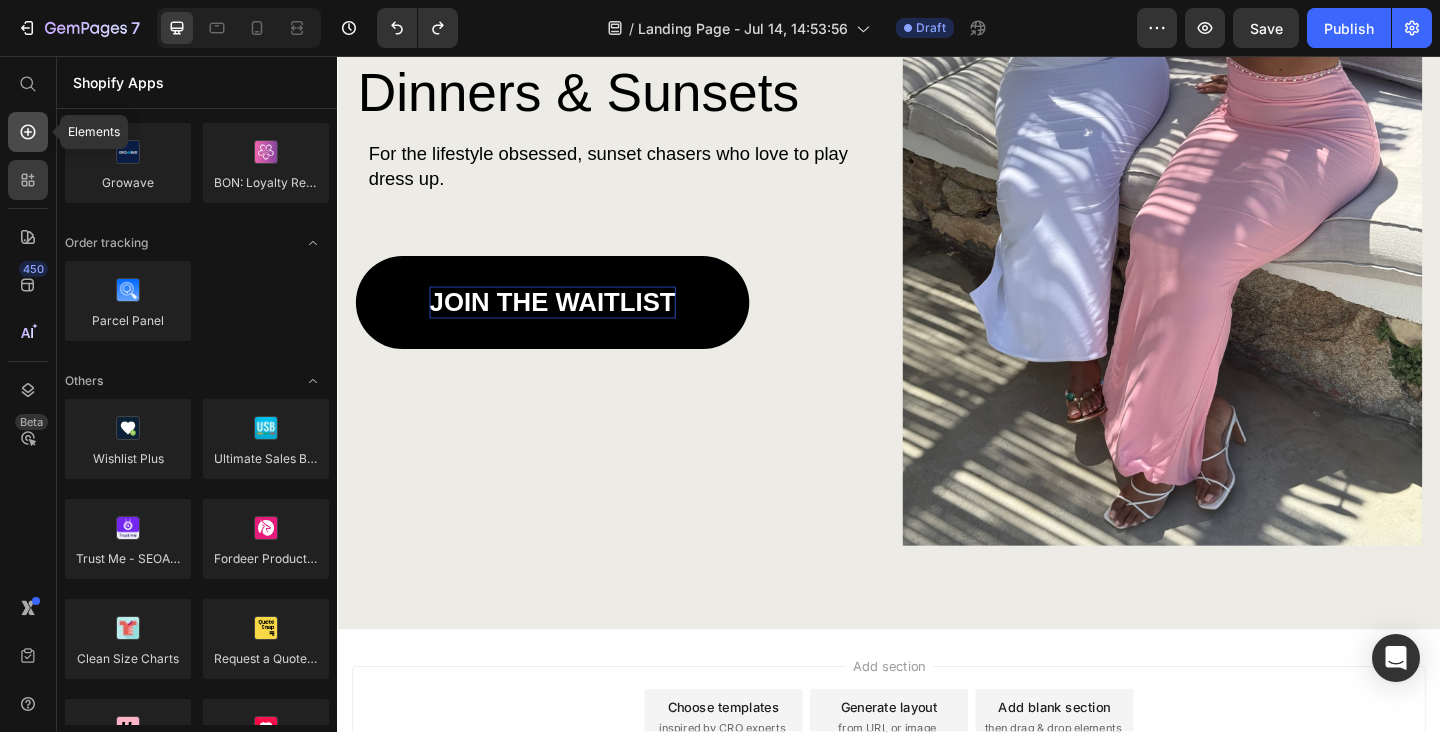 click 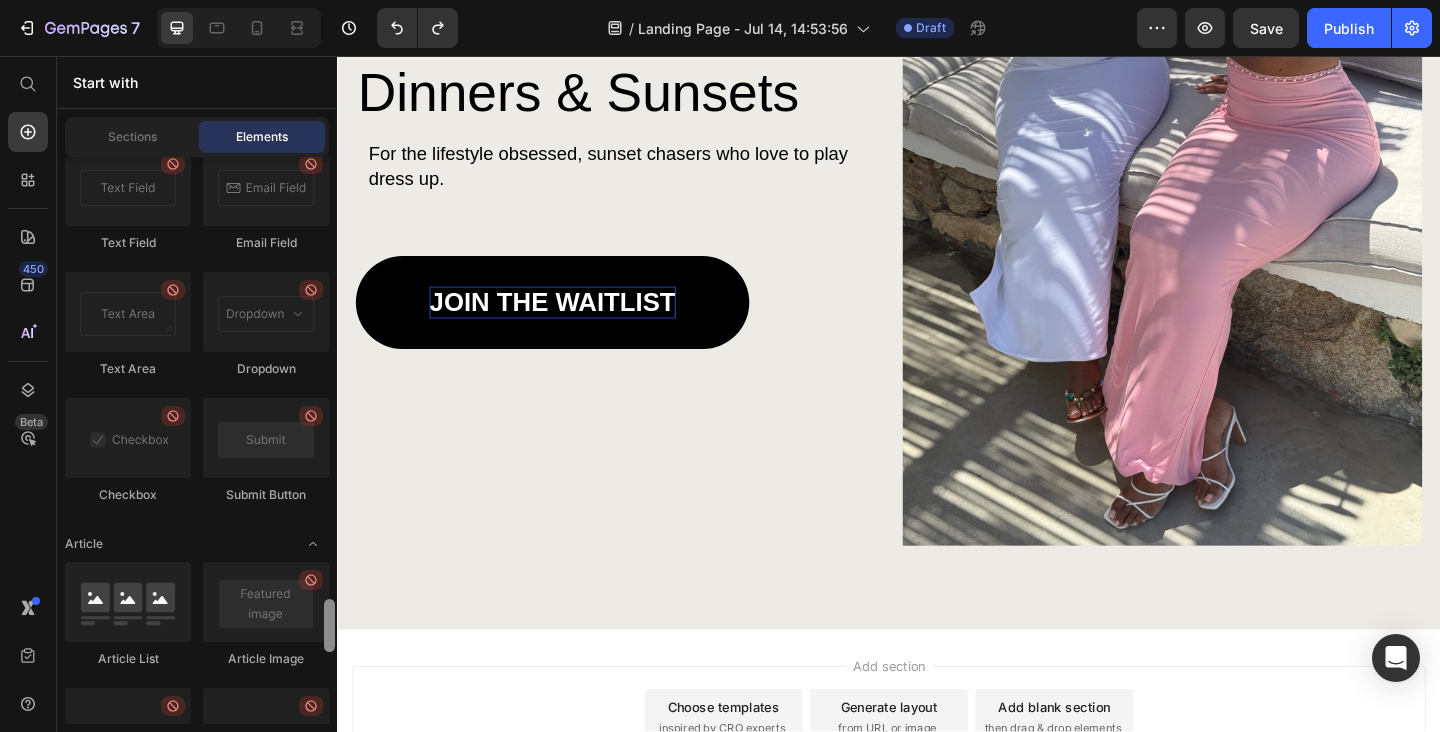 scroll, scrollTop: 4838, scrollLeft: 0, axis: vertical 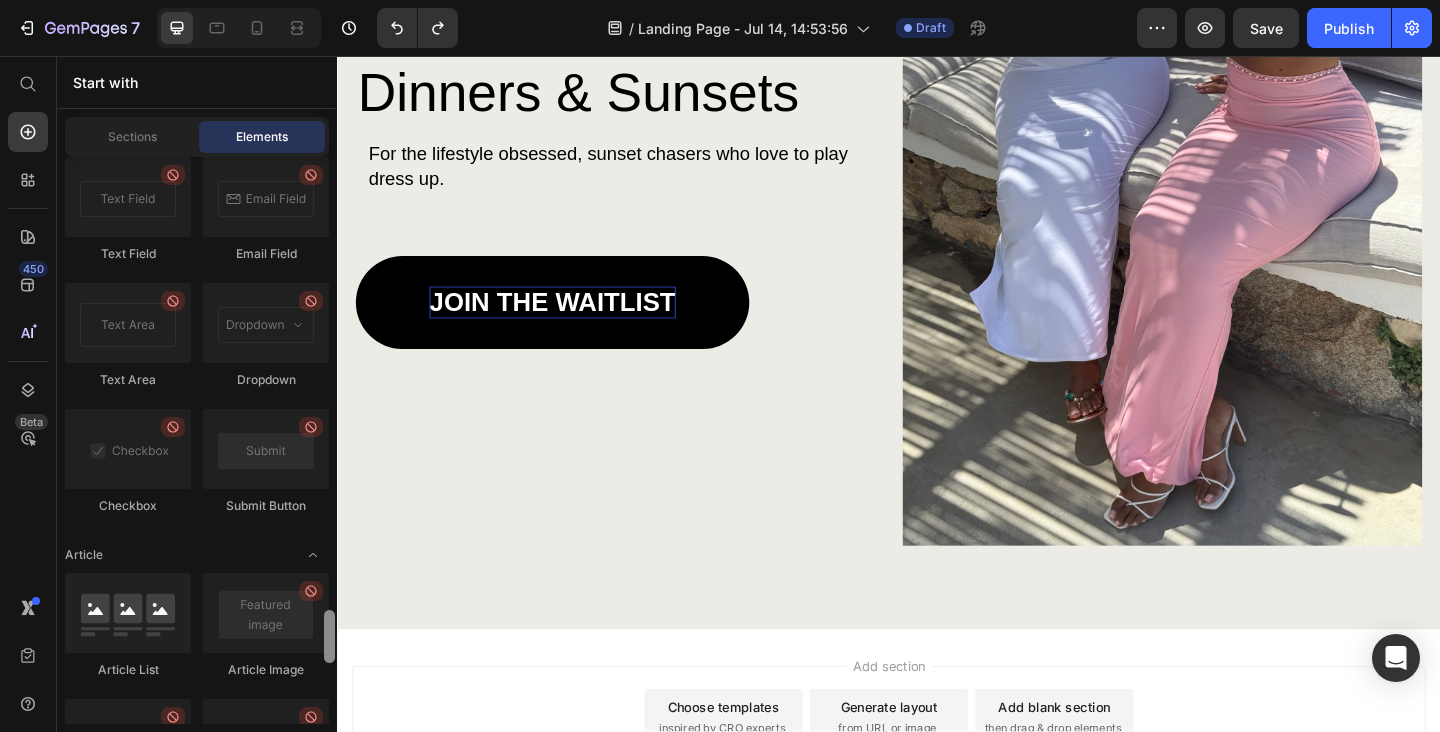 drag, startPoint x: 328, startPoint y: 533, endPoint x: 323, endPoint y: 621, distance: 88.14193 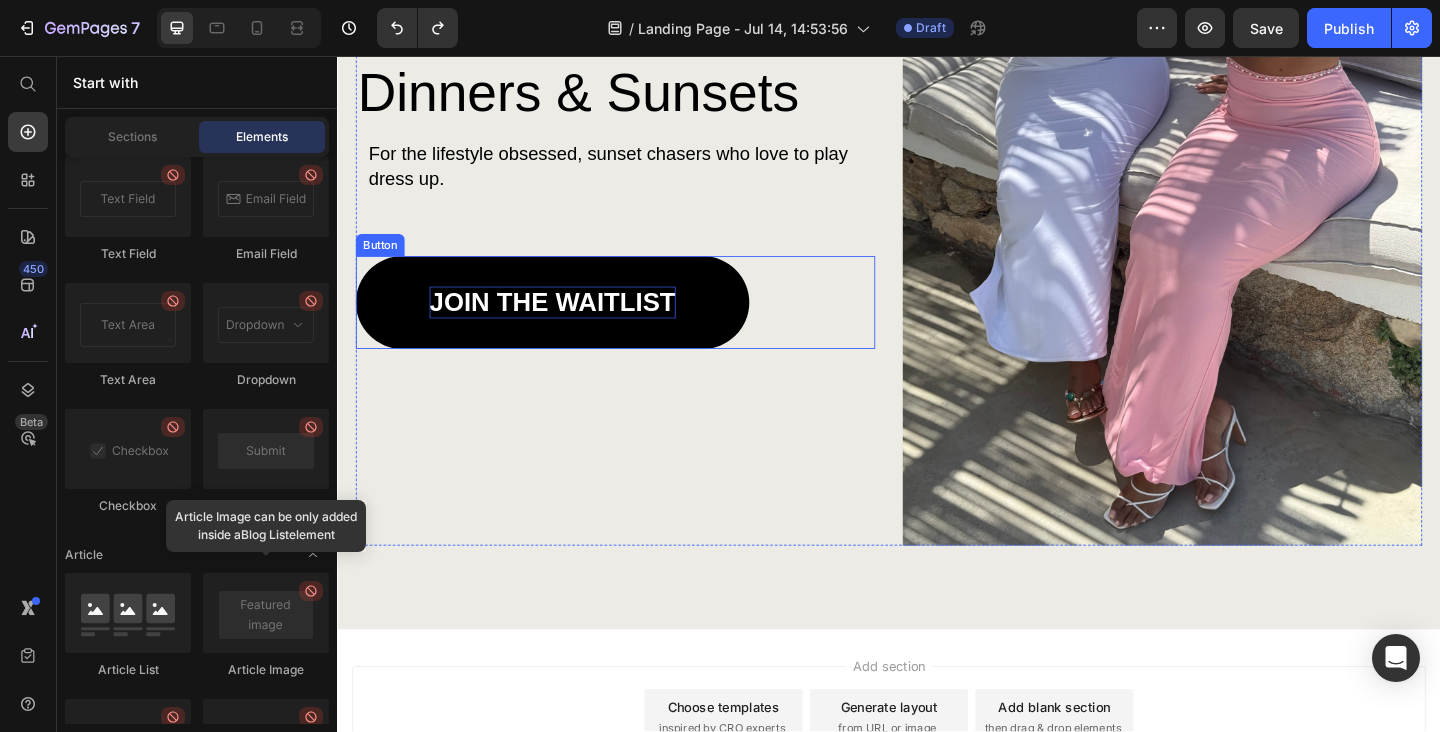 drag, startPoint x: 621, startPoint y: 262, endPoint x: 458, endPoint y: 316, distance: 171.71198 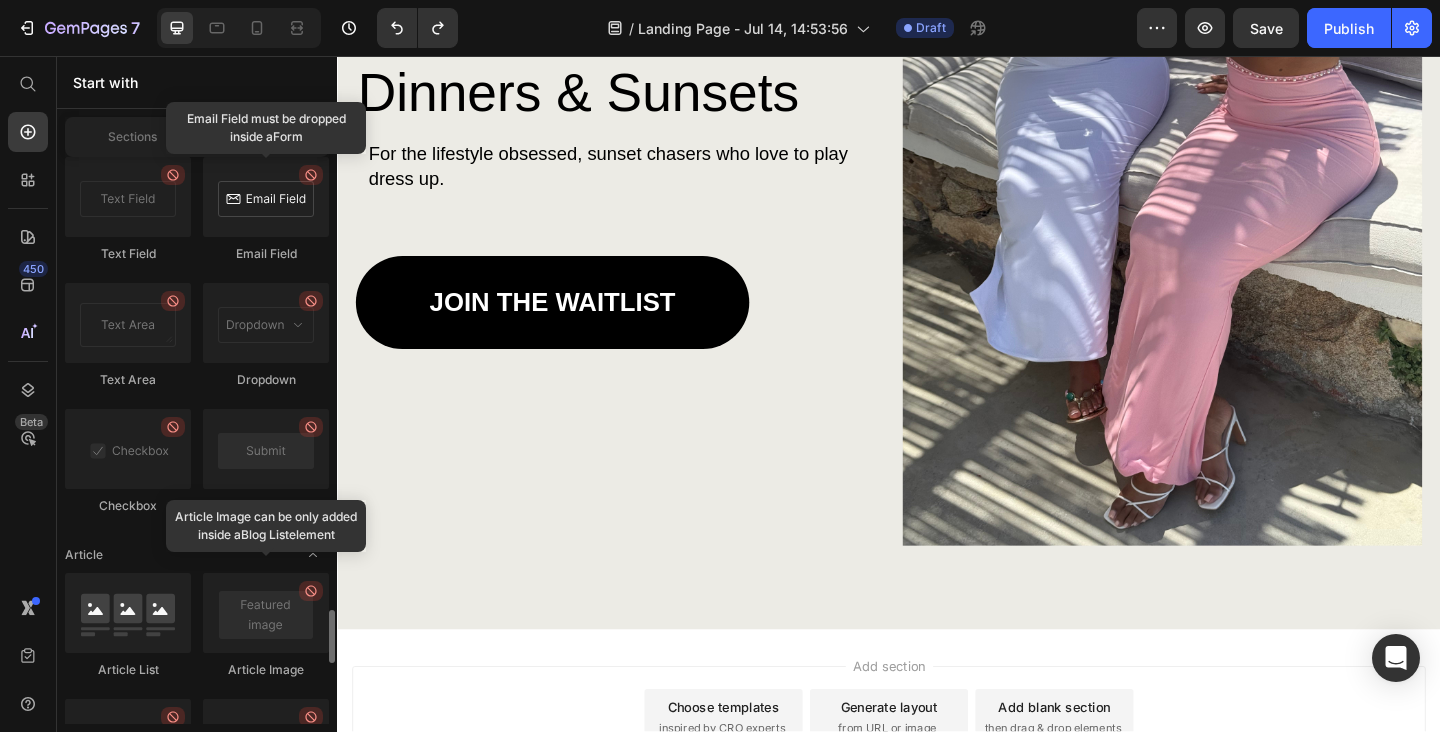 drag, startPoint x: 273, startPoint y: 201, endPoint x: 286, endPoint y: 192, distance: 15.811388 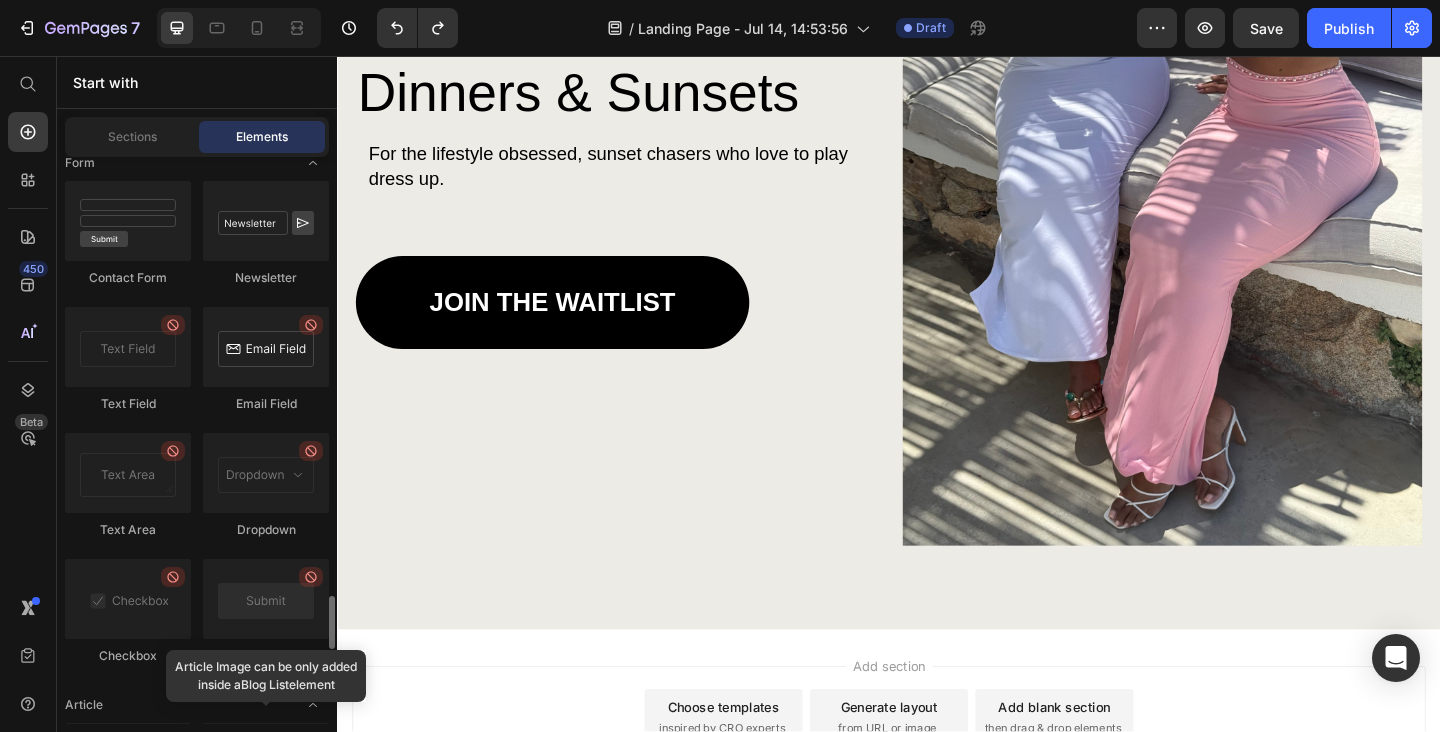 scroll, scrollTop: 4628, scrollLeft: 0, axis: vertical 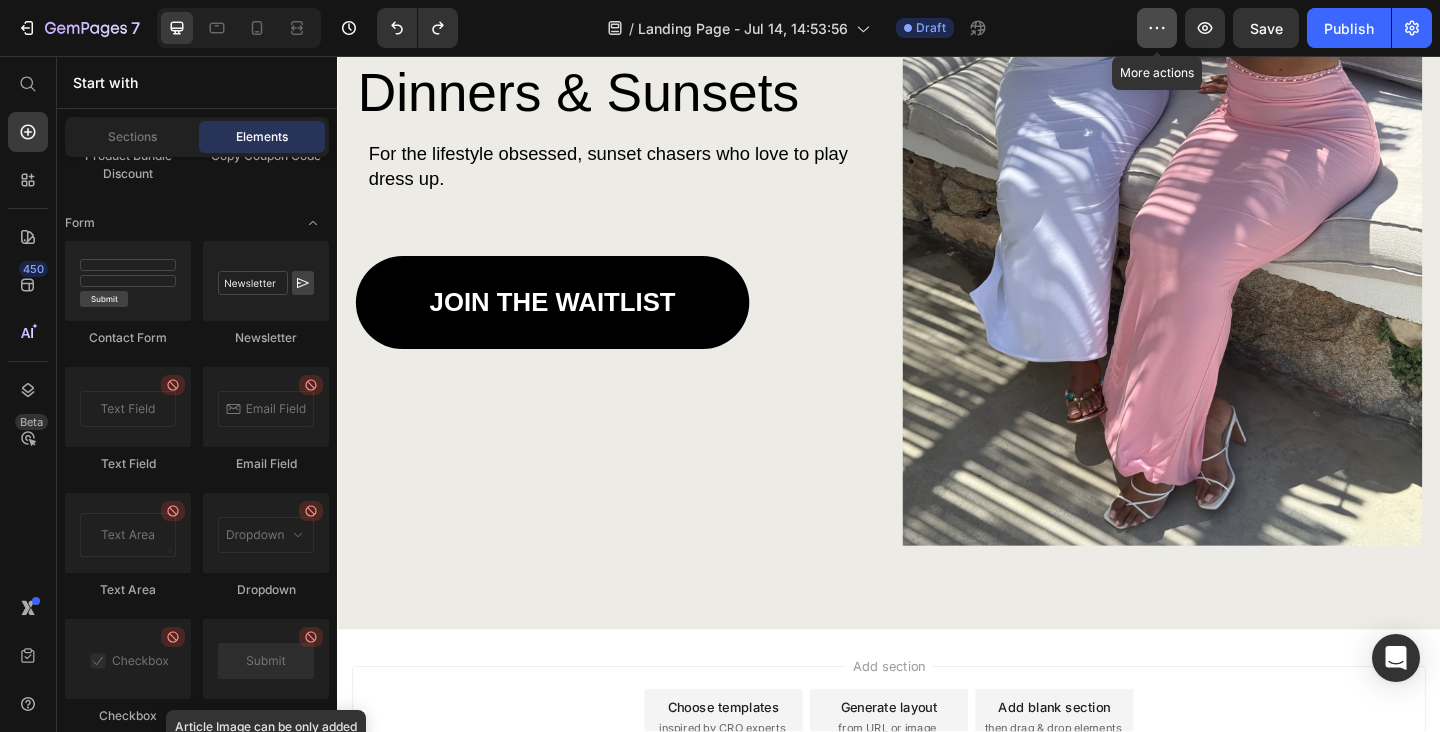click 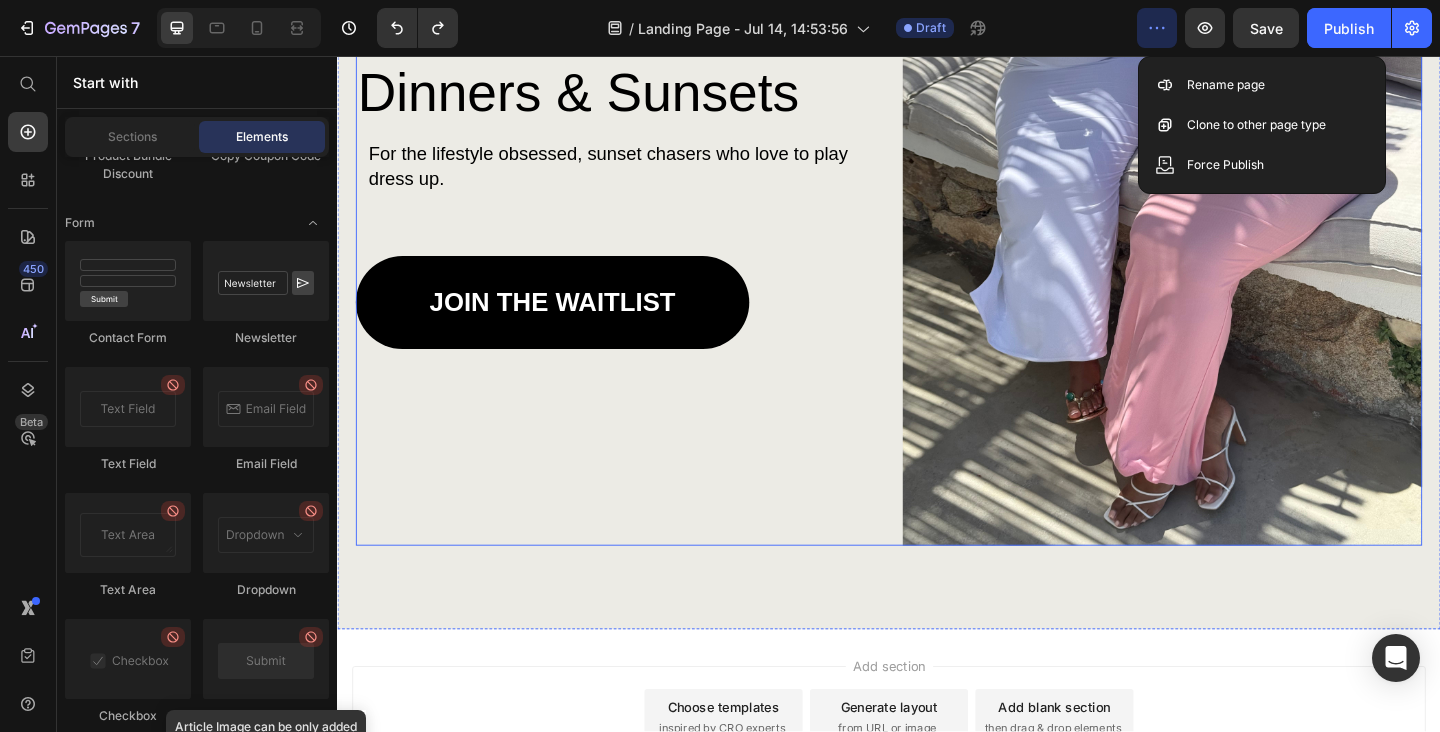 click on "Dinners & Sunsets For the lifestyle obsessed, sunset chasers who love to play dress up. Text Block JOIN THE WAITLIST Button" at bounding box center (639, 212) 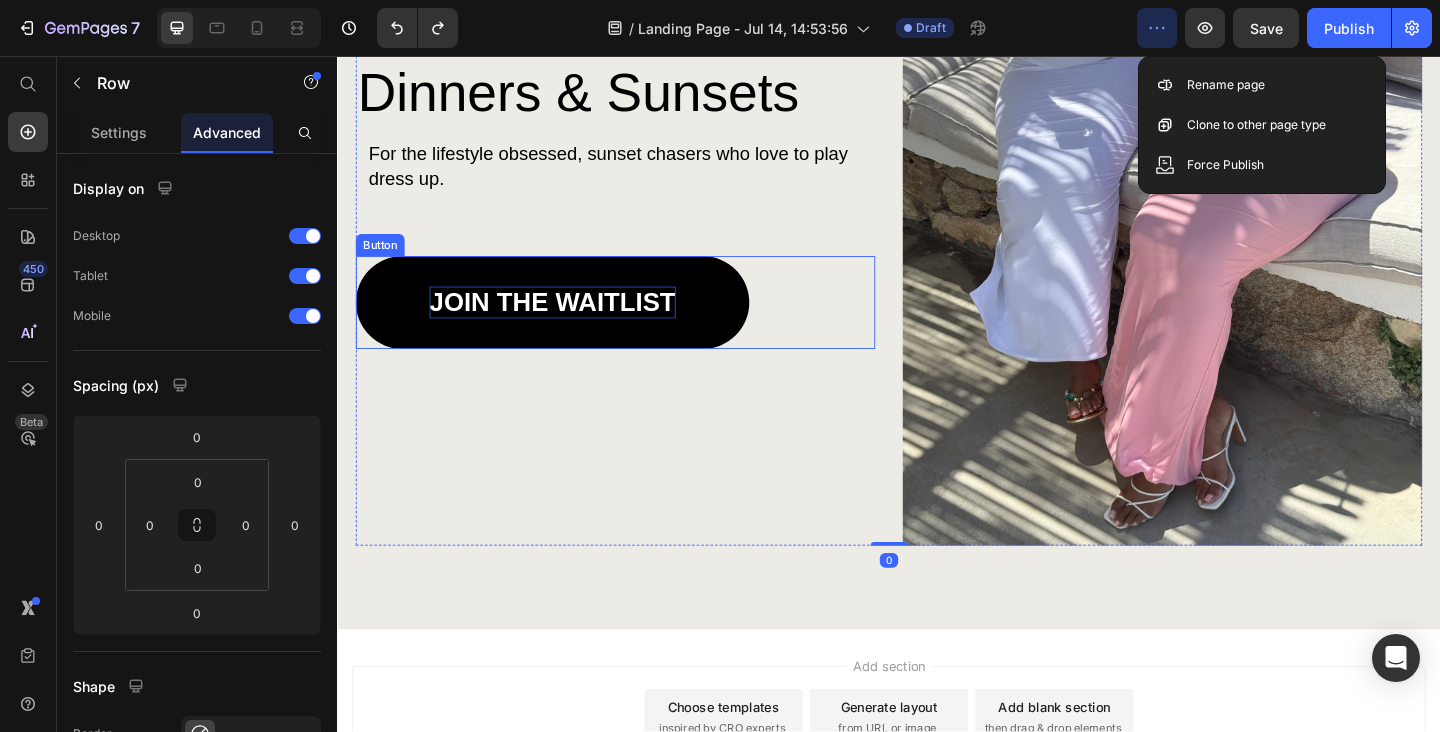 click on "JOIN THE WAITLIST" at bounding box center [571, 324] 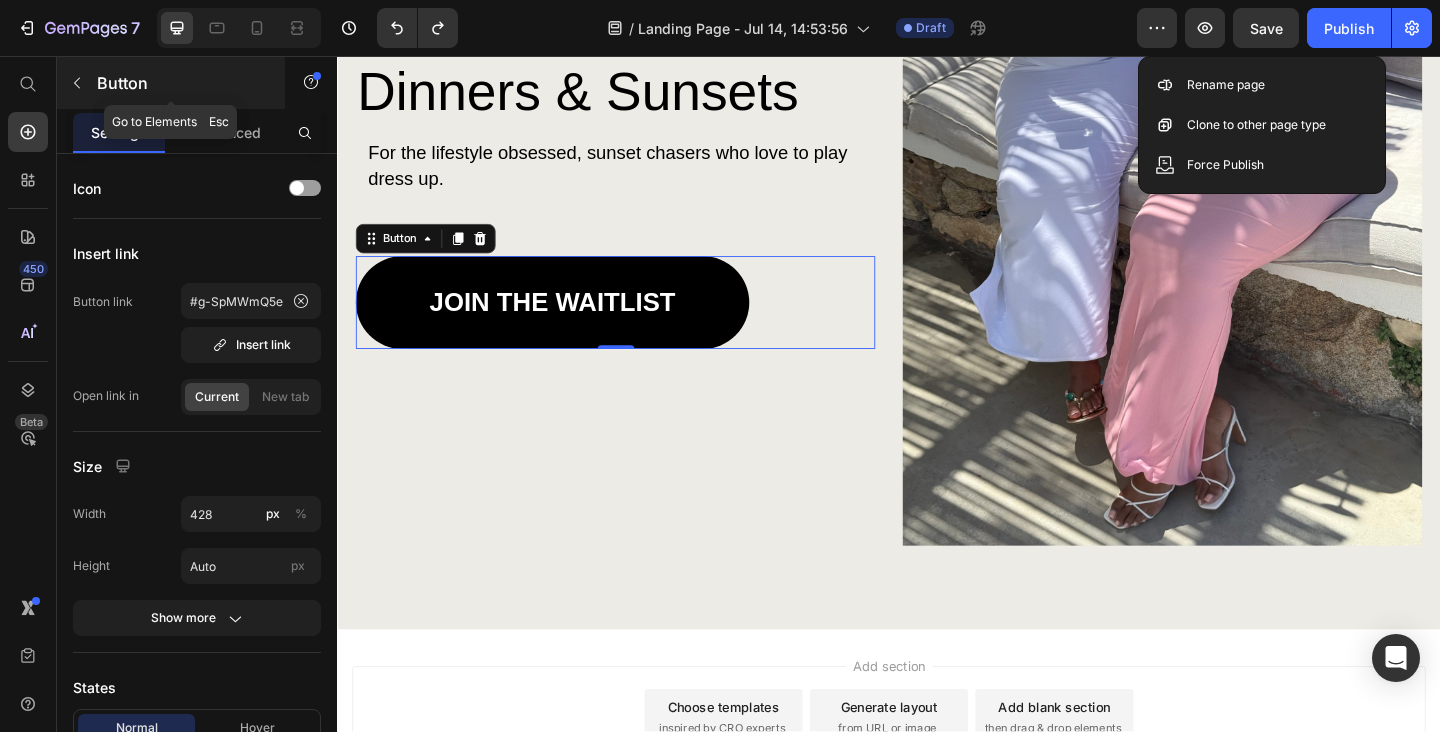 click 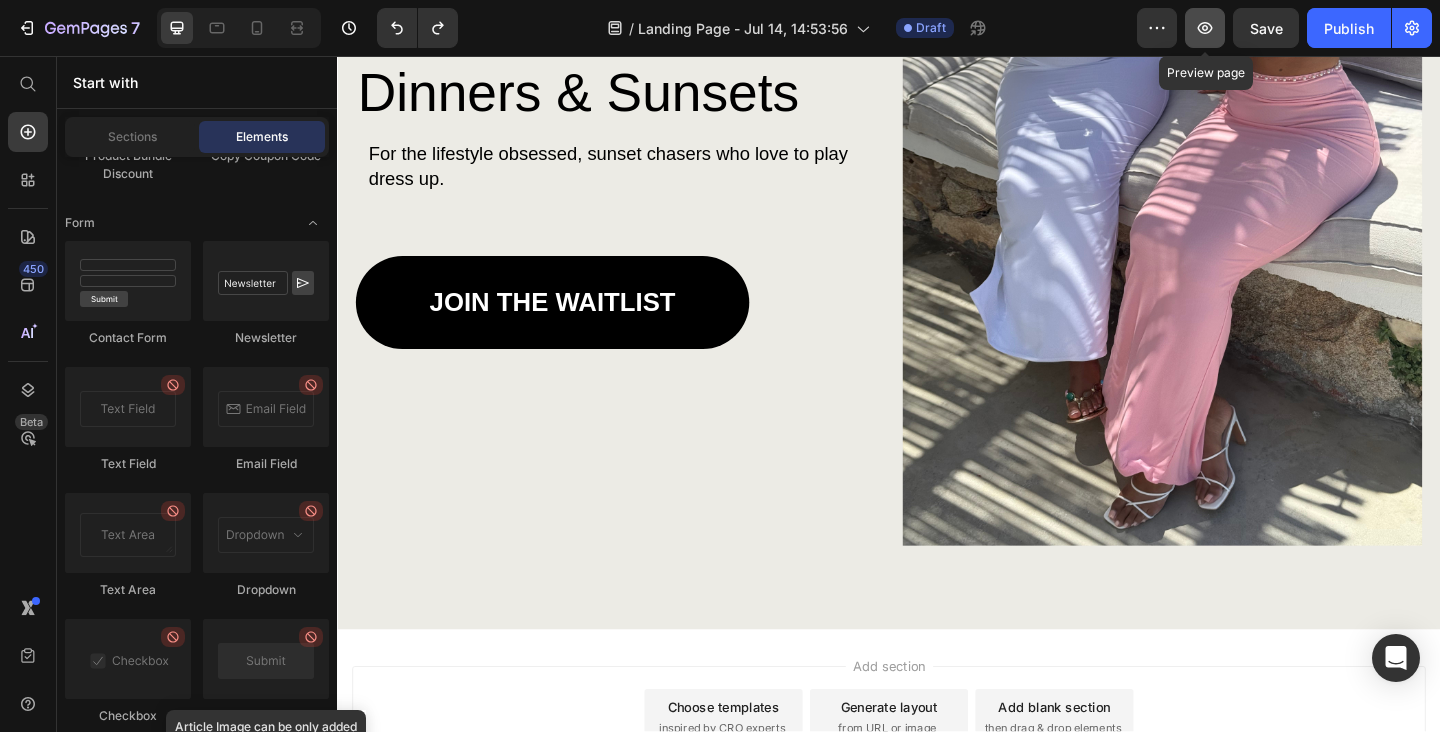 click 